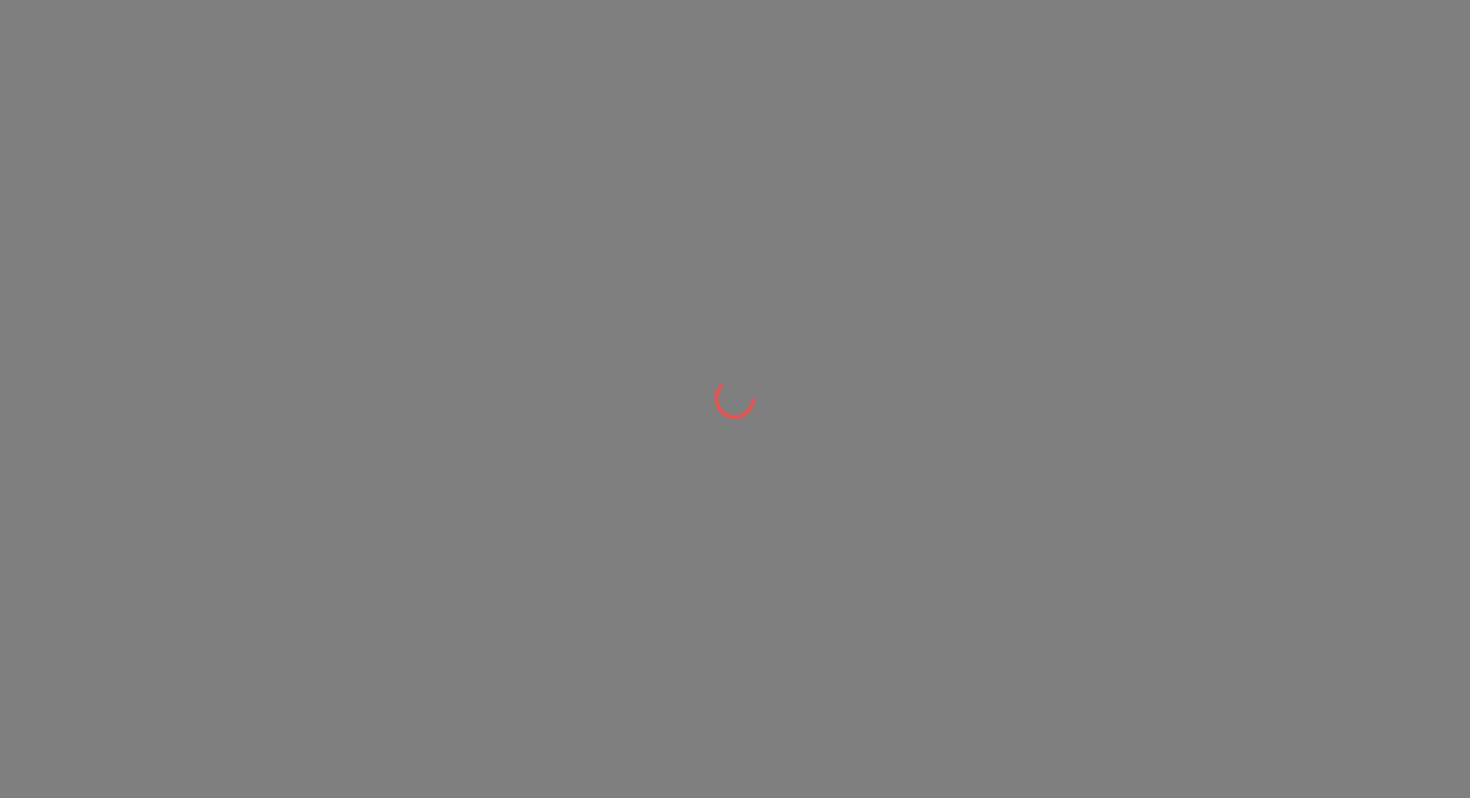 scroll, scrollTop: 0, scrollLeft: 0, axis: both 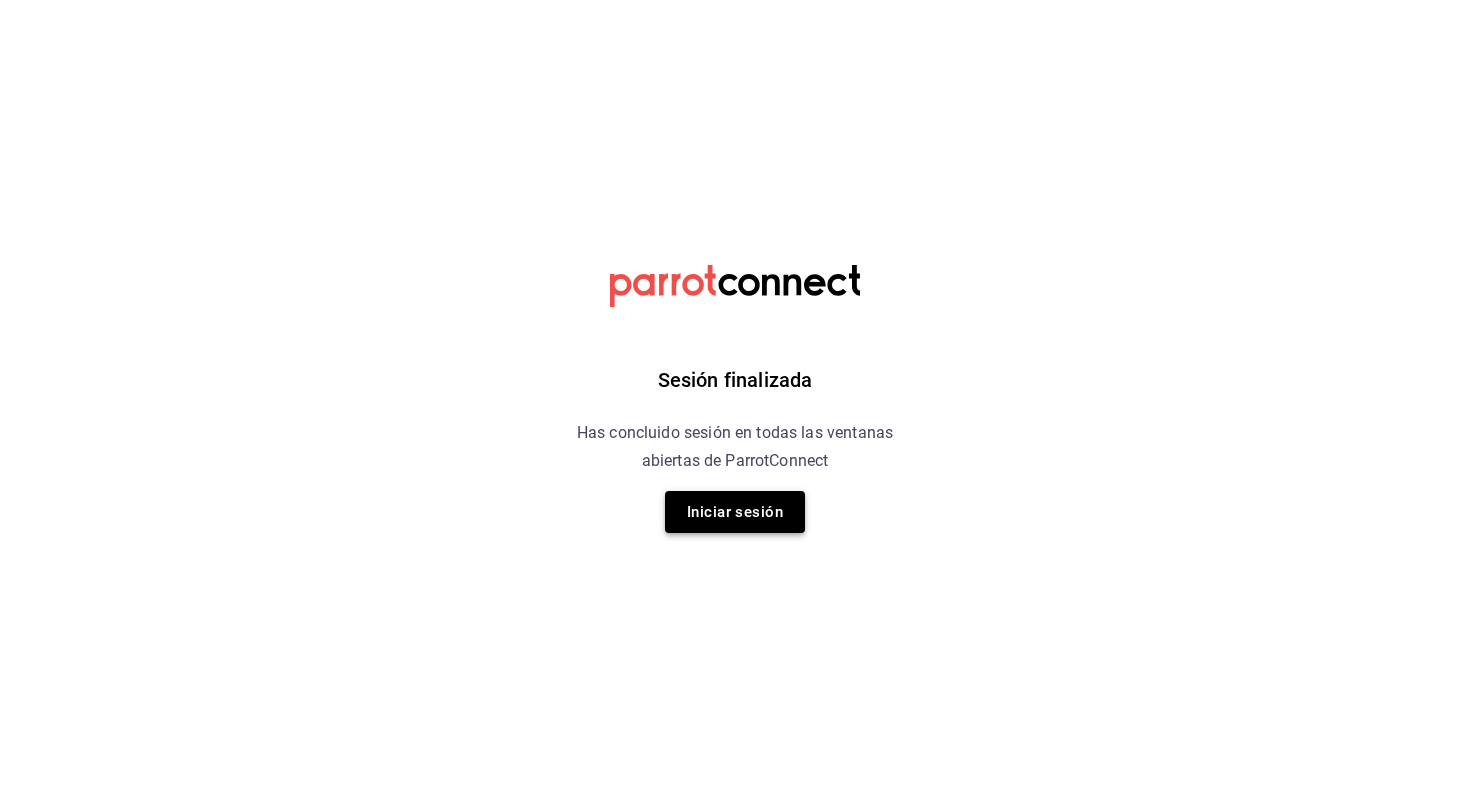 click on "Iniciar sesión" at bounding box center [735, 512] 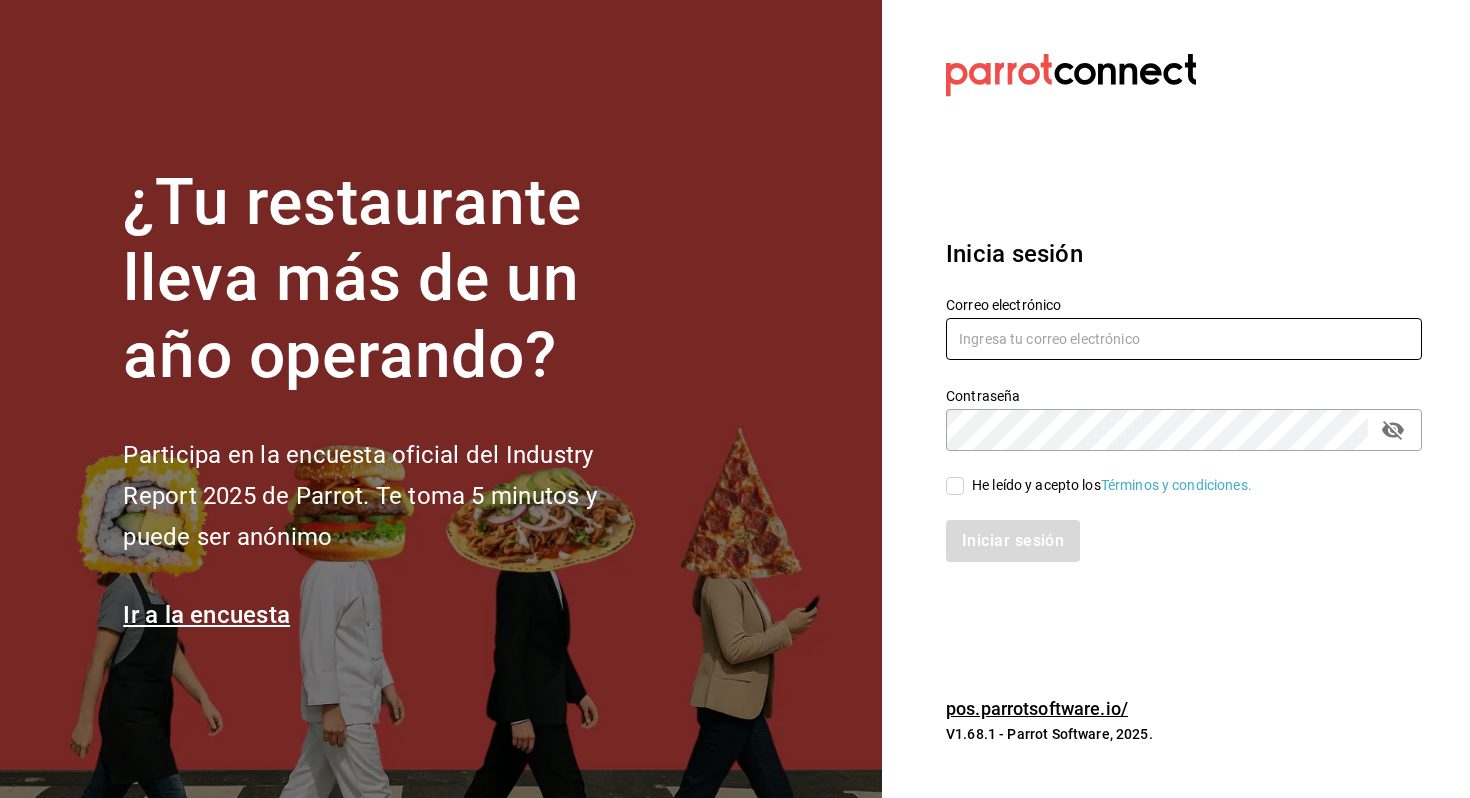 click at bounding box center [1184, 339] 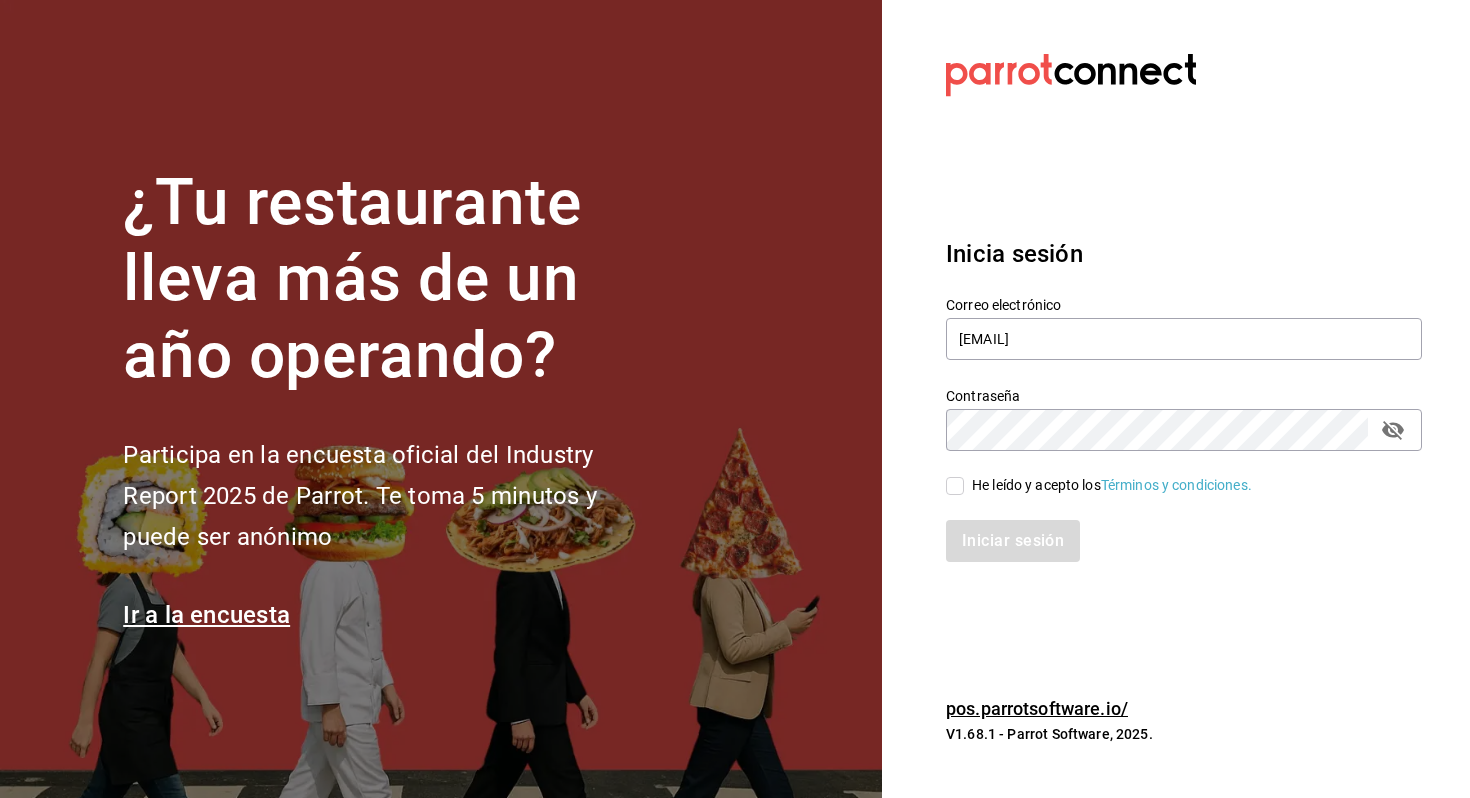 click on "He leído y acepto los  Términos y condiciones." at bounding box center [955, 486] 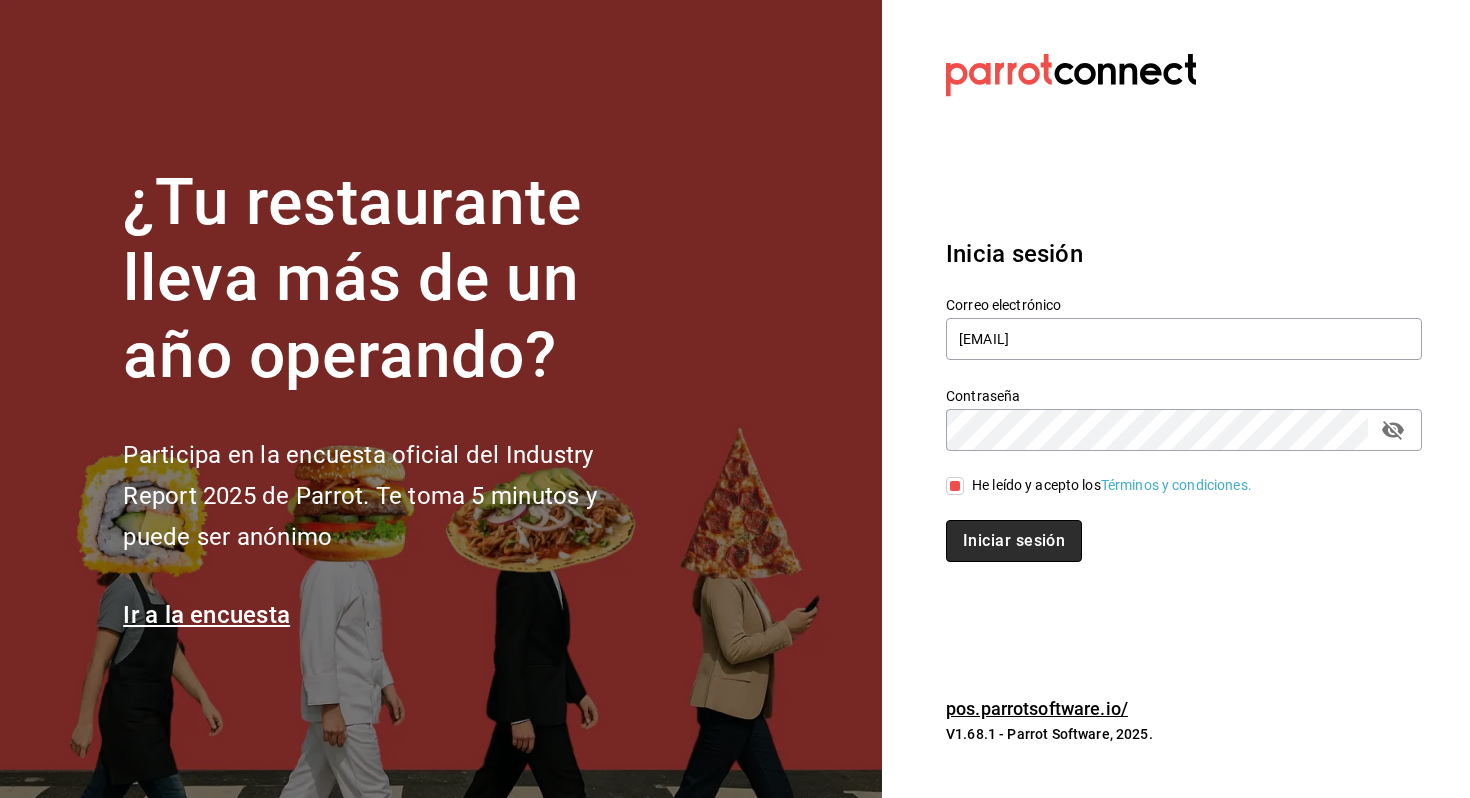 click on "Iniciar sesión" at bounding box center (1014, 541) 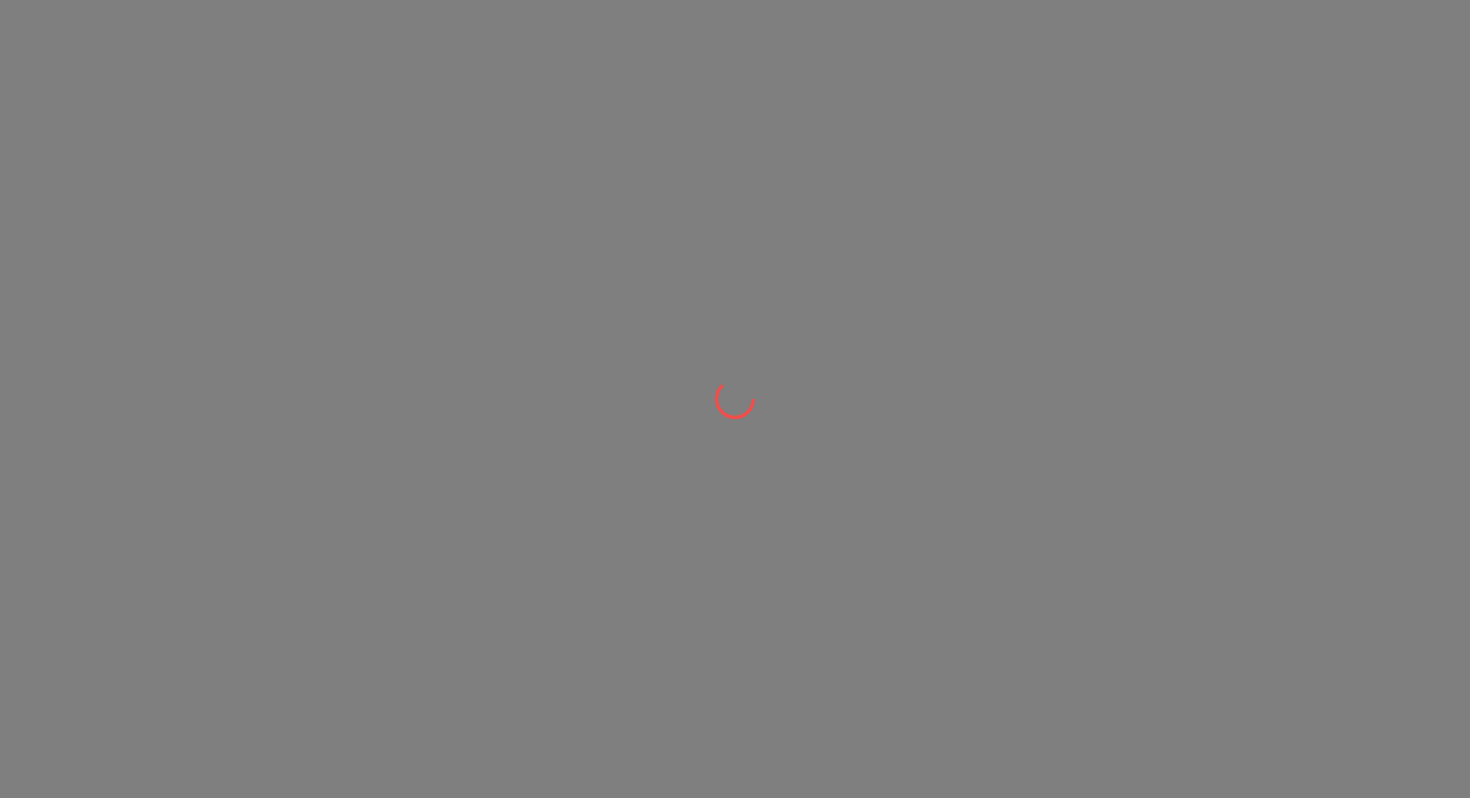scroll, scrollTop: 0, scrollLeft: 0, axis: both 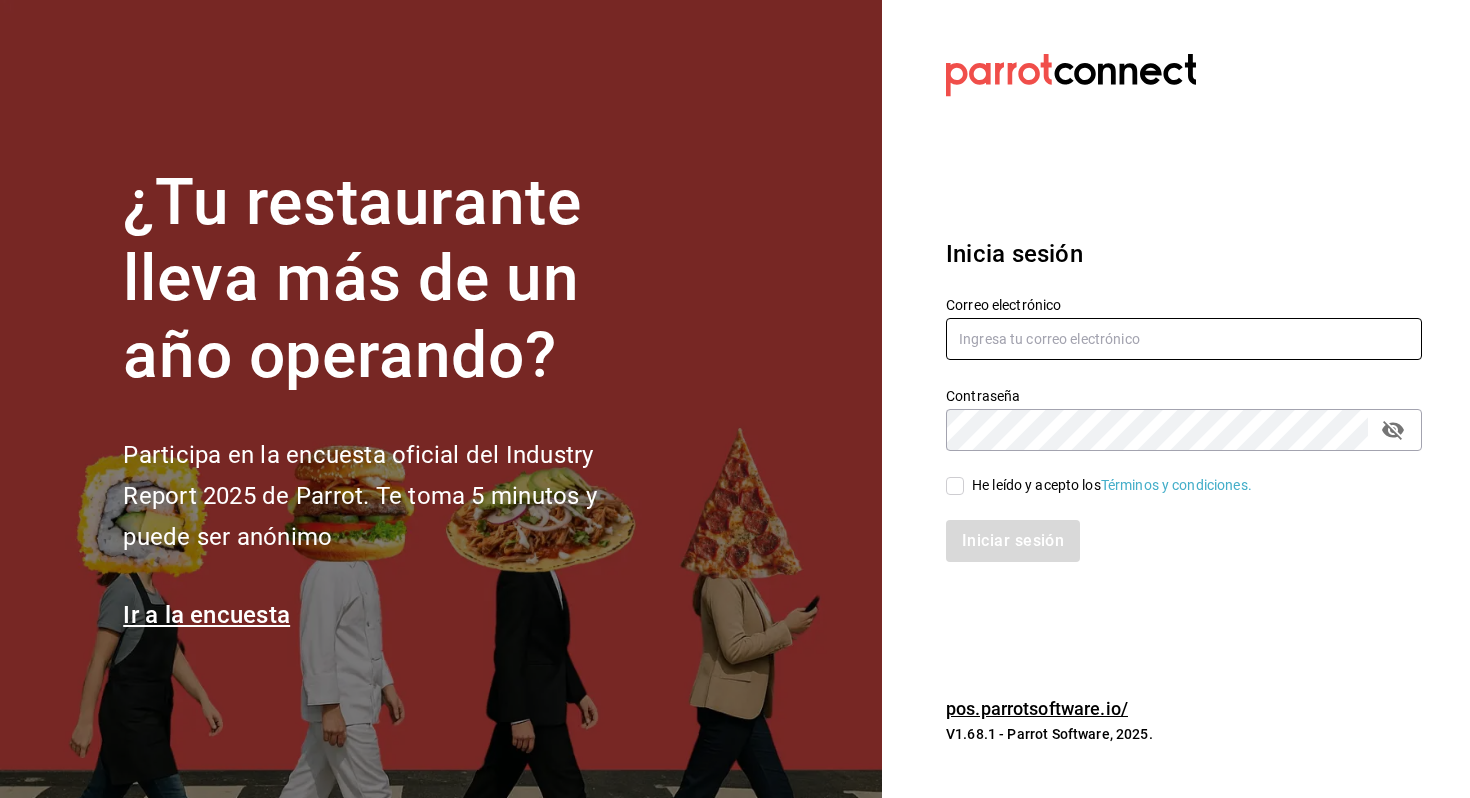 click at bounding box center [1184, 339] 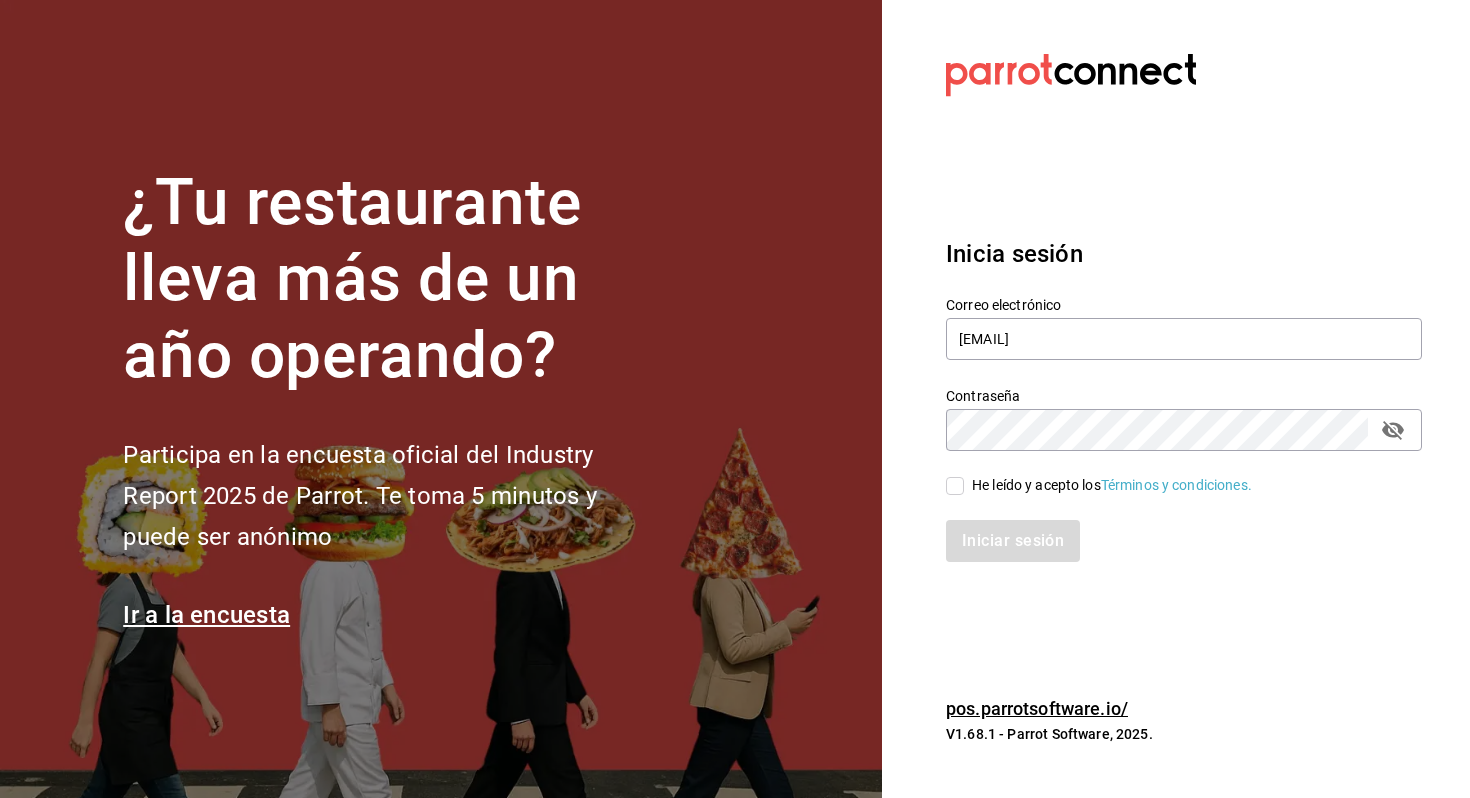 click on "He leído y acepto los  Términos y condiciones." at bounding box center [955, 486] 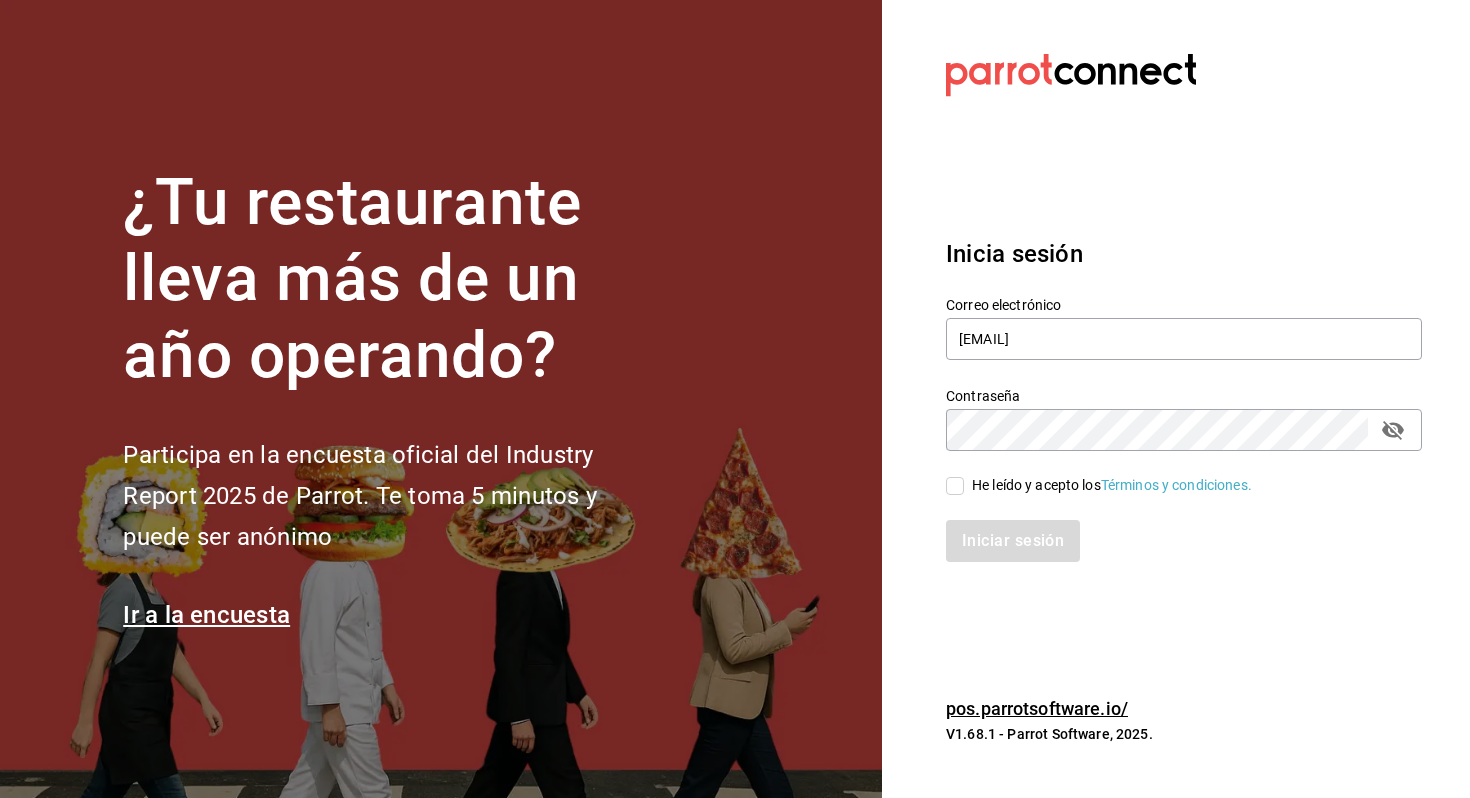 checkbox on "true" 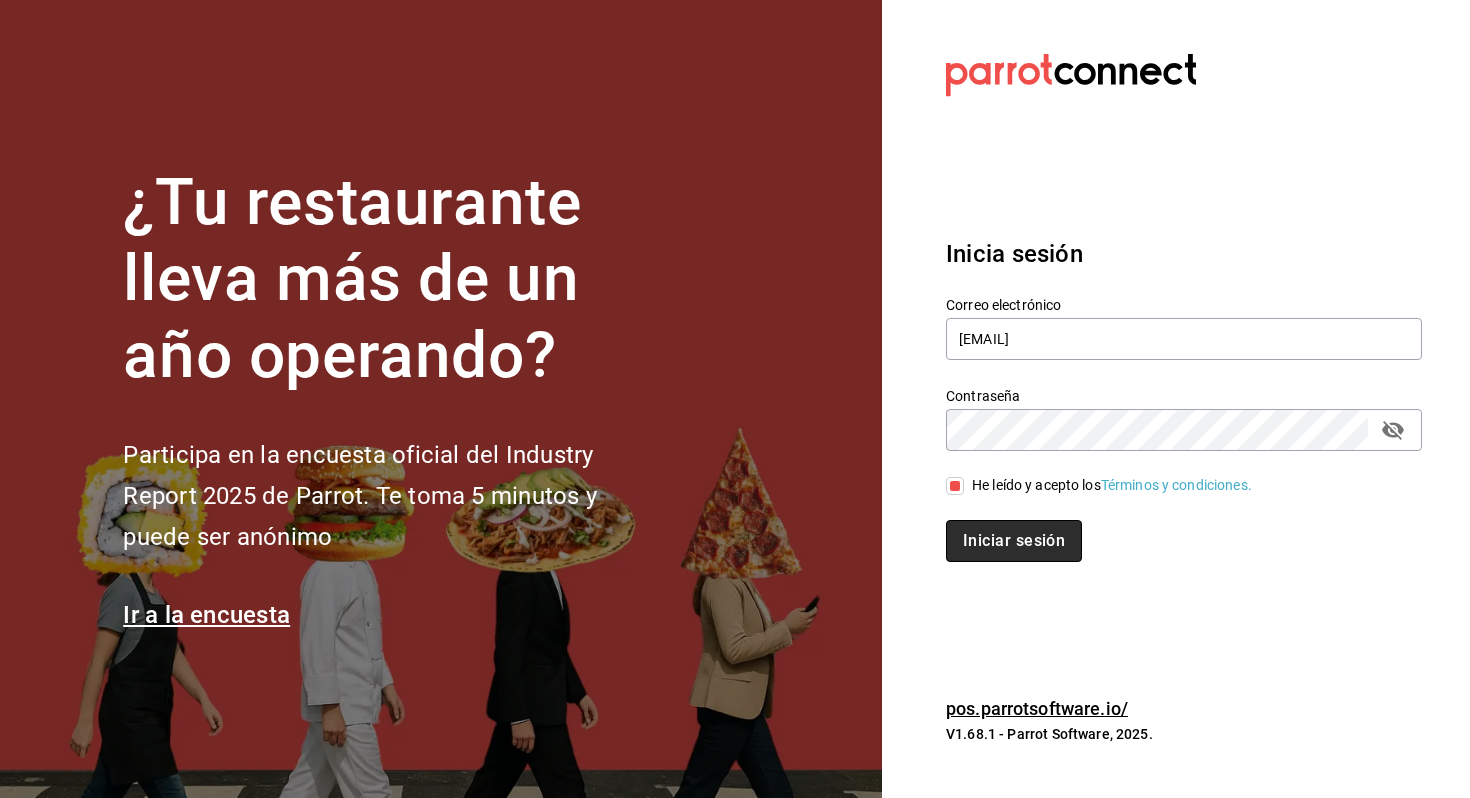 click on "Iniciar sesión" at bounding box center [1014, 541] 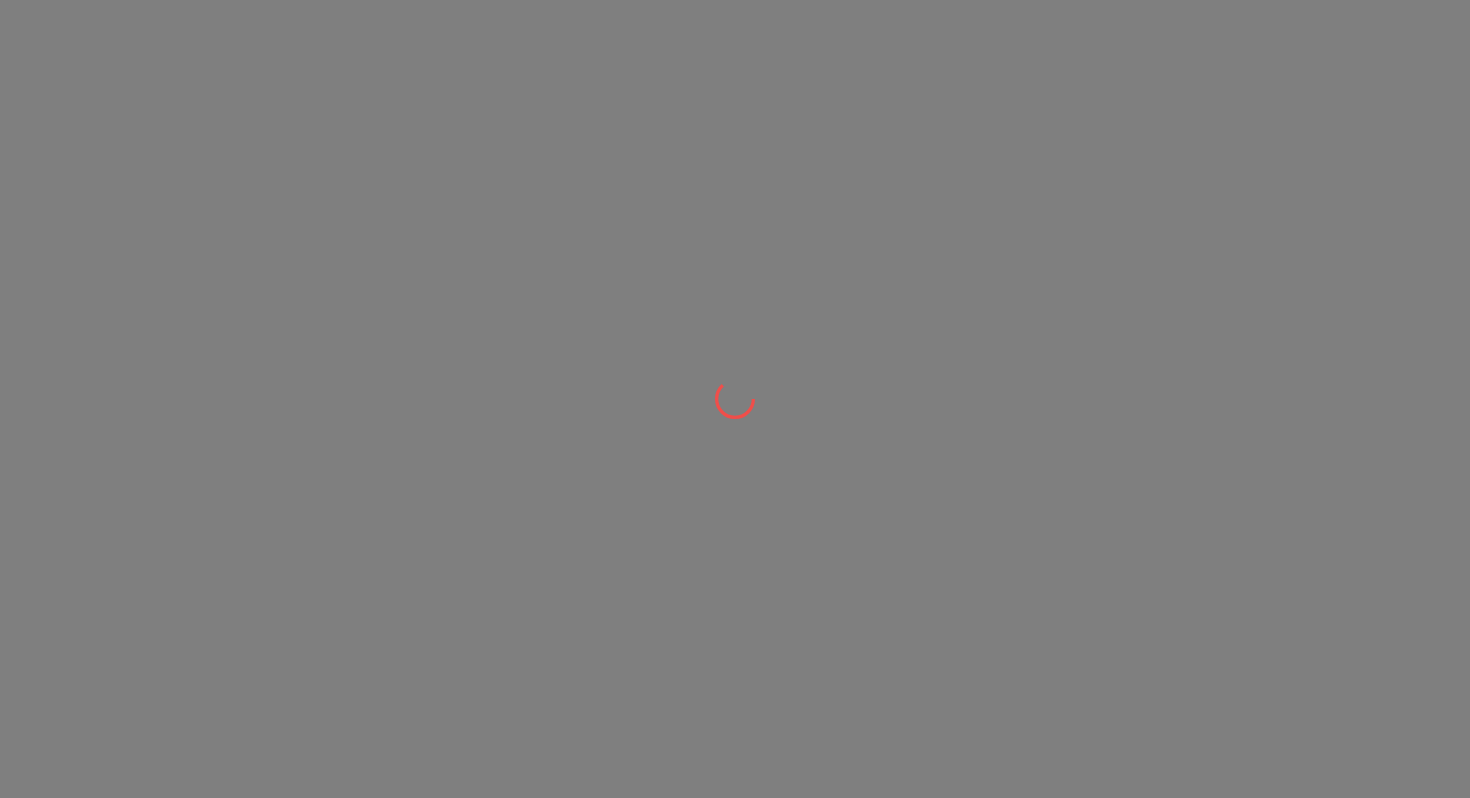 scroll, scrollTop: 0, scrollLeft: 0, axis: both 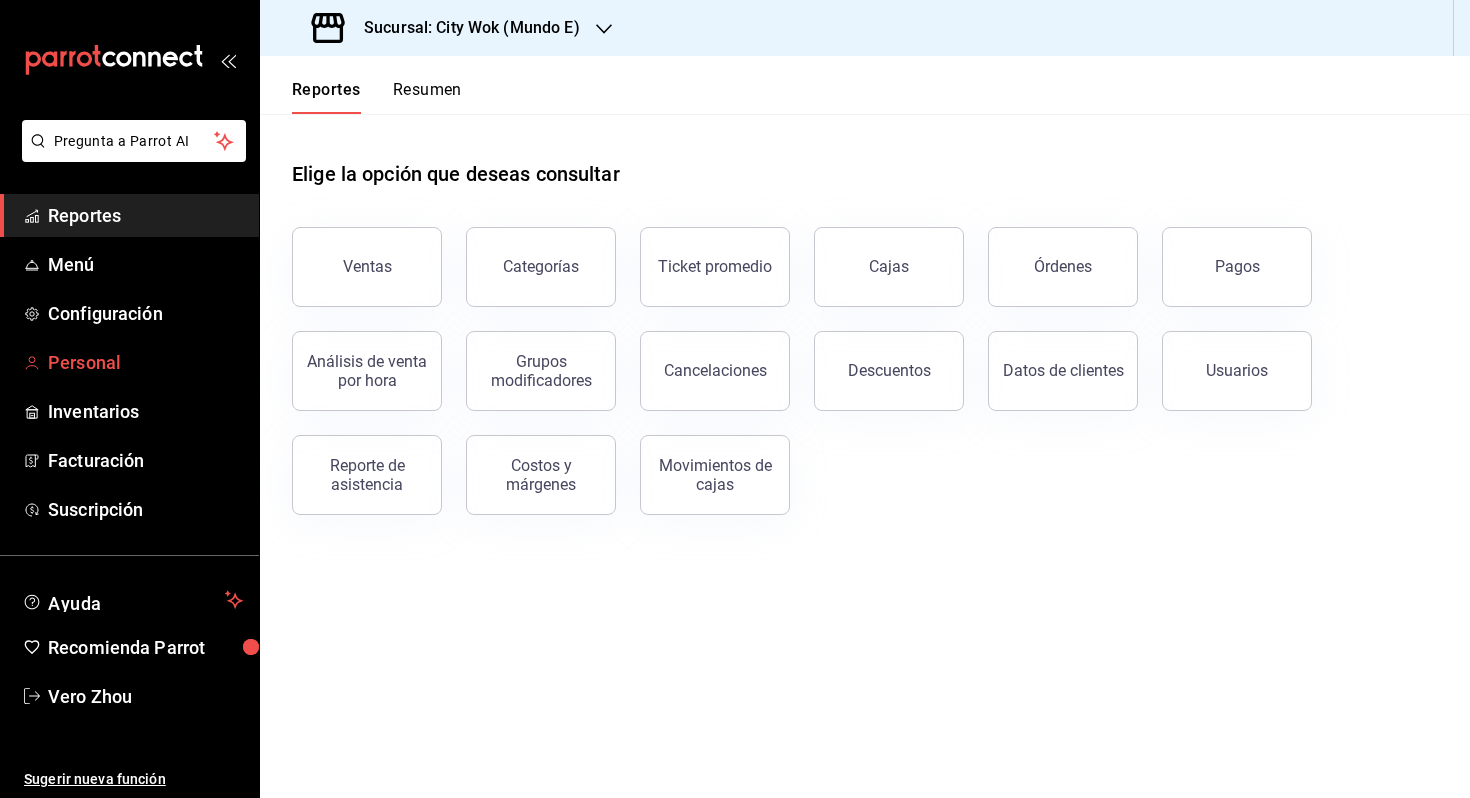 click on "Personal" at bounding box center [145, 362] 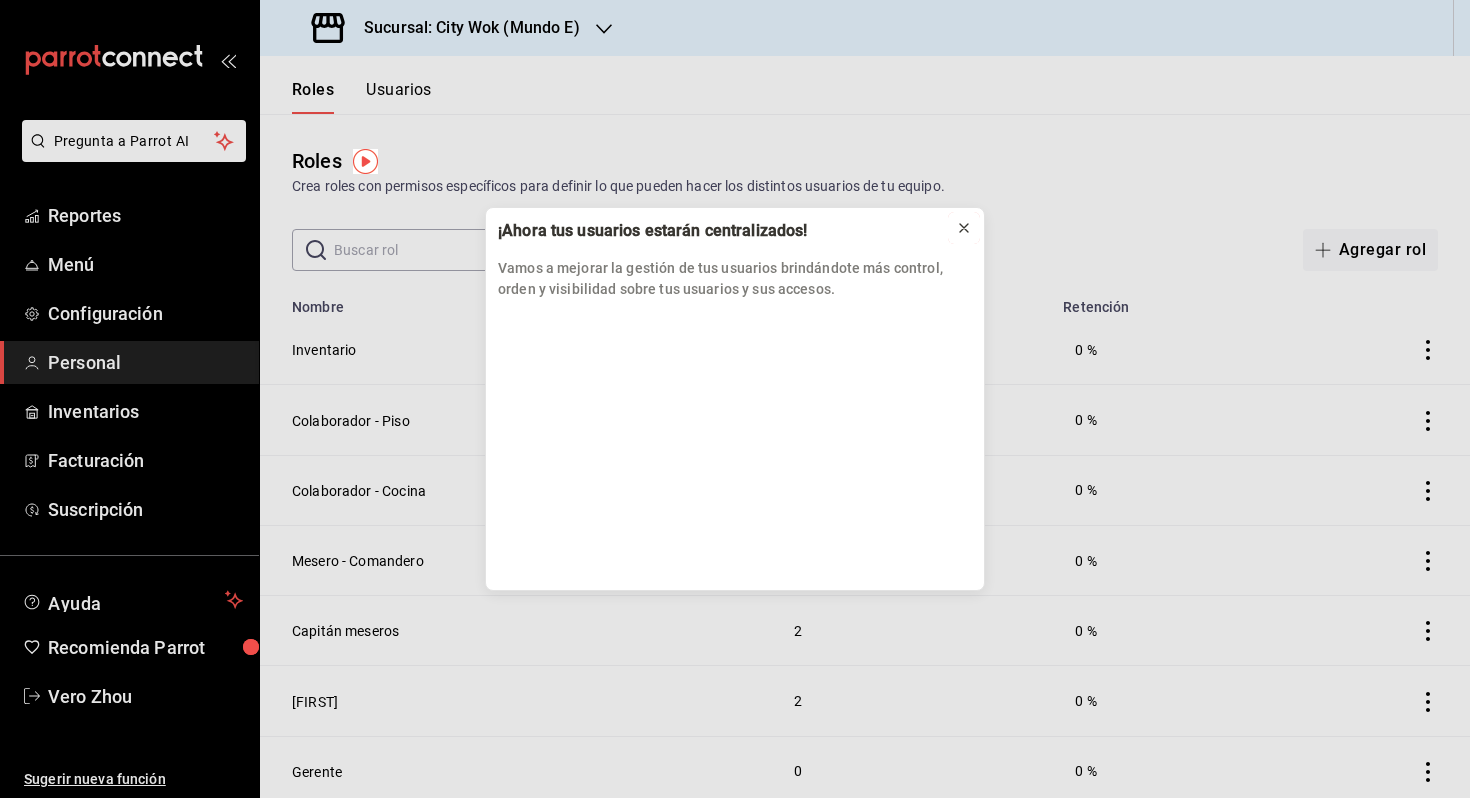 click 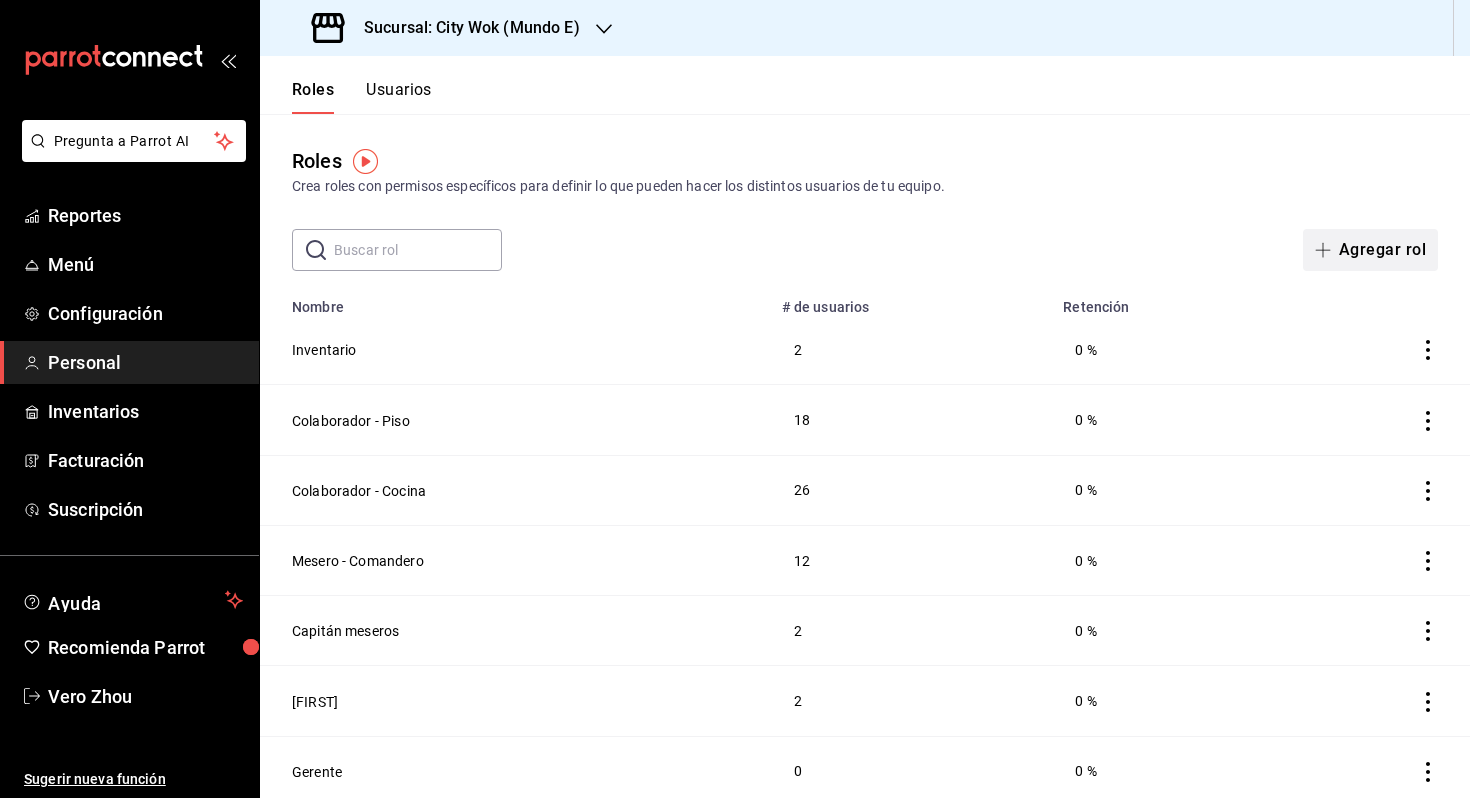 click on "Agregar rol" at bounding box center [1370, 250] 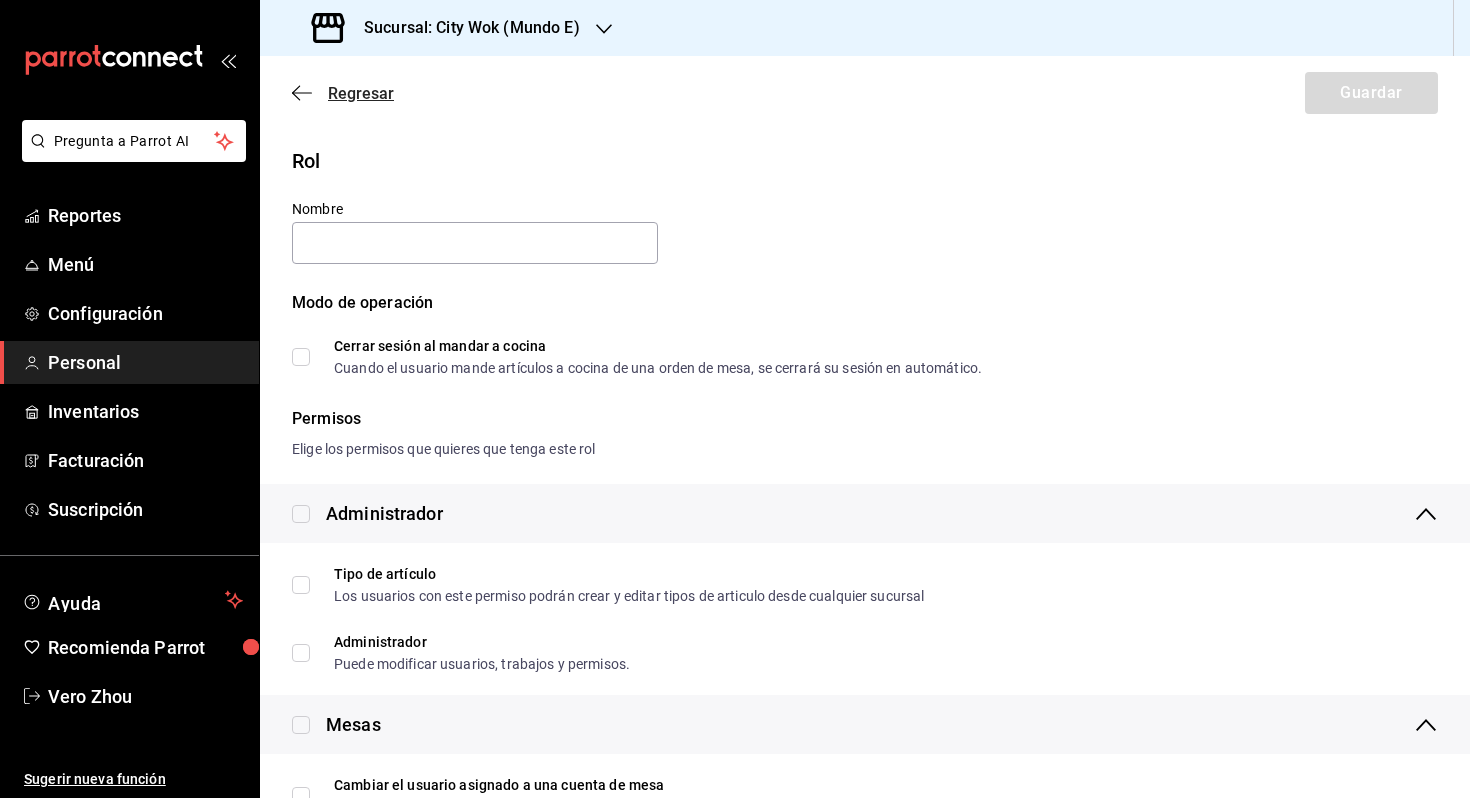 click 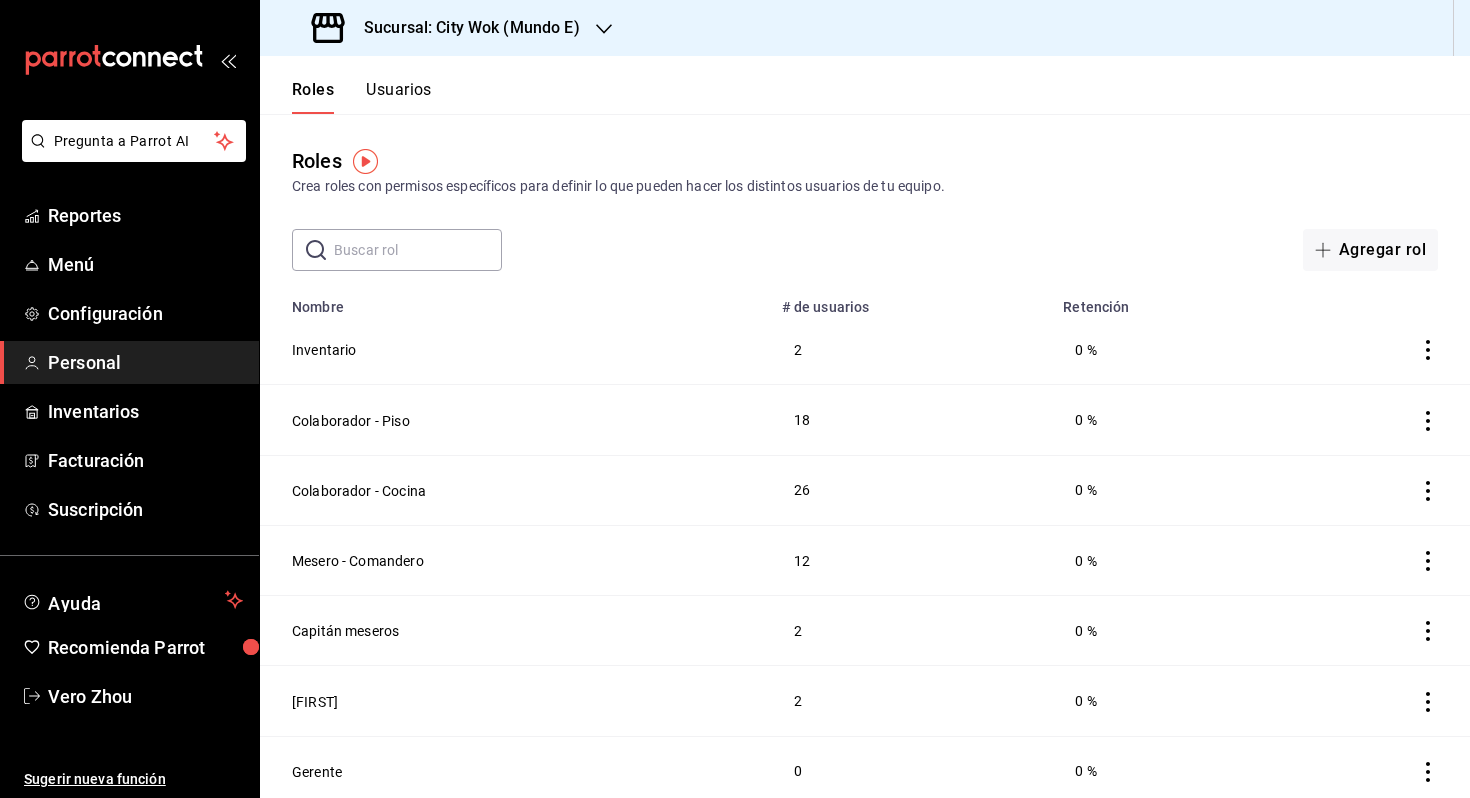 click at bounding box center (604, 28) 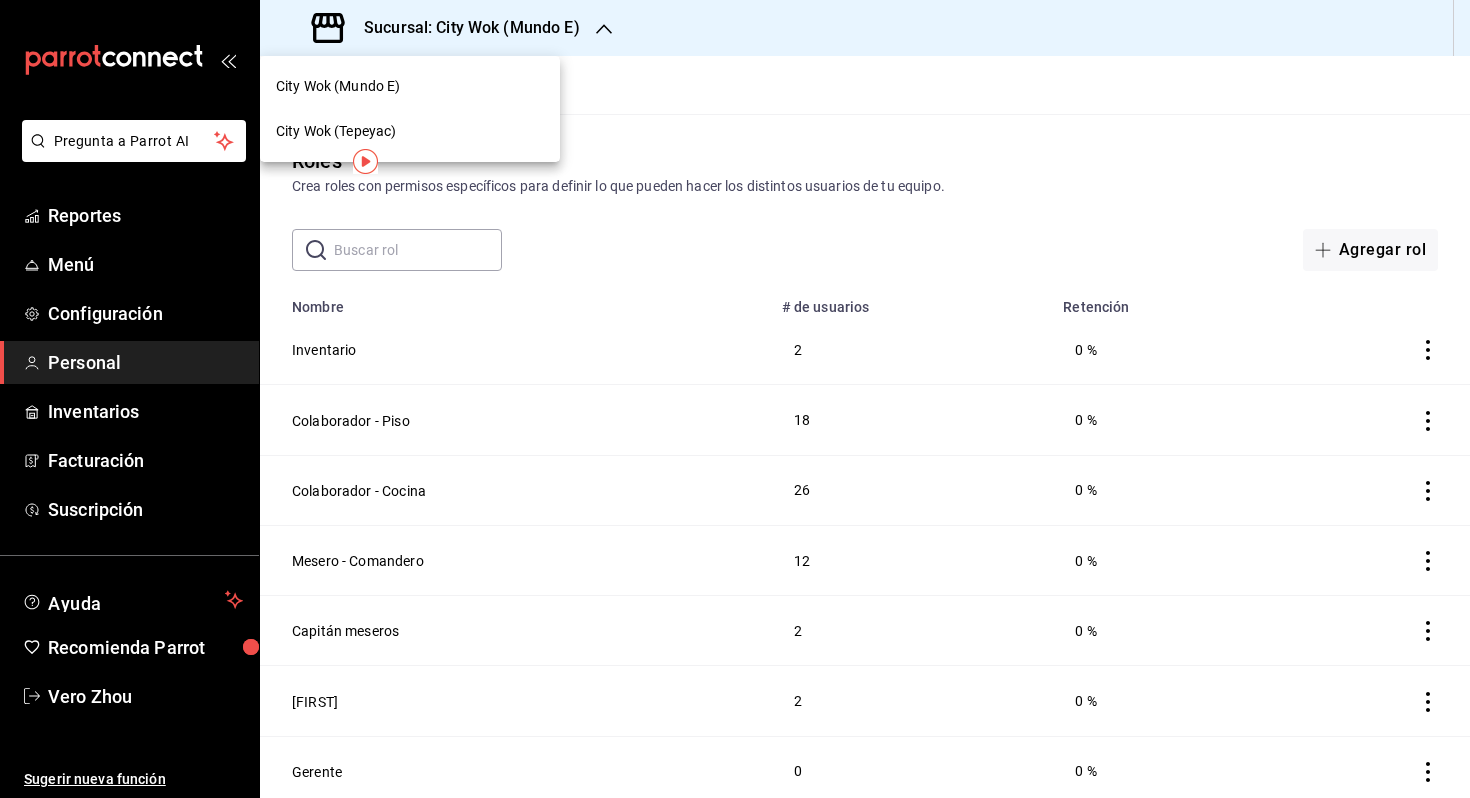click on "City Wok (Mundo E)" at bounding box center [410, 86] 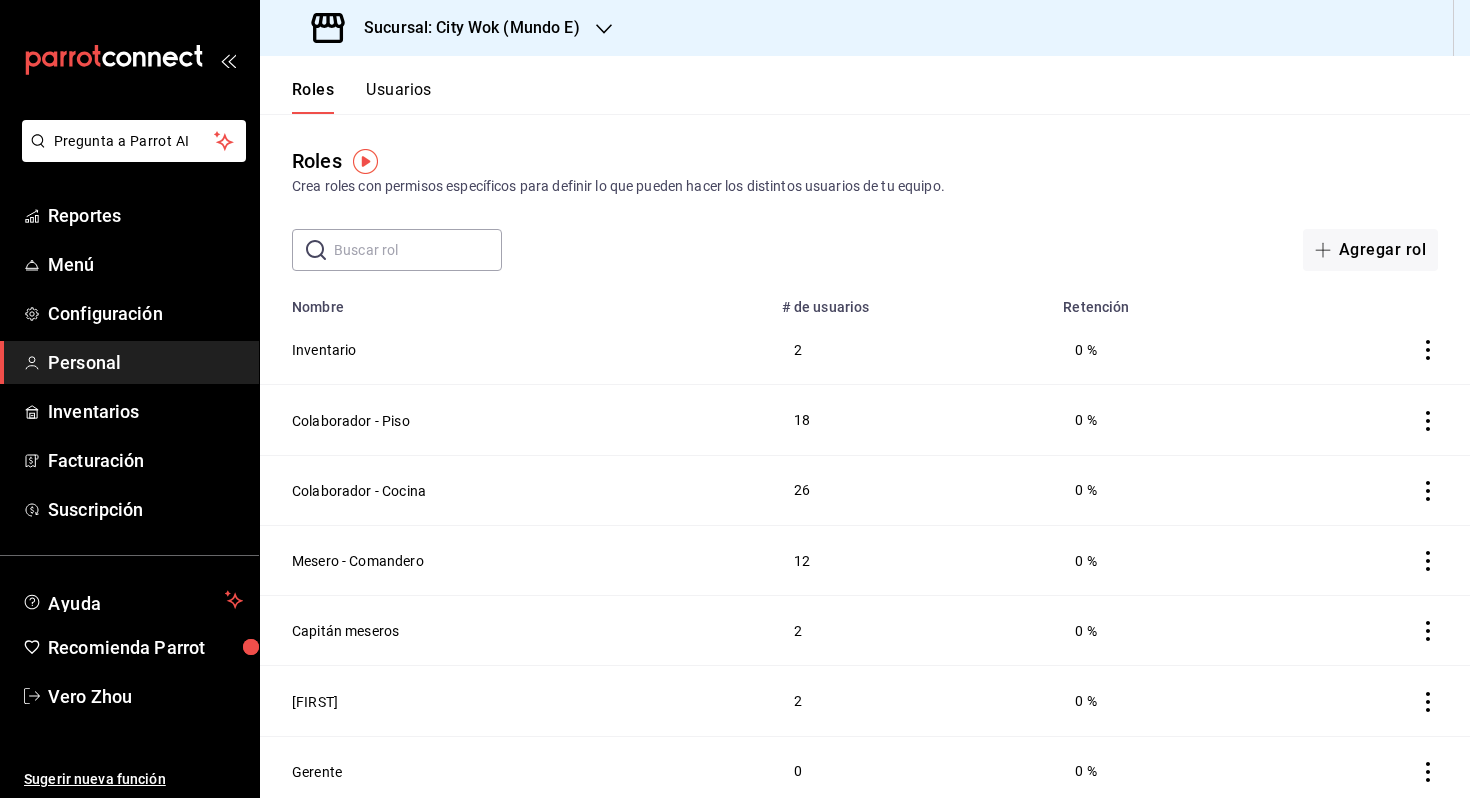 click on "Sucursal: City Wok (Mundo E)" at bounding box center [448, 28] 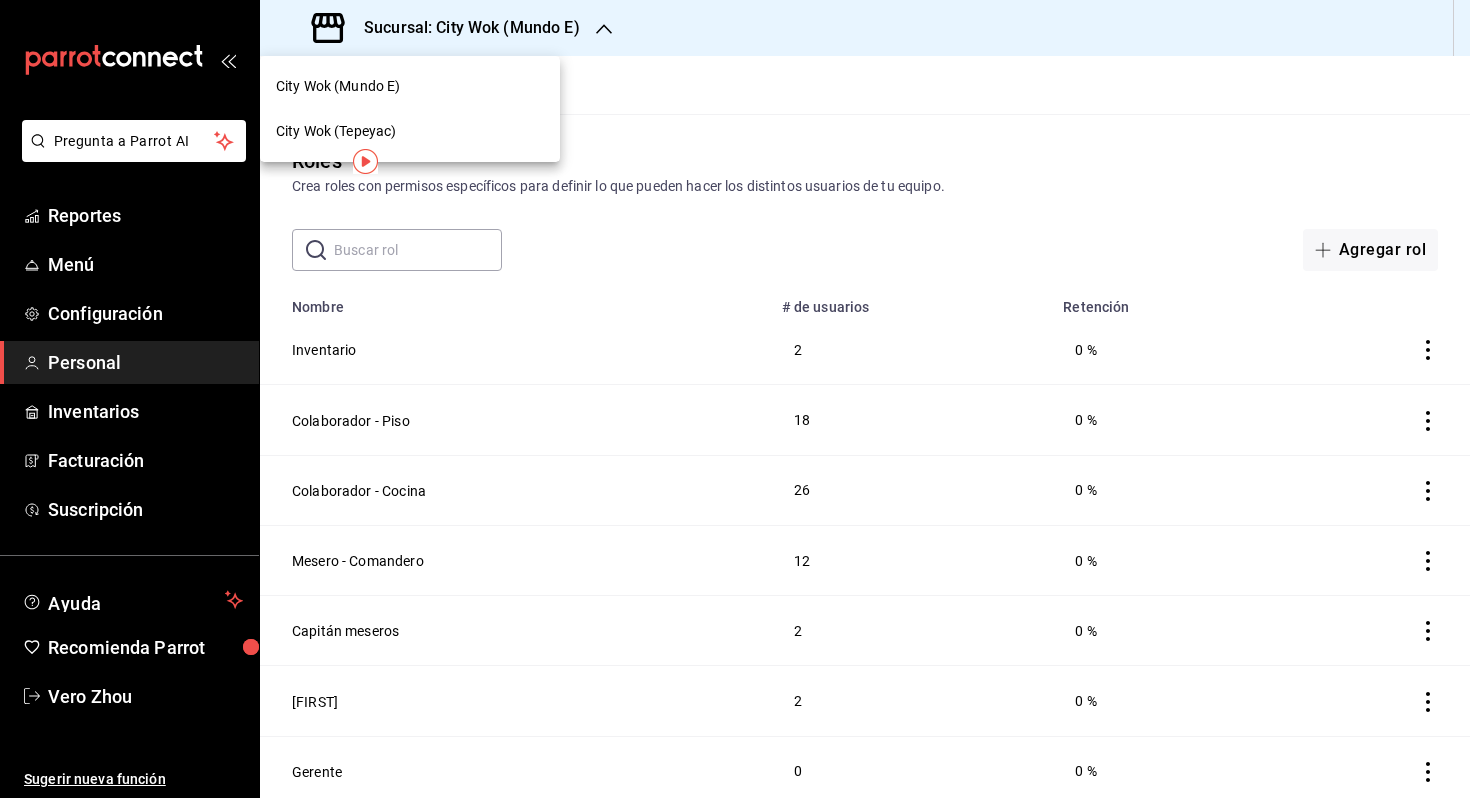 click on "City Wok (Tepeyac)" at bounding box center (410, 131) 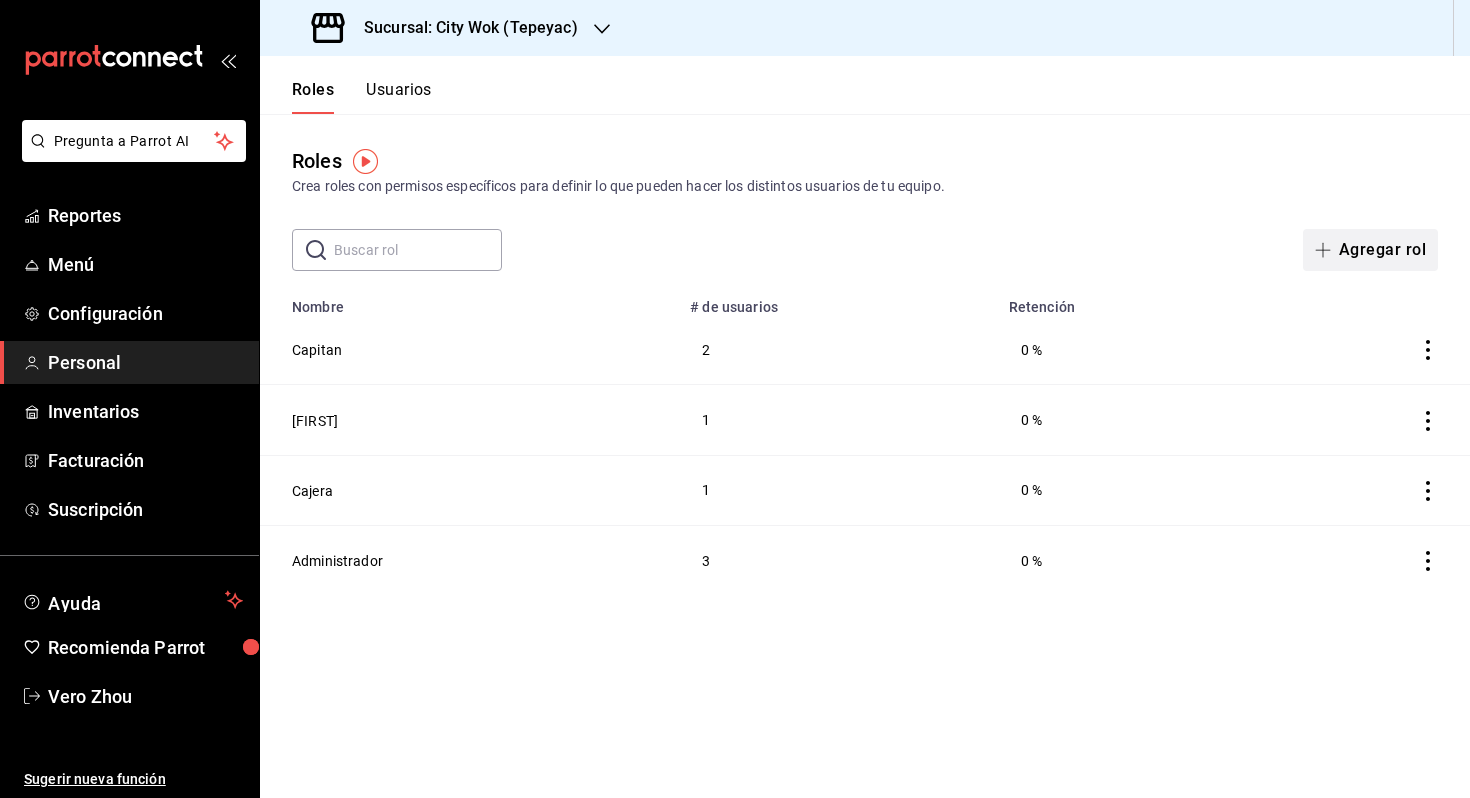 click on "Agregar rol" at bounding box center [1370, 250] 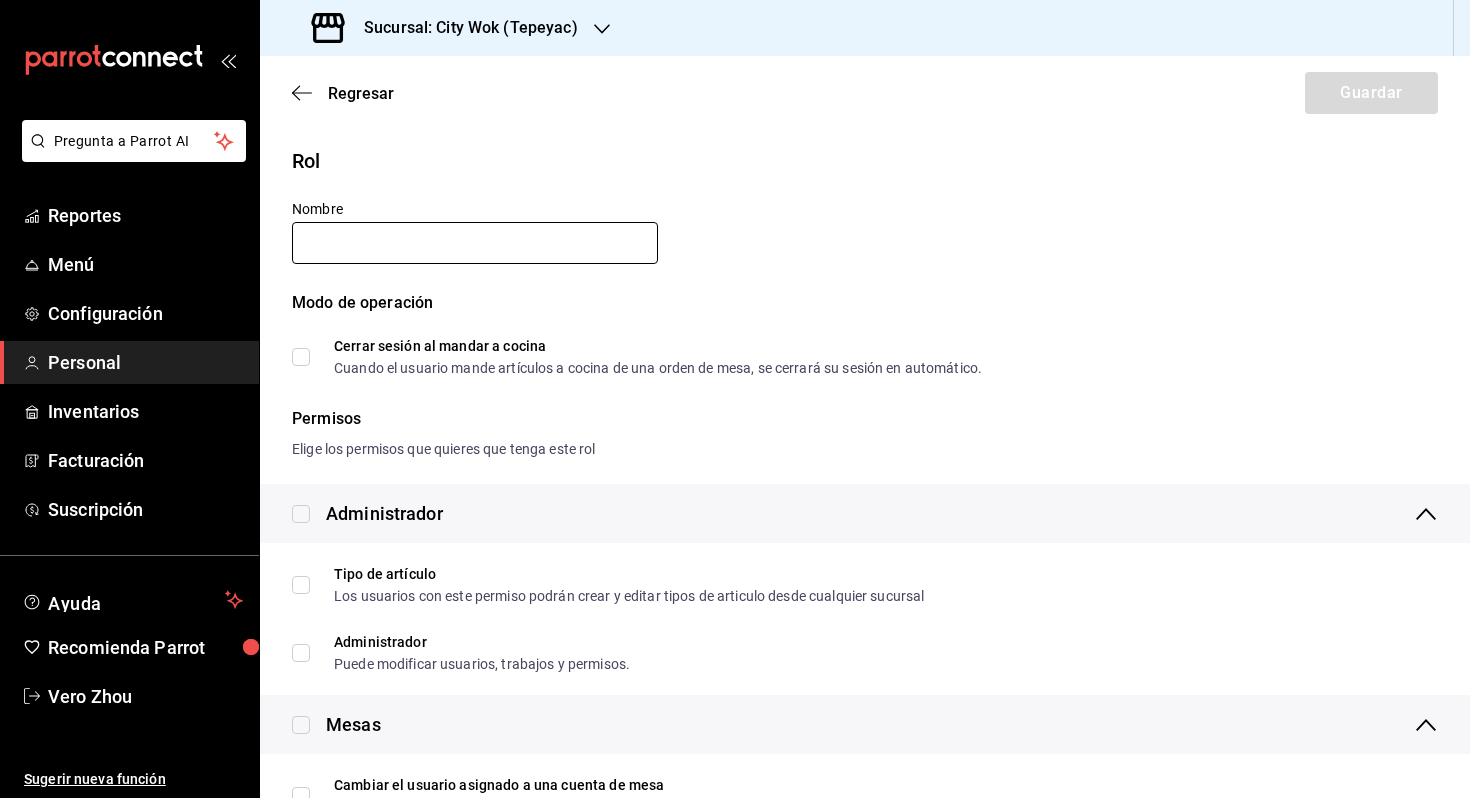 click at bounding box center [475, 243] 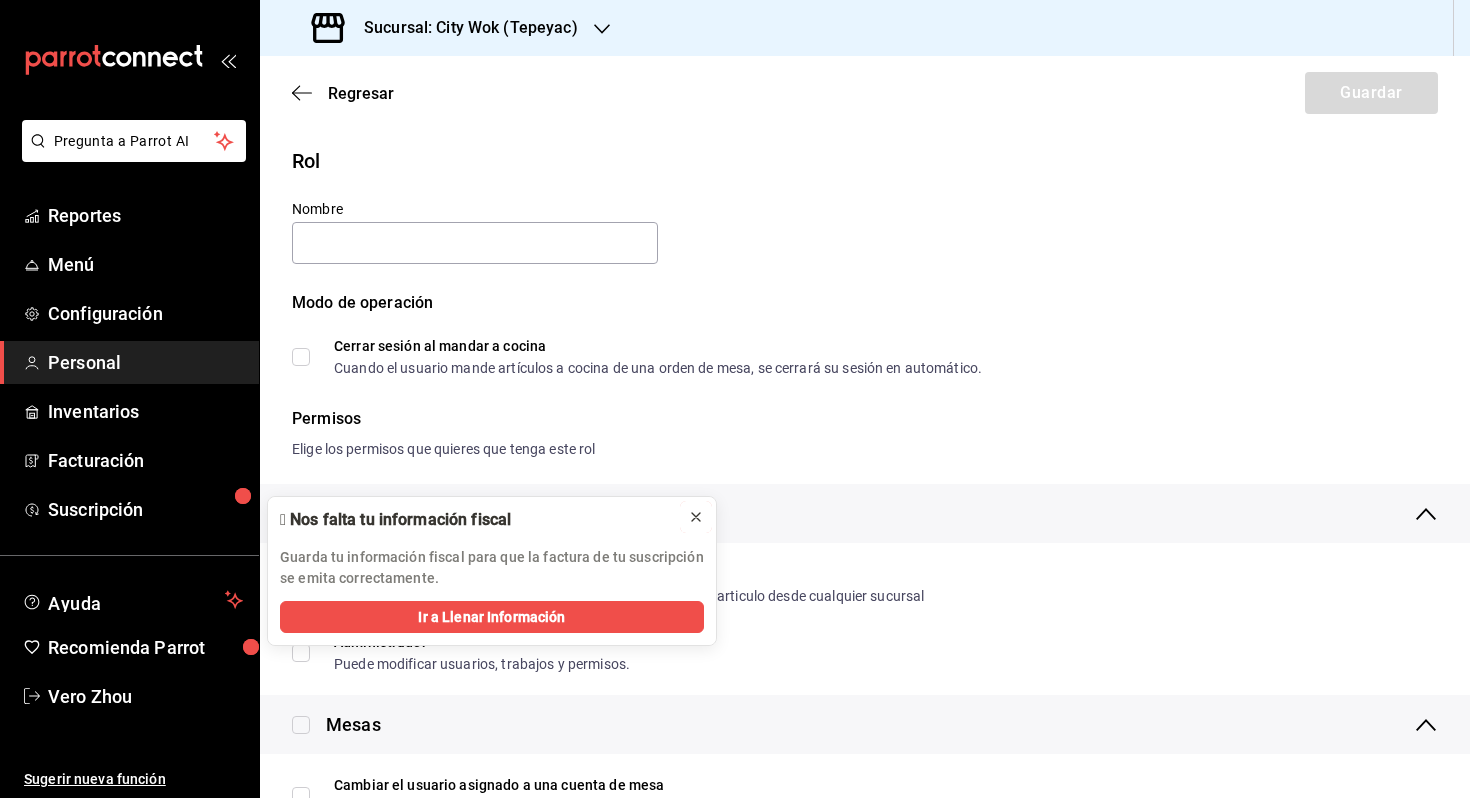 click 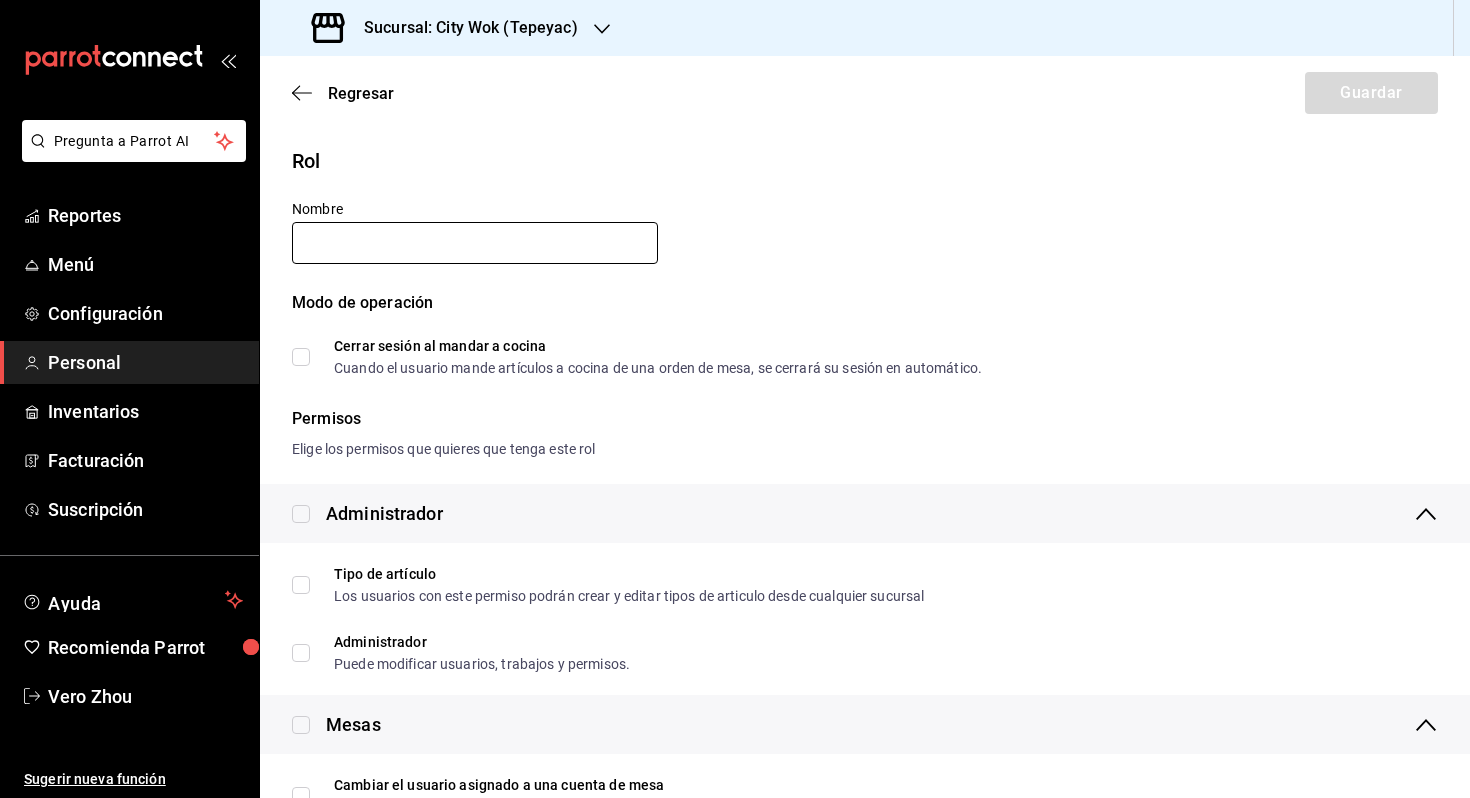 click at bounding box center (475, 243) 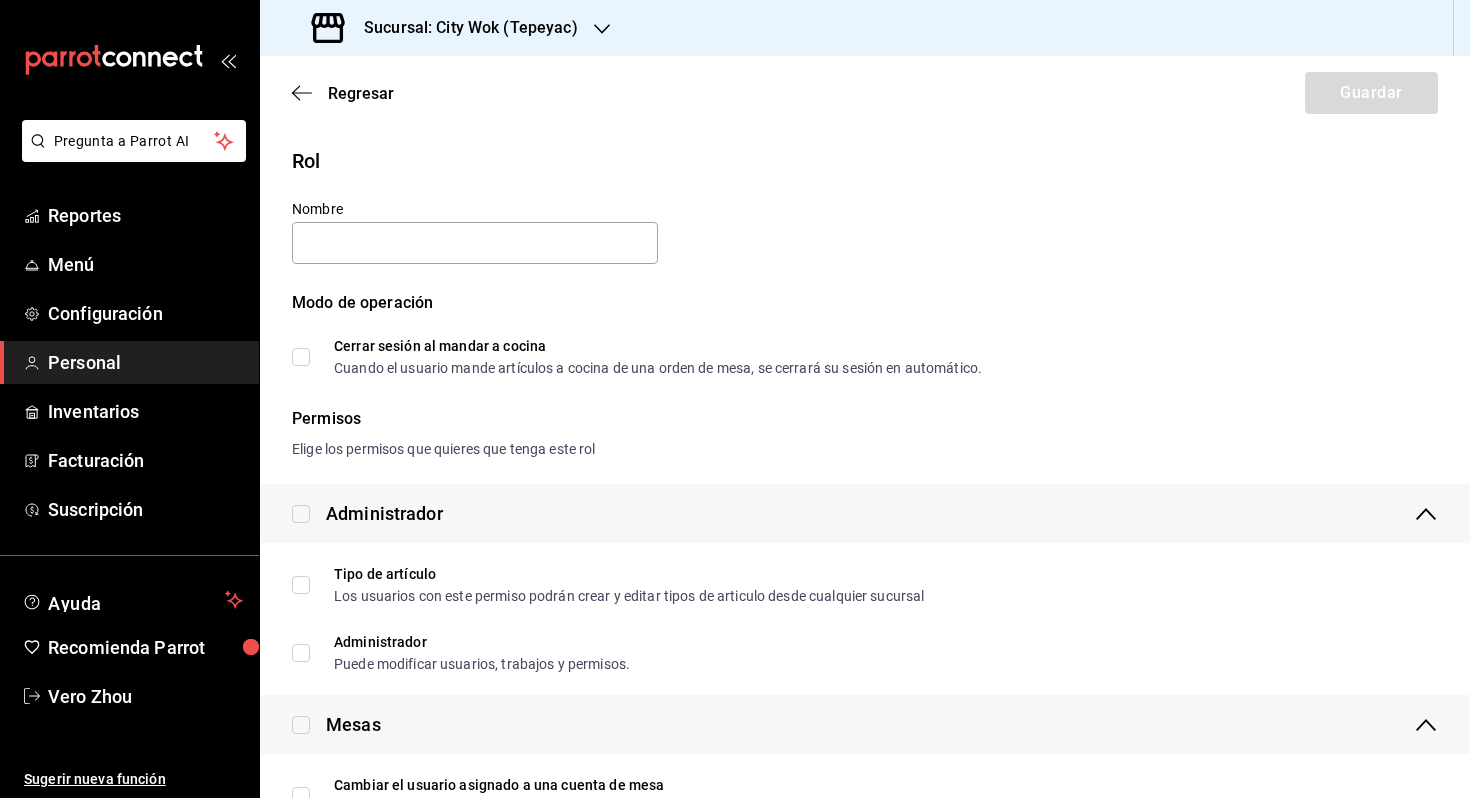 click on "Nombre" at bounding box center [475, 209] 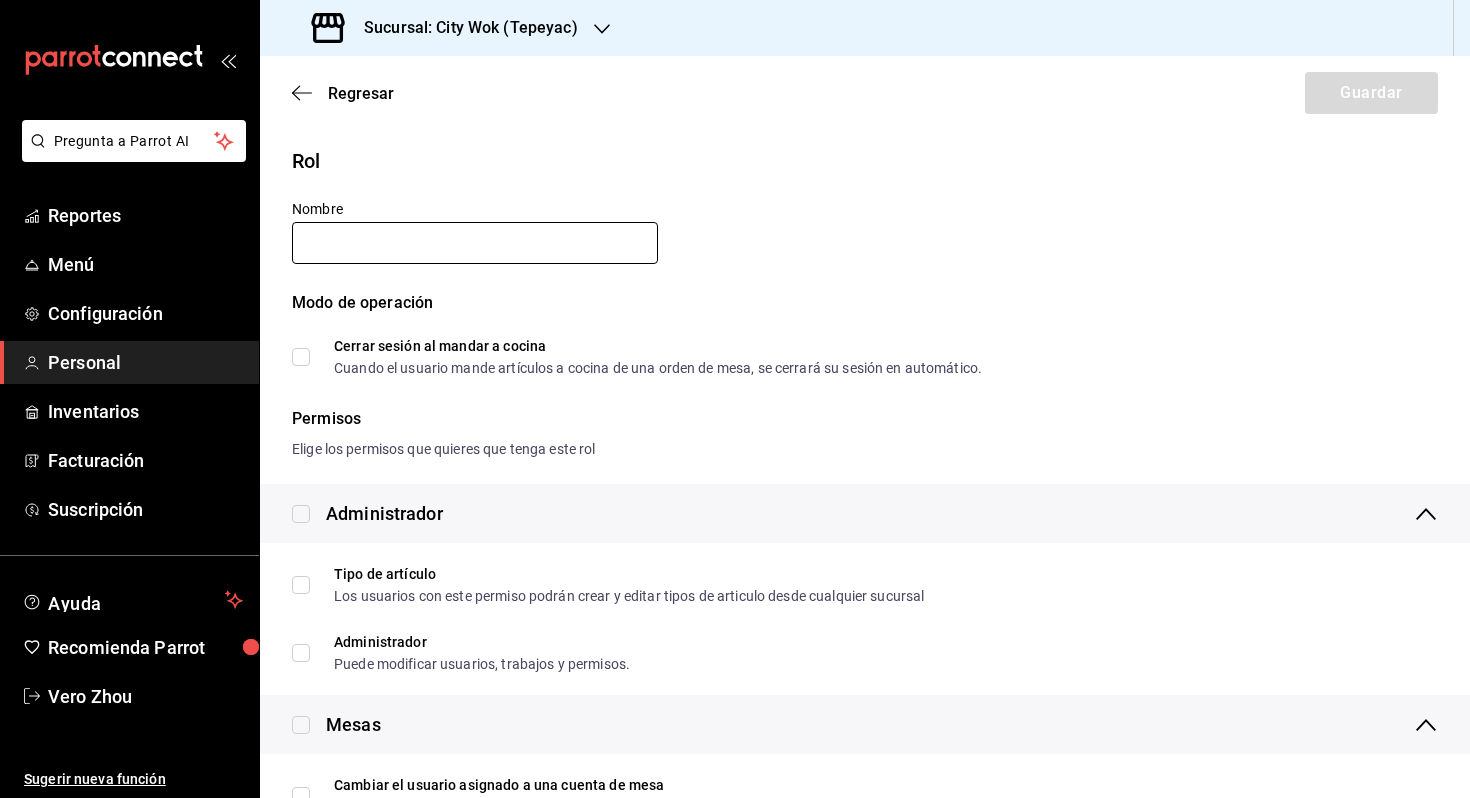 click at bounding box center (475, 243) 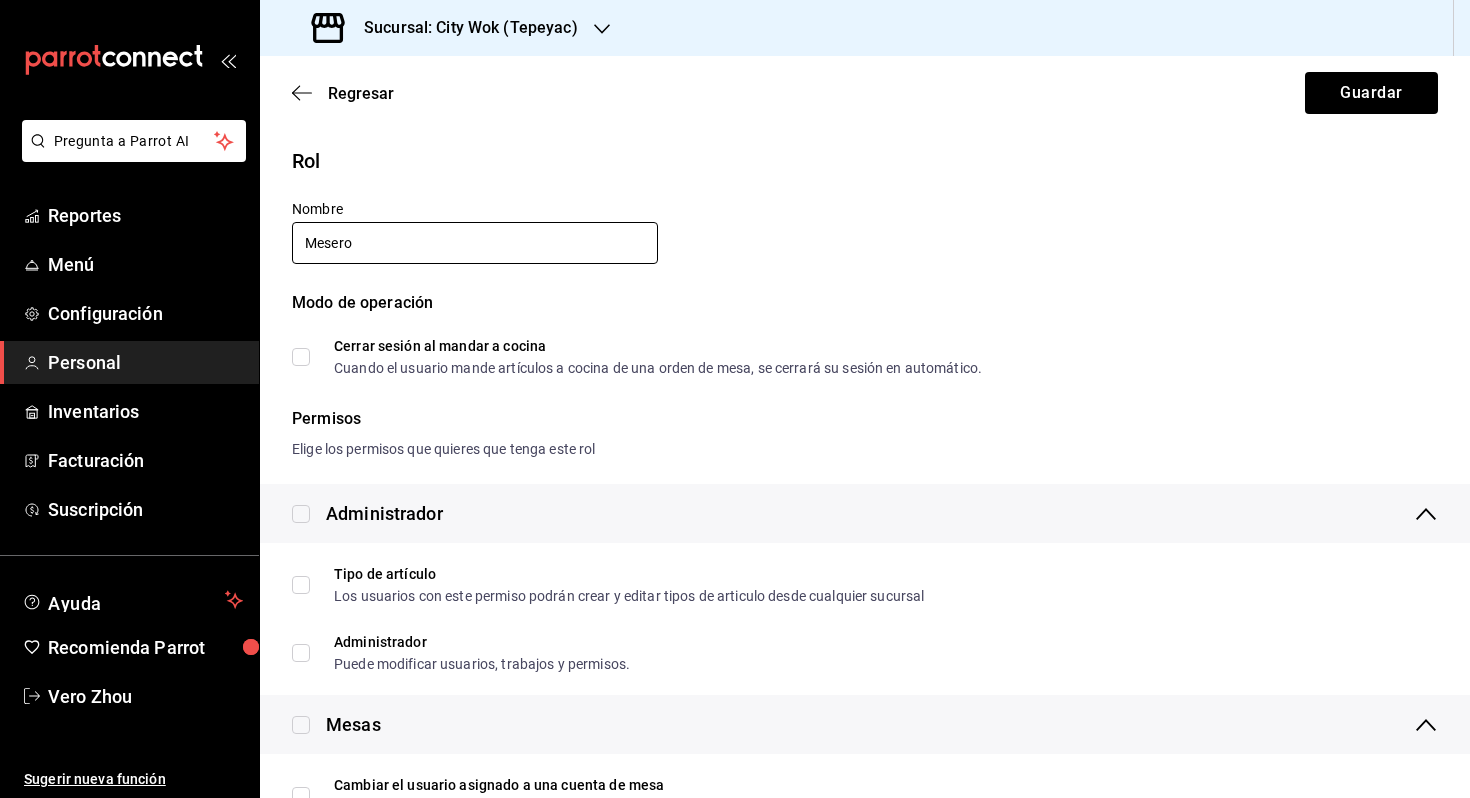 type on "Mesero" 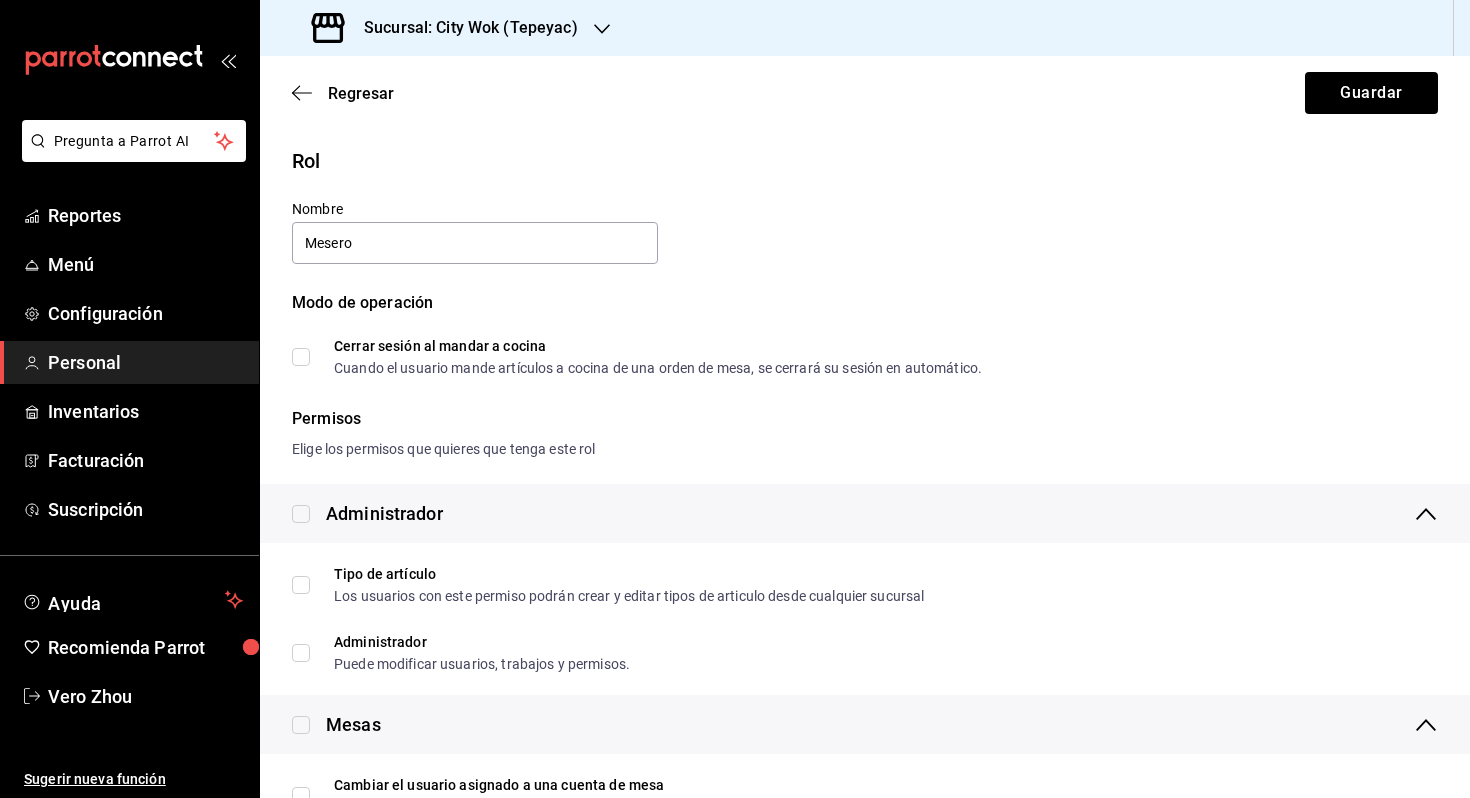 click on "Administrador" at bounding box center [384, 513] 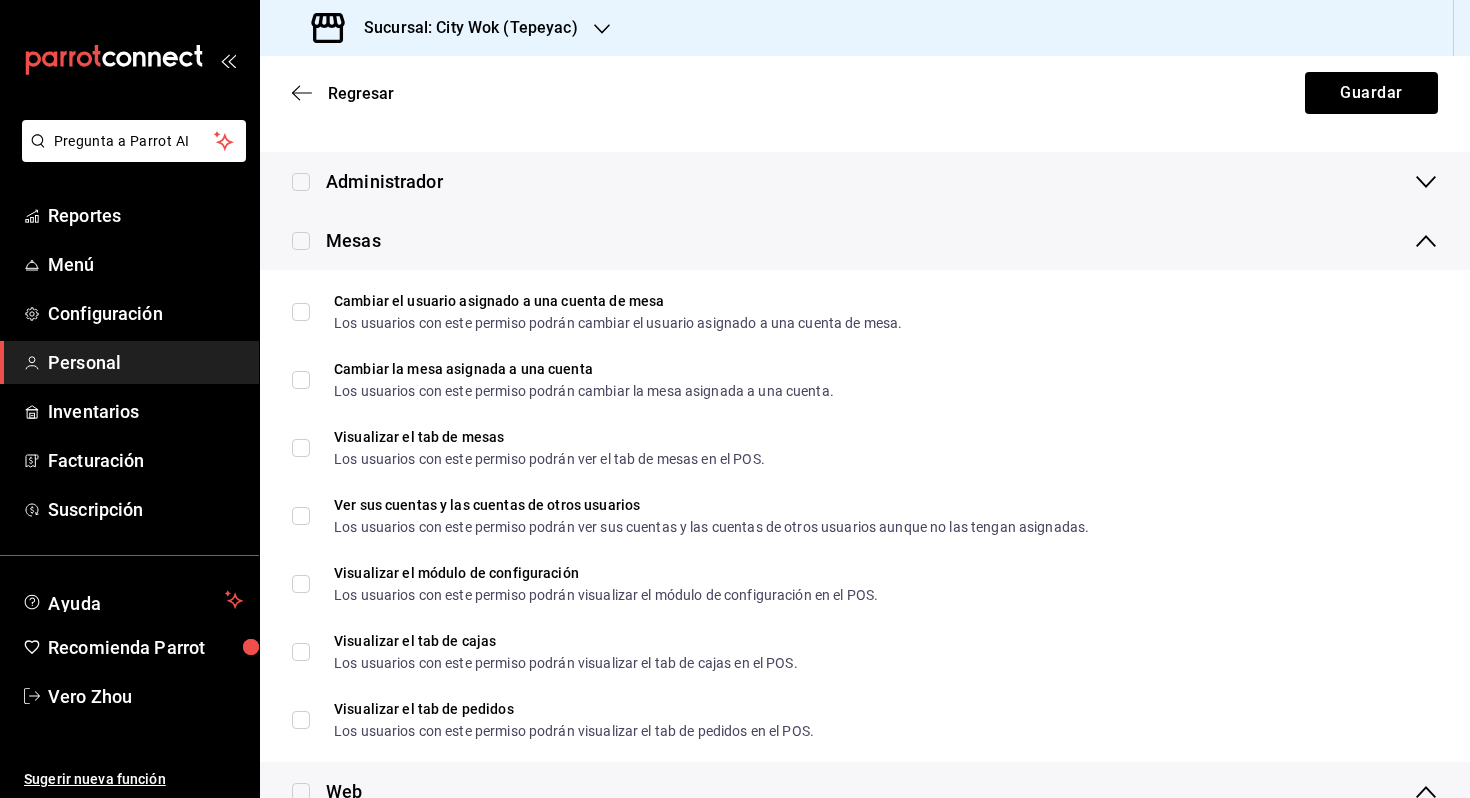 scroll, scrollTop: 333, scrollLeft: 0, axis: vertical 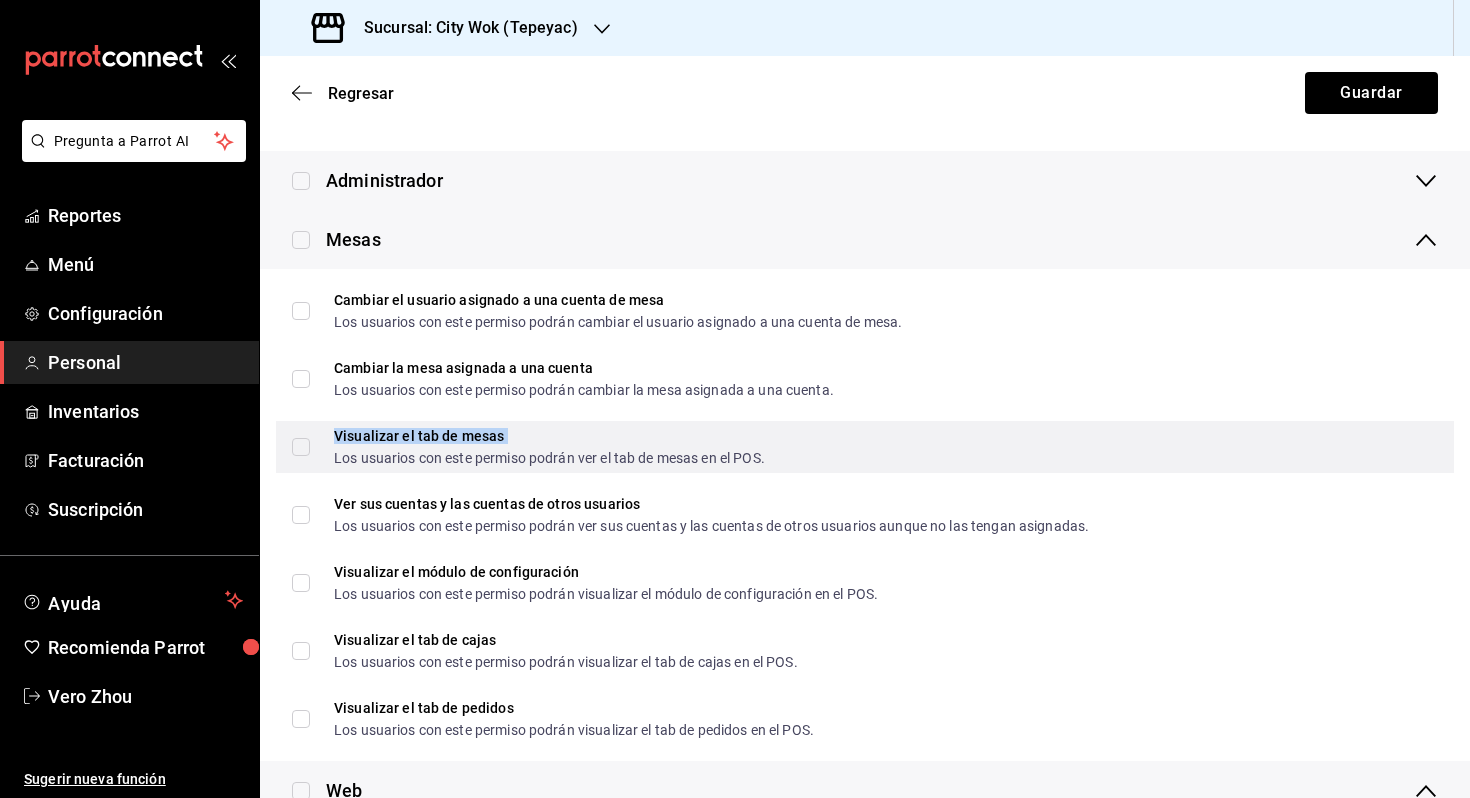 click on "Visualizar el tab de mesas Los usuarios con este permiso podrán ver el tab de mesas en el POS." at bounding box center (549, 447) 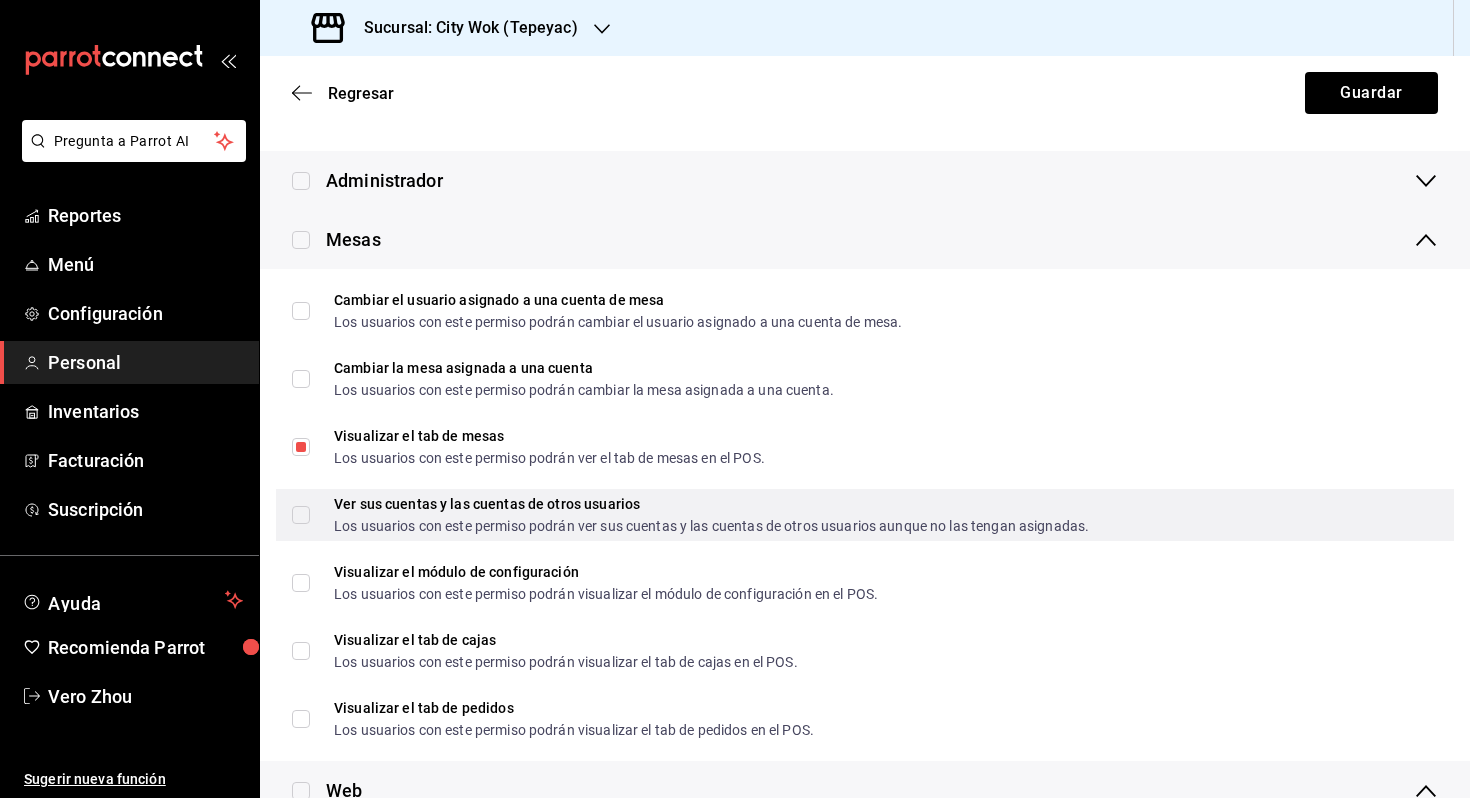 click on "Ver sus cuentas y las cuentas de otros usuarios Los usuarios con este permiso podrán ver sus cuentas y las cuentas de otros usuarios aunque no las tengan asignadas." at bounding box center [865, 515] 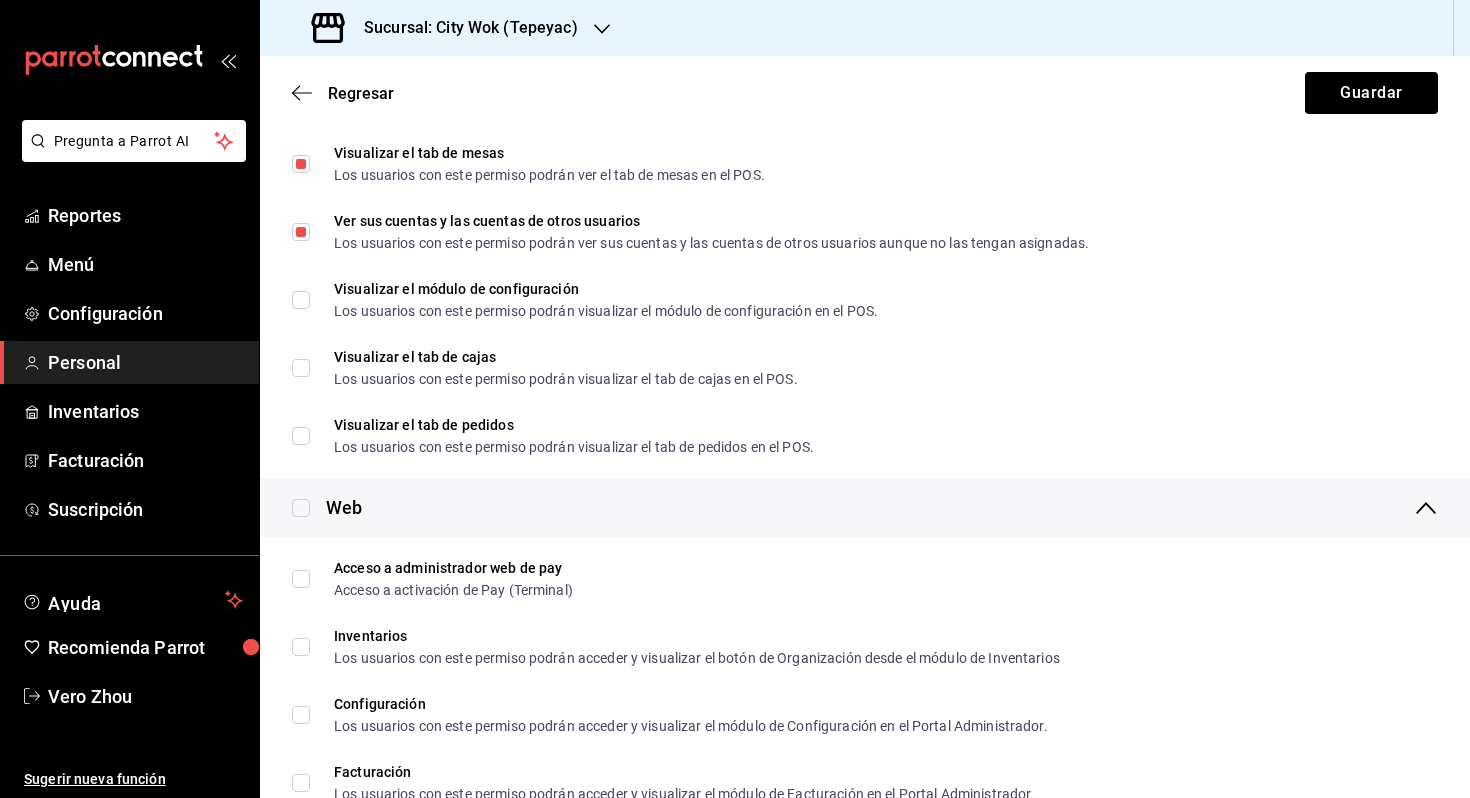 scroll, scrollTop: 643, scrollLeft: 0, axis: vertical 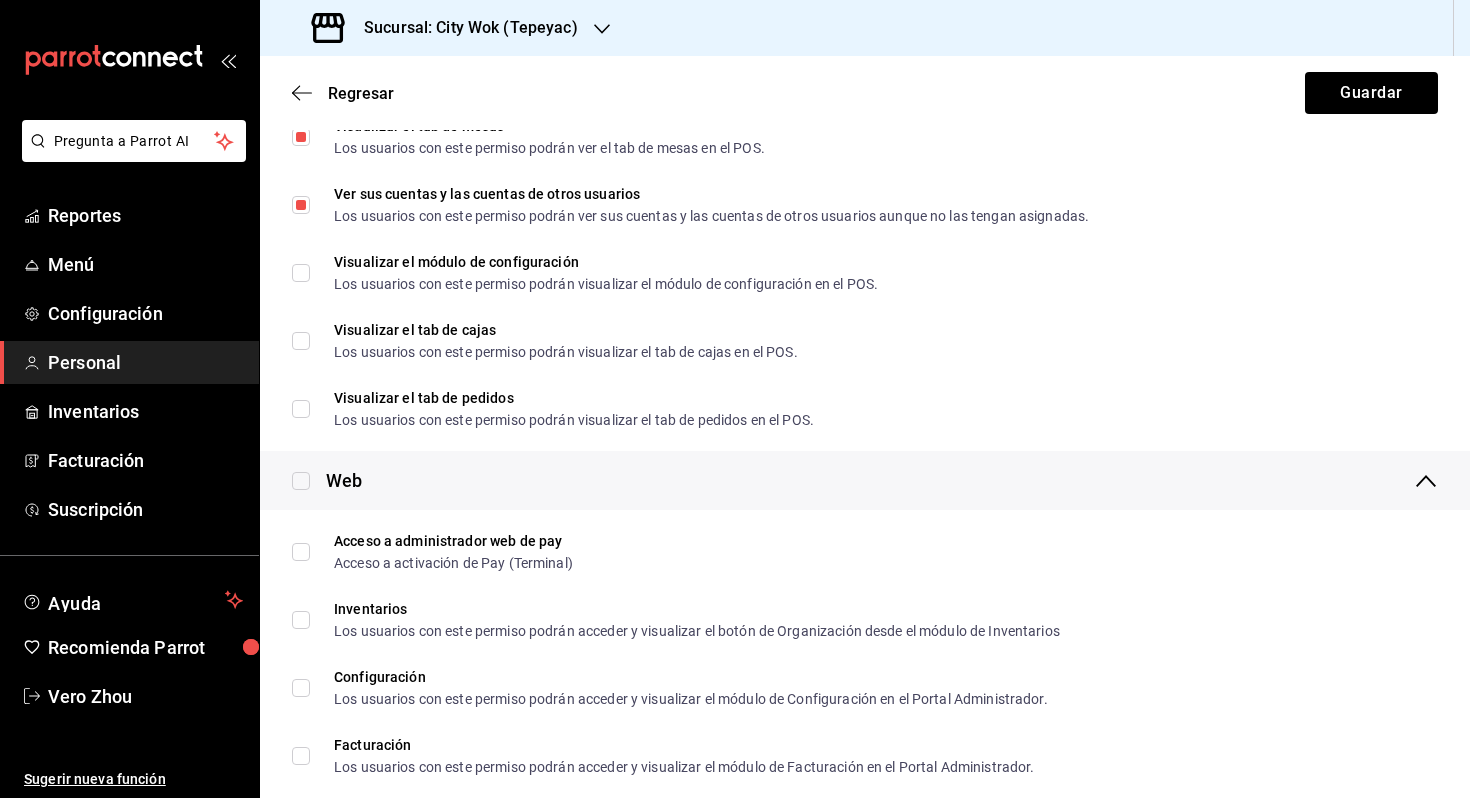 click on "Web" at bounding box center (865, 480) 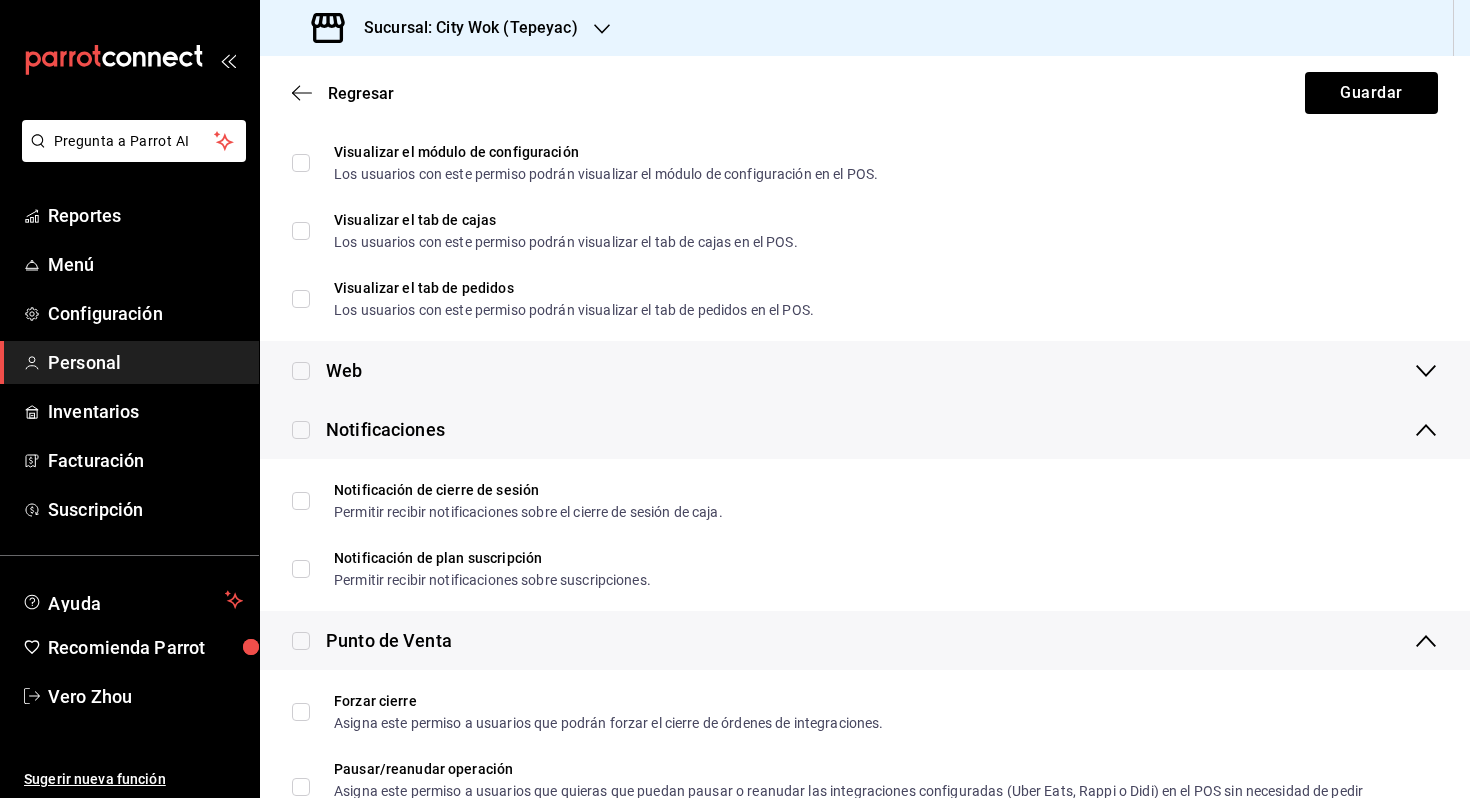 click on "Notificaciones" at bounding box center [865, 429] 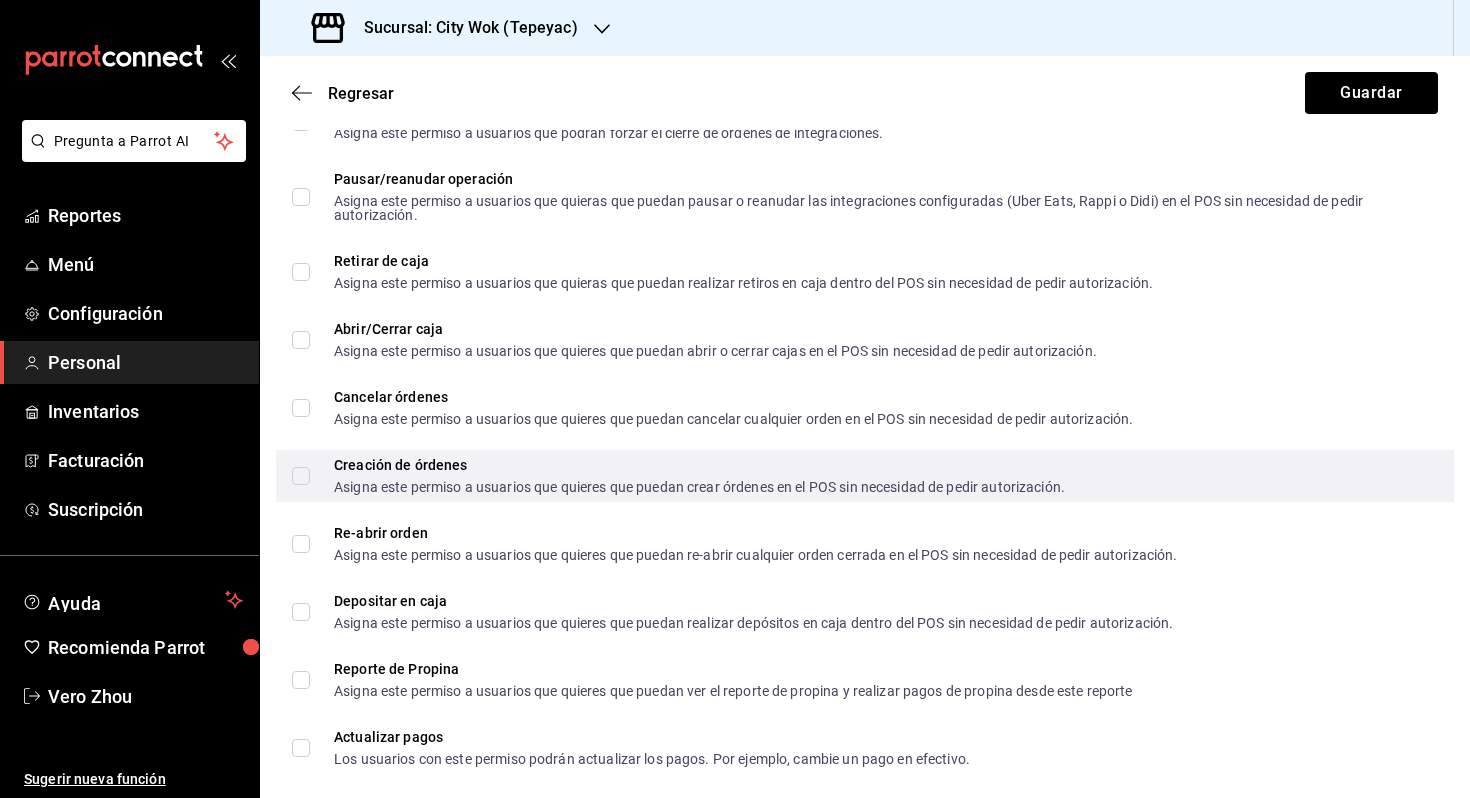 scroll, scrollTop: 1193, scrollLeft: 0, axis: vertical 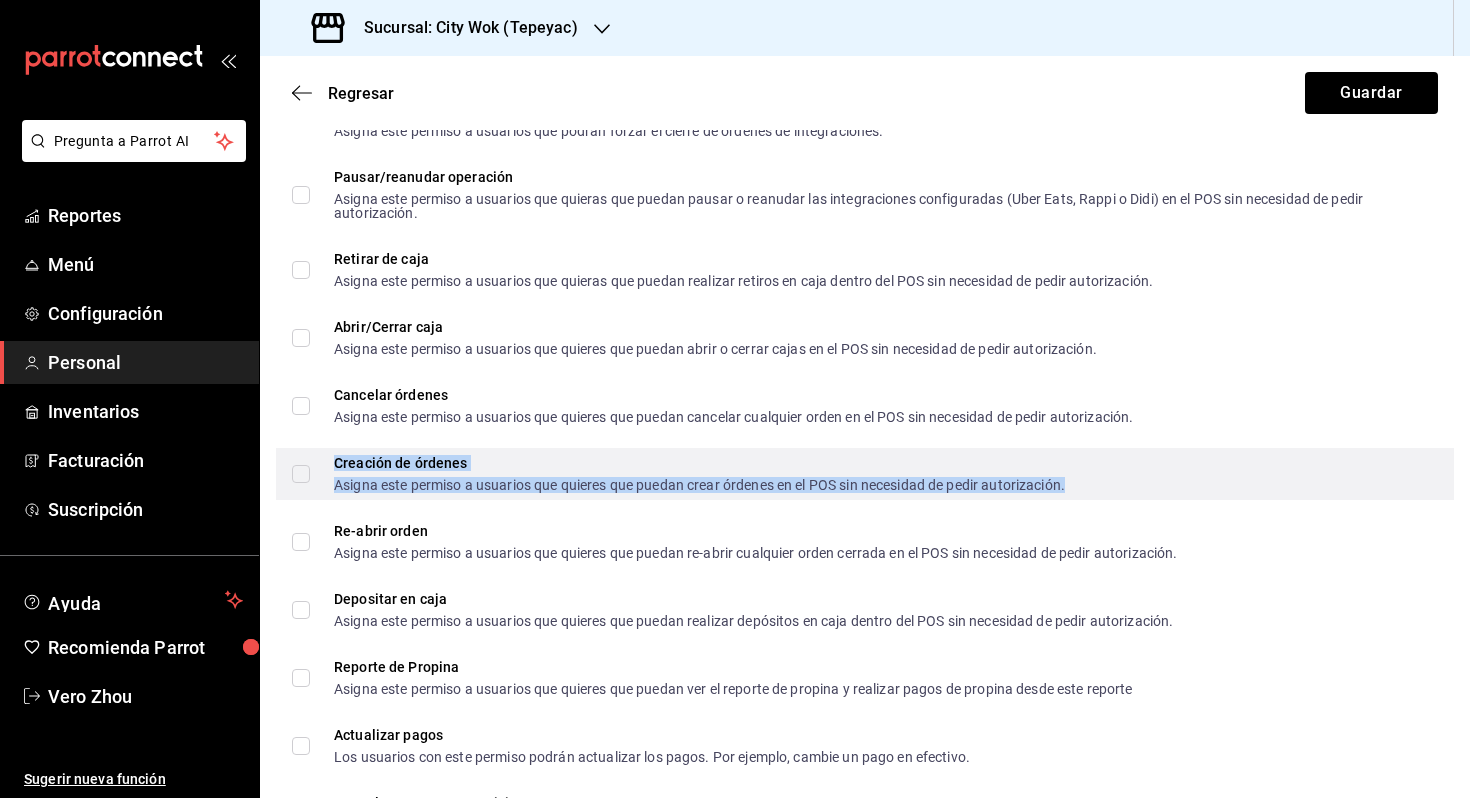 click on "Creación de órdenes" at bounding box center [699, 463] 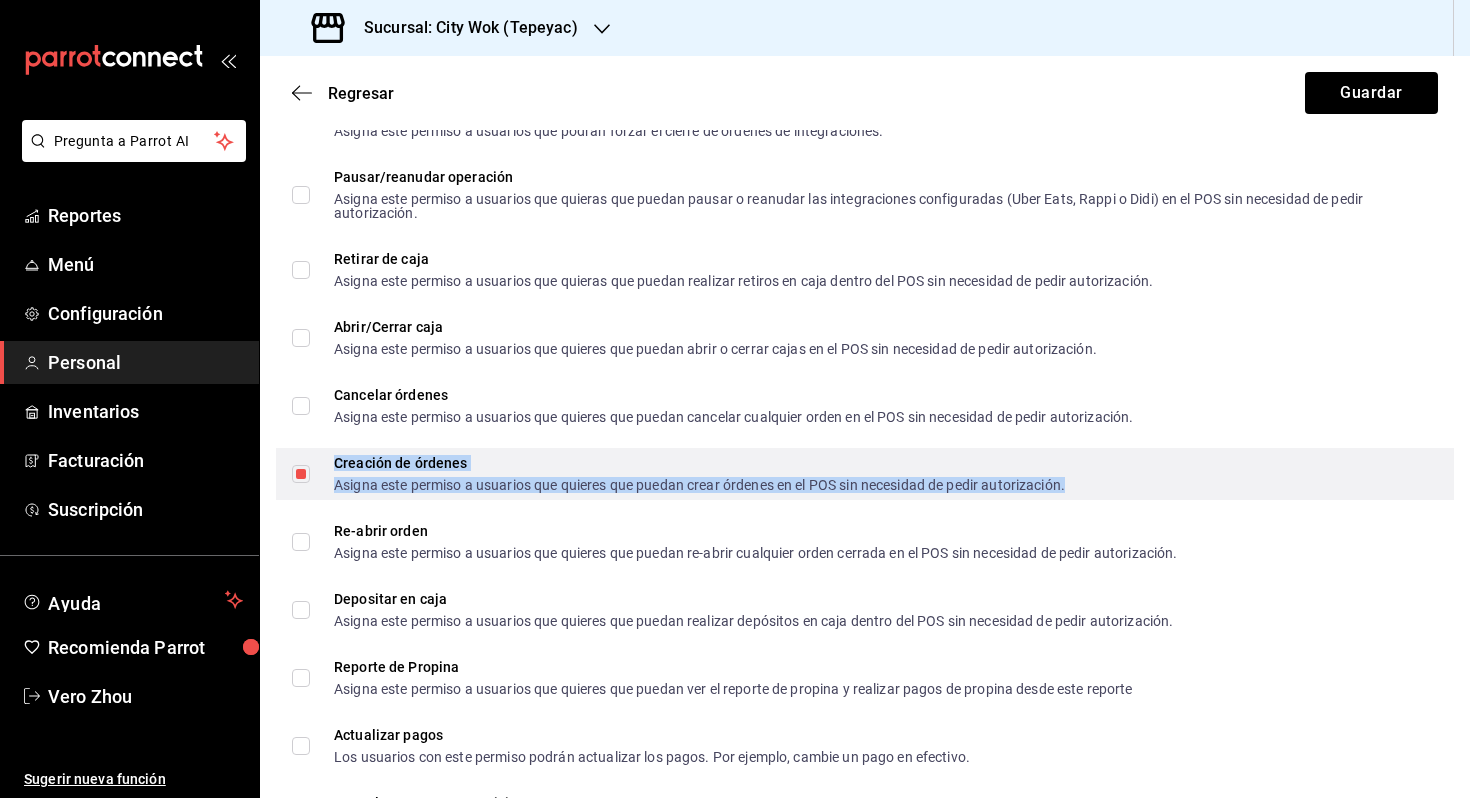 scroll, scrollTop: 1207, scrollLeft: 0, axis: vertical 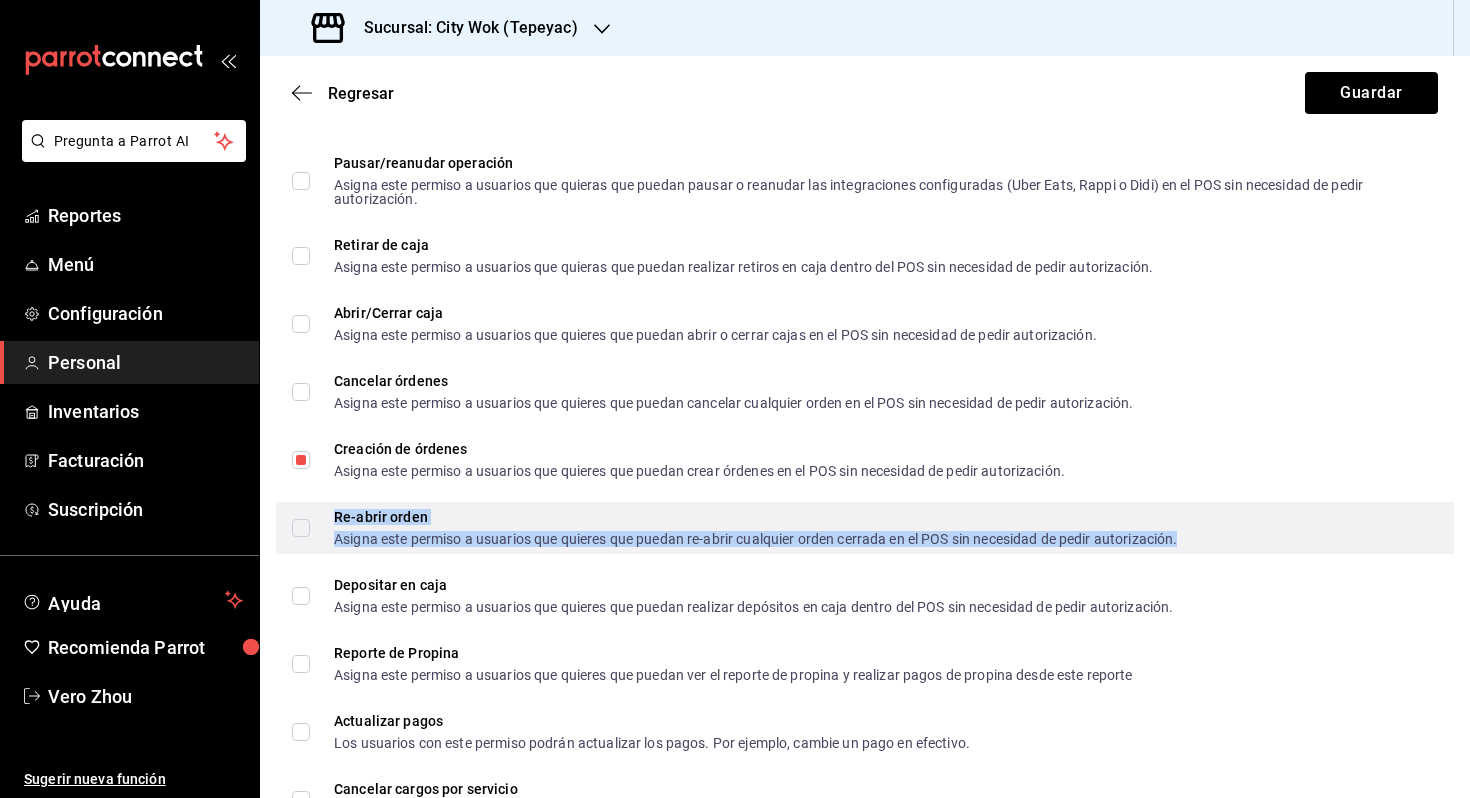 click on "Re-abrir orden" at bounding box center [755, 517] 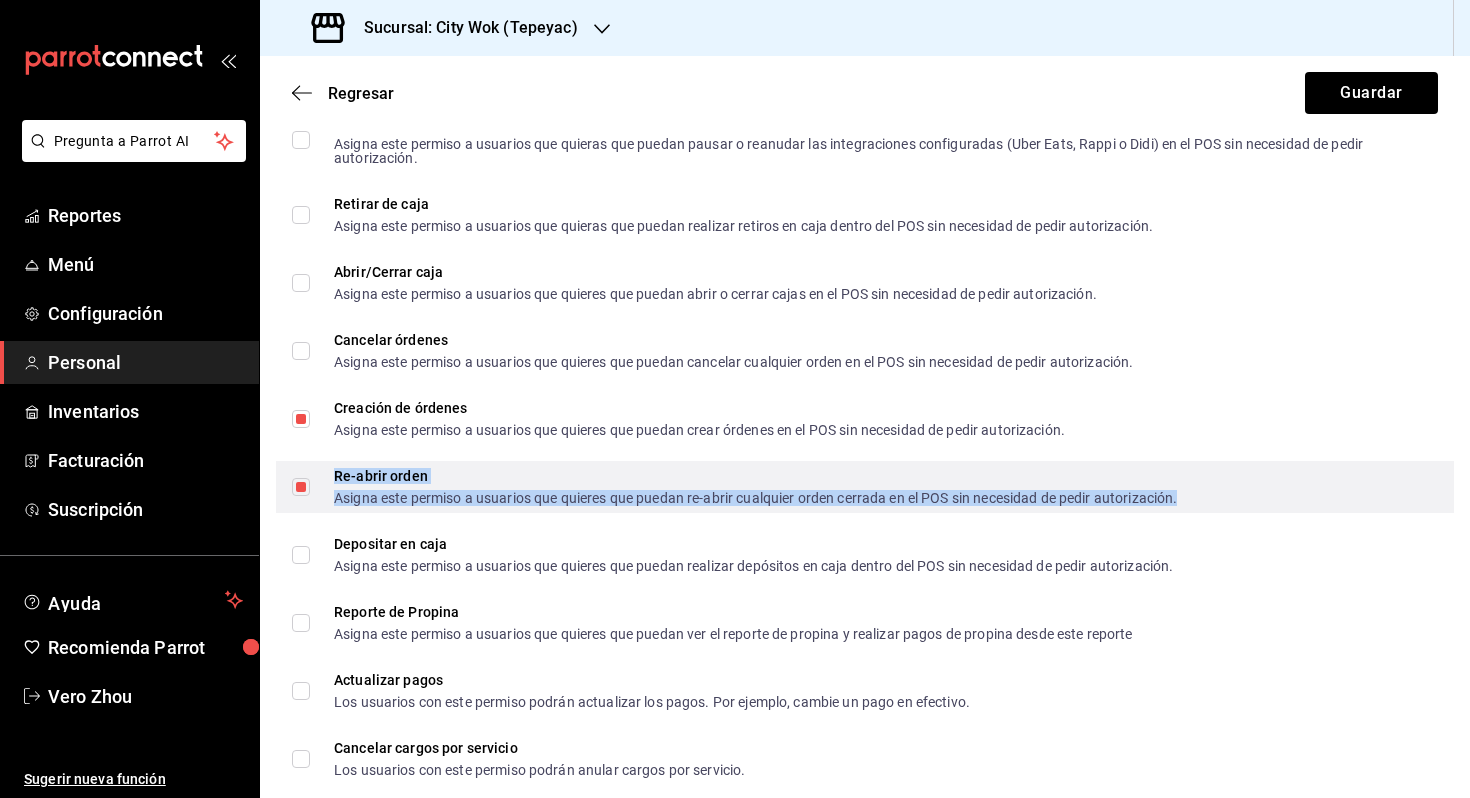 scroll, scrollTop: 1249, scrollLeft: 0, axis: vertical 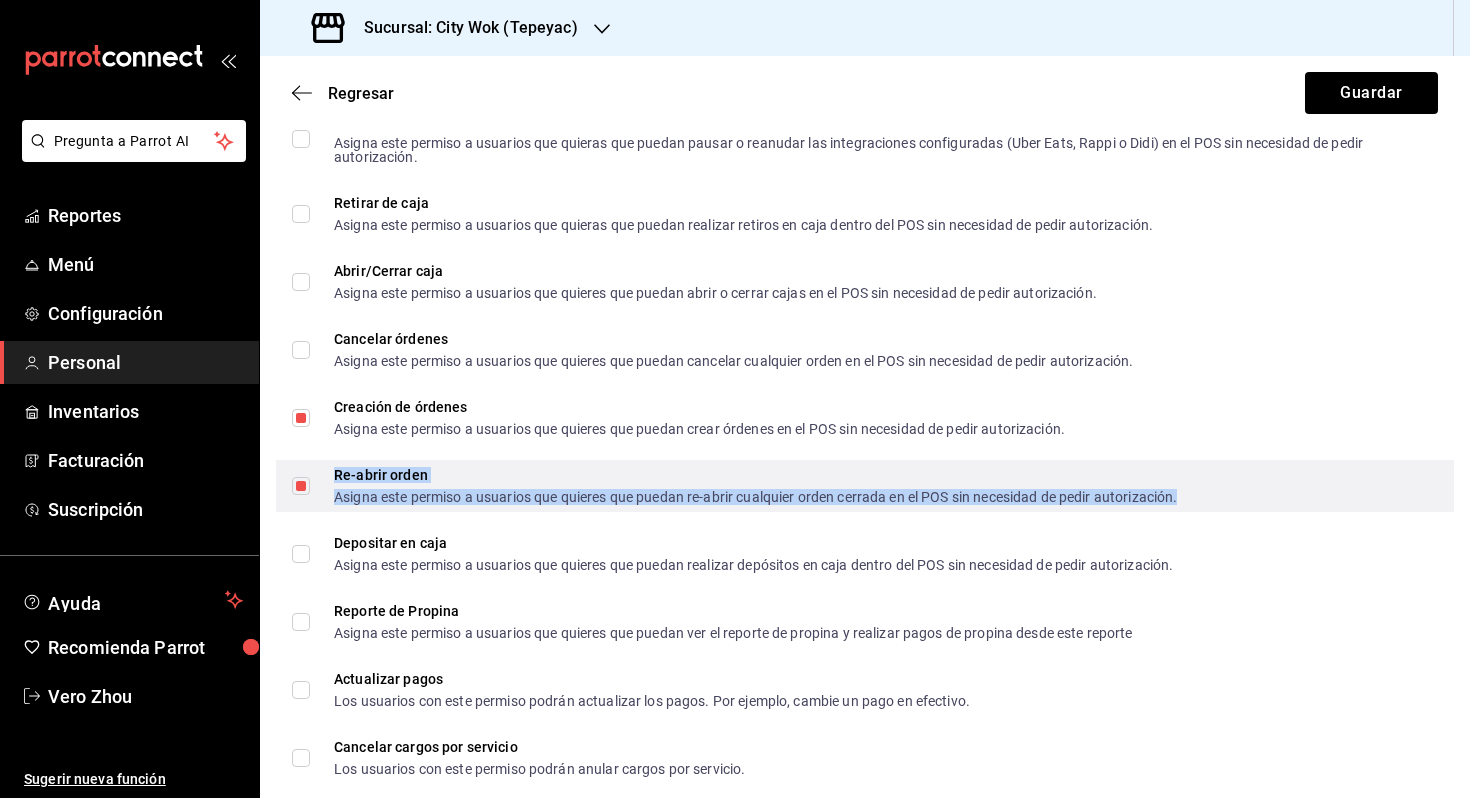 click on "Re-abrir orden Asigna este permiso a usuarios que quieres que puedan re-abrir cualquier orden cerrada en el POS sin necesidad de pedir autorización." at bounding box center [755, 486] 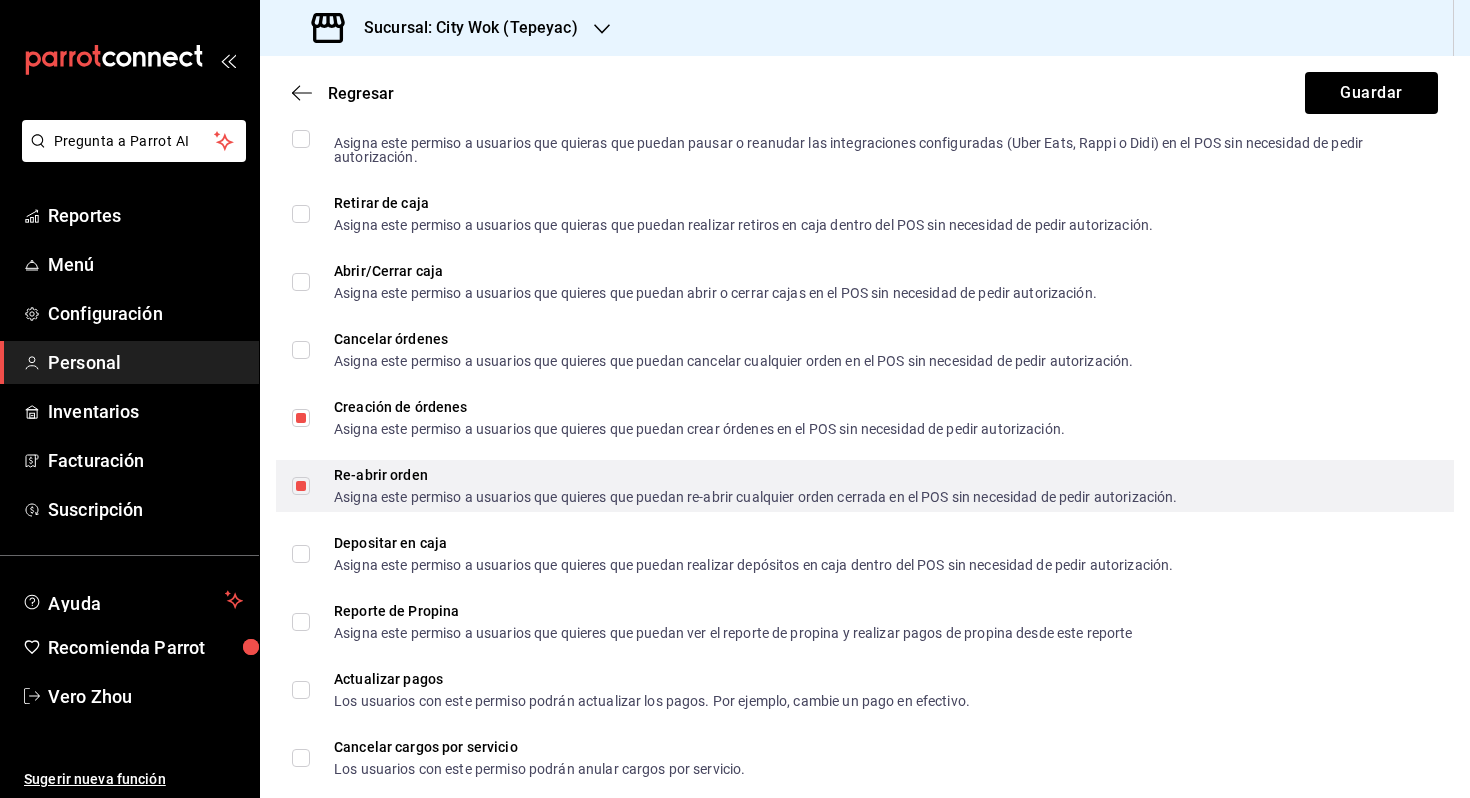 click on "Re-abrir orden Asigna este permiso a usuarios que quieres que puedan re-abrir cualquier orden cerrada en el POS sin necesidad de pedir autorización." at bounding box center (301, 486) 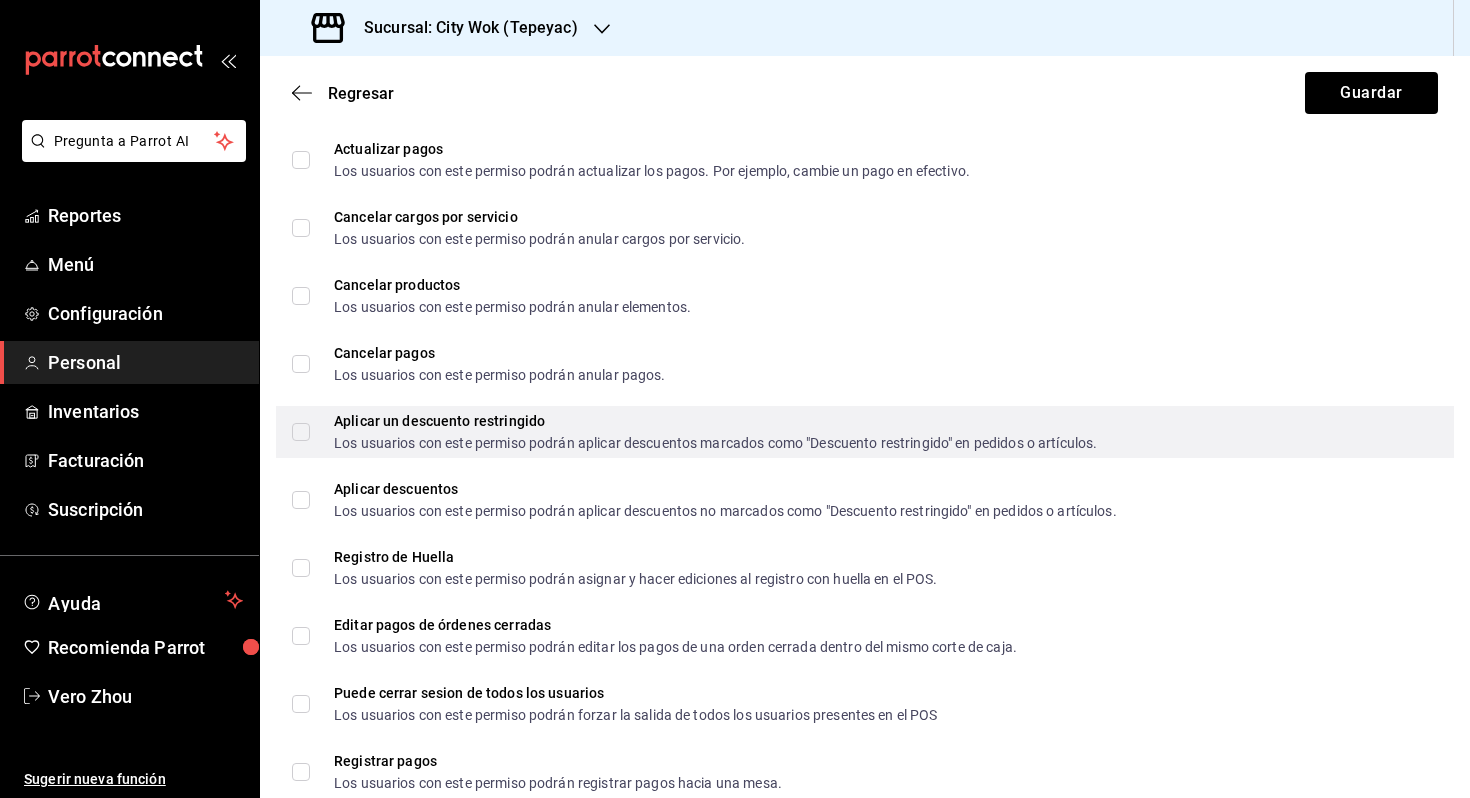 scroll, scrollTop: 2303, scrollLeft: 0, axis: vertical 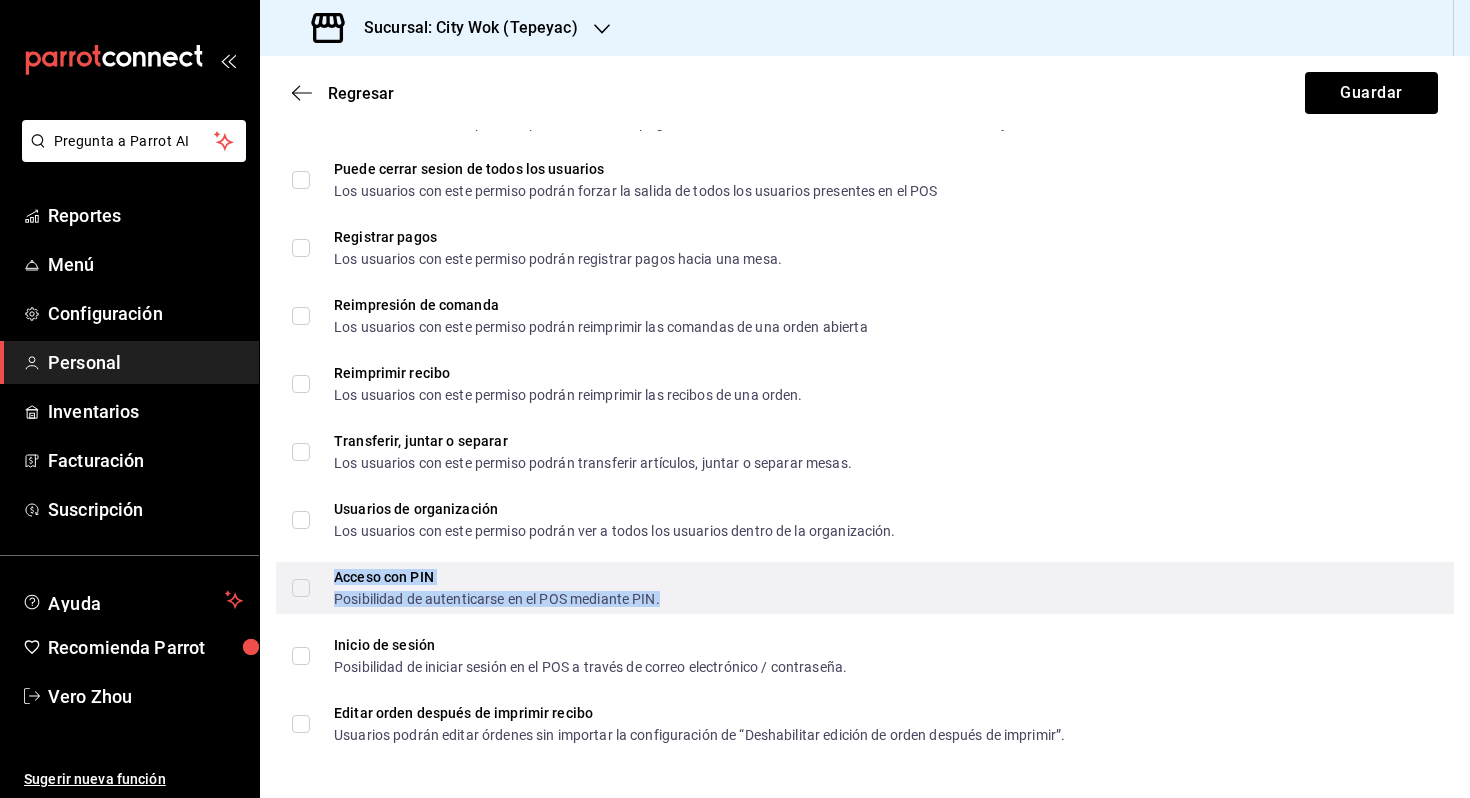 click on "Acceso con PIN Posibilidad de autenticarse en el POS mediante PIN." at bounding box center [497, 588] 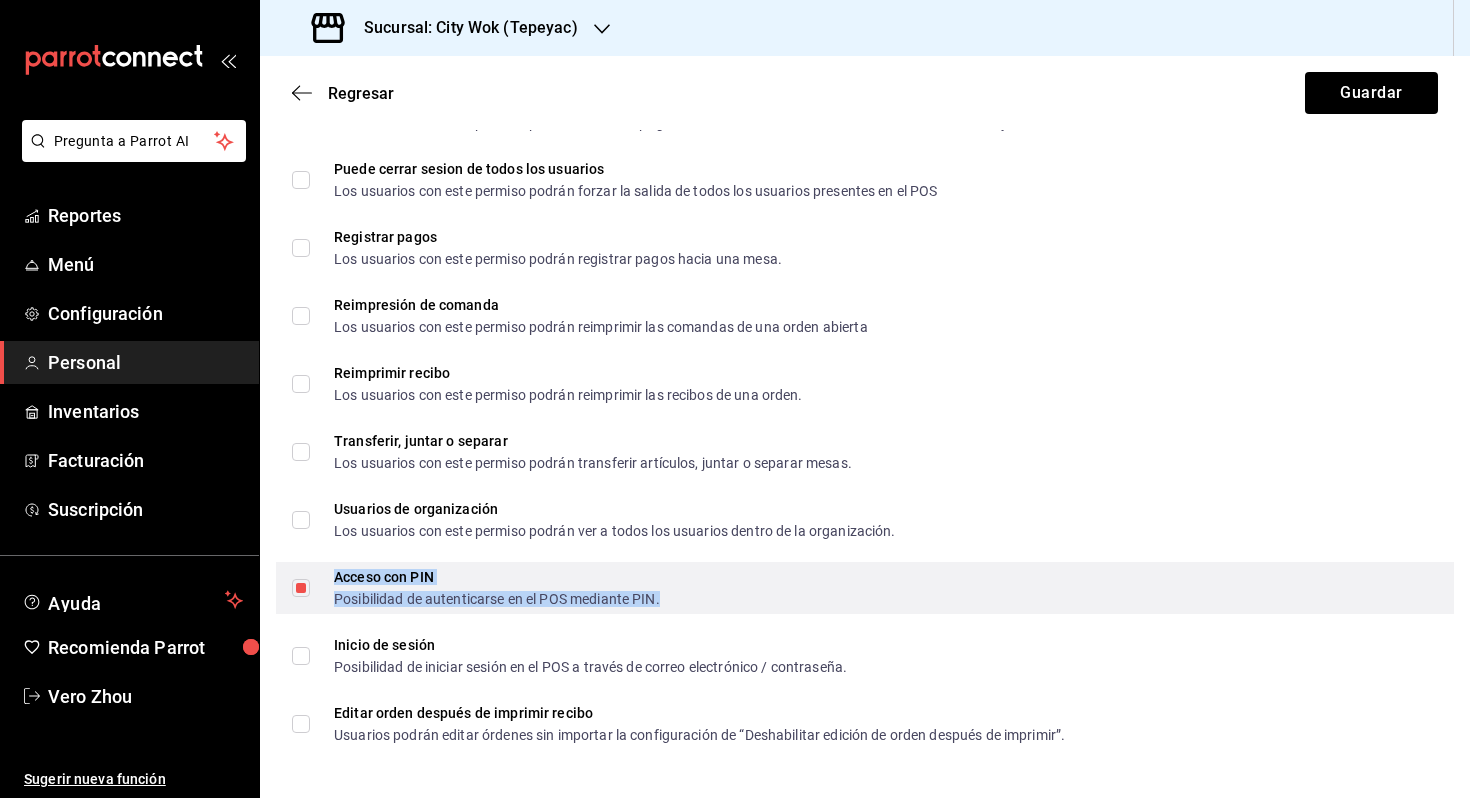click on "Acceso con PIN Posibilidad de autenticarse en el POS mediante PIN." at bounding box center [865, 588] 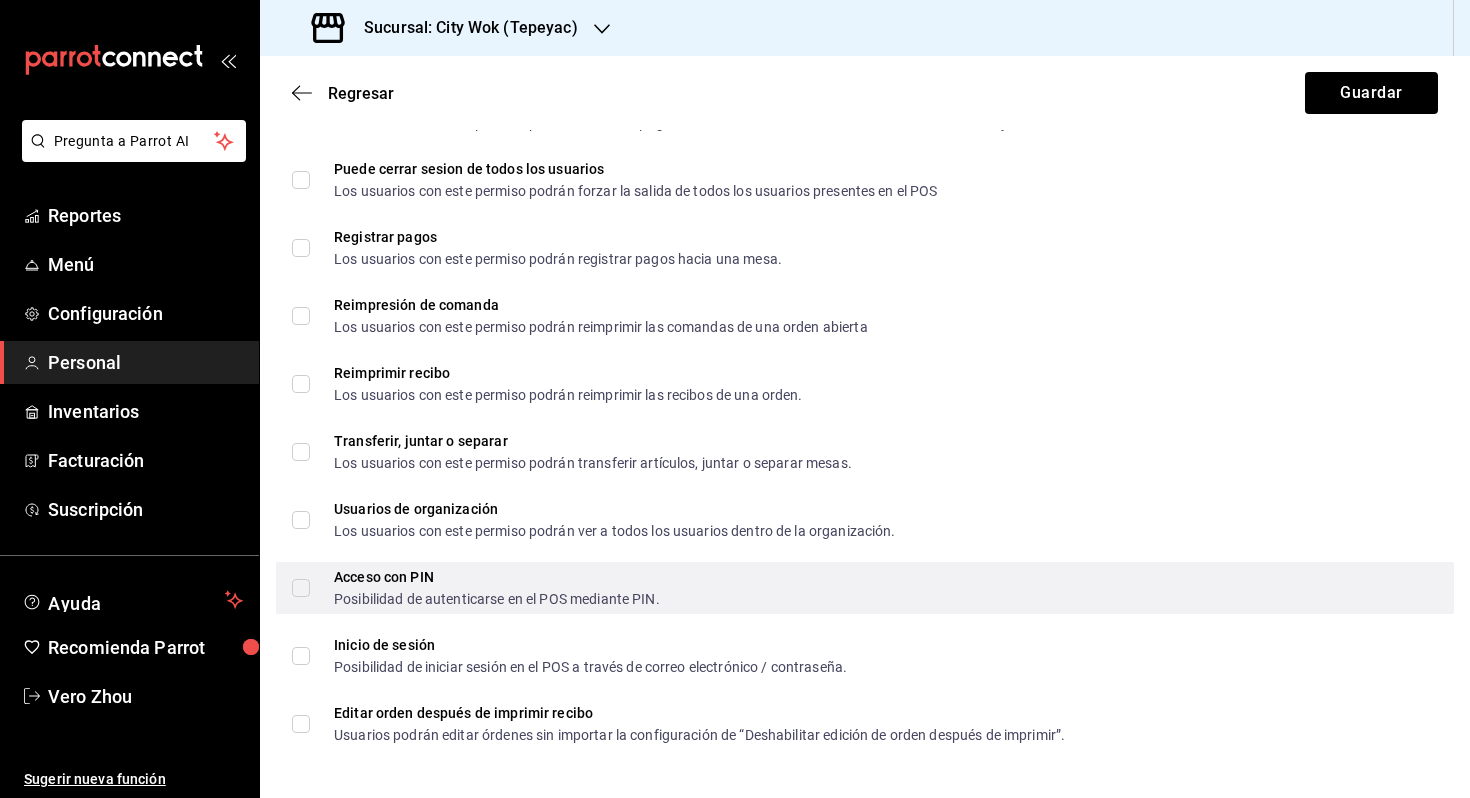 click on "Acceso con PIN Posibilidad de autenticarse en el POS mediante PIN." at bounding box center (865, 588) 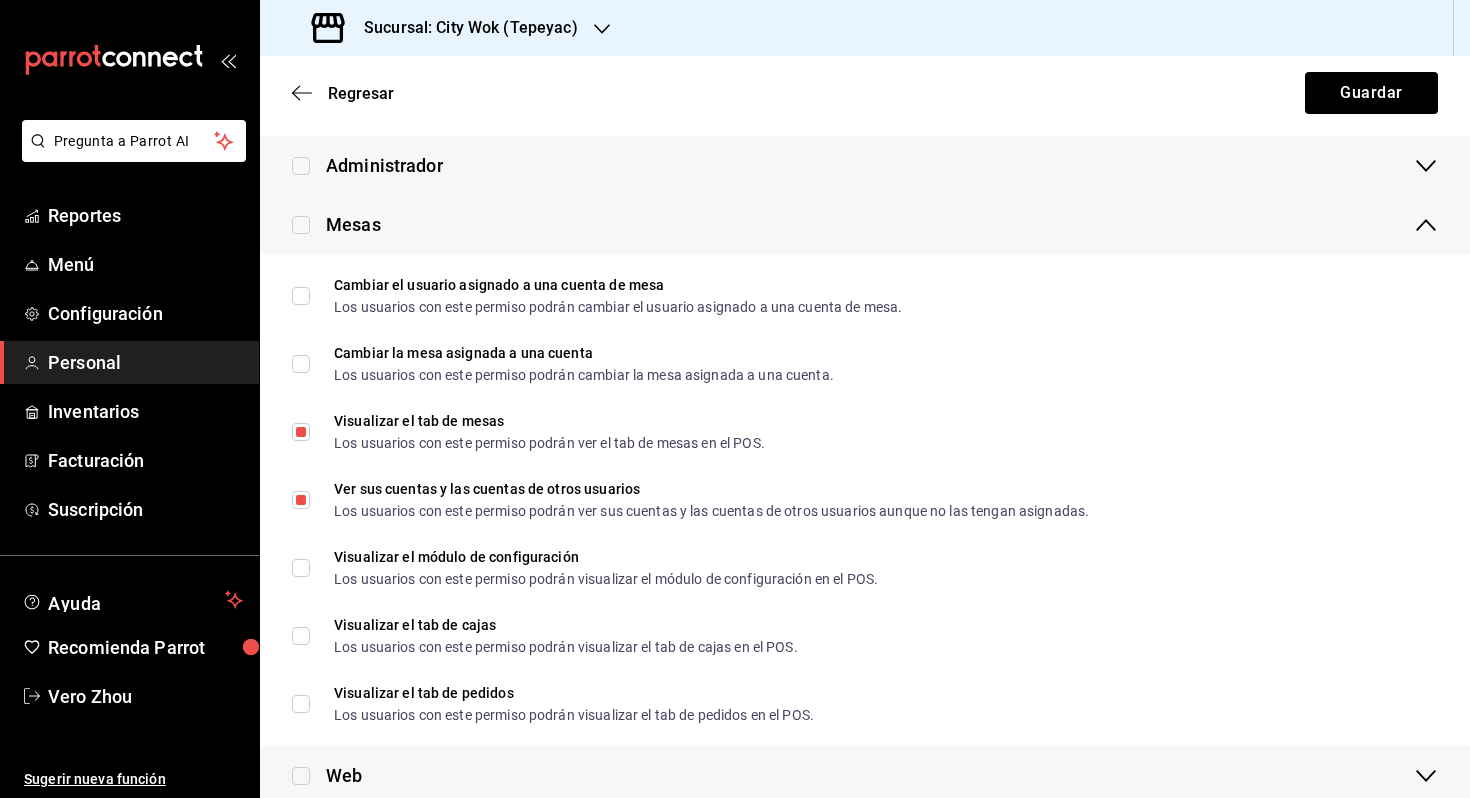 scroll, scrollTop: 0, scrollLeft: 0, axis: both 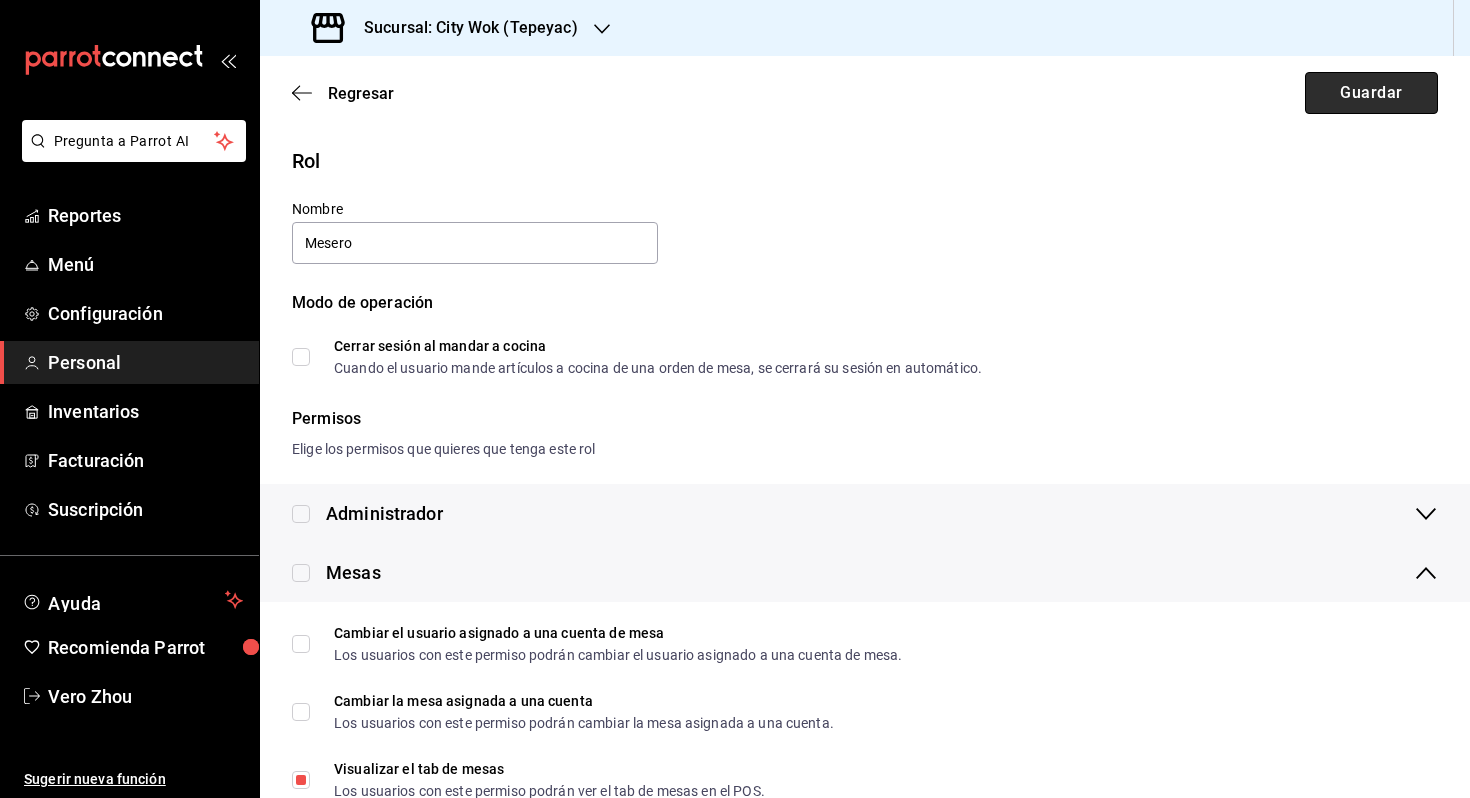 click on "Guardar" at bounding box center [1371, 93] 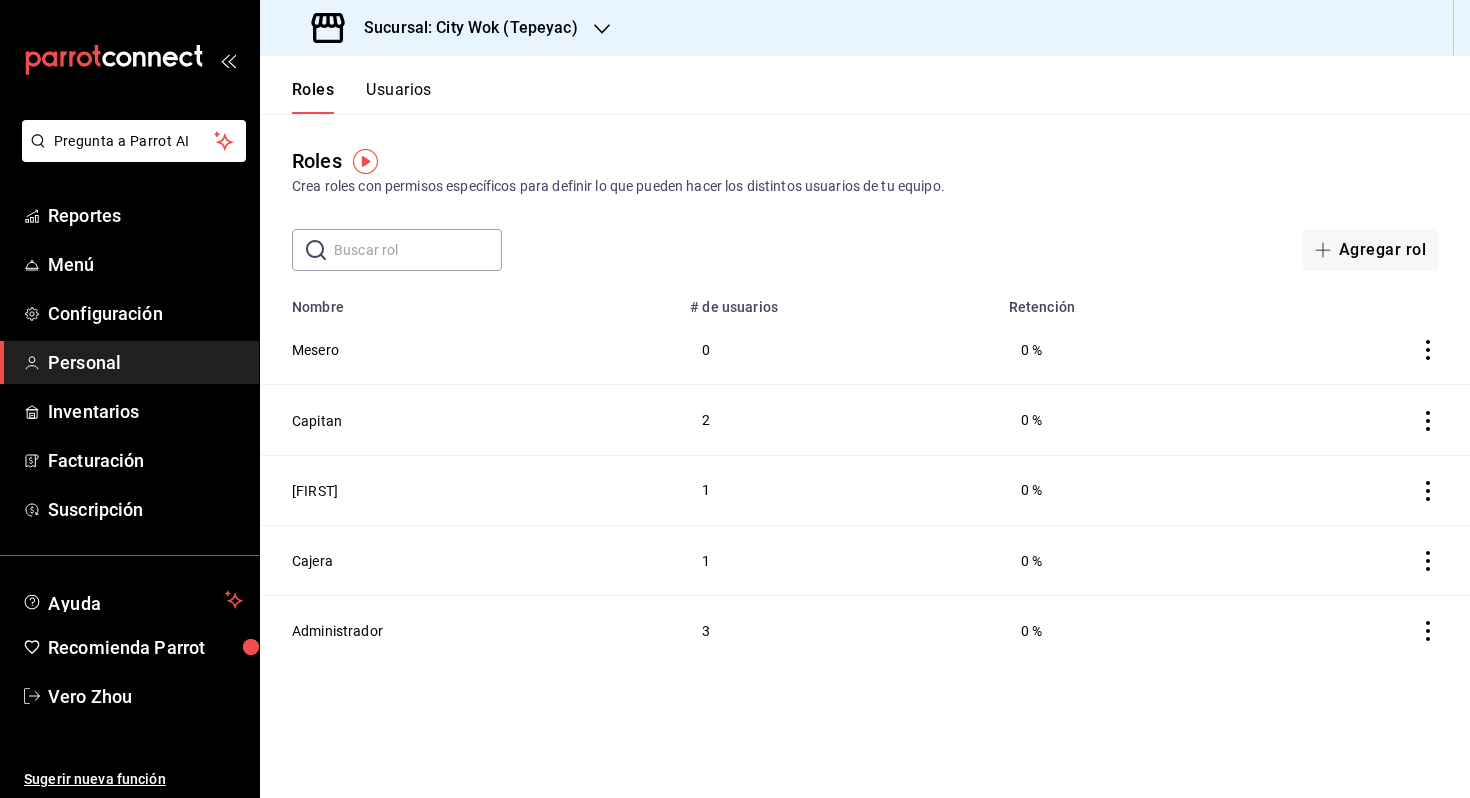 click on "Usuarios" at bounding box center (399, 97) 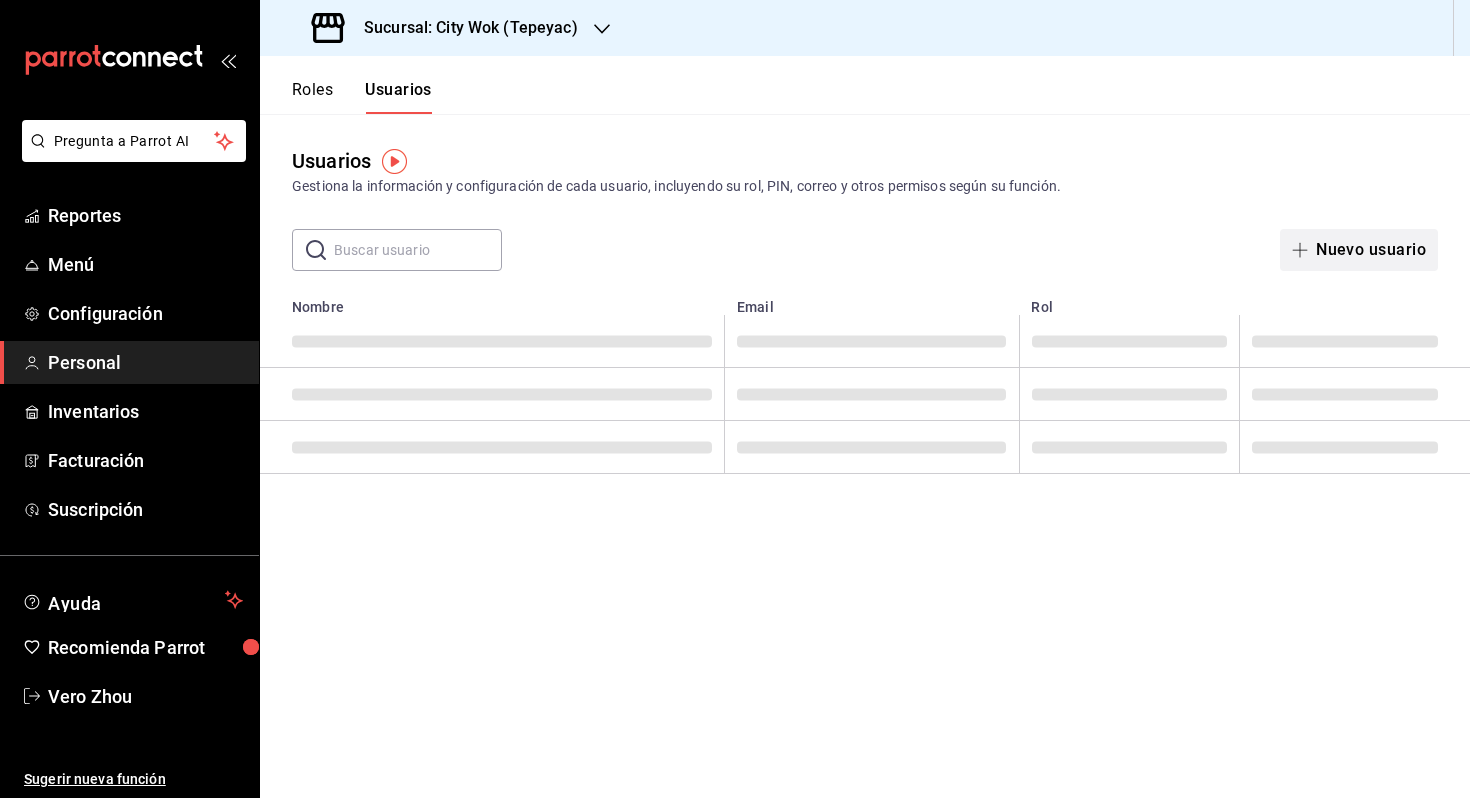 click 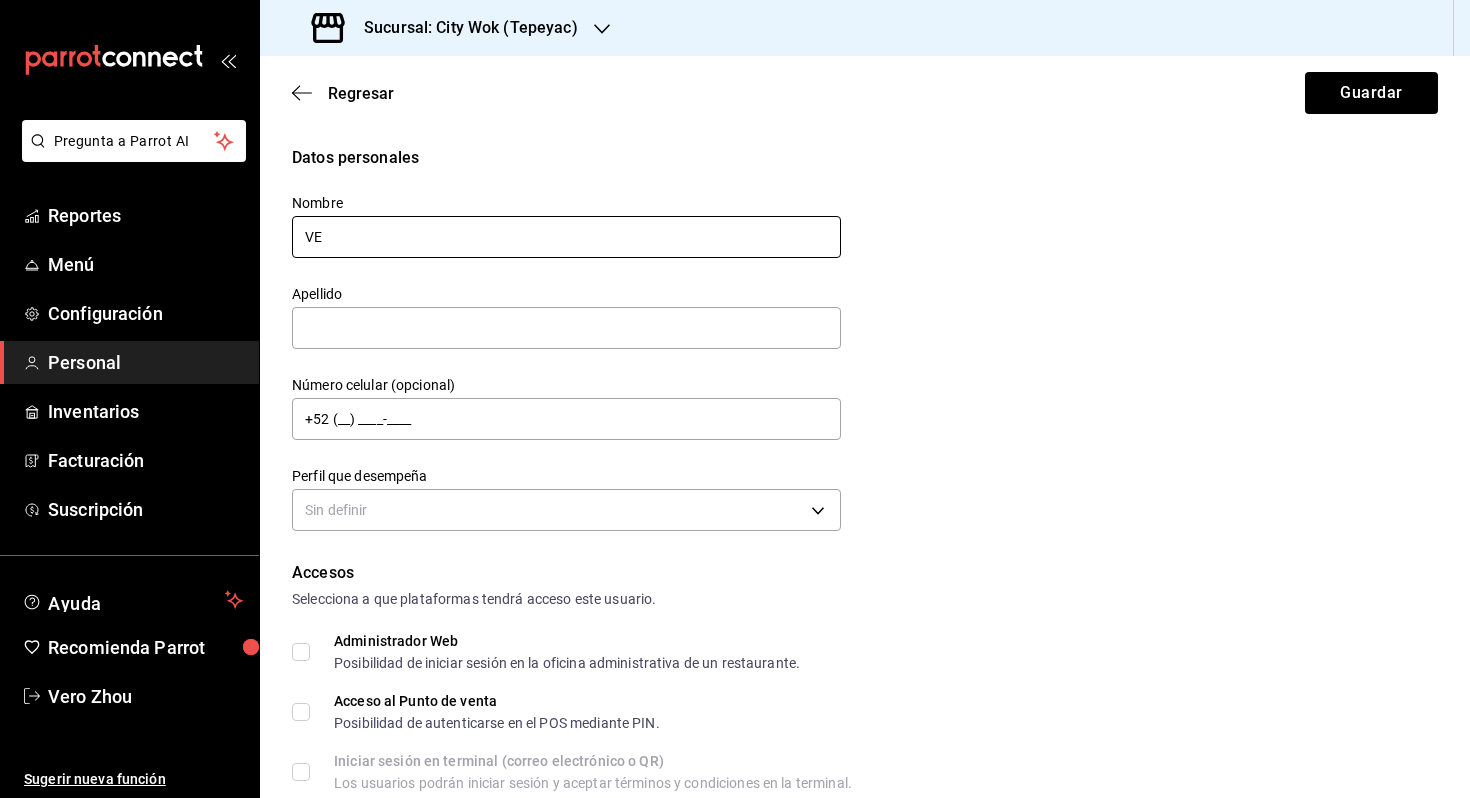 type on "V" 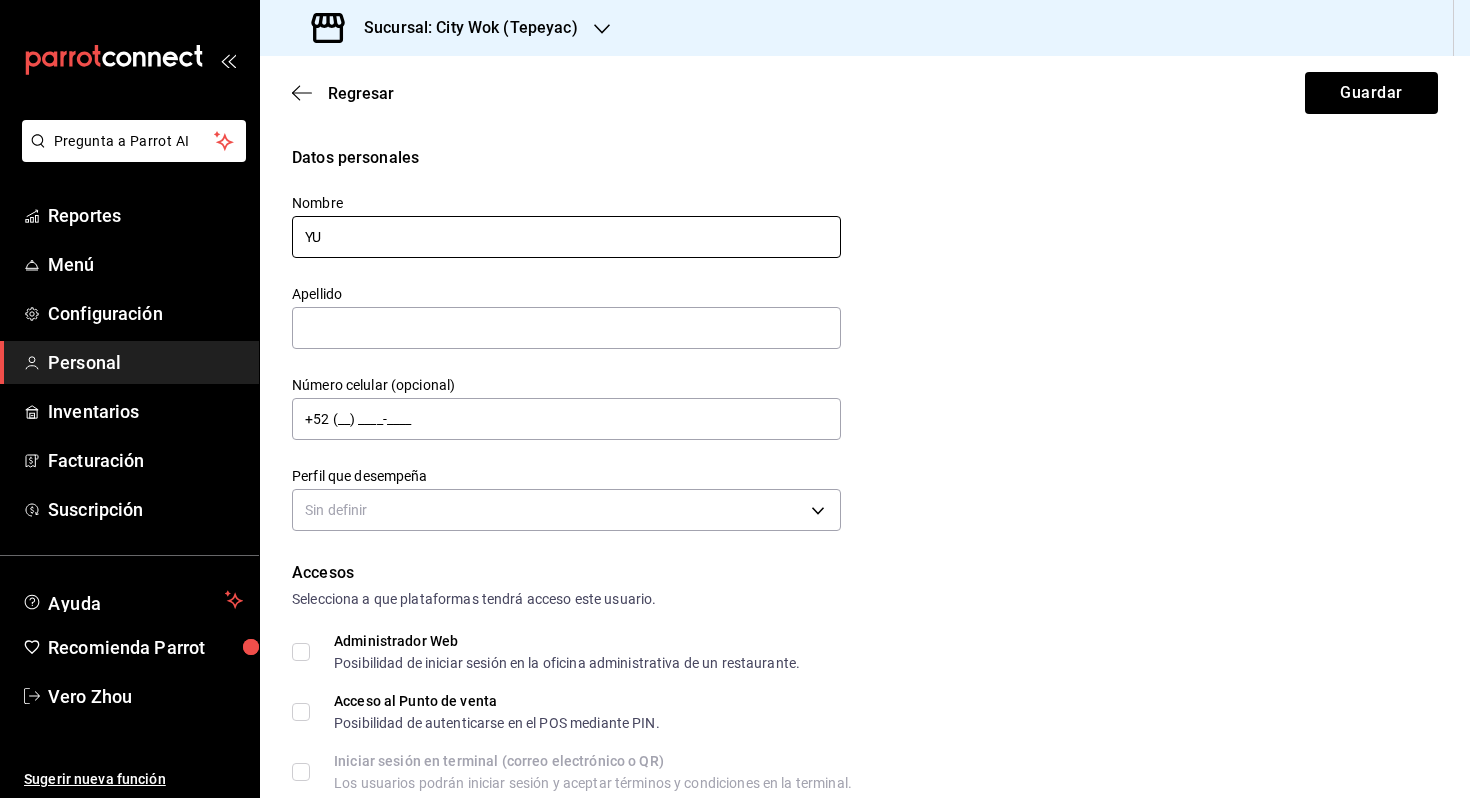 type on "Y" 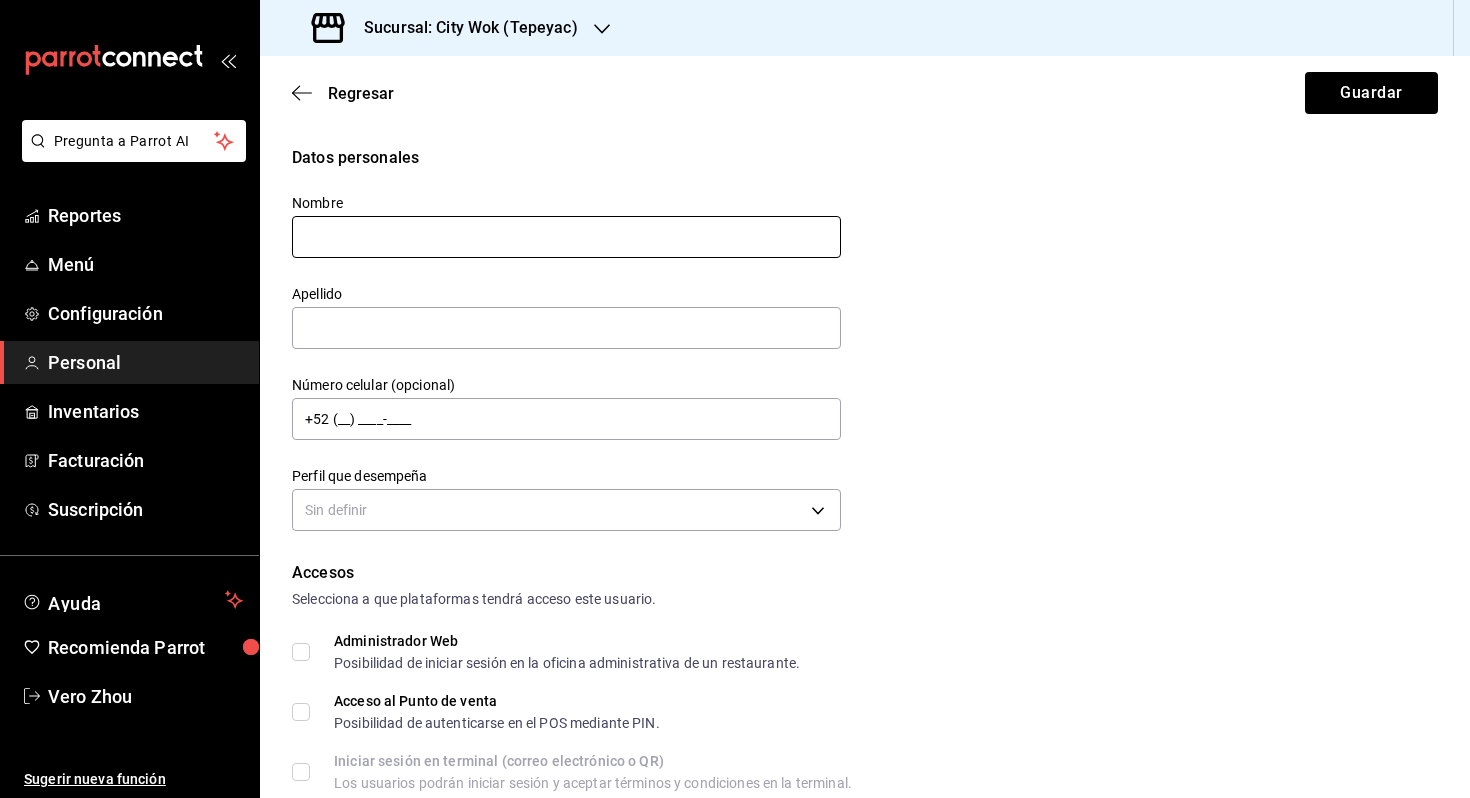 type on "V" 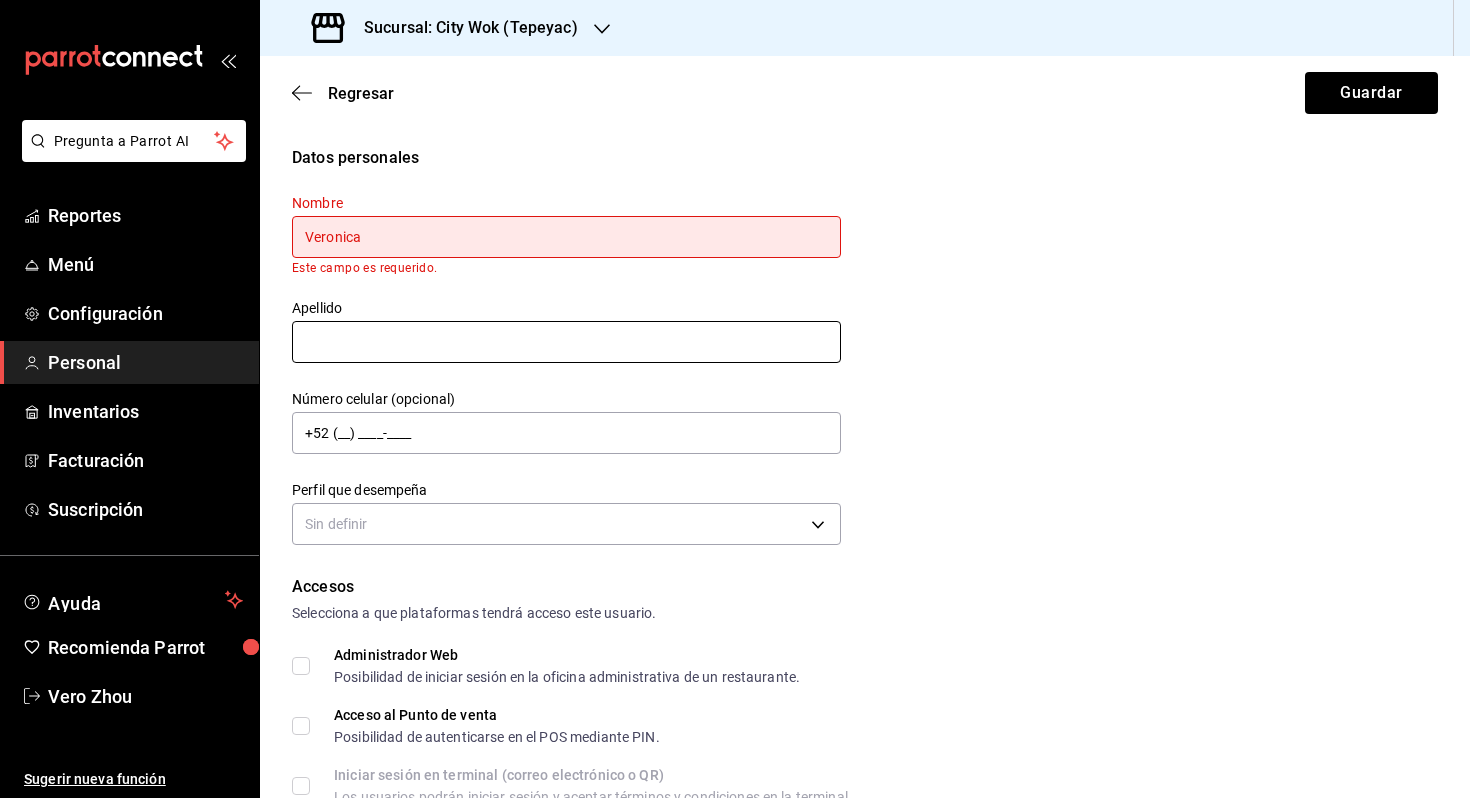 type on "Veronica" 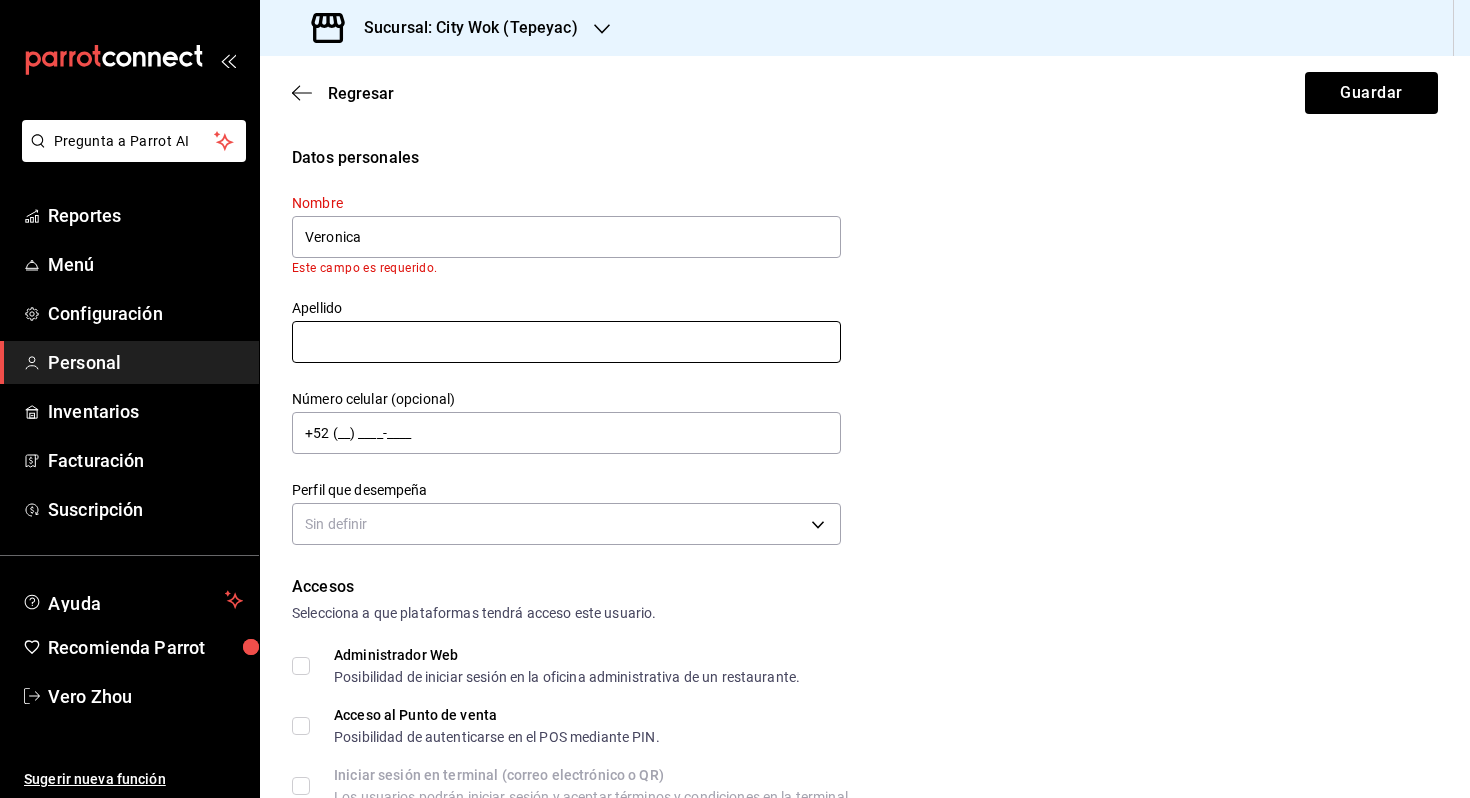 click at bounding box center (566, 342) 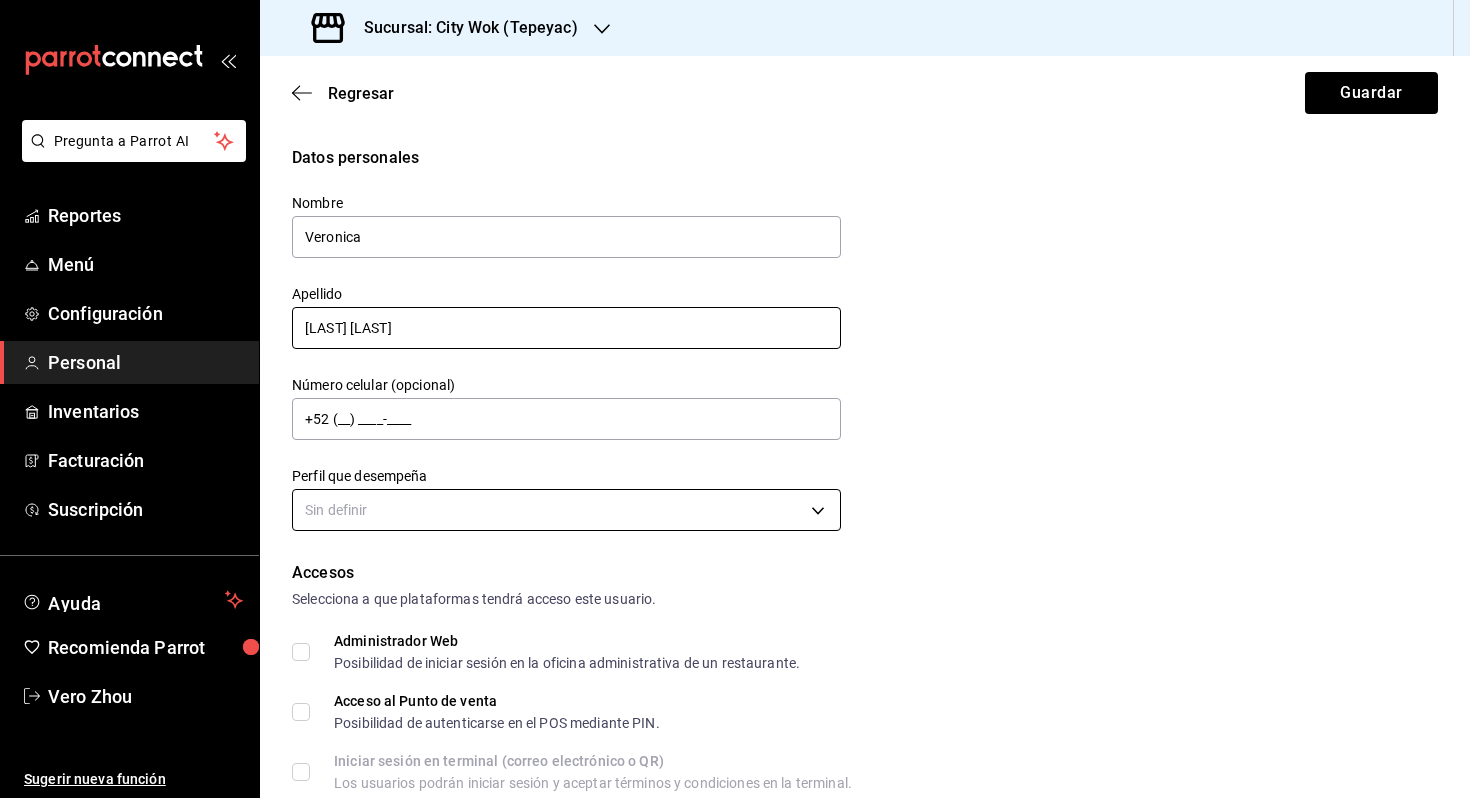 type on "[LAST] [LAST]" 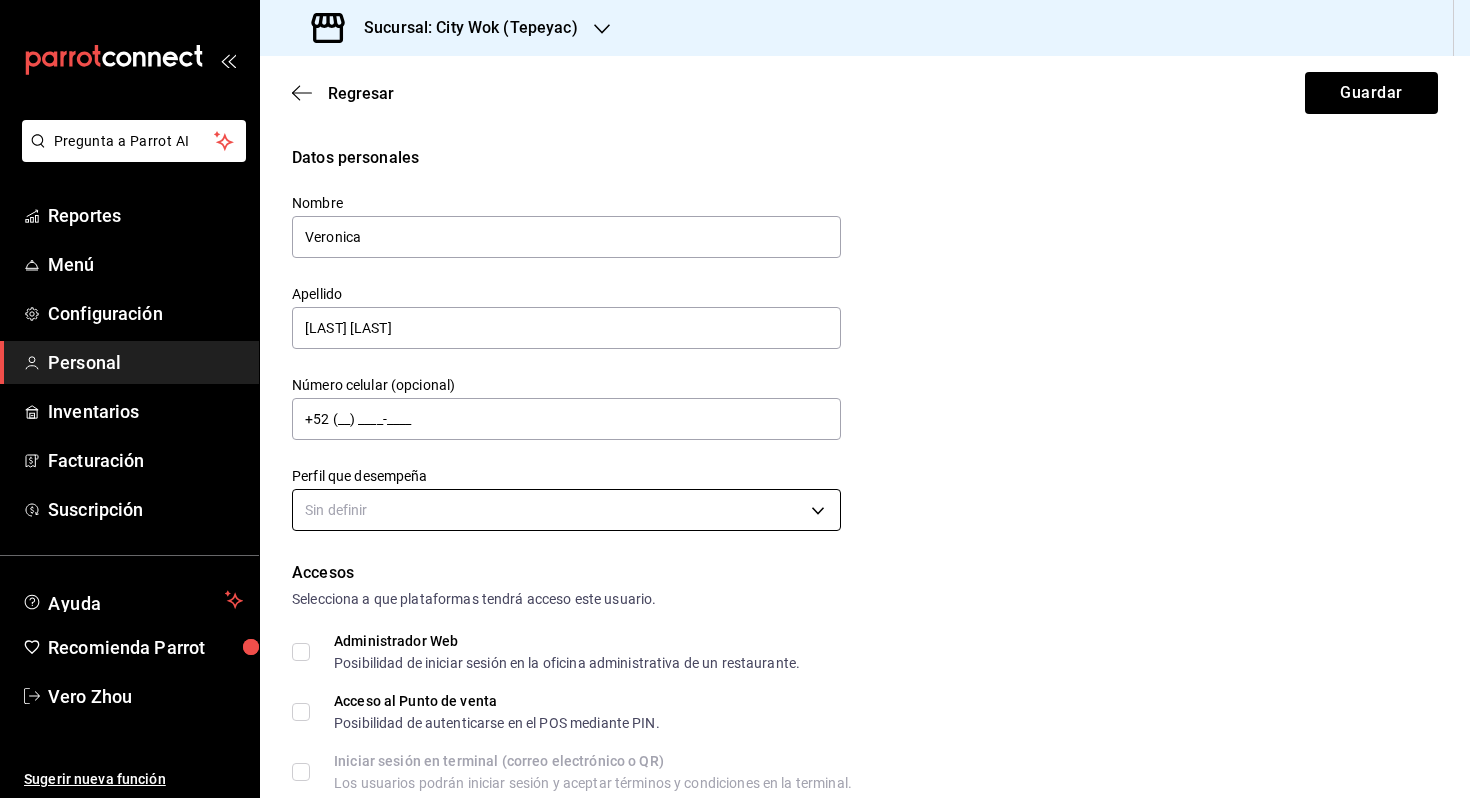 click on "Datos personales Nombre [FIRST] Apellido [LAST] Número celular (opcional) +52 (__) ____-____ Perfil que desempeña Sin definir Accesos Selecciona a que plataformas tendrá acceso este usuario. Administrador Web Posibilidad de iniciar sesión en la oficina administrativa de un restaurante.  Acceso al Punto de venta Posibilidad de autenticarse en el POS mediante PIN.  Iniciar sesión en terminal (correo electrónico o QR) Los usuarios podrán iniciar sesión y aceptar términos y condiciones en la terminal. Acceso uso de terminal Los usuarios podrán acceder y utilizar la terminal para visualizar y procesar pagos de sus órdenes. Correo electrónico Se volverá obligatorio al tener ciertos accesos activados. Contraseña Contraseña Repetir contraseña Repetir contraseña PIN ​" at bounding box center (735, 399) 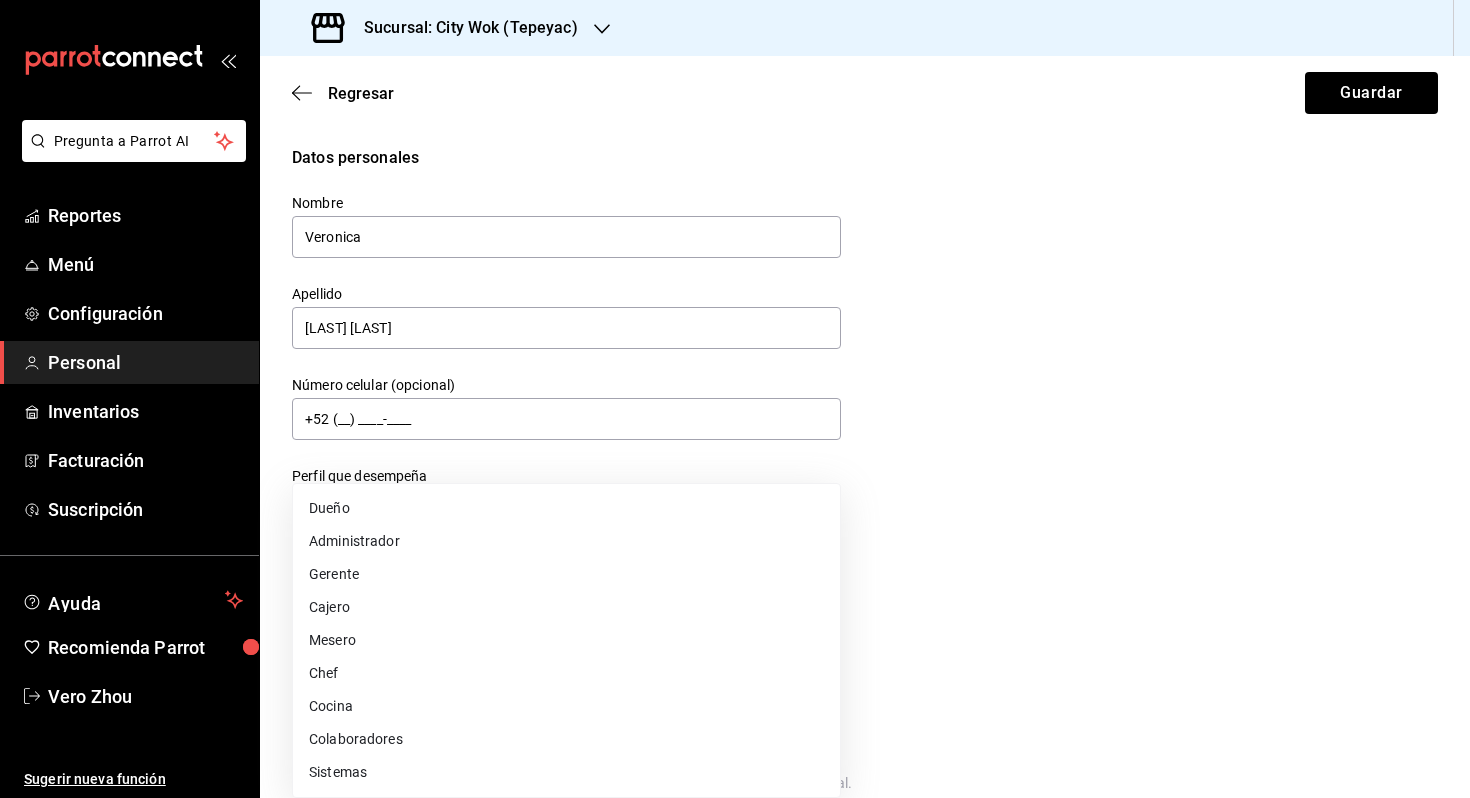 drag, startPoint x: 376, startPoint y: 748, endPoint x: 390, endPoint y: 652, distance: 97.015465 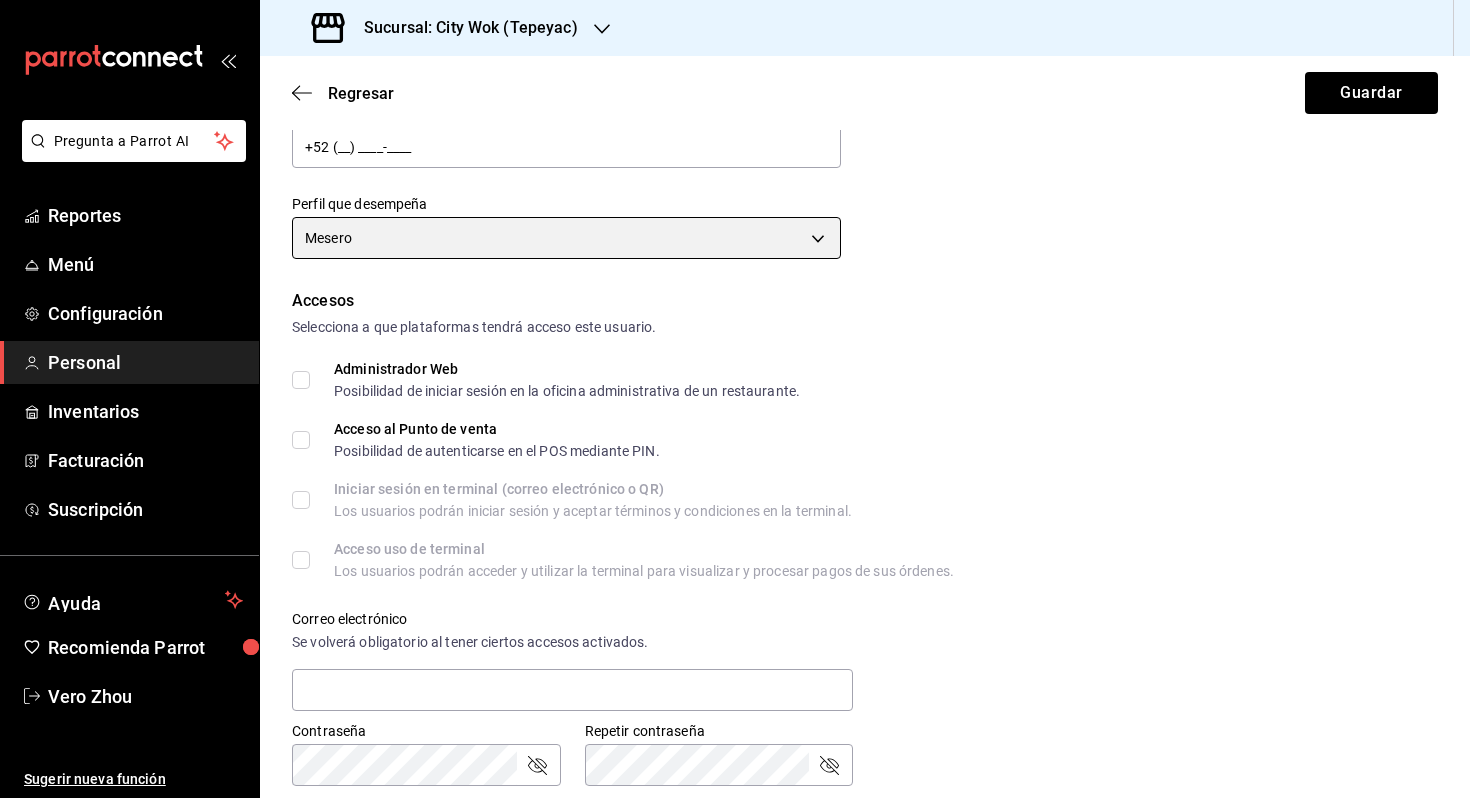 scroll, scrollTop: 740, scrollLeft: 0, axis: vertical 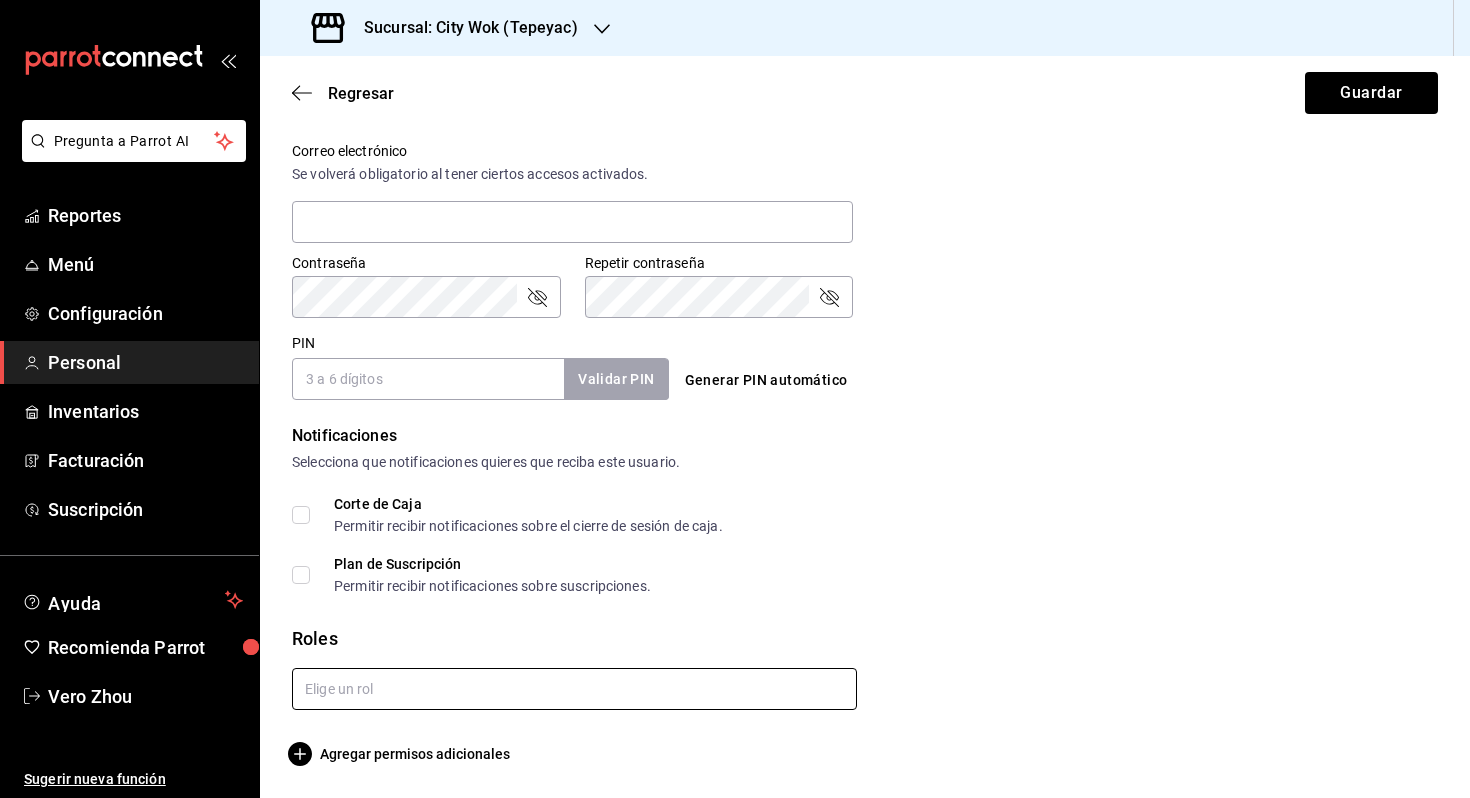 click at bounding box center (574, 689) 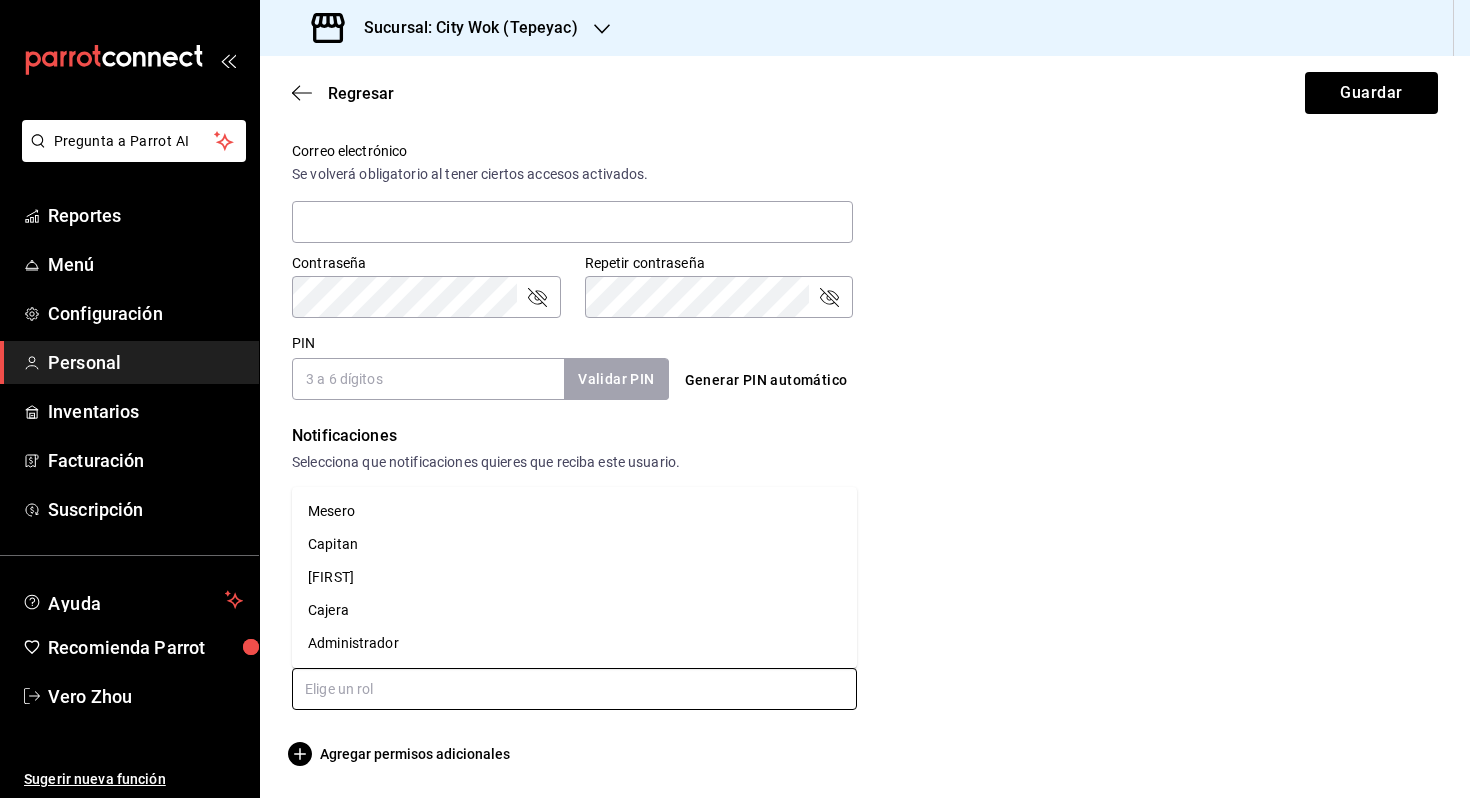 click on "Mesero" at bounding box center (574, 511) 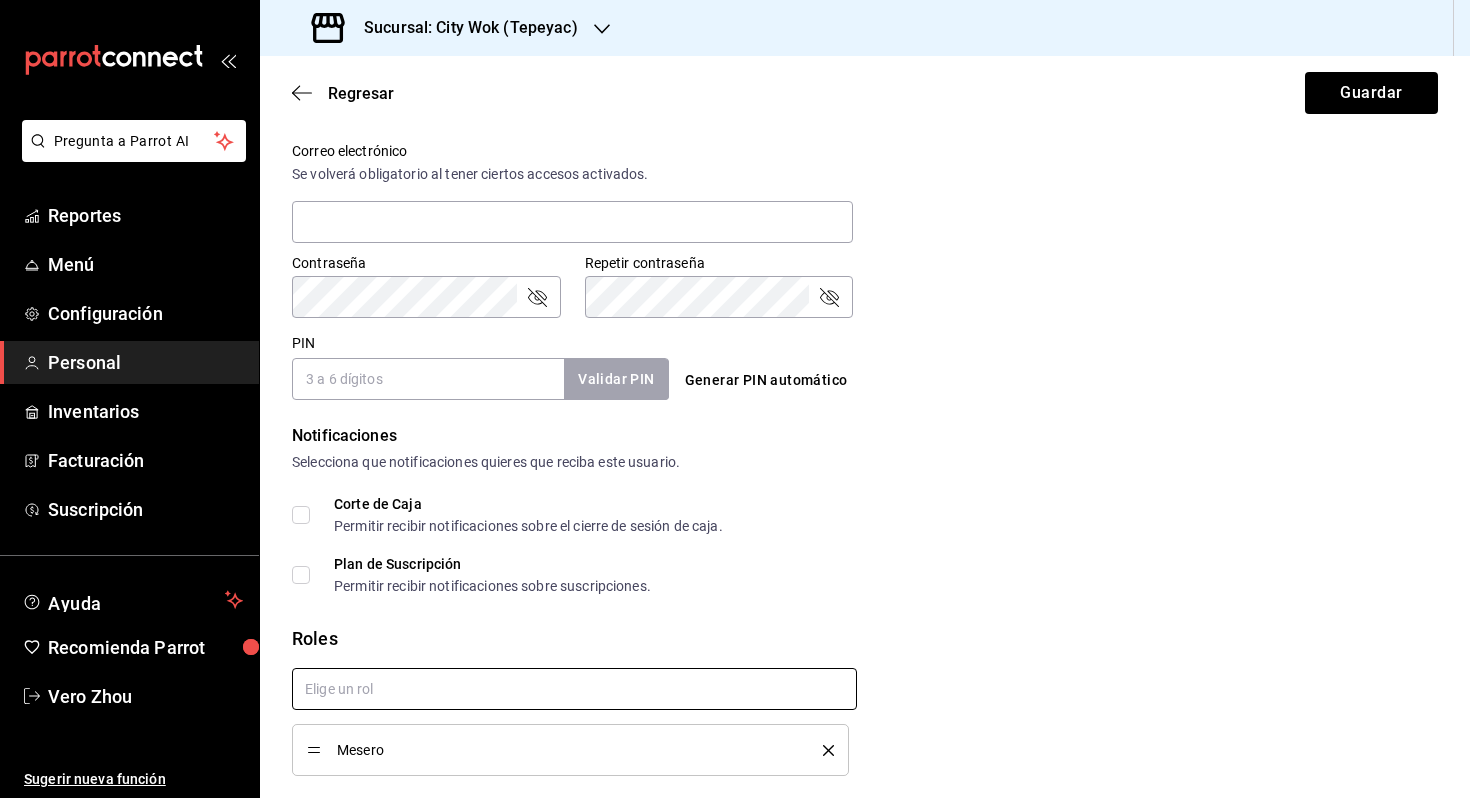checkbox on "true" 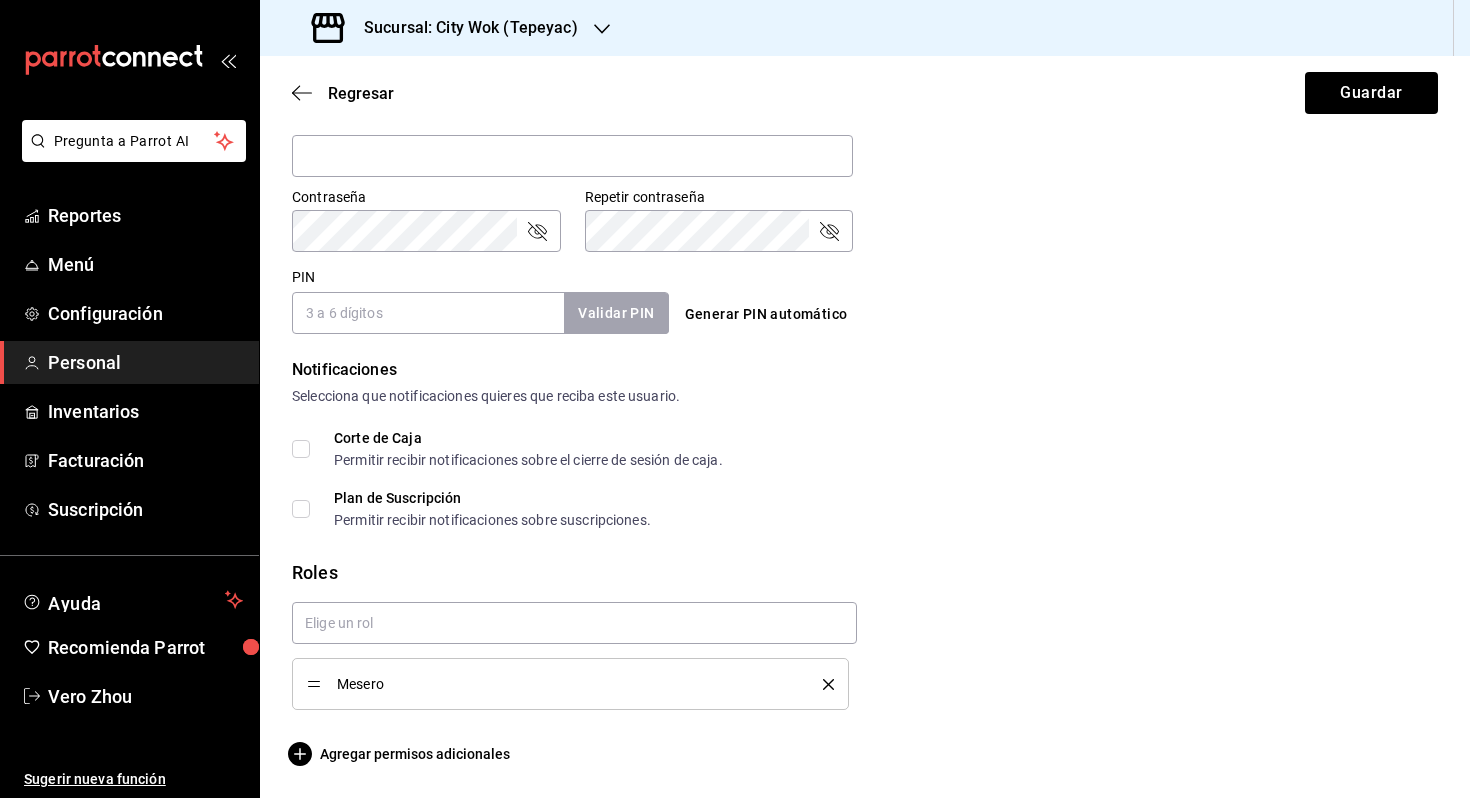 click on "PIN" at bounding box center [428, 313] 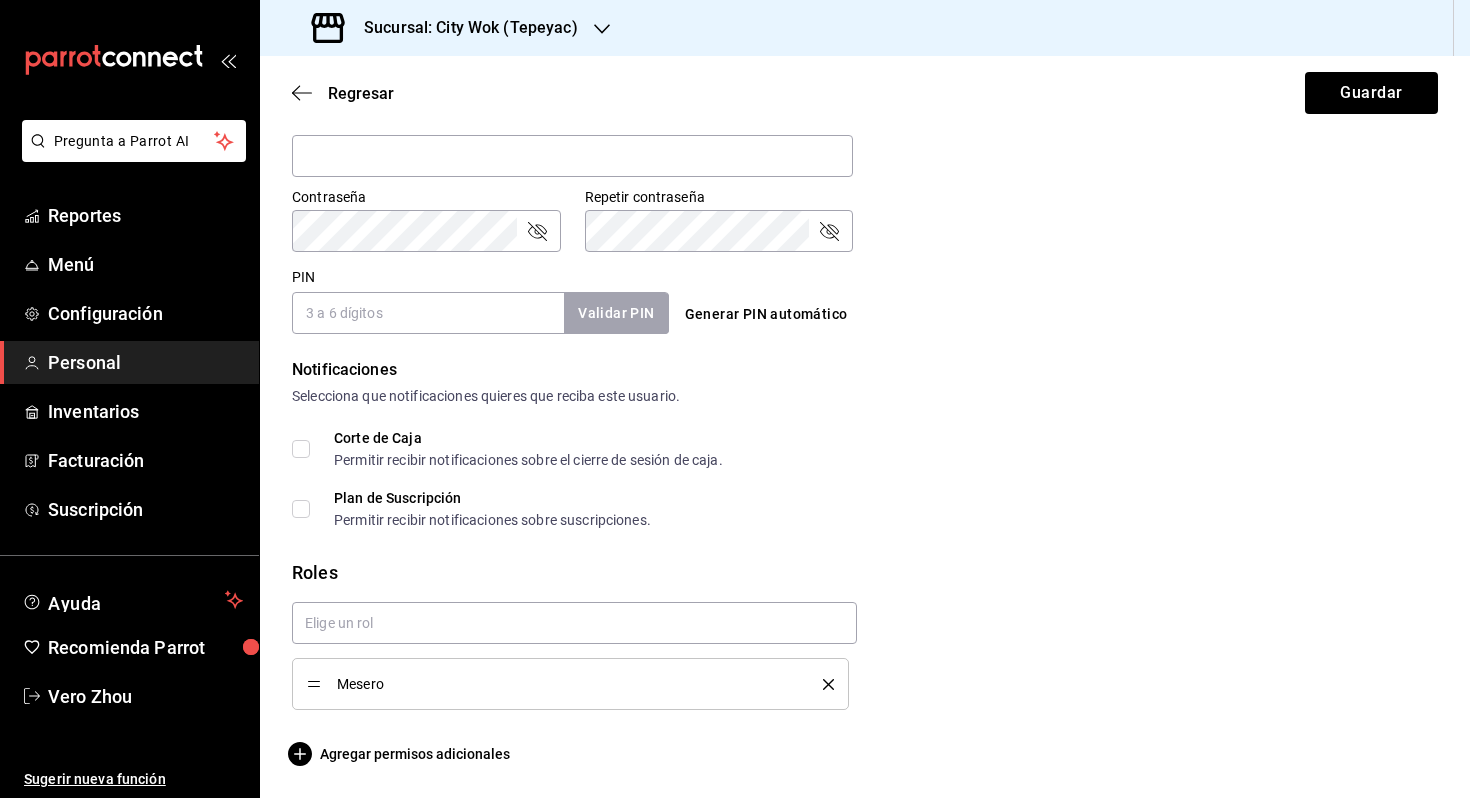 type on "[NUMBER]" 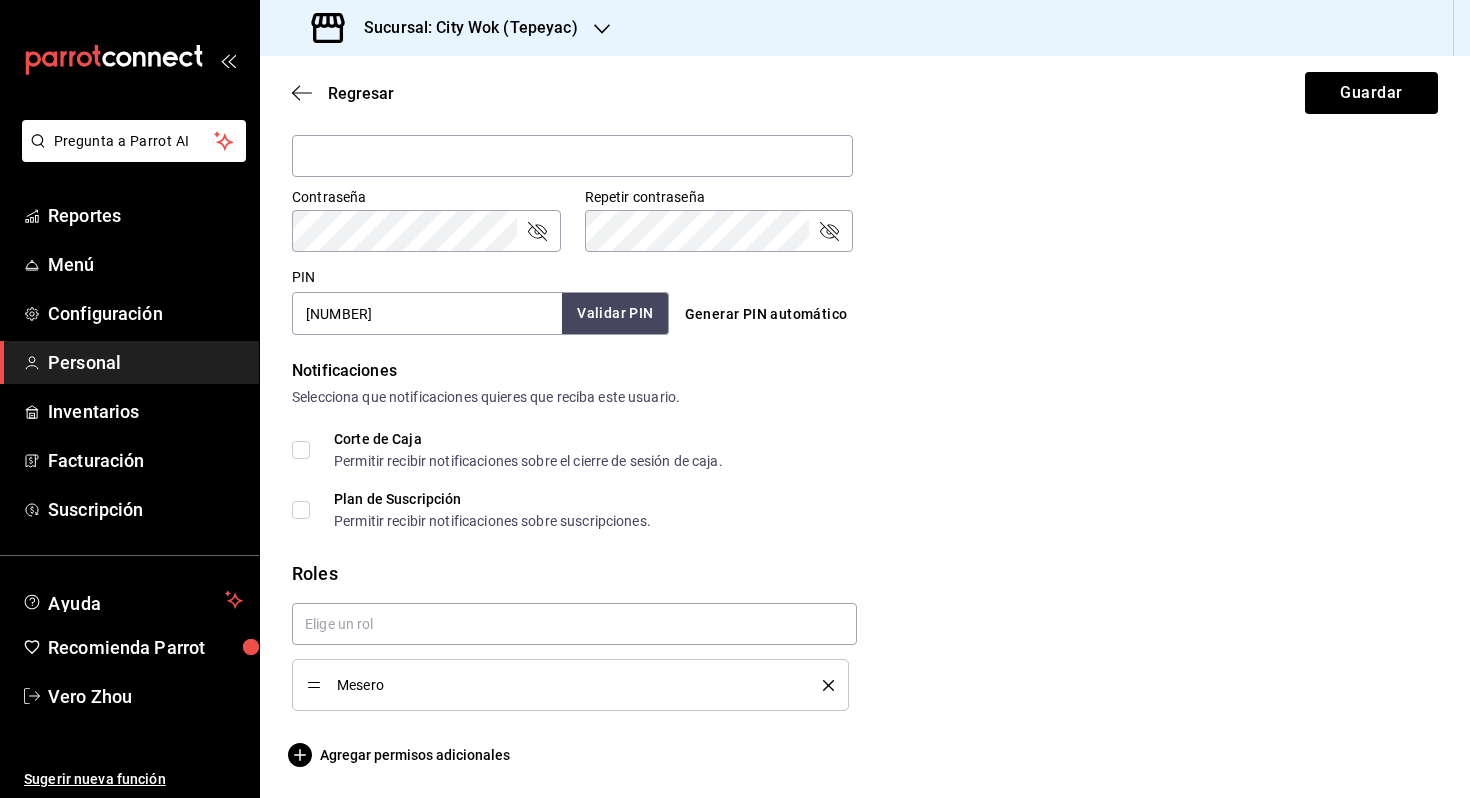 click on "Validar PIN" at bounding box center (615, 313) 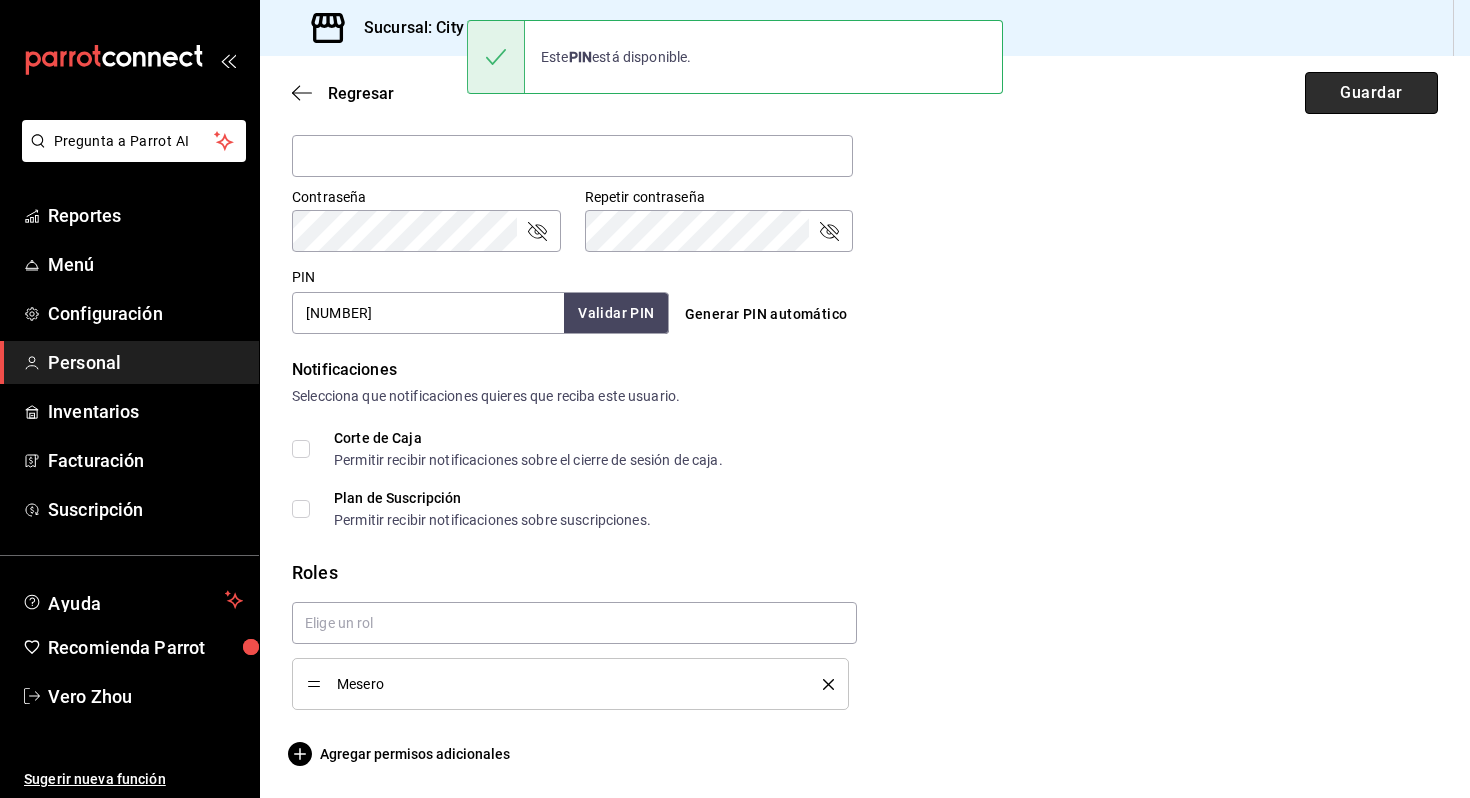 click on "Guardar" at bounding box center (1371, 93) 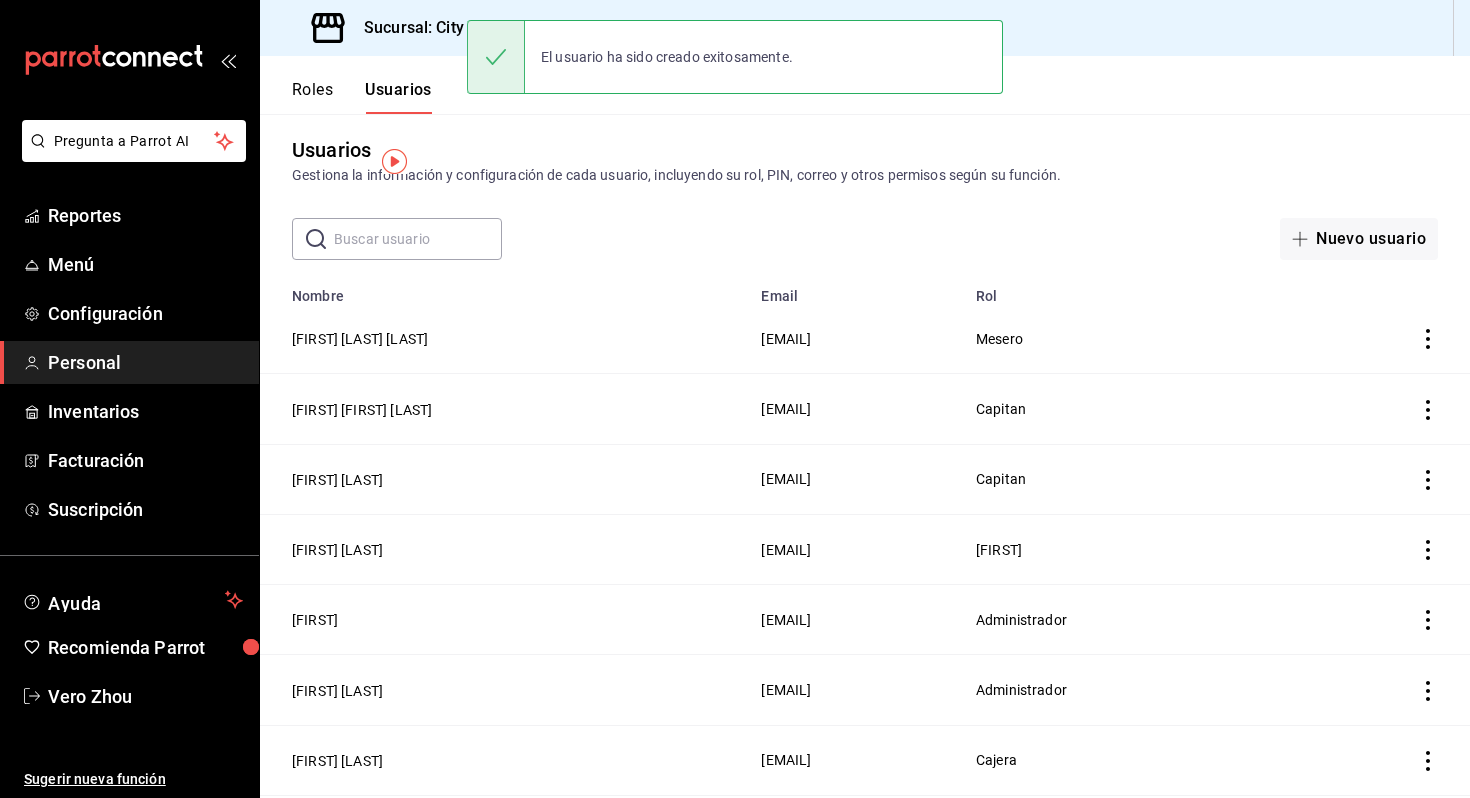 scroll, scrollTop: 0, scrollLeft: 0, axis: both 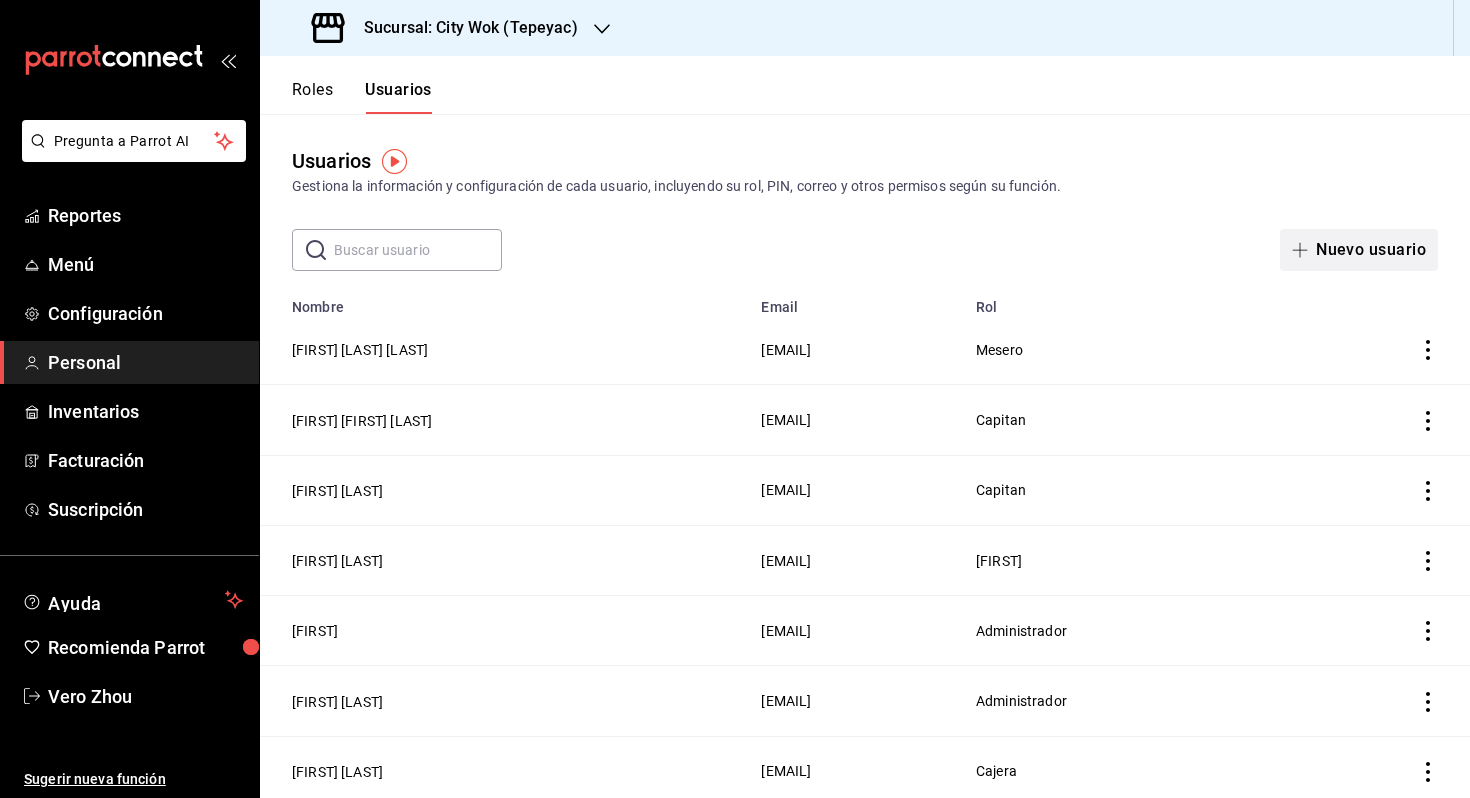 click on "Nuevo usuario" at bounding box center [1359, 250] 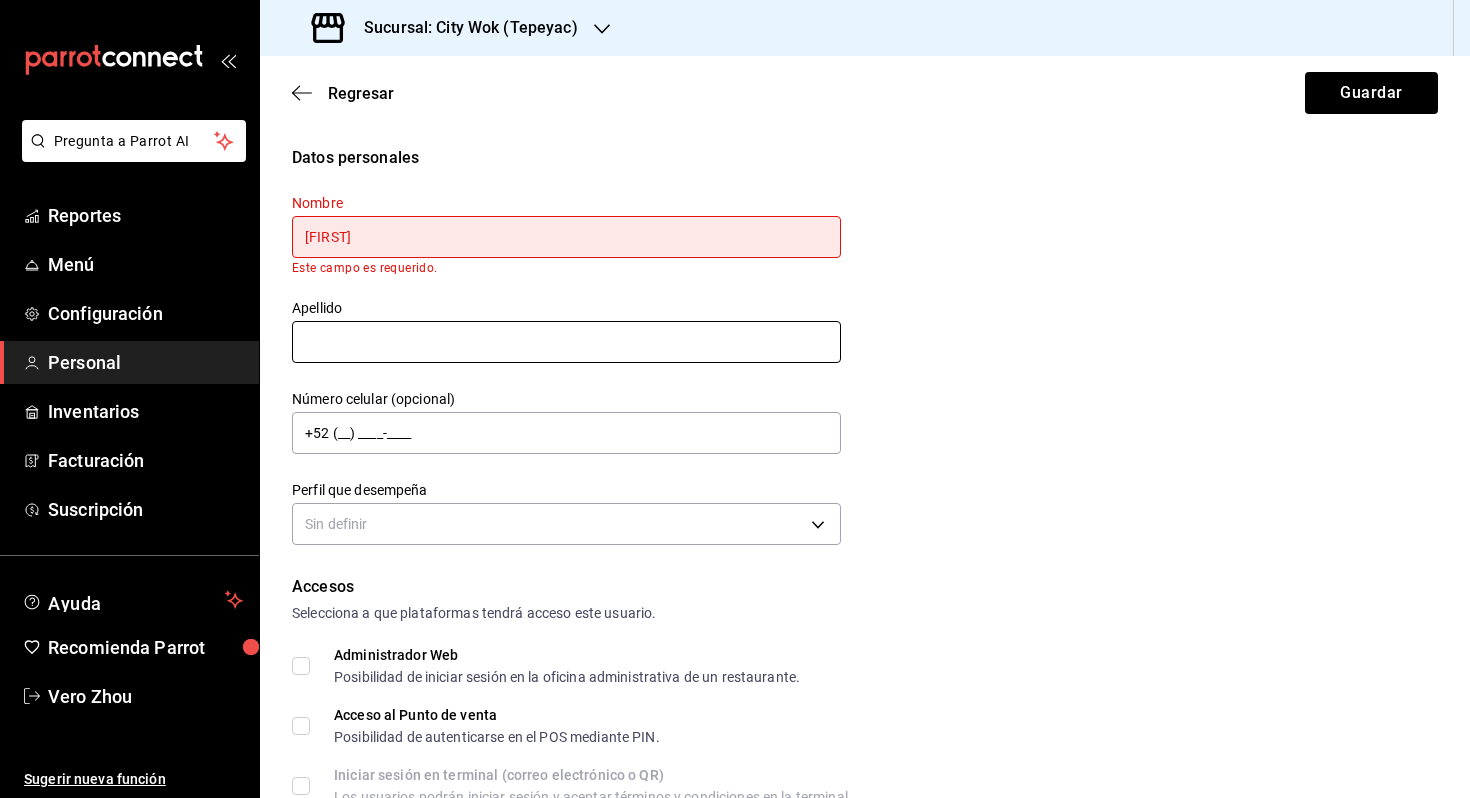 type on "[FIRST]" 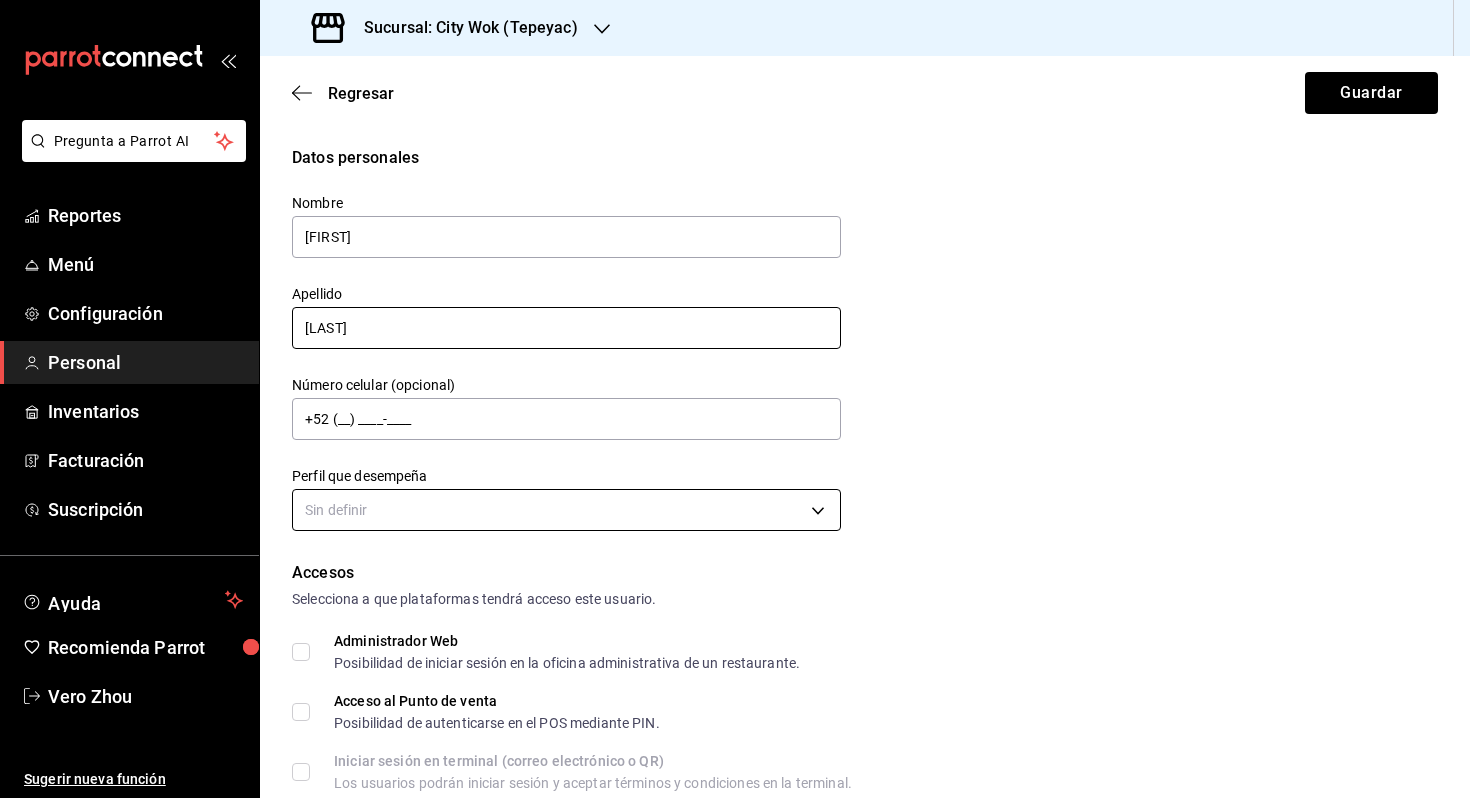 type on "[LAST]" 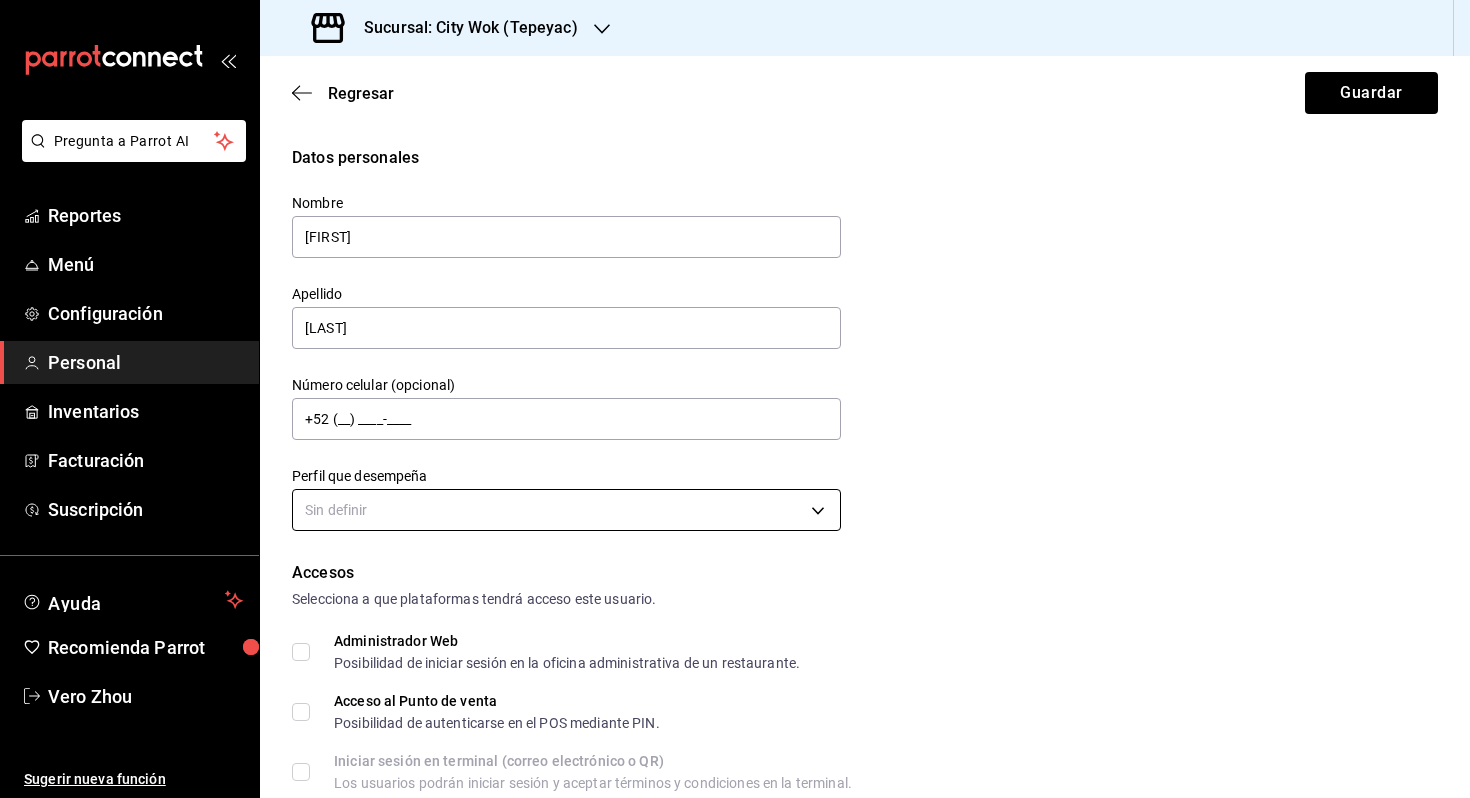 click on "Datos personales Nombre [FIRST] Apellido [LAST] Número celular (opcional) +52 (__) ____-____ Perfil que desempeña Sin definir Accesos Selecciona a que plataformas tendrá acceso este usuario. Administrador Web Posibilidad de iniciar sesión en la oficina administrativa de un restaurante.  Acceso al Punto de venta Posibilidad de autenticarse en el POS mediante PIN.  Iniciar sesión en terminal (correo electrónico o QR) Los usuarios podrán iniciar sesión y aceptar términos y condiciones en la terminal. Acceso uso de terminal Los usuarios podrán acceder y utilizar la terminal para visualizar y procesar pagos de sus órdenes. Correo electrónico Se volverá obligatorio al tener ciertos accesos activados. Contraseña Contraseña Repetir contraseña Repetir contraseña PIN Validar PIN ​" at bounding box center [735, 399] 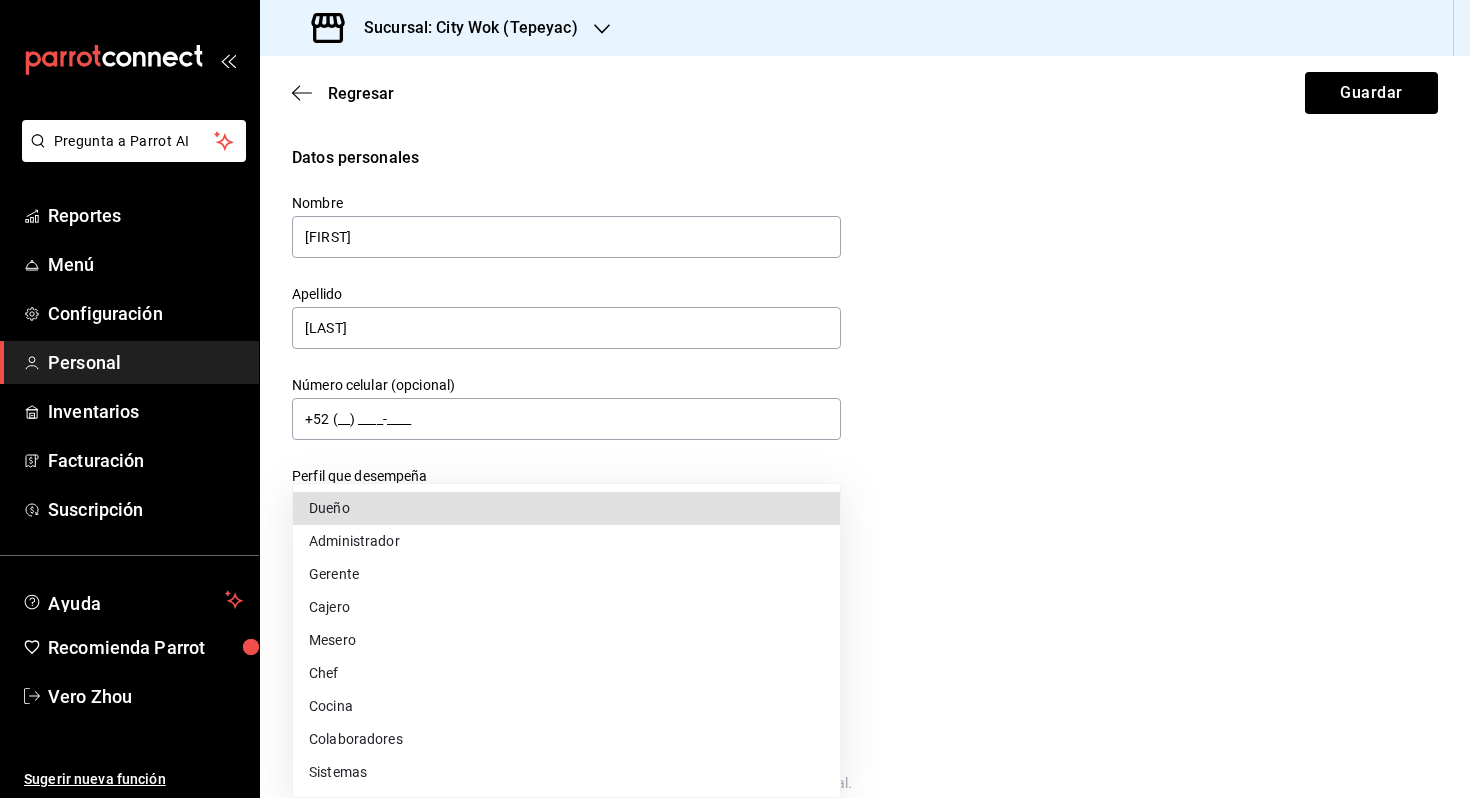 click on "Mesero" at bounding box center (566, 640) 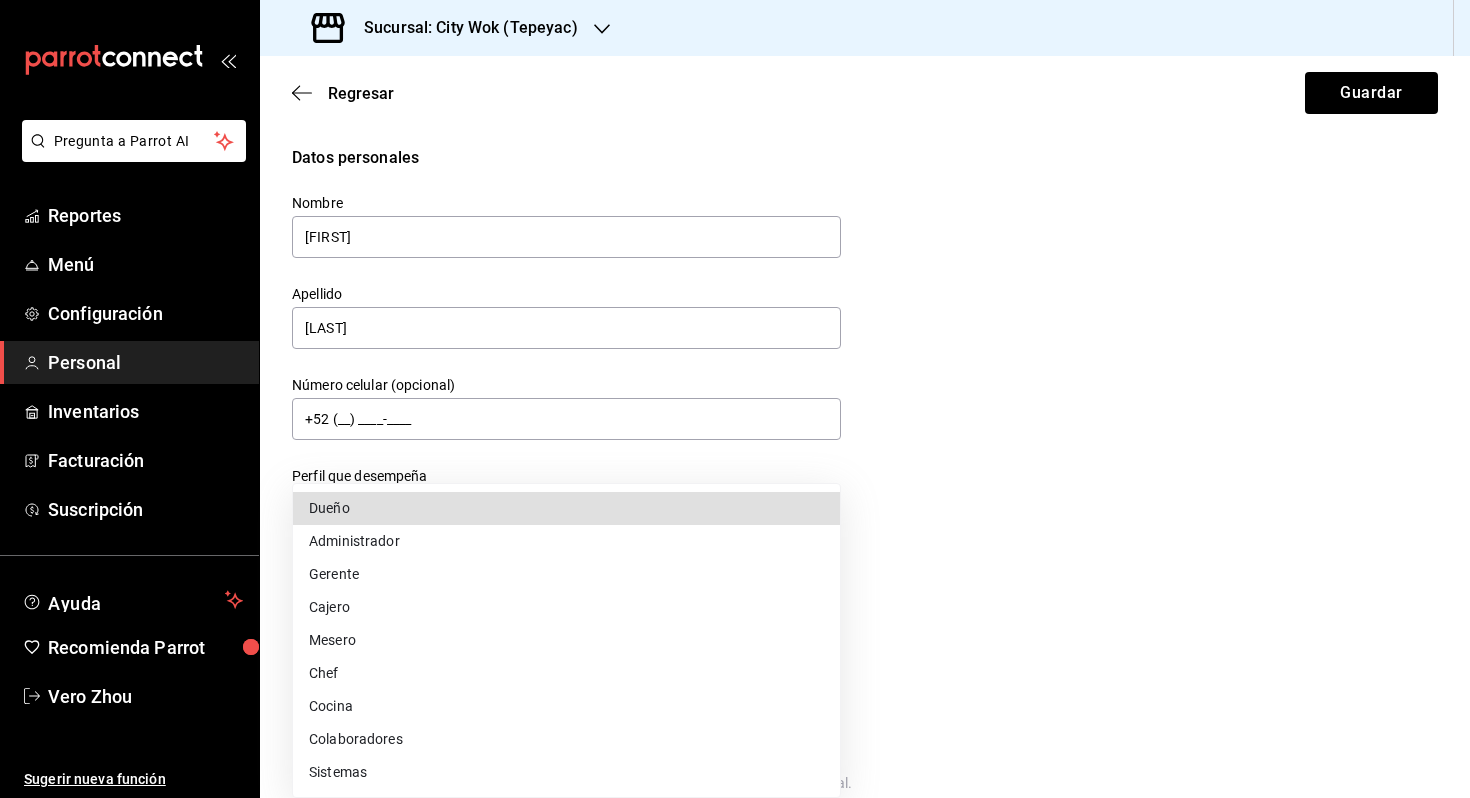 type on "WAITER" 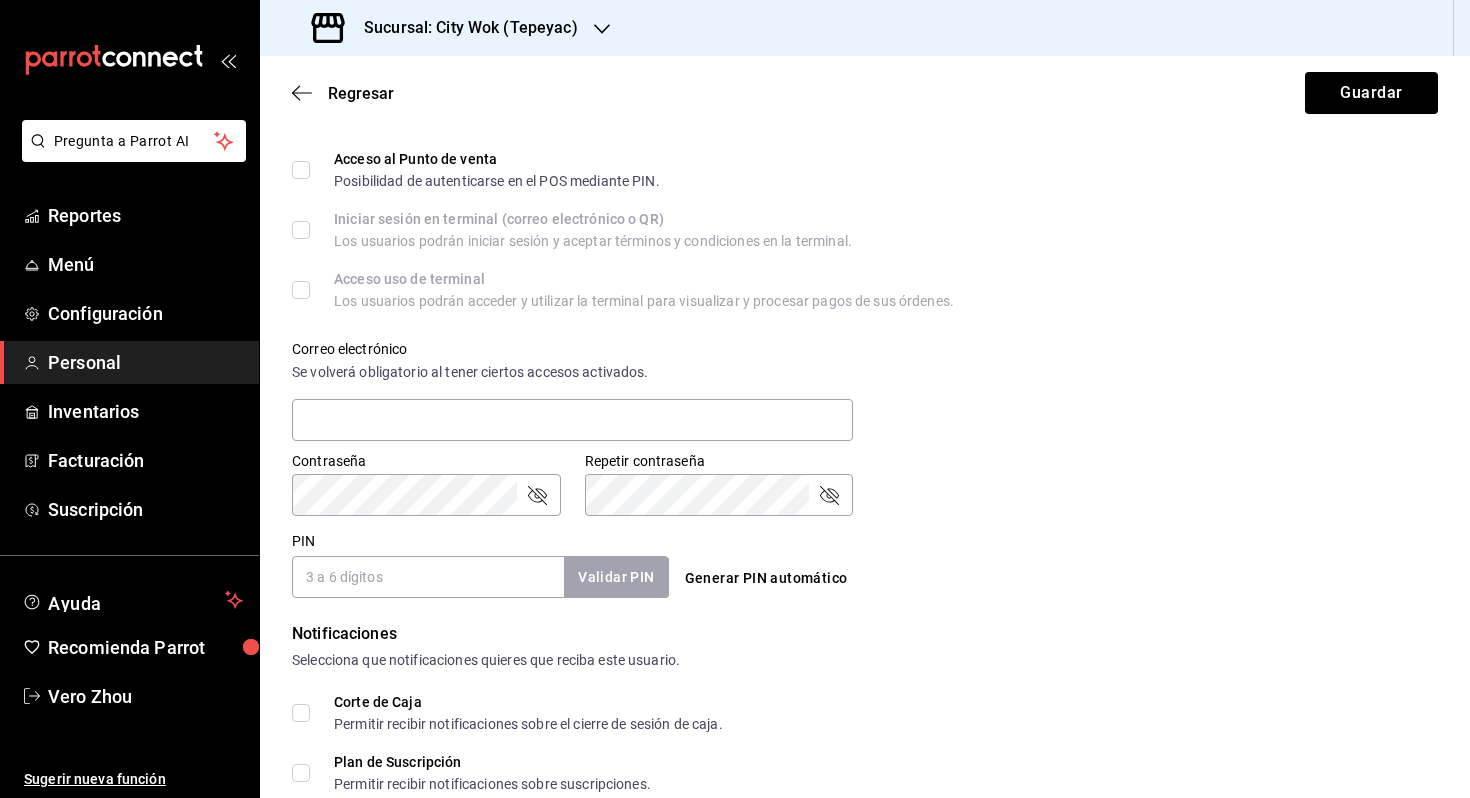 scroll, scrollTop: 740, scrollLeft: 0, axis: vertical 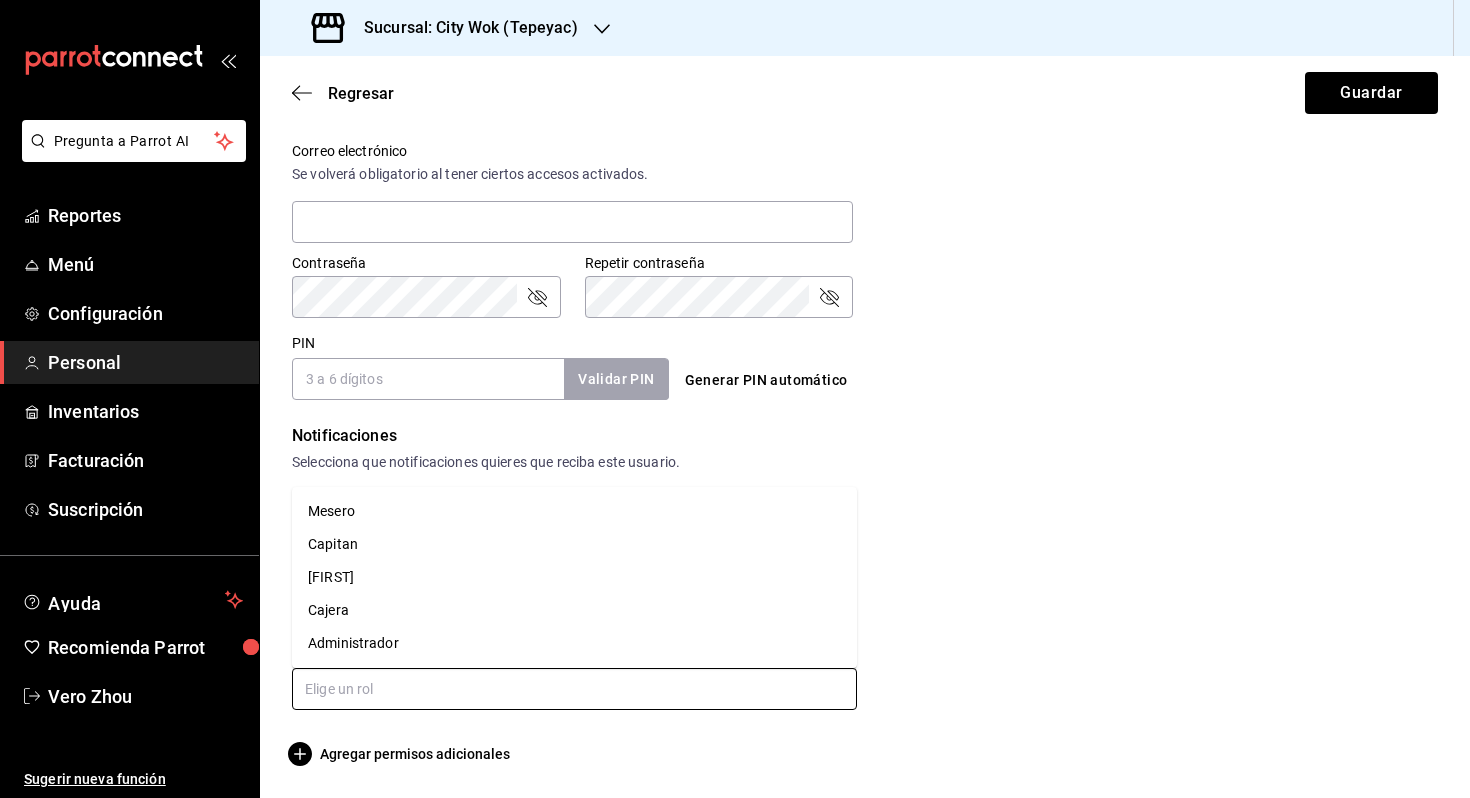 click at bounding box center (574, 689) 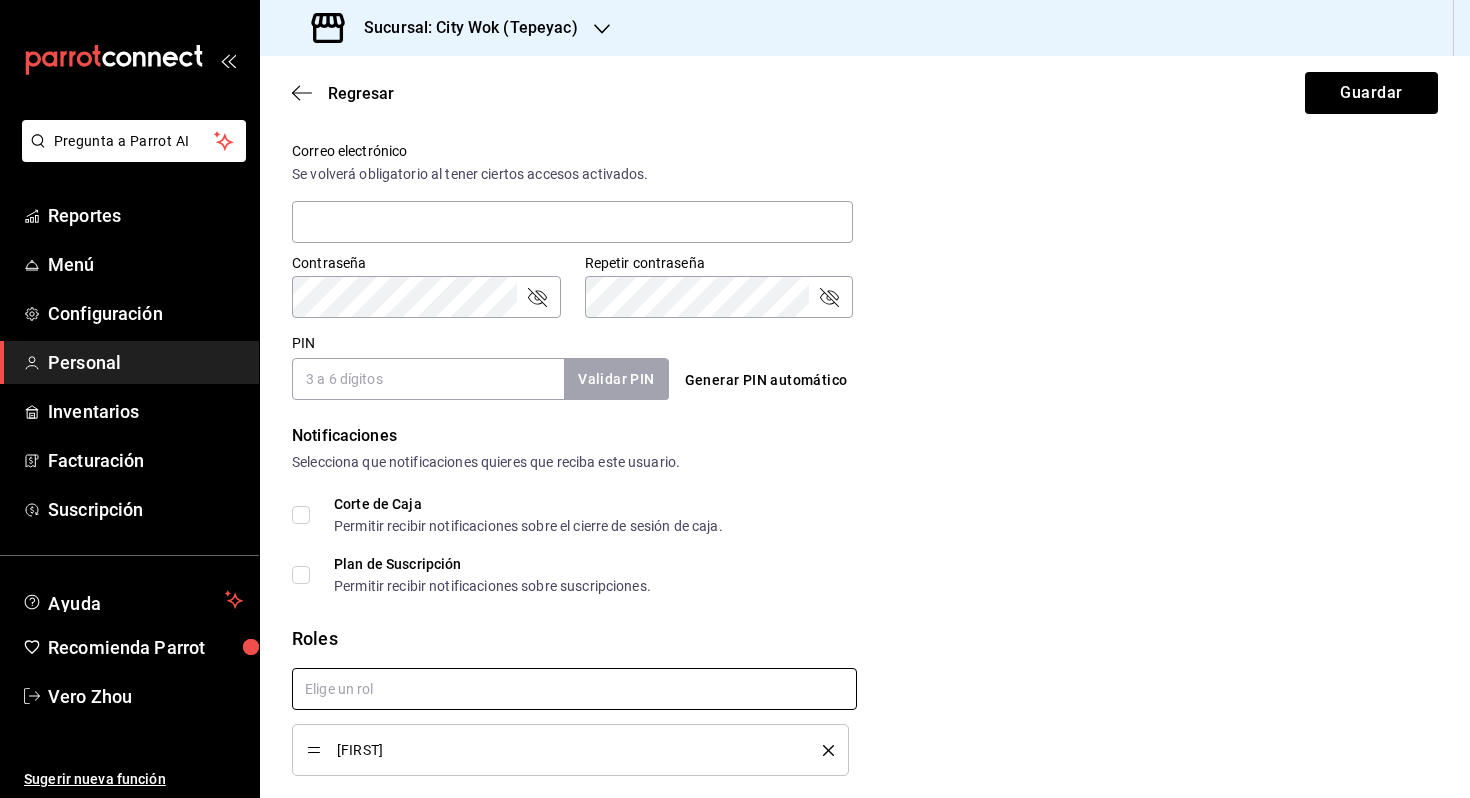 checkbox on "true" 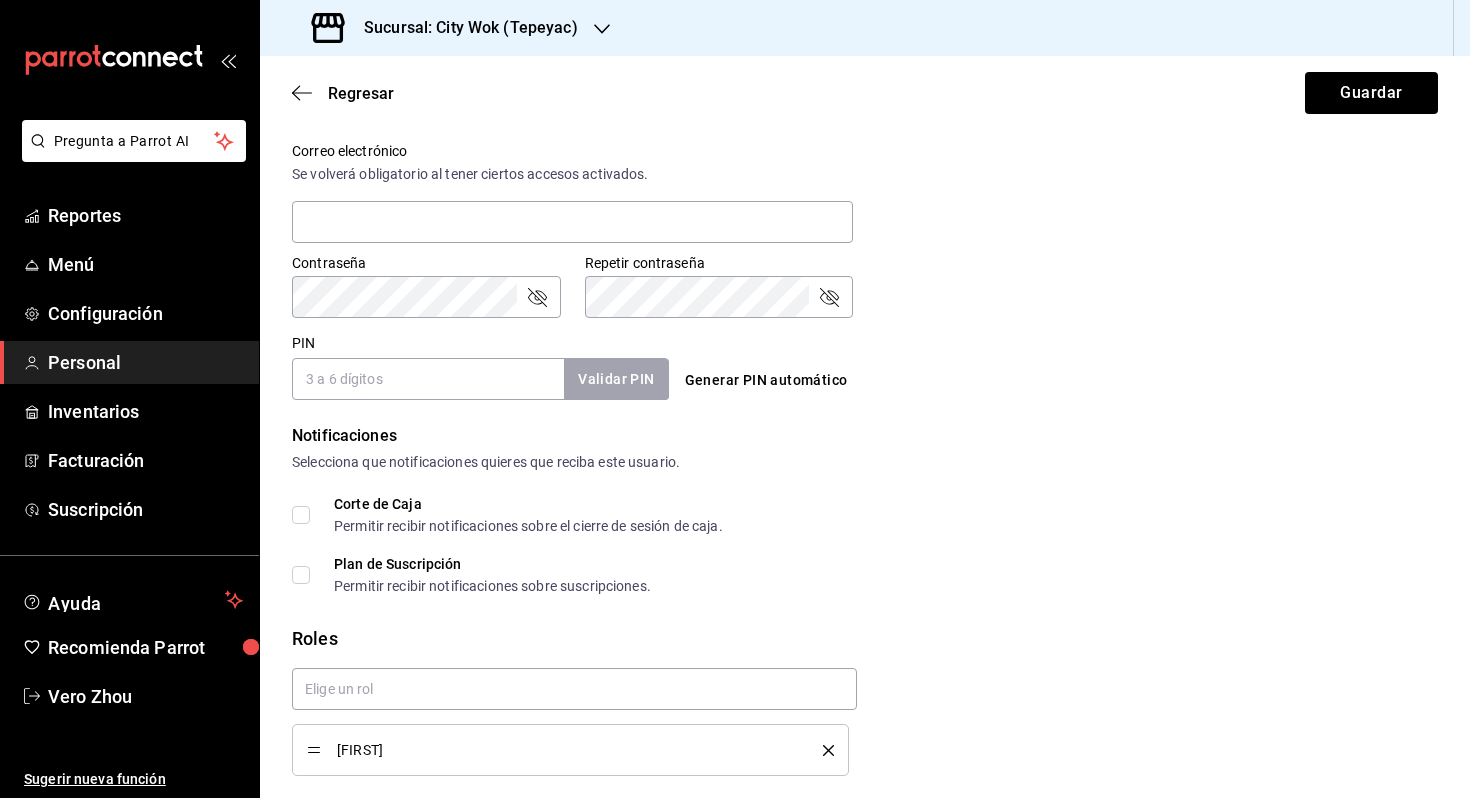 click 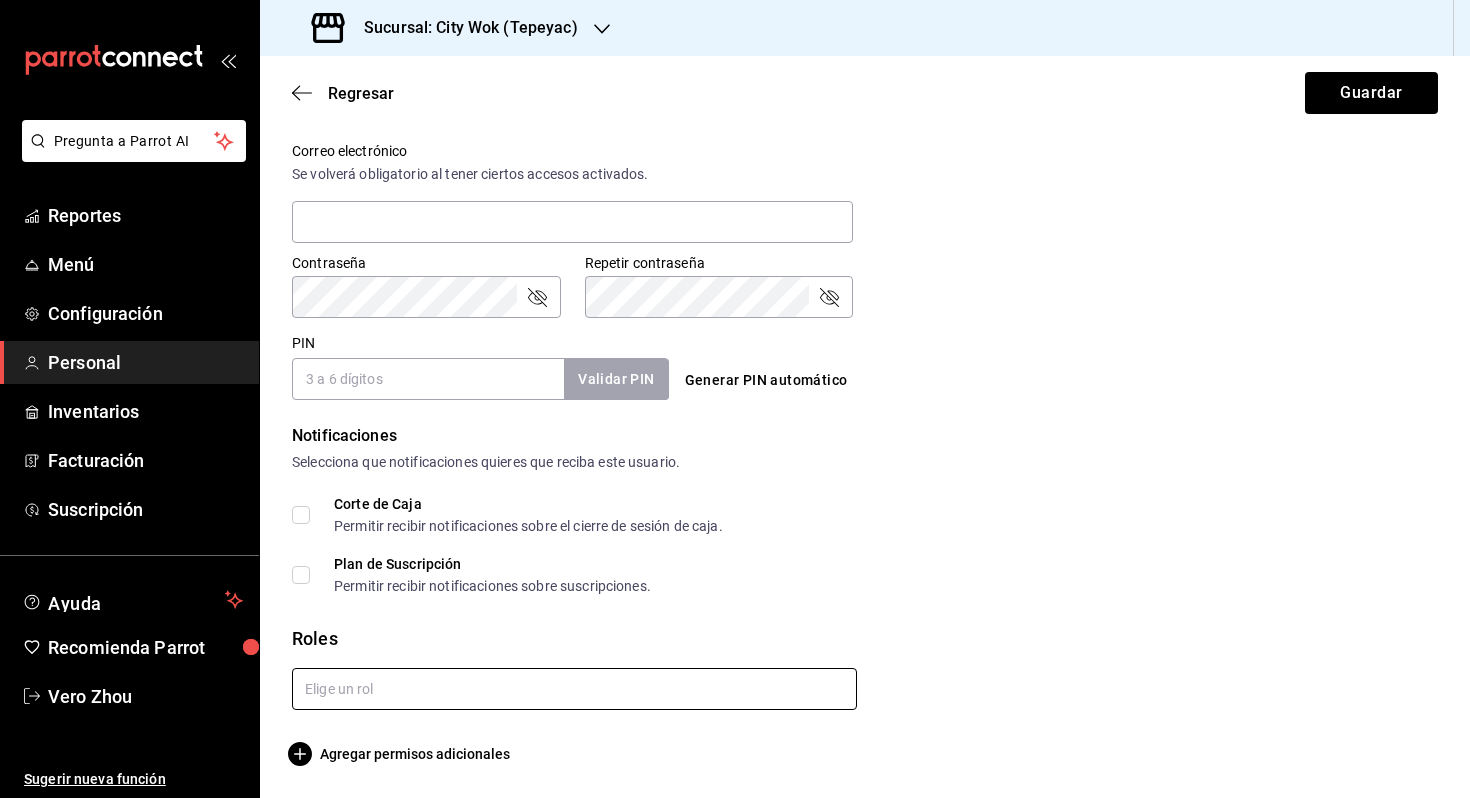click at bounding box center [574, 689] 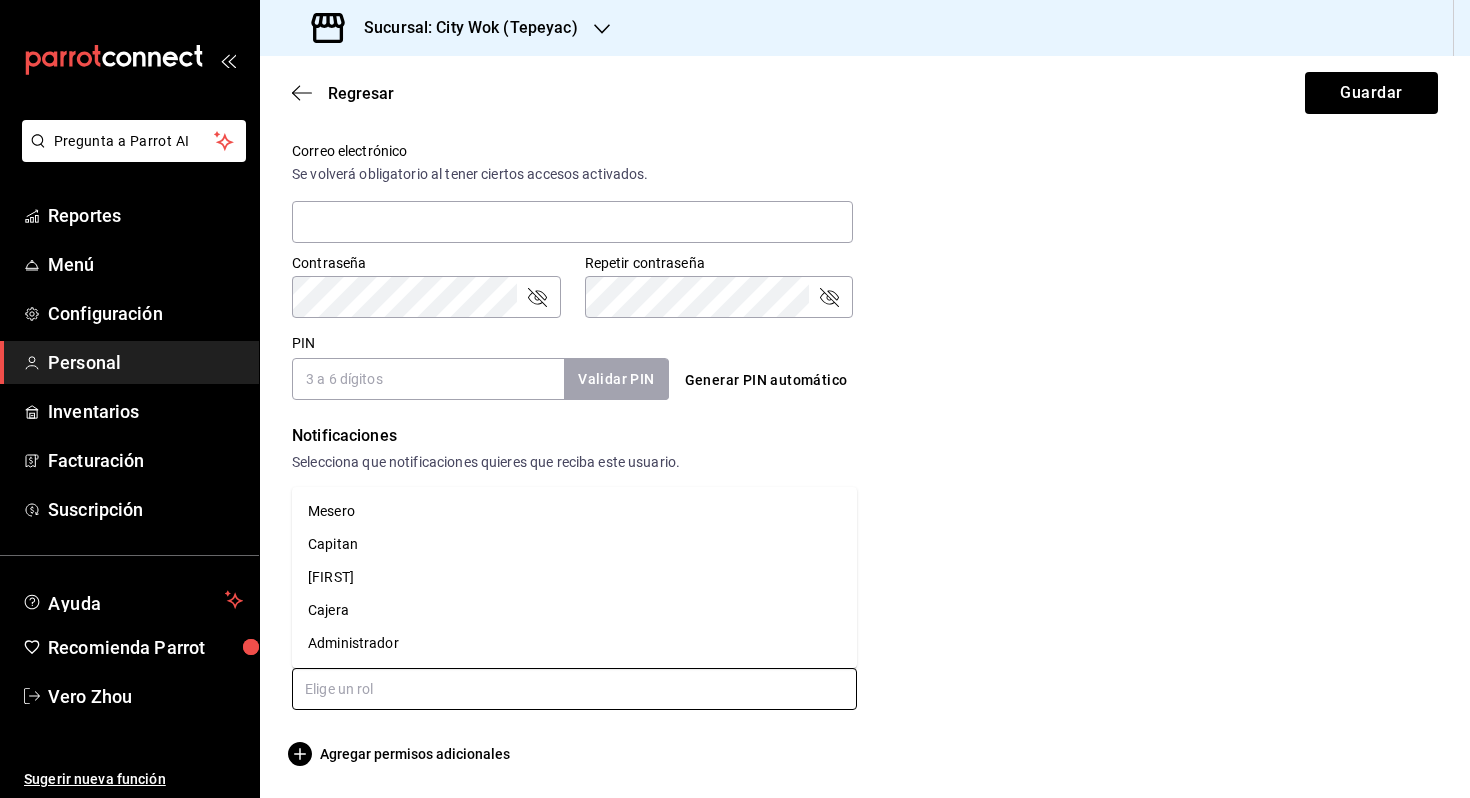 click on "Mesero" at bounding box center (574, 511) 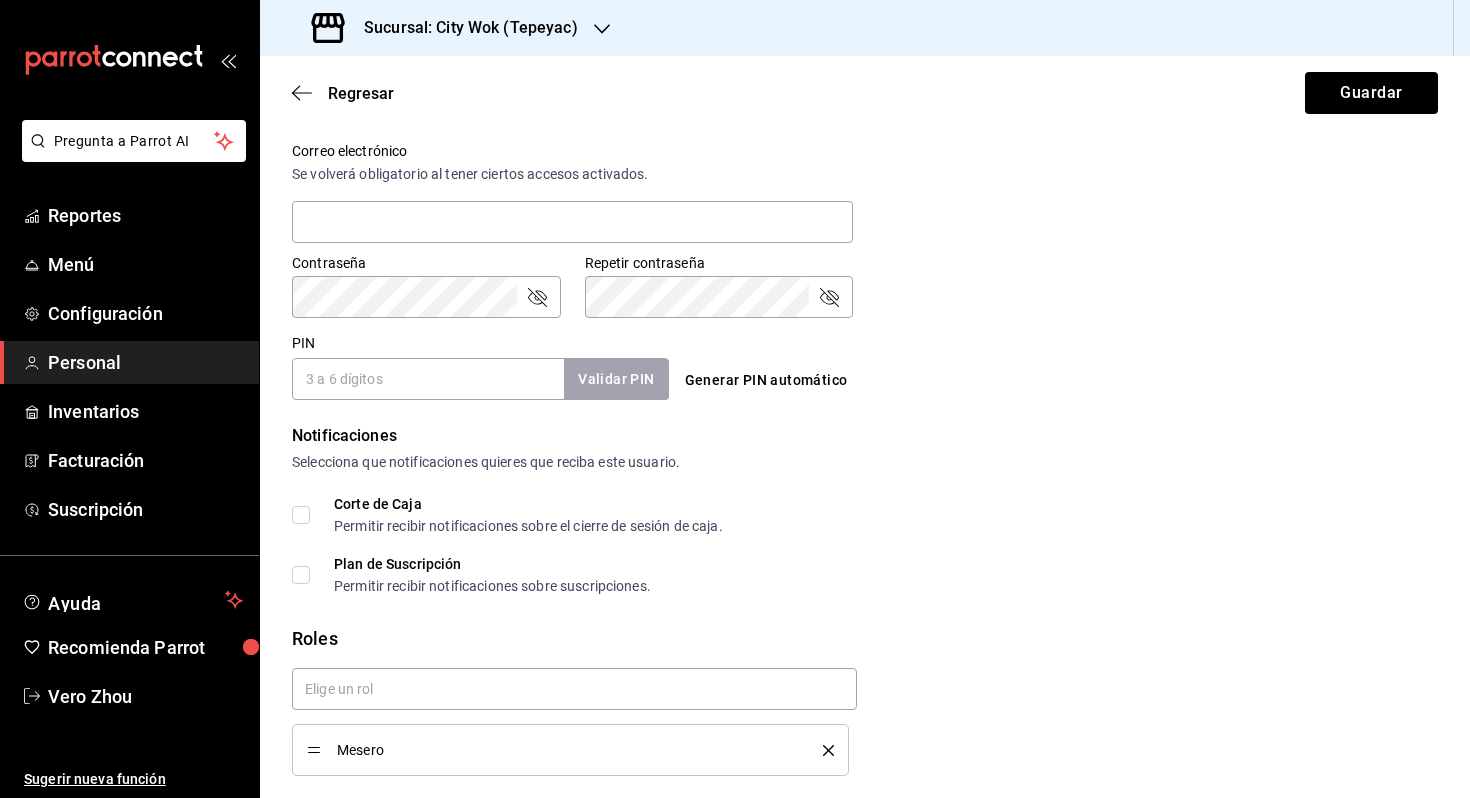 click on "PIN" at bounding box center [428, 379] 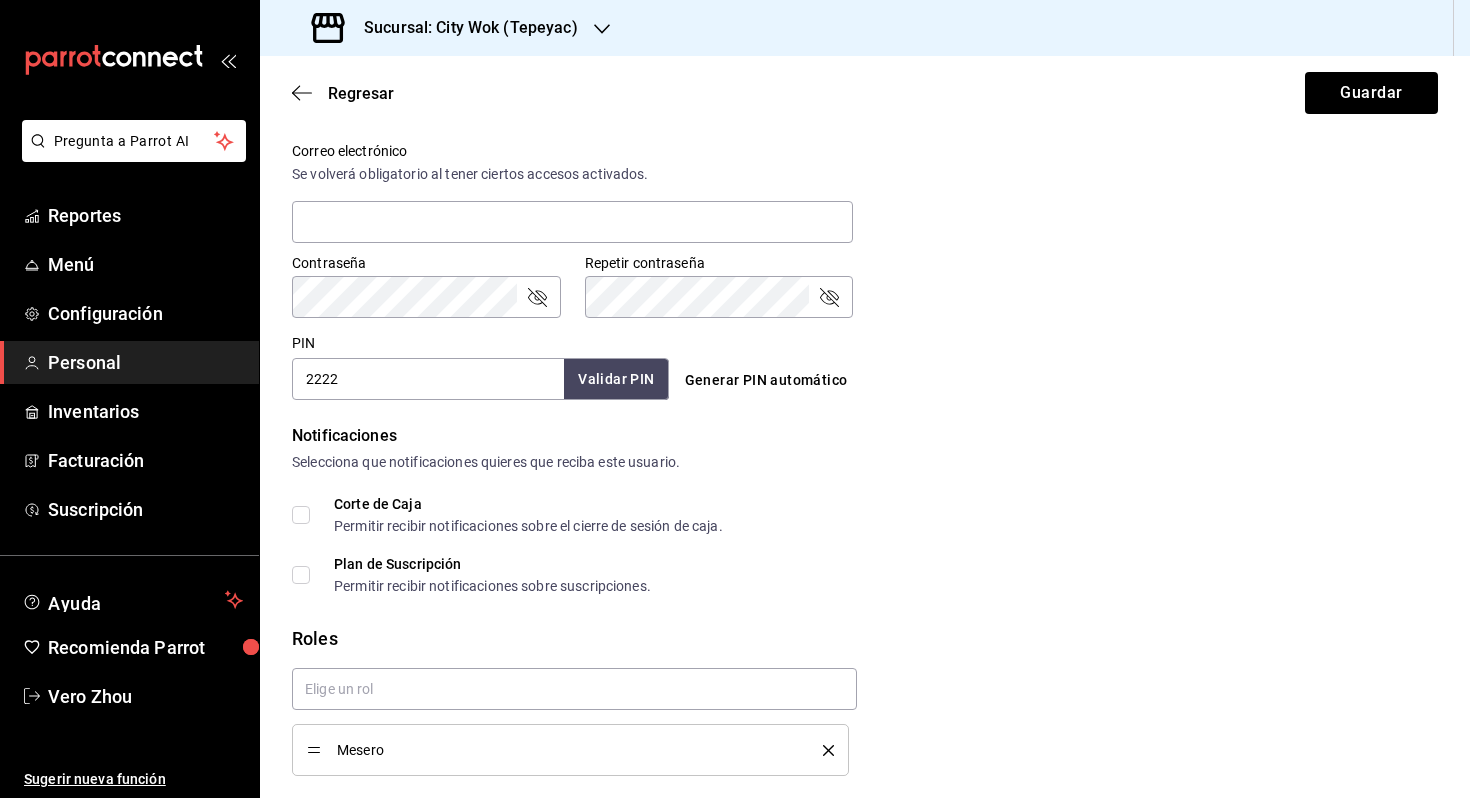 type on "2222" 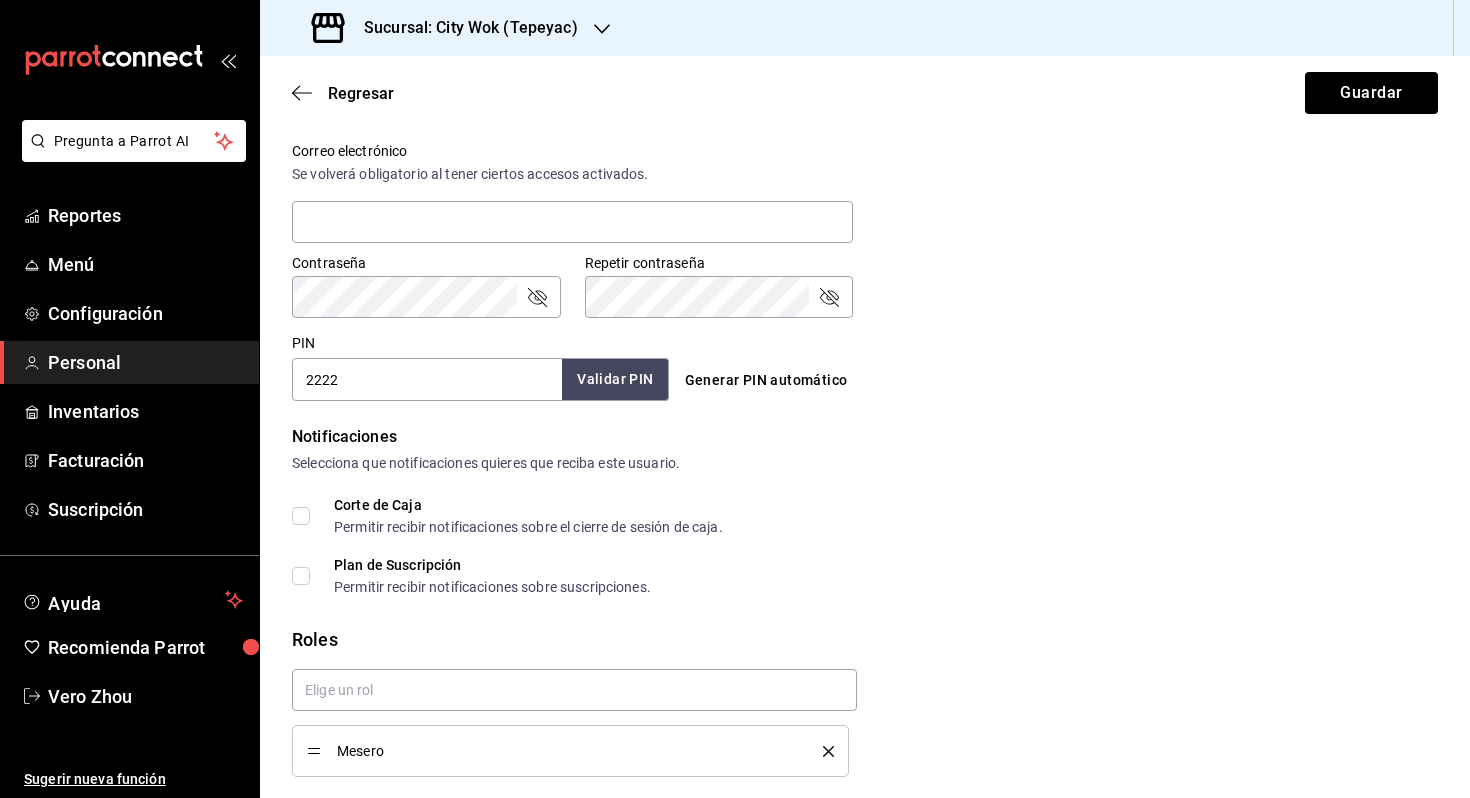 click on "Validar PIN" at bounding box center (615, 379) 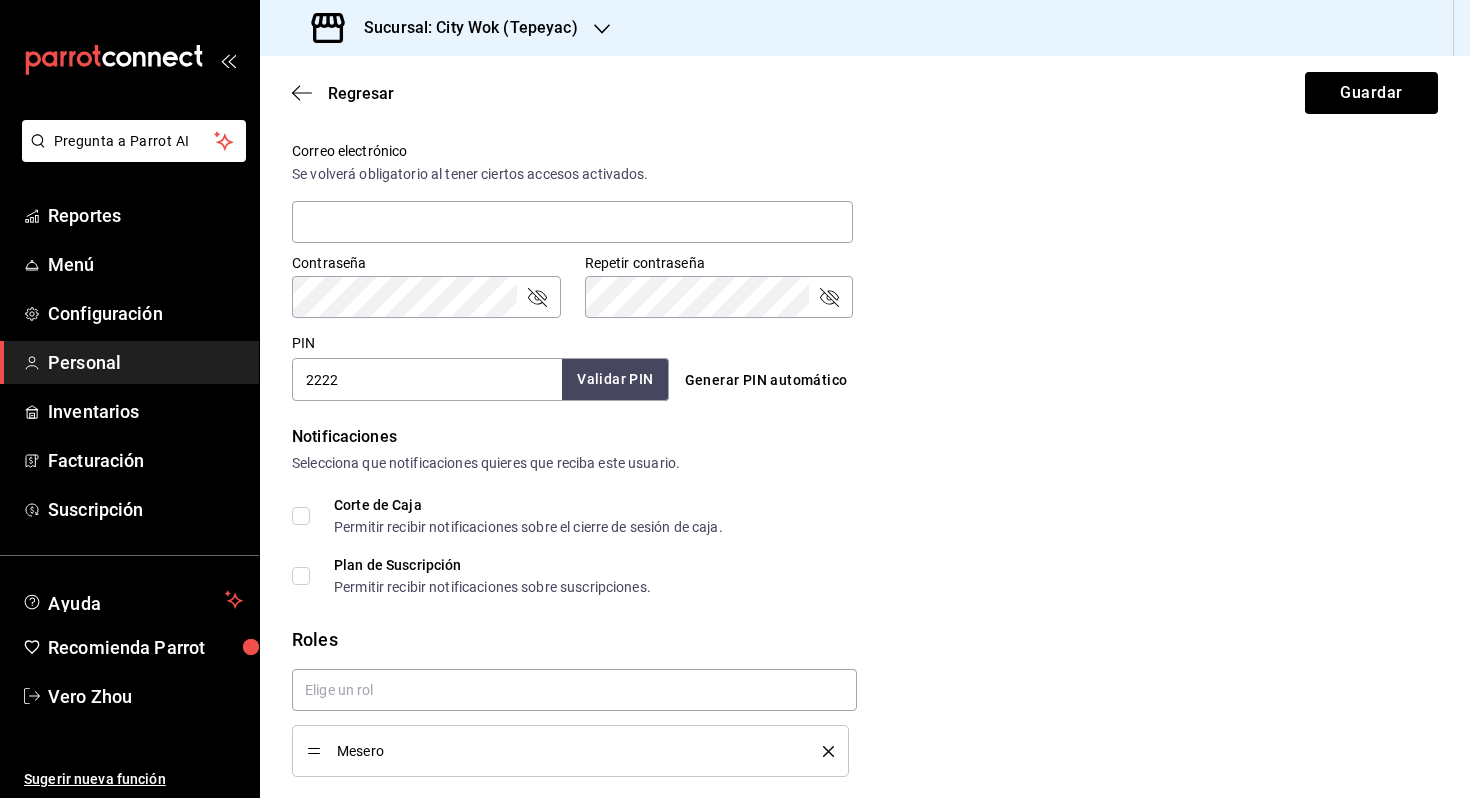 click on "Validar PIN" at bounding box center [615, 379] 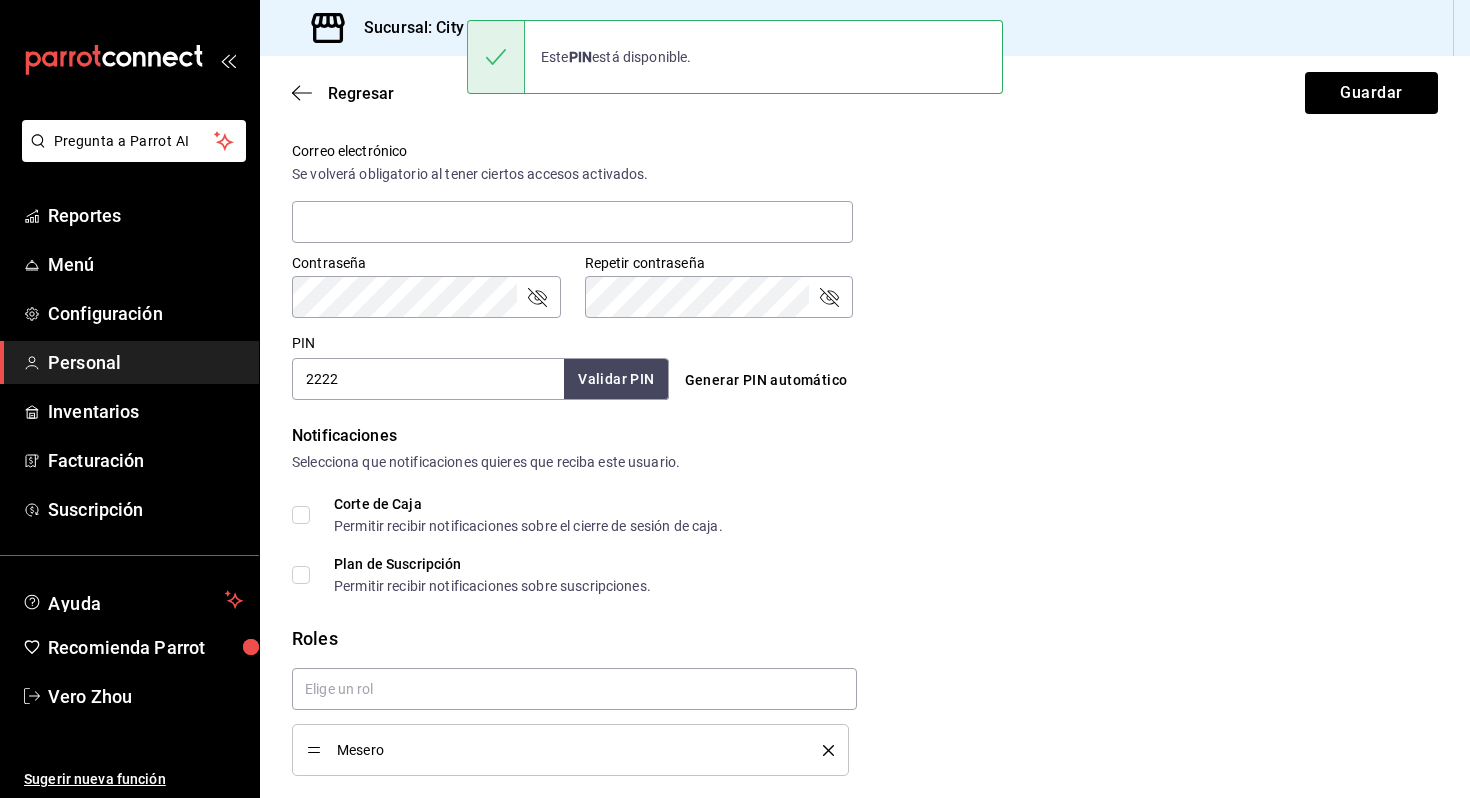 scroll, scrollTop: 806, scrollLeft: 0, axis: vertical 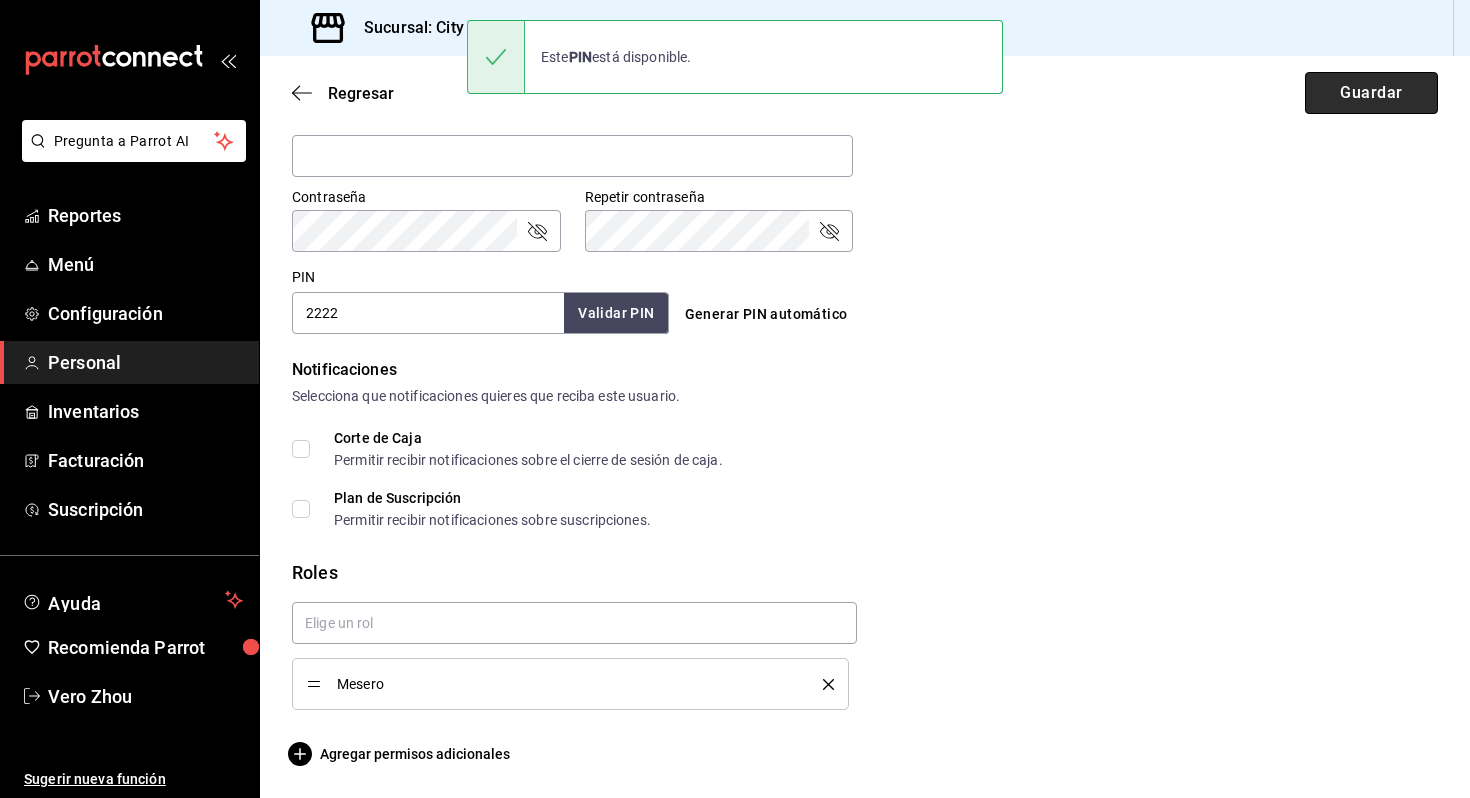 click on "Guardar" at bounding box center (1371, 93) 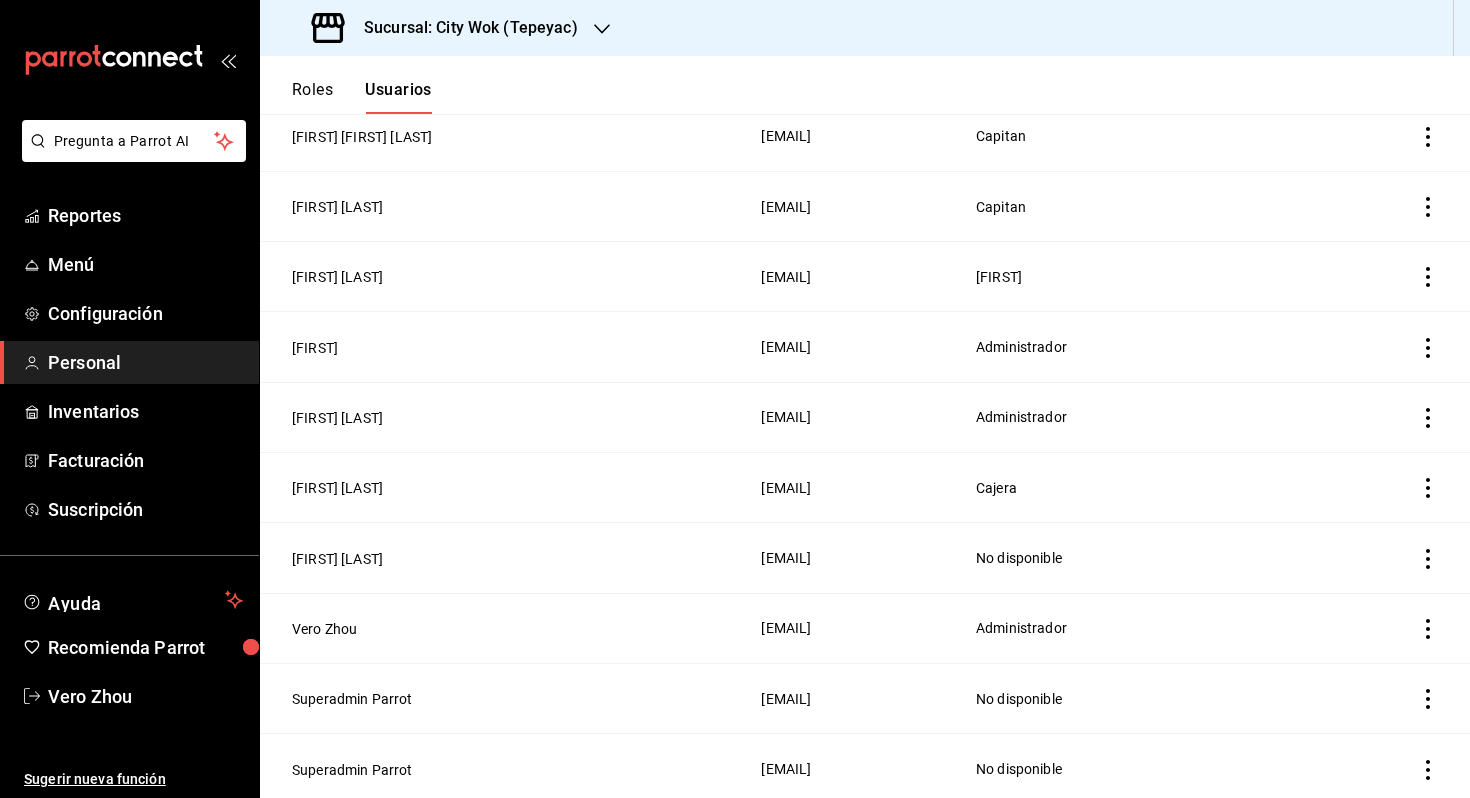 scroll, scrollTop: 0, scrollLeft: 0, axis: both 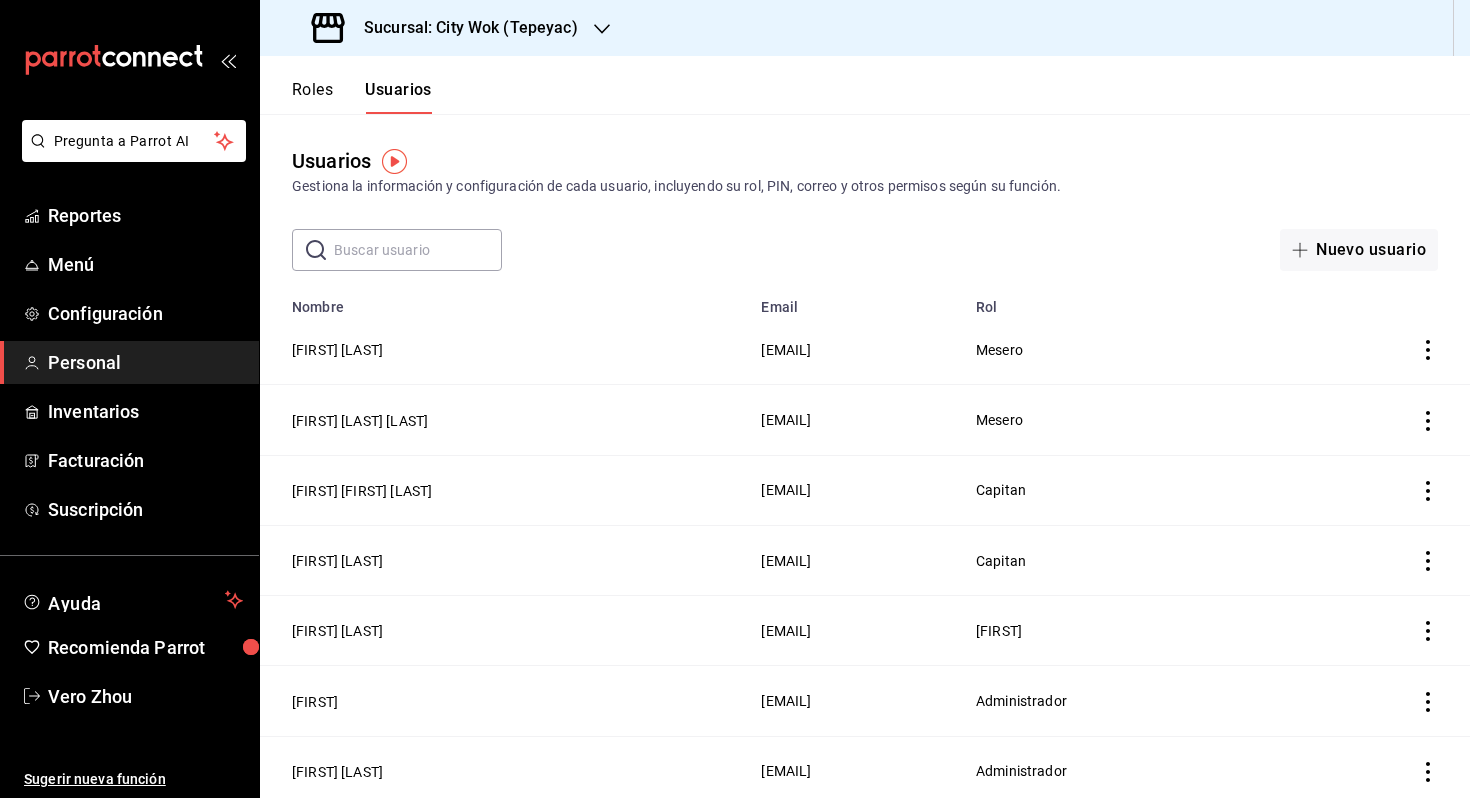 click on "Roles Usuarios" at bounding box center [362, 97] 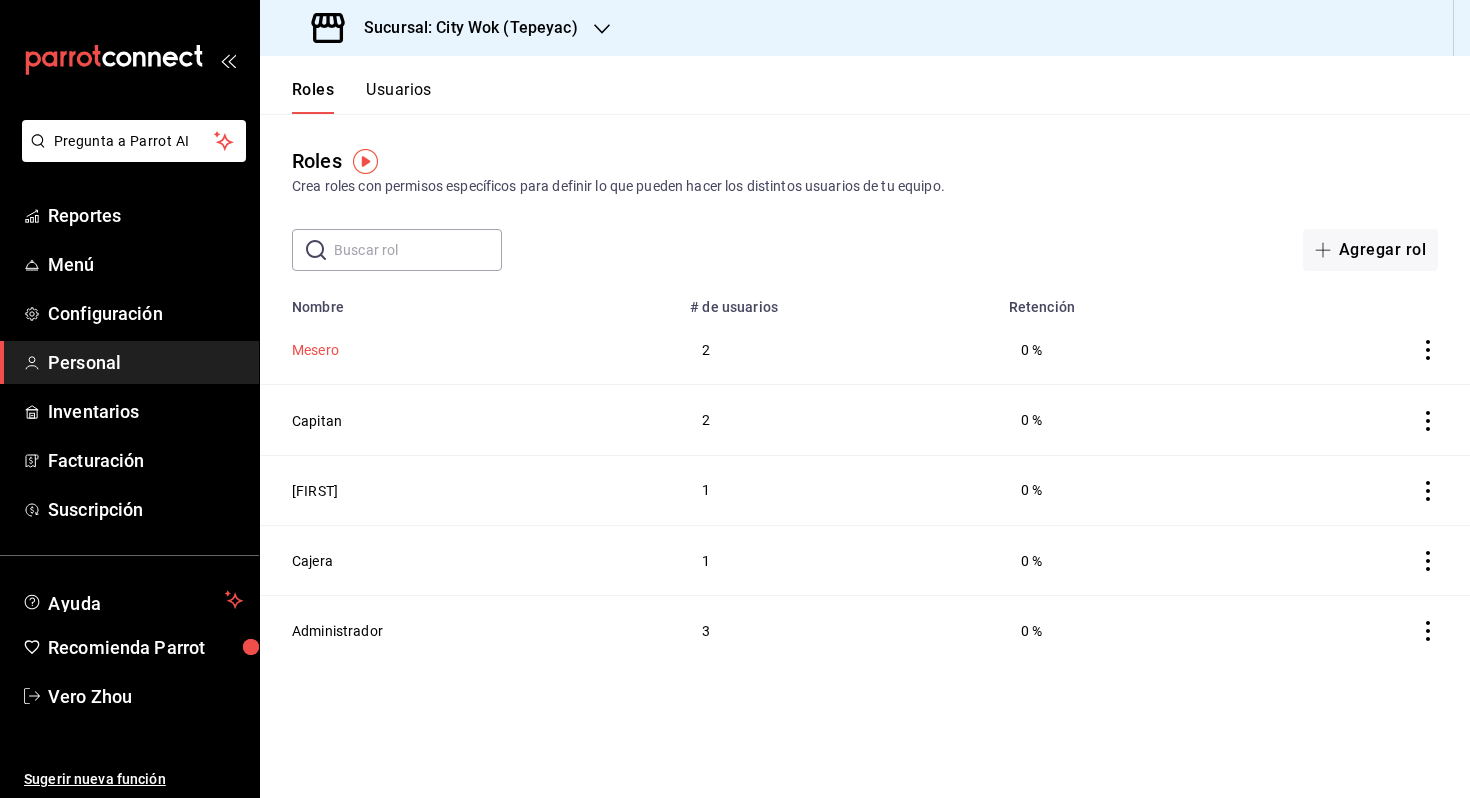 click on "Mesero" at bounding box center (315, 350) 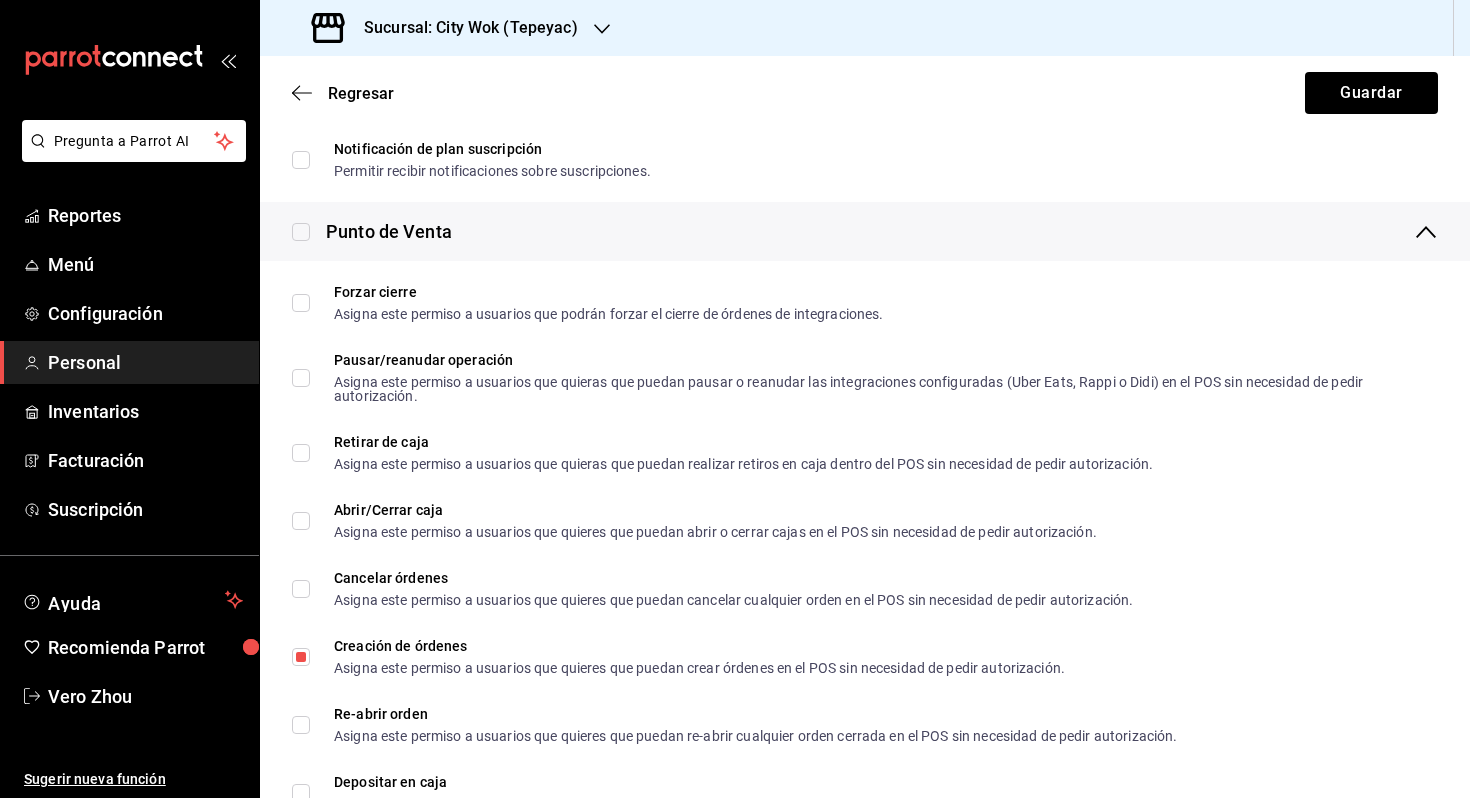 scroll, scrollTop: 2068, scrollLeft: 0, axis: vertical 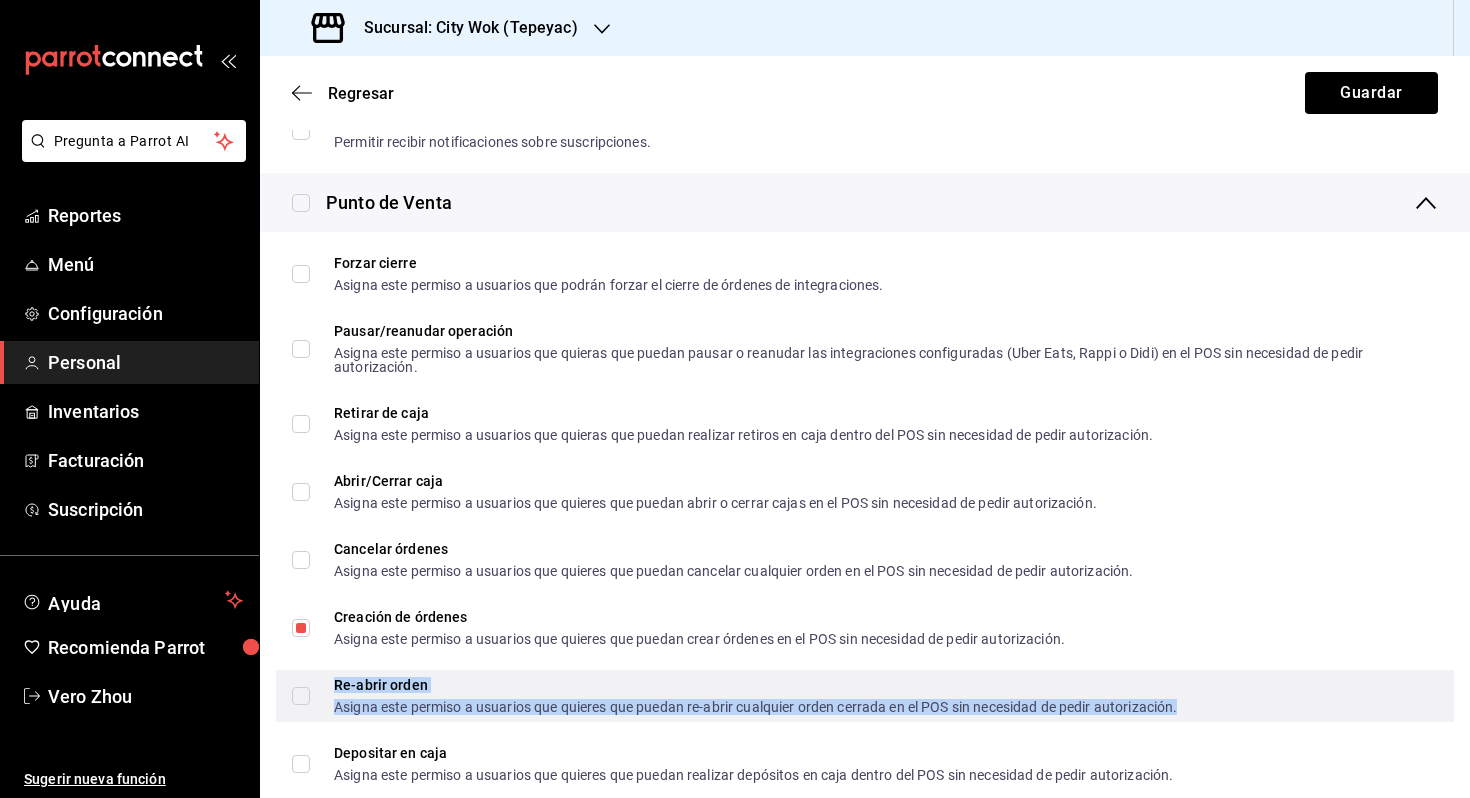 click on "Asigna este permiso a usuarios que quieres que puedan re-abrir cualquier orden cerrada en el POS sin necesidad de pedir autorización." at bounding box center [755, 707] 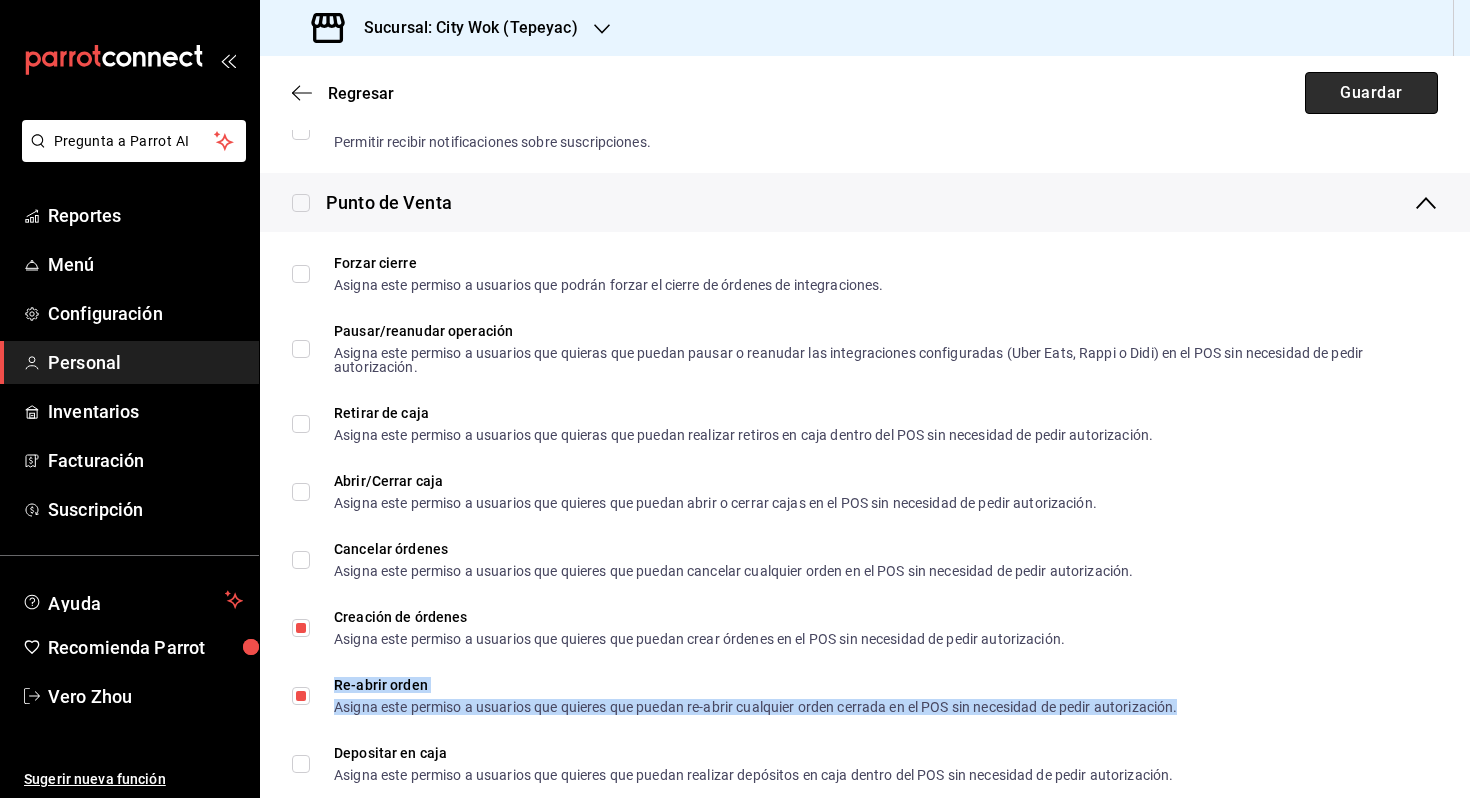 click on "Guardar" at bounding box center [1371, 93] 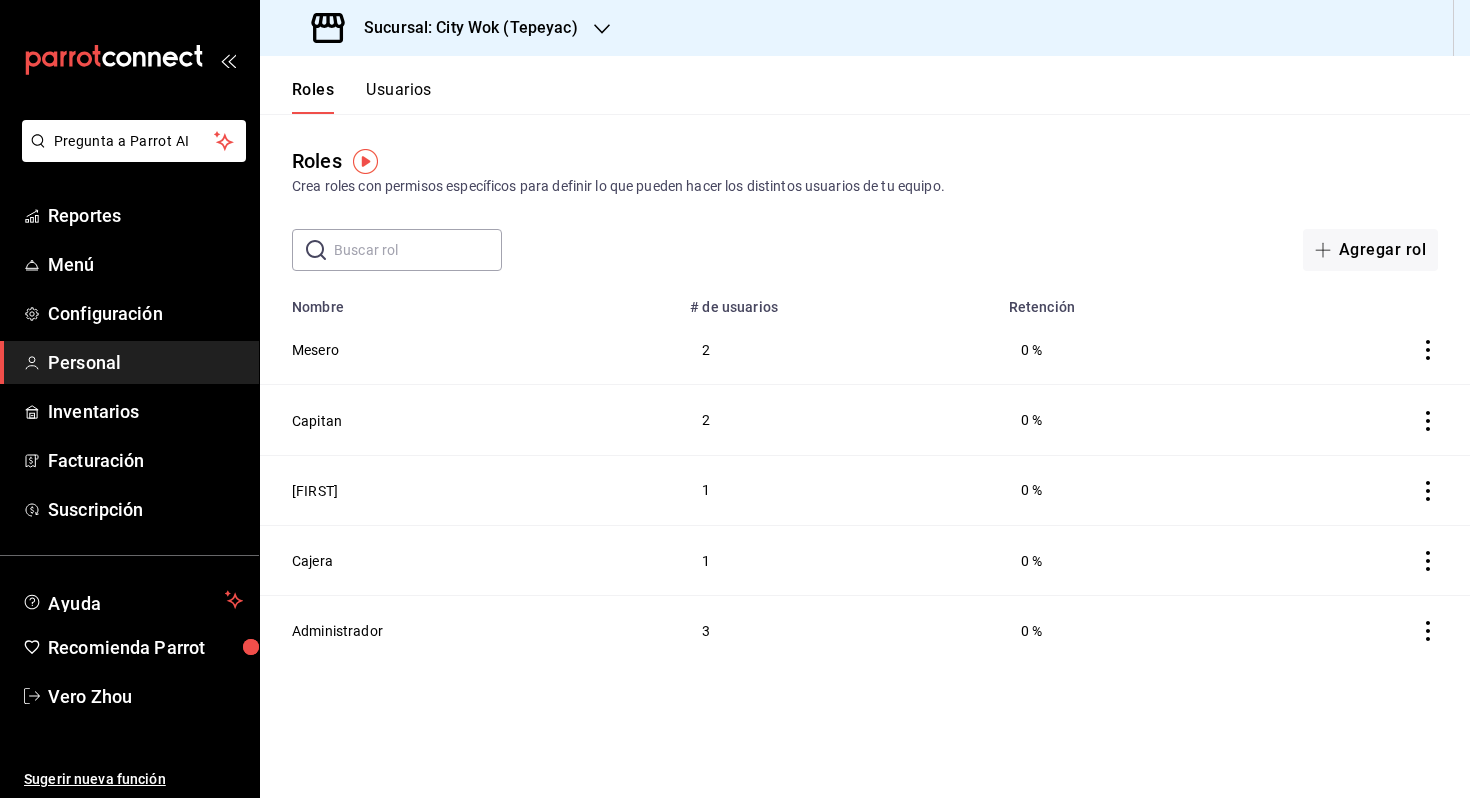 click on "Usuarios" at bounding box center (399, 97) 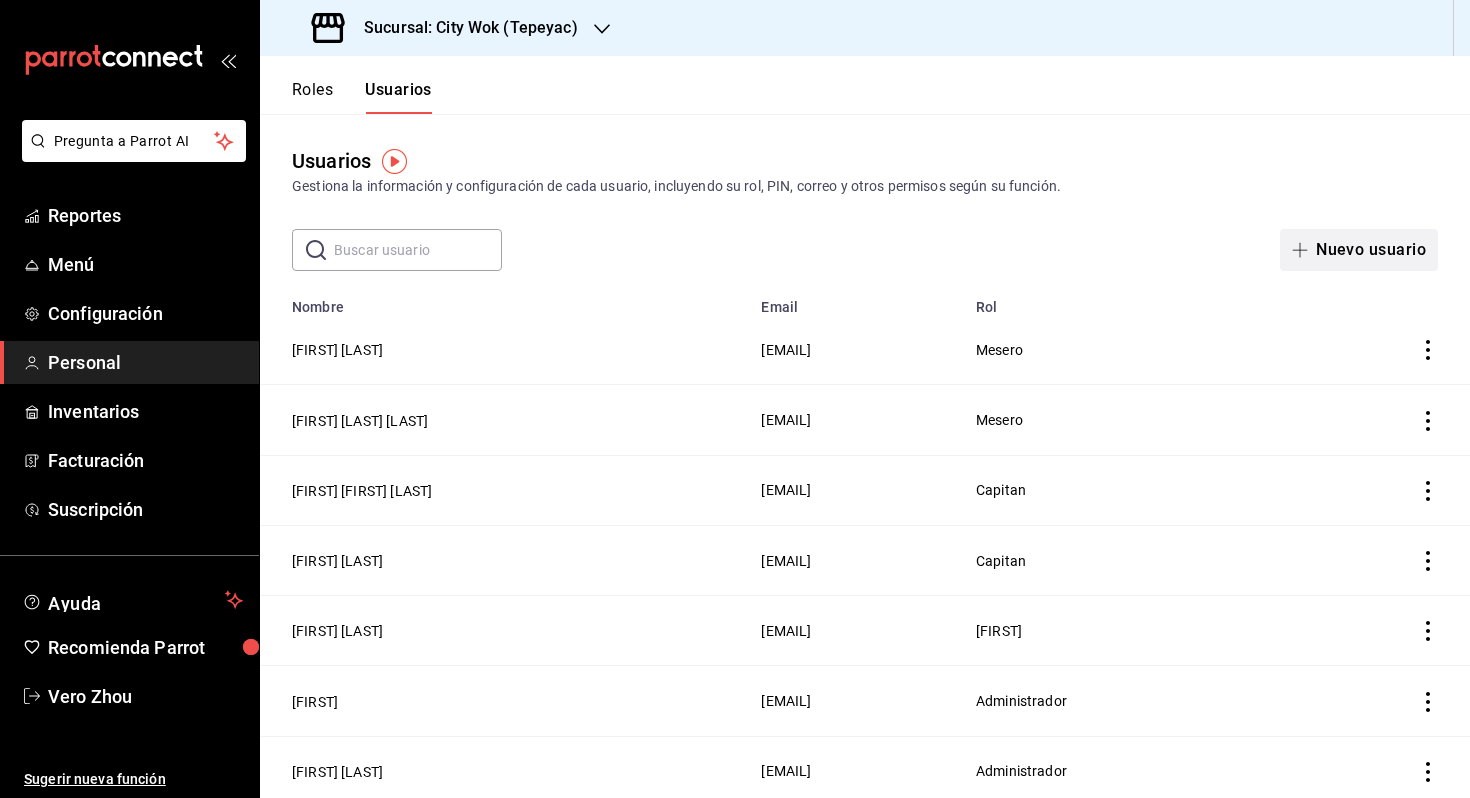 click on "Nuevo usuario" at bounding box center [1359, 250] 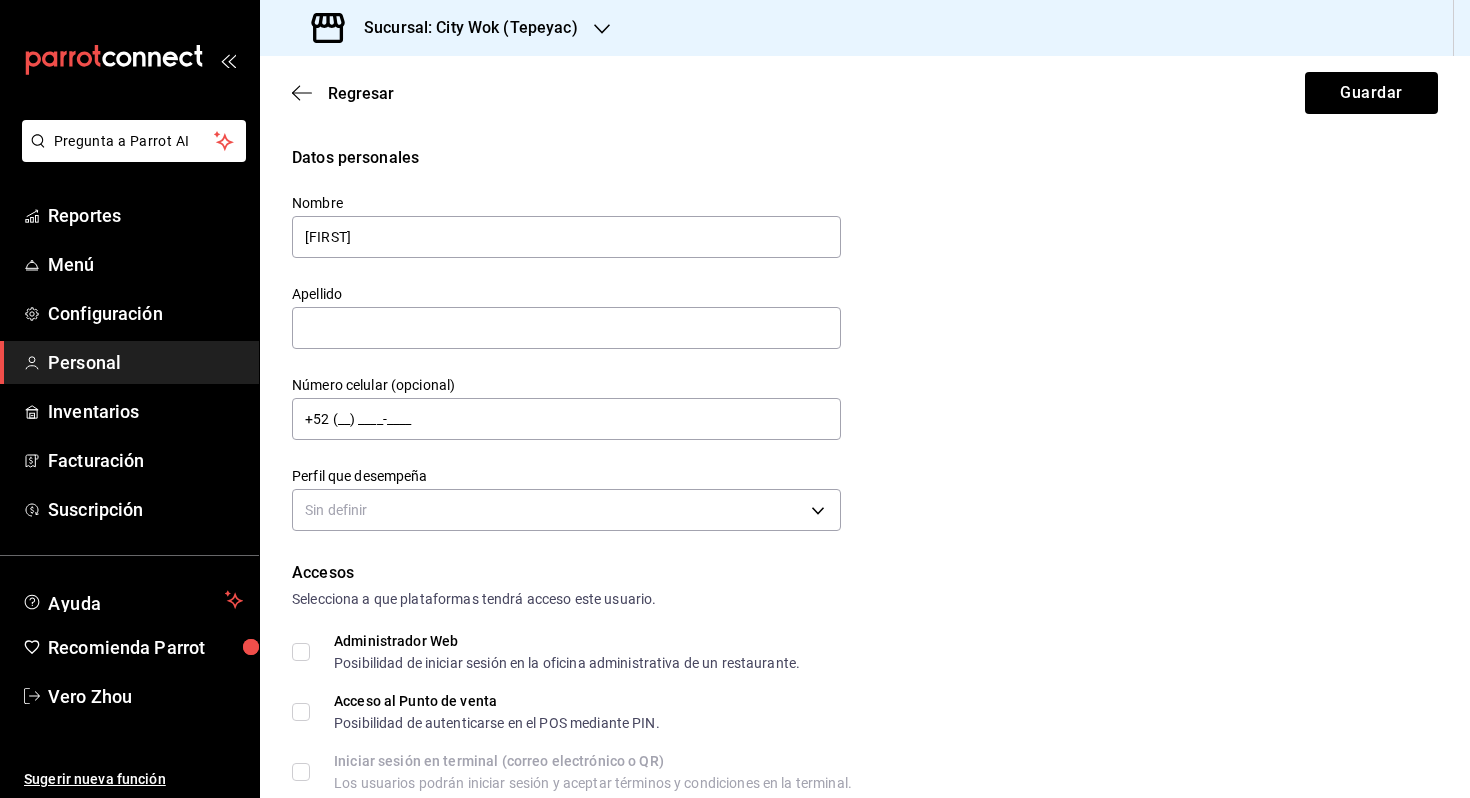 type on "[FIRST]" 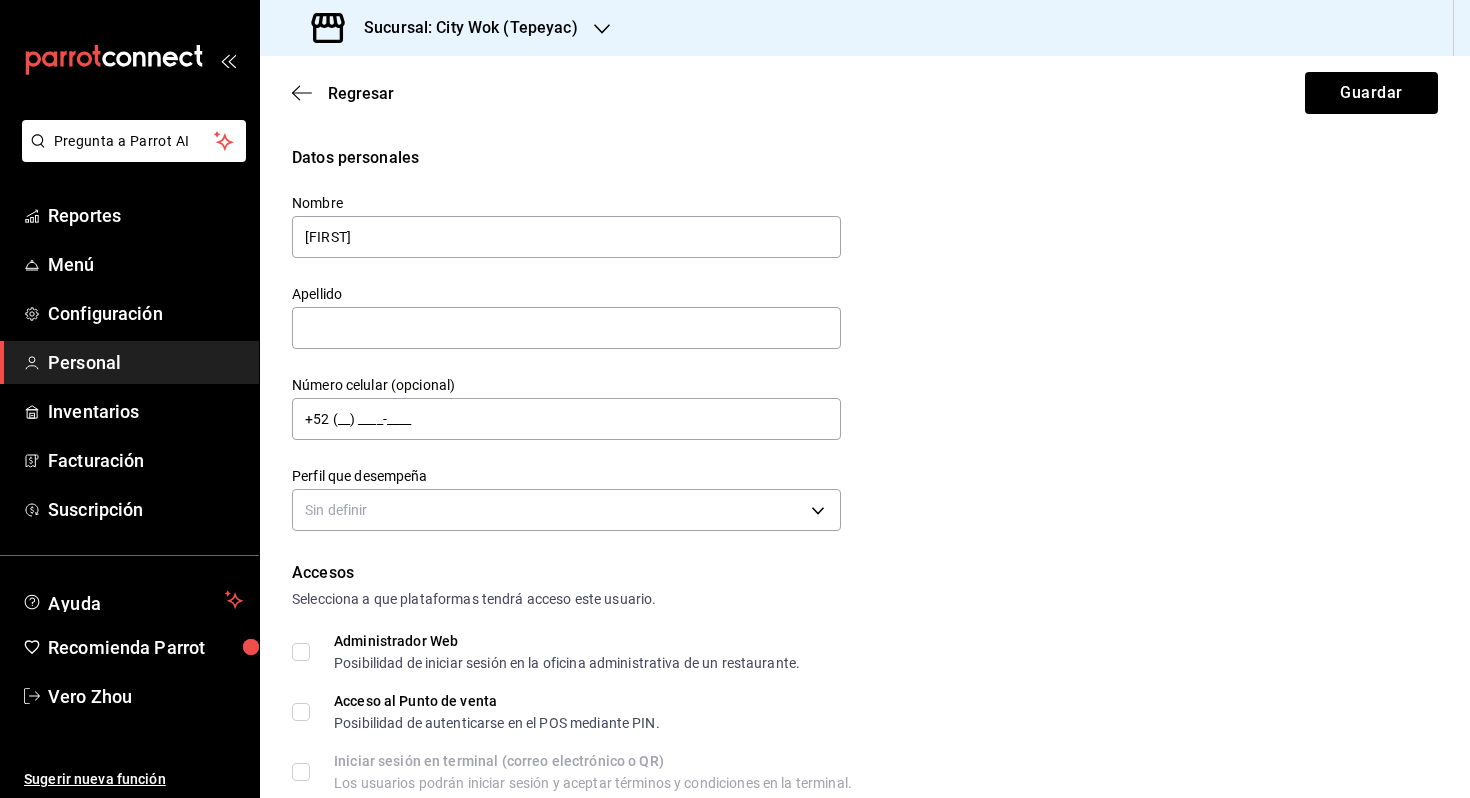 click on "Apellido" at bounding box center (566, 318) 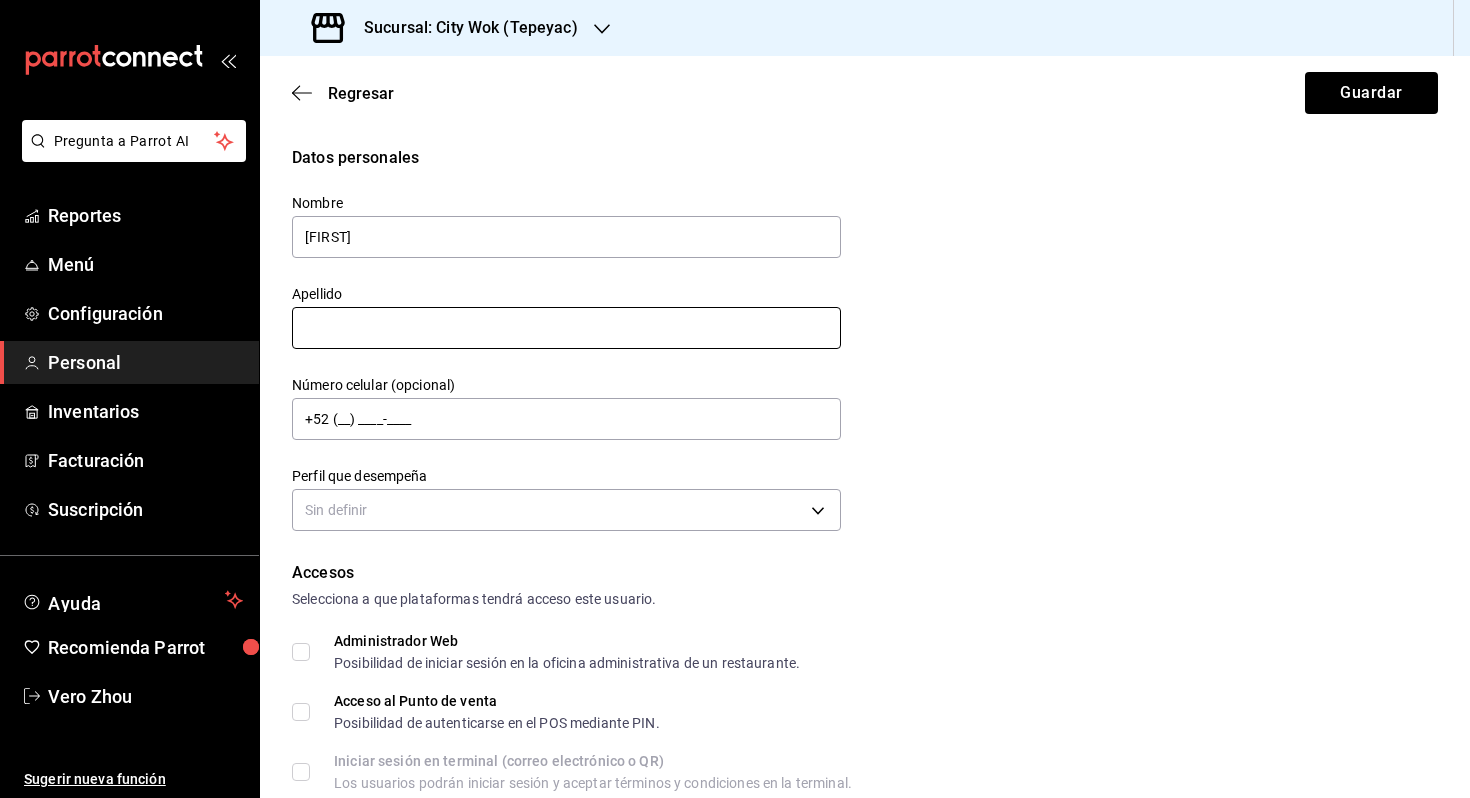 click at bounding box center [566, 328] 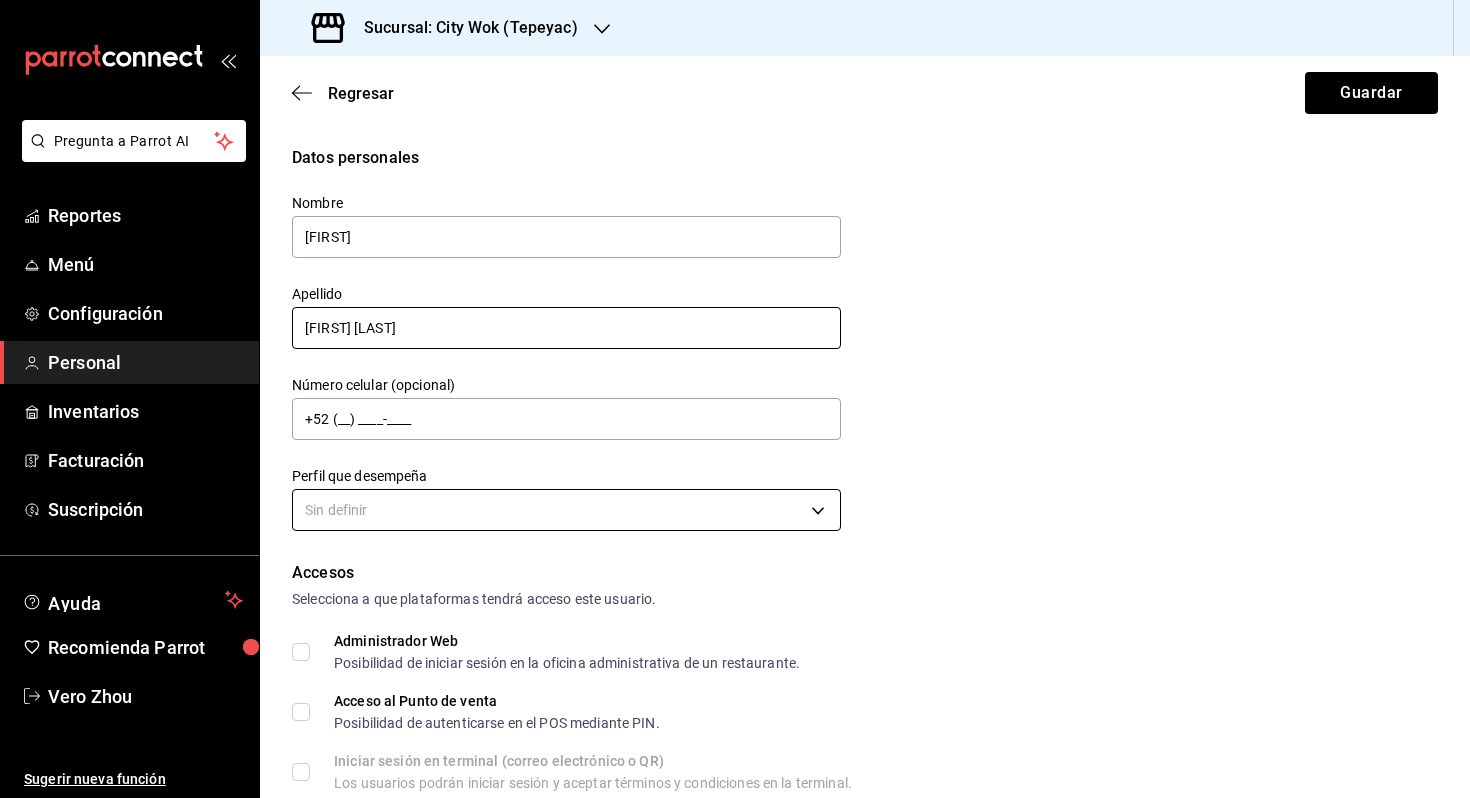 type on "[FIRST] [LAST]" 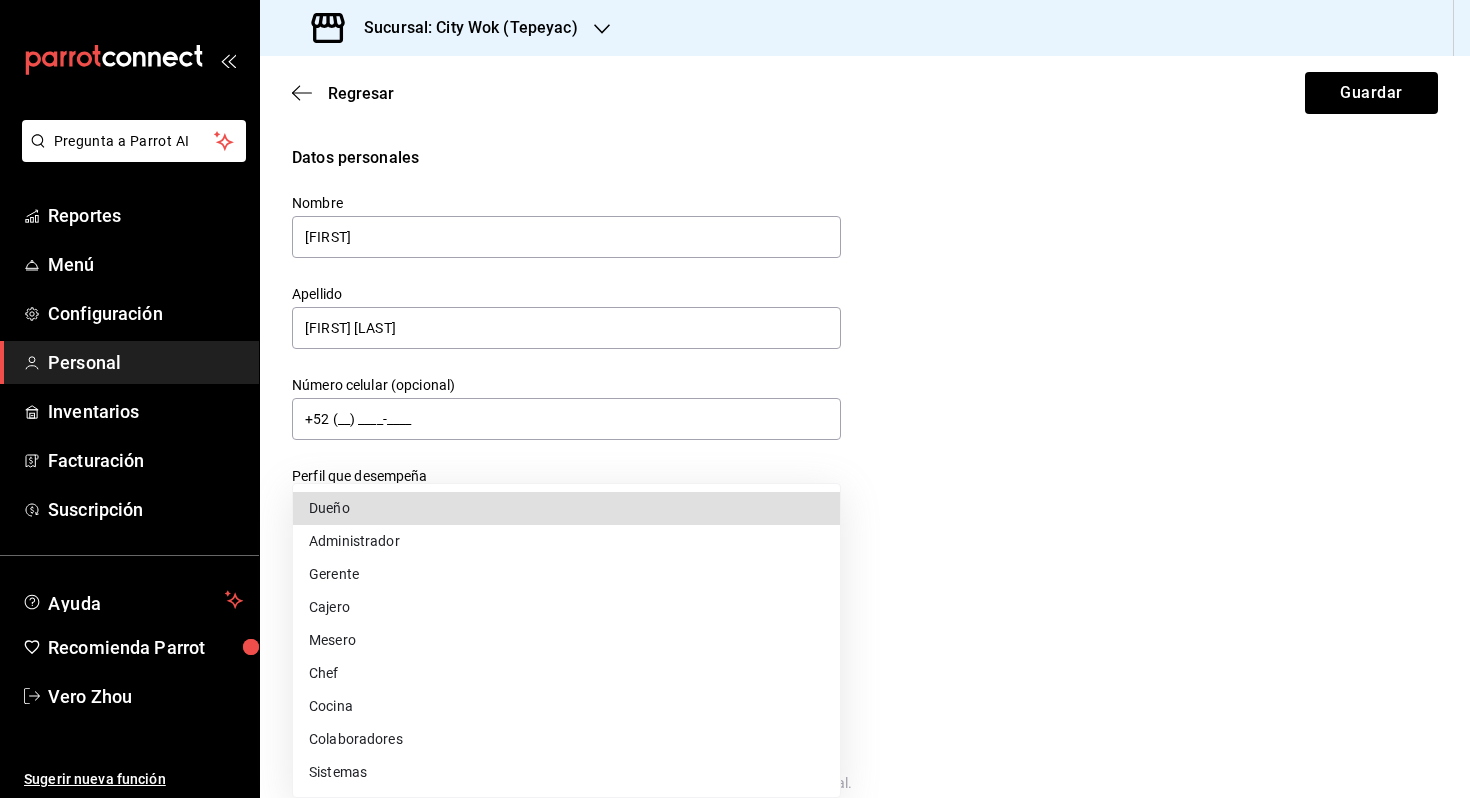 click on "Nombre [FIRST] Apellido [LAST] [LAST] Número celular (opcional) +52 (__) ____-____ Perfil que desempeña Sin definir Accesos Selecciona a que plataformas tendrá acceso este usuario. Administrador Web Posibilidad de iniciar sesión en la oficina administrativa de un restaurante.  Acceso al Punto de venta Posibilidad de autenticarse en el POS mediante PIN.  Iniciar sesión en terminal (correo electrónico o QR) Los usuarios podrán iniciar sesión y aceptar términos y condiciones en la terminal. Acceso uso de terminal Los usuarios podrán acceder y utilizar la terminal para visualizar y procesar pagos de sus órdenes. Correo electrónico Se volverá obligatorio al tener ciertos accesos activados. Contraseña Contraseña Repetir contraseña Repetir contraseña PIN Validar PIN" at bounding box center [735, 399] 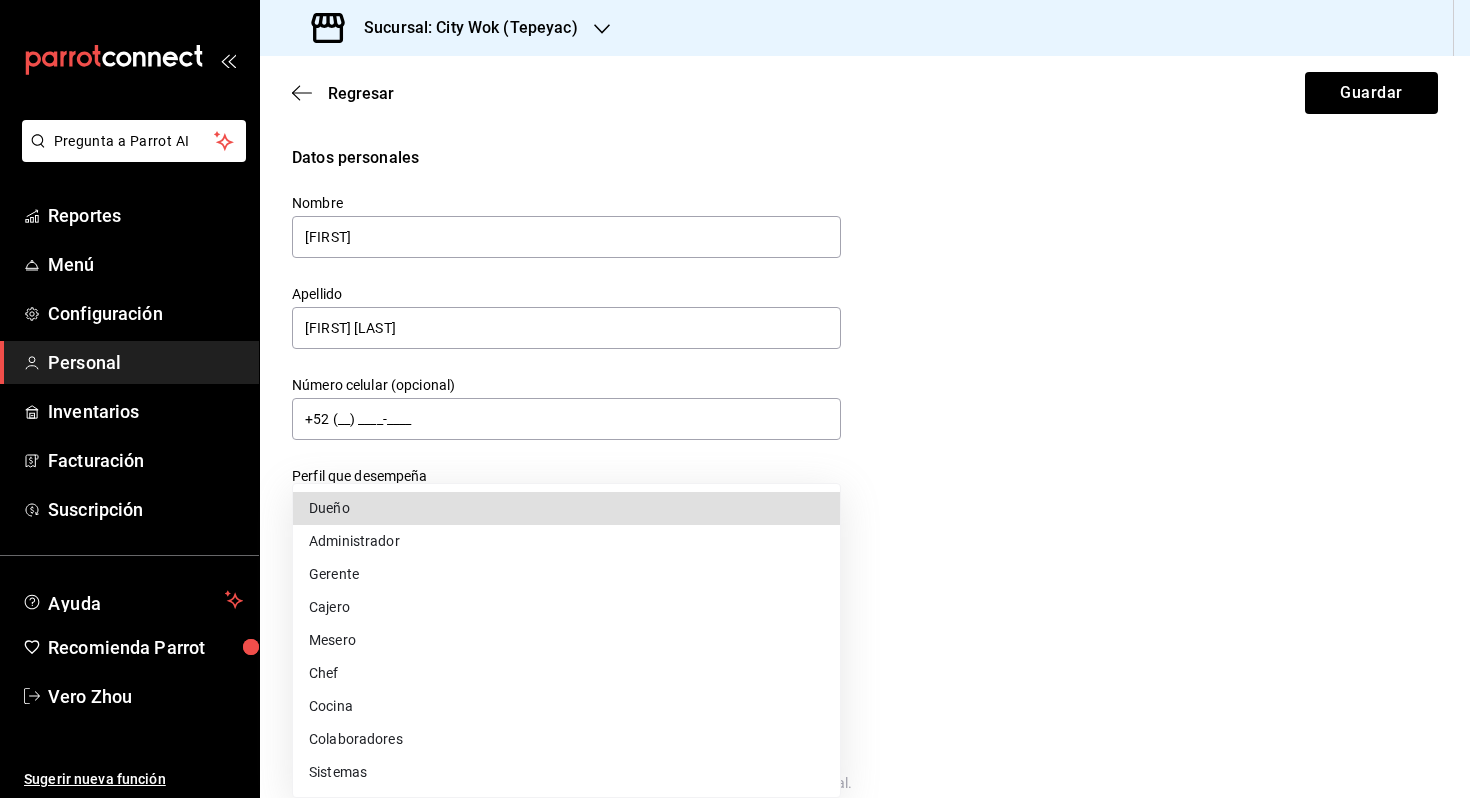type 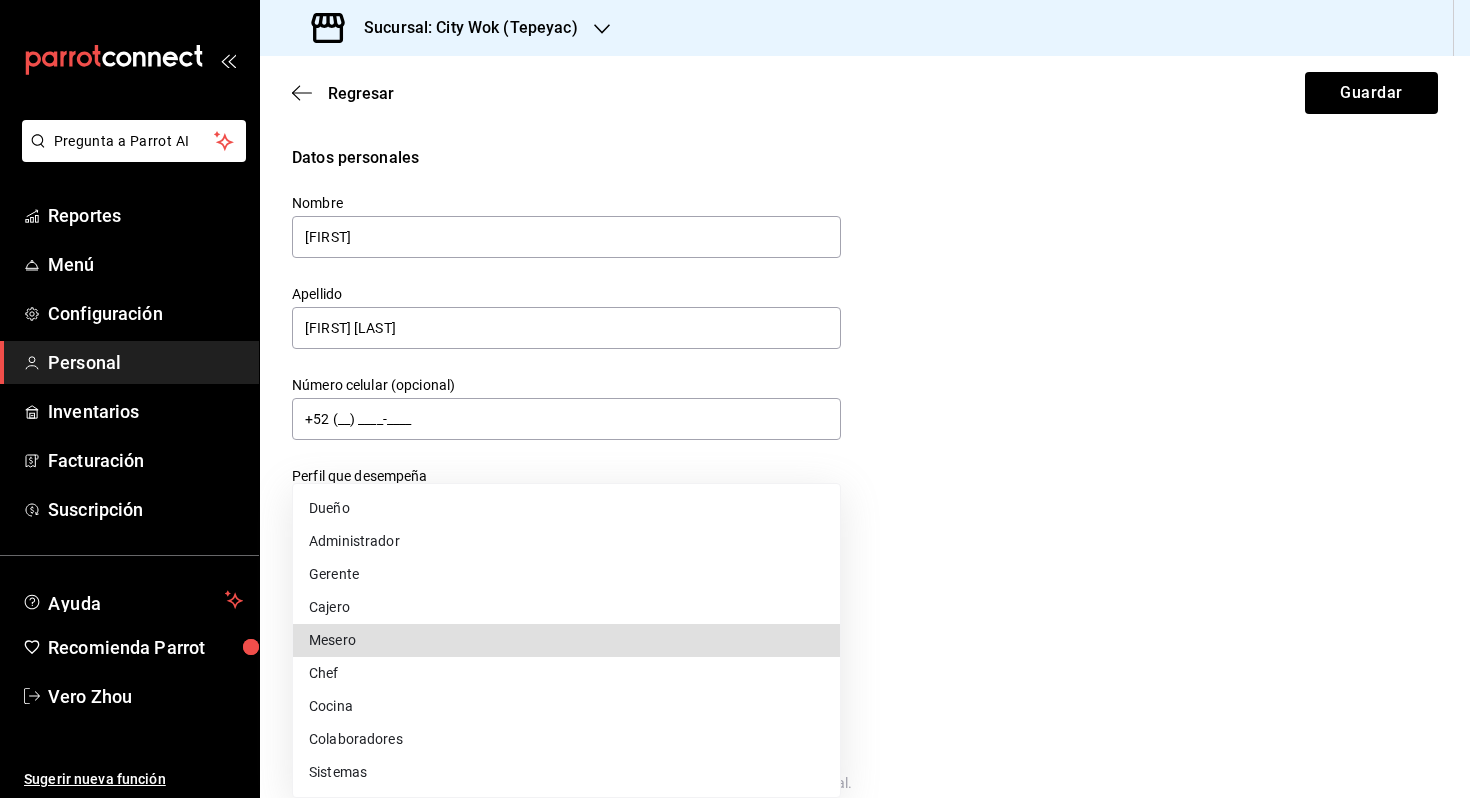 type on "WAITER" 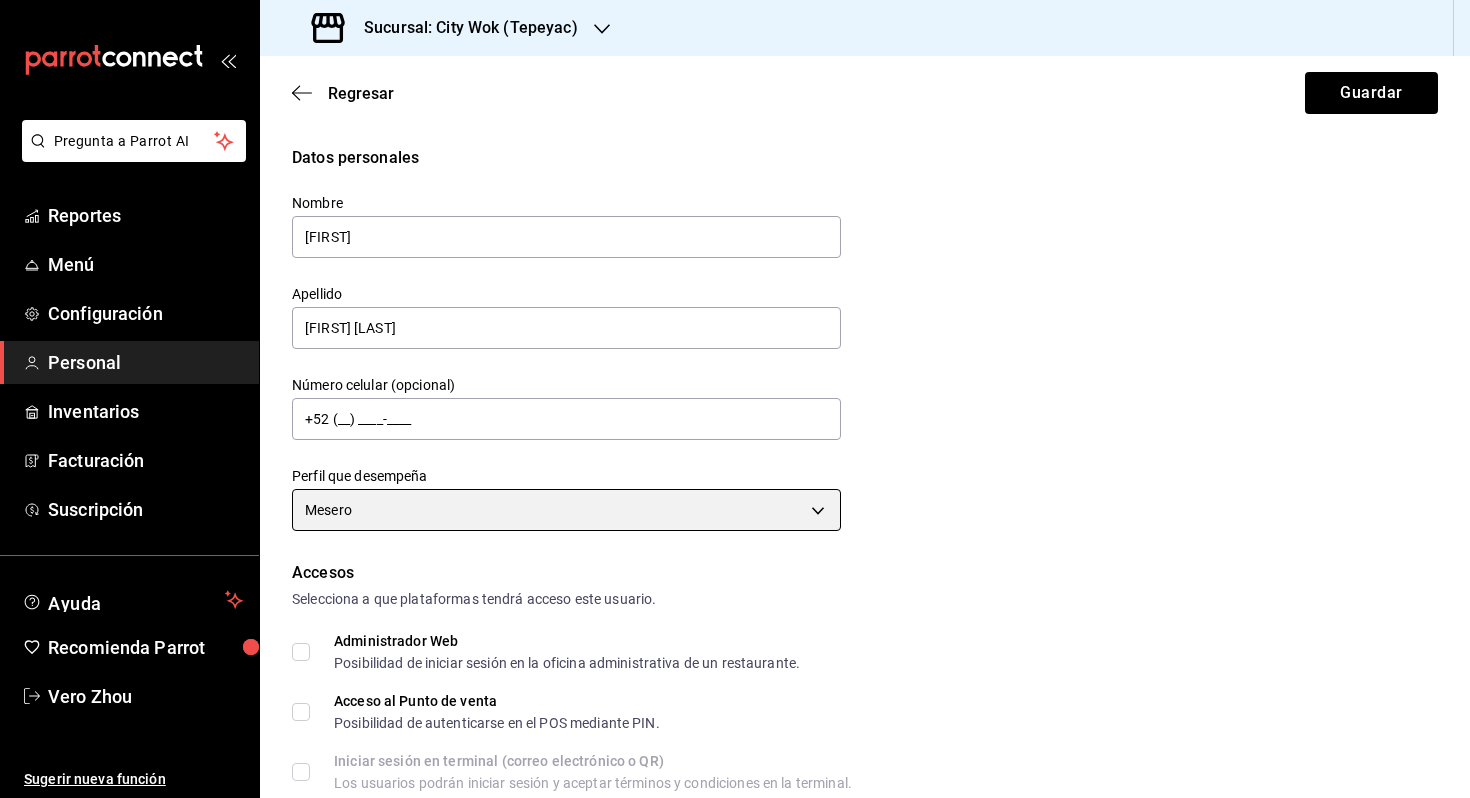 scroll, scrollTop: 740, scrollLeft: 0, axis: vertical 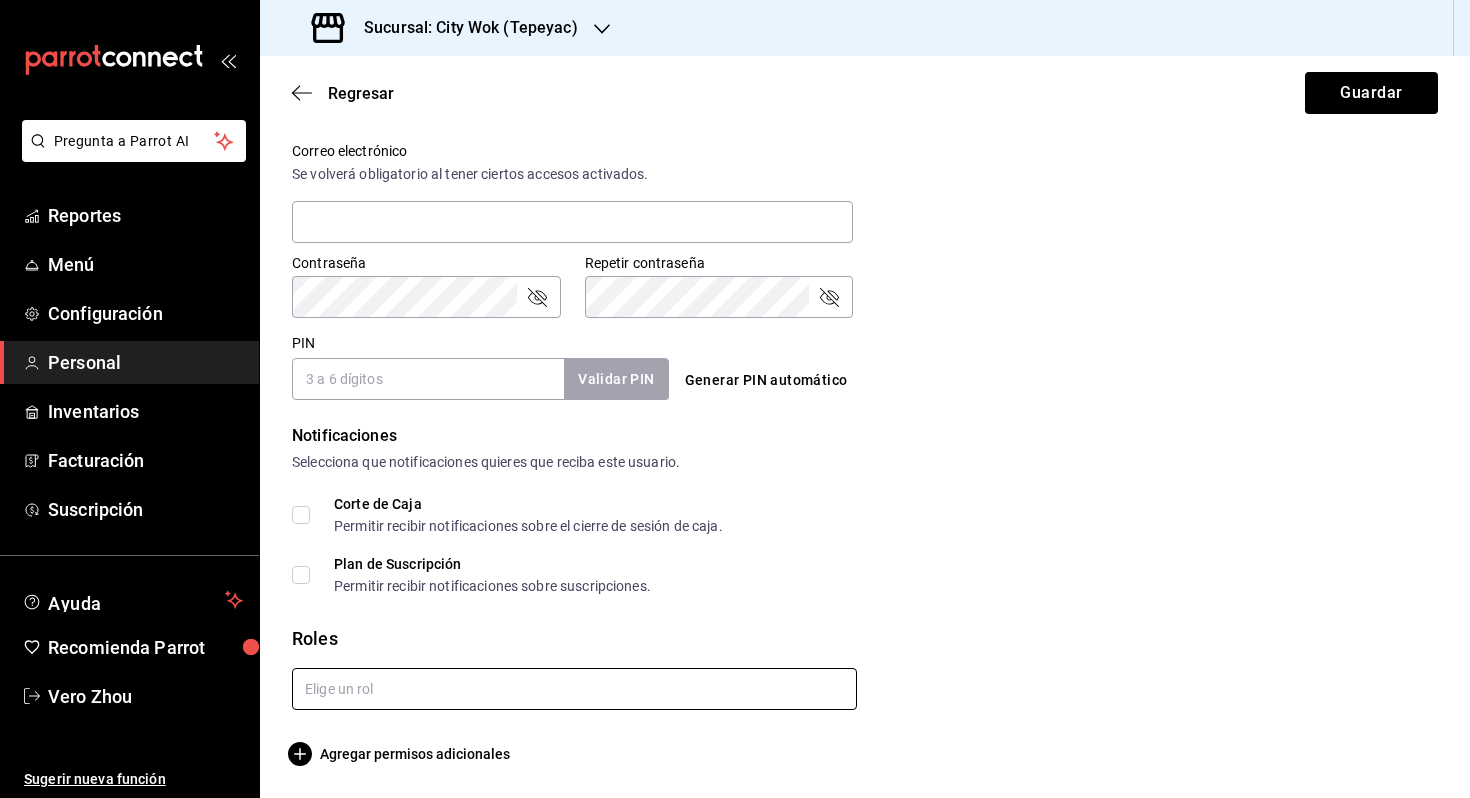 click at bounding box center (574, 689) 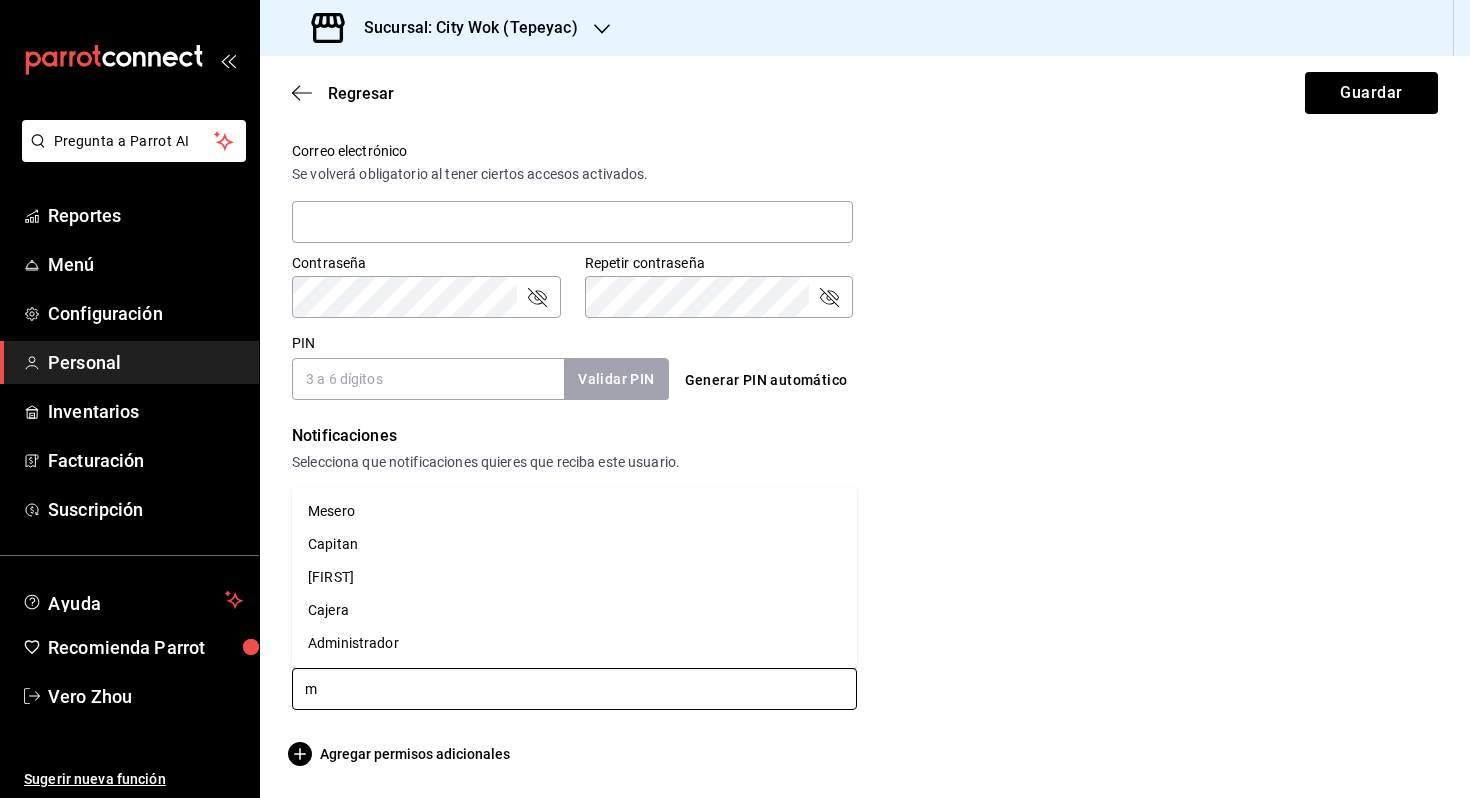 type on "me" 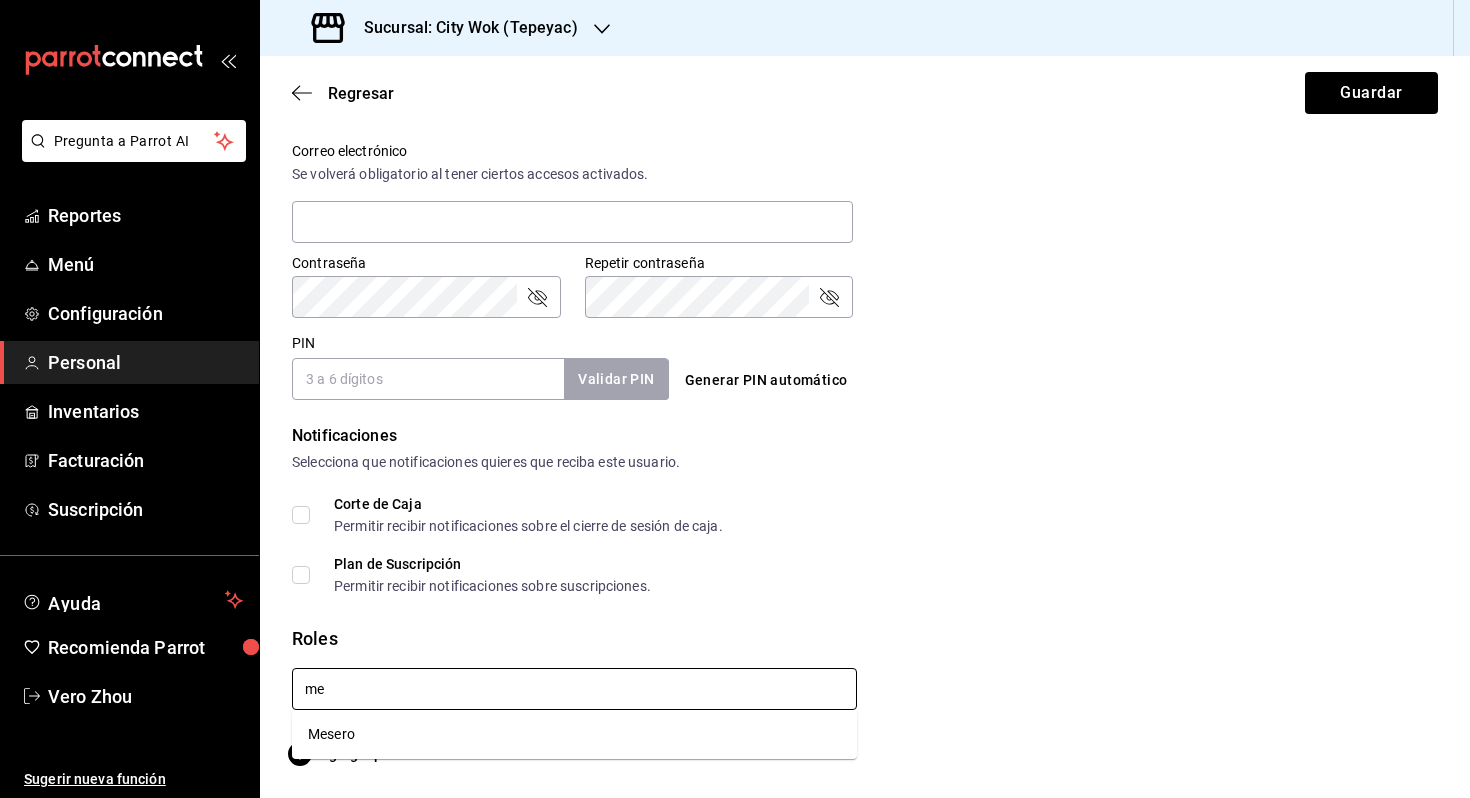 click on "Mesero" at bounding box center [574, 734] 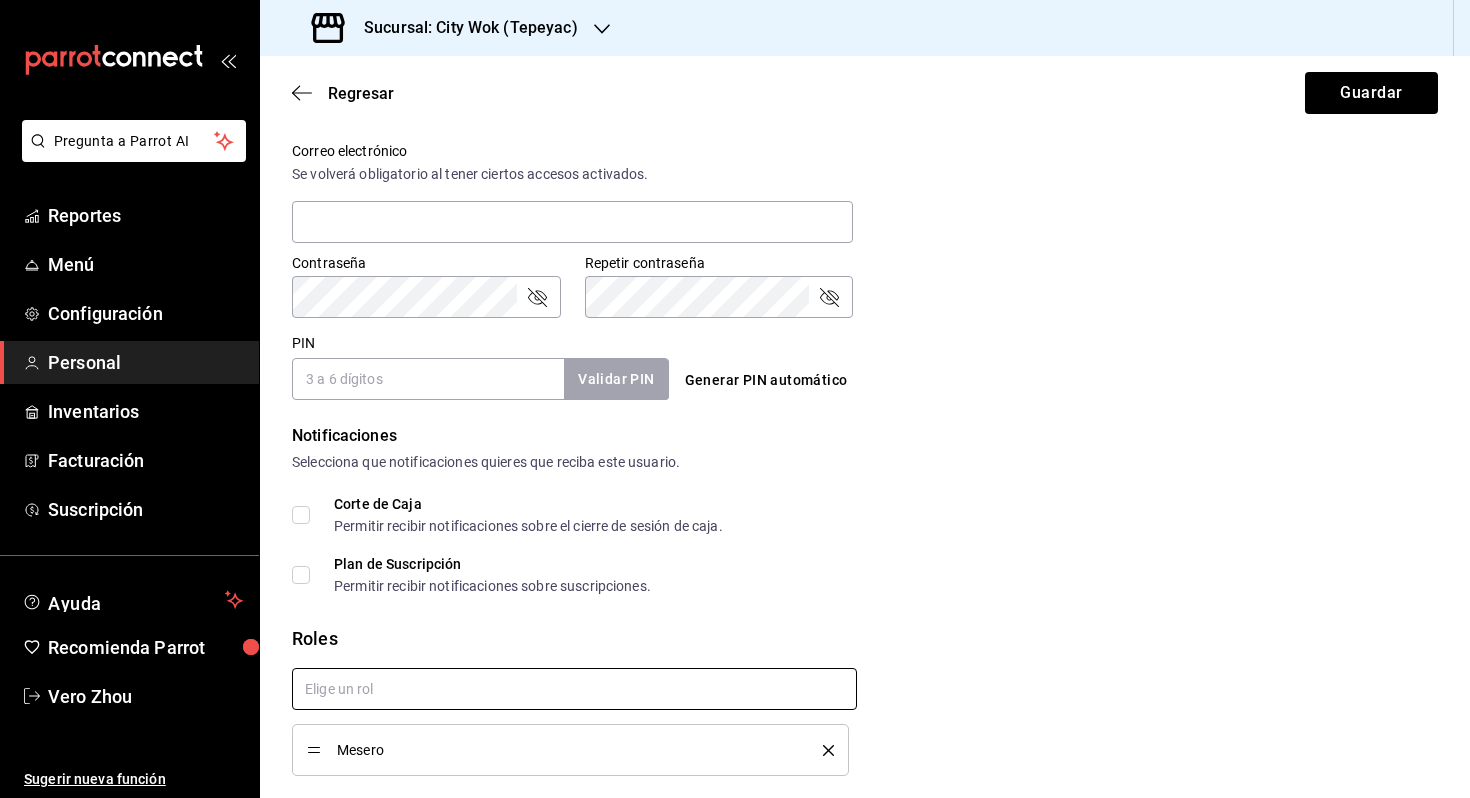 checkbox on "true" 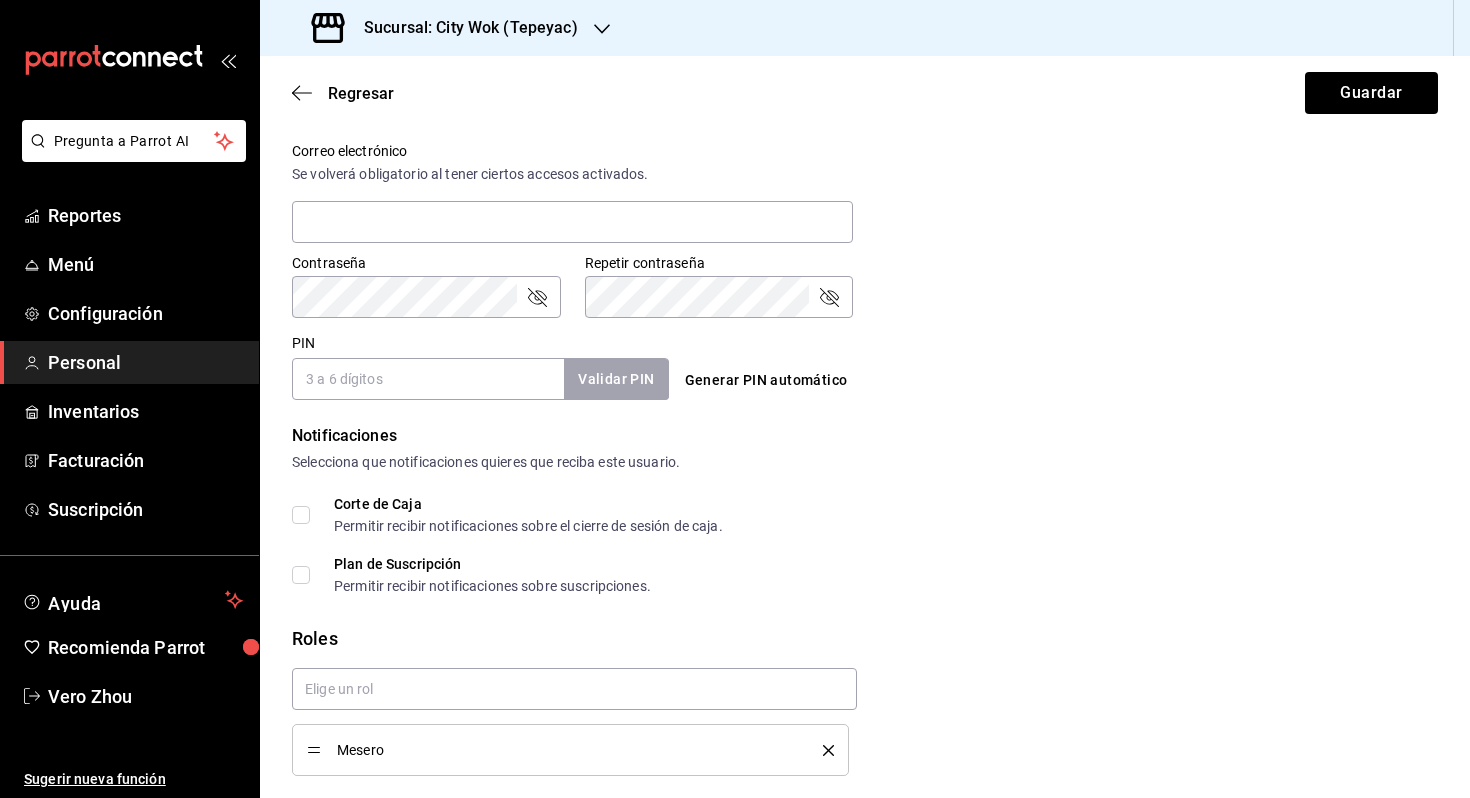 click on "PIN" at bounding box center [428, 379] 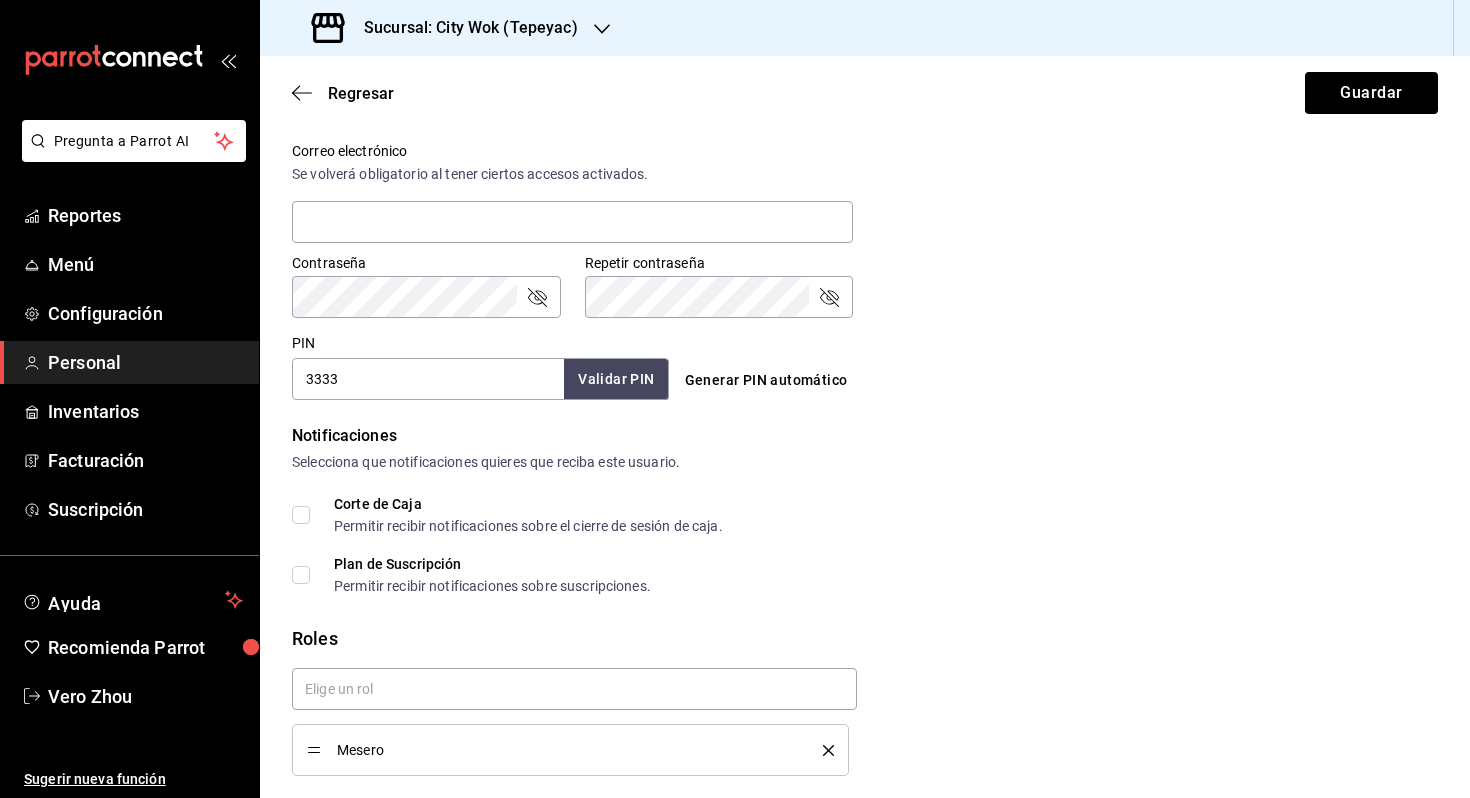 type on "3333" 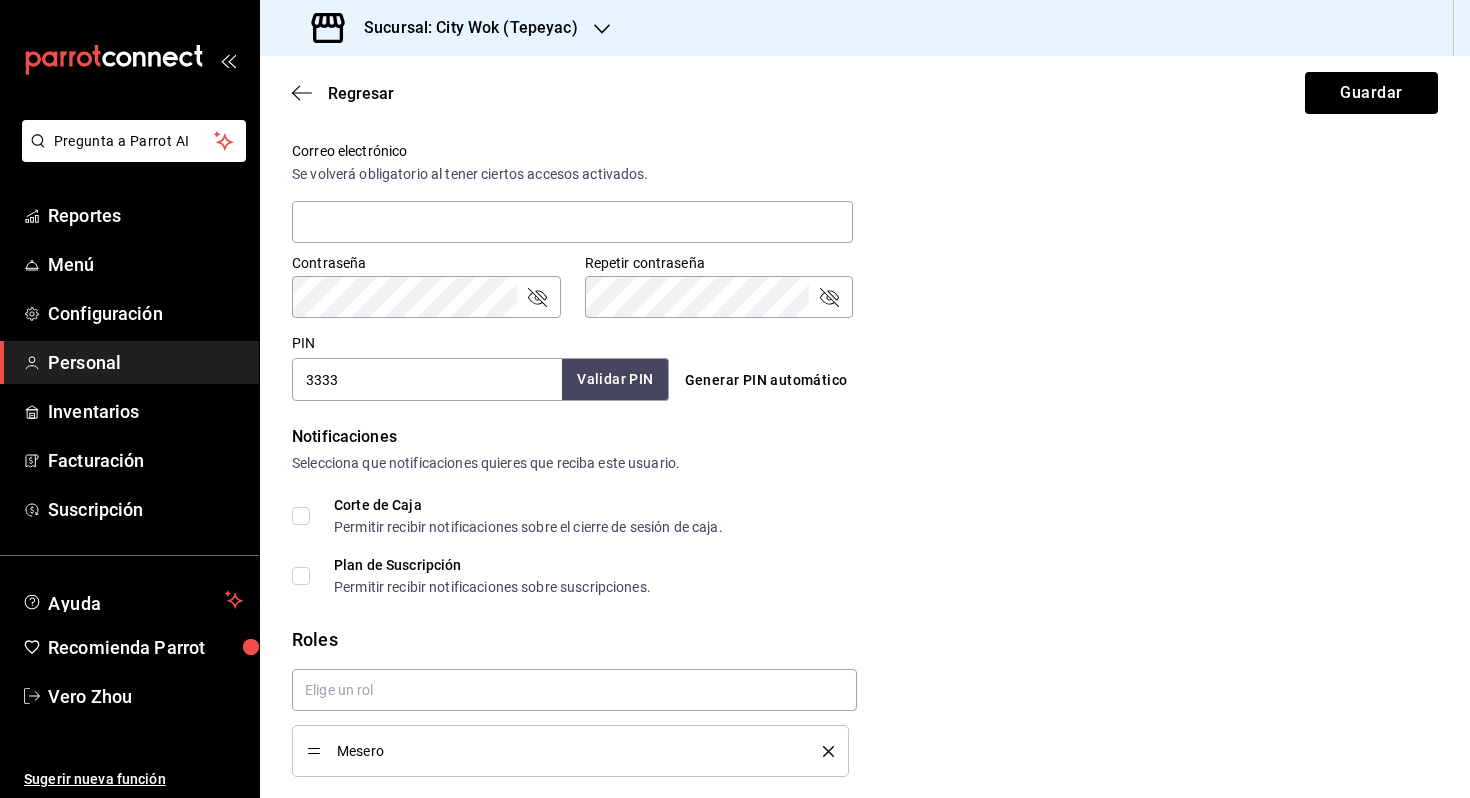 click on "Validar PIN" at bounding box center (615, 379) 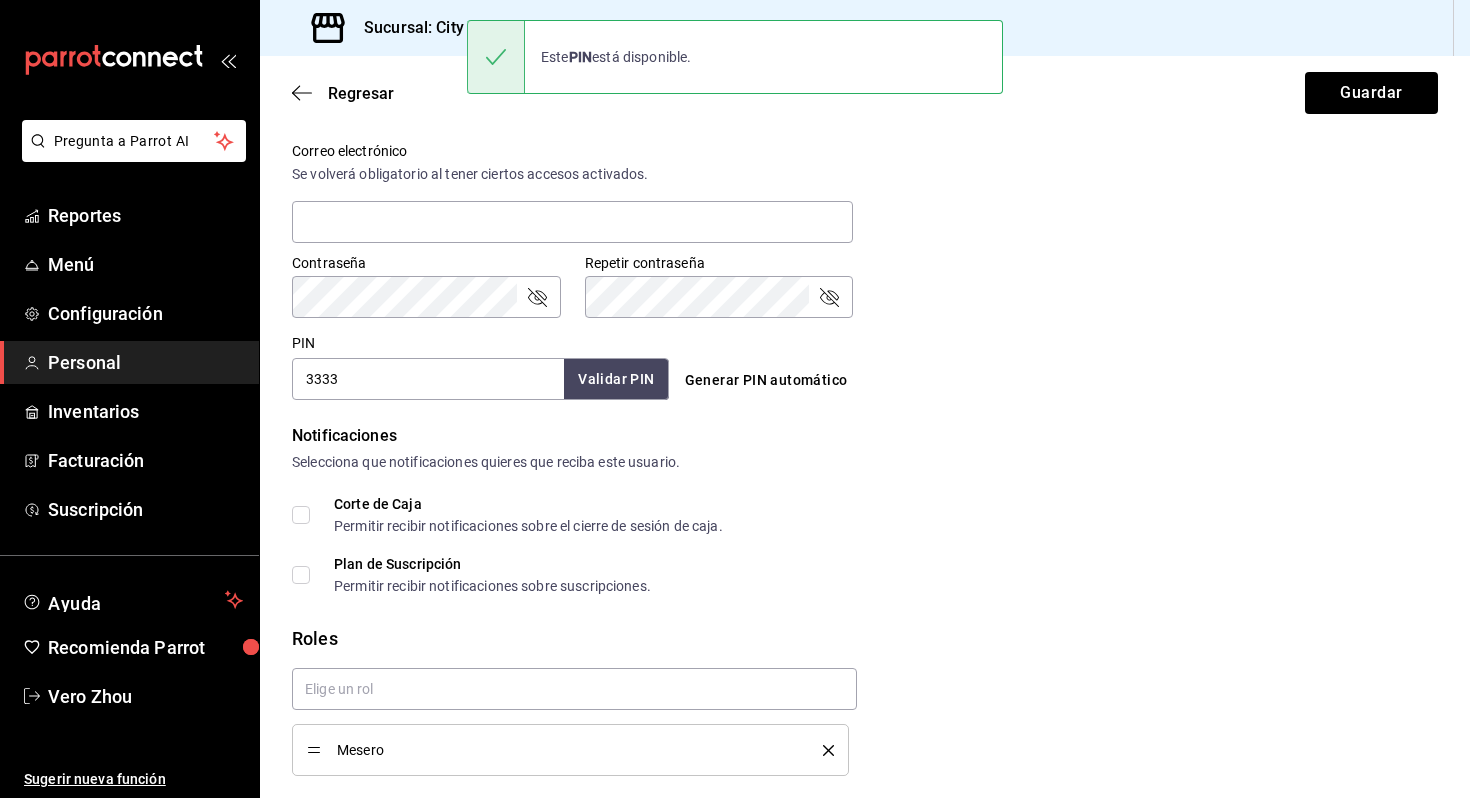 click on "Regresar Guardar" at bounding box center [865, 93] 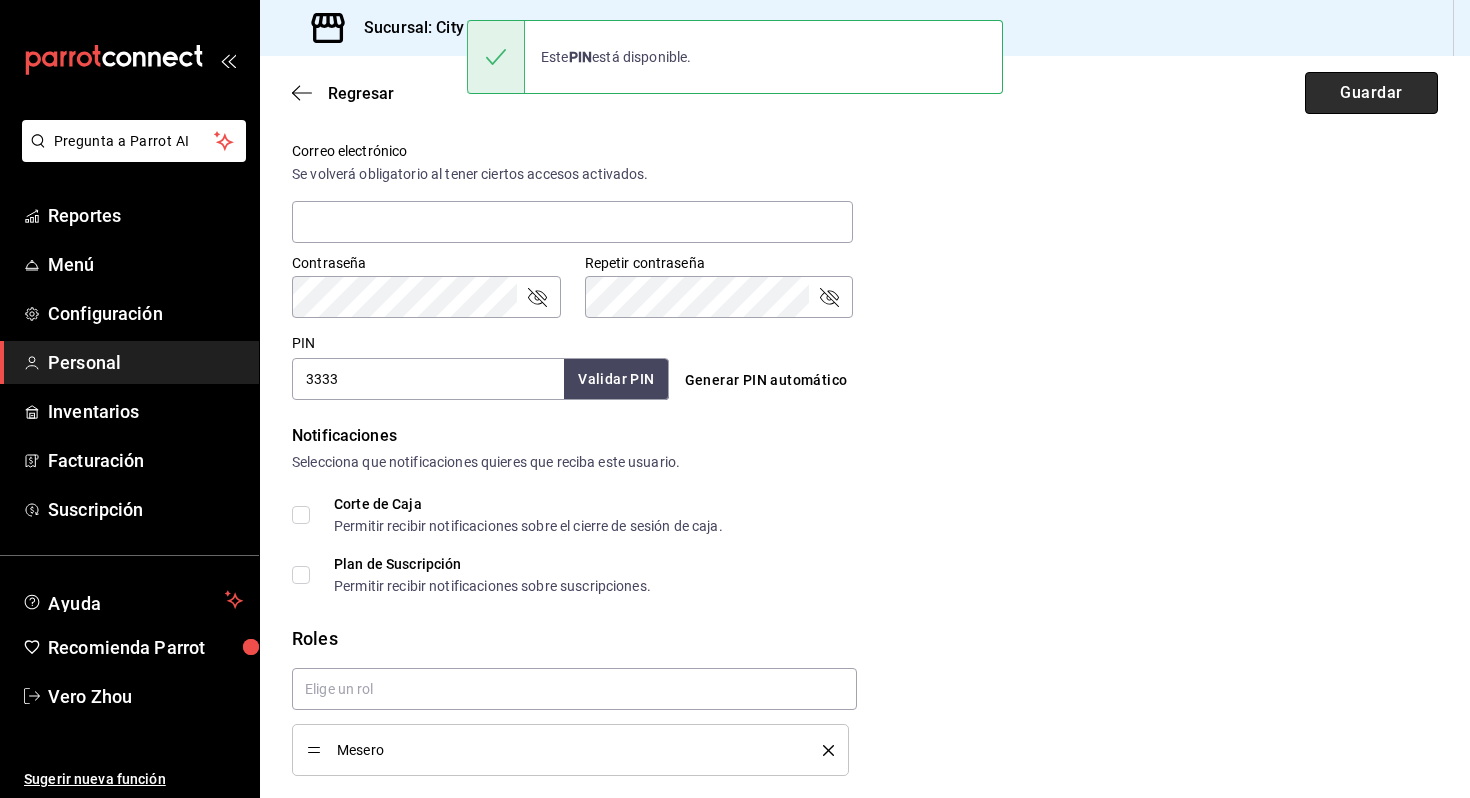 click on "Guardar" at bounding box center [1371, 93] 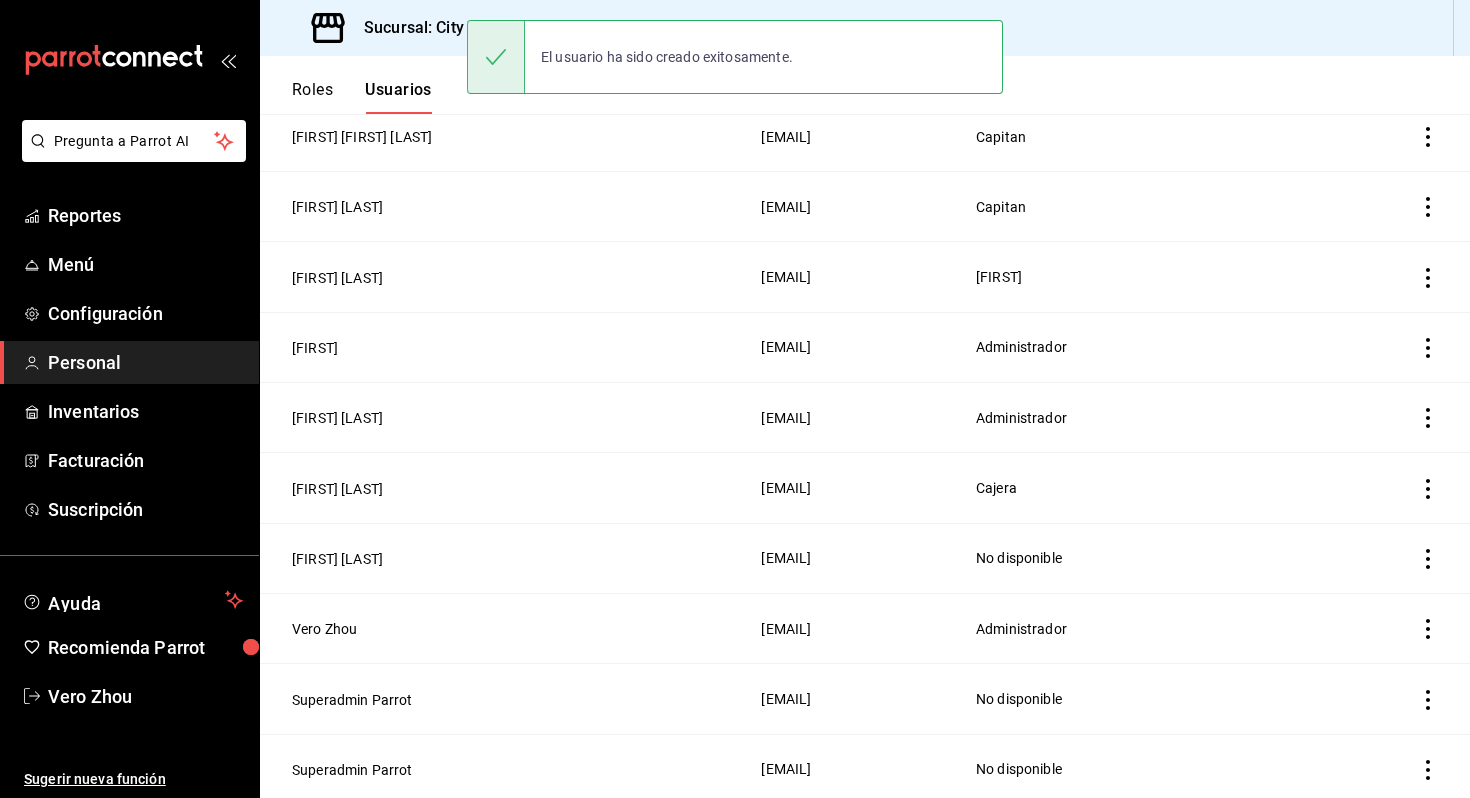 scroll, scrollTop: 0, scrollLeft: 0, axis: both 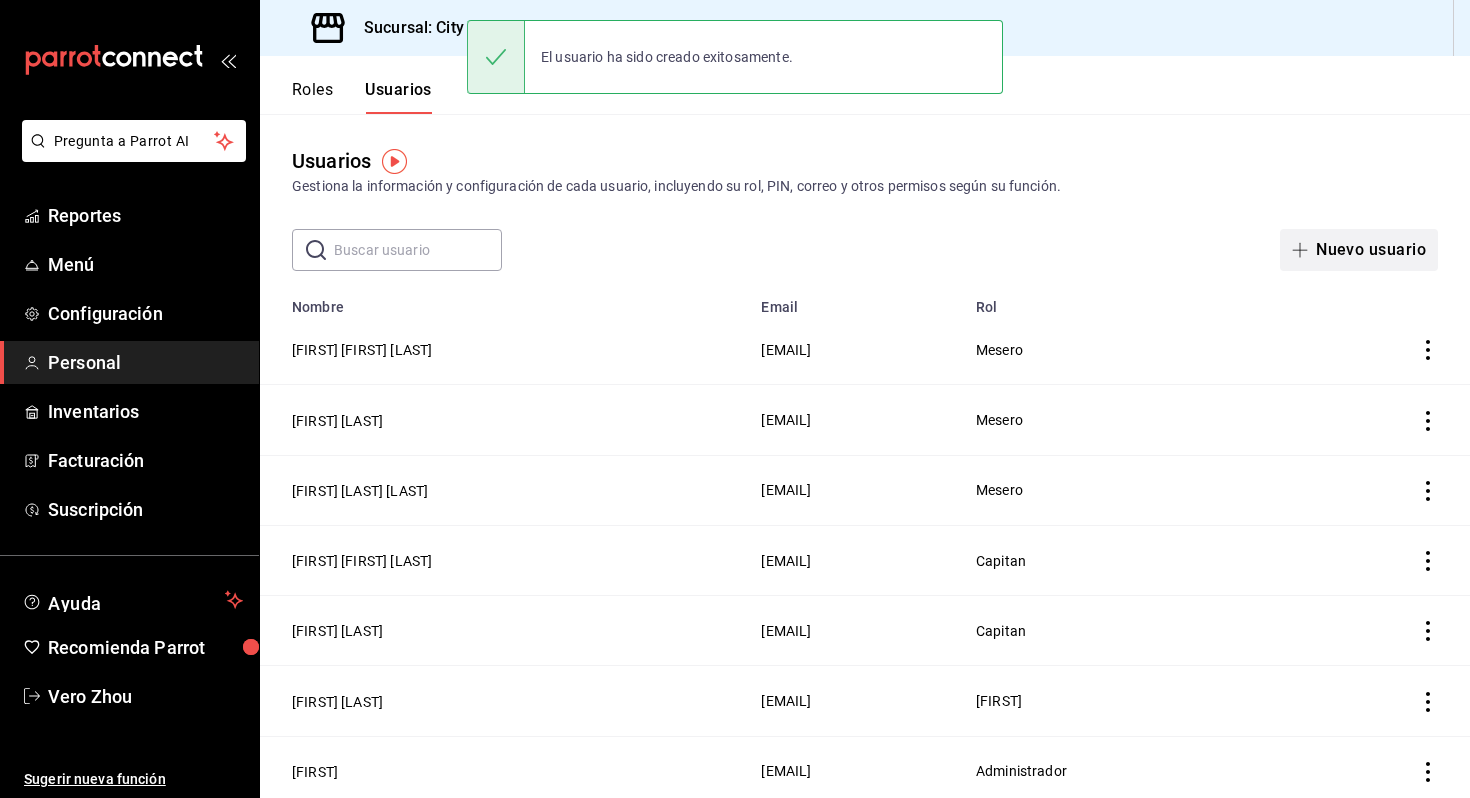 click on "Nuevo usuario" at bounding box center [1359, 250] 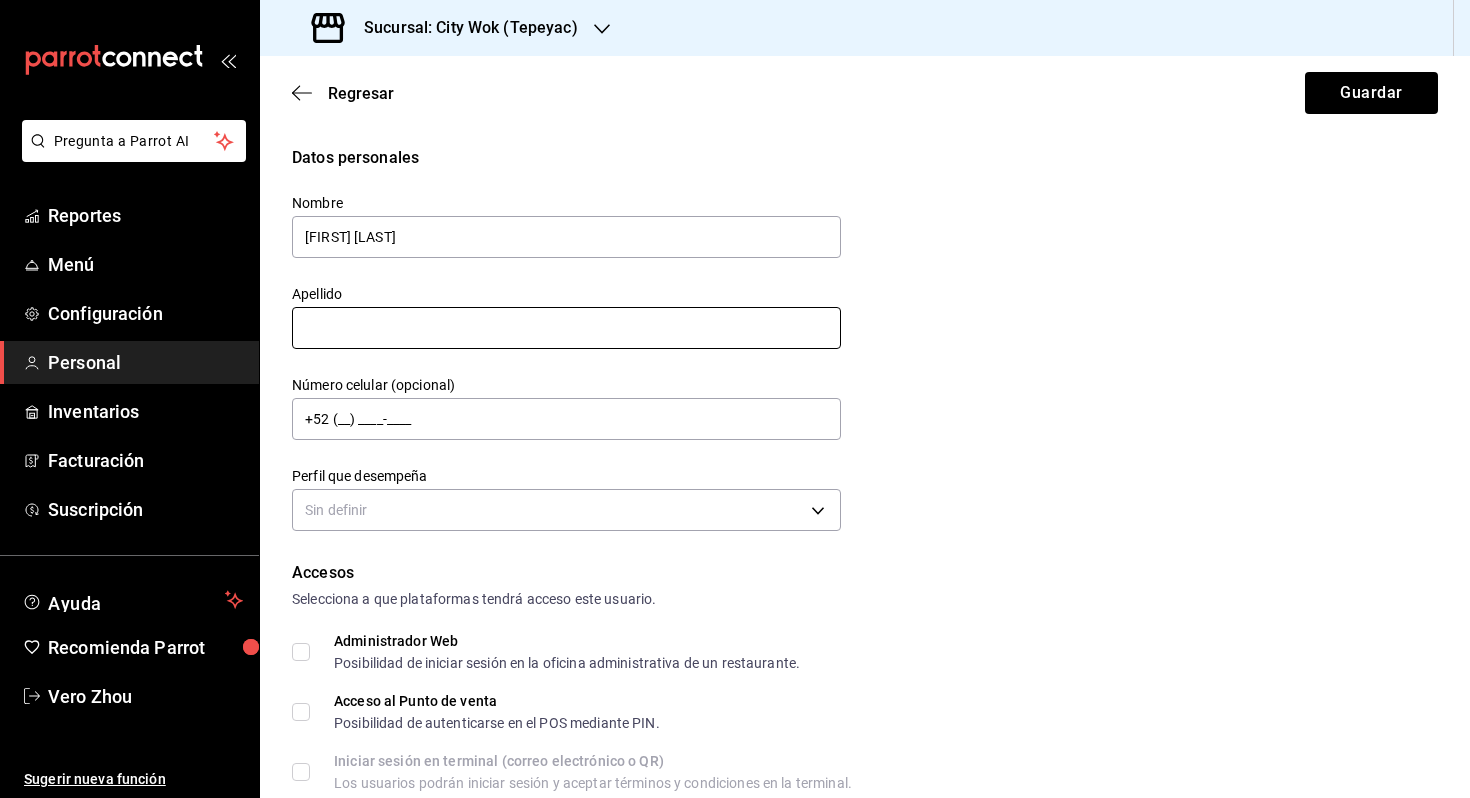 type on "[FIRST] [LAST]" 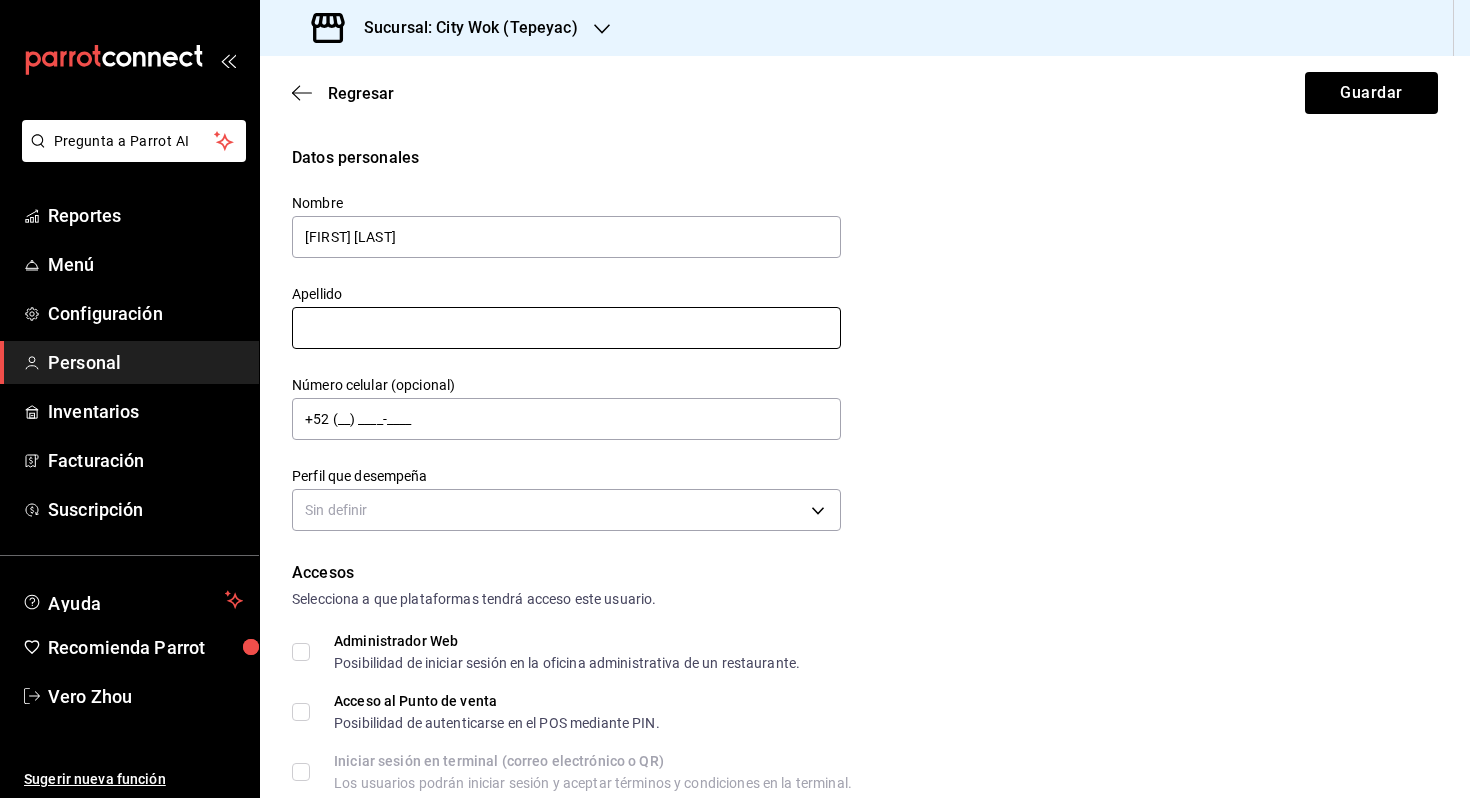 click at bounding box center [566, 328] 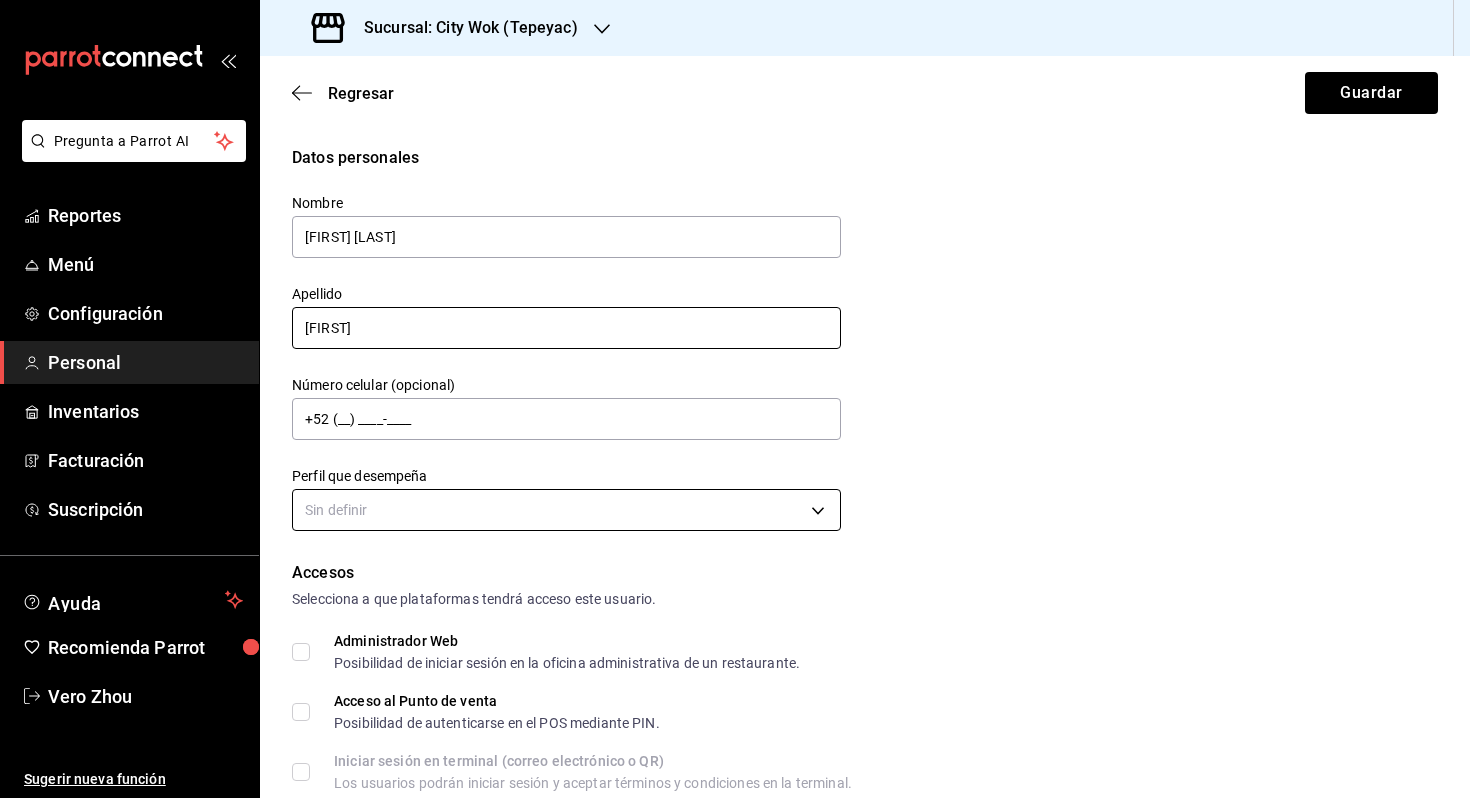 type on "[FIRST]" 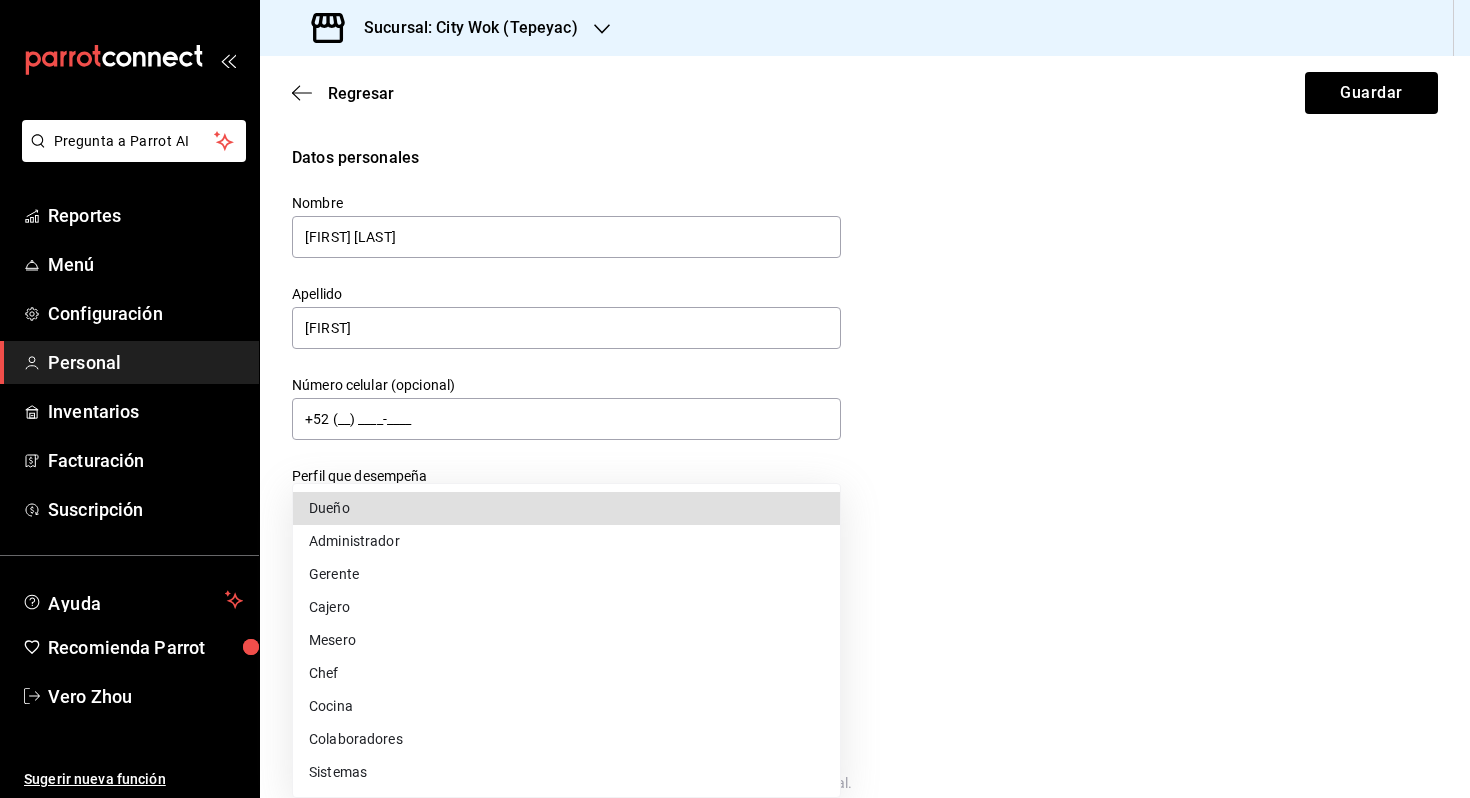 click on "Pregunta a Parrot AI Reportes   Menú   Configuración   Personal   Inventarios   Facturación   Suscripción   Ayuda Recomienda Parrot   Vero Zhou   Sugerir nueva función   Sucursal: City Wok (Tepeyac) Regresar Guardar Datos personales Nombre [FIRST] [LAST] Apellido [LAST] Número celular (opcional) +52 (__) ____-____ Perfil que desempeña Sin definir Accesos Selecciona a que plataformas tendrá acceso este usuario. Administrador Web Posibilidad de iniciar sesión en la oficina administrativa de un restaurante.  Acceso al Punto de venta Posibilidad de autenticarse en el POS mediante PIN.  Iniciar sesión en terminal (correo electrónico o QR) Los usuarios podrán iniciar sesión y aceptar términos y condiciones en la terminal. Acceso uso de terminal Los usuarios podrán acceder y utilizar la terminal para visualizar y procesar pagos de sus órdenes. Correo electrónico Se volverá obligatorio al tener ciertos accesos activados. Contraseña Contraseña Repetir contraseña Repetir contraseña PIN Validar PIN" at bounding box center [735, 399] 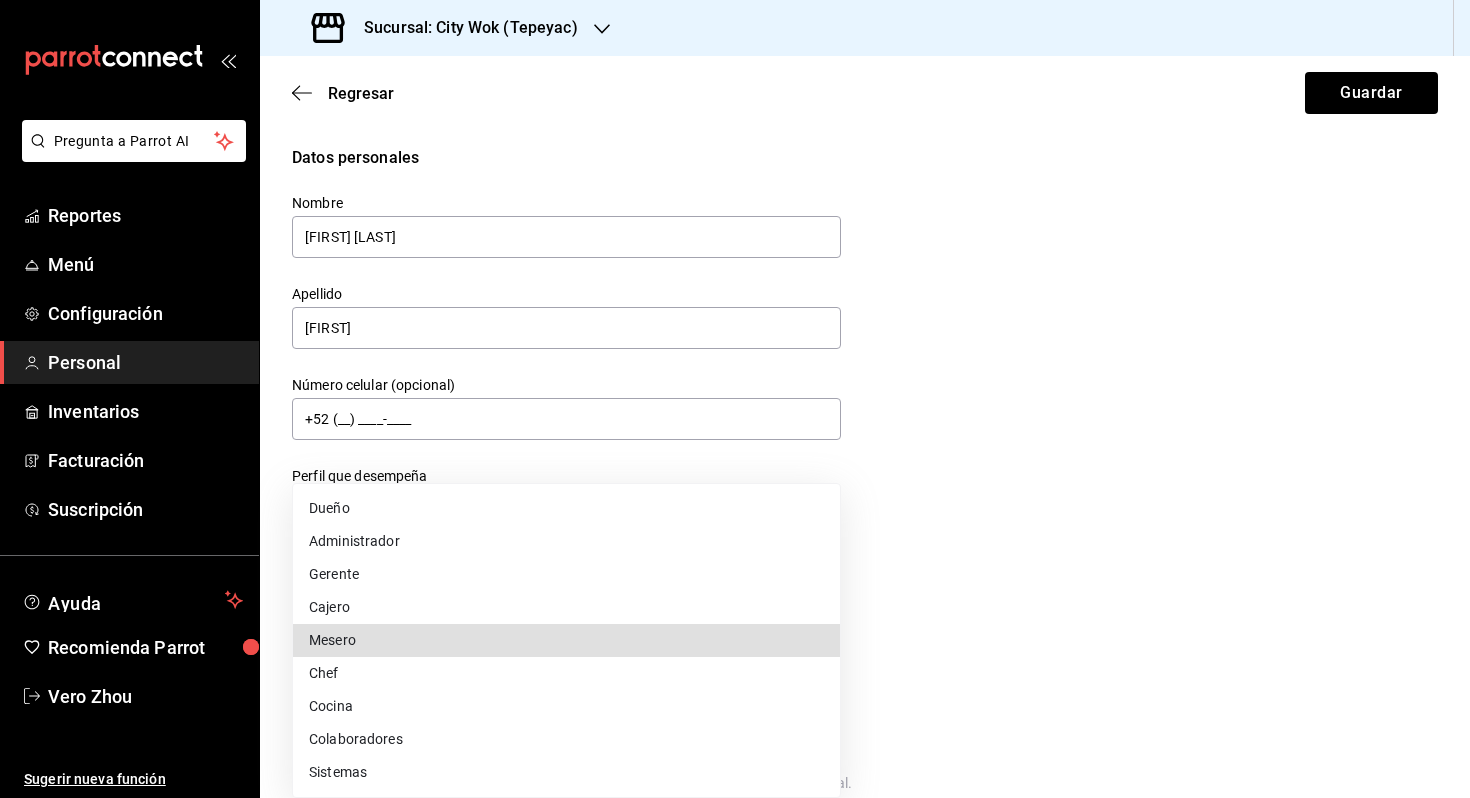 type 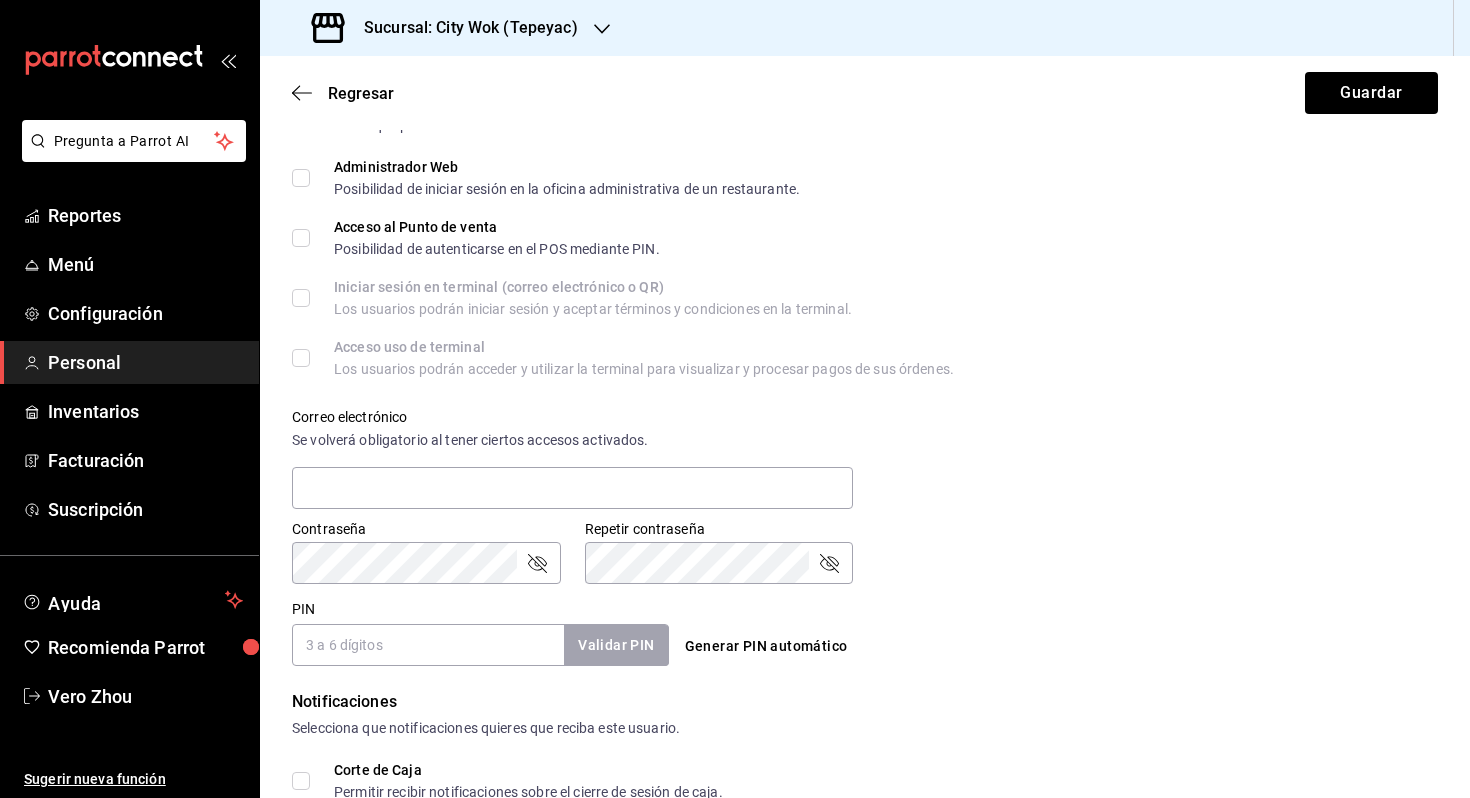 scroll, scrollTop: 740, scrollLeft: 0, axis: vertical 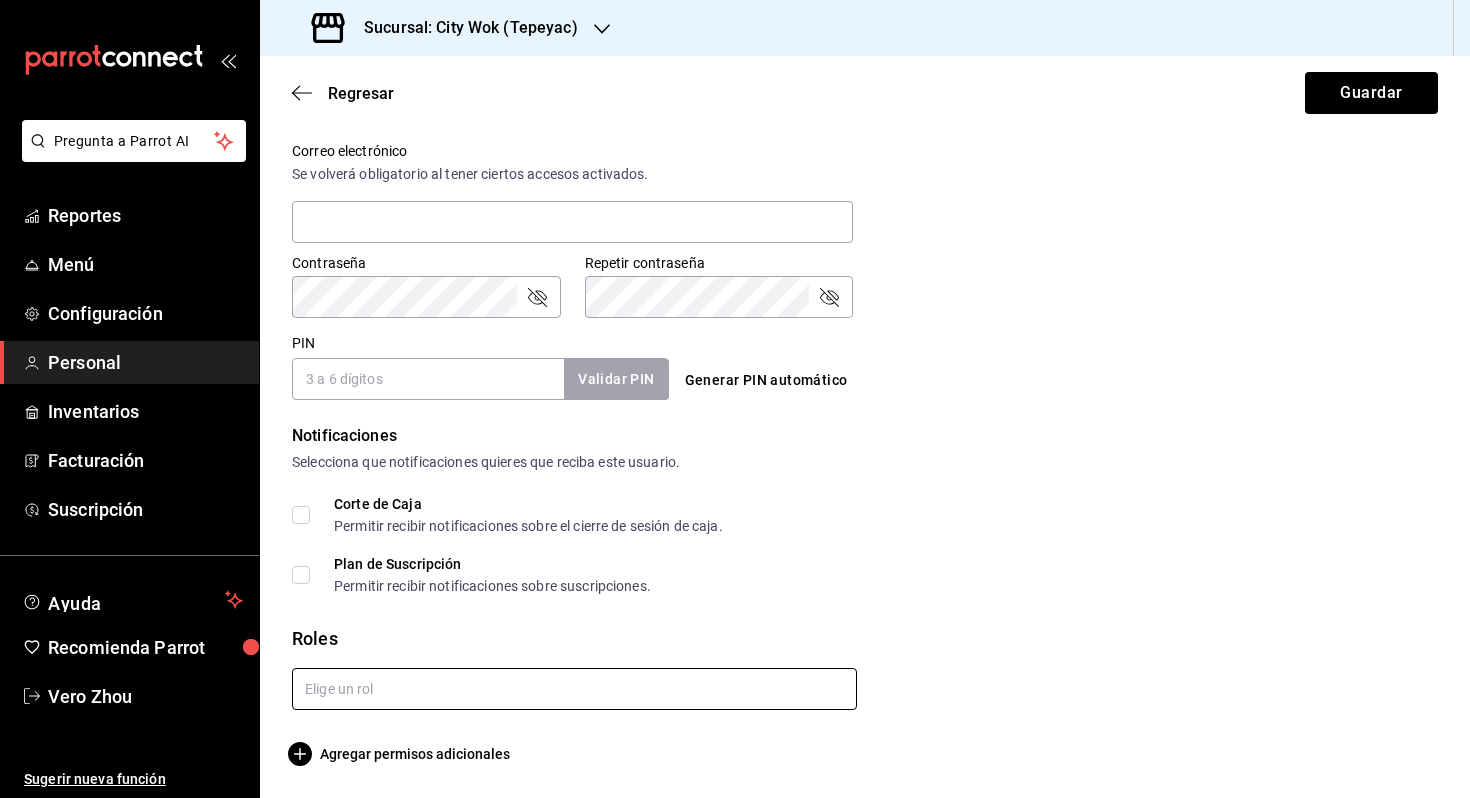 click at bounding box center (574, 689) 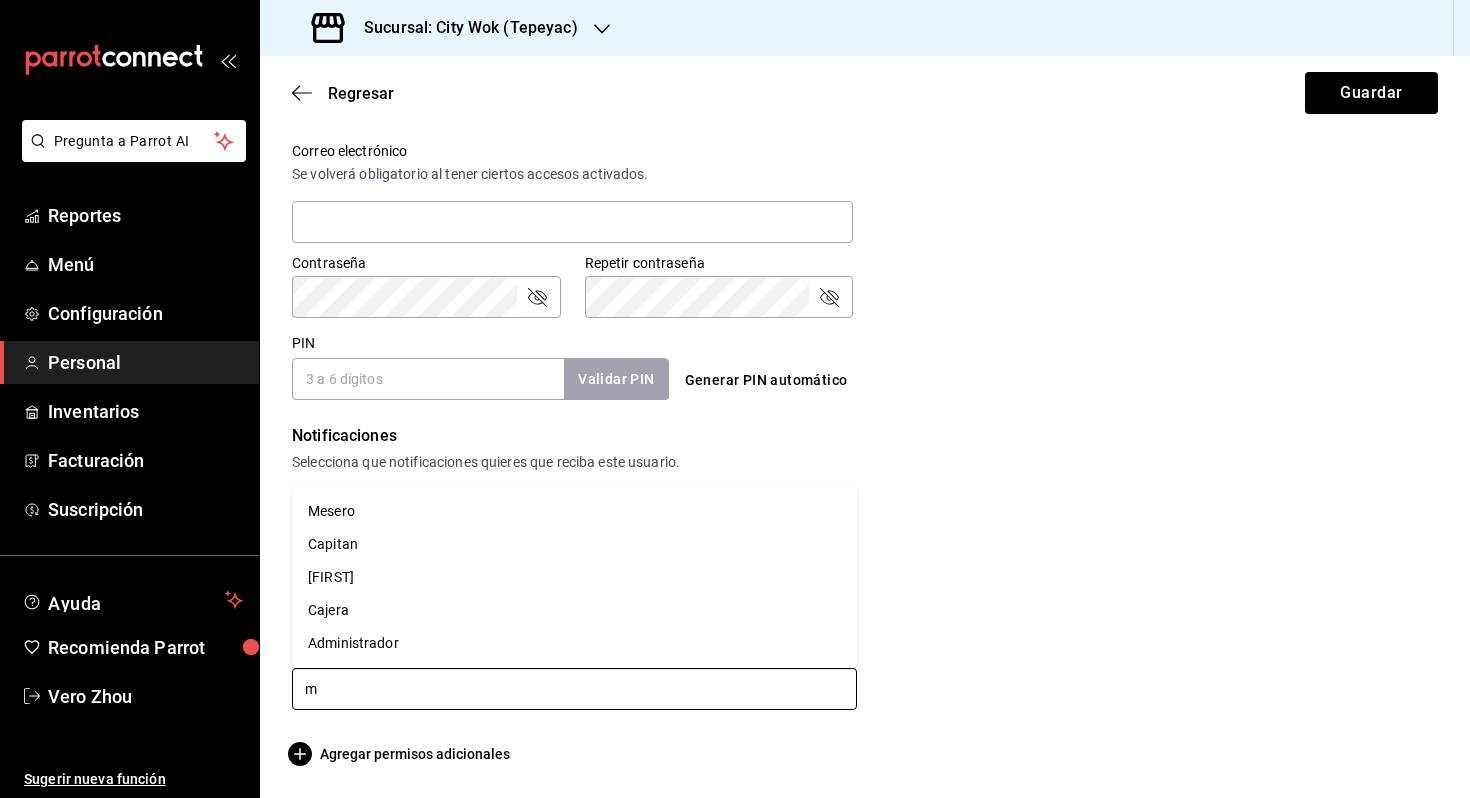 type on "me" 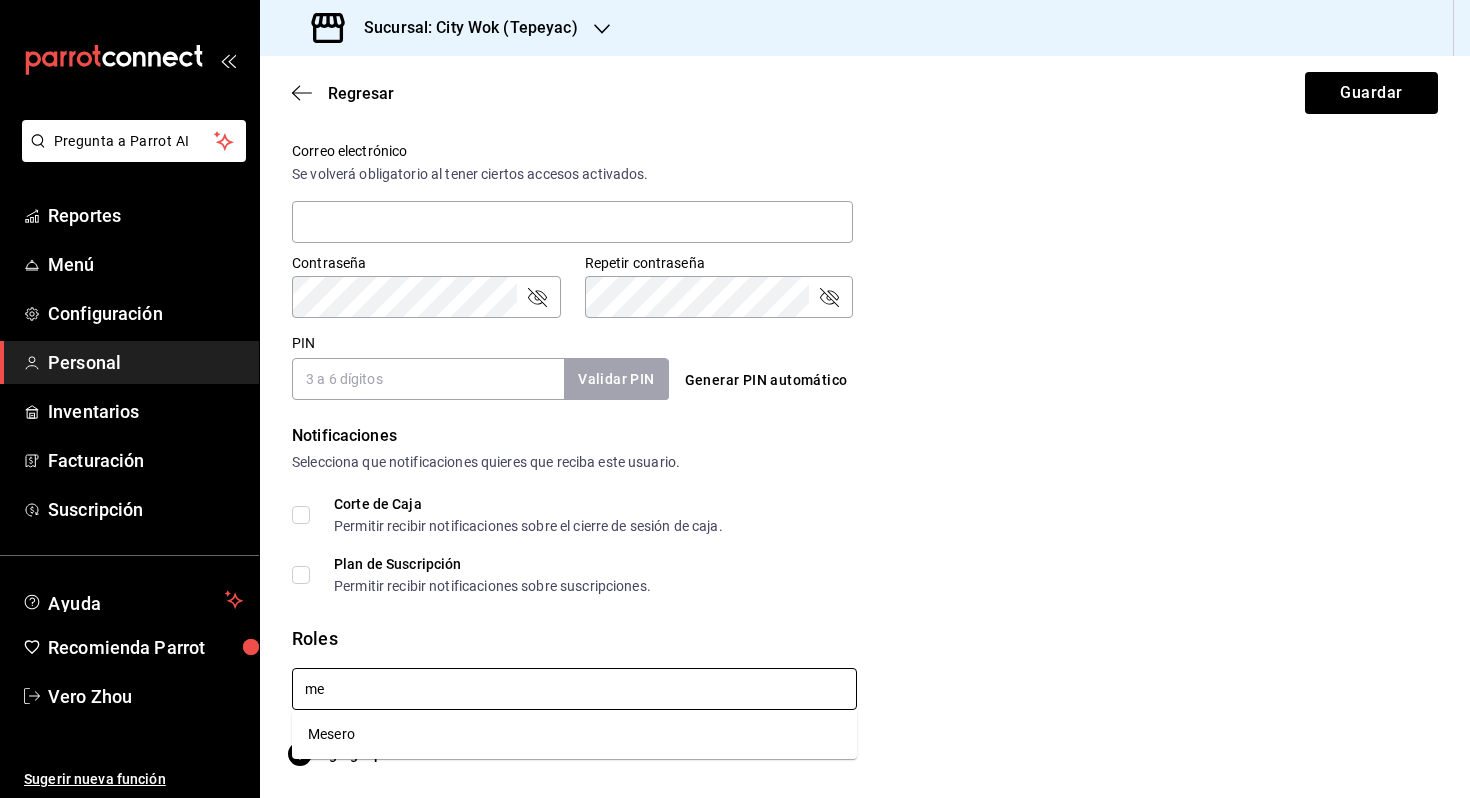 click on "Mesero" at bounding box center [574, 734] 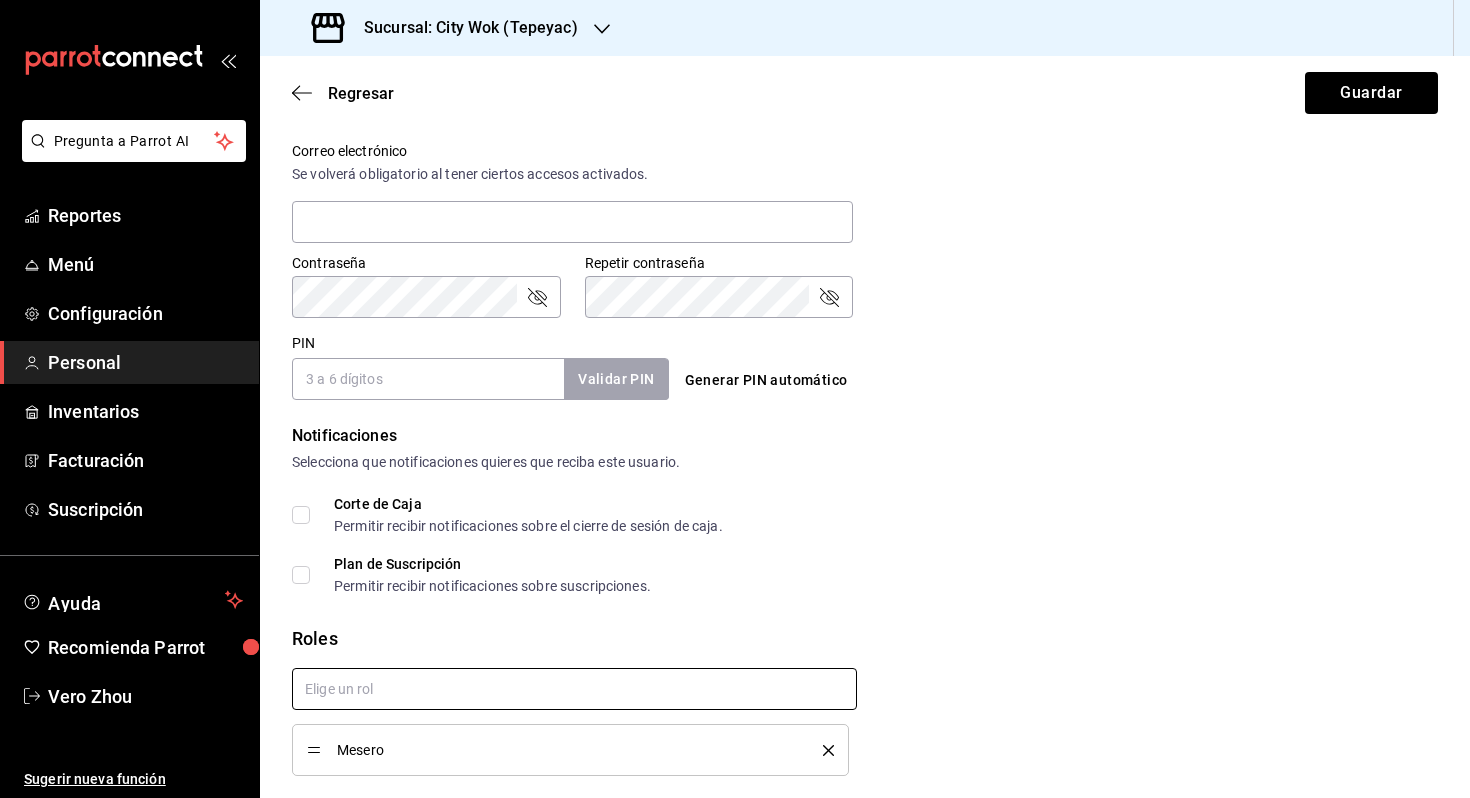 checkbox on "true" 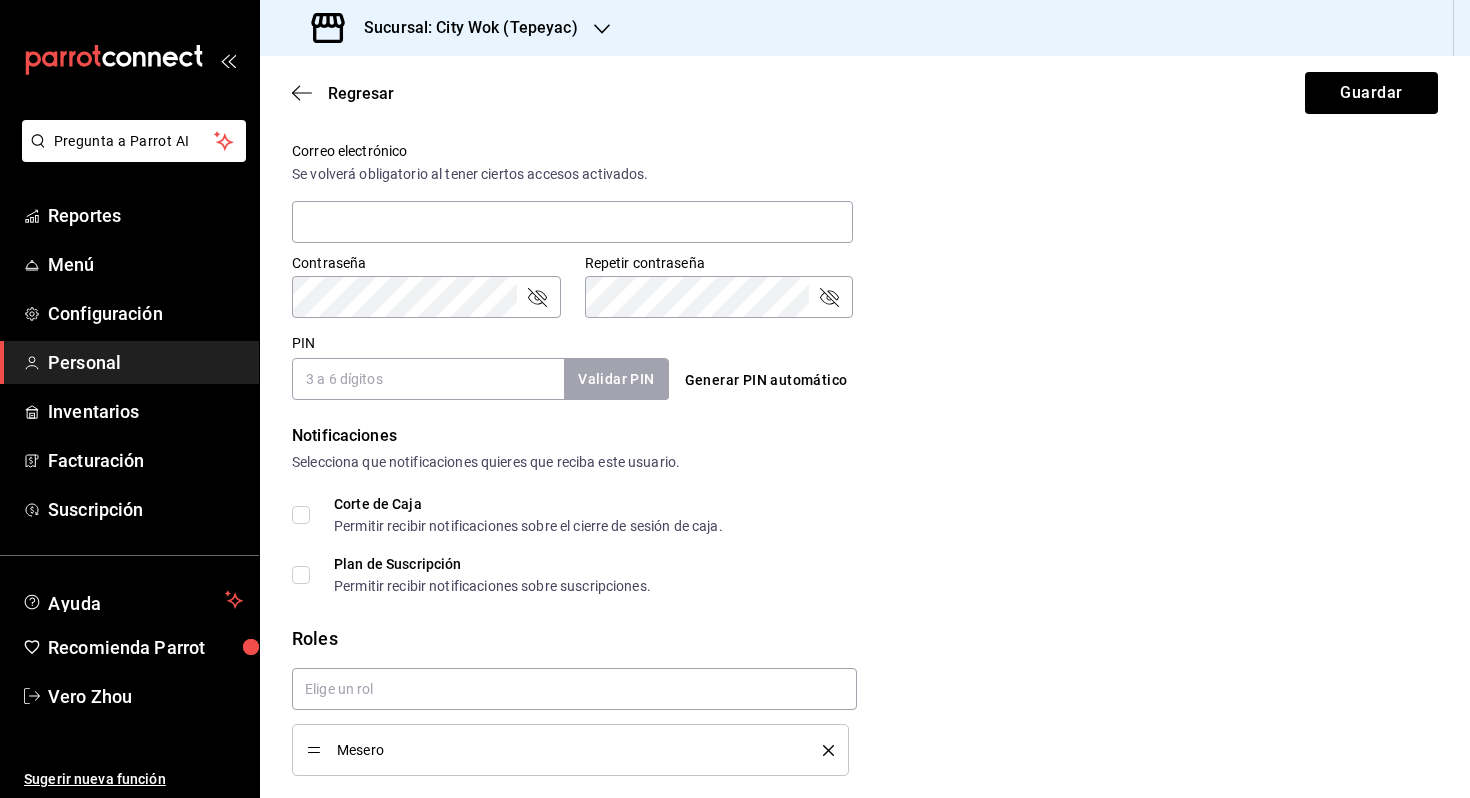 click on "PIN" at bounding box center (428, 379) 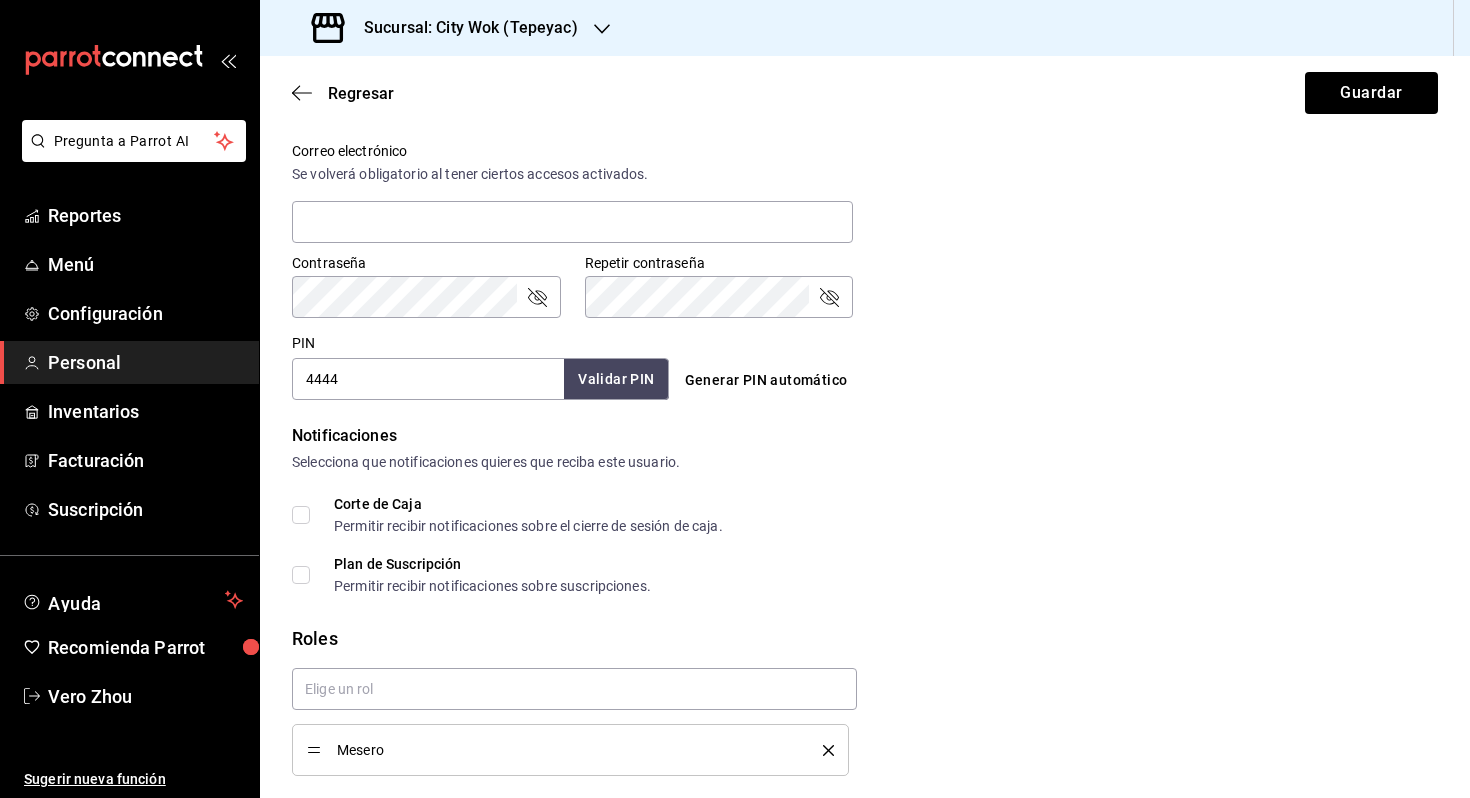 type on "4444" 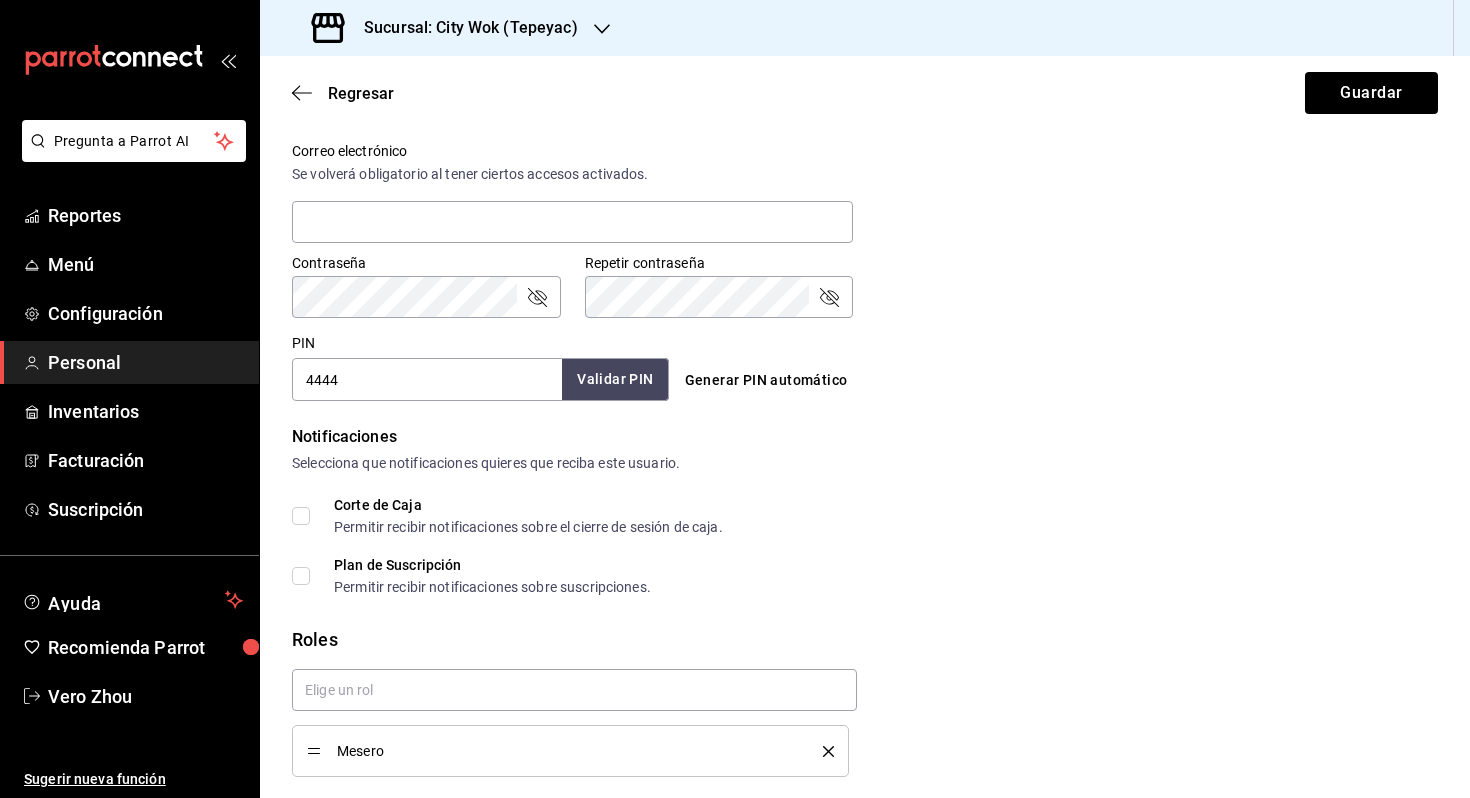 click on "Validar PIN" at bounding box center [615, 379] 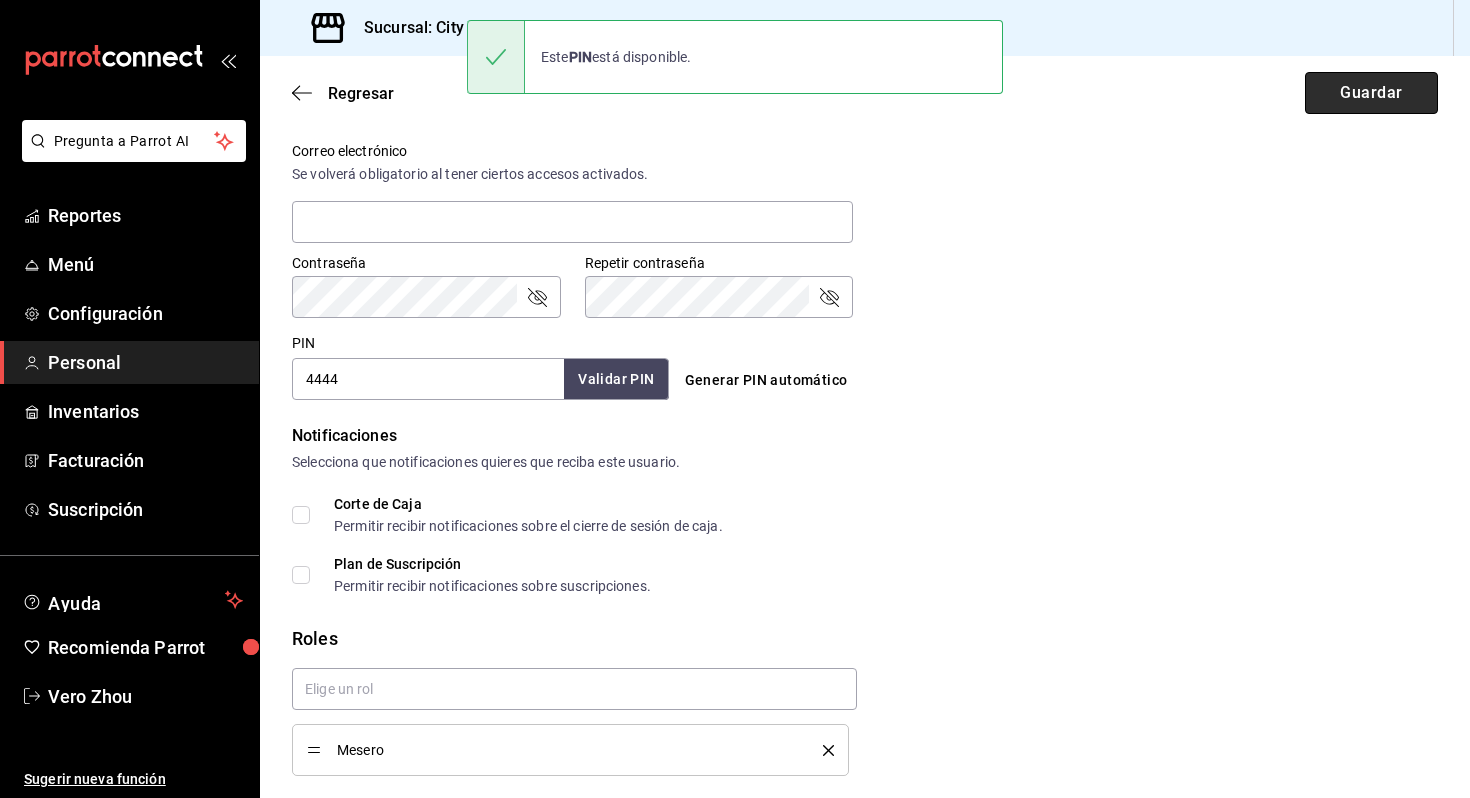 click on "Guardar" at bounding box center (1371, 93) 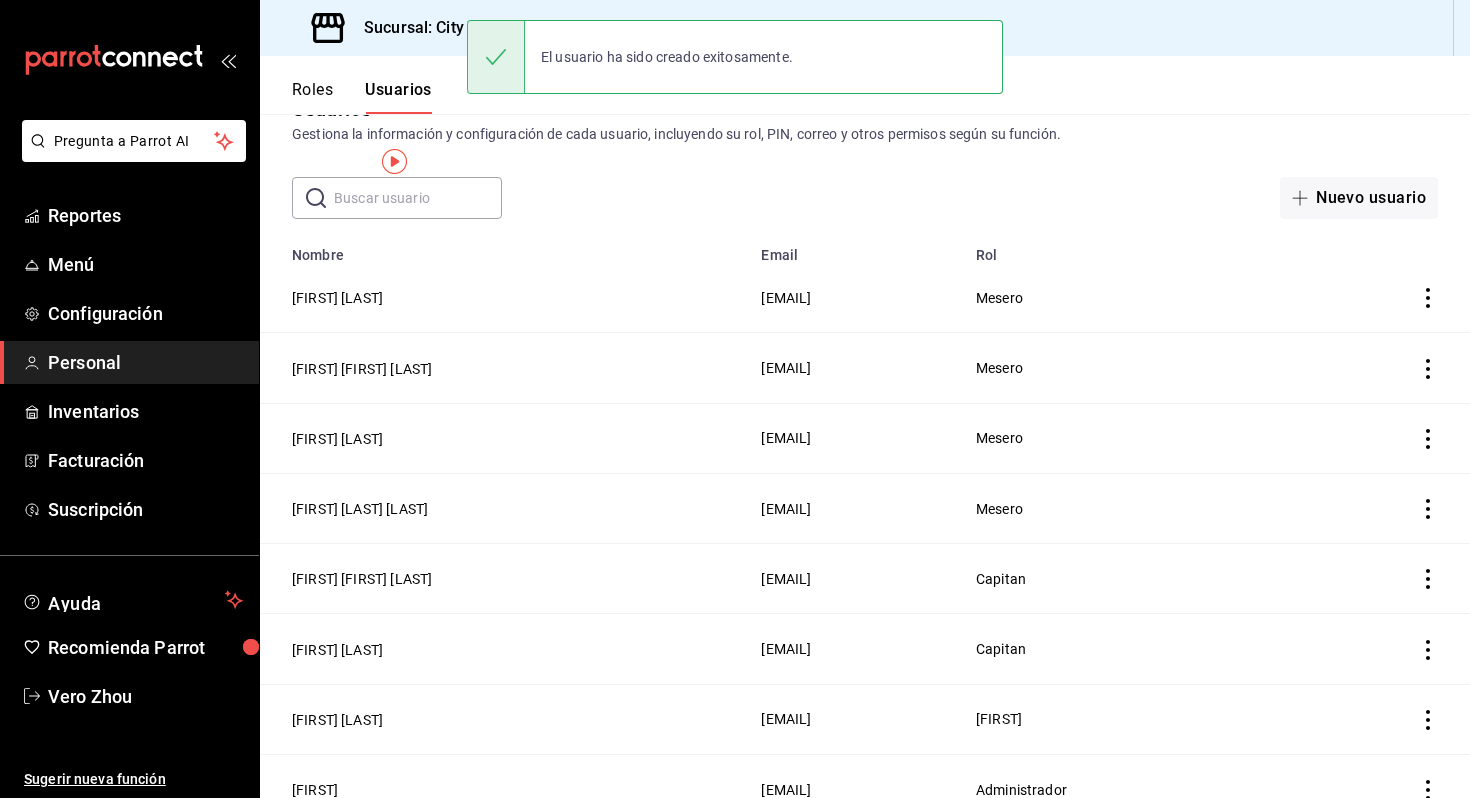 scroll, scrollTop: 0, scrollLeft: 0, axis: both 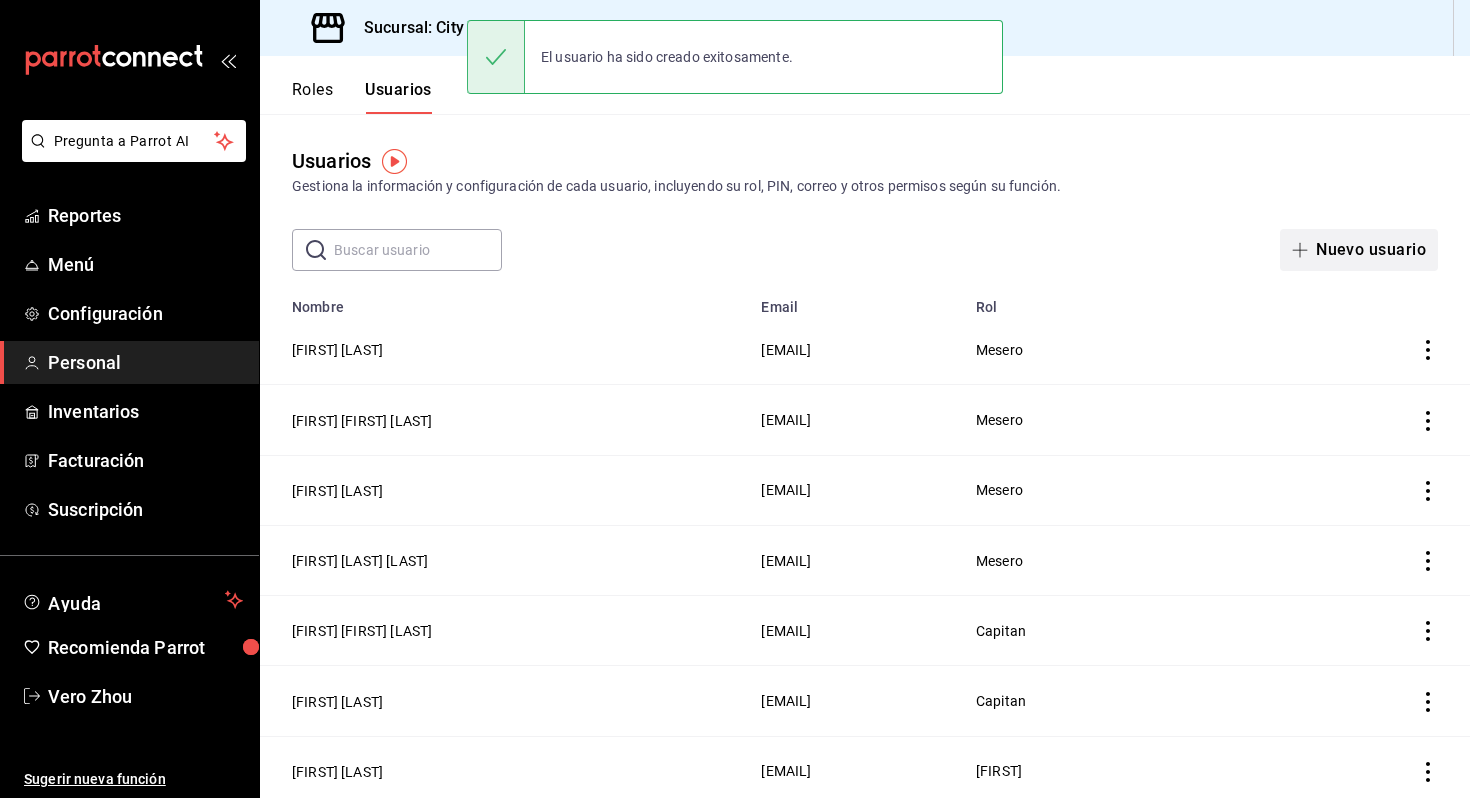 click on "Nuevo usuario" at bounding box center (1359, 250) 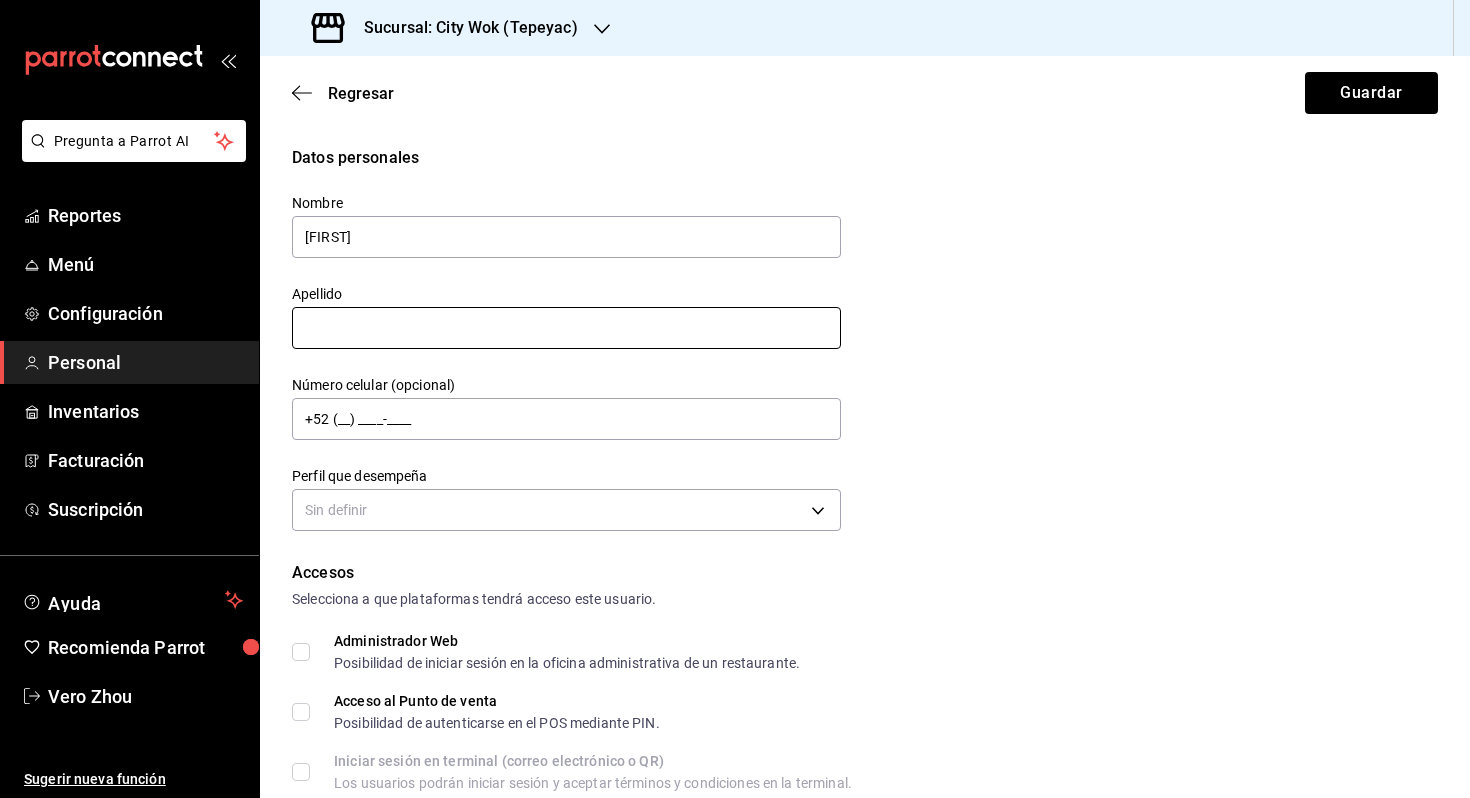 type on "[FIRST]" 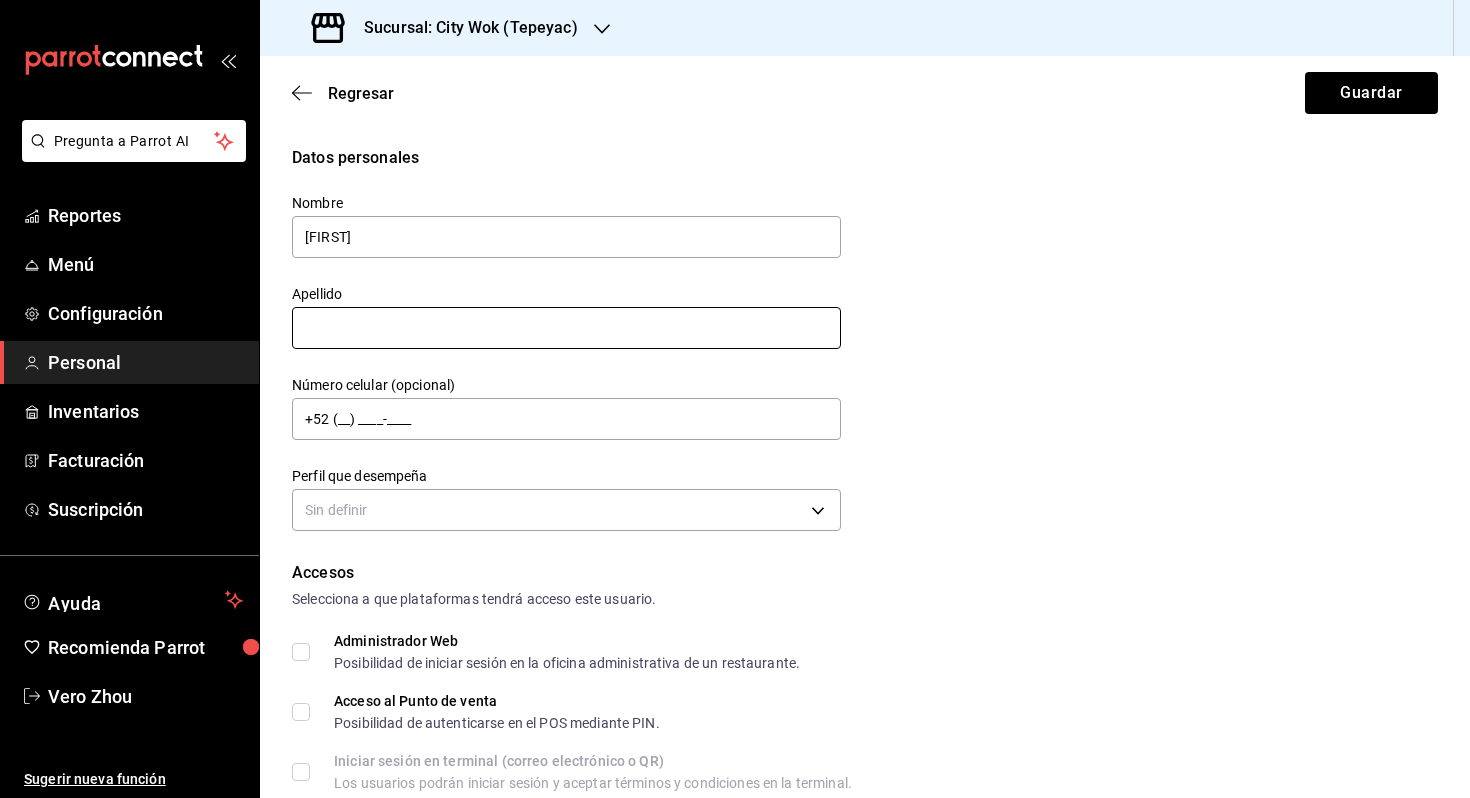click at bounding box center (566, 328) 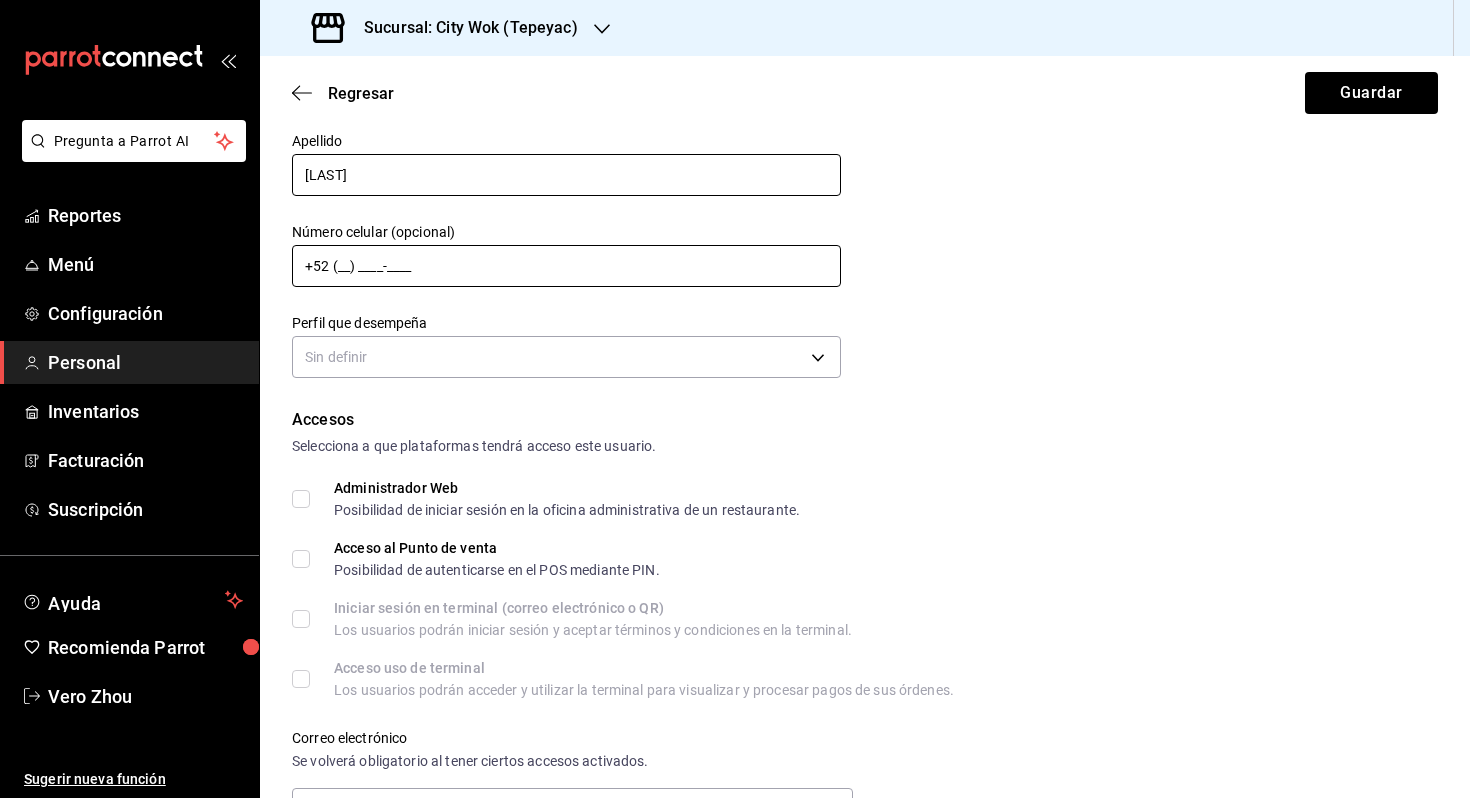 scroll, scrollTop: 709, scrollLeft: 0, axis: vertical 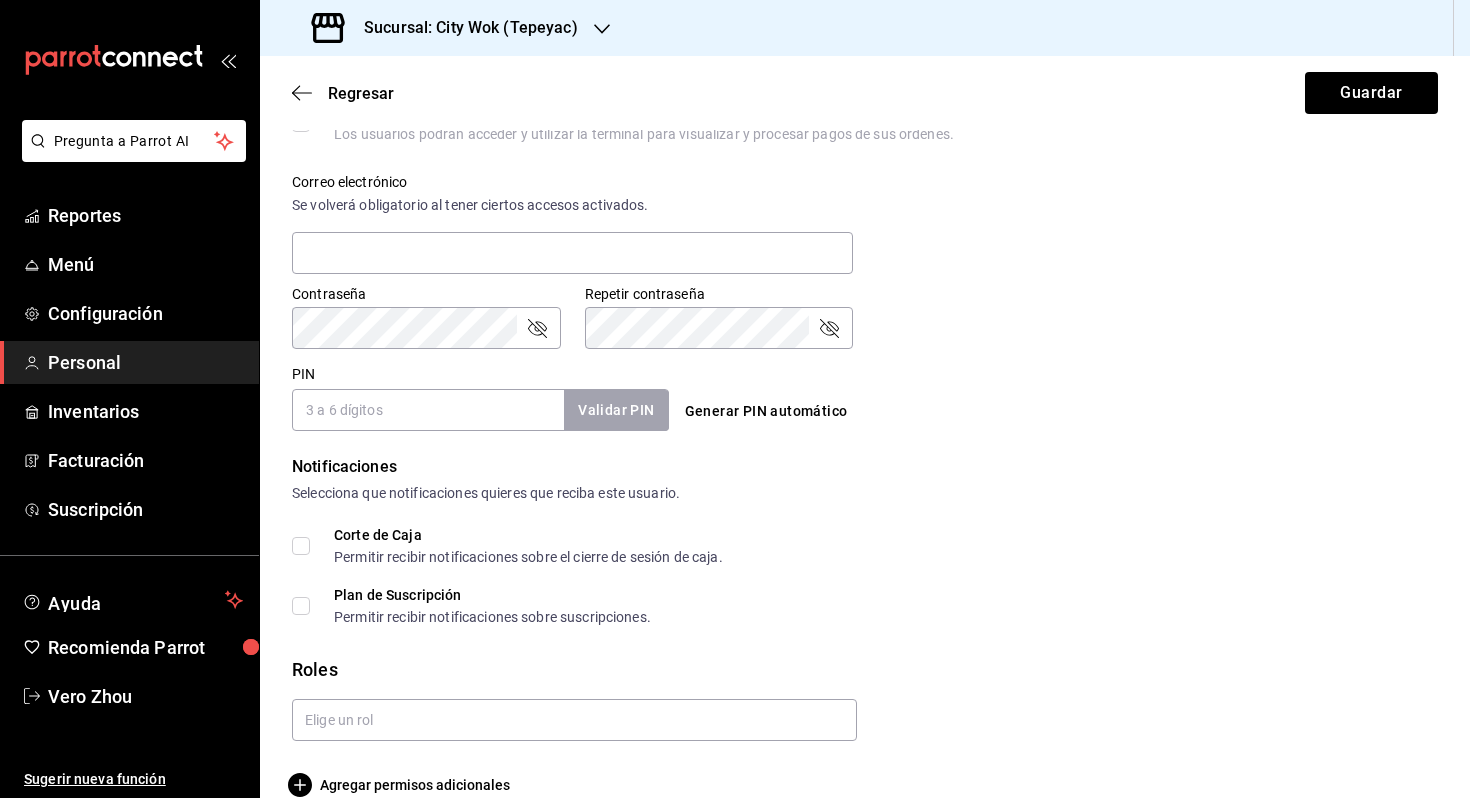 type on "[LAST]" 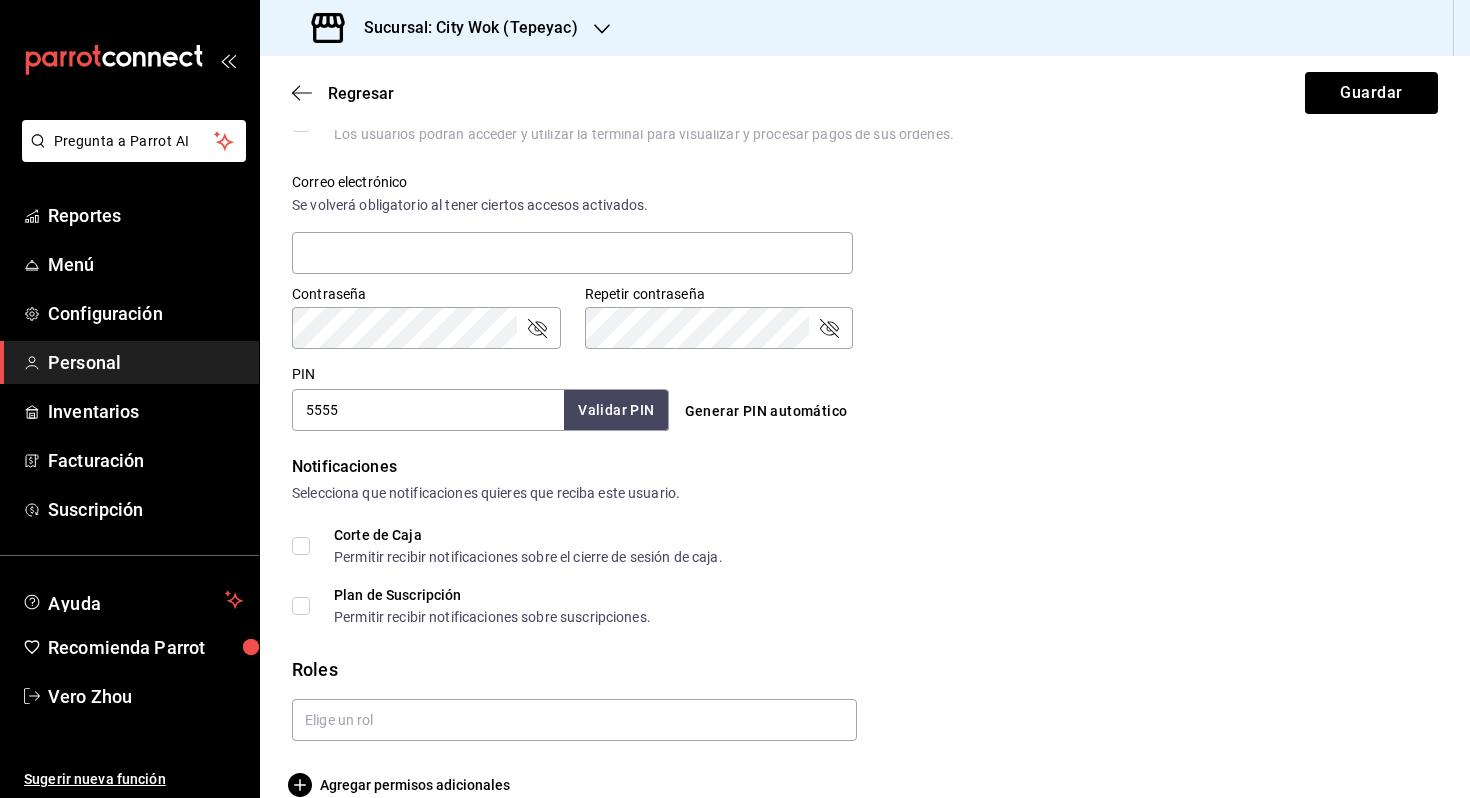 type on "5555" 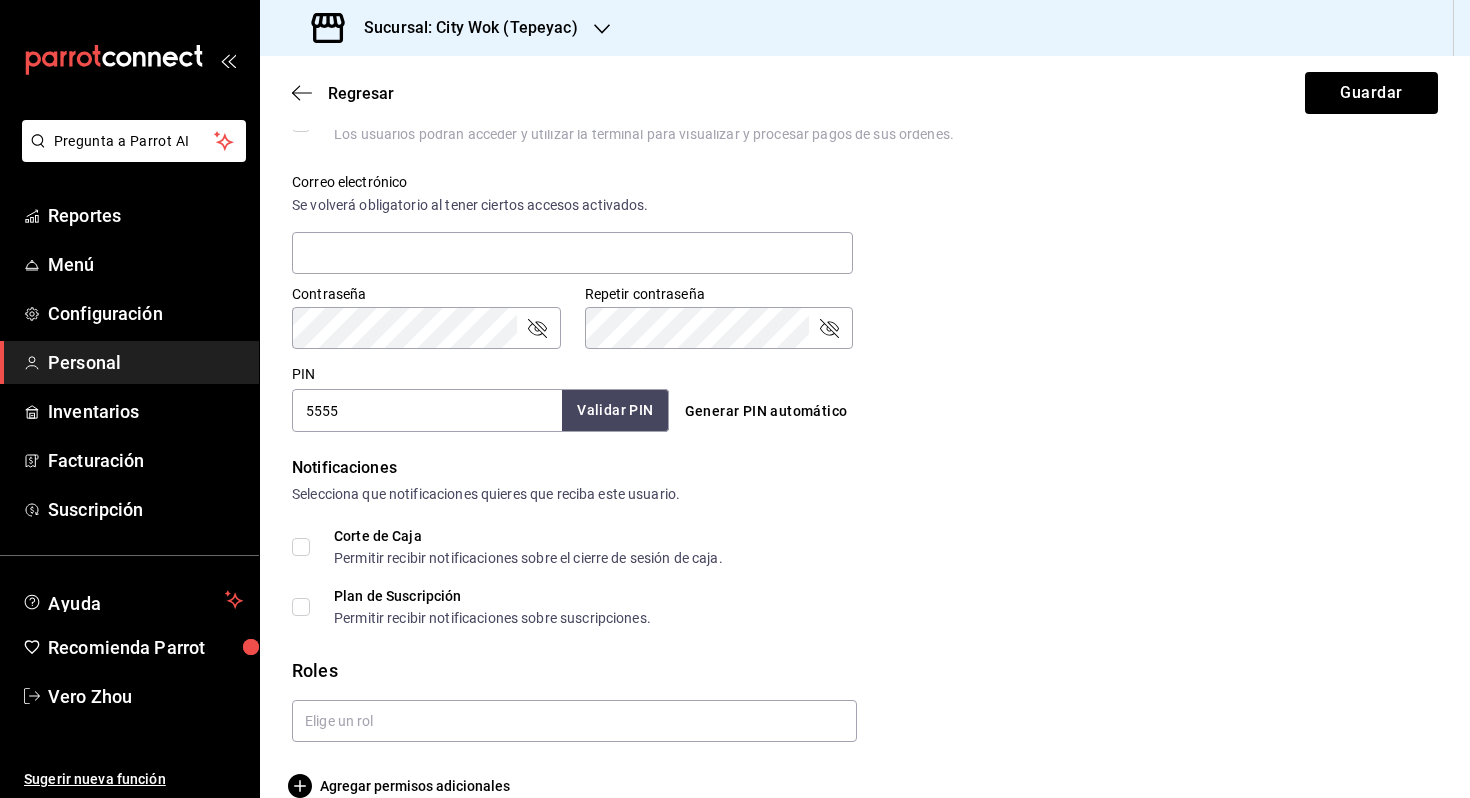 click on "Validar PIN" at bounding box center (615, 410) 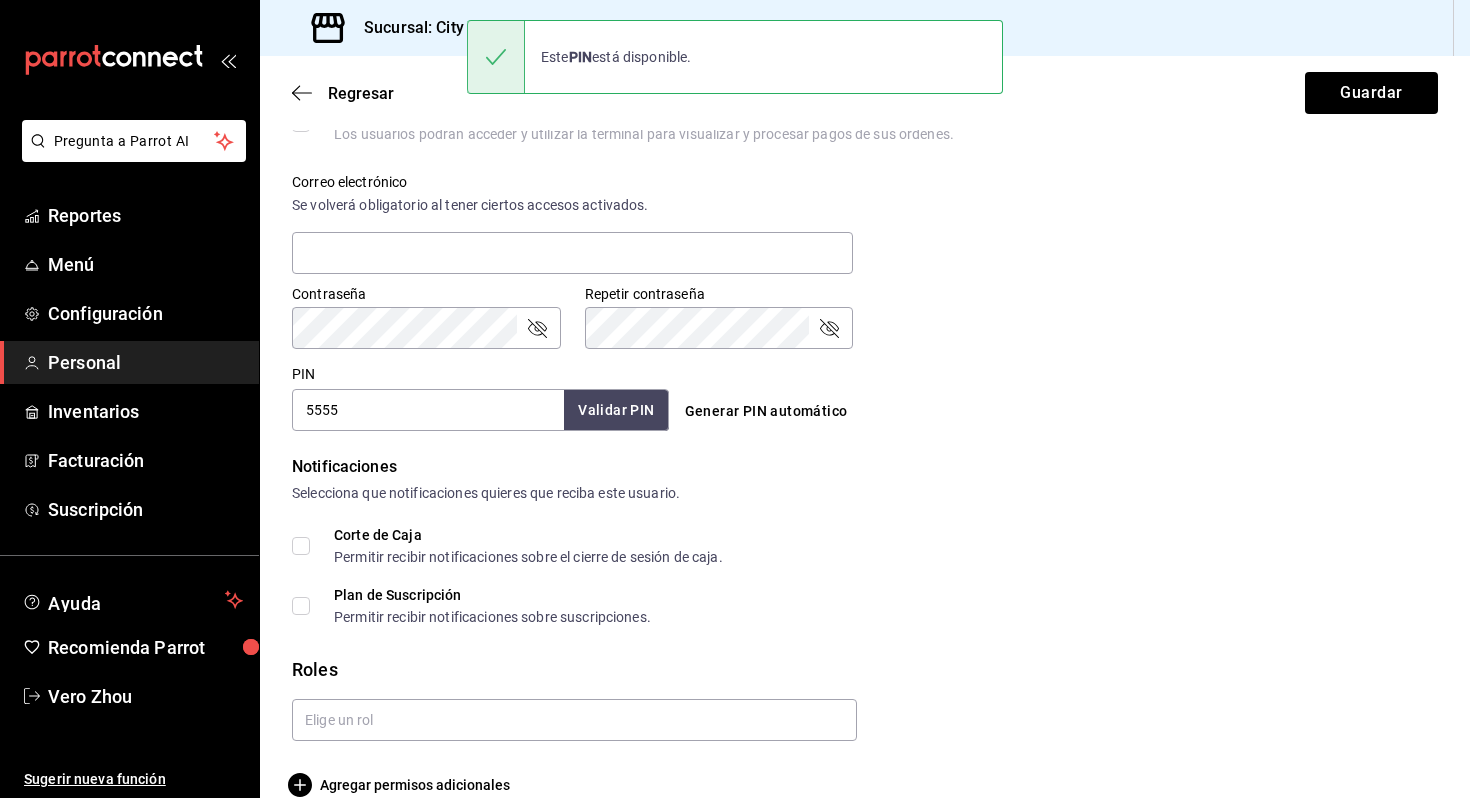 scroll, scrollTop: 740, scrollLeft: 0, axis: vertical 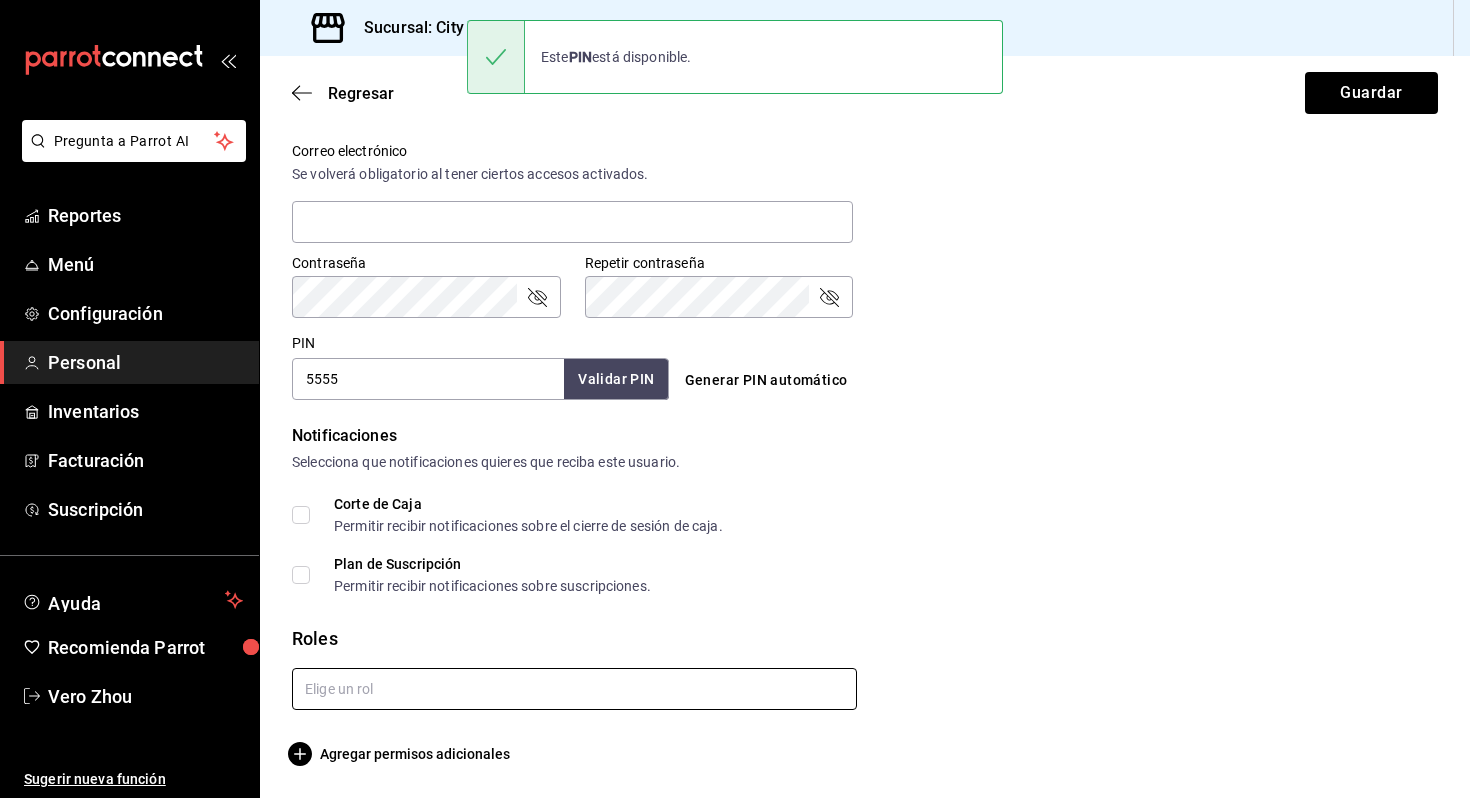 click at bounding box center (574, 689) 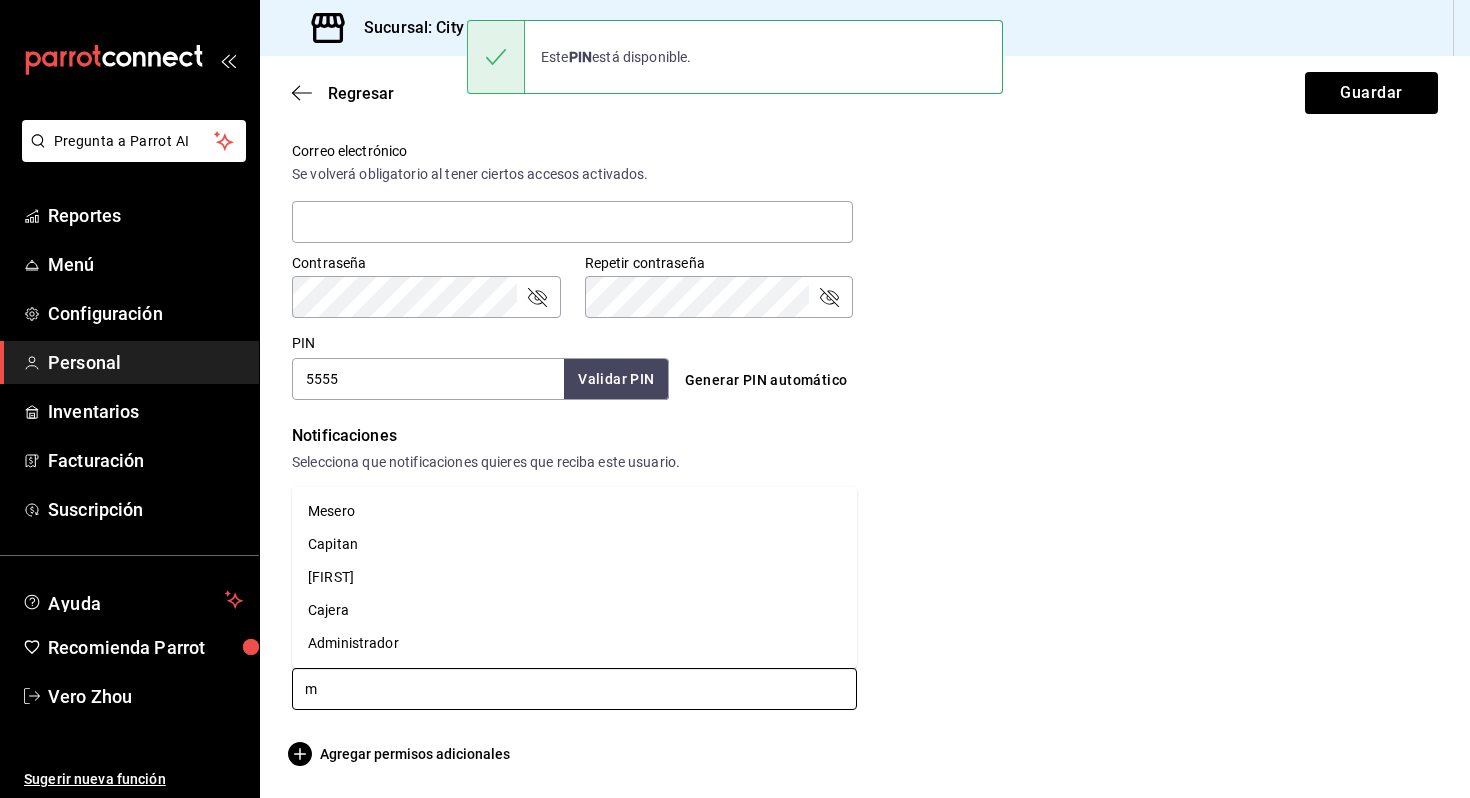 type on "me" 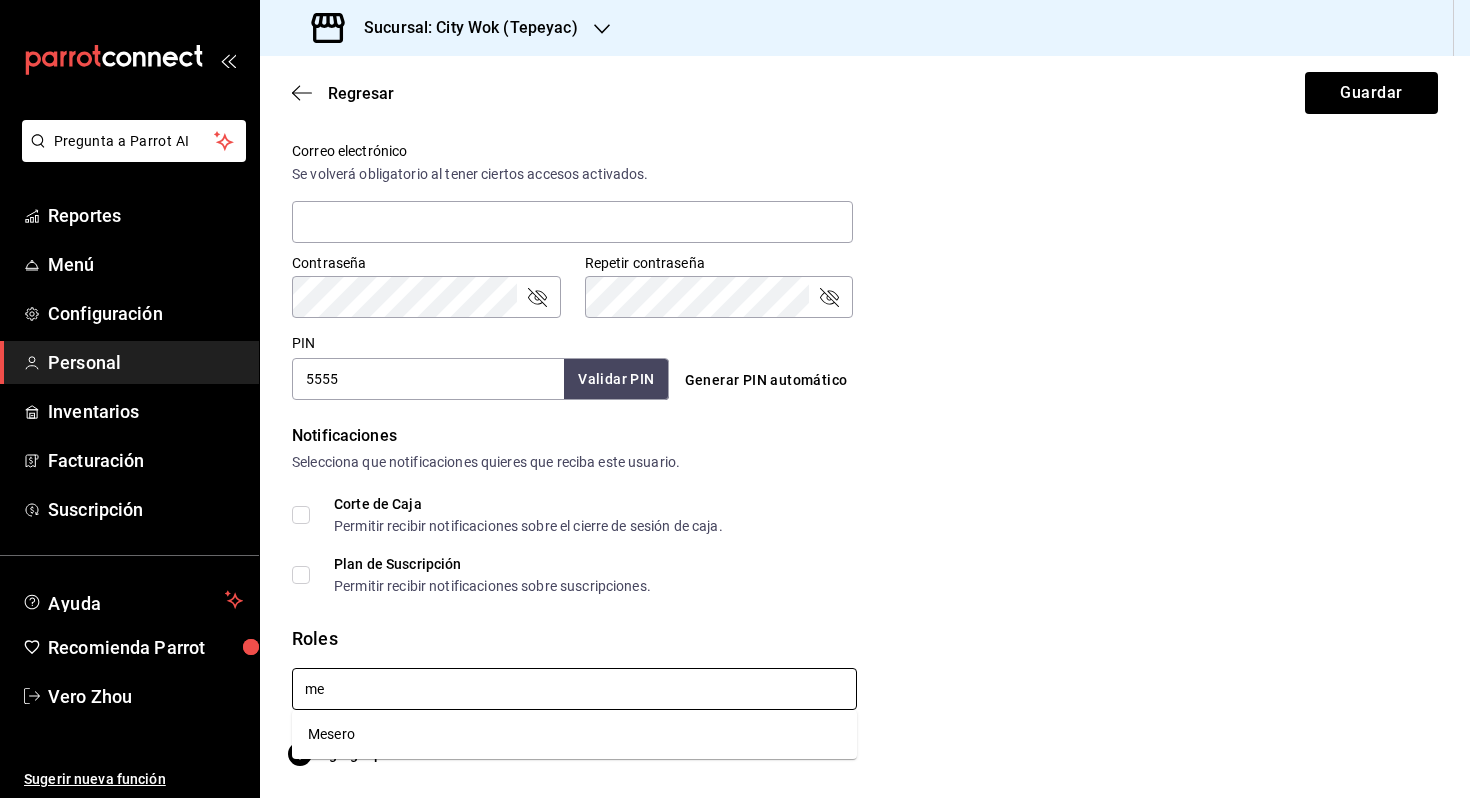 click on "Mesero" at bounding box center (574, 734) 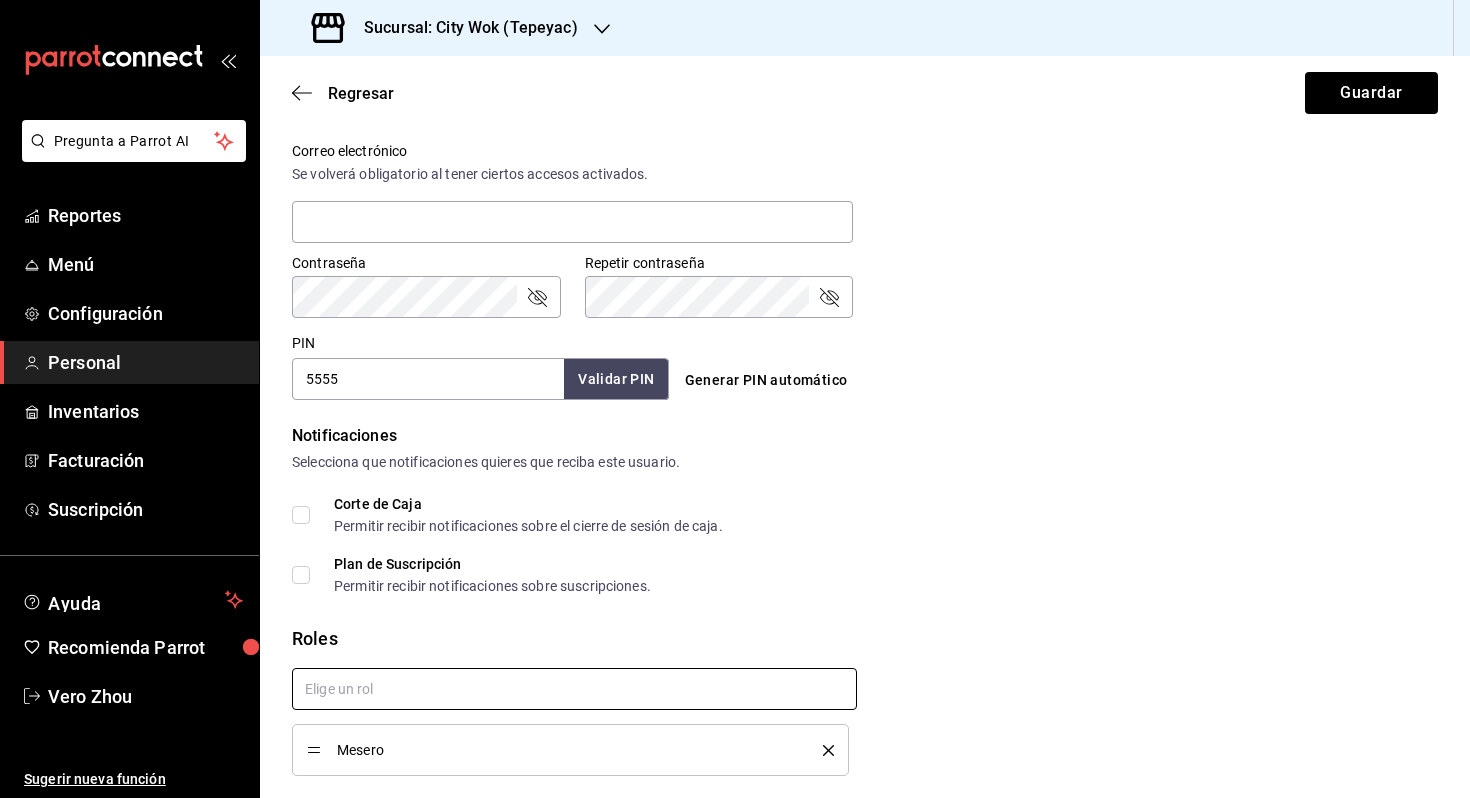 checkbox on "true" 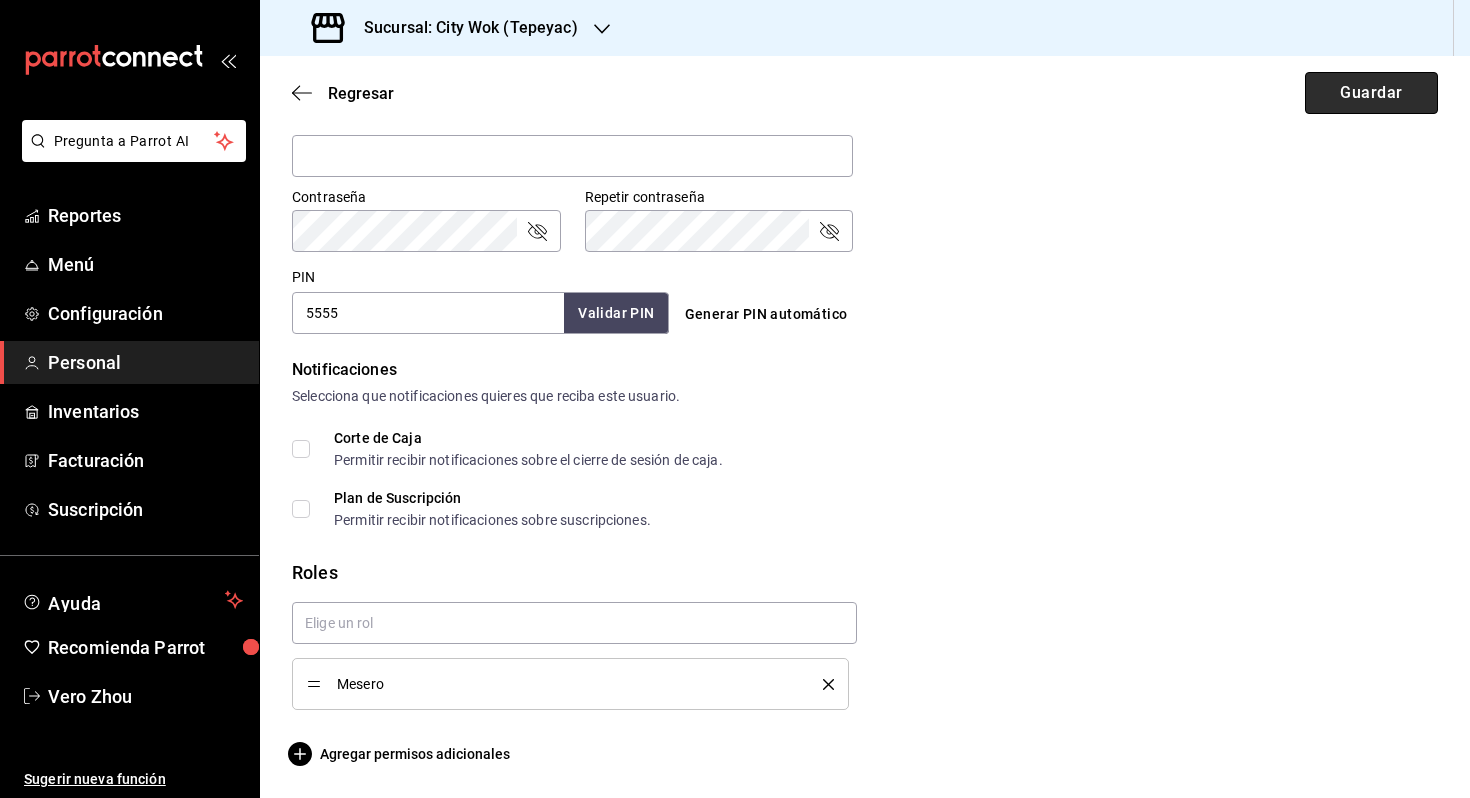 click on "Guardar" at bounding box center (1371, 93) 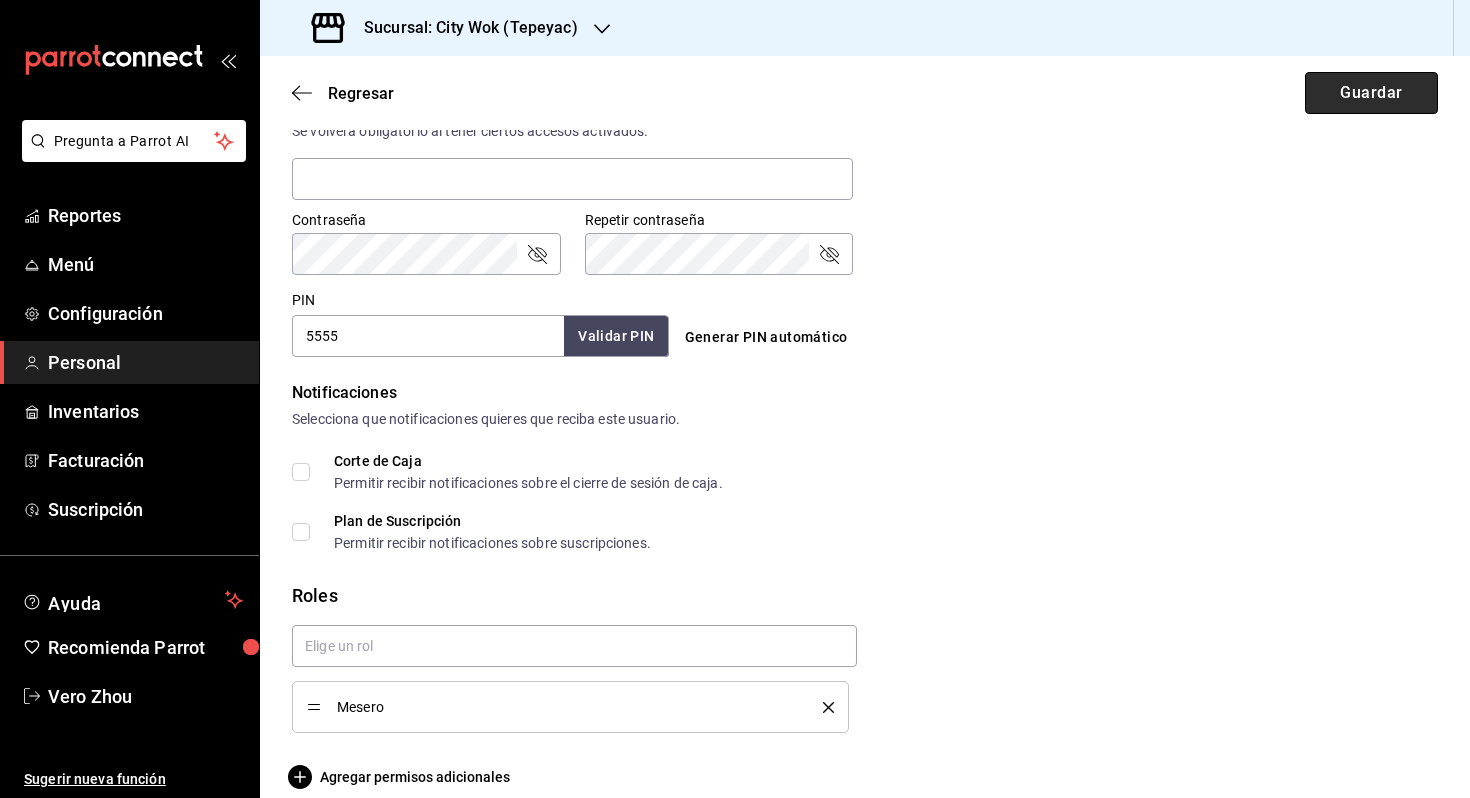 scroll, scrollTop: 829, scrollLeft: 0, axis: vertical 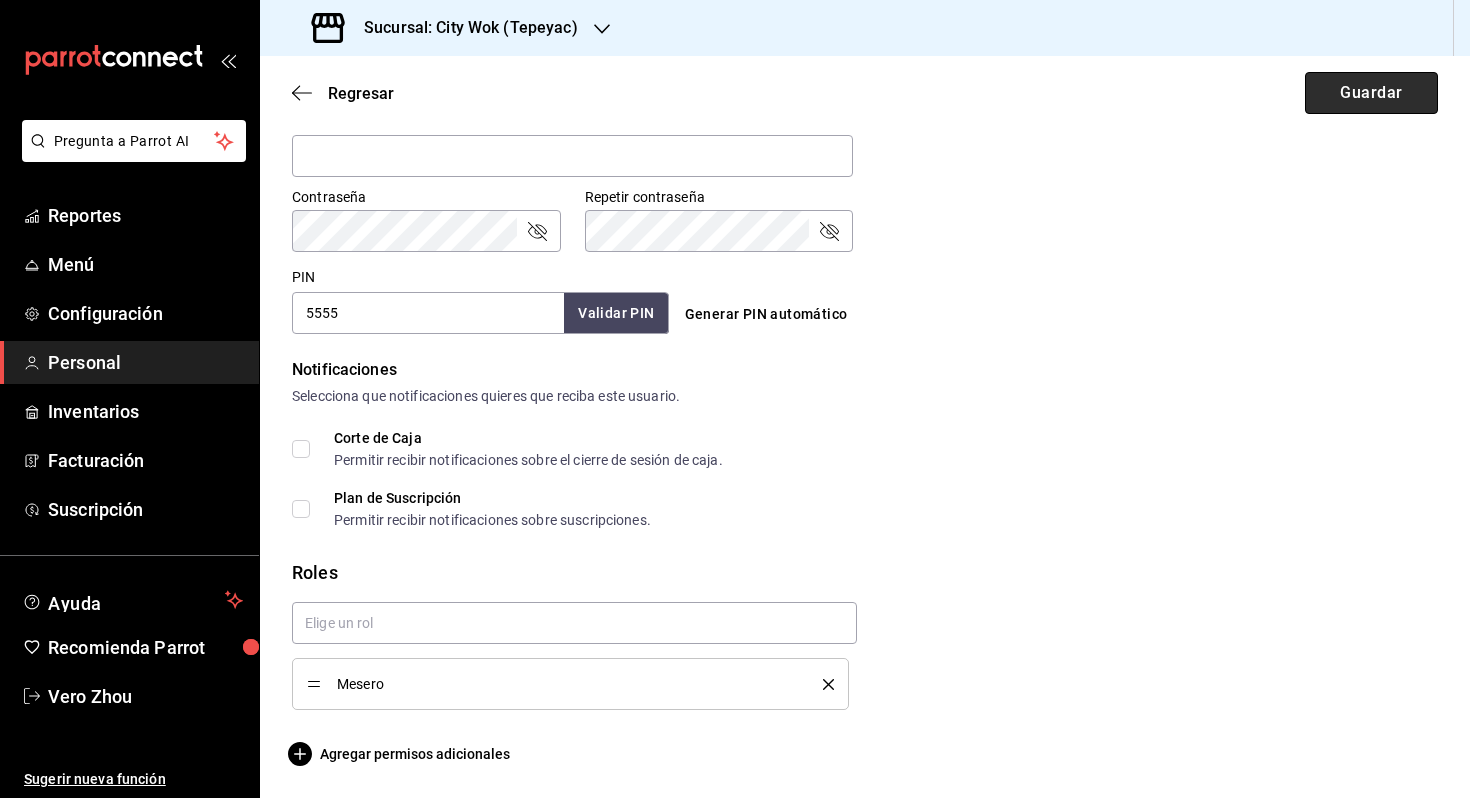 click on "Guardar" at bounding box center (1371, 93) 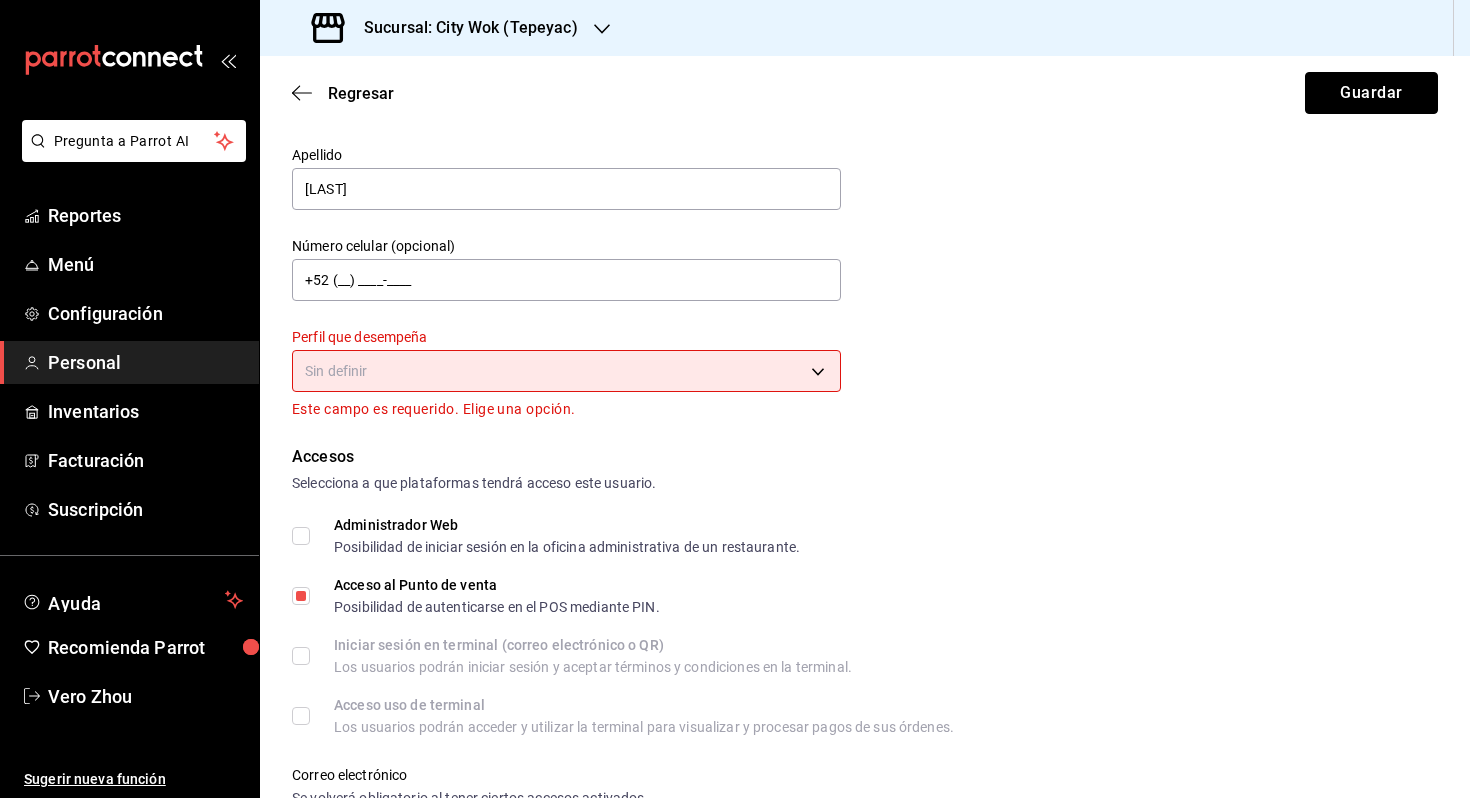 scroll, scrollTop: 0, scrollLeft: 0, axis: both 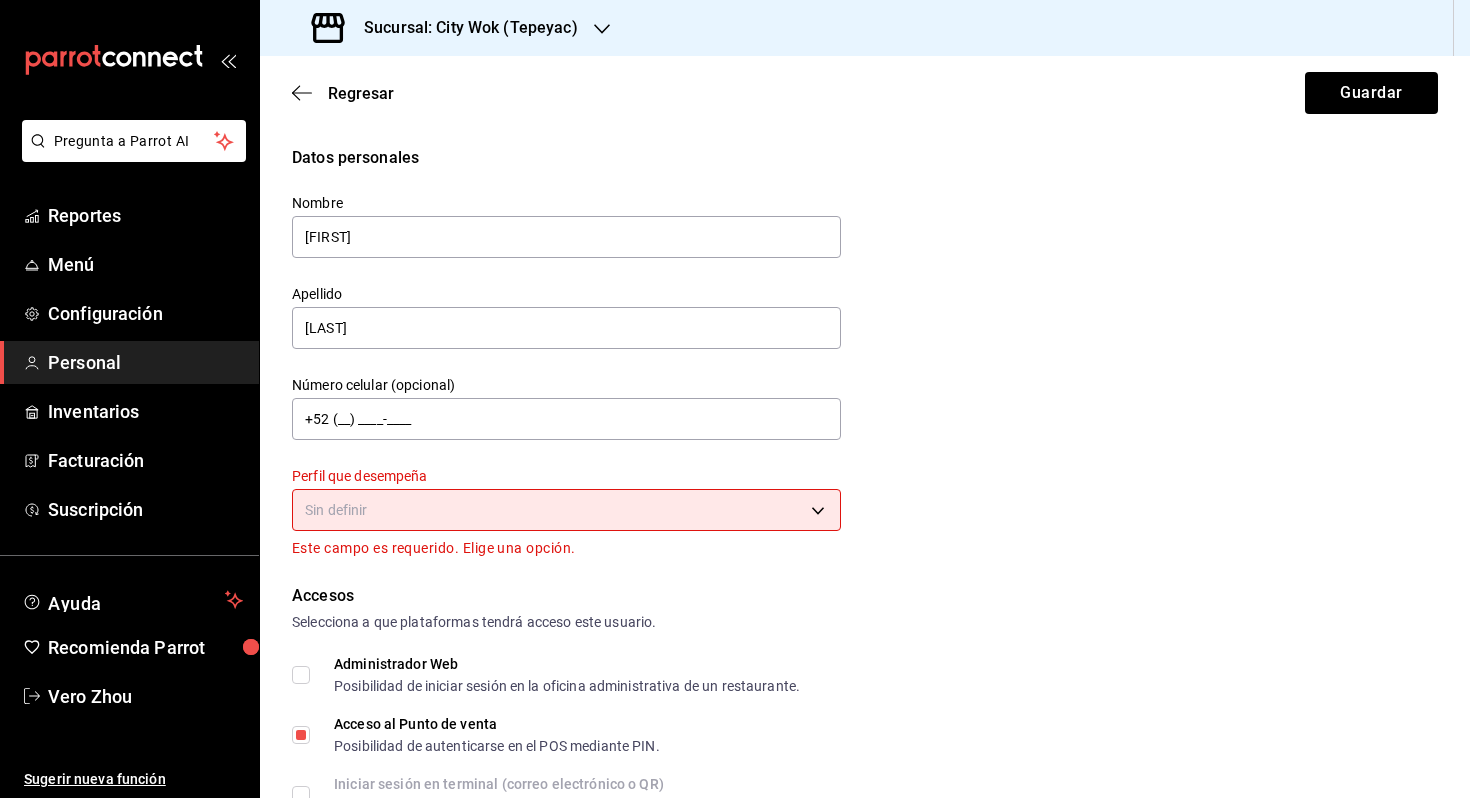 click on "Pregunta a Parrot AI Reportes   Menú   Configuración   Personal   Inventarios   Facturación   Suscripción   Ayuda Recomienda Parrot   Vero Zhou   Sugerir nueva función   Sucursal: City Wok (Tepeyac) Regresar Guardar Datos personales Nombre [FIRST] Apellido [LAST] Número celular (opcional) +52 (__) ____-____ Perfil que desempeña Sin definir Este campo es requerido. Elige una opción. Accesos Selecciona a que plataformas tendrá acceso este usuario. Administrador Web Posibilidad de iniciar sesión en la oficina administrativa de un restaurante.  Acceso al Punto de venta Posibilidad de autenticarse en el POS mediante PIN.  Iniciar sesión en terminal (correo electrónico o QR) Los usuarios podrán iniciar sesión y aceptar términos y condiciones en la terminal. Acceso uso de terminal Los usuarios podrán acceder y utilizar la terminal para visualizar y procesar pagos de sus órdenes. Correo electrónico Se volverá obligatorio al tener ciertos accesos activados. Contraseña Contraseña Repetir contraseña" at bounding box center (735, 399) 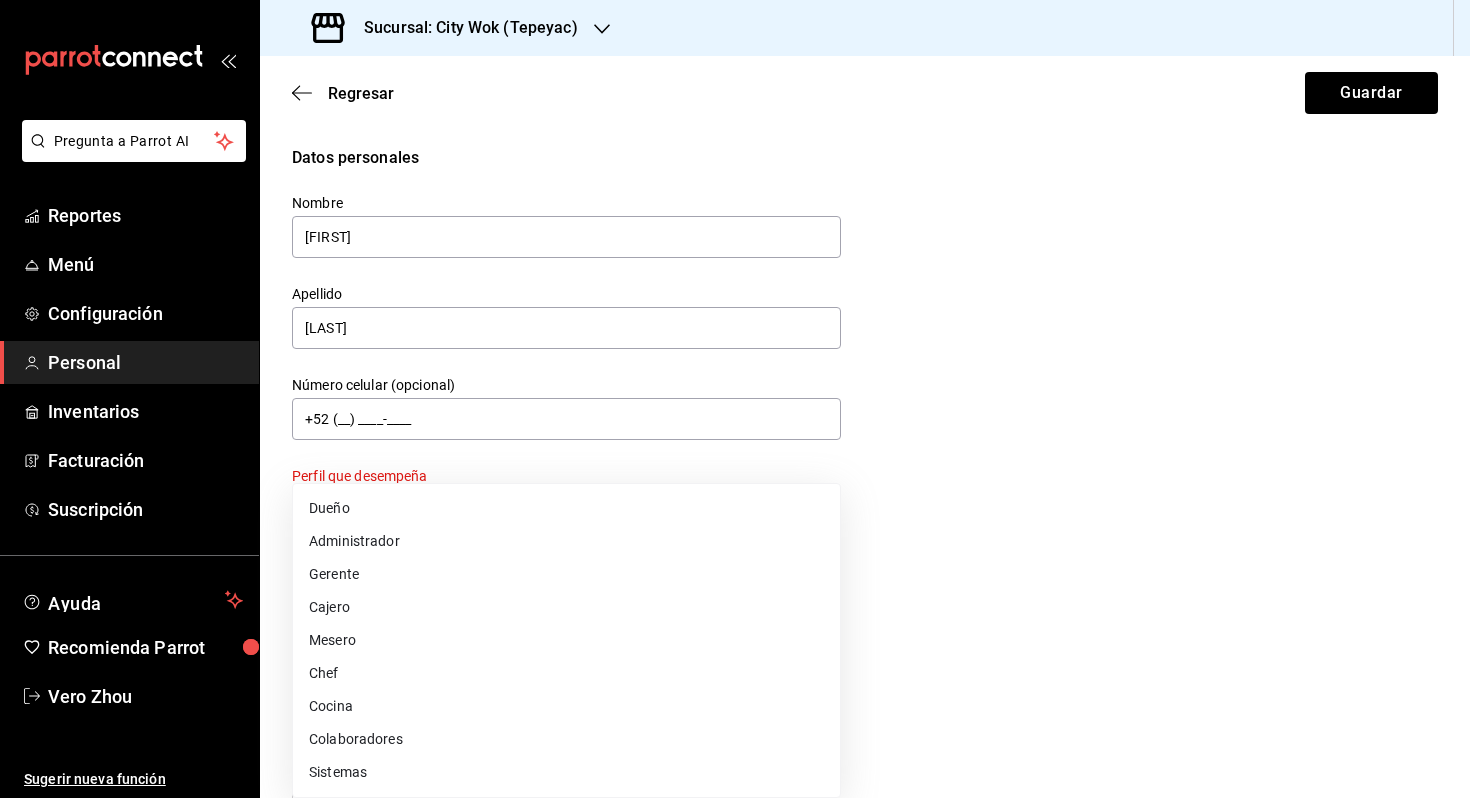 type 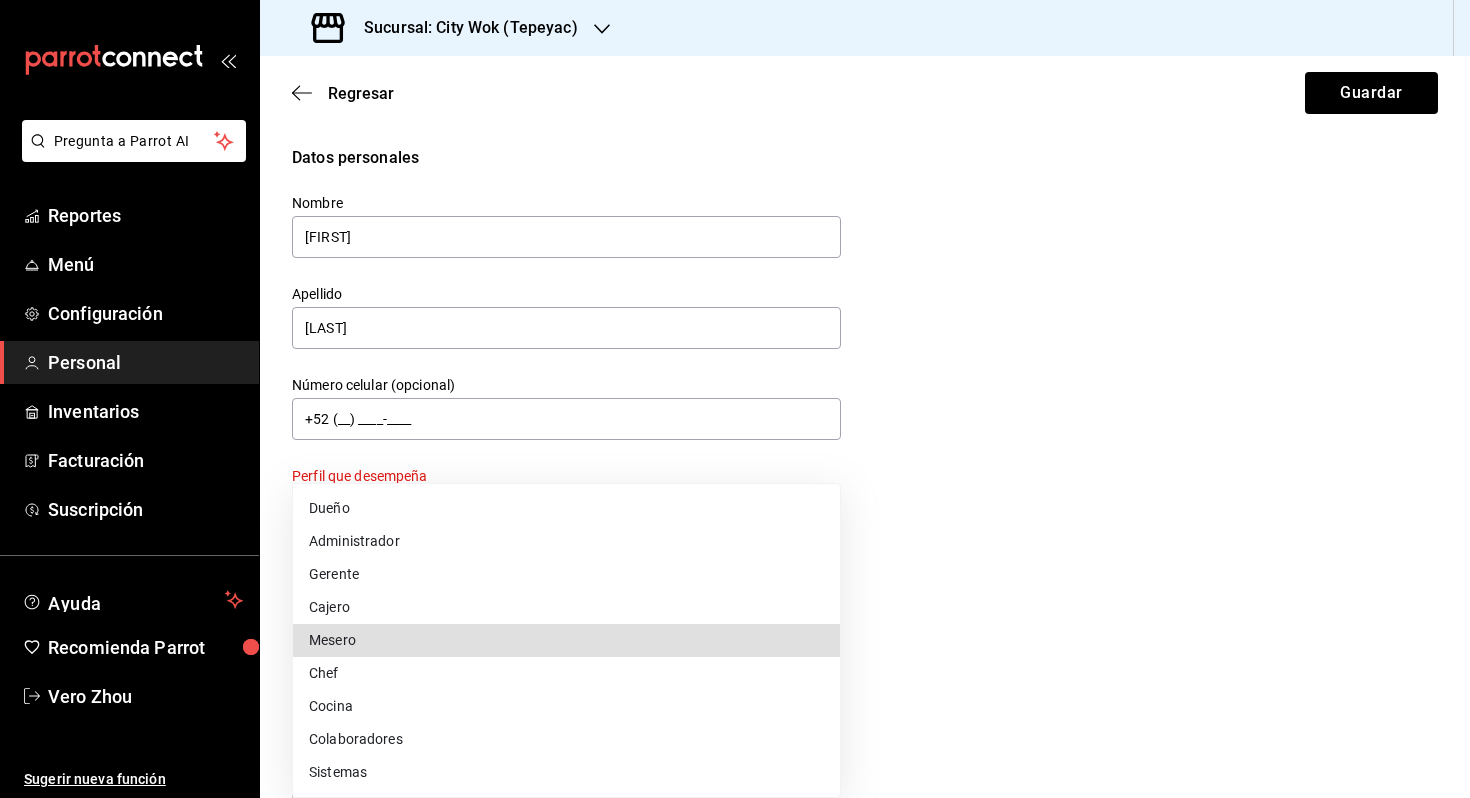 type on "WAITER" 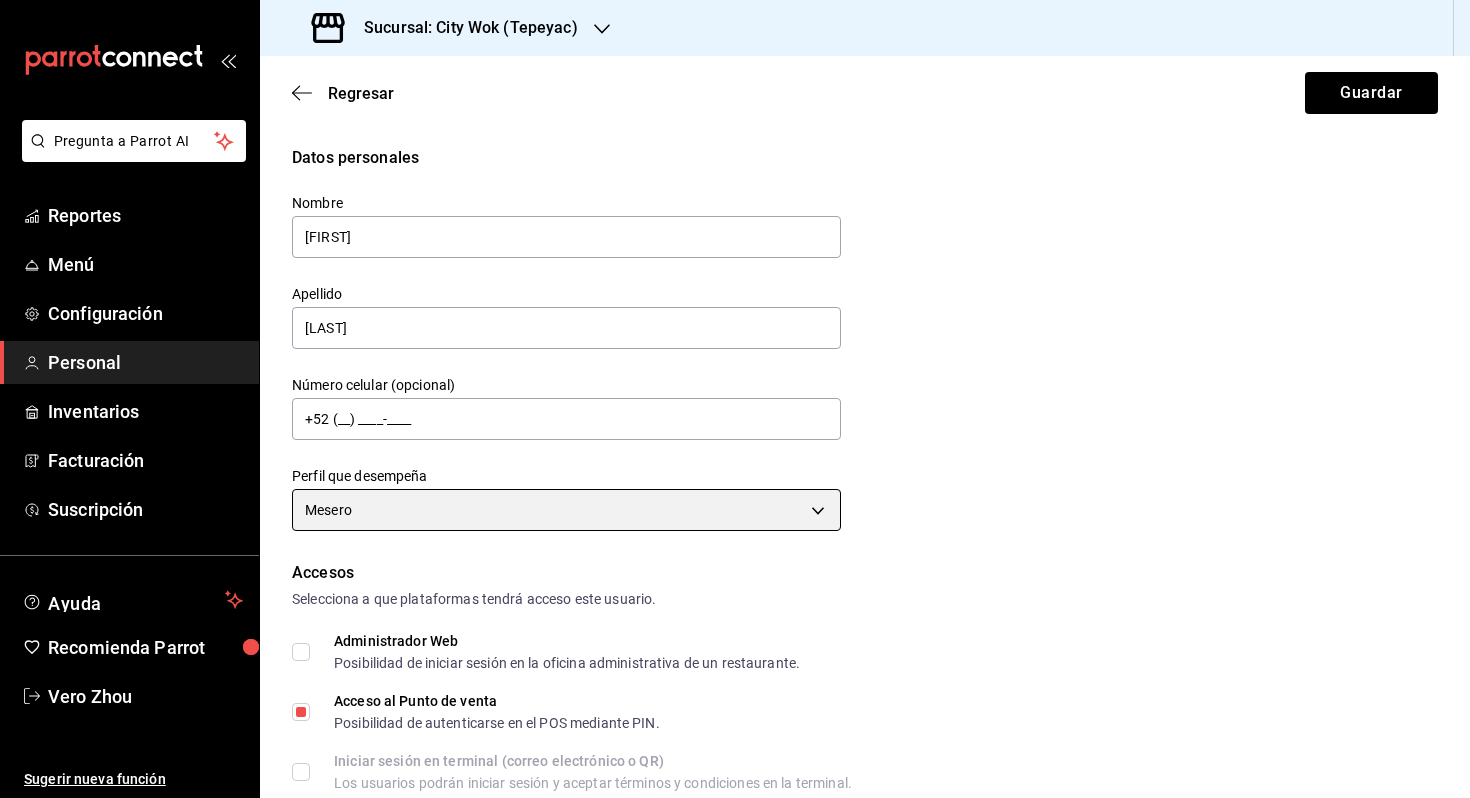 scroll, scrollTop: 504, scrollLeft: 0, axis: vertical 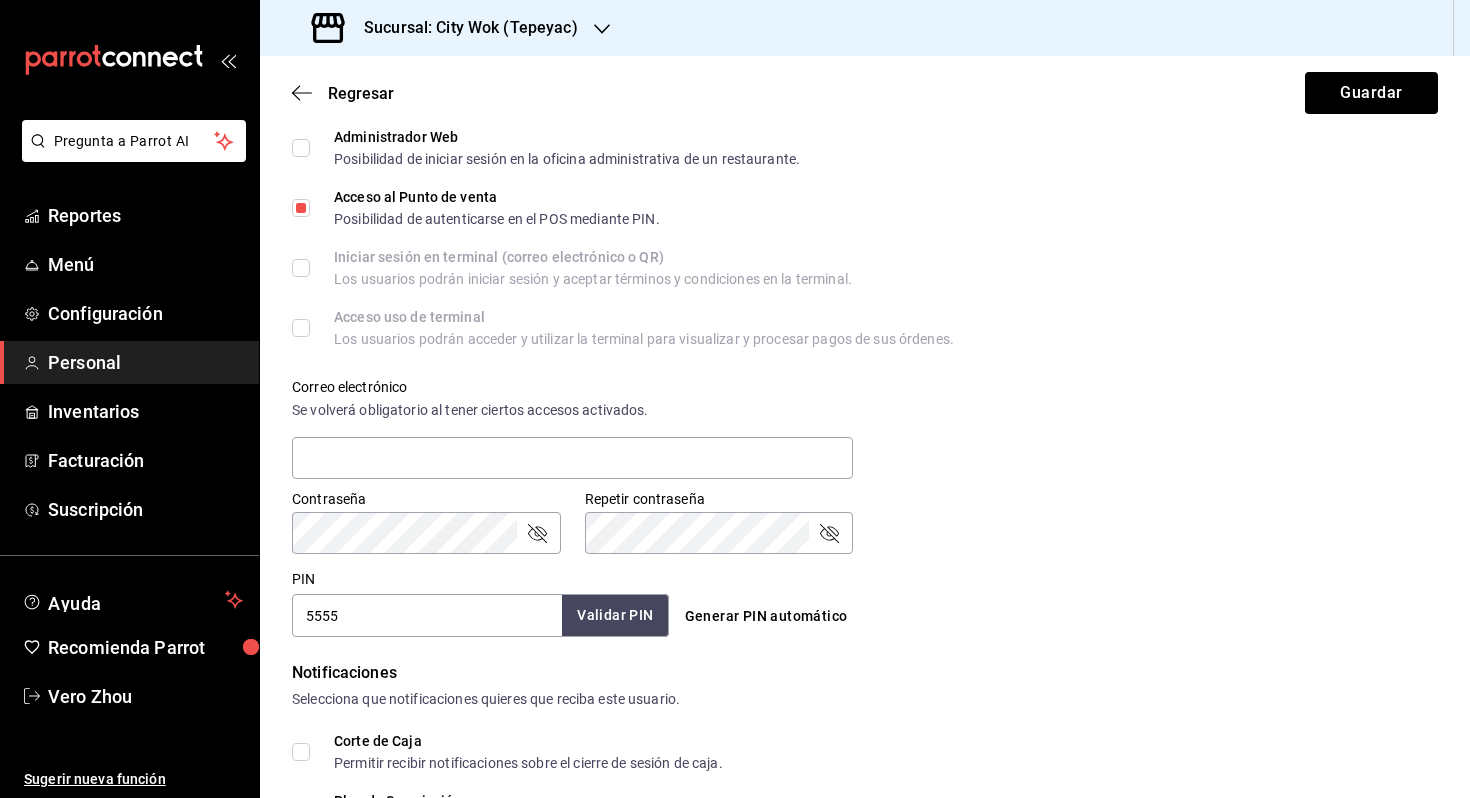 click on "Validar PIN" at bounding box center [615, 615] 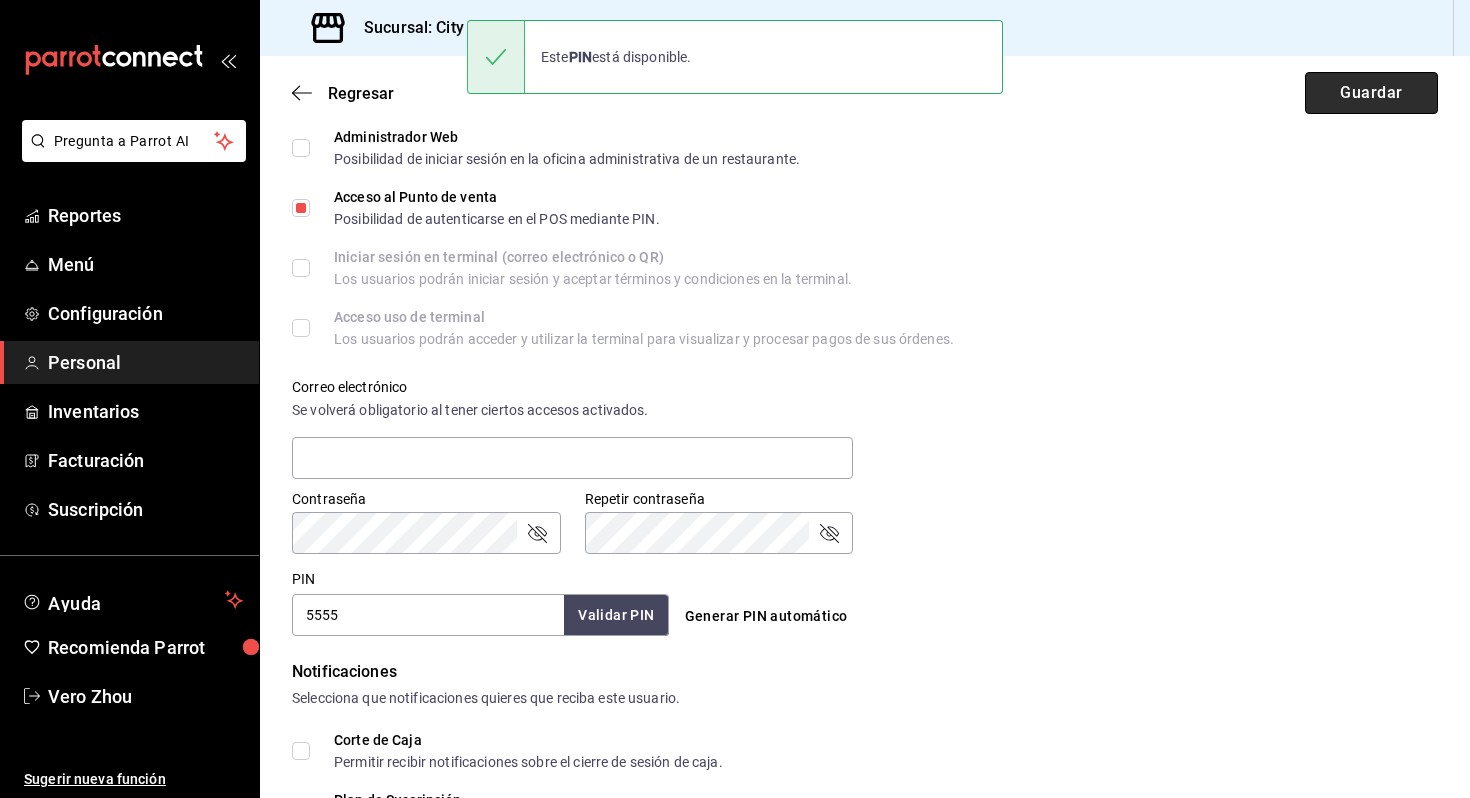 click on "Guardar" at bounding box center [1371, 93] 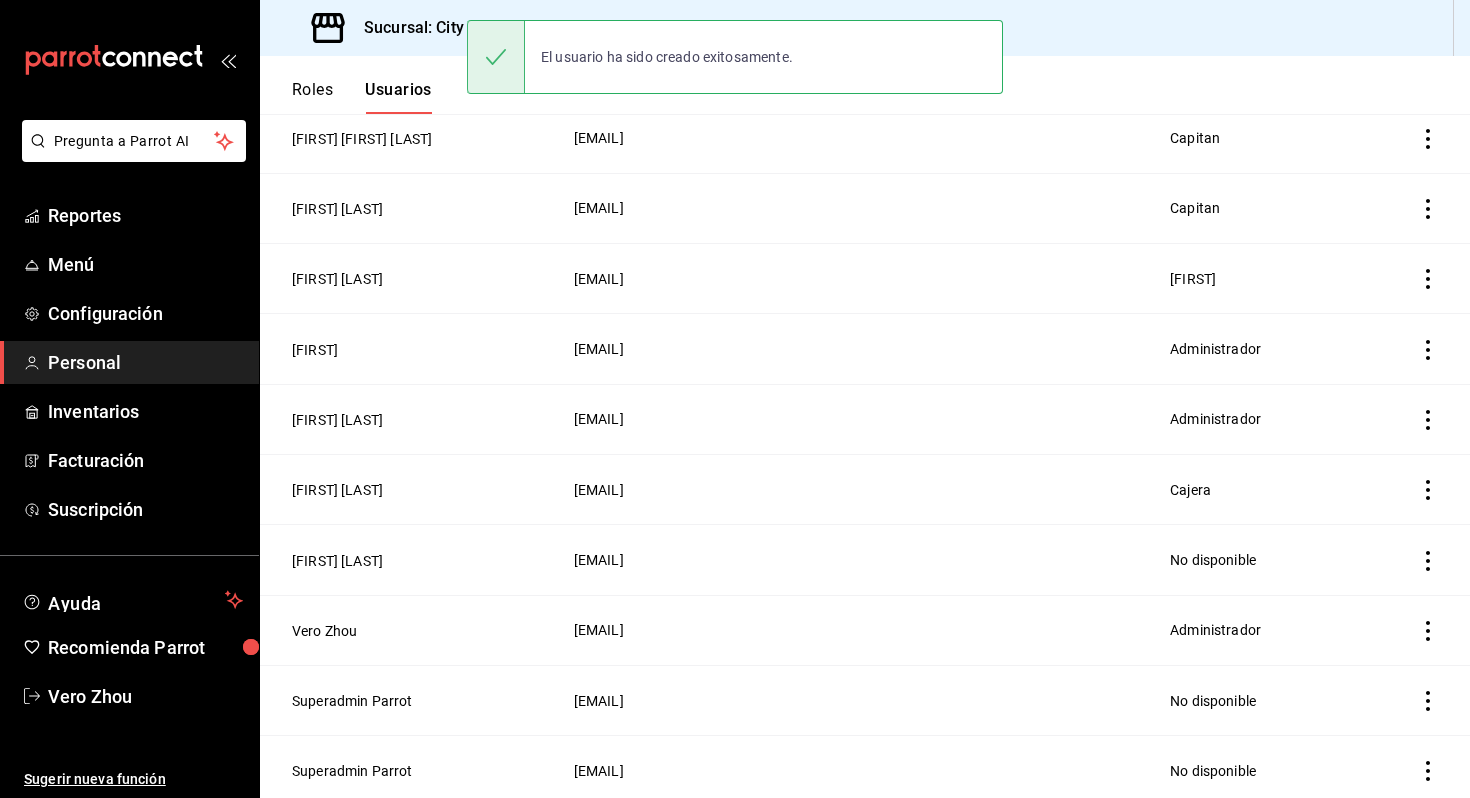 scroll, scrollTop: 0, scrollLeft: 0, axis: both 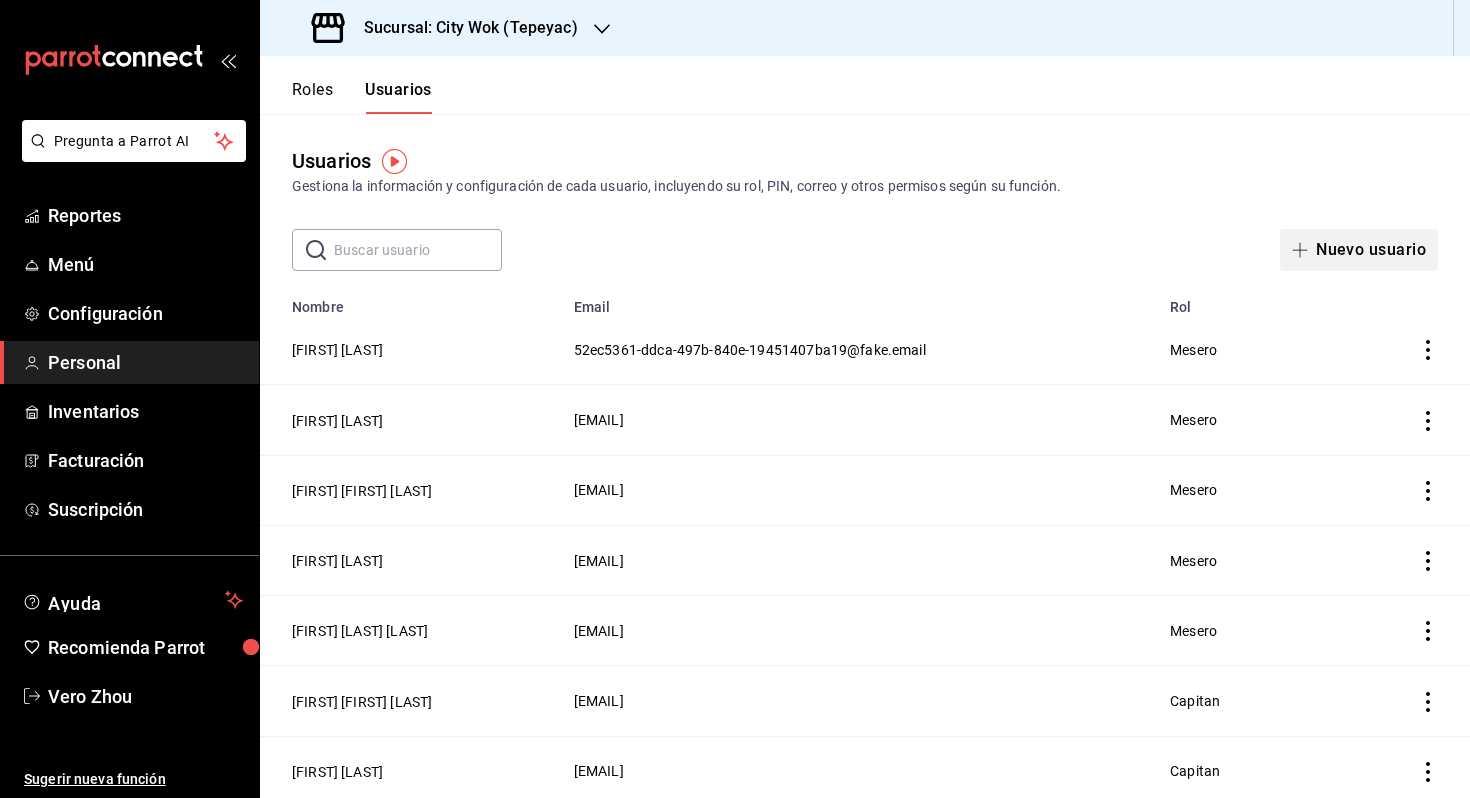 click on "Nuevo usuario" at bounding box center (1359, 250) 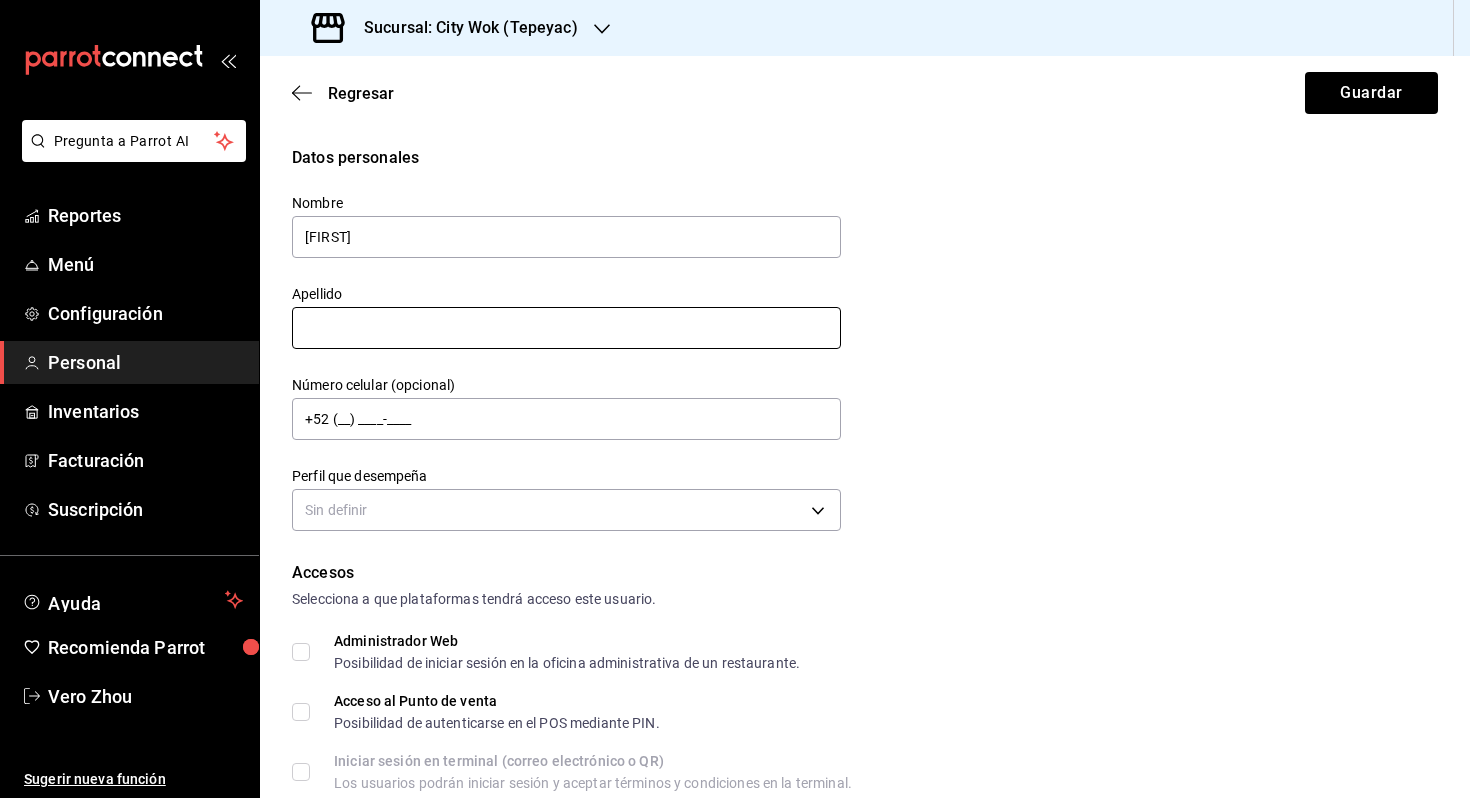 type on "[FIRST]" 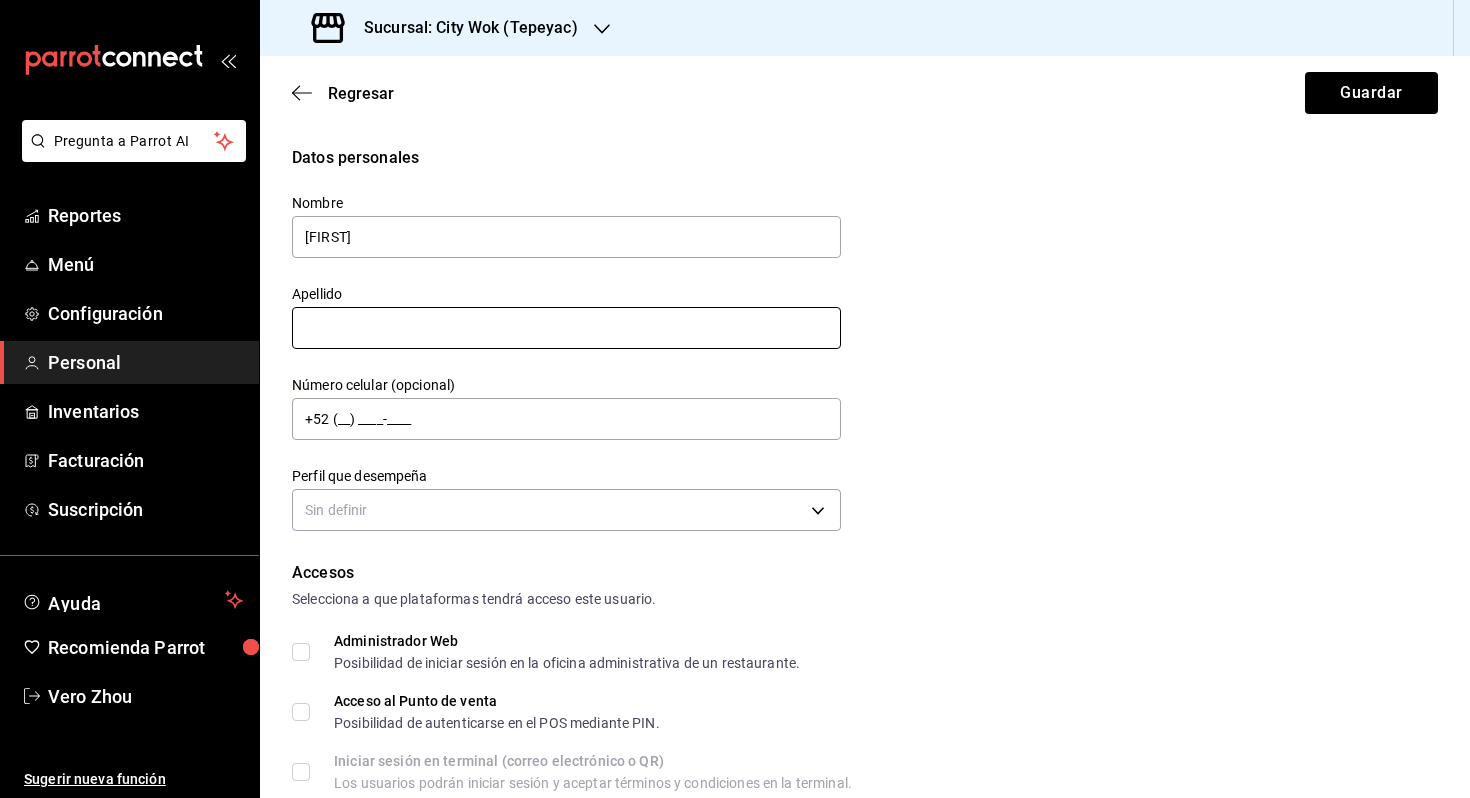 click at bounding box center [566, 328] 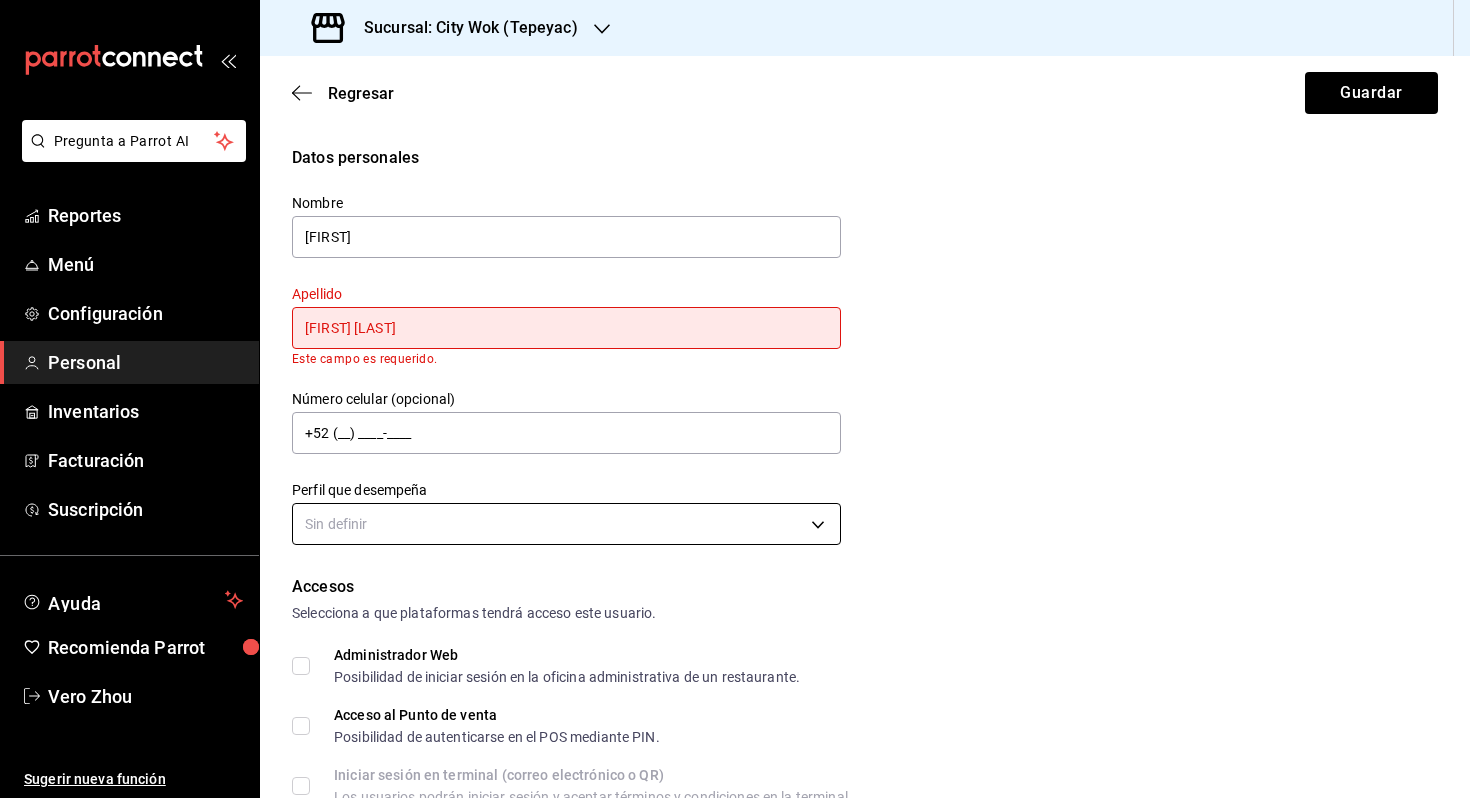 type on "[FIRST] [LAST]" 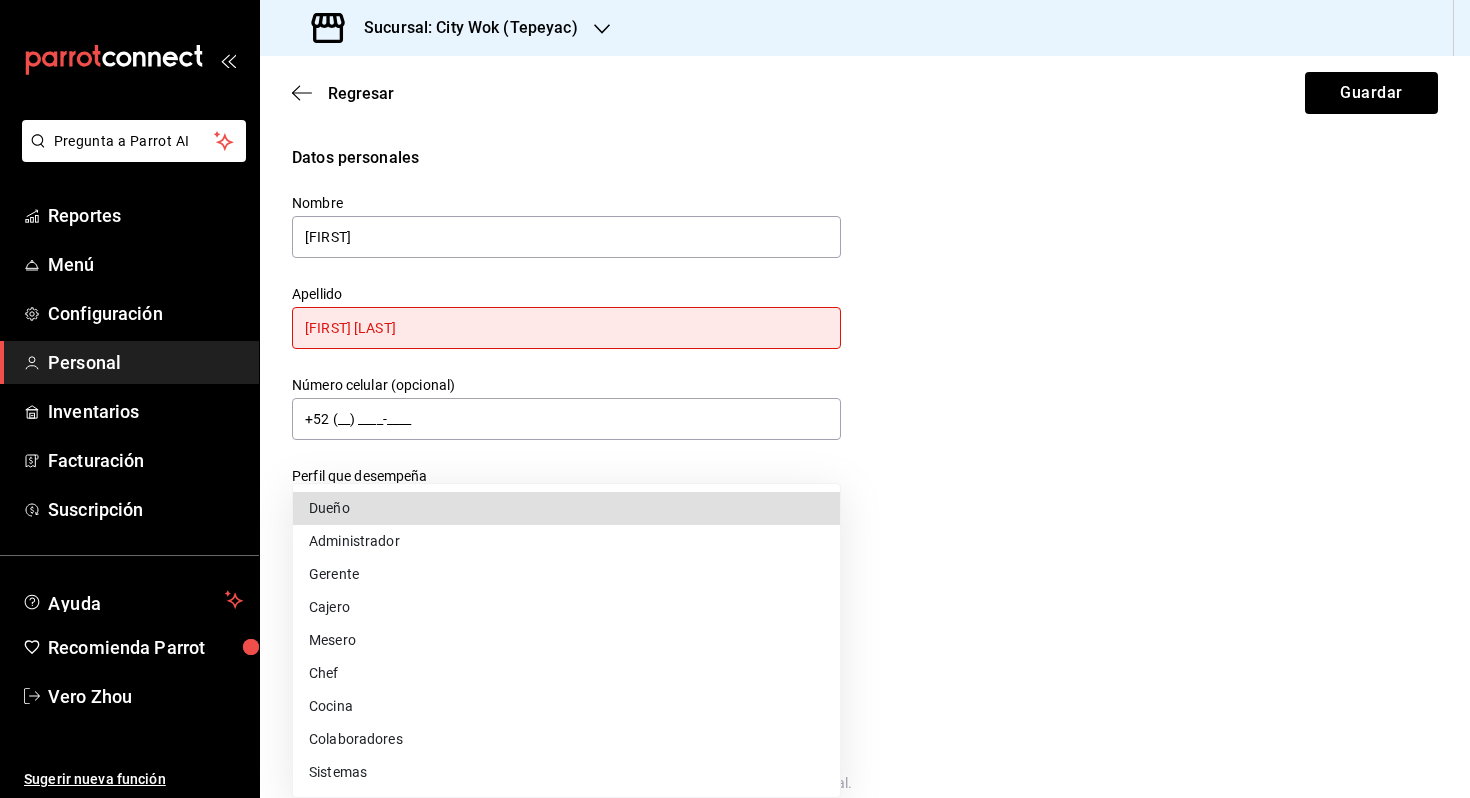 click on "Datos personales Nombre [FIRST] Apellido [LAST] Número celular (opcional) +52 (__) ____-____ Perfil que desempeña Sin definir Accesos Selecciona a que plataformas tendrá acceso este usuario. Administrador Web Posibilidad de iniciar sesión en la oficina administrativa de un restaurante.  Acceso al Punto de venta Posibilidad de autenticarse en el POS mediante PIN.  Iniciar sesión en terminal (correo electrónico o QR) Los usuarios podrán iniciar sesión y aceptar términos y condiciones en la terminal. Acceso uso de terminal Los usuarios podrán acceder y utilizar la terminal para visualizar y procesar pagos de sus órdenes. Correo electrónico Se volverá obligatorio al tener ciertos accesos activados. Contraseña Contraseña Repetir contraseña Repetir contraseña PIN Validar PIN" at bounding box center [735, 399] 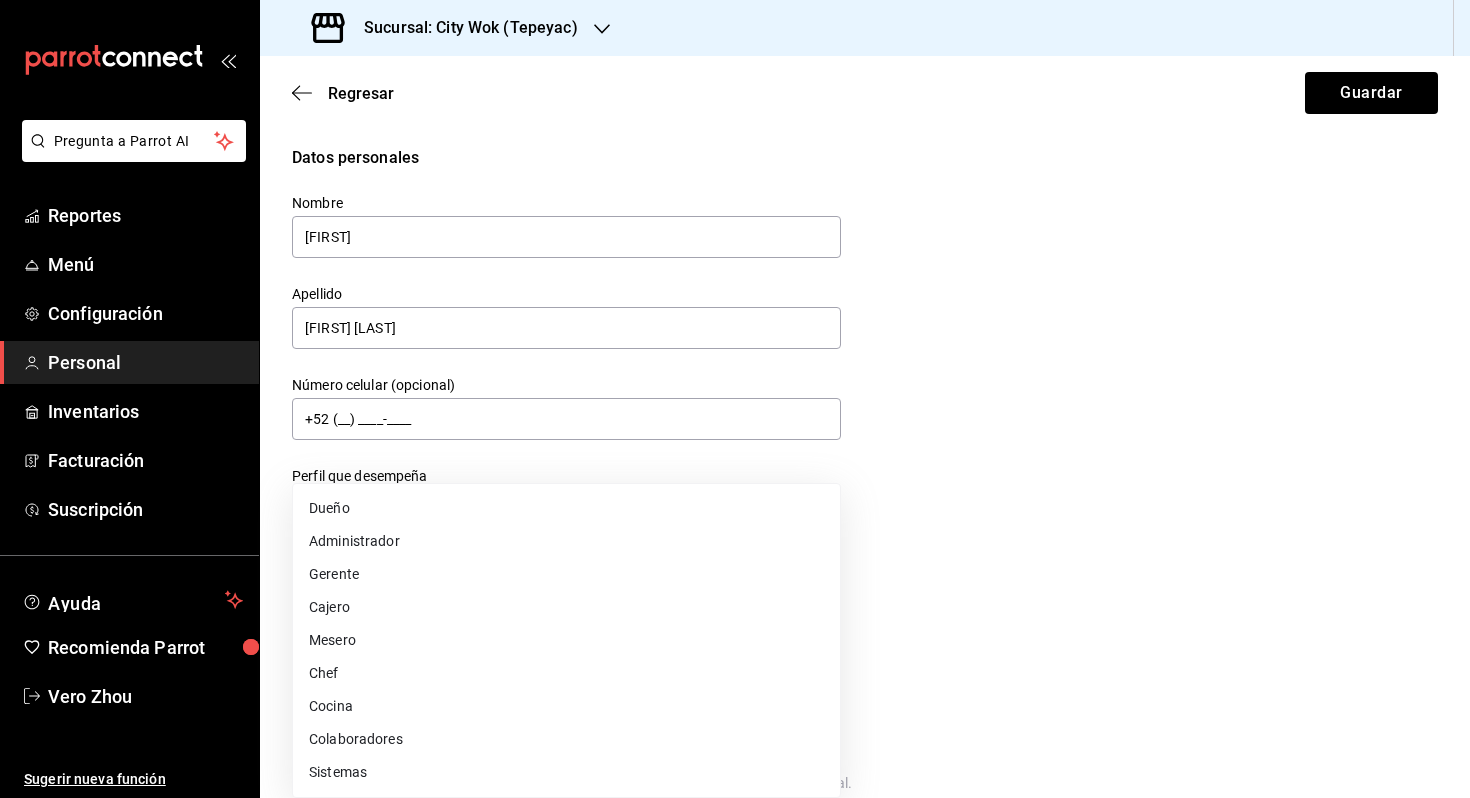 click on "Colaboradores" at bounding box center (566, 739) 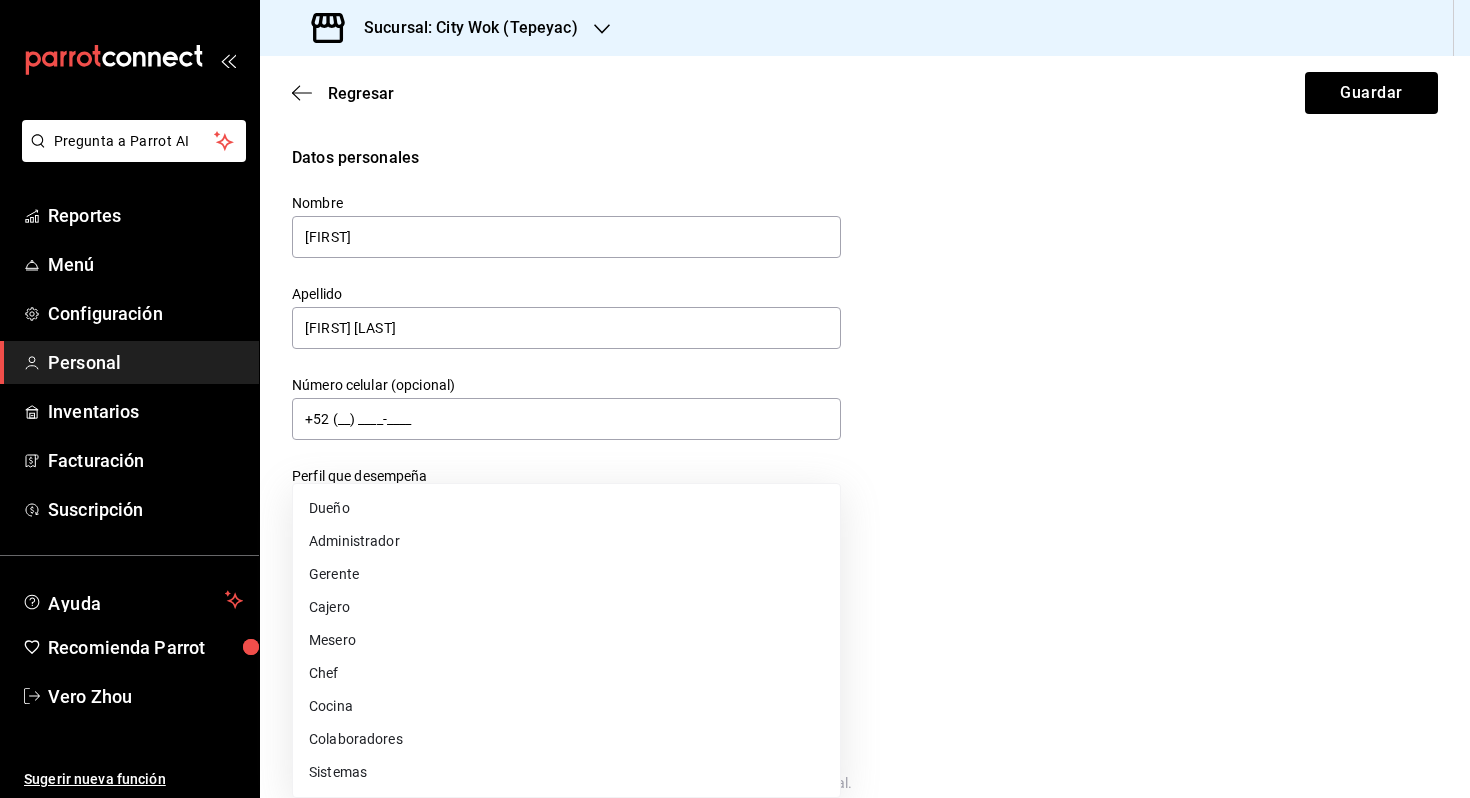 type on "STAFF" 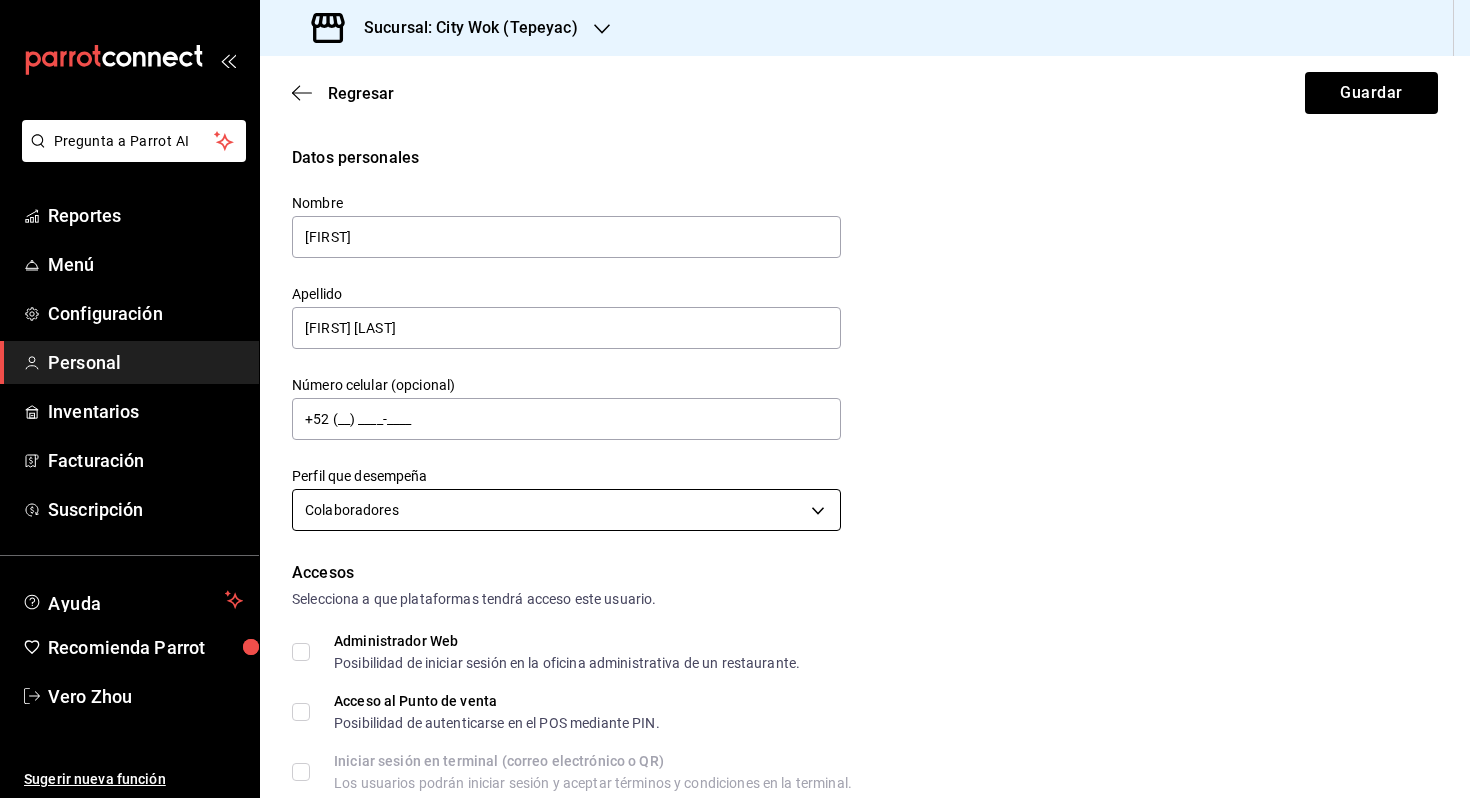 click on "Datos personales Nombre [FIRST] Apellido [LAST] Número celular (opcional) +52 (__) ____-____ Perfil que desempeña Colaboradores STAFF Accesos Selecciona a que plataformas tendrá acceso este usuario. Administrador Web Posibilidad de iniciar sesión en la oficina administrativa de un restaurante.  Acceso al Punto de venta Posibilidad de autenticarse en el POS mediante PIN.  Iniciar sesión en terminal (correo electrónico o QR) Los usuarios podrán iniciar sesión y aceptar términos y condiciones en la terminal. Acceso uso de terminal Los usuarios podrán acceder y utilizar la terminal para visualizar y procesar pagos de sus órdenes. Correo electrónico Se volverá obligatorio al tener ciertos accesos activados. Contraseña Contraseña Repetir contraseña Repetir contraseña PIN ​" at bounding box center [735, 399] 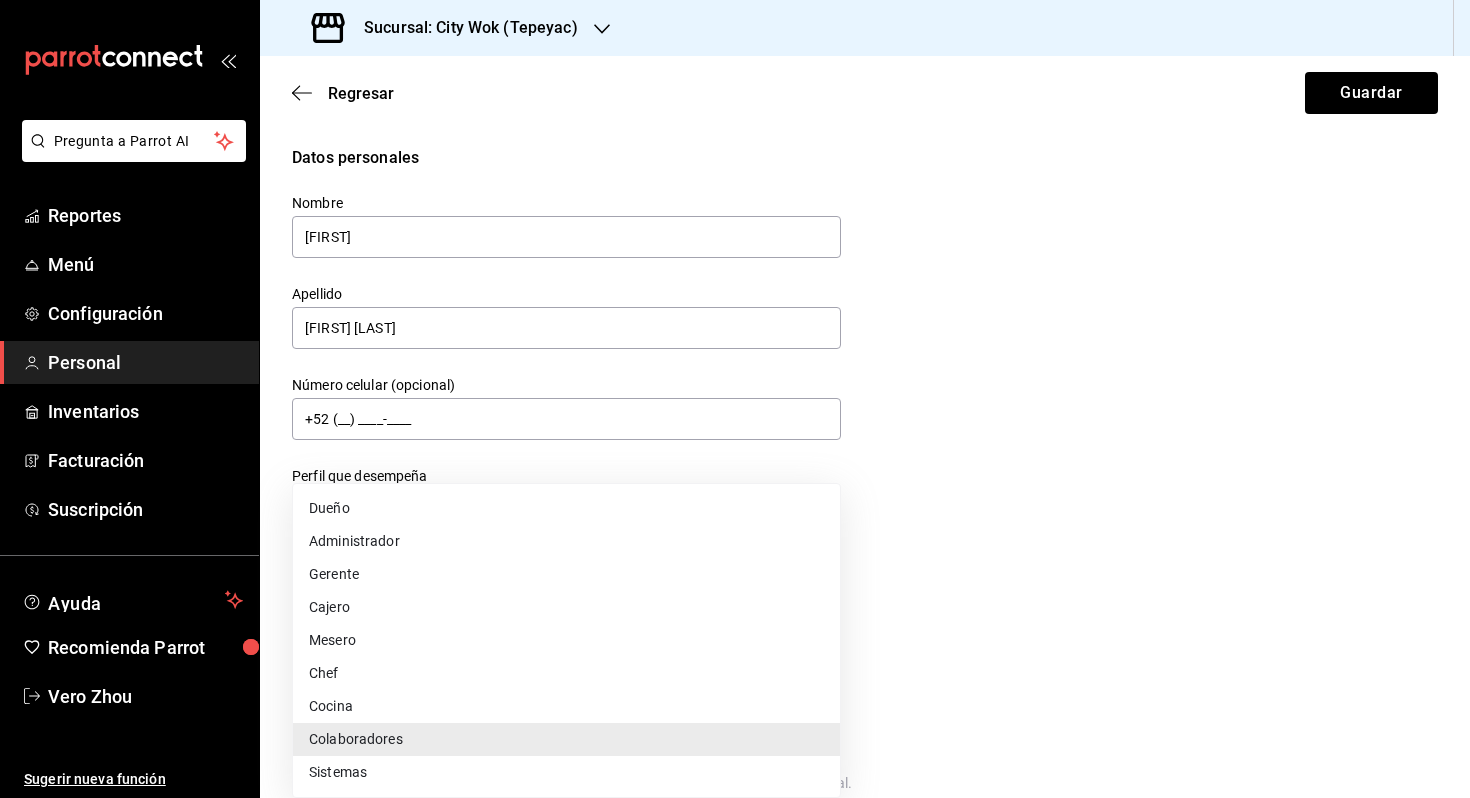 type 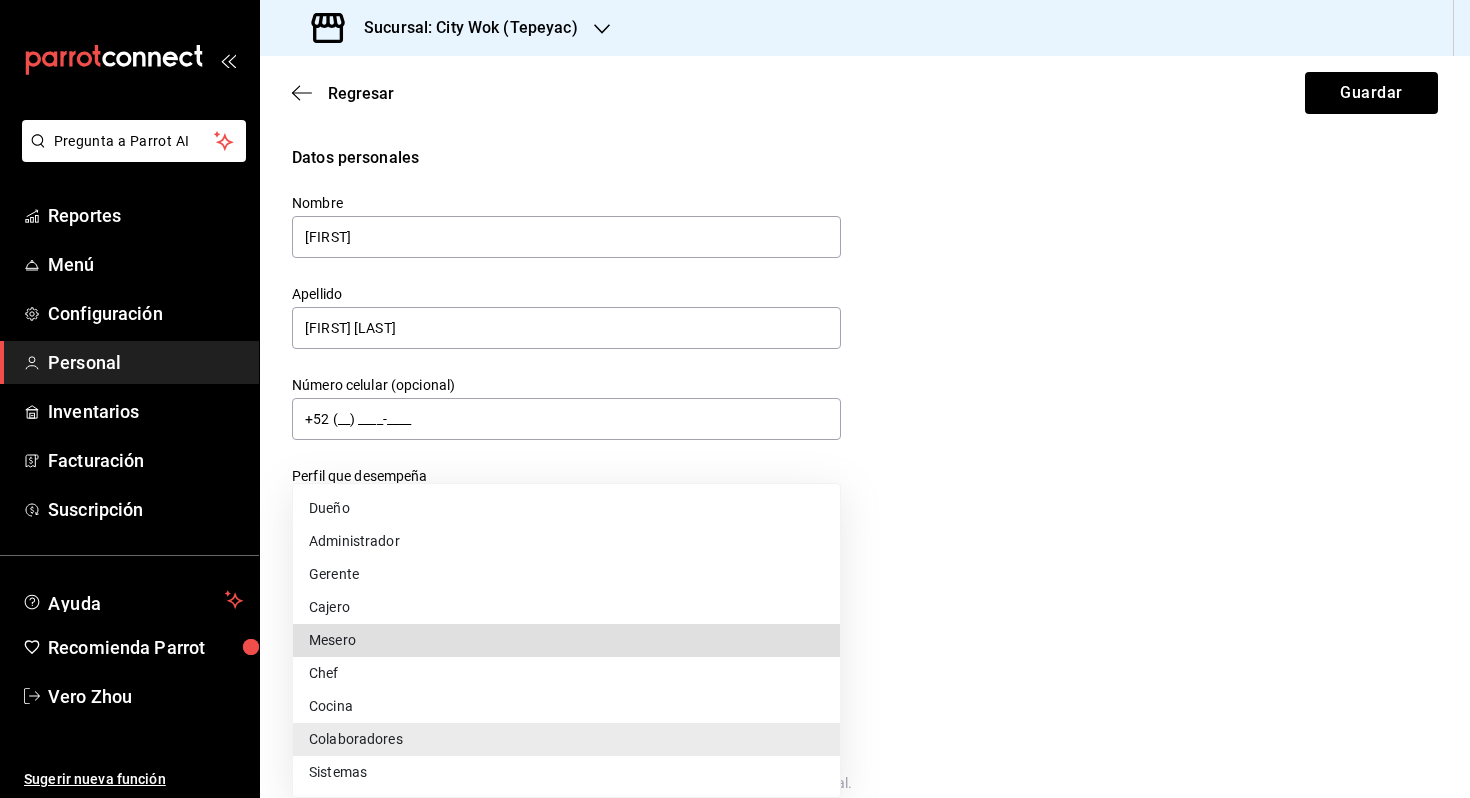 type on "WAITER" 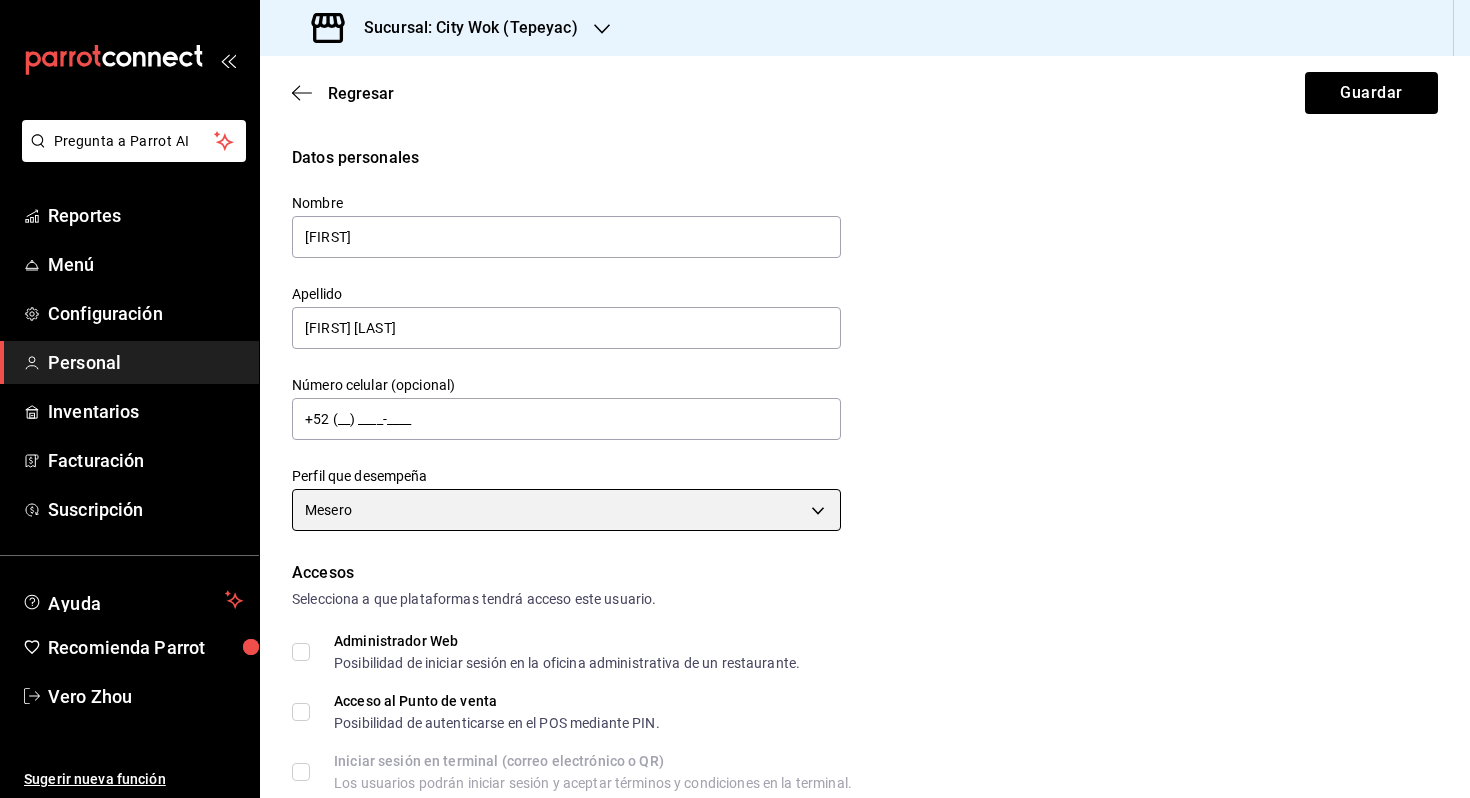 scroll, scrollTop: 740, scrollLeft: 0, axis: vertical 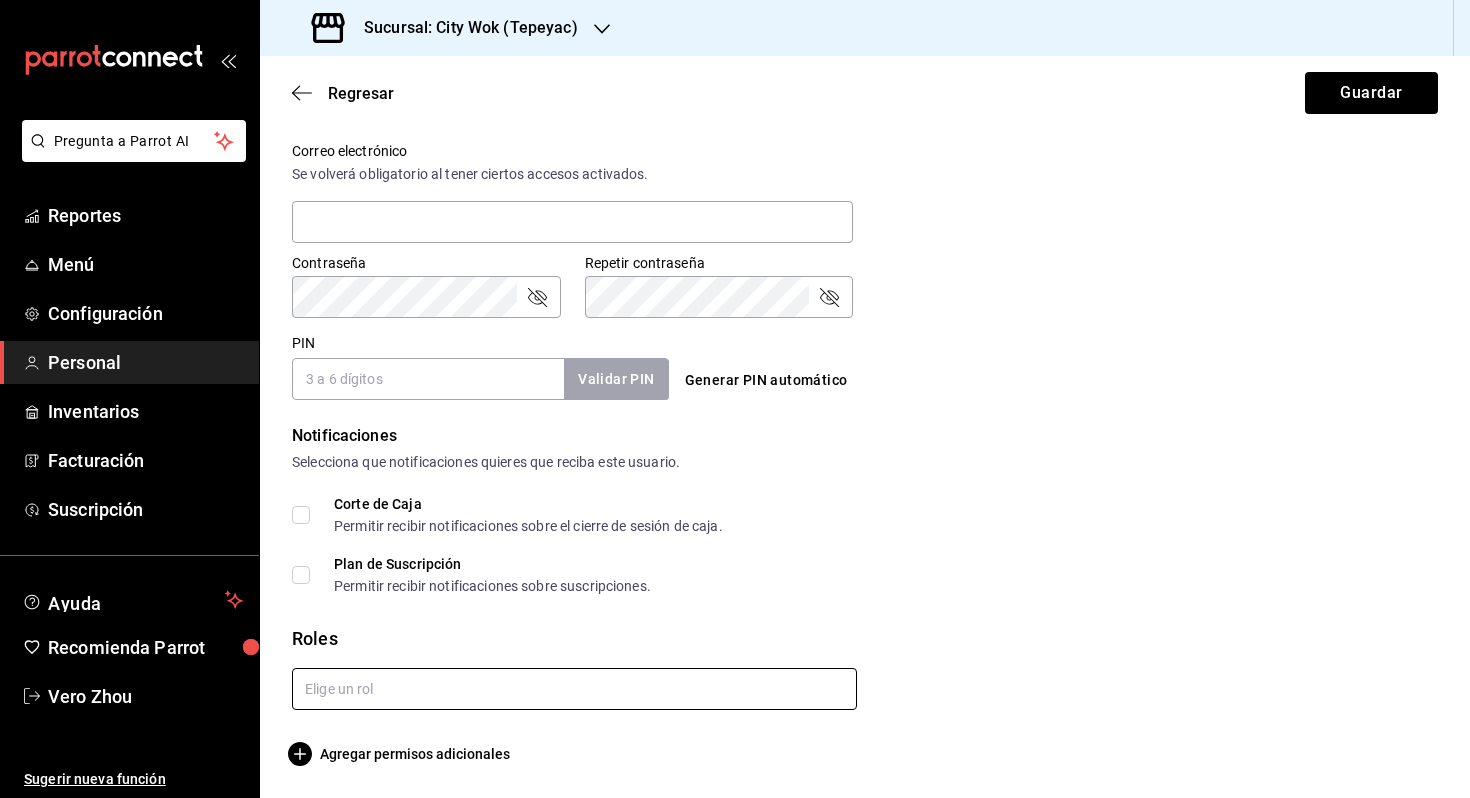 click at bounding box center (574, 689) 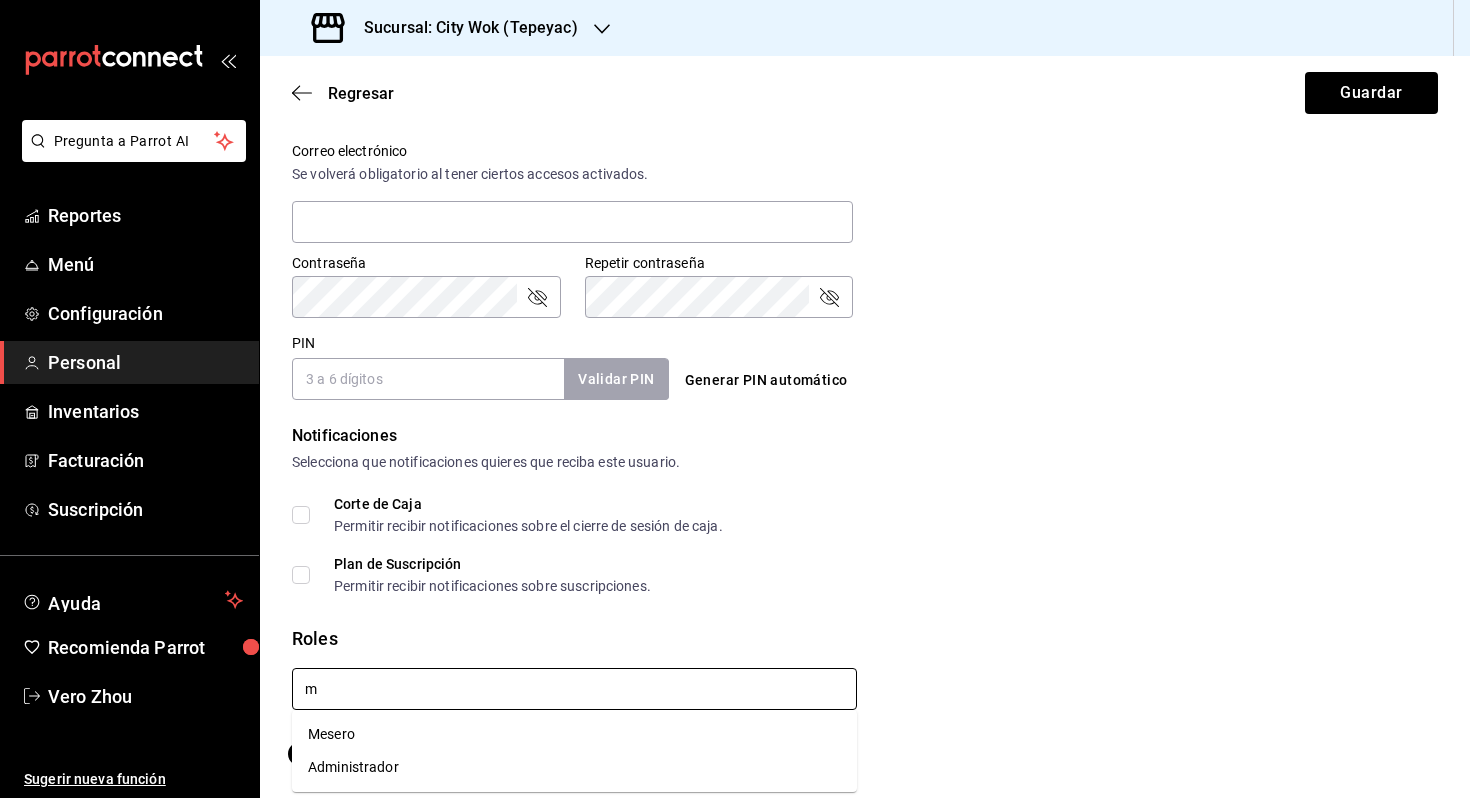 type on "me" 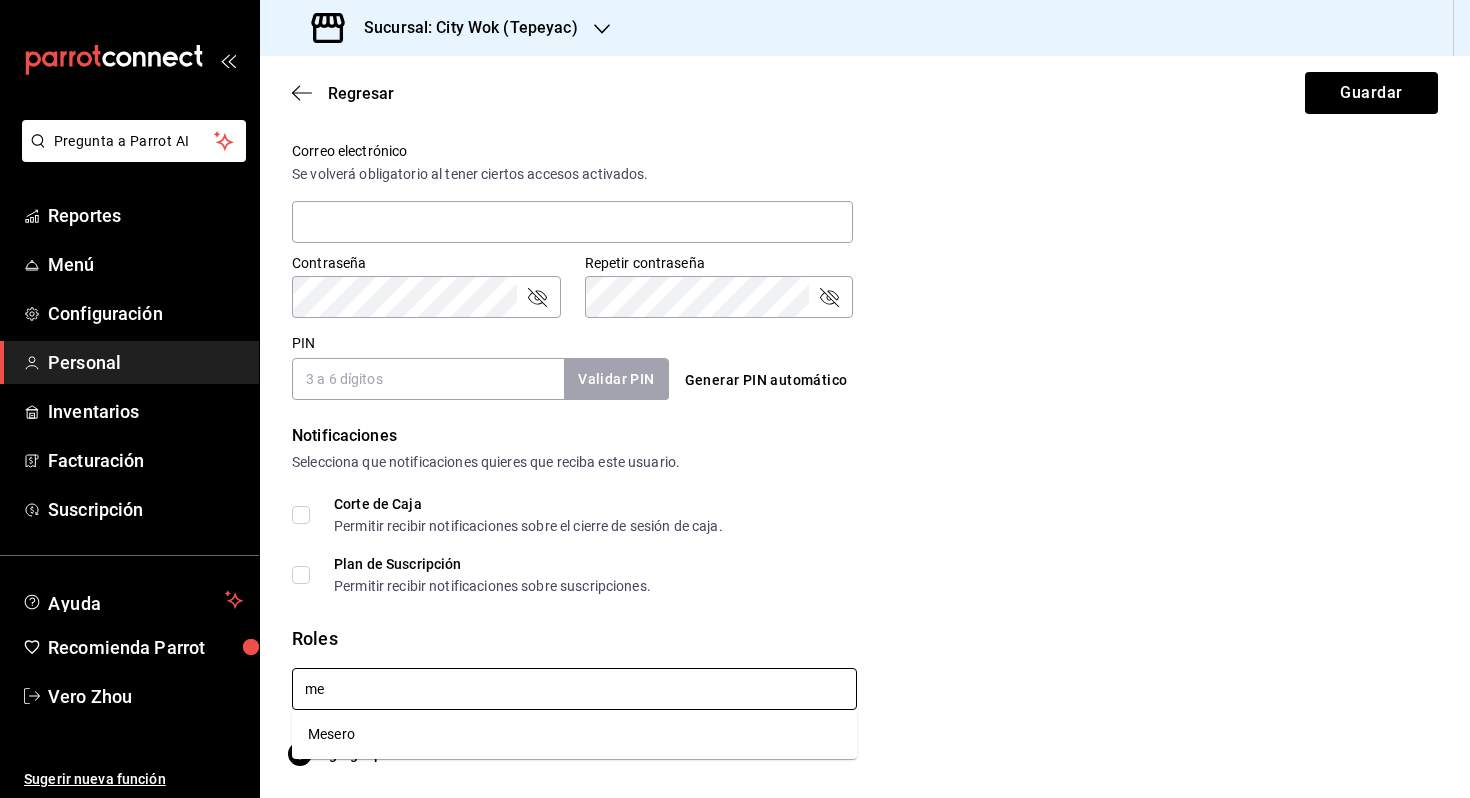 click on "Mesero" at bounding box center (574, 734) 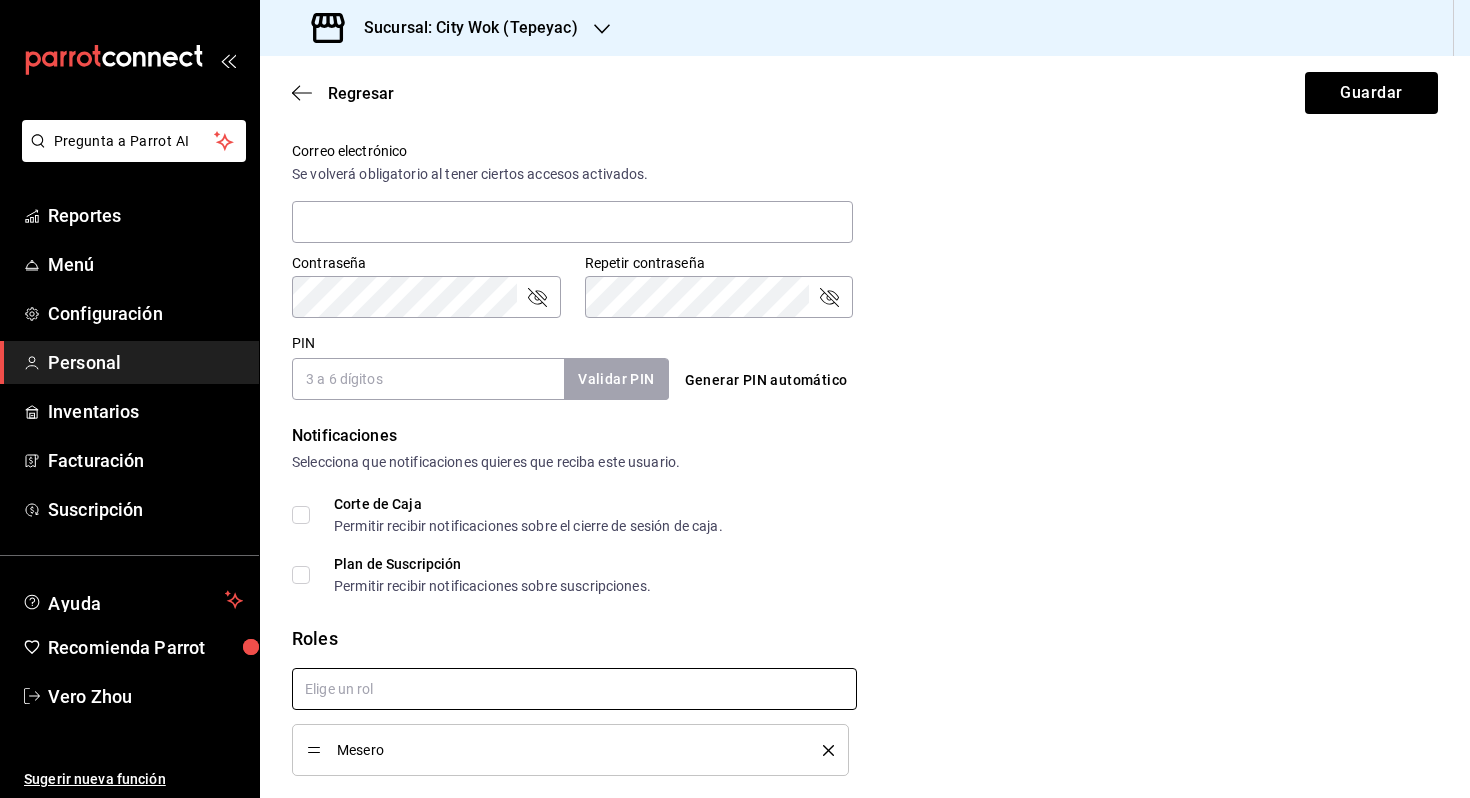 checkbox on "true" 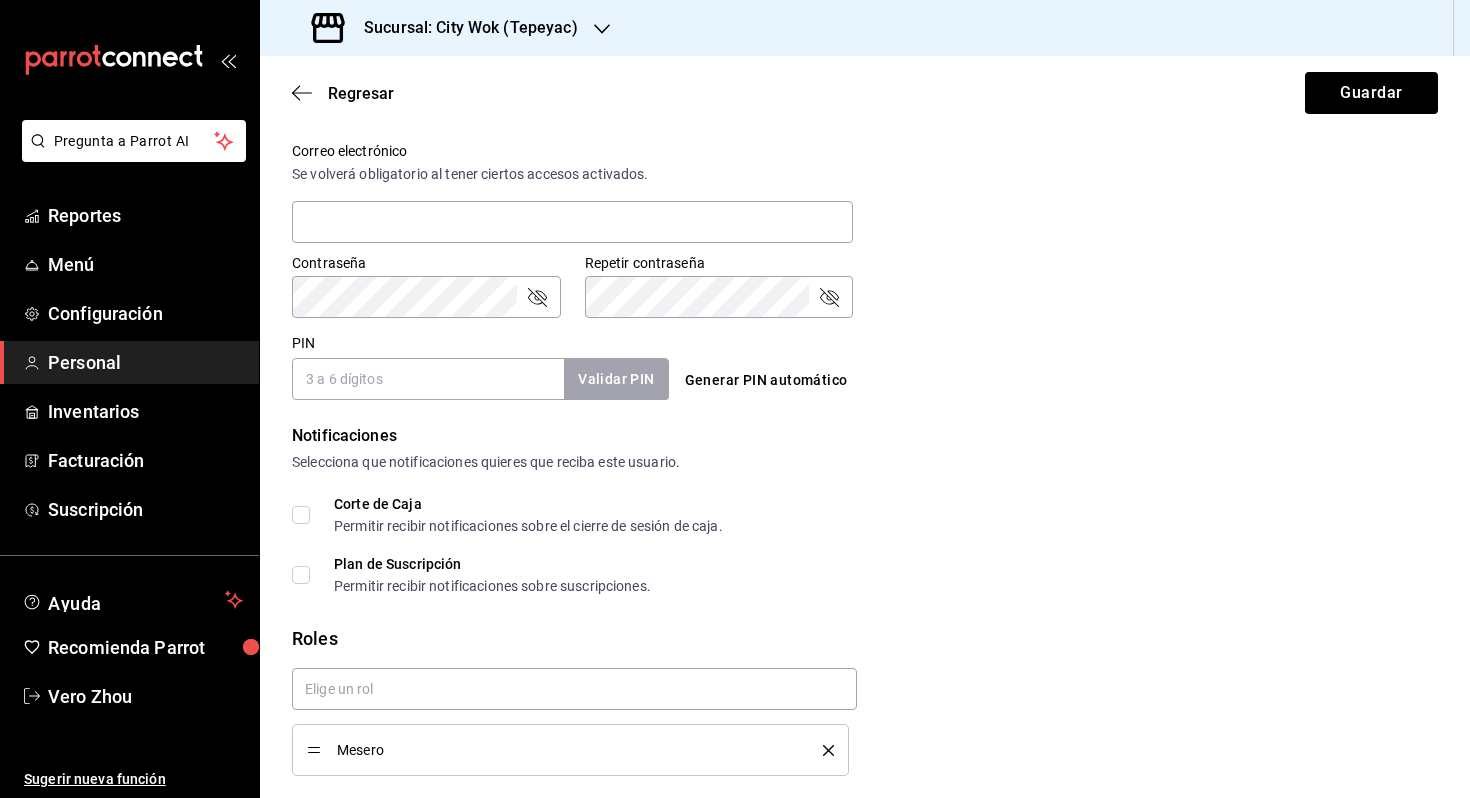 click on "PIN" at bounding box center [428, 379] 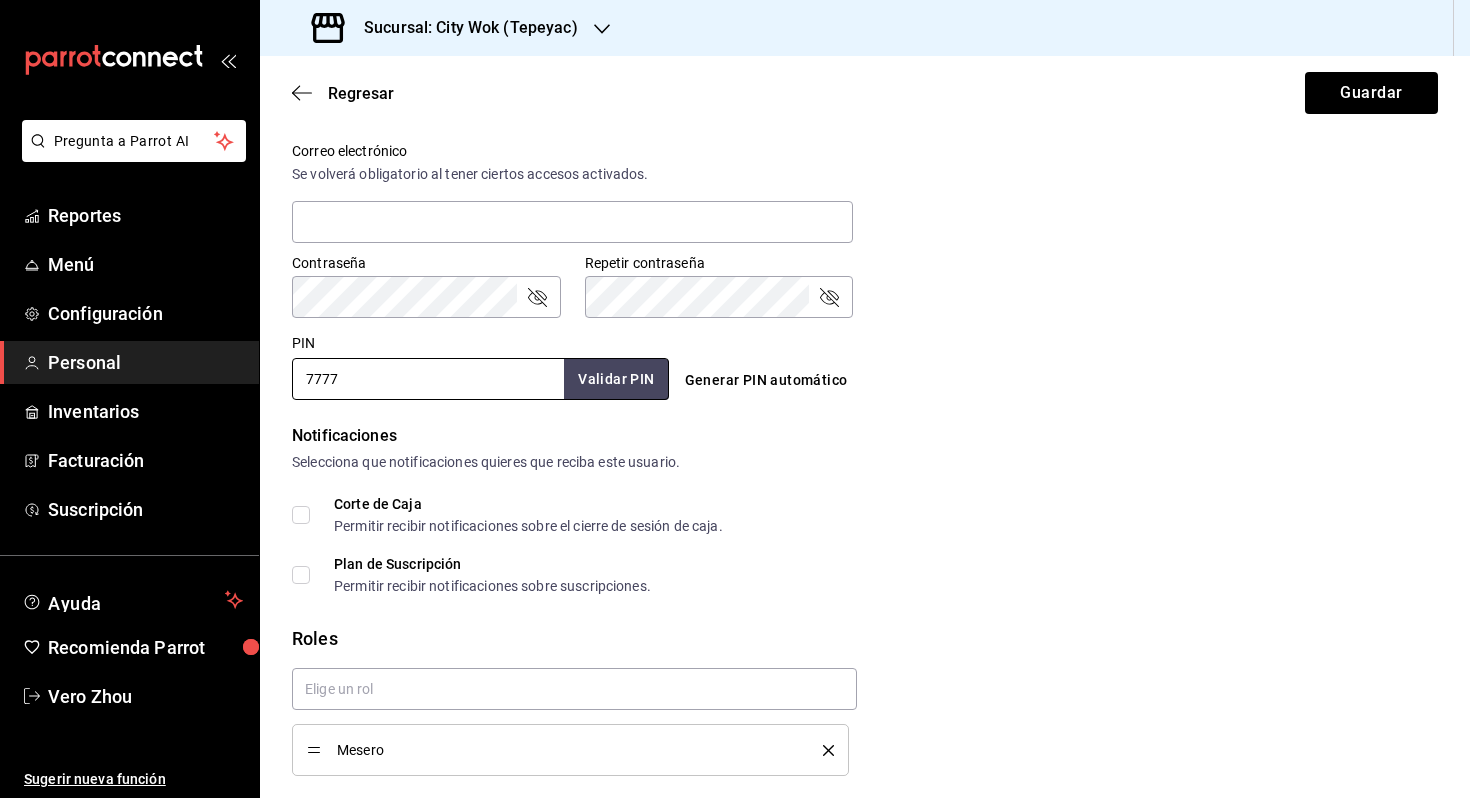 type on "7777" 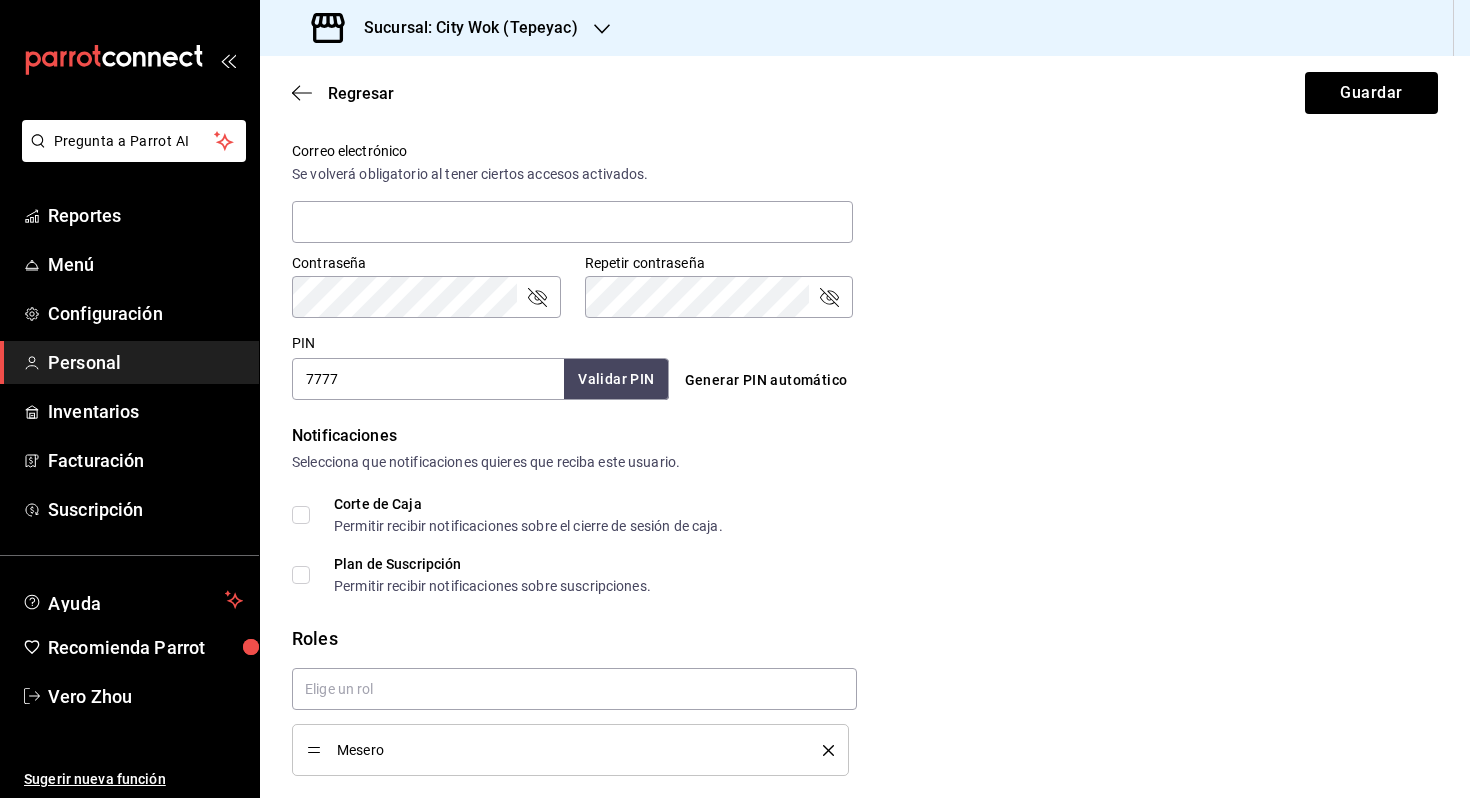click on "Datos personales Nombre [FIRST] Apellido [LAST] Número celular (opcional) +52 (__) ____-____ Perfil que desempeña Mesero WAITER Accesos Selecciona a que plataformas tendrá acceso este usuario. Administrador Web Posibilidad de iniciar sesión en la oficina administrativa de un restaurante.  Acceso al Punto de venta Posibilidad de autenticarse en el POS mediante PIN.  Iniciar sesión en terminal (correo electrónico o QR) Los usuarios podrán iniciar sesión y aceptar términos y condiciones en la terminal. Acceso uso de terminal Los usuarios podrán acceder y utilizar la terminal para visualizar y procesar pagos de sus órdenes. Correo electrónico Se volverá obligatorio al tener ciertos accesos activados. Contraseña Contraseña Repetir contraseña Repetir contraseña PIN [PIN] Validar PIN ​ Generar PIN automático Notificaciones Selecciona que notificaciones quieres que reciba este usuario. Corte de Caja Permitir recibir notificaciones sobre el cierre de sesión de caja. Plan de Suscripción" at bounding box center [865, 119] 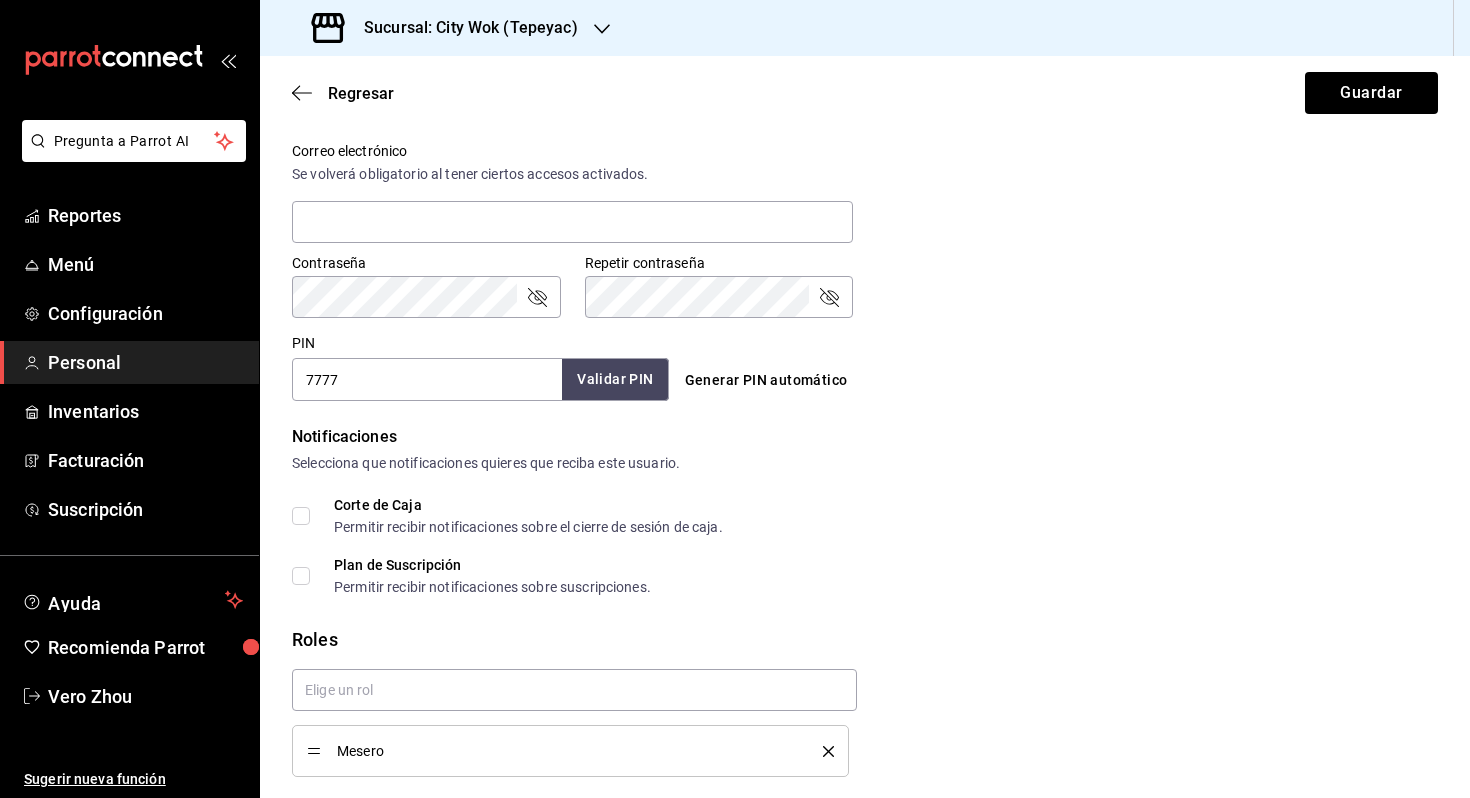 click on "Validar PIN" at bounding box center [615, 379] 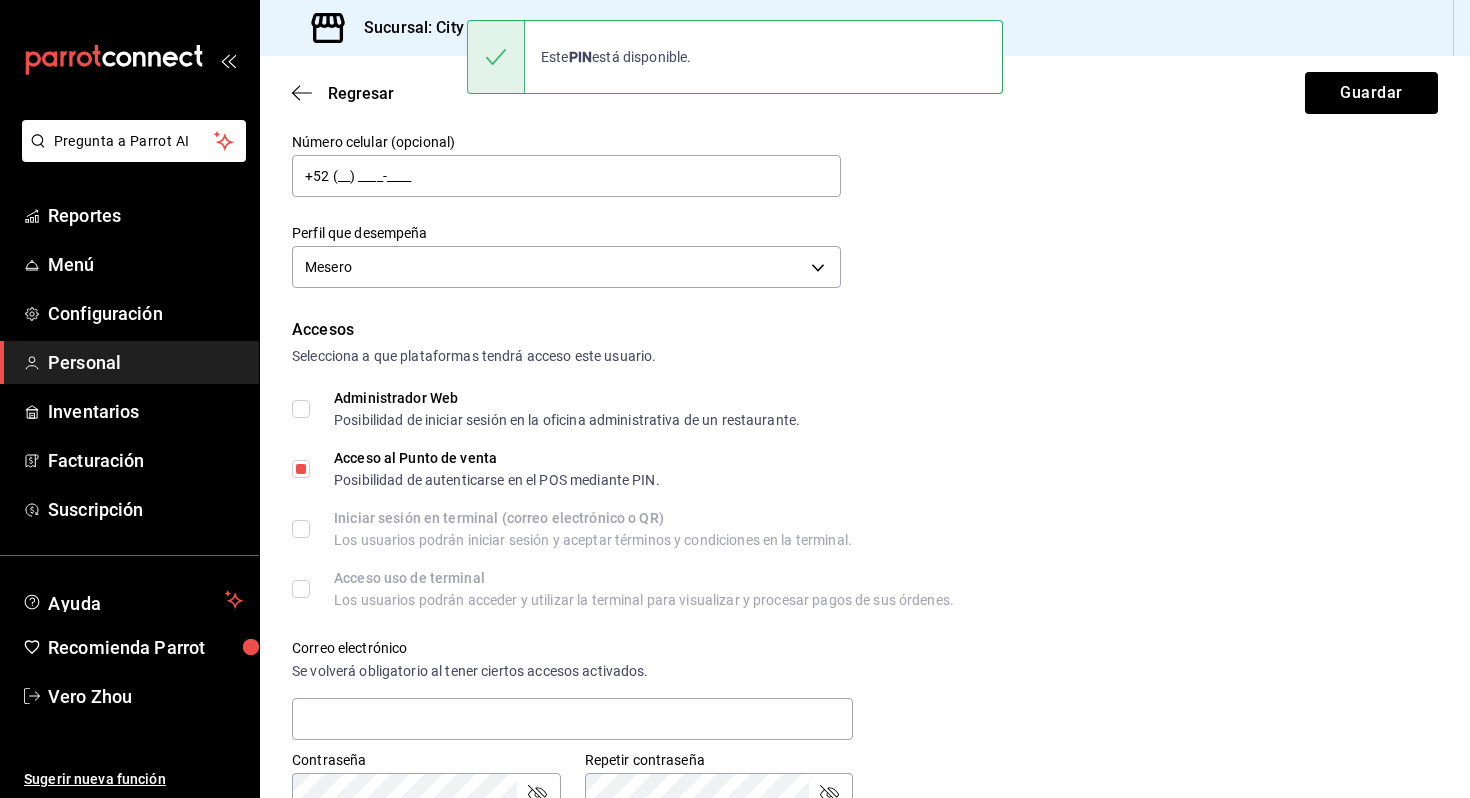 scroll, scrollTop: 0, scrollLeft: 0, axis: both 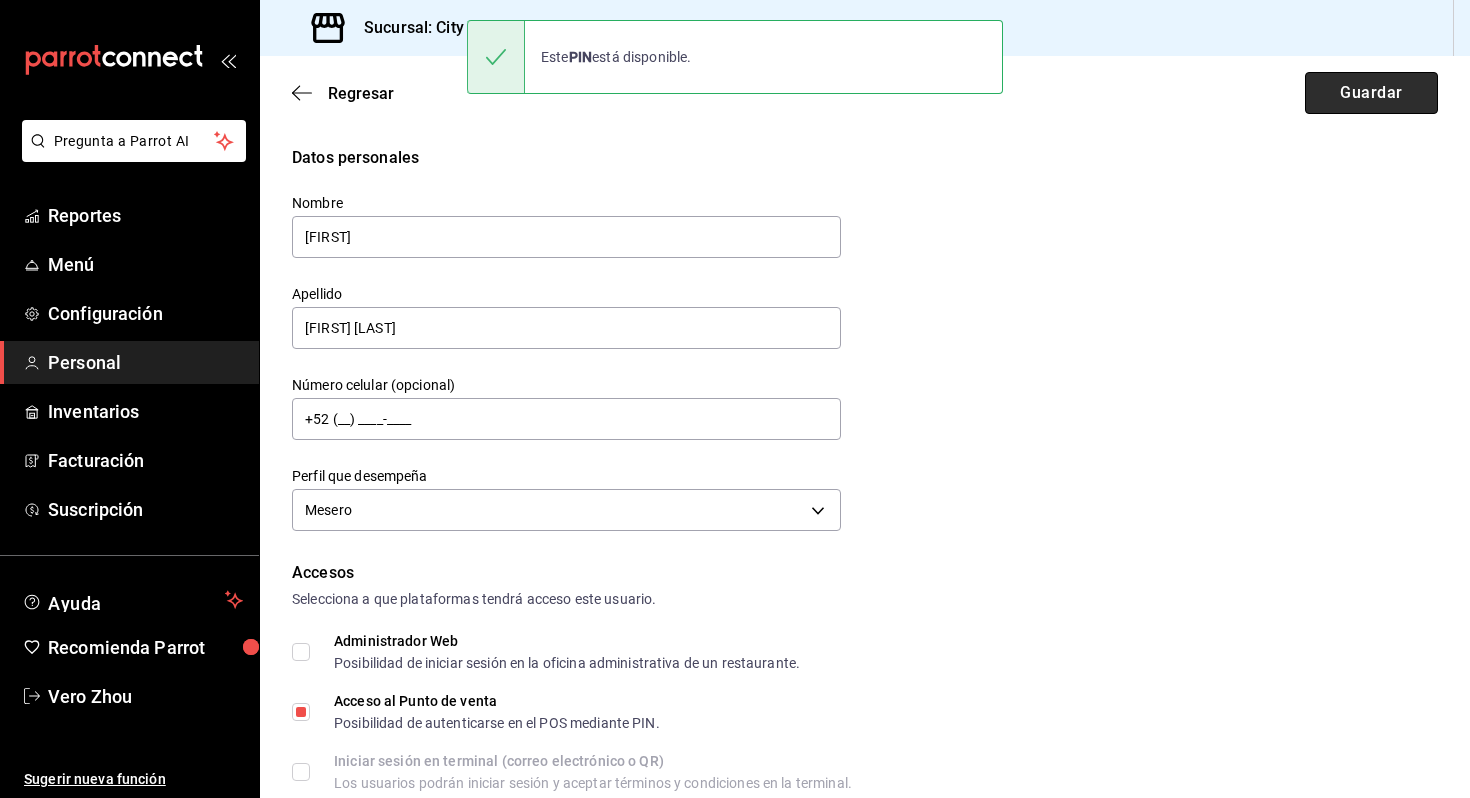 click on "Guardar" at bounding box center (1371, 93) 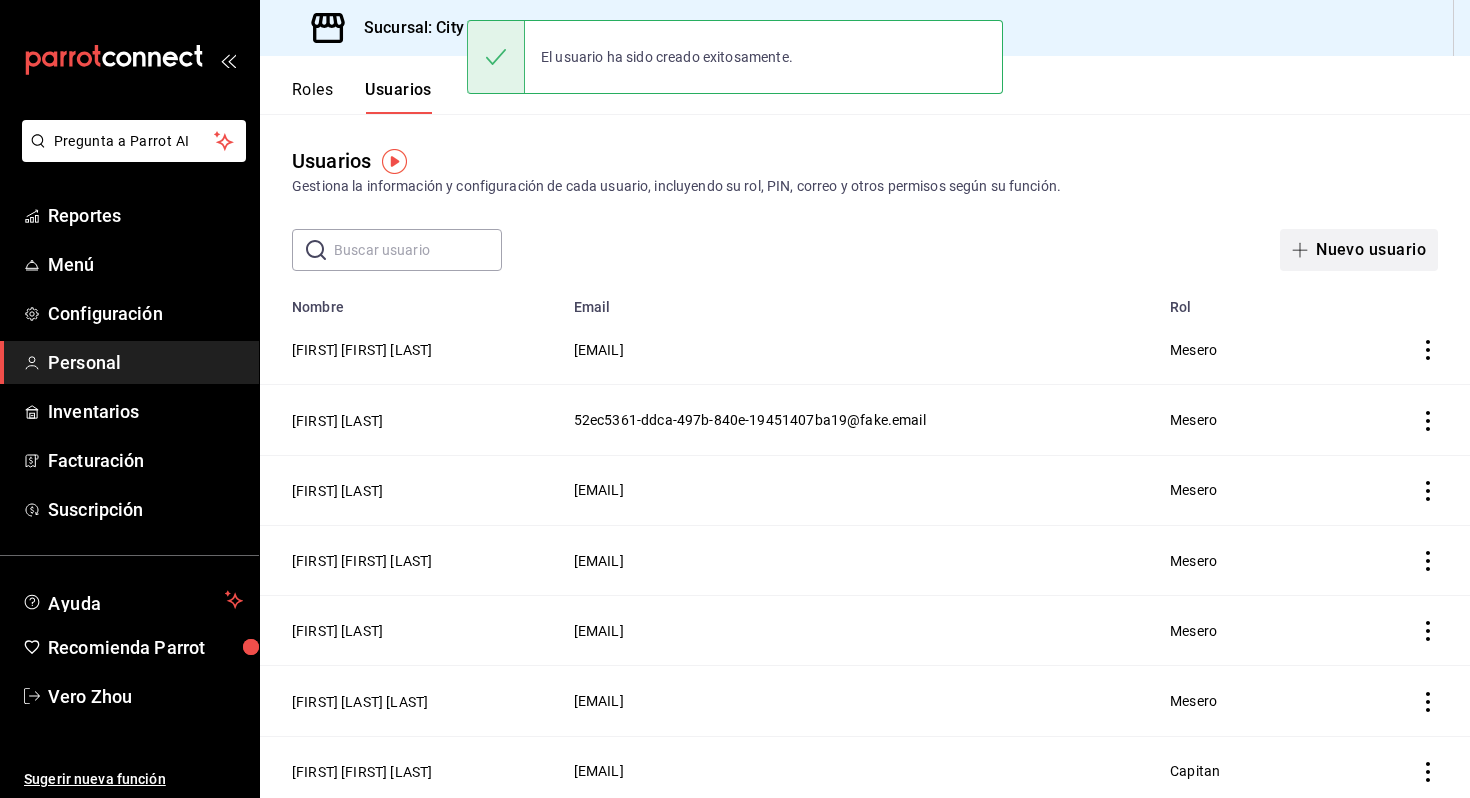click on "Nuevo usuario" at bounding box center (1359, 250) 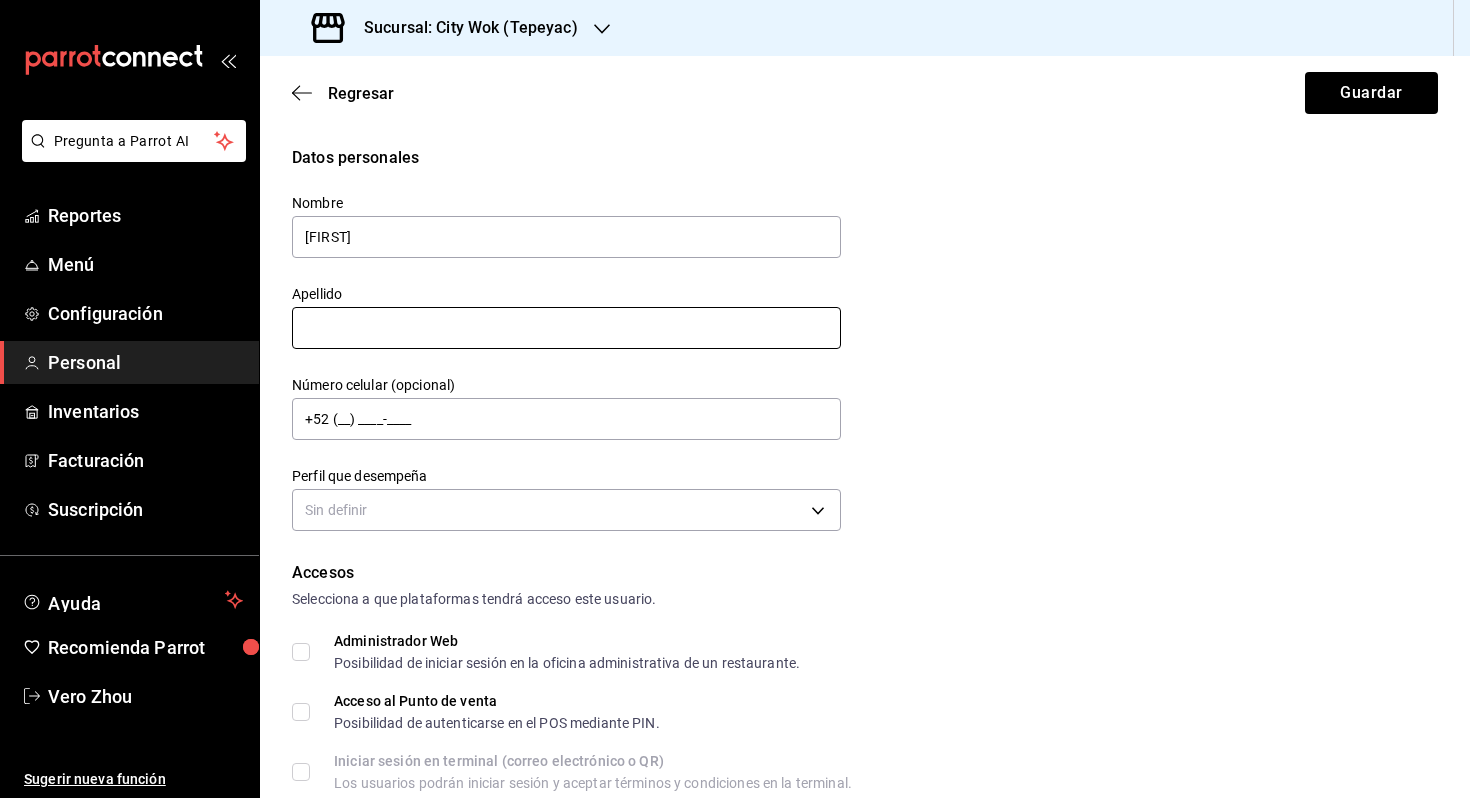 type on "[FIRST]" 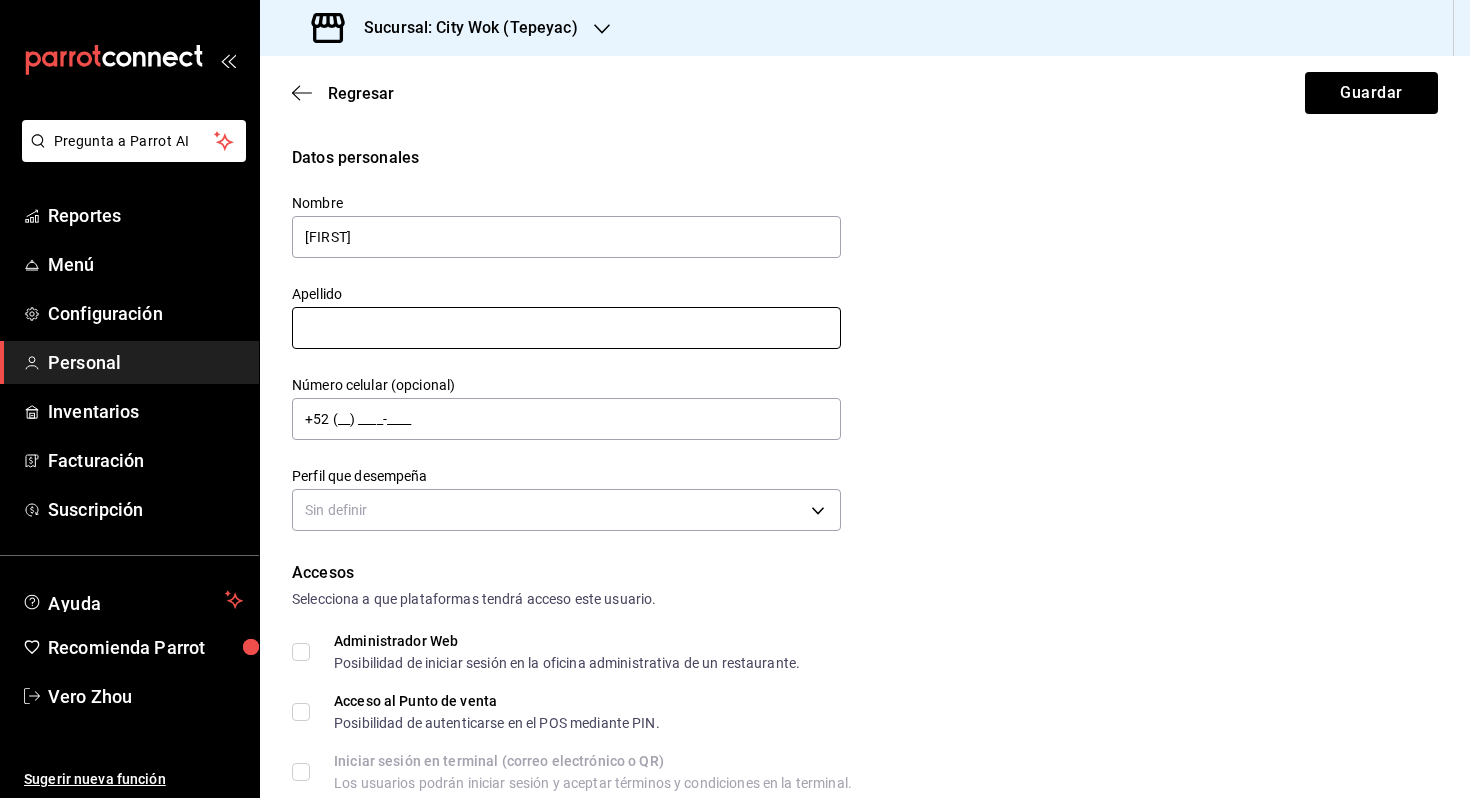 click at bounding box center (566, 328) 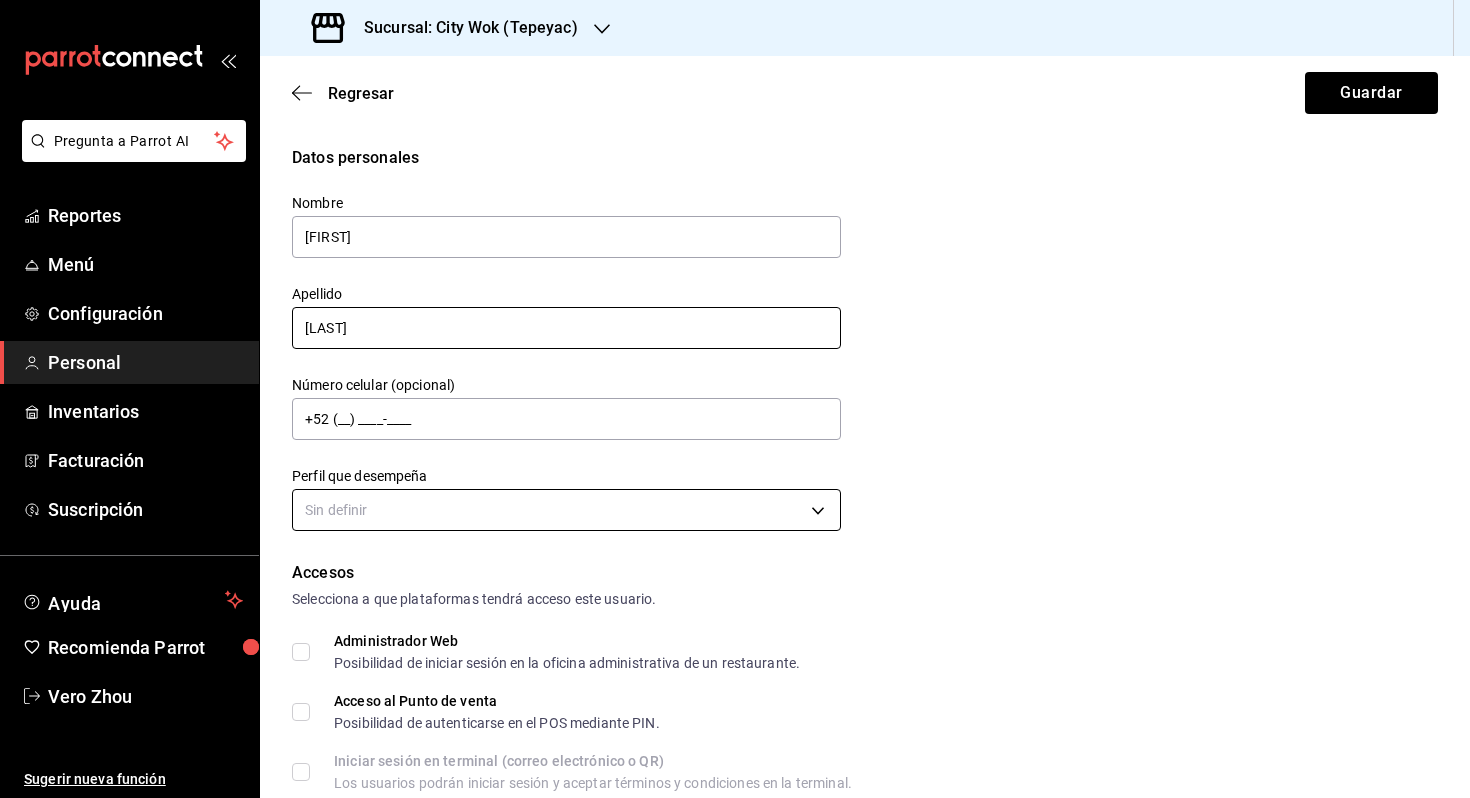 type on "[LAST]" 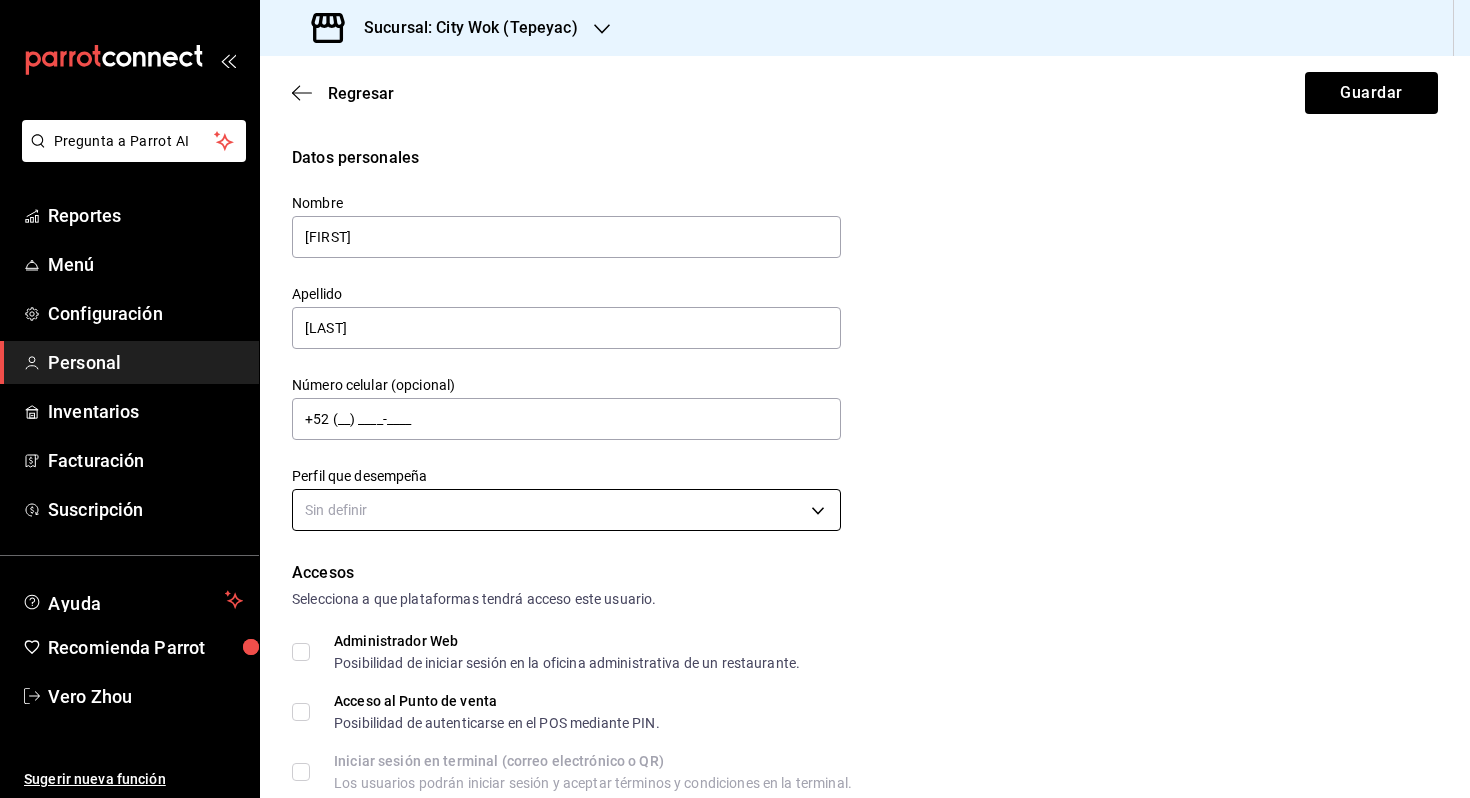 click on "Datos personales Nombre [FIRST] Apellido [LAST] Número celular (opcional) +52 (__) ____-____ Perfil que desempeña Sin definir Accesos Selecciona a que plataformas tendrá acceso este usuario. Administrador Web Posibilidad de iniciar sesión en la oficina administrativa de un restaurante.  Acceso al Punto de venta Posibilidad de autenticarse en el POS mediante PIN.  Iniciar sesión en terminal (correo electrónico o QR) Los usuarios podrán iniciar sesión y aceptar términos y condiciones en la terminal. Acceso uso de terminal Los usuarios podrán acceder y utilizar la terminal para visualizar y procesar pagos de sus órdenes. Correo electrónico Se volverá obligatorio al tener ciertos accesos activados. Contraseña Contraseña Repetir contraseña Repetir contraseña PIN Validar PIN ​" at bounding box center [735, 399] 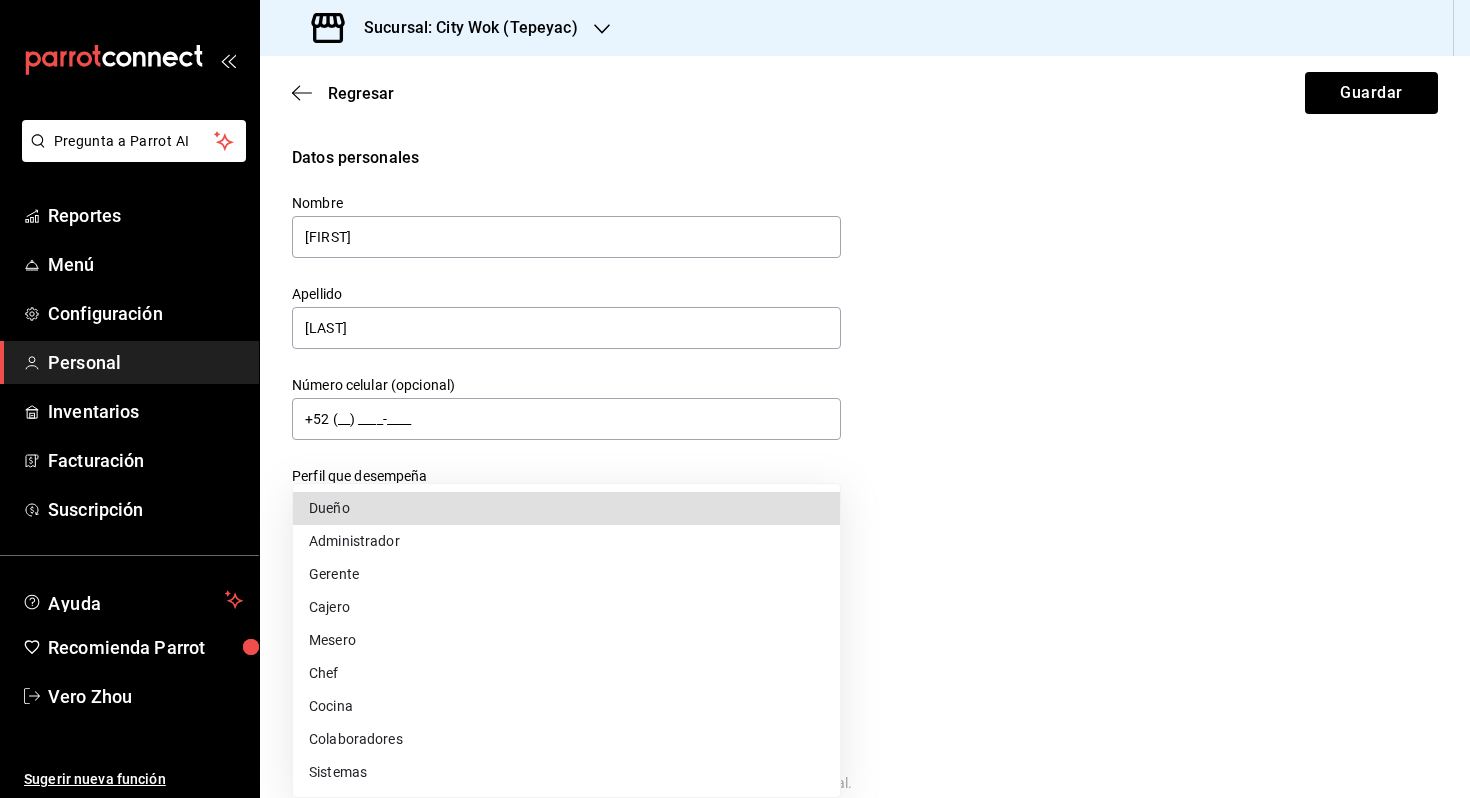 click on "Mesero" at bounding box center (566, 640) 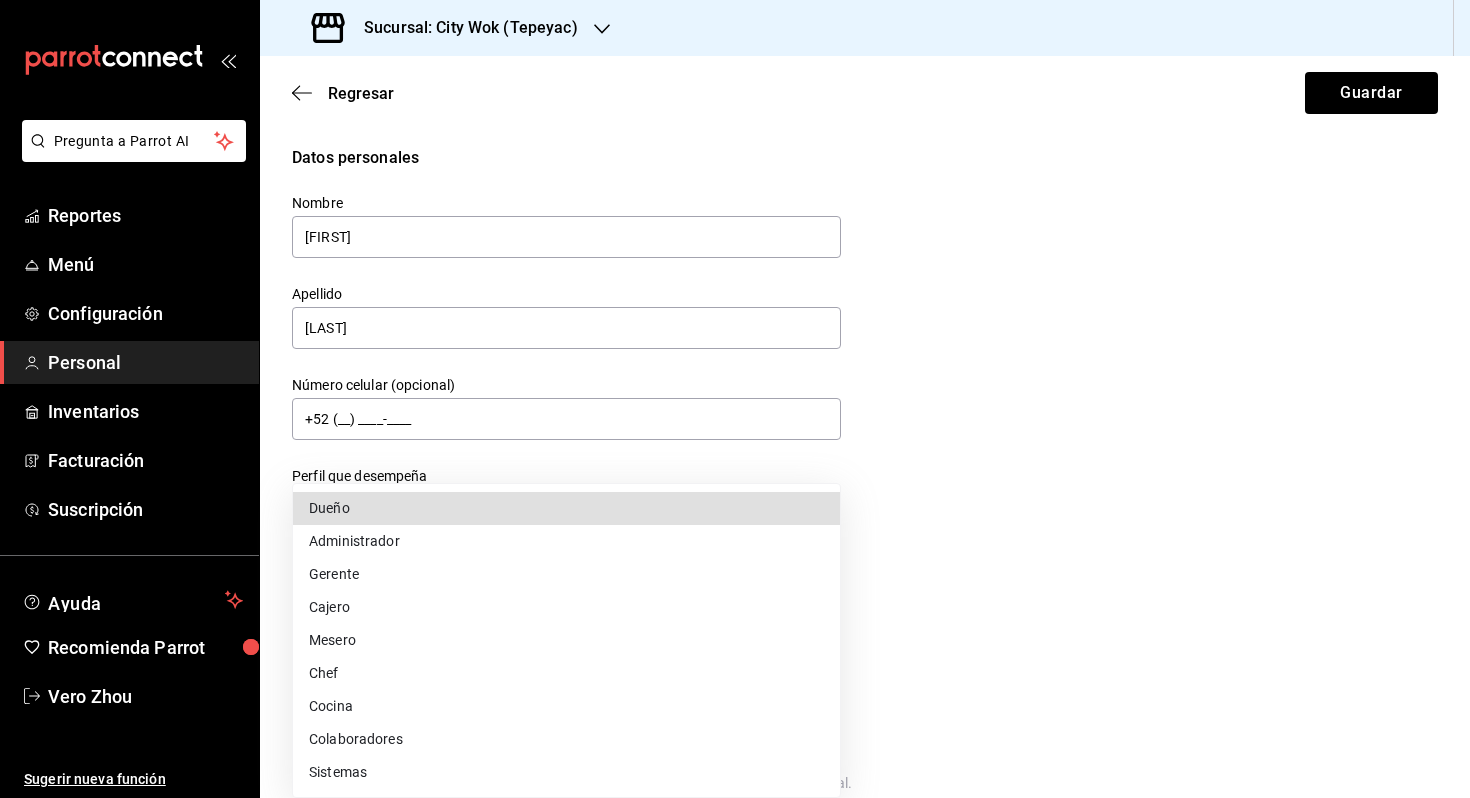type on "WAITER" 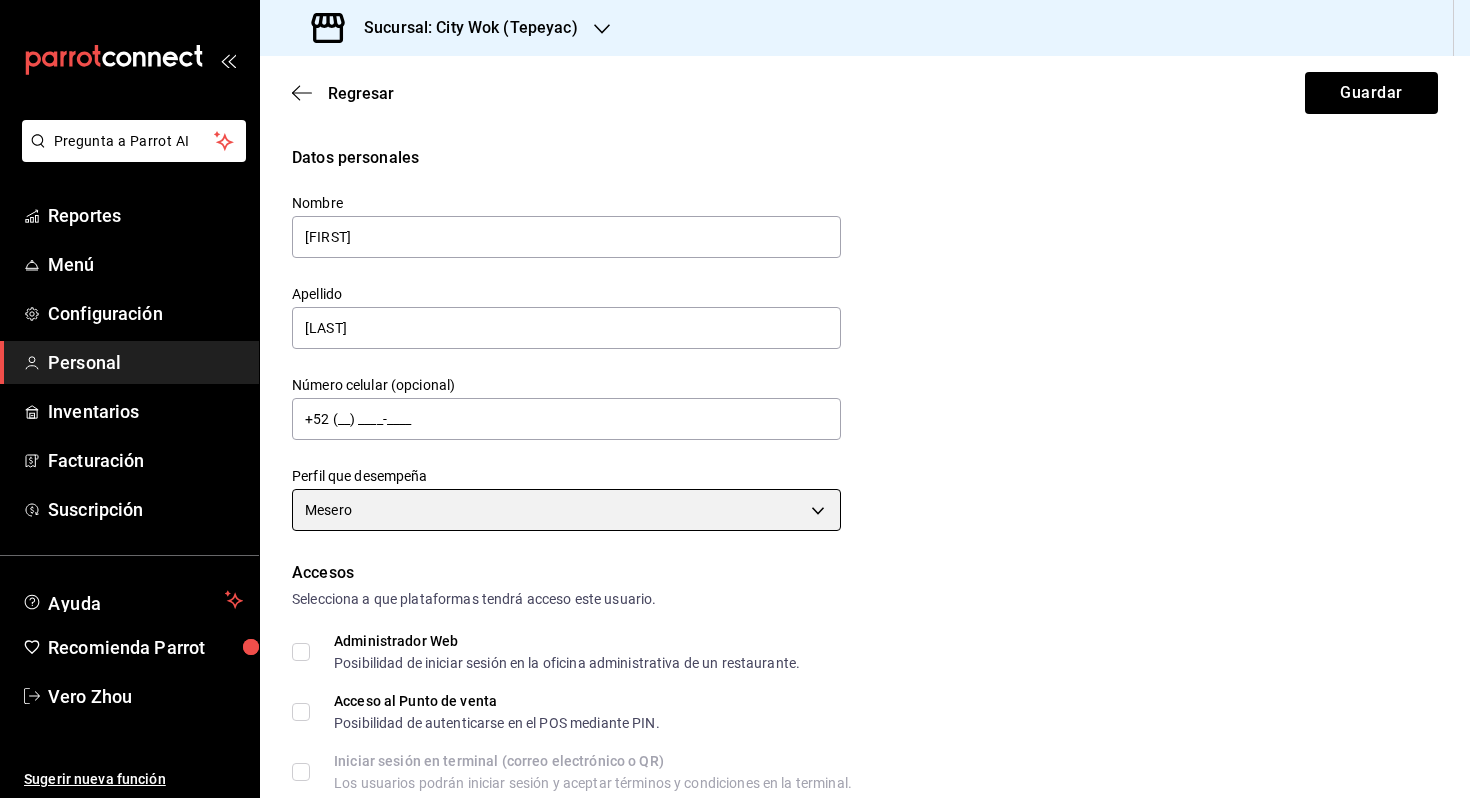 scroll, scrollTop: 740, scrollLeft: 0, axis: vertical 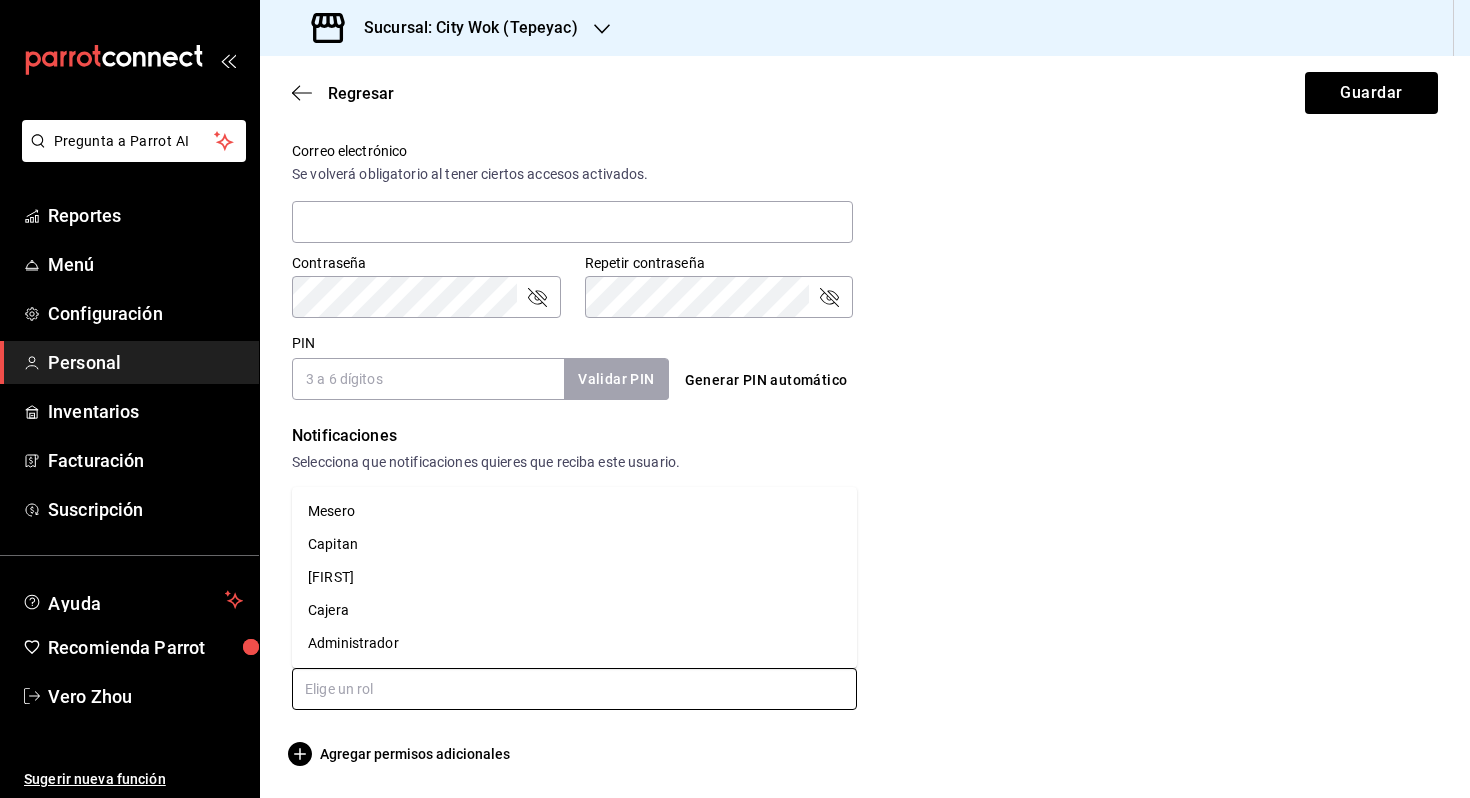 click at bounding box center [574, 689] 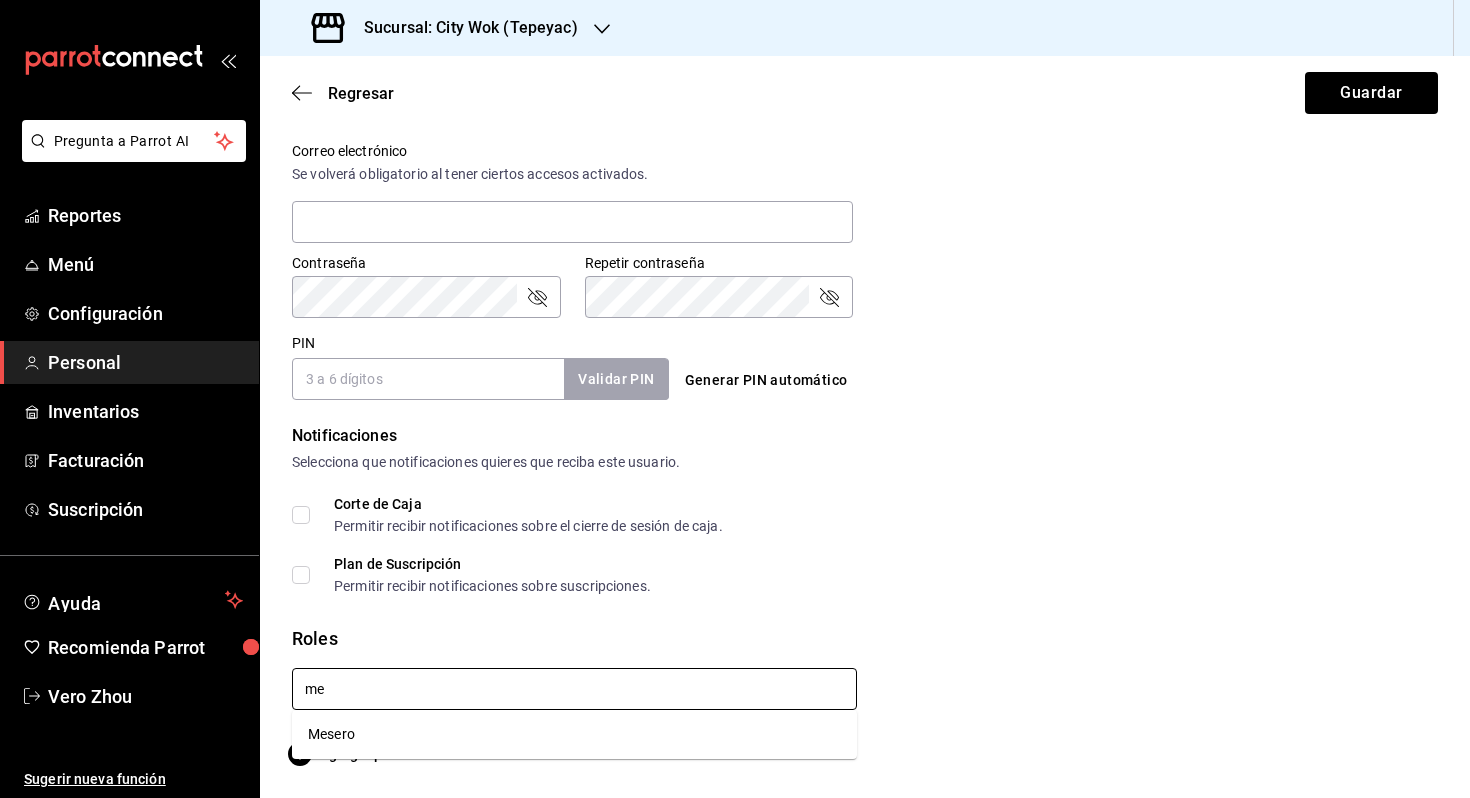 type on "me" 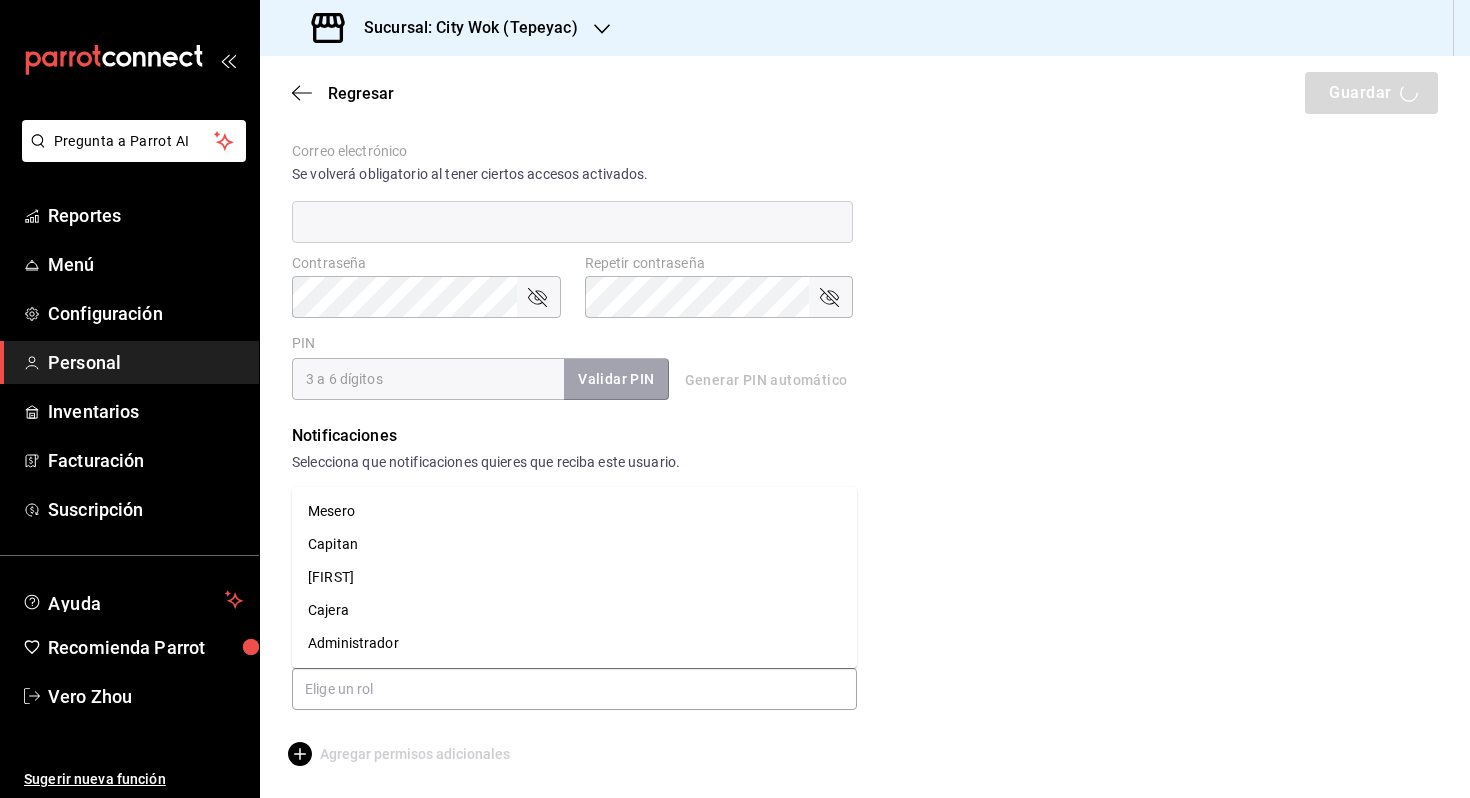 click on "Agregar permisos adicionales" at bounding box center [865, 754] 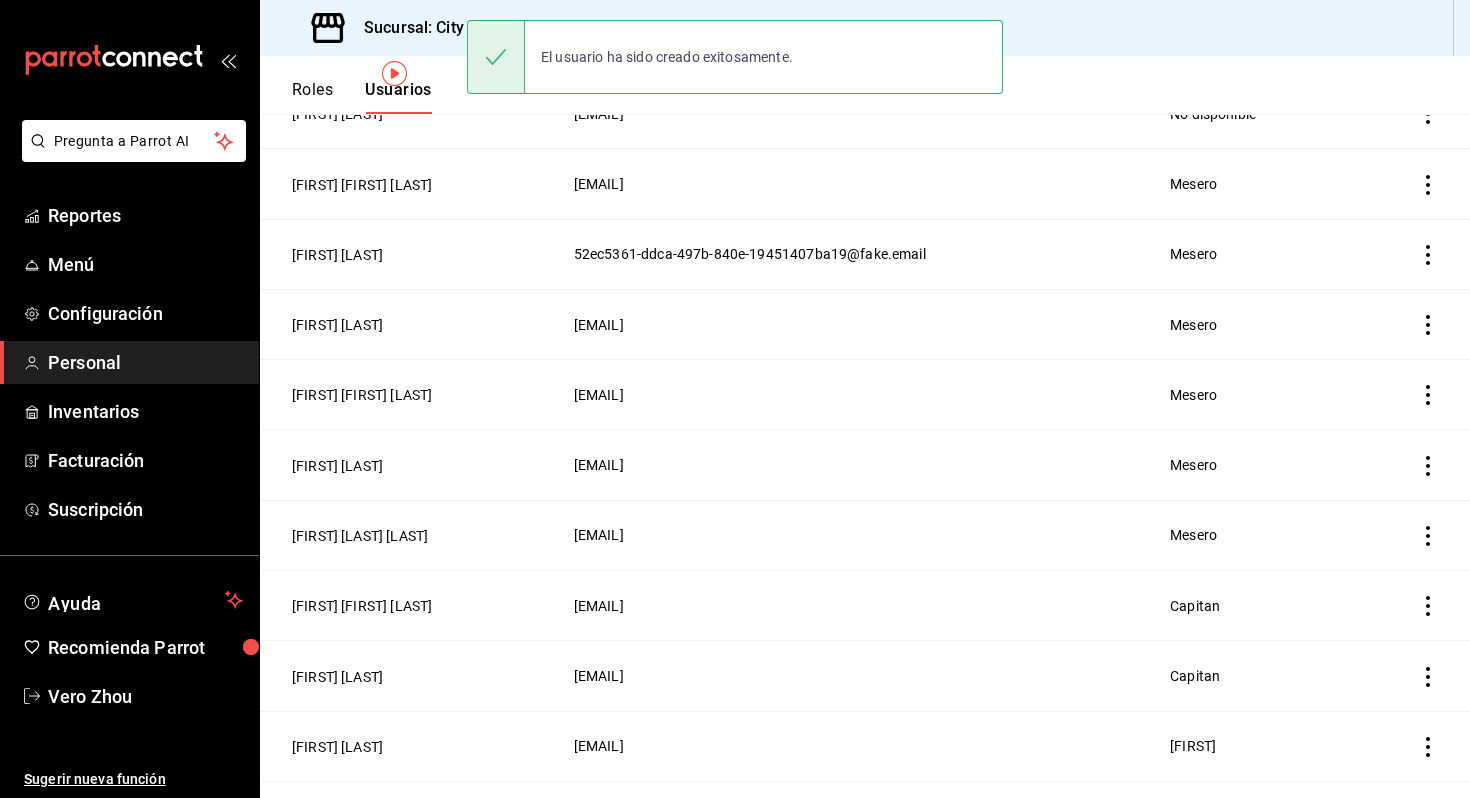 scroll, scrollTop: 0, scrollLeft: 0, axis: both 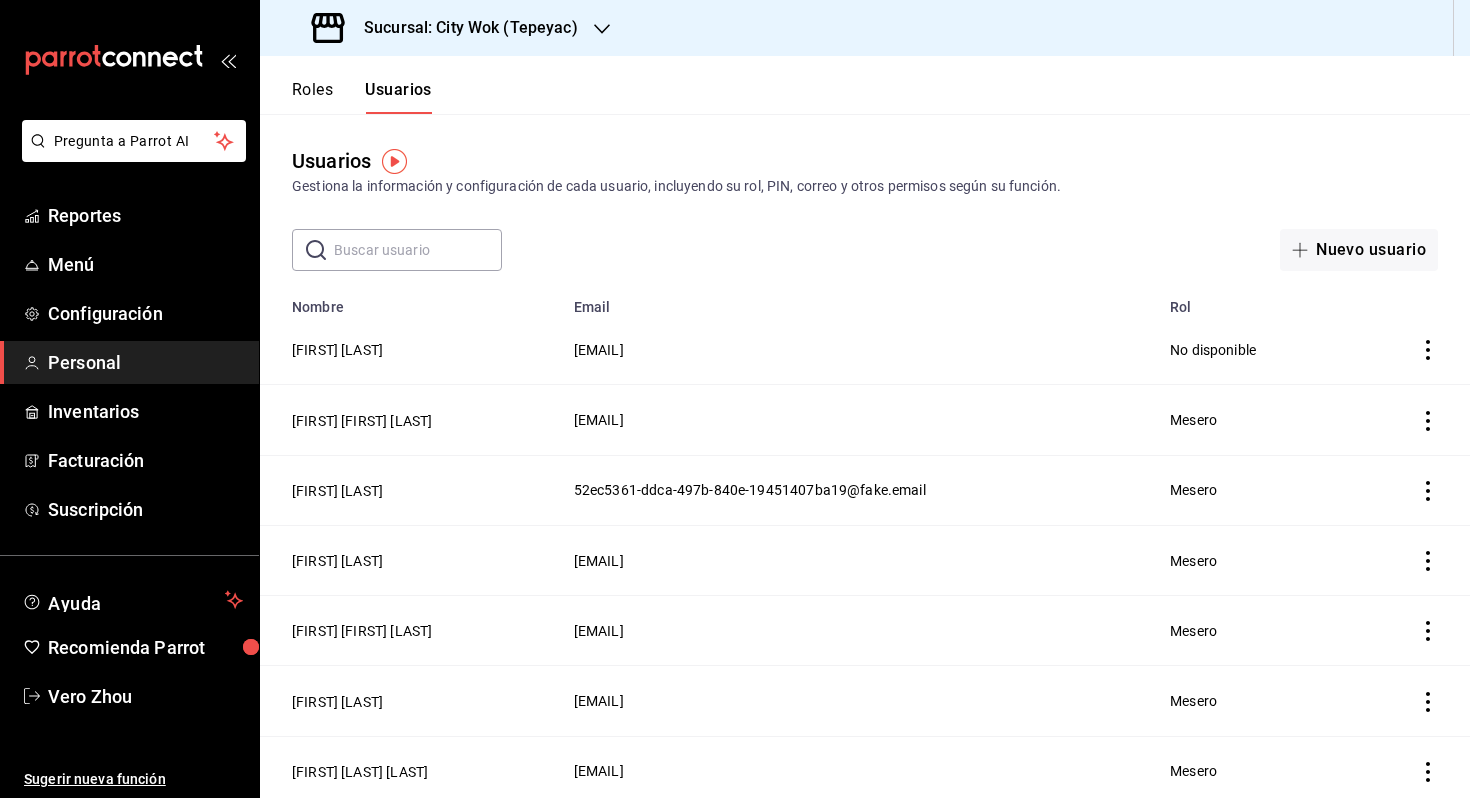 click on "[FIRST] [LAST]" at bounding box center (411, 350) 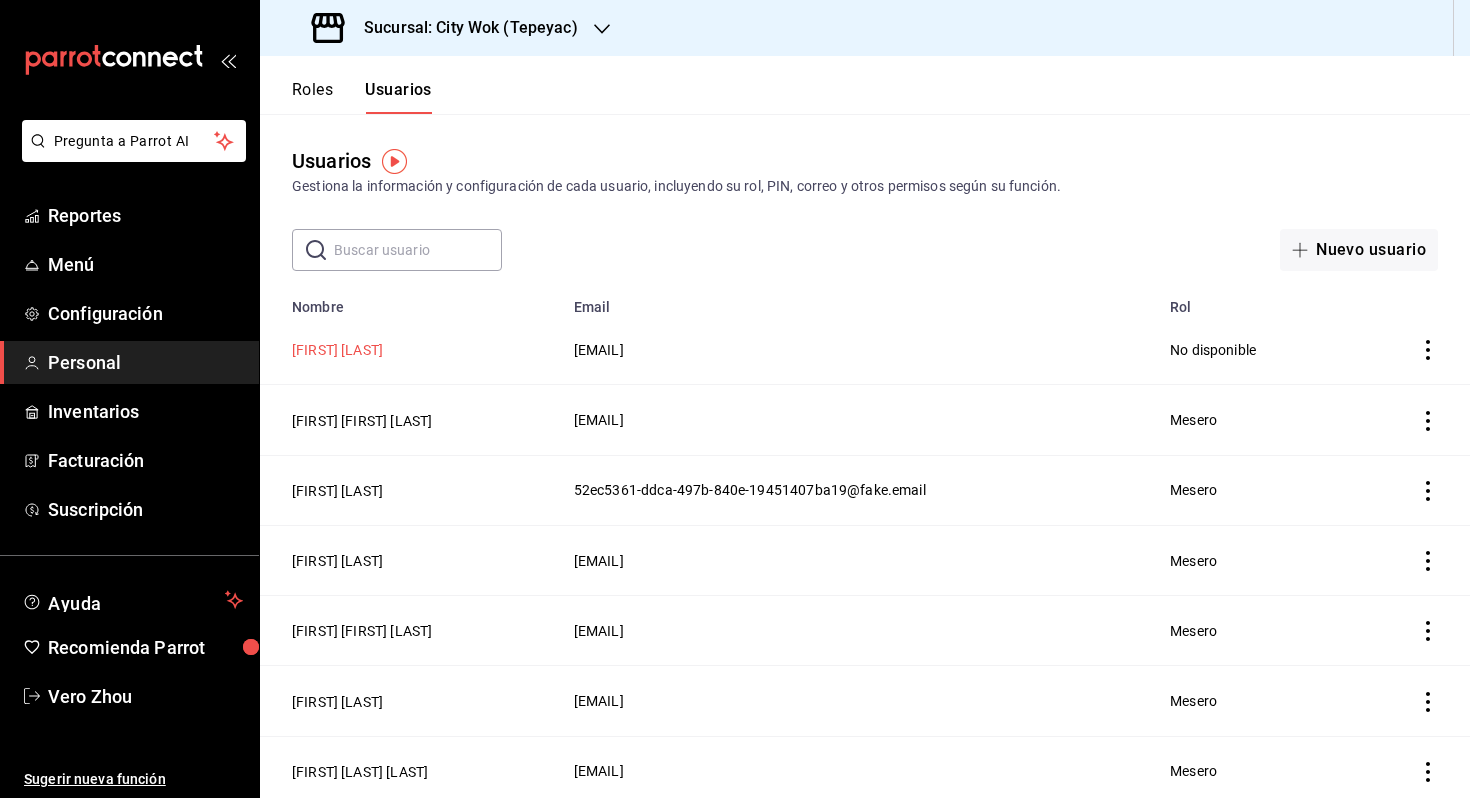 click on "[FIRST] [LAST]" at bounding box center [337, 350] 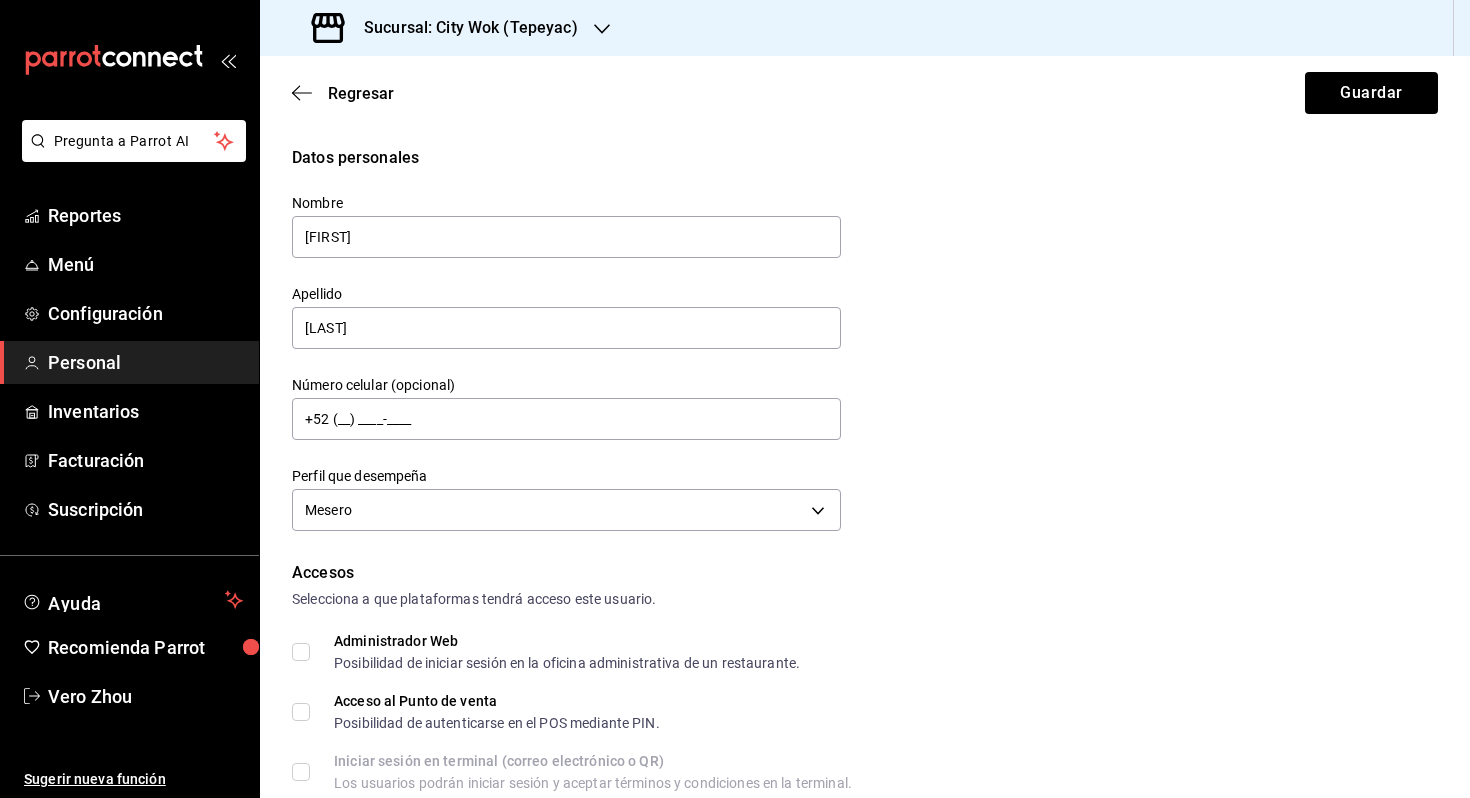 scroll, scrollTop: 740, scrollLeft: 0, axis: vertical 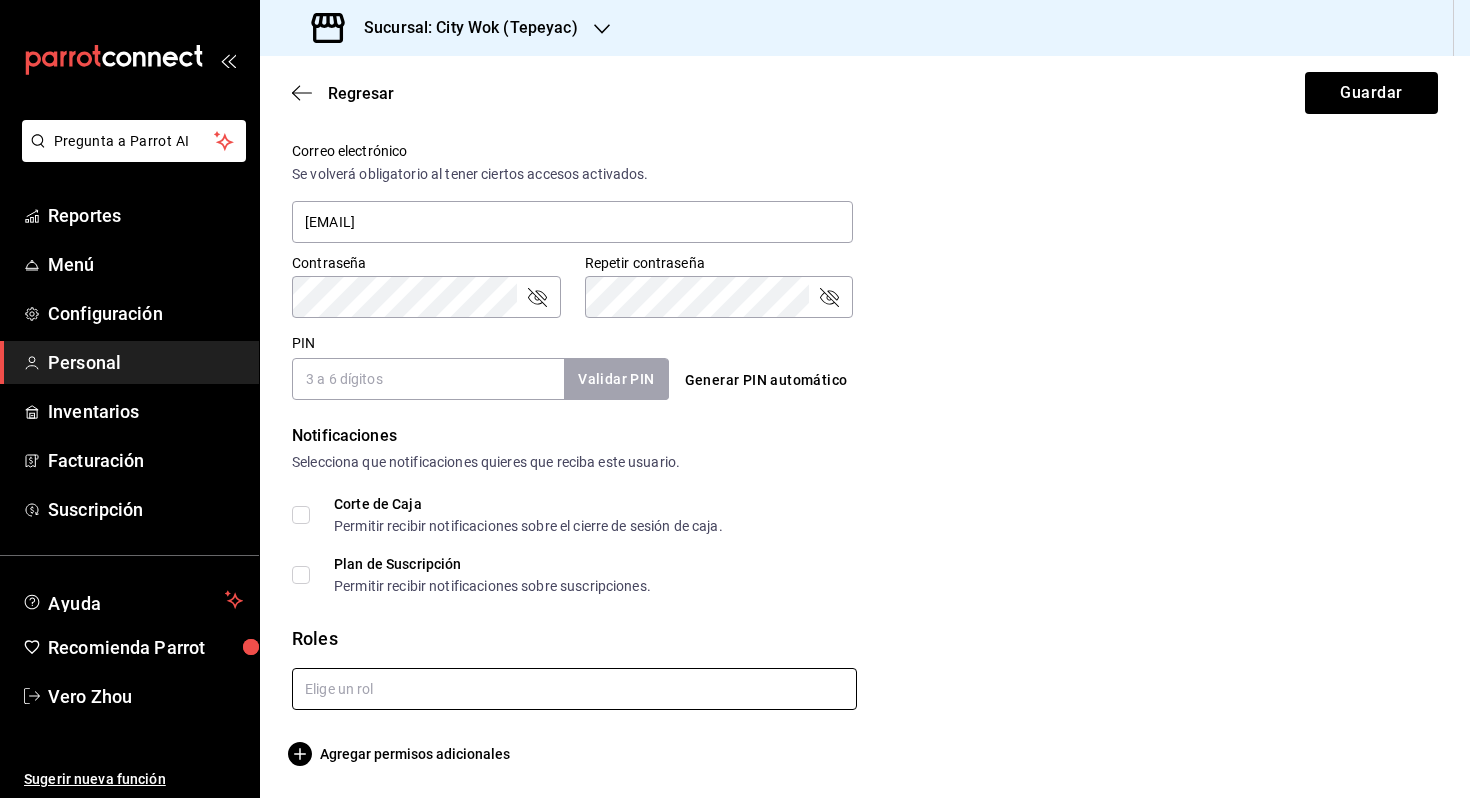 click at bounding box center [574, 689] 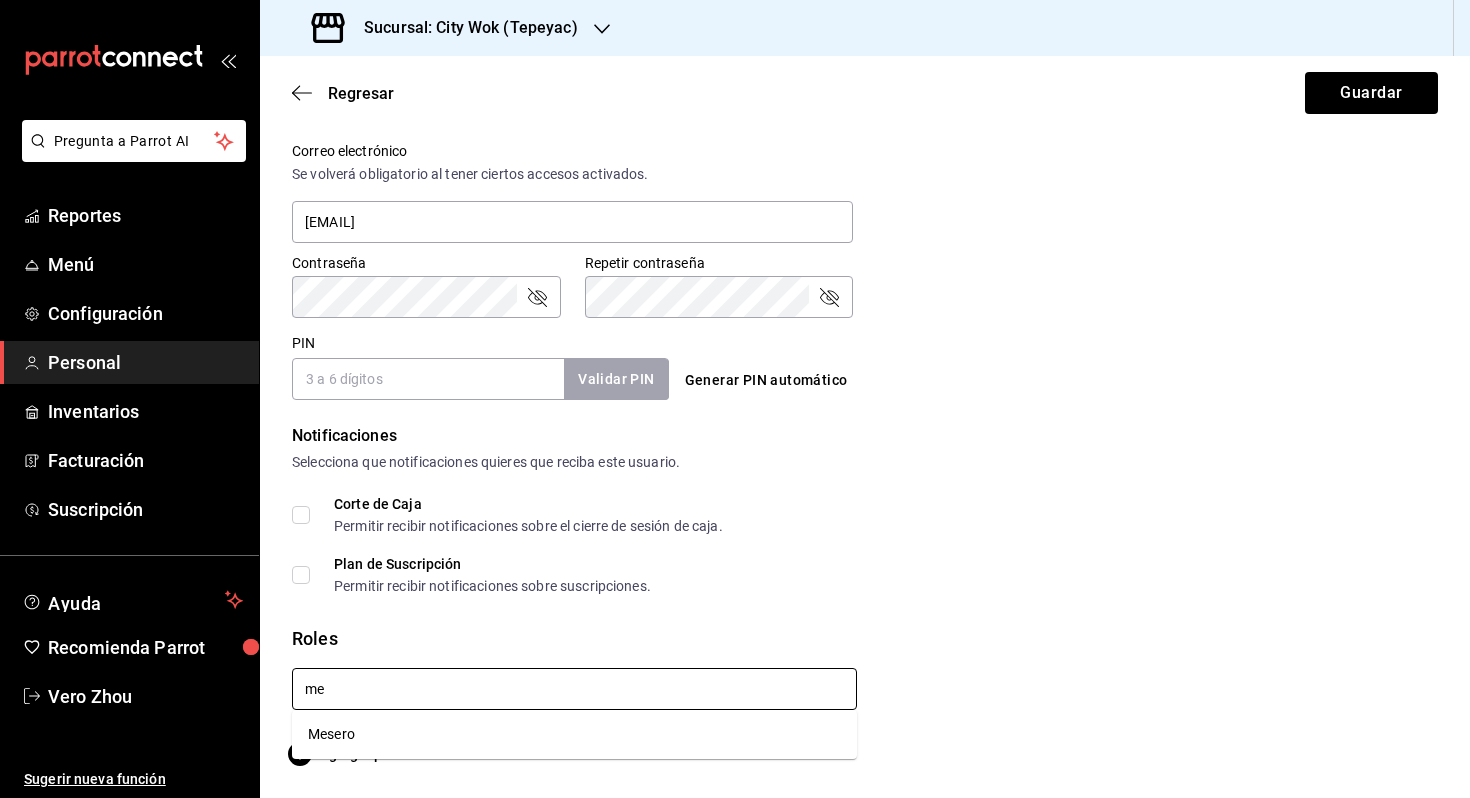 type on "me" 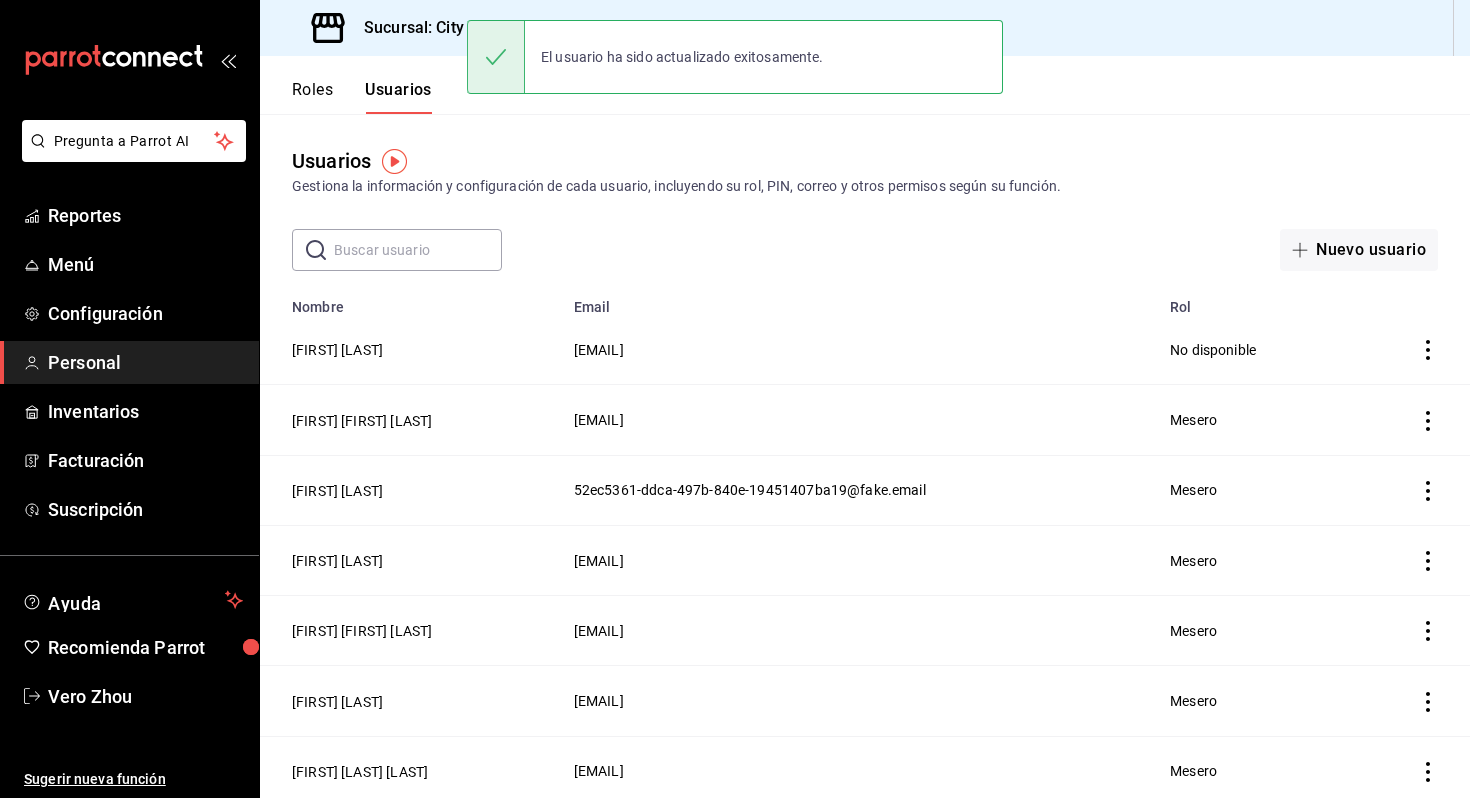 click on "No disponible" at bounding box center (1255, 350) 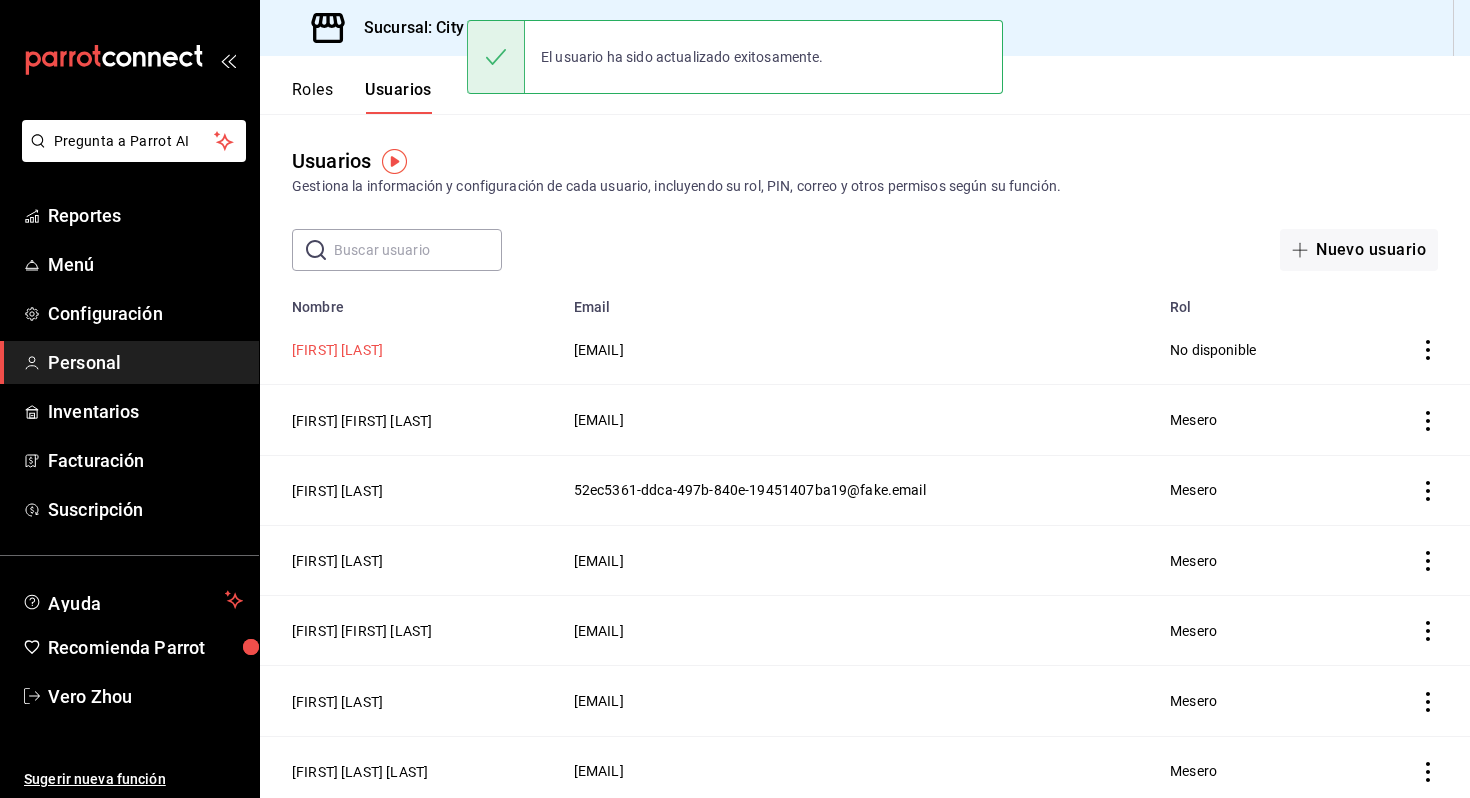 click on "[FIRST] [LAST]" at bounding box center [337, 350] 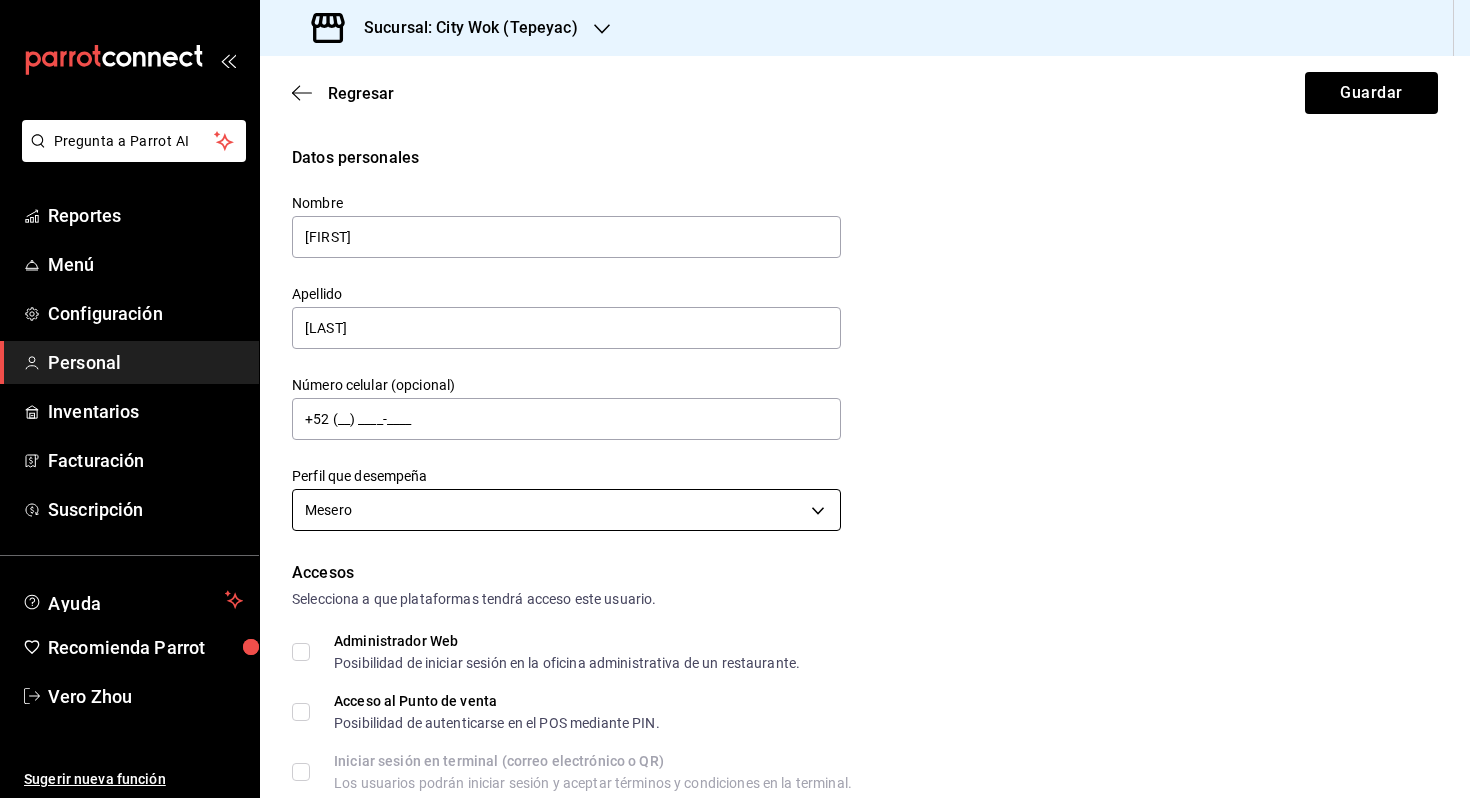 scroll, scrollTop: 740, scrollLeft: 0, axis: vertical 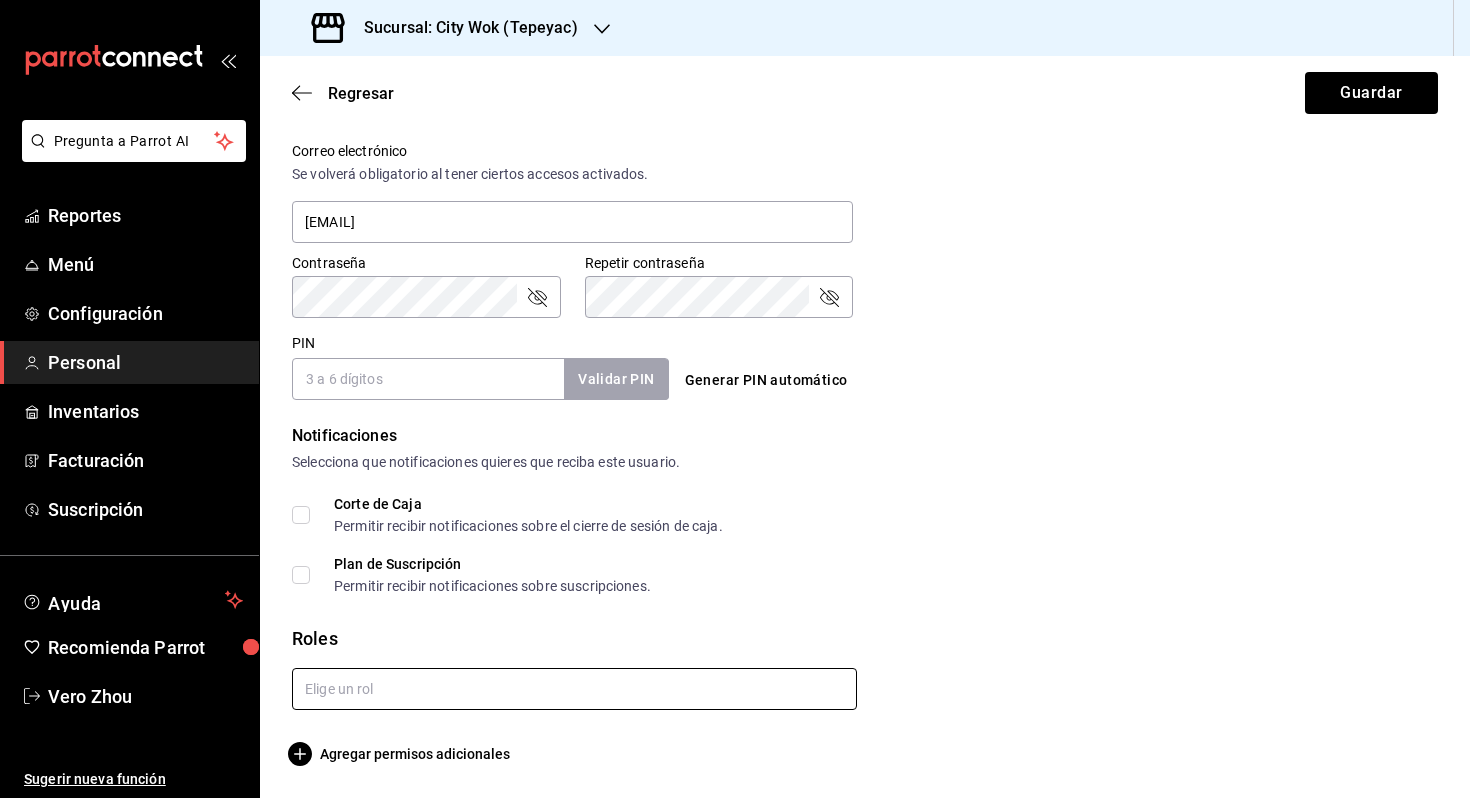 click at bounding box center (574, 689) 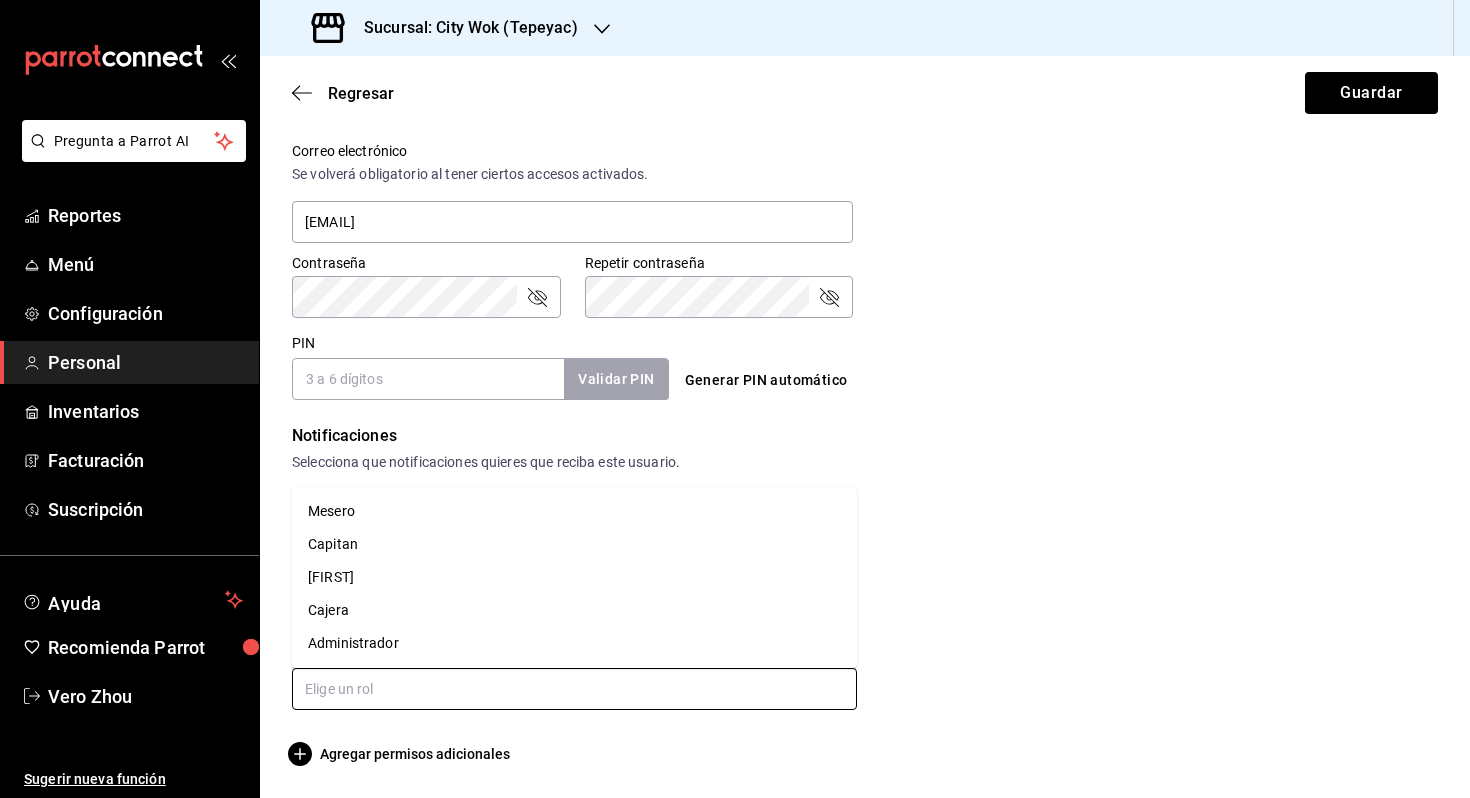 click on "Mesero" at bounding box center [574, 511] 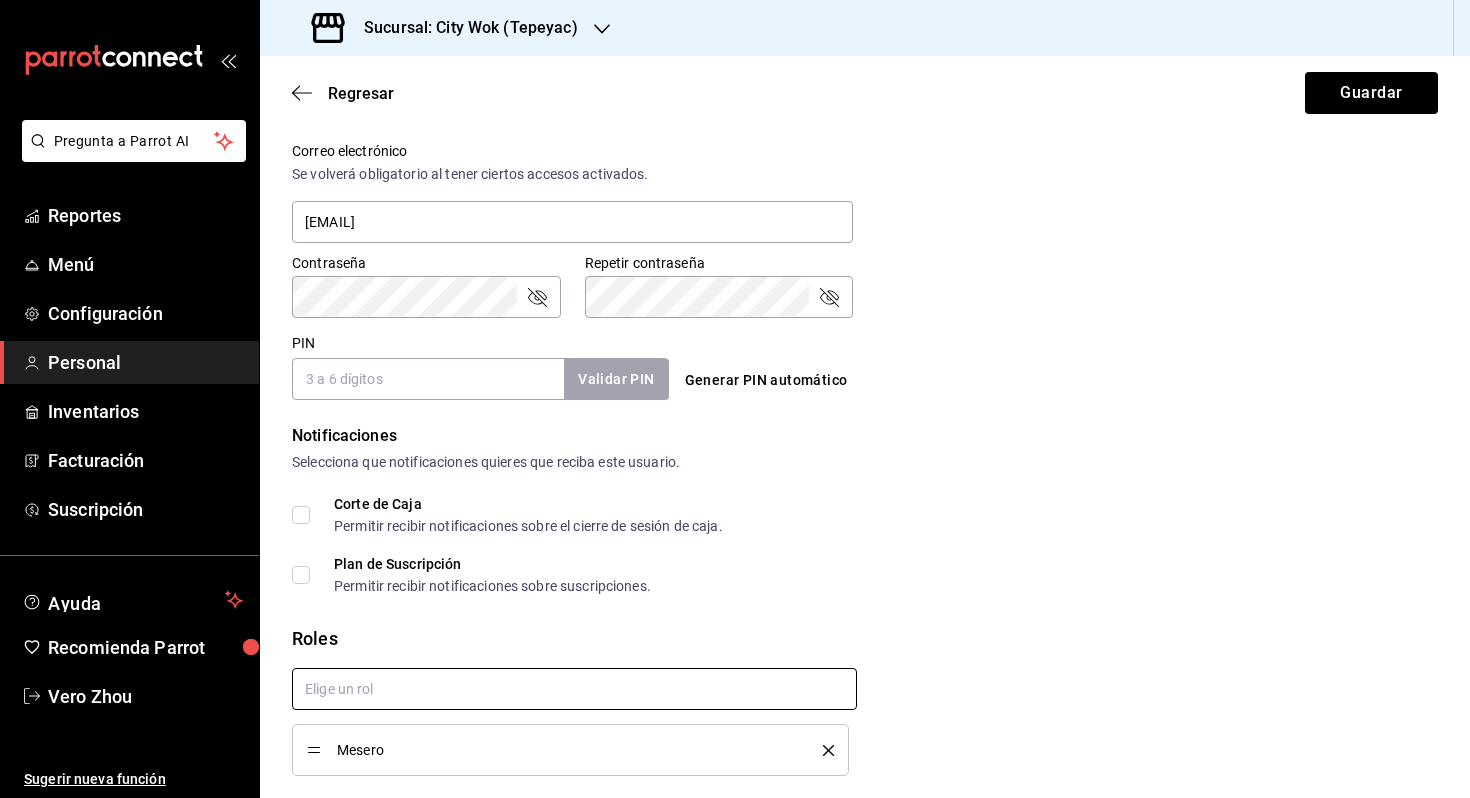 checkbox on "true" 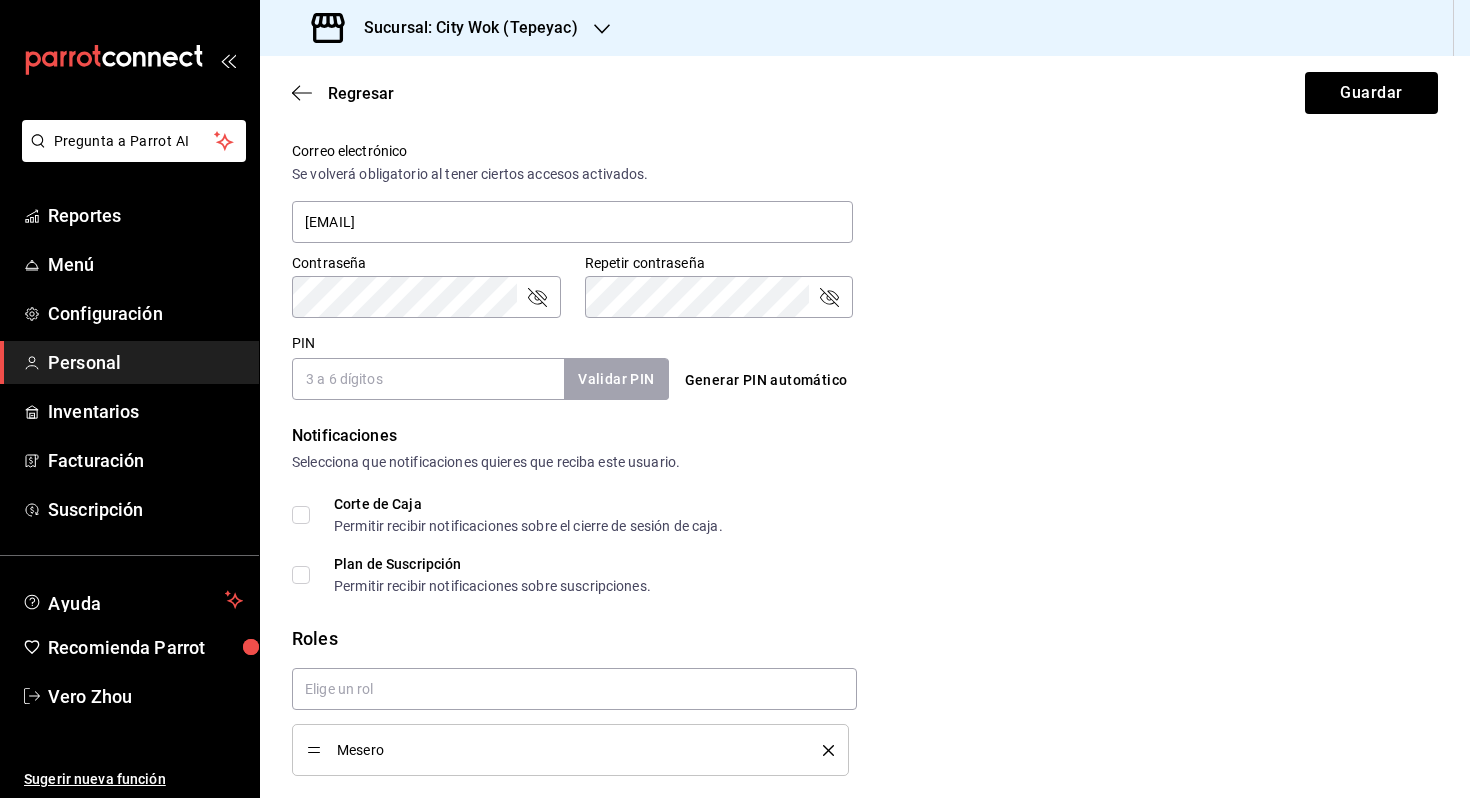 click on "PIN" at bounding box center (428, 379) 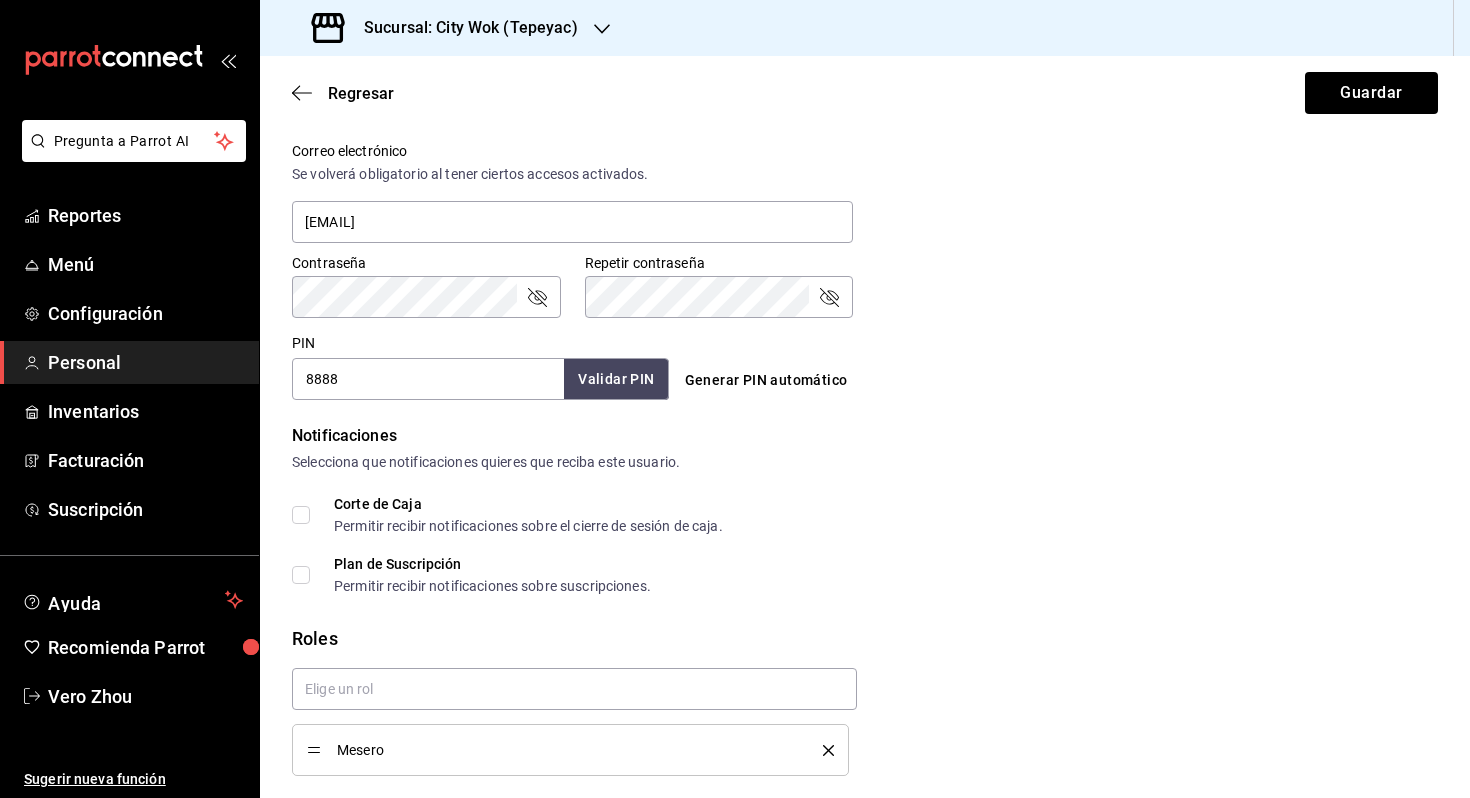 type on "8888" 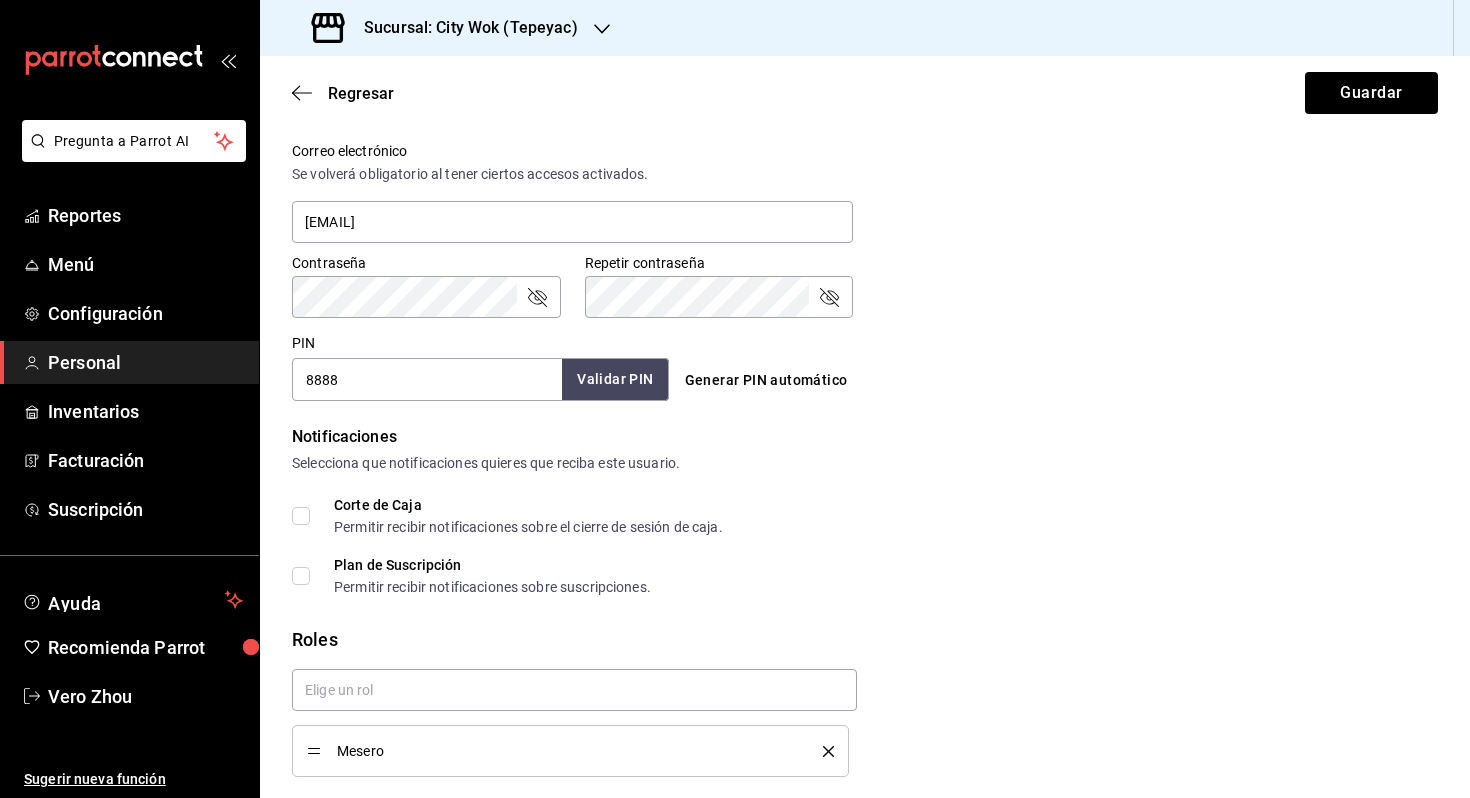 click on "Validar PIN" at bounding box center (615, 379) 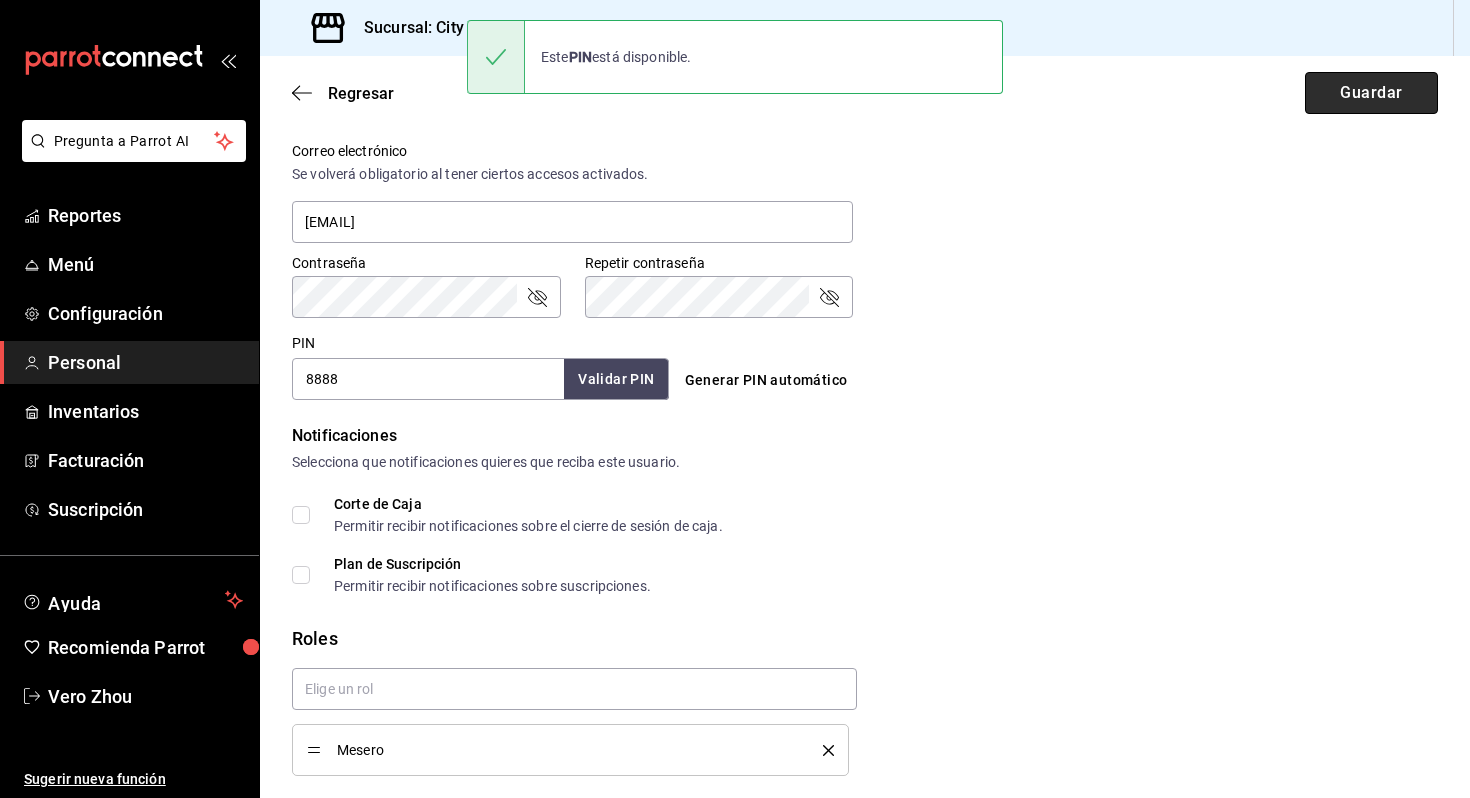 click on "Guardar" at bounding box center (1371, 93) 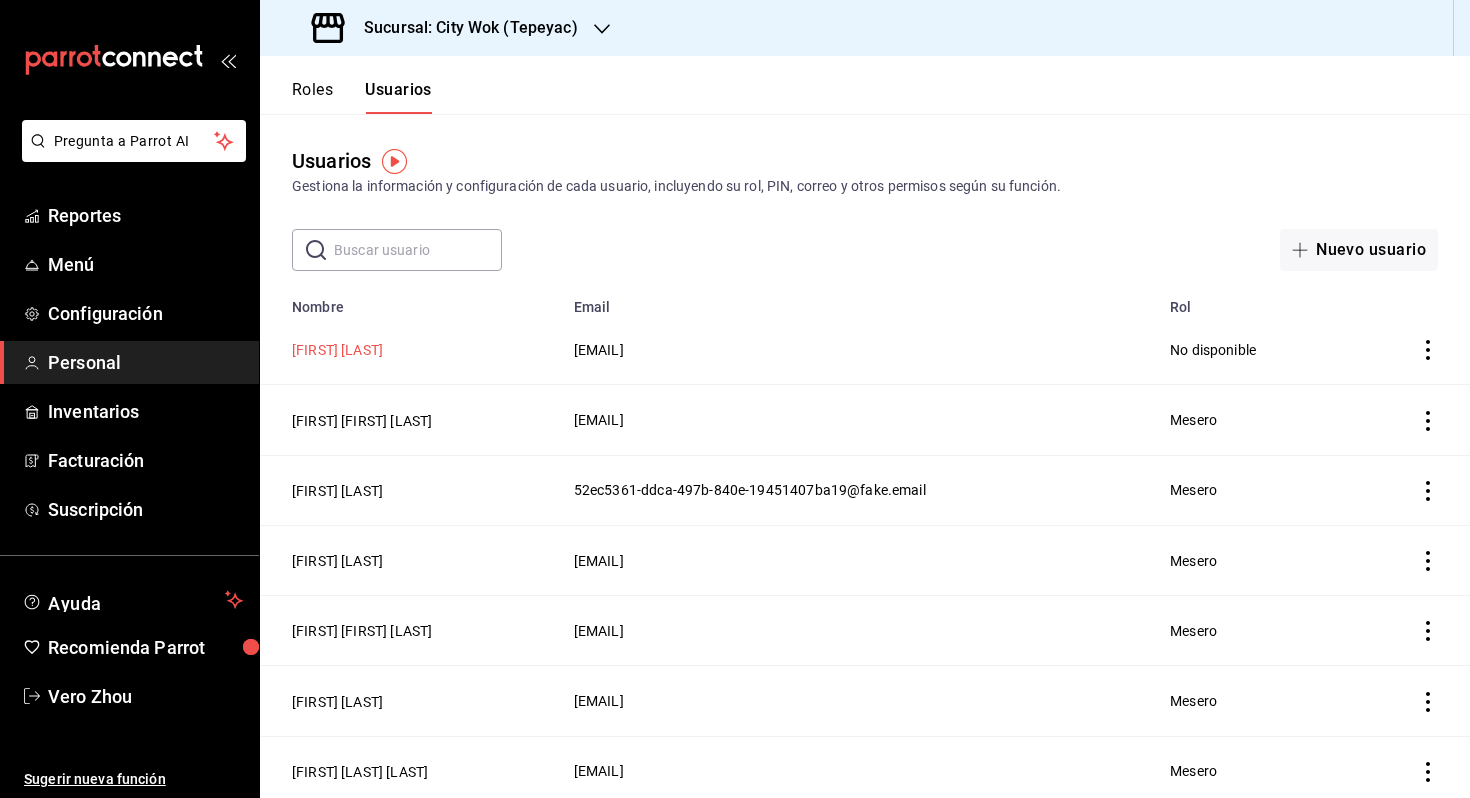 click on "[FIRST] [LAST]" at bounding box center [337, 350] 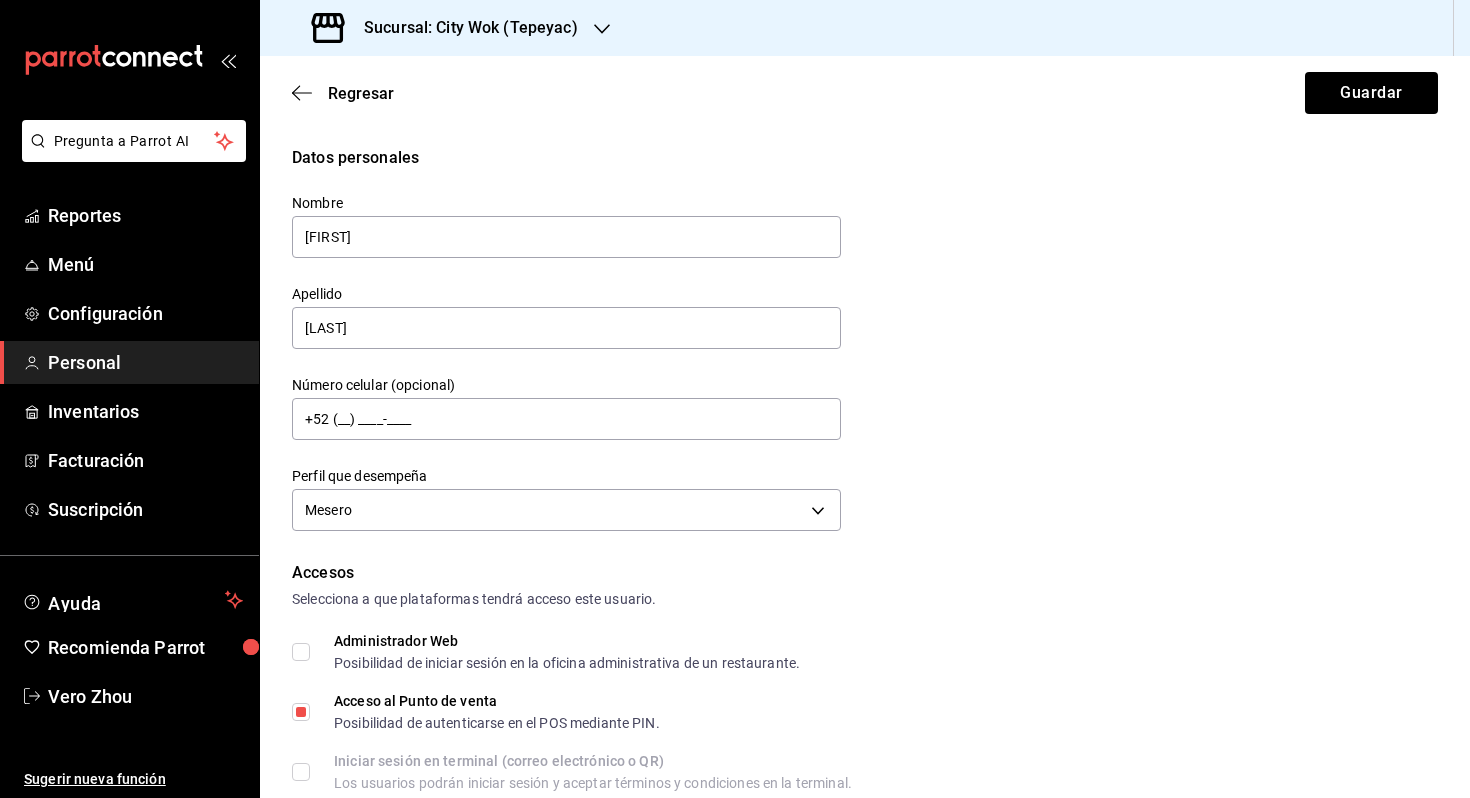 scroll, scrollTop: 740, scrollLeft: 0, axis: vertical 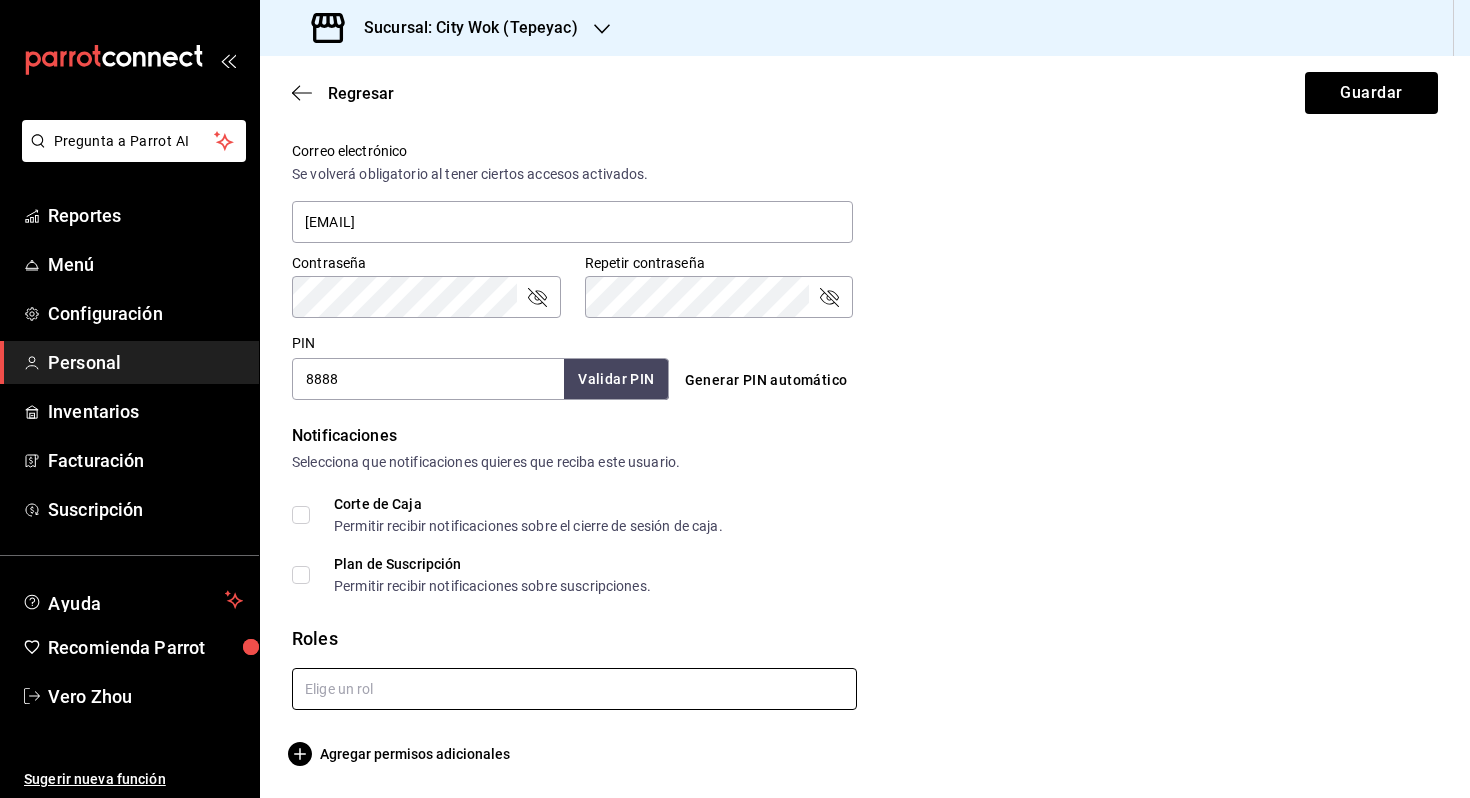 click at bounding box center [574, 689] 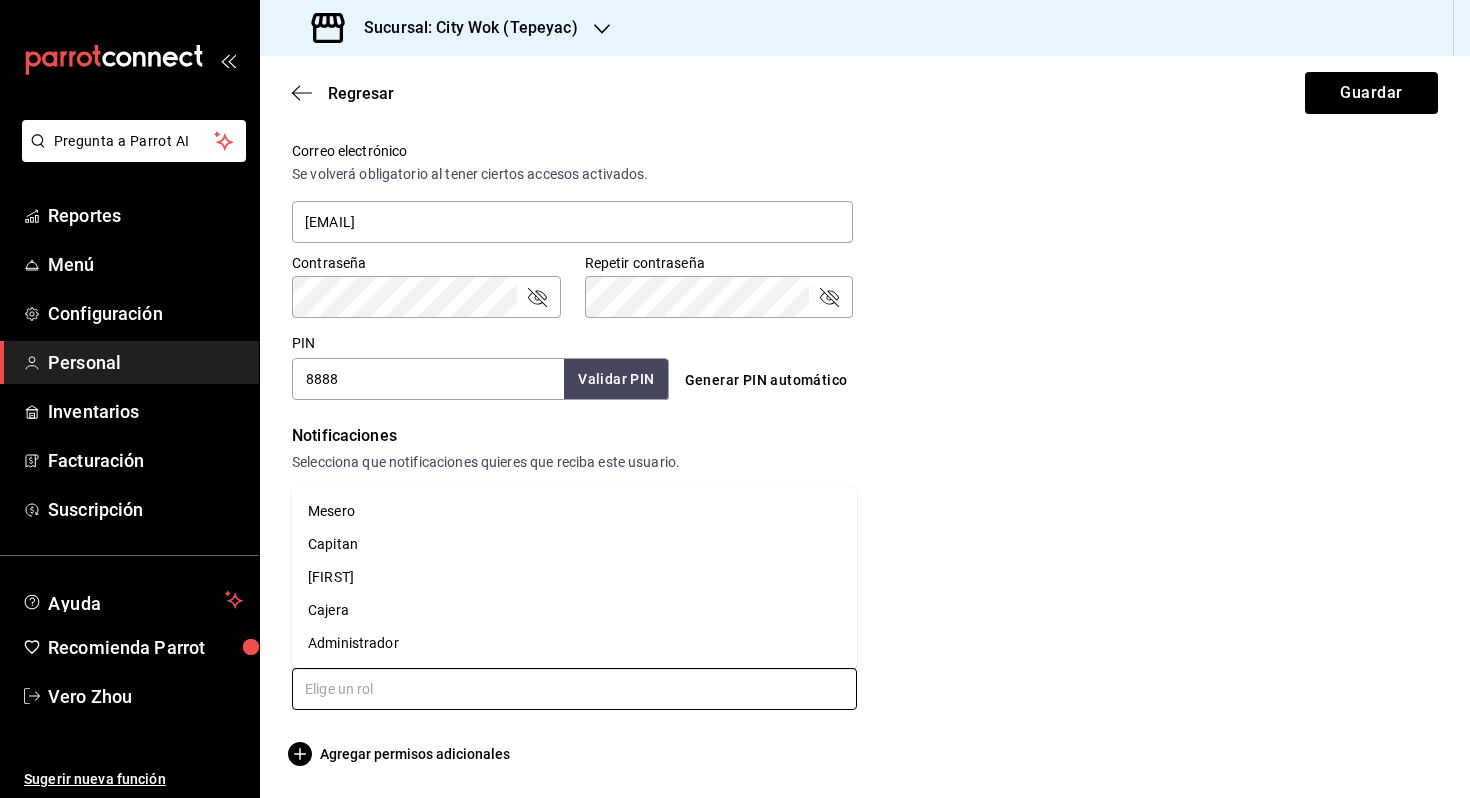 click on "Mesero" at bounding box center (574, 511) 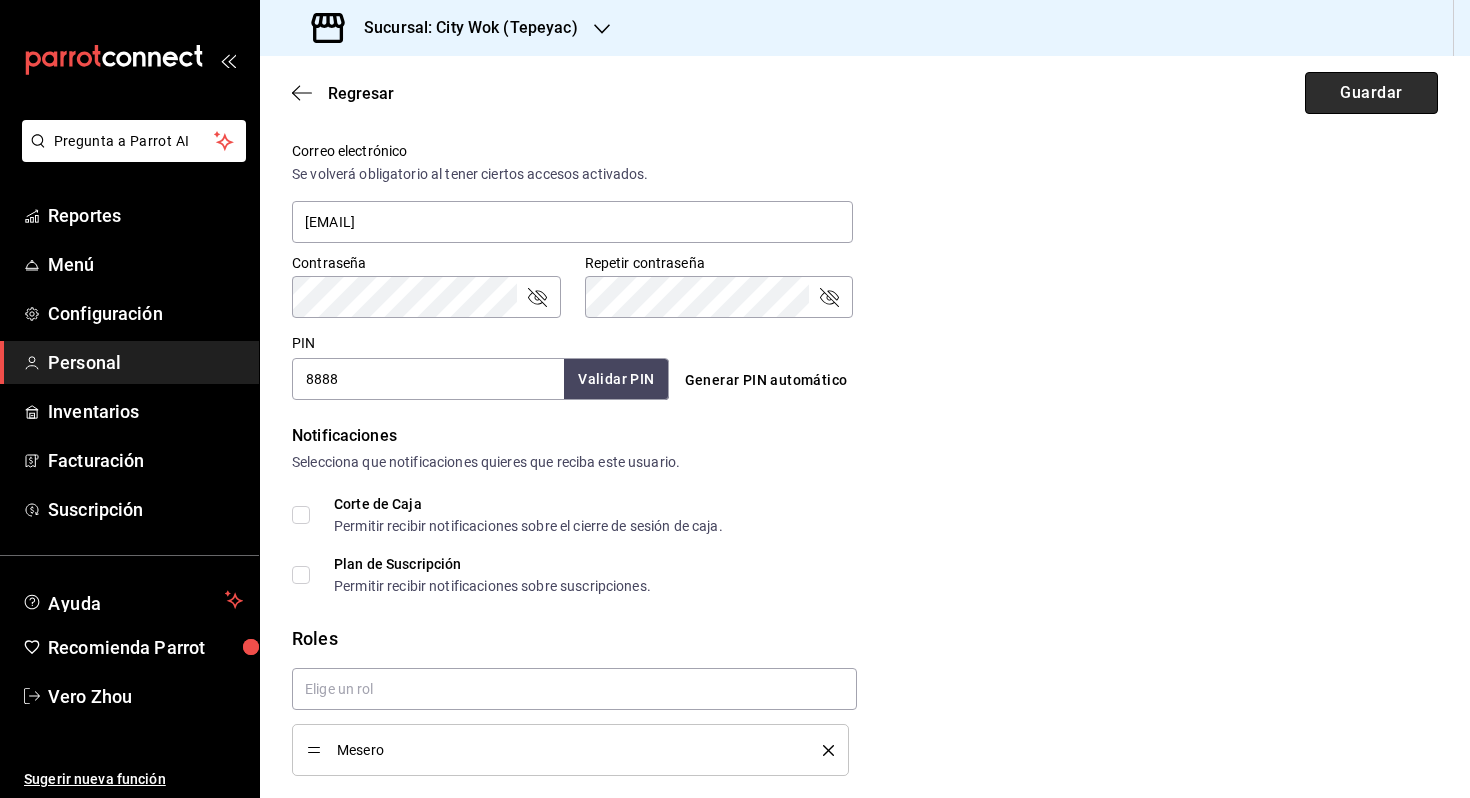 click on "Guardar" at bounding box center [1371, 93] 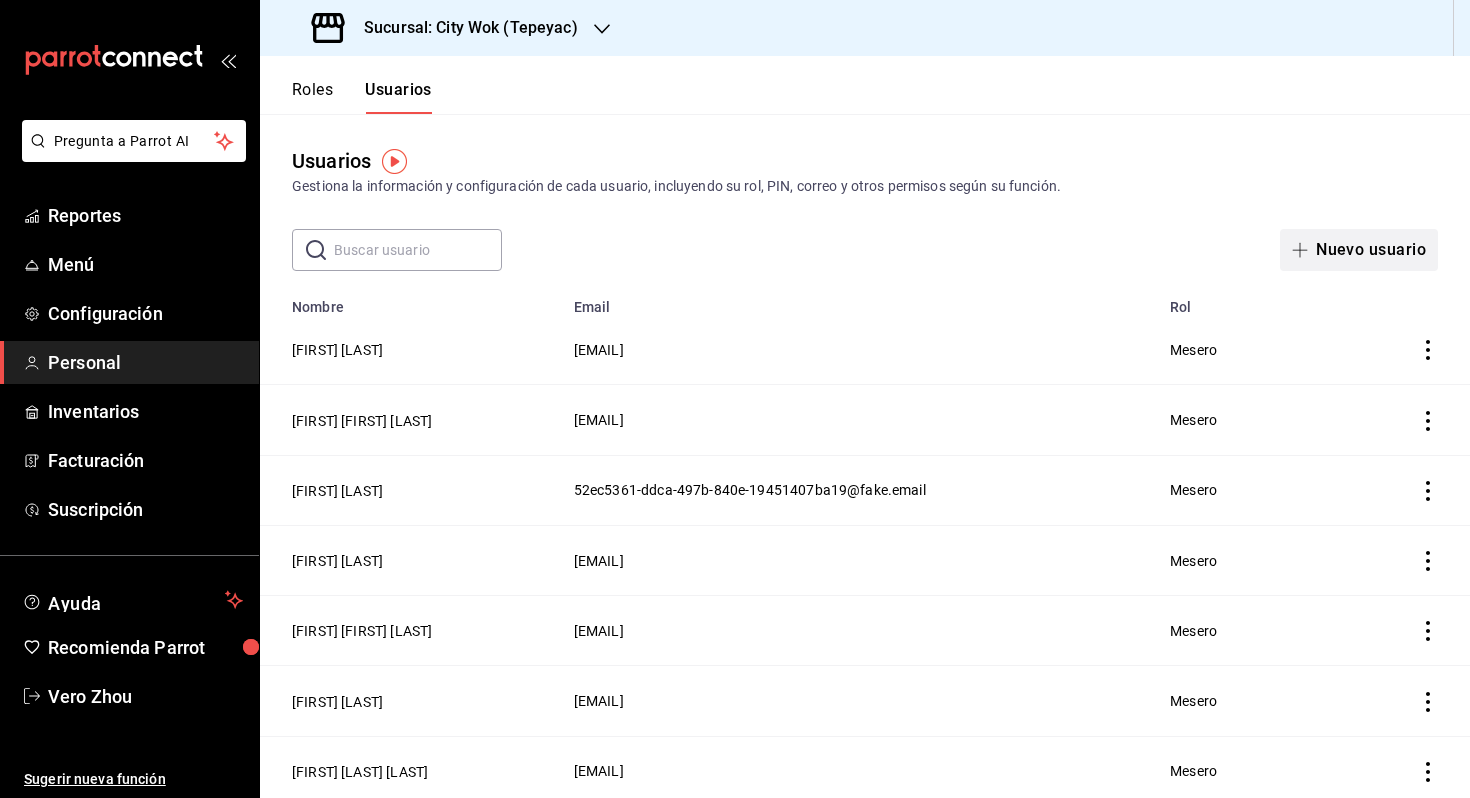 click on "Nuevo usuario" at bounding box center [1359, 250] 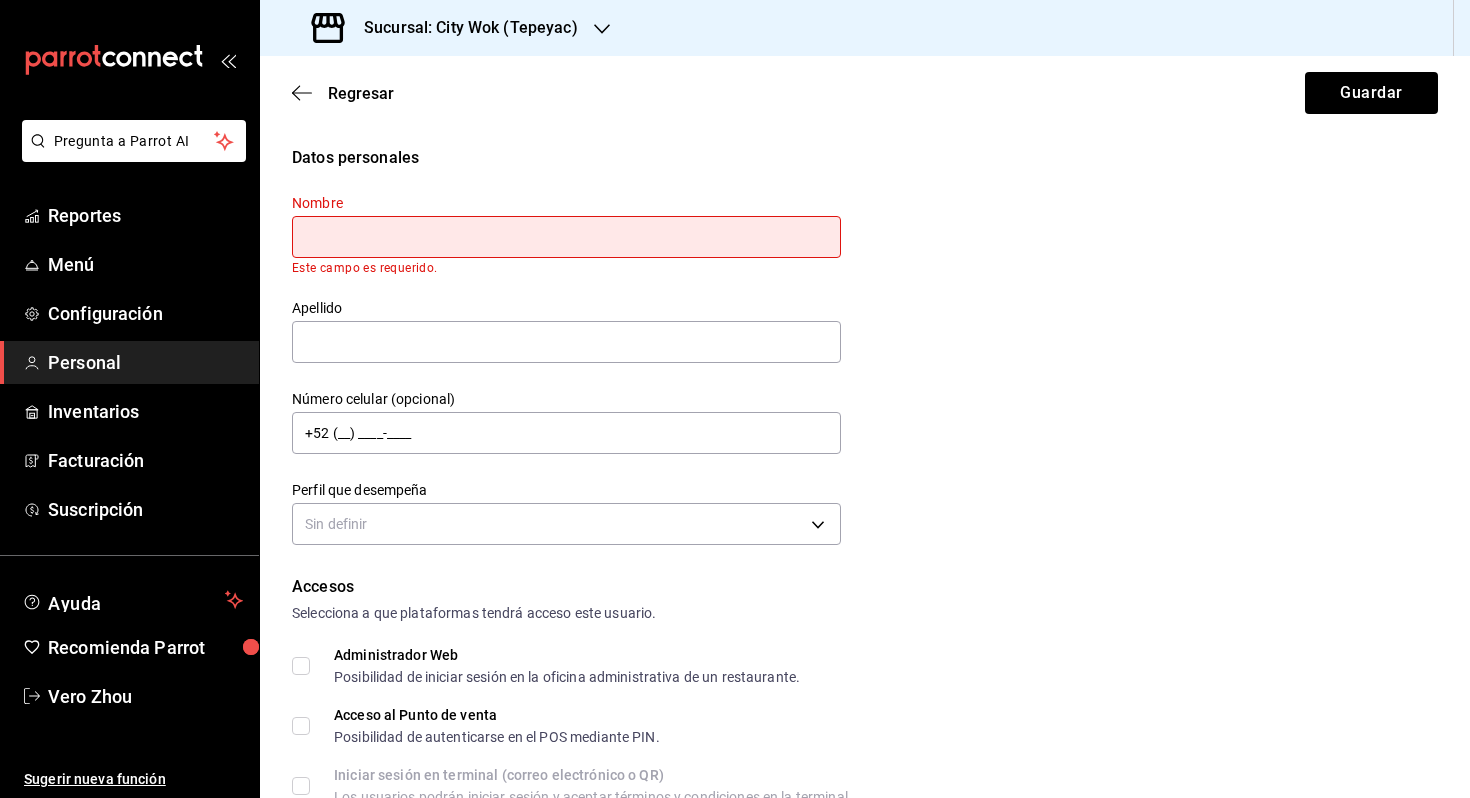 click at bounding box center [566, 237] 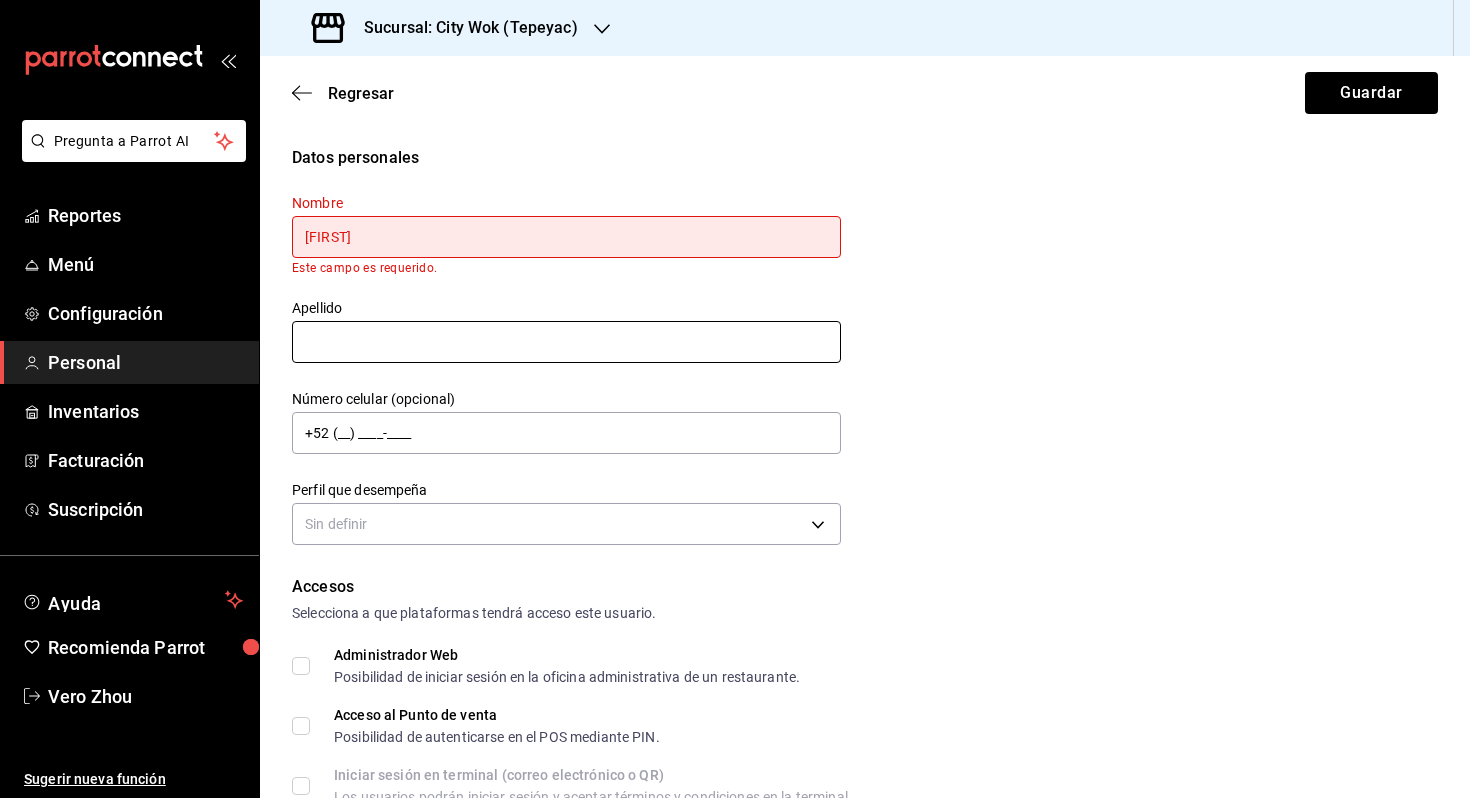 type on "[FIRST]" 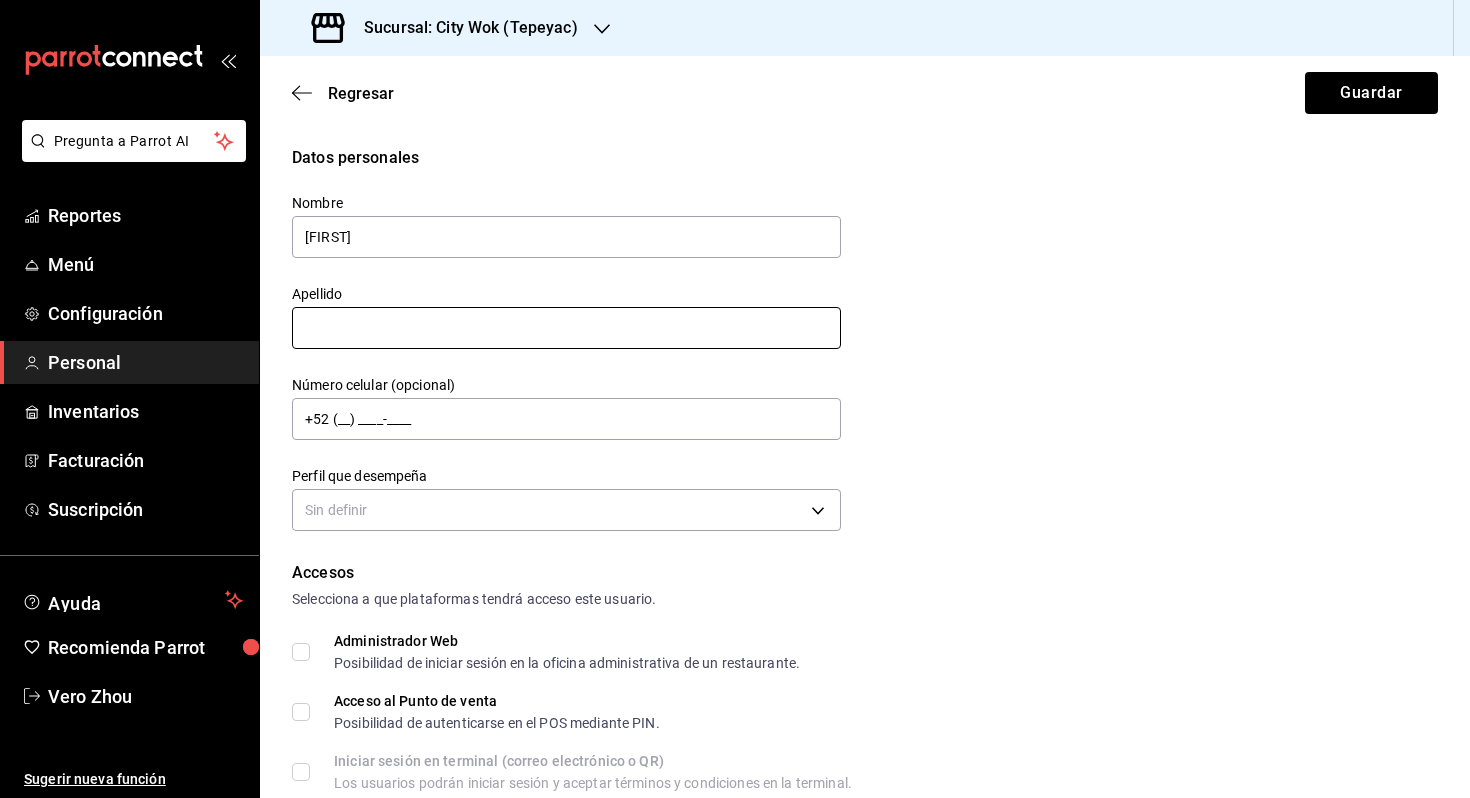 click at bounding box center [566, 328] 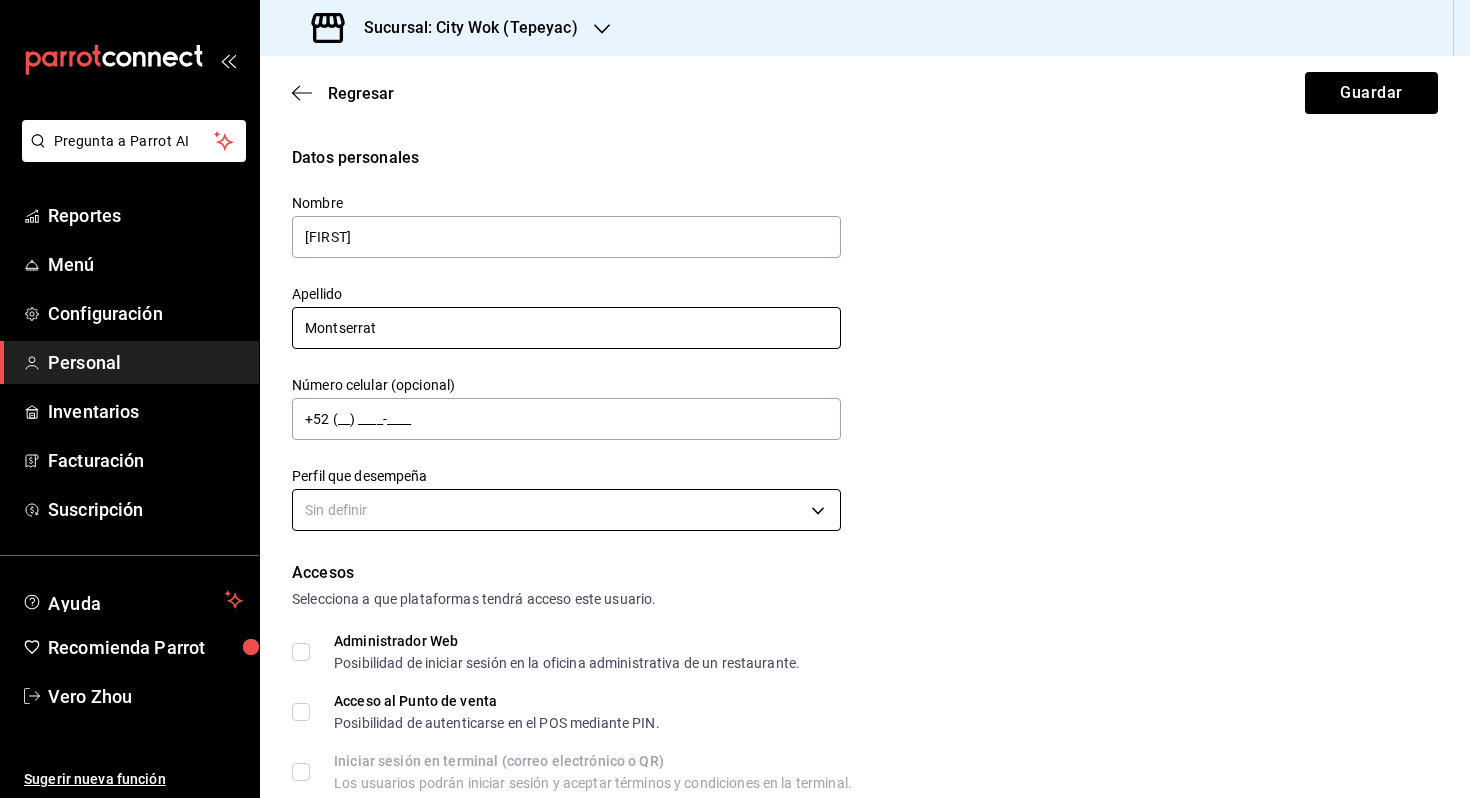 type on "Montserrat" 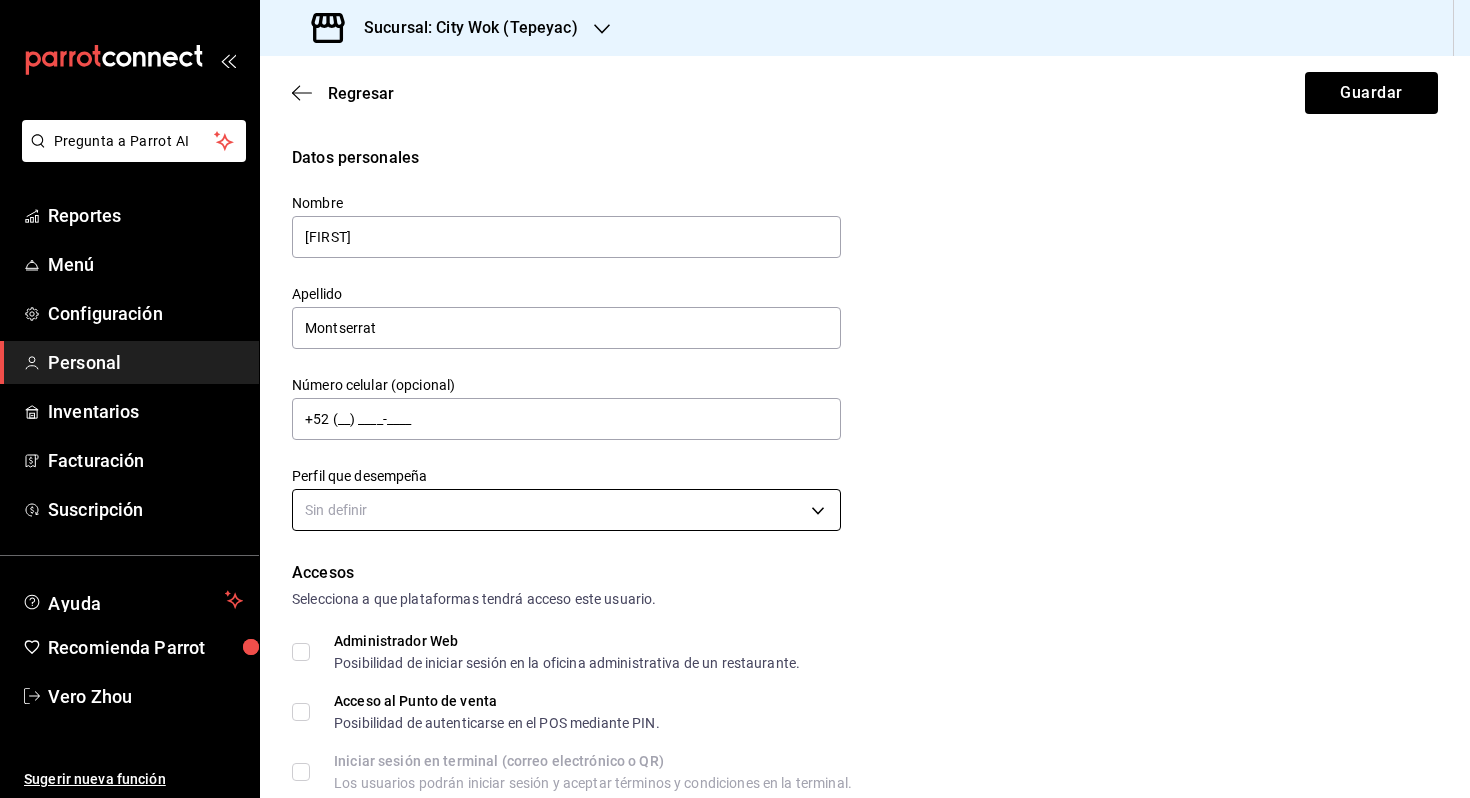 click on "Nombre [FIRST] Apellido [LAST] Número celular (opcional) +52 (__) ____-____ Perfil que desempeña Sin definir Accesos Selecciona a que plataformas tendrá acceso este usuario. Administrador Web Posibilidad de iniciar sesión en la oficina administrativa de un restaurante.  Acceso al Punto de venta Posibilidad de autenticarse en el POS mediante PIN.  Iniciar sesión en terminal (correo electrónico o QR) Los usuarios podrán iniciar sesión y aceptar términos y condiciones en la terminal. Acceso uso de terminal Los usuarios podrán acceder y utilizar la terminal para visualizar y procesar pagos de sus órdenes. Correo electrónico Se volverá obligatorio al tener ciertos accesos activados. Contraseña Contraseña Repetir contraseña Repetir contraseña PIN Validar PIN ​" at bounding box center (735, 399) 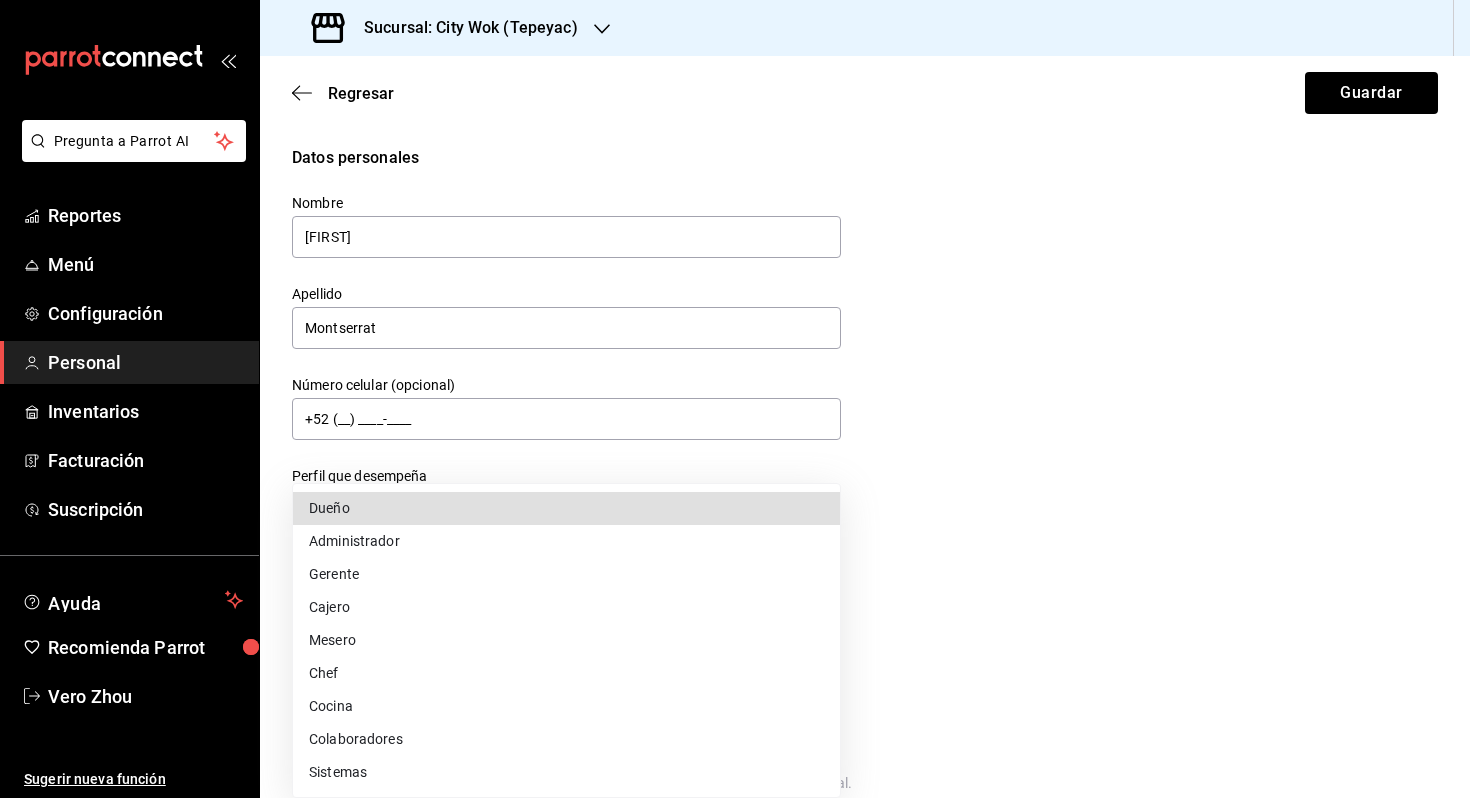 click on "Mesero" at bounding box center [566, 640] 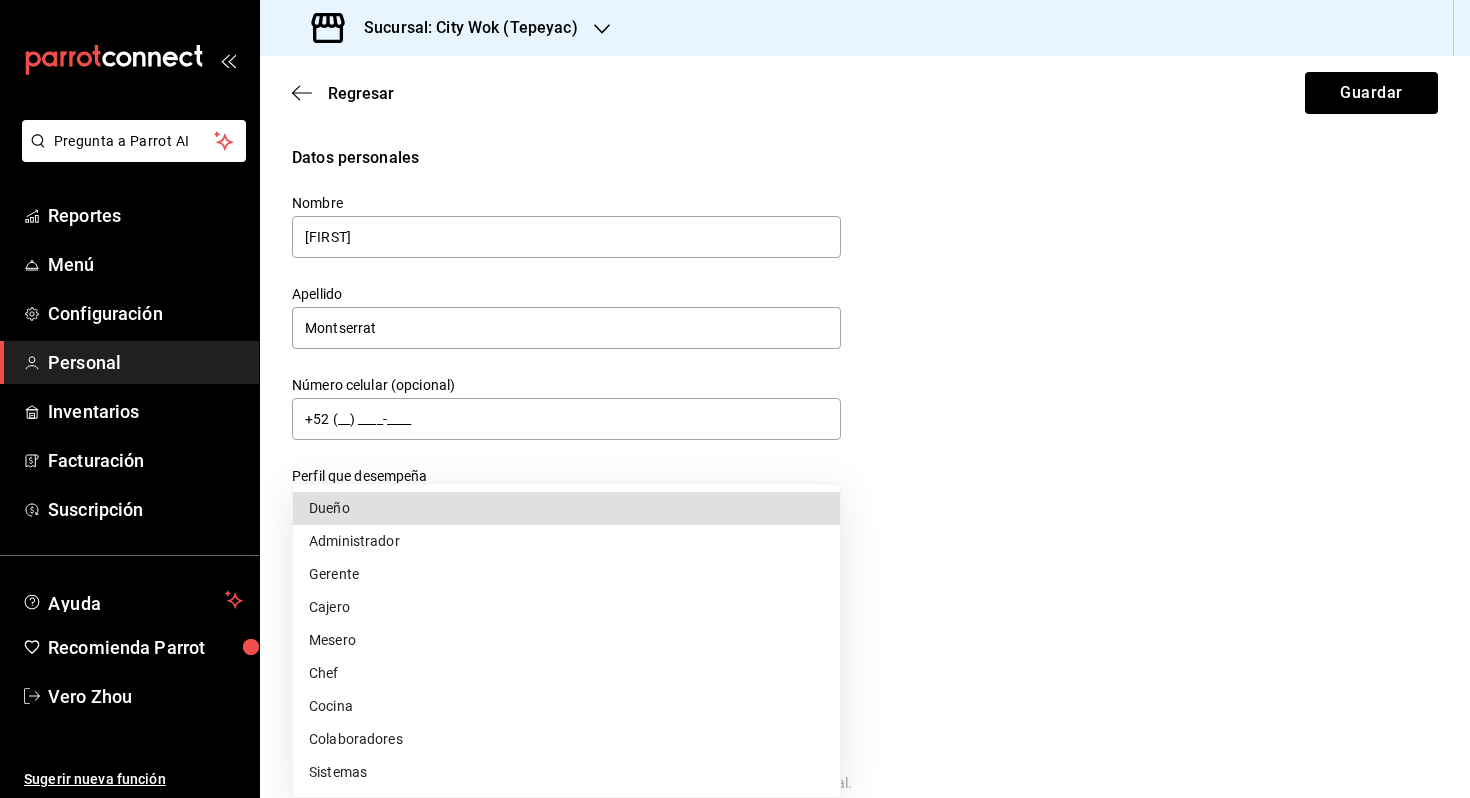 type on "WAITER" 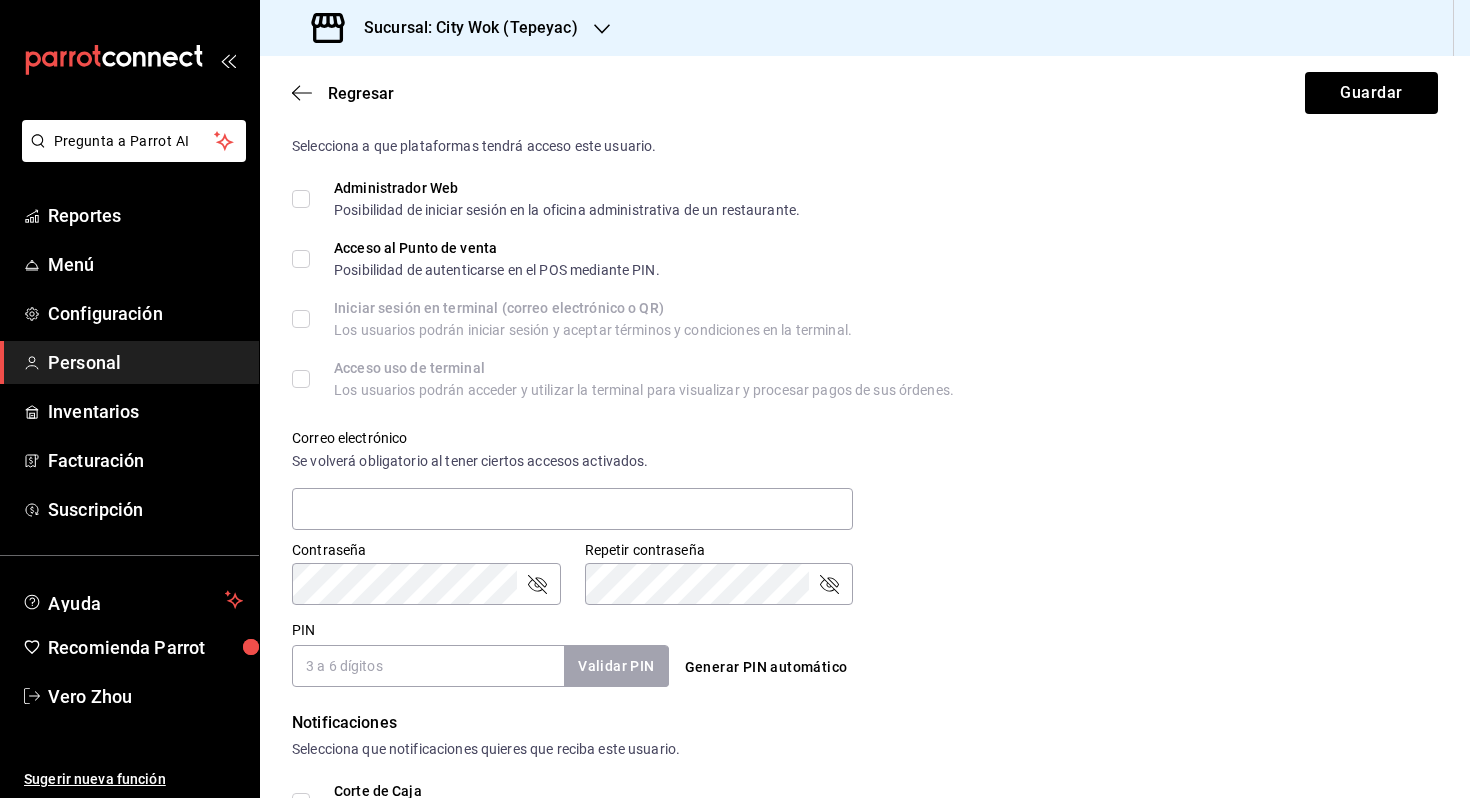 scroll, scrollTop: 740, scrollLeft: 0, axis: vertical 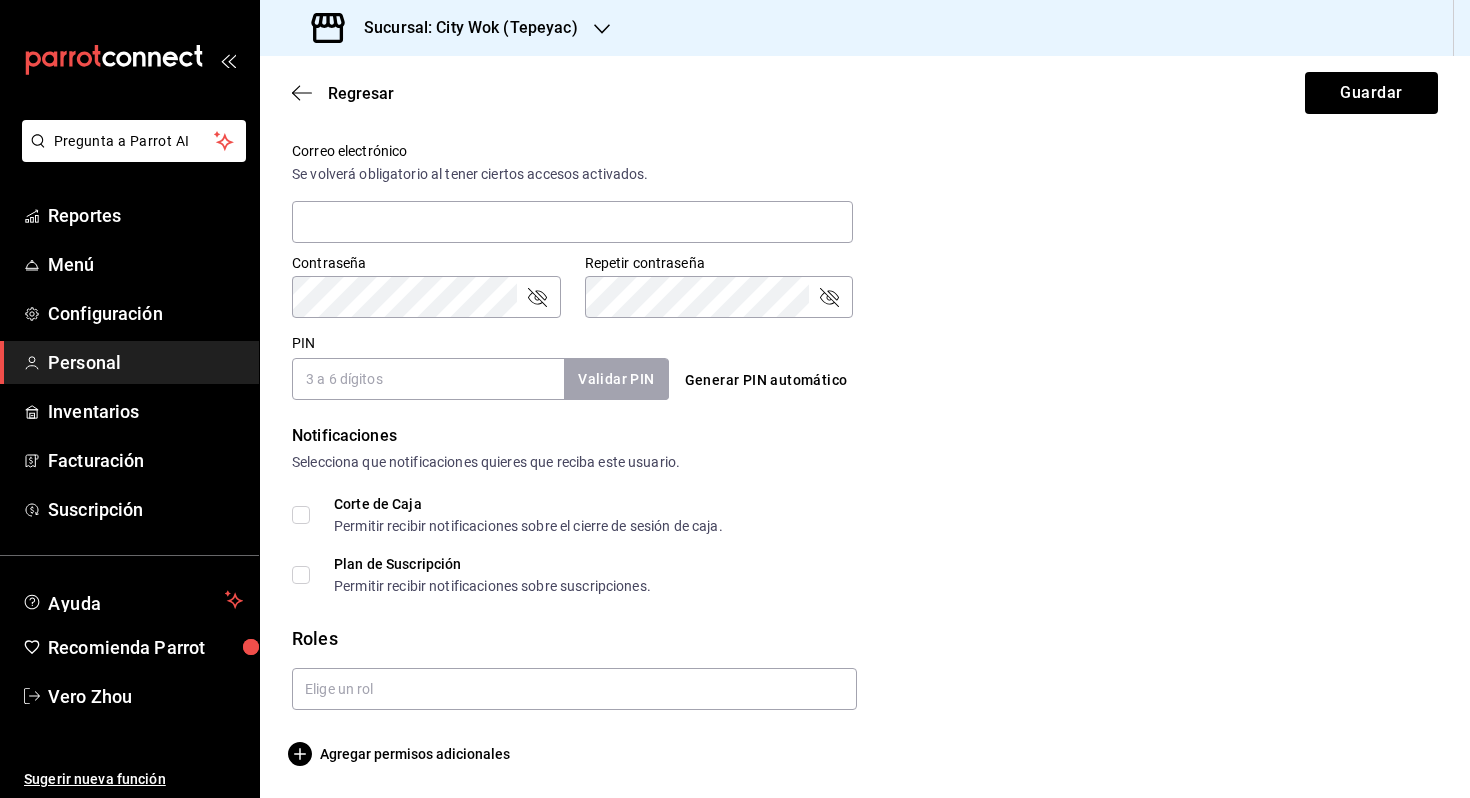click on "PIN" at bounding box center [428, 379] 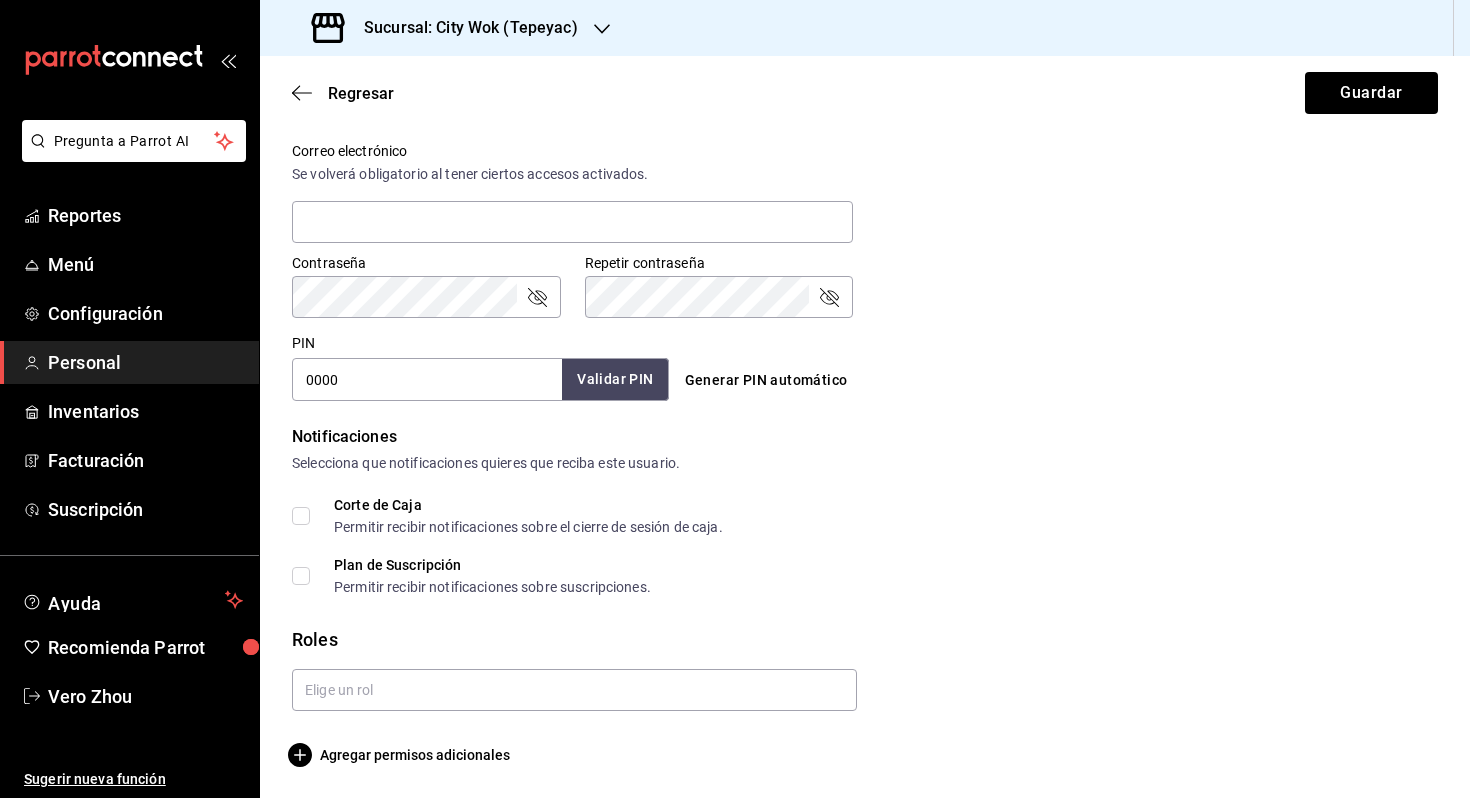 click on "Validar PIN" at bounding box center (615, 379) 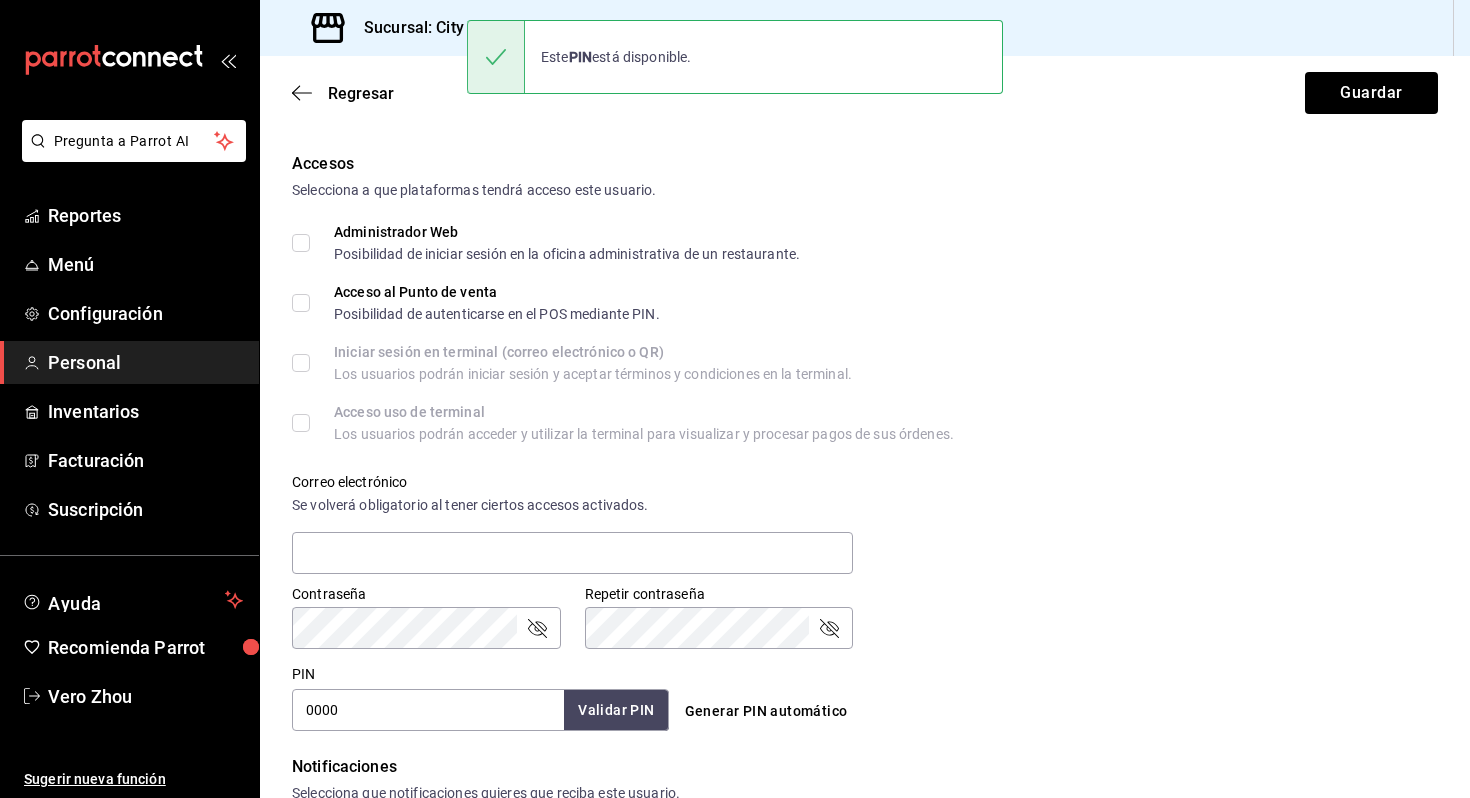 scroll, scrollTop: 492, scrollLeft: 0, axis: vertical 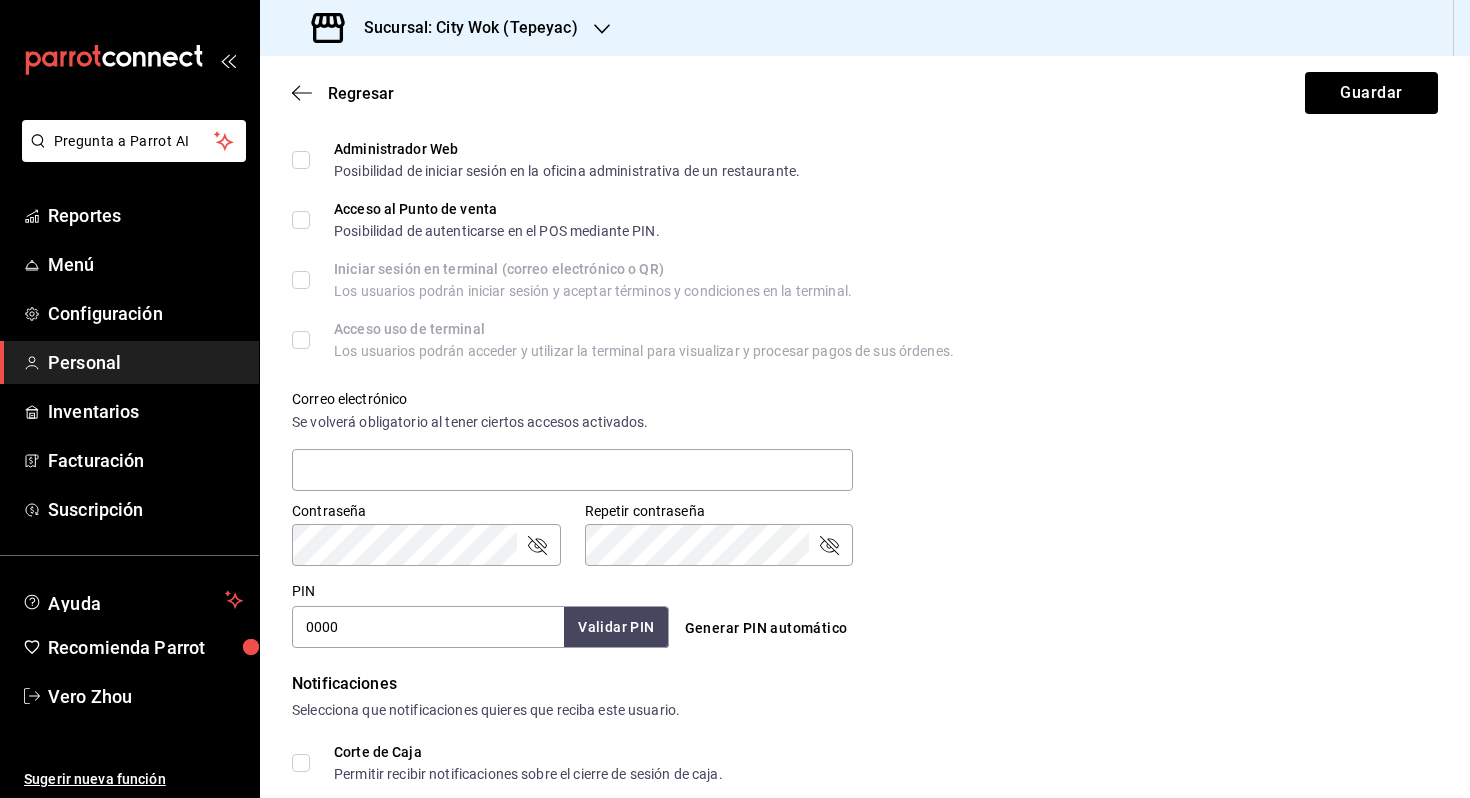 click on "0000" at bounding box center (428, 627) 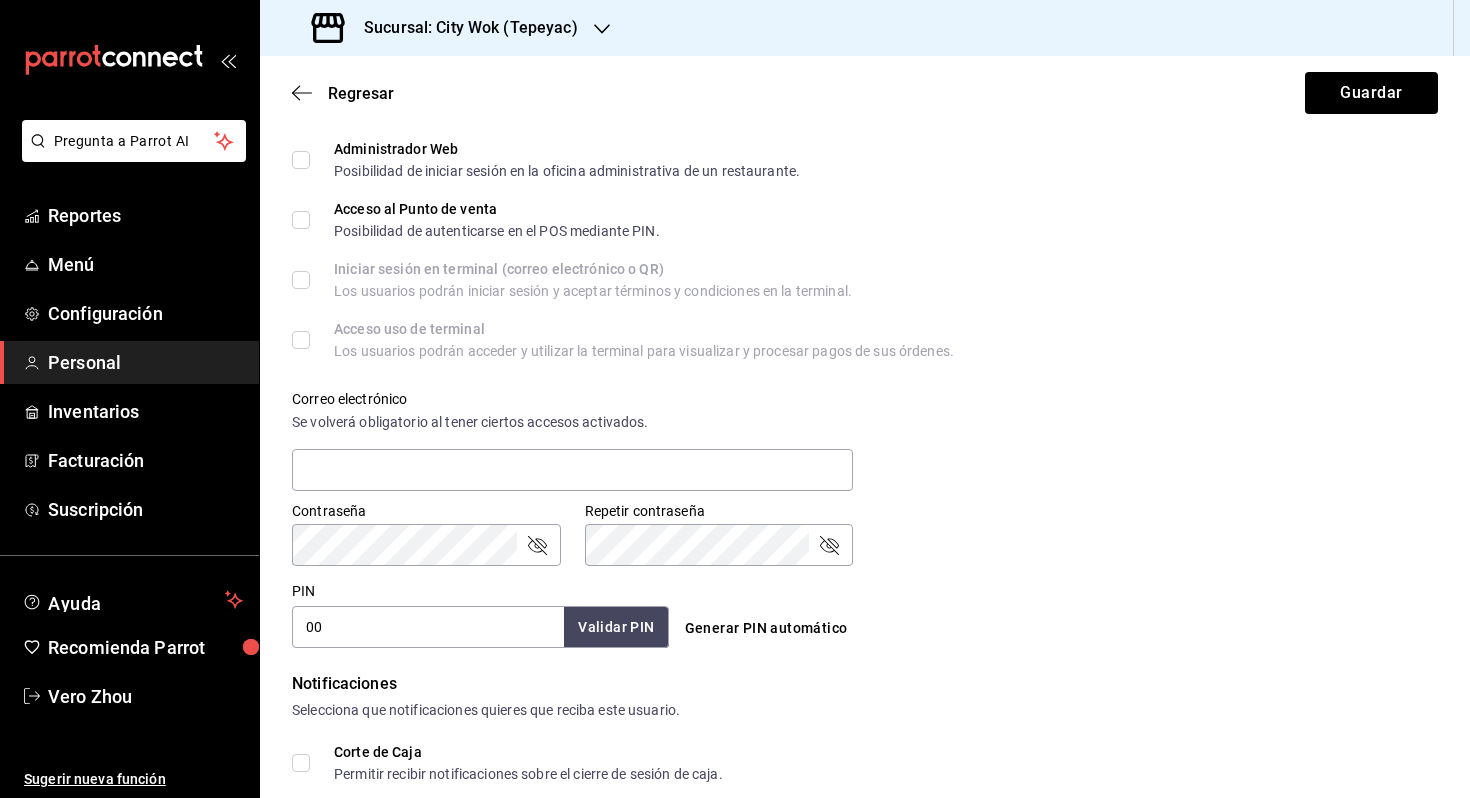 type on "0" 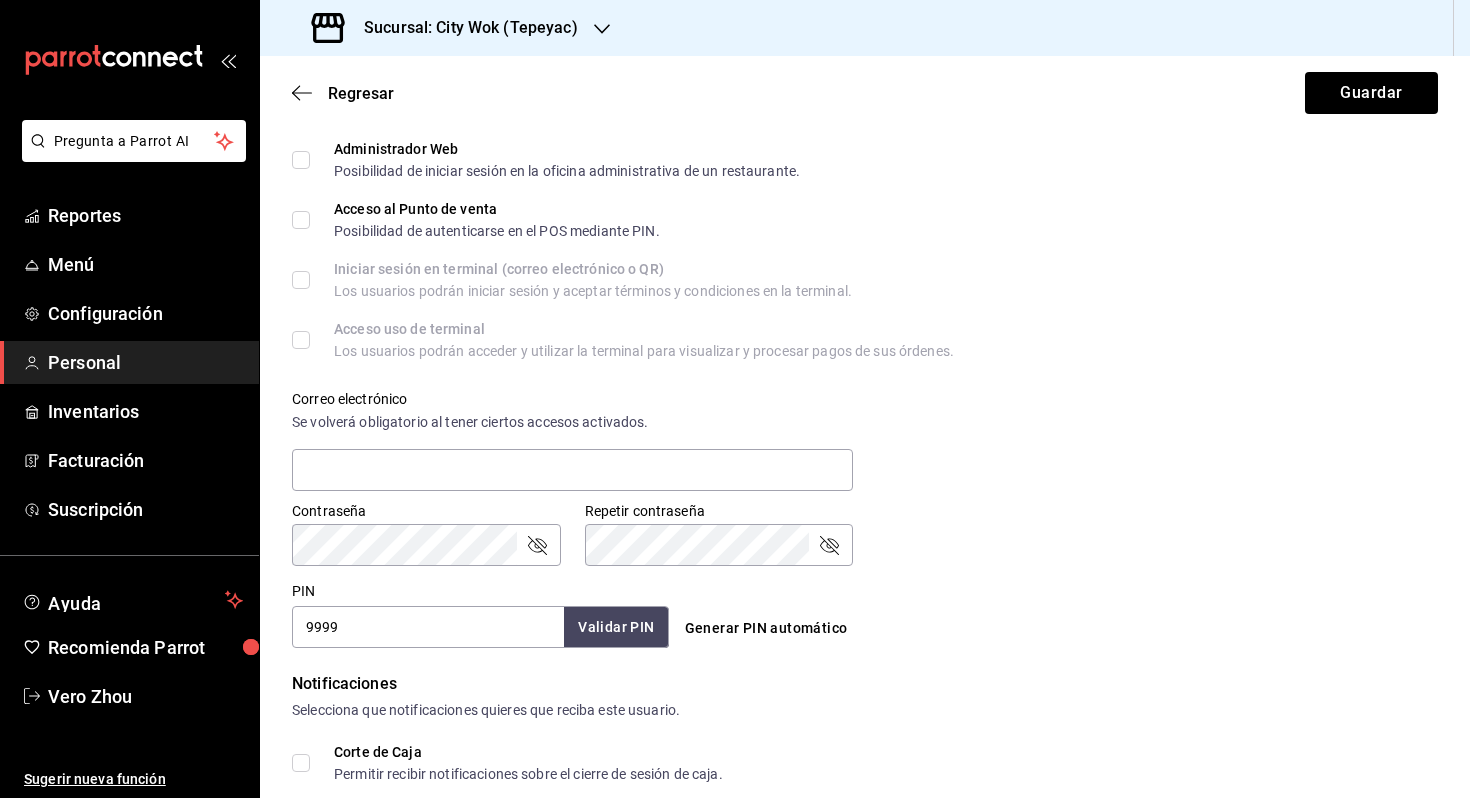 type on "9999" 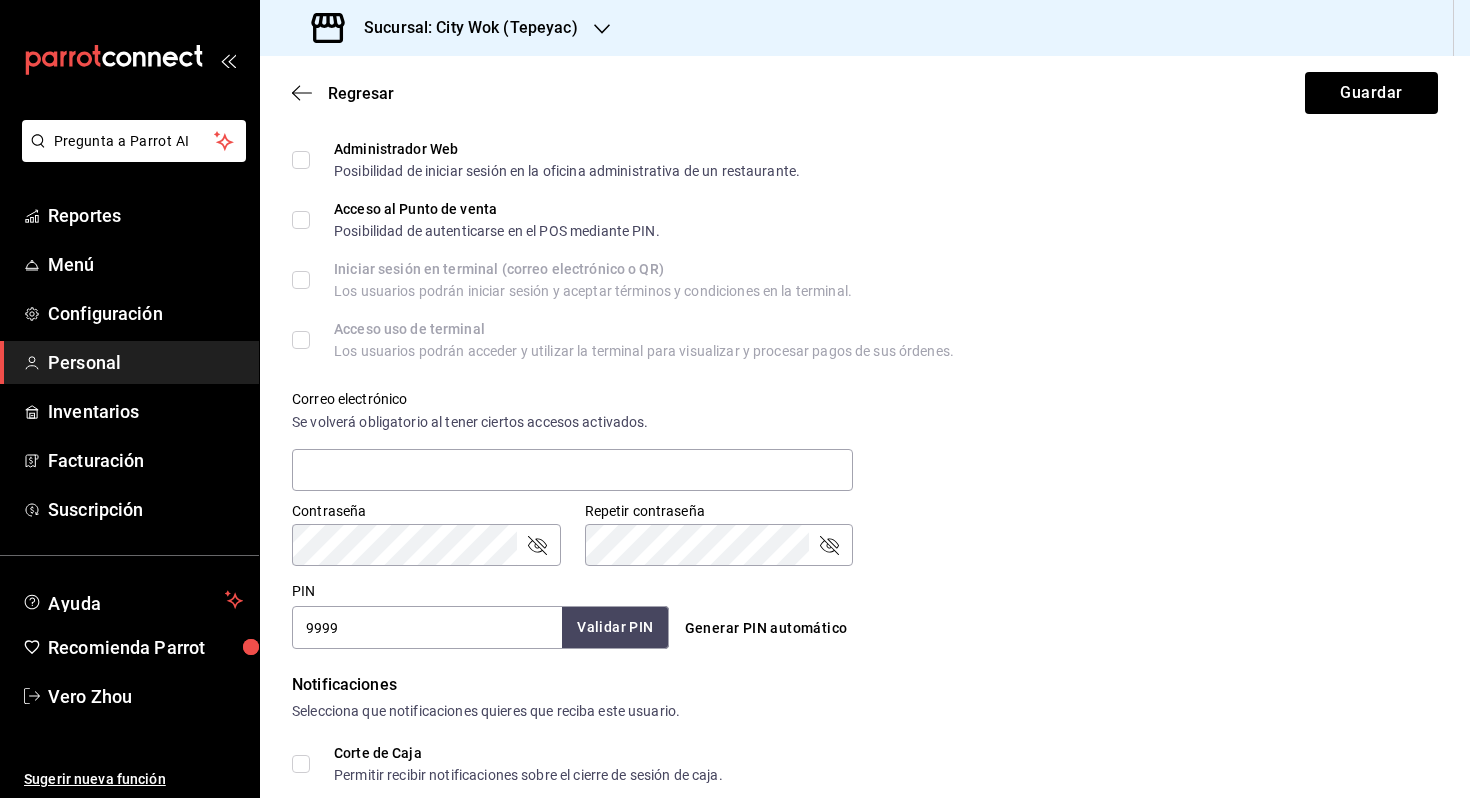 click on "Validar PIN" at bounding box center (615, 627) 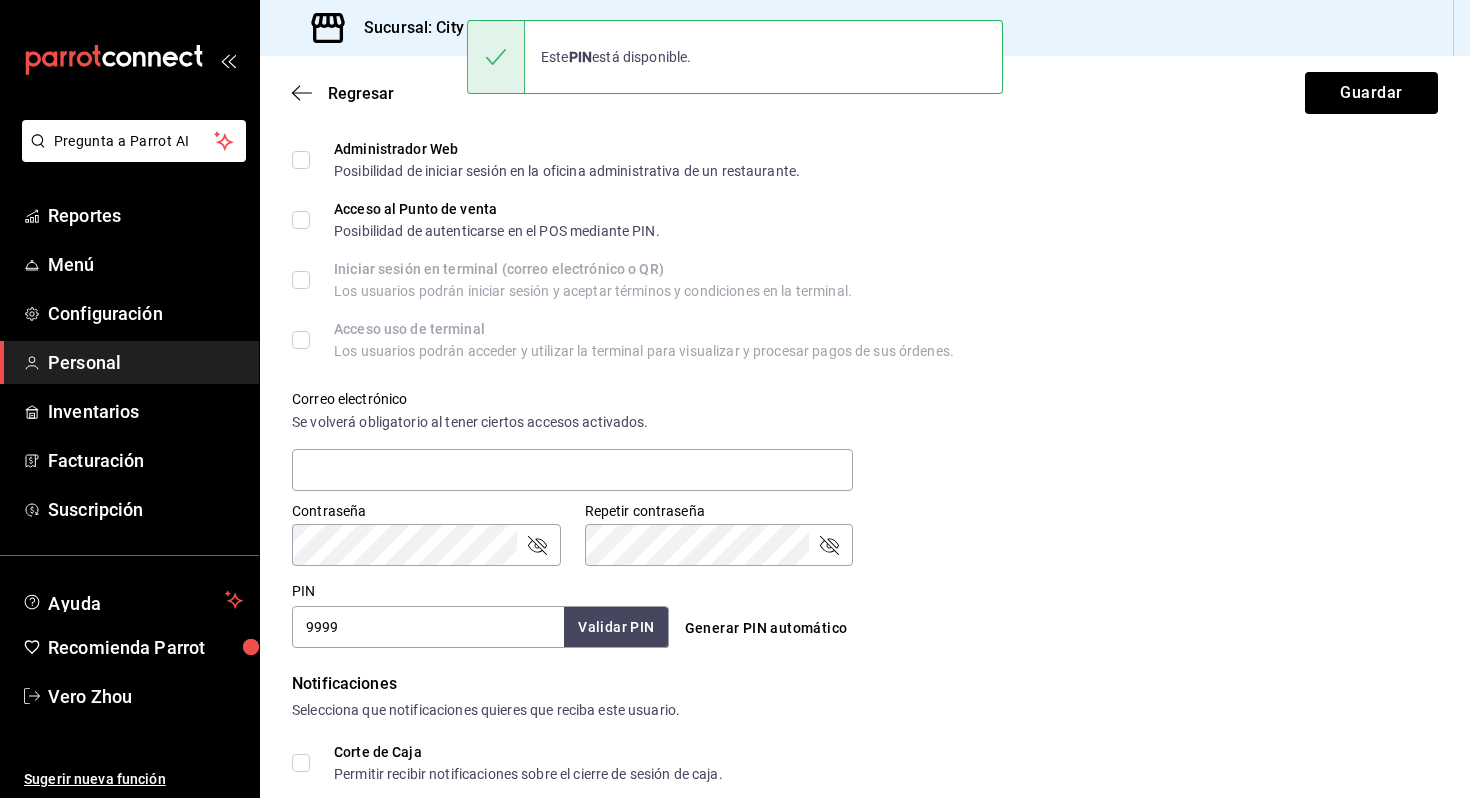 scroll, scrollTop: 740, scrollLeft: 0, axis: vertical 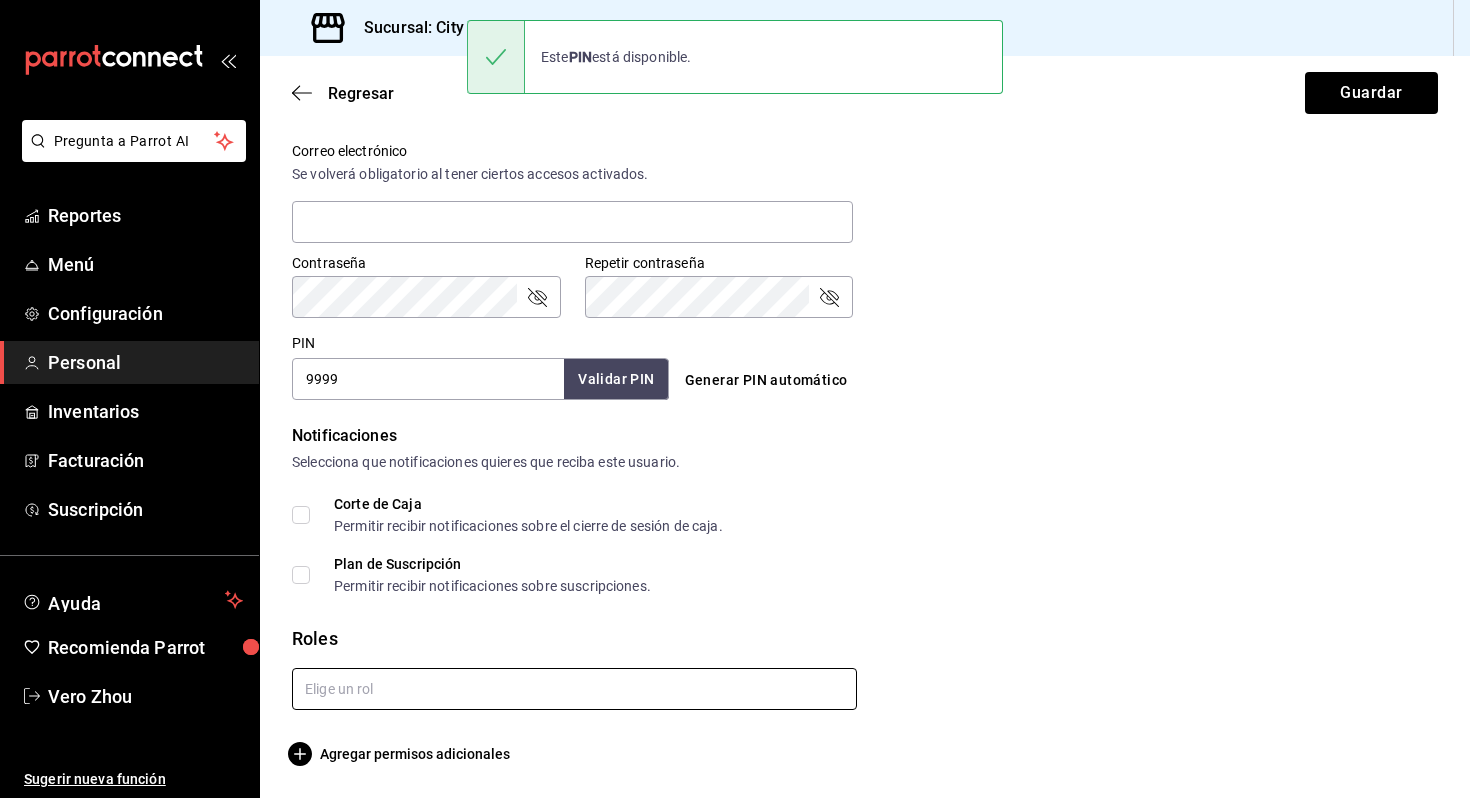 click at bounding box center [574, 689] 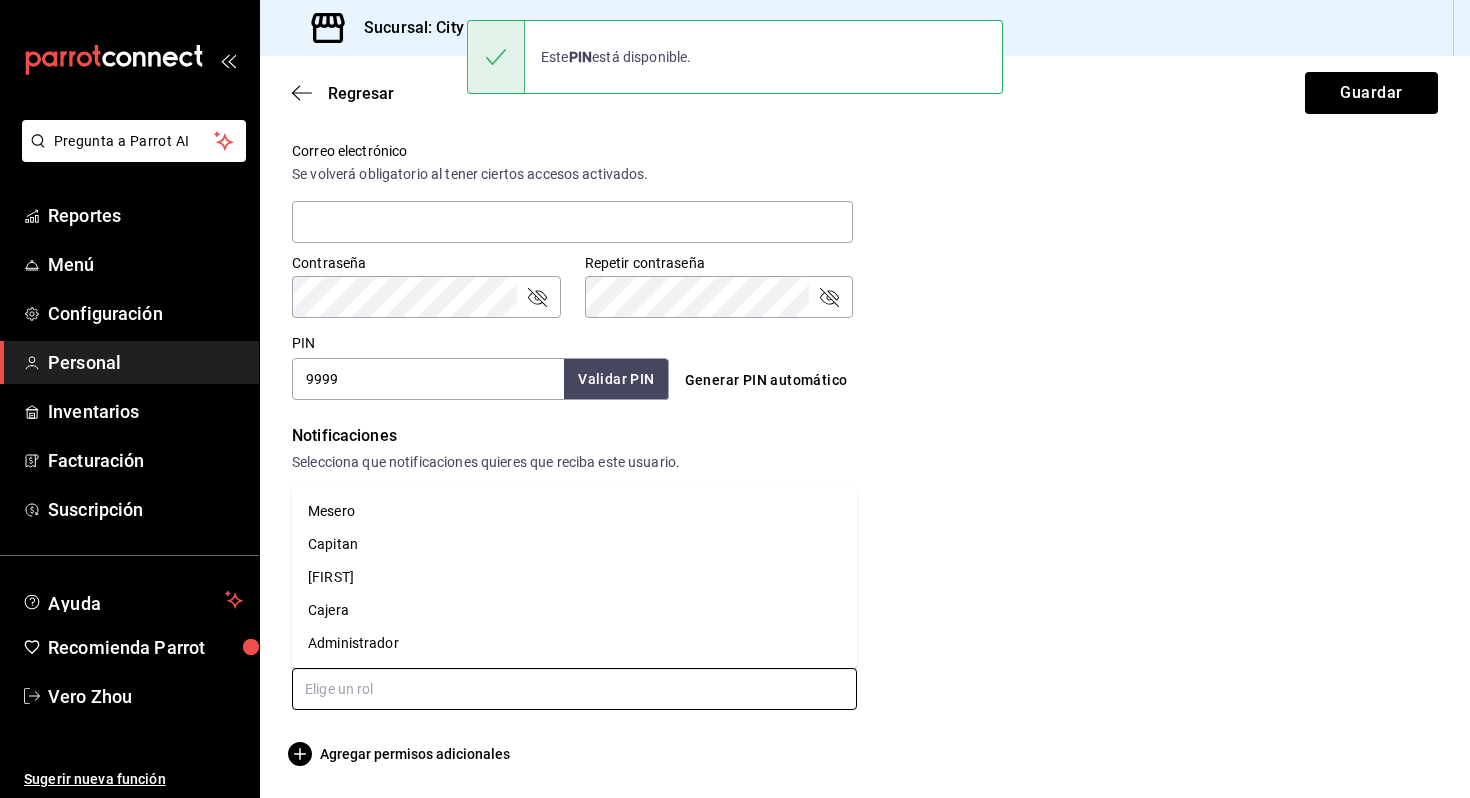 click on "Mesero" at bounding box center (574, 511) 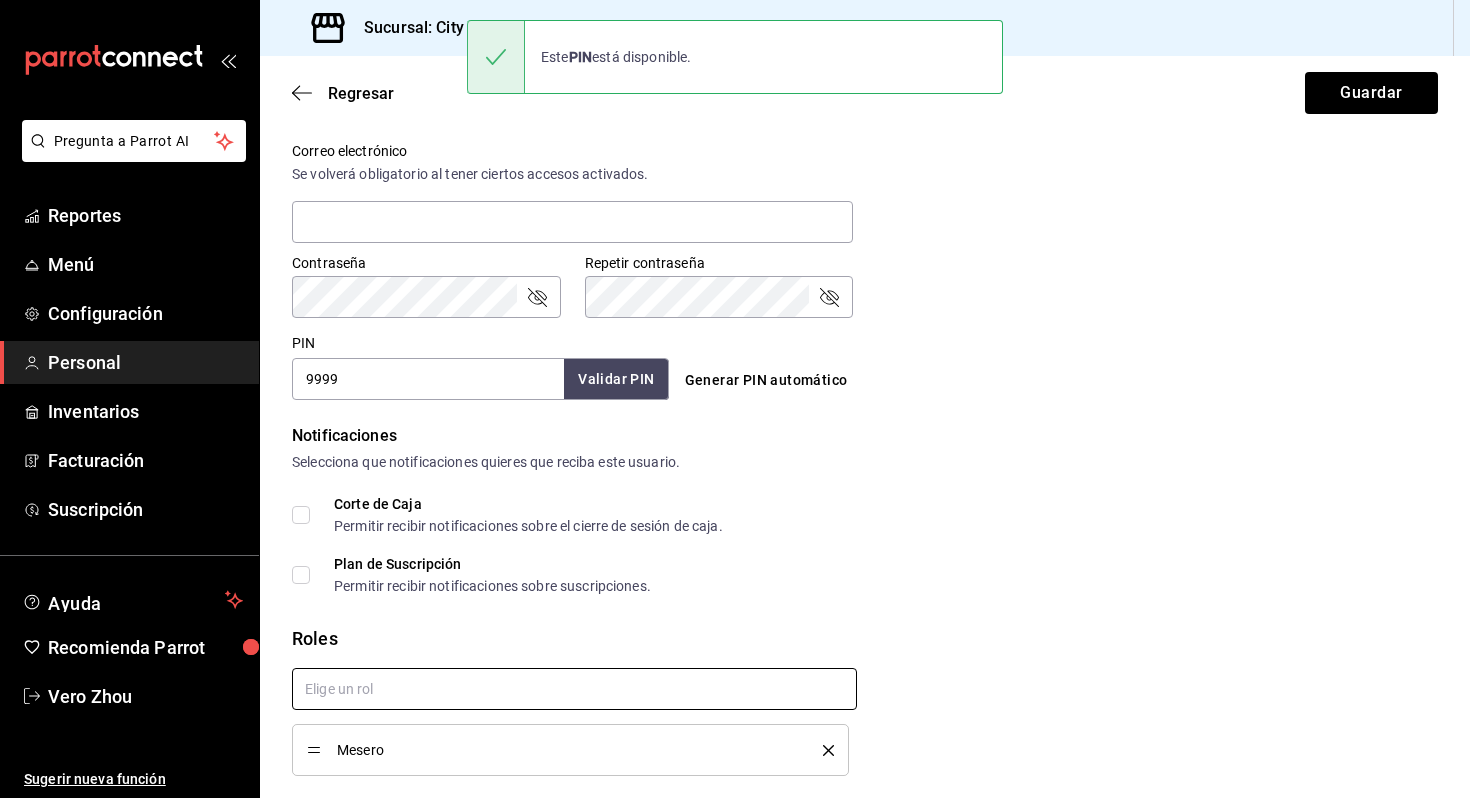checkbox on "true" 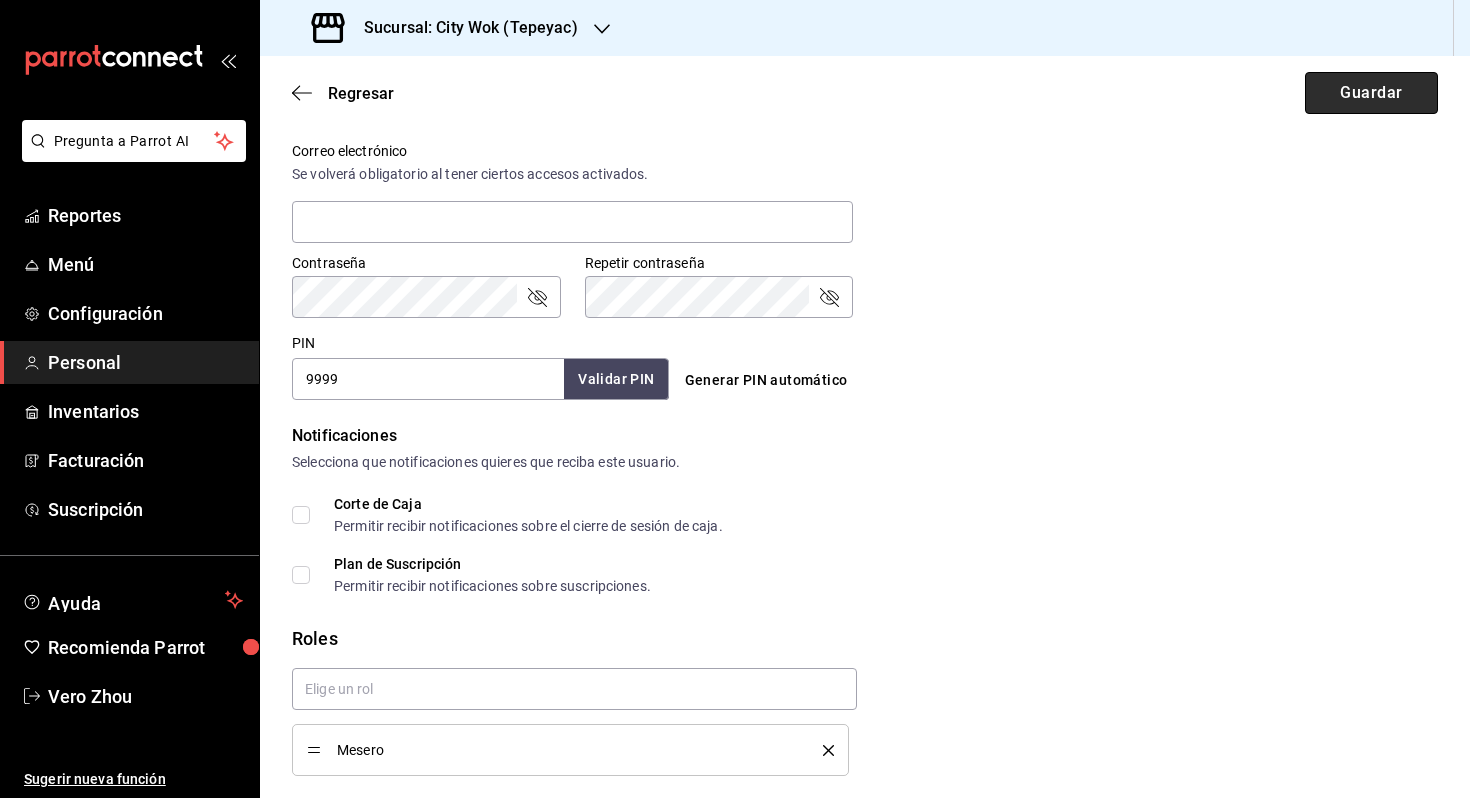 click on "Guardar" at bounding box center [1371, 93] 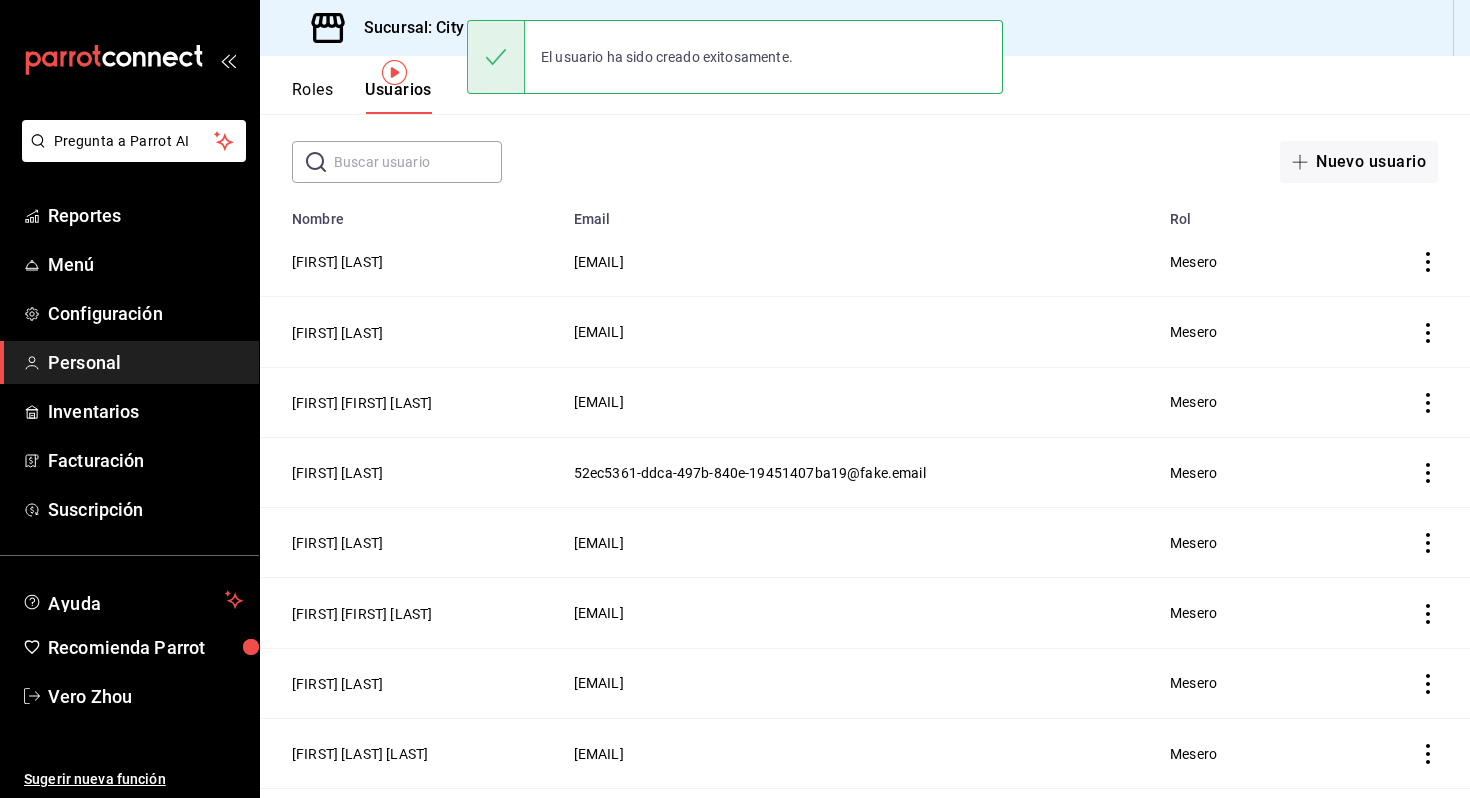 scroll, scrollTop: 0, scrollLeft: 0, axis: both 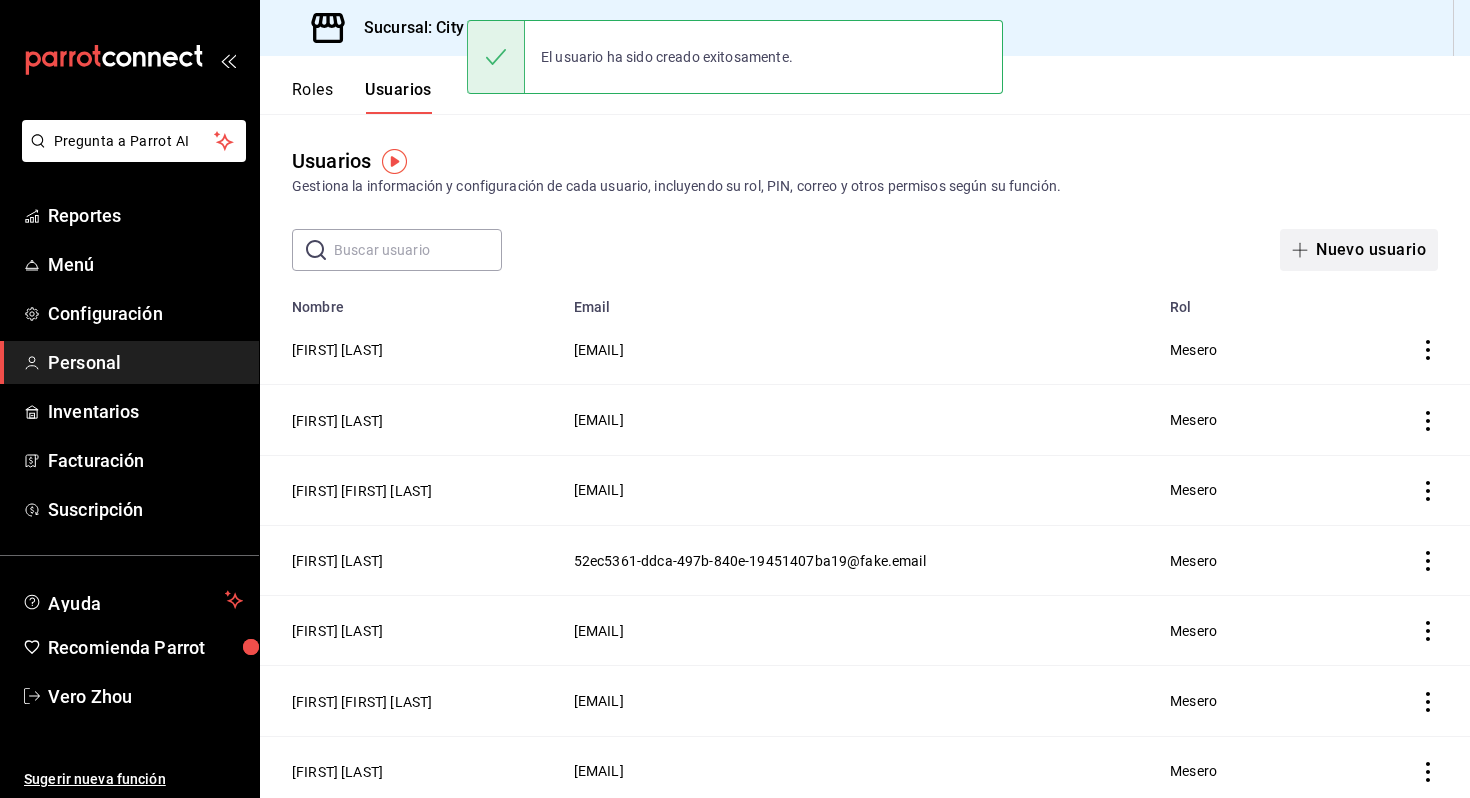click on "Nuevo usuario" at bounding box center (1359, 250) 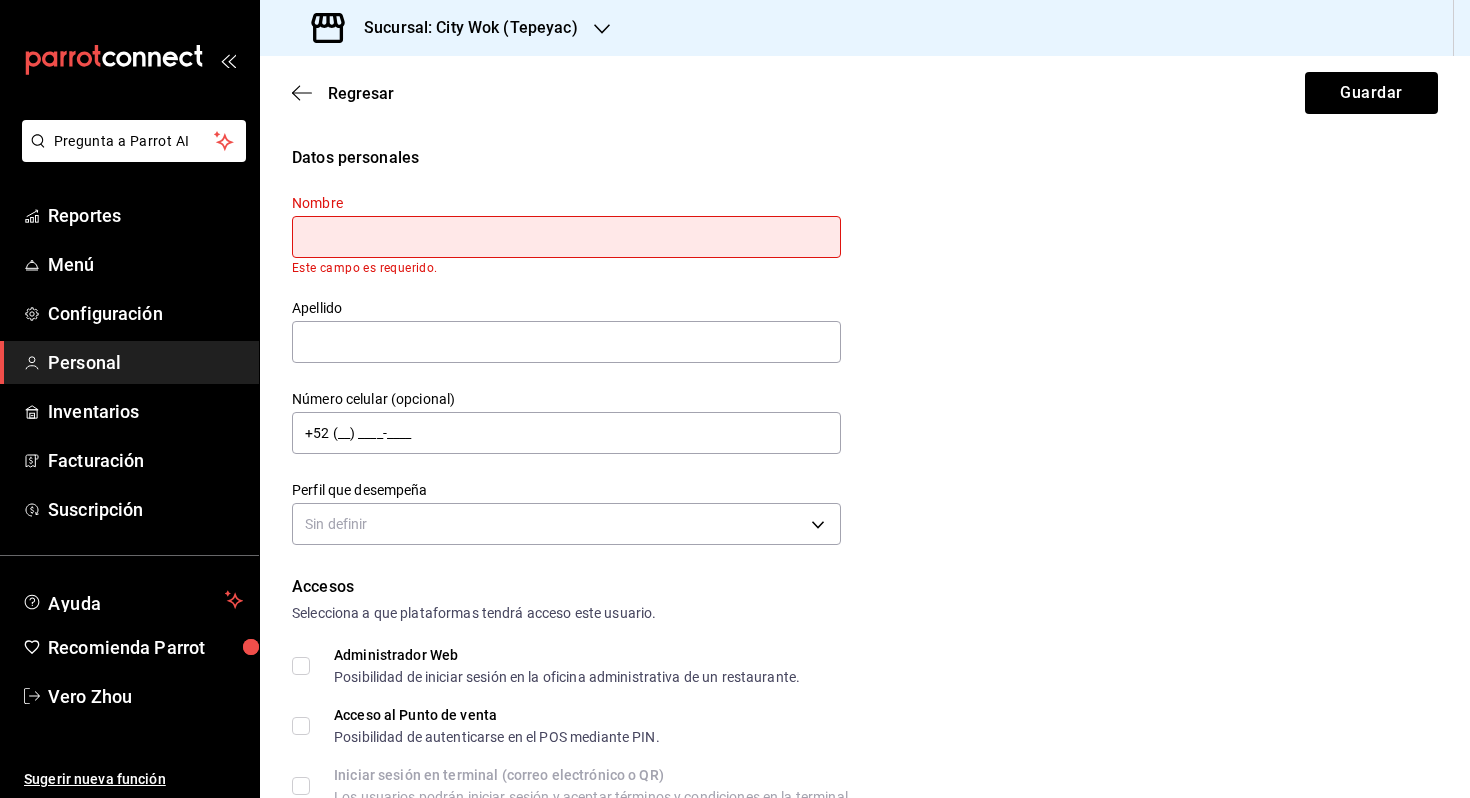 click at bounding box center (566, 237) 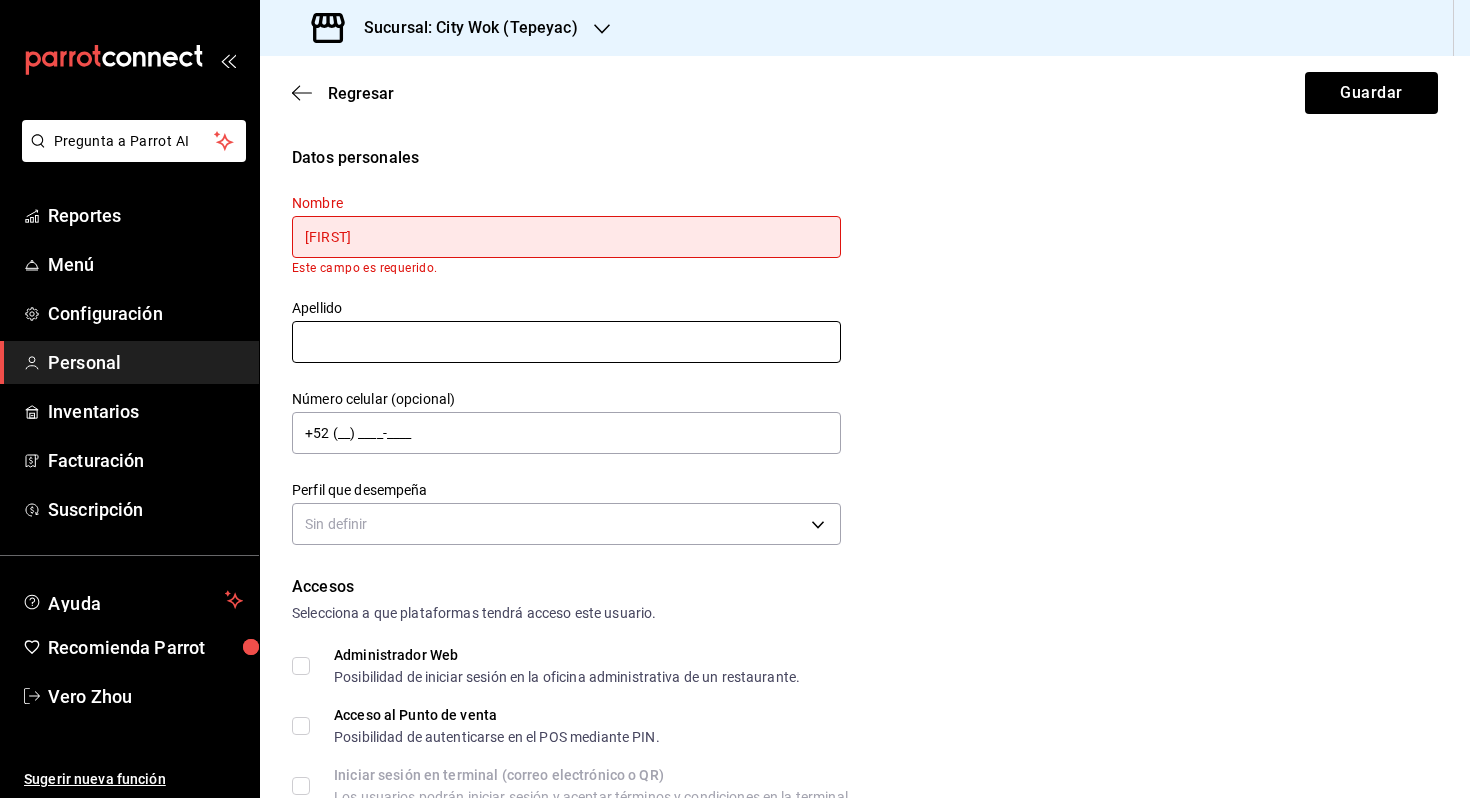 type on "[FIRST]" 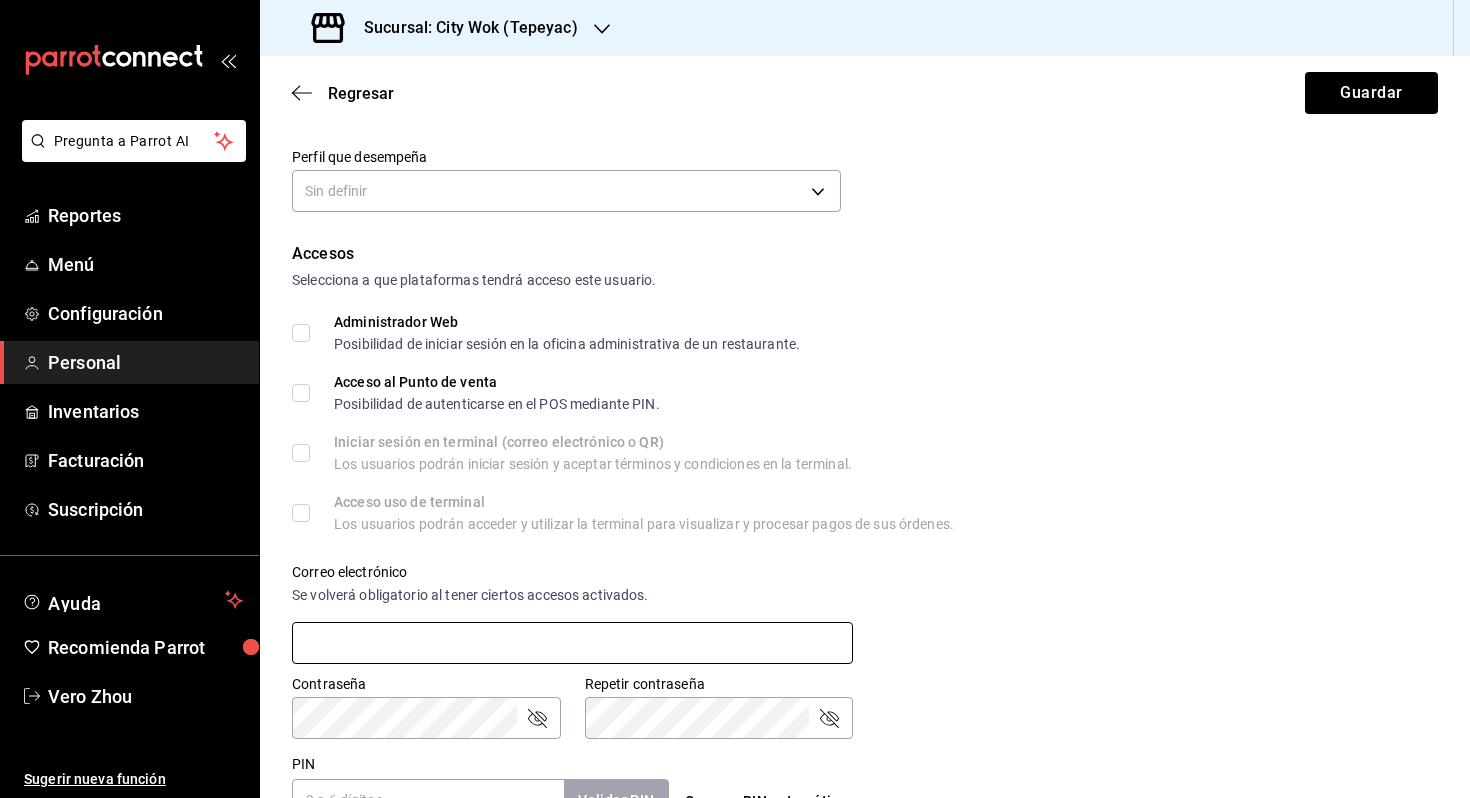 scroll, scrollTop: 740, scrollLeft: 0, axis: vertical 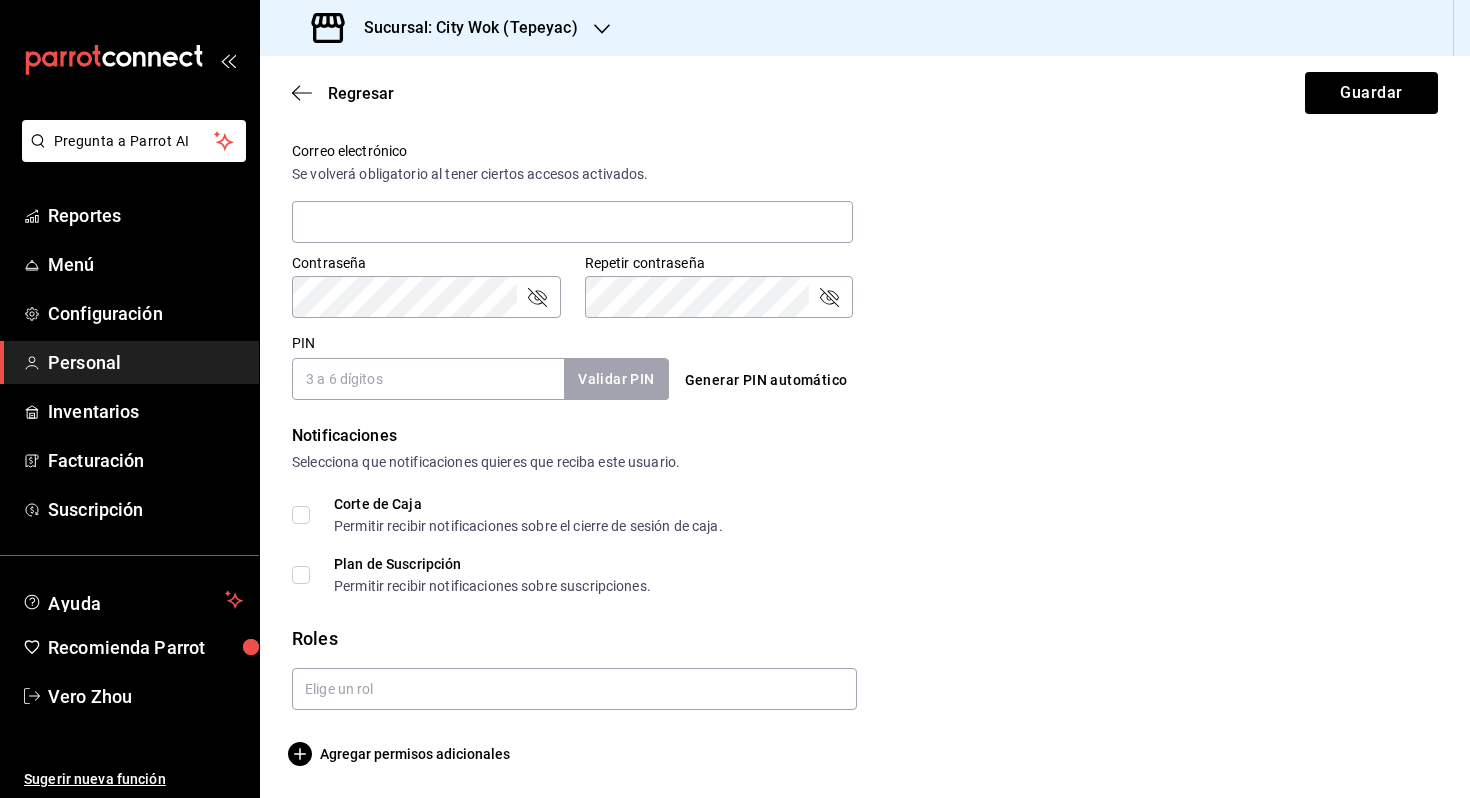 type on "[LAST] [LAST]" 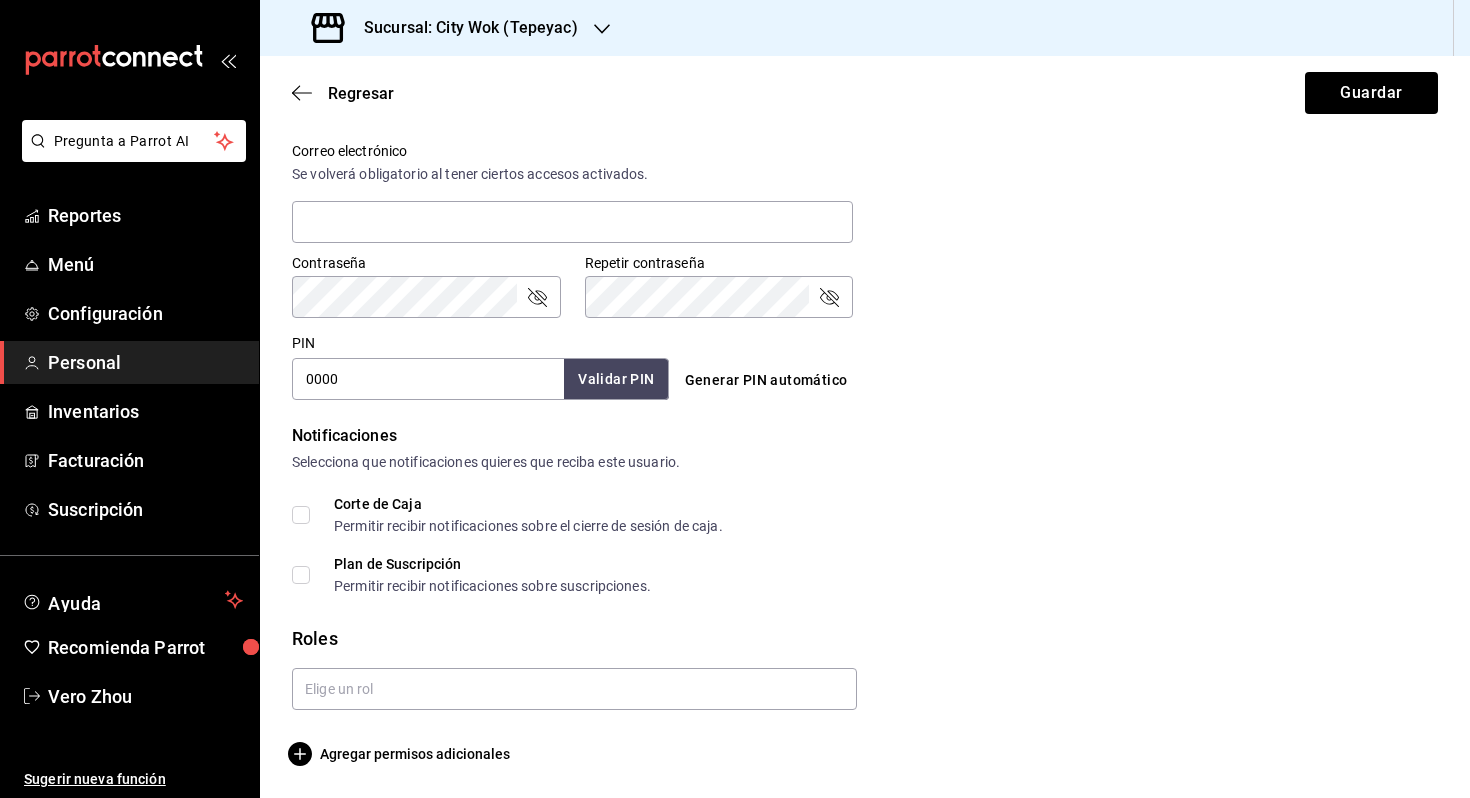 type on "0000" 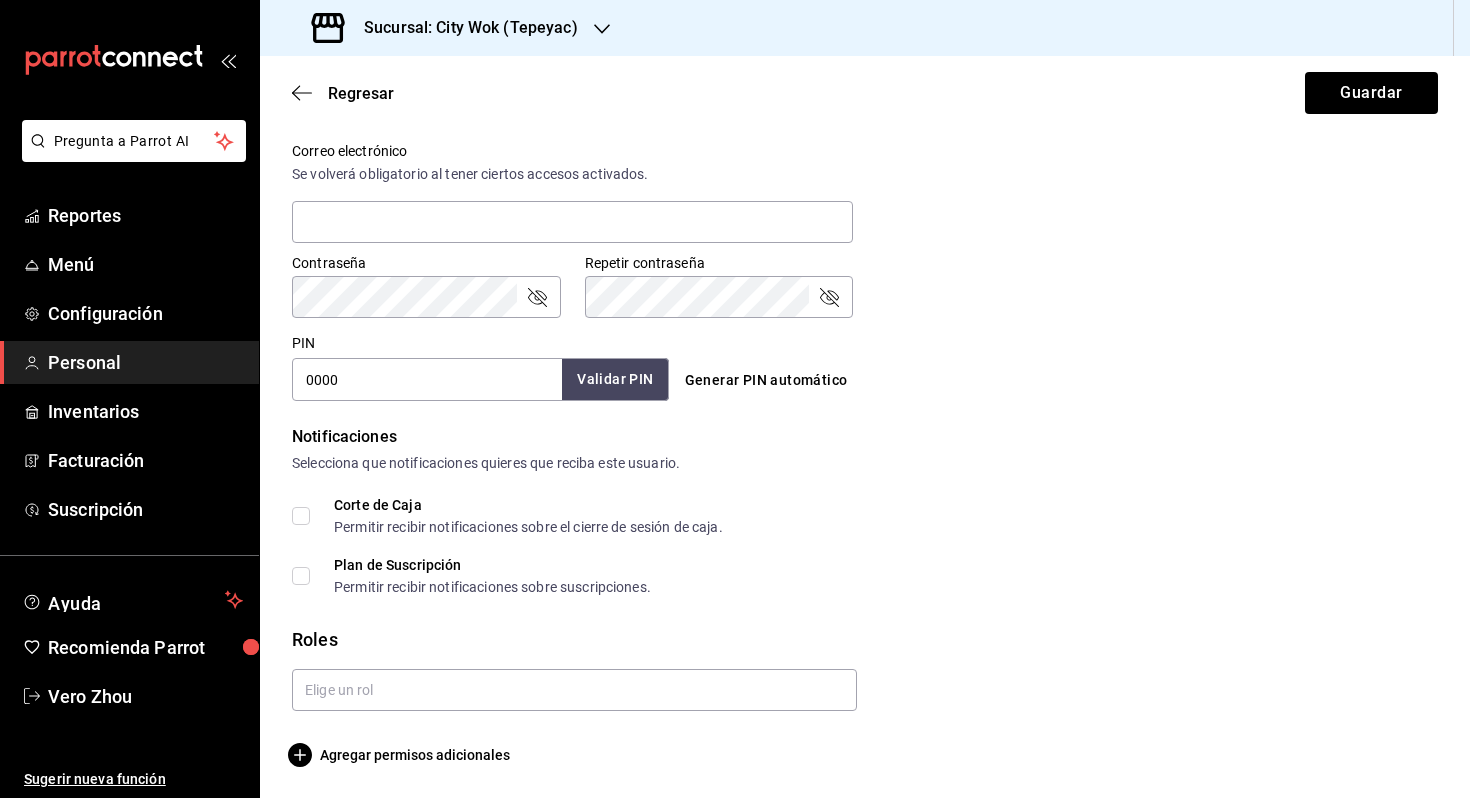 click on "Validar PIN" at bounding box center [615, 379] 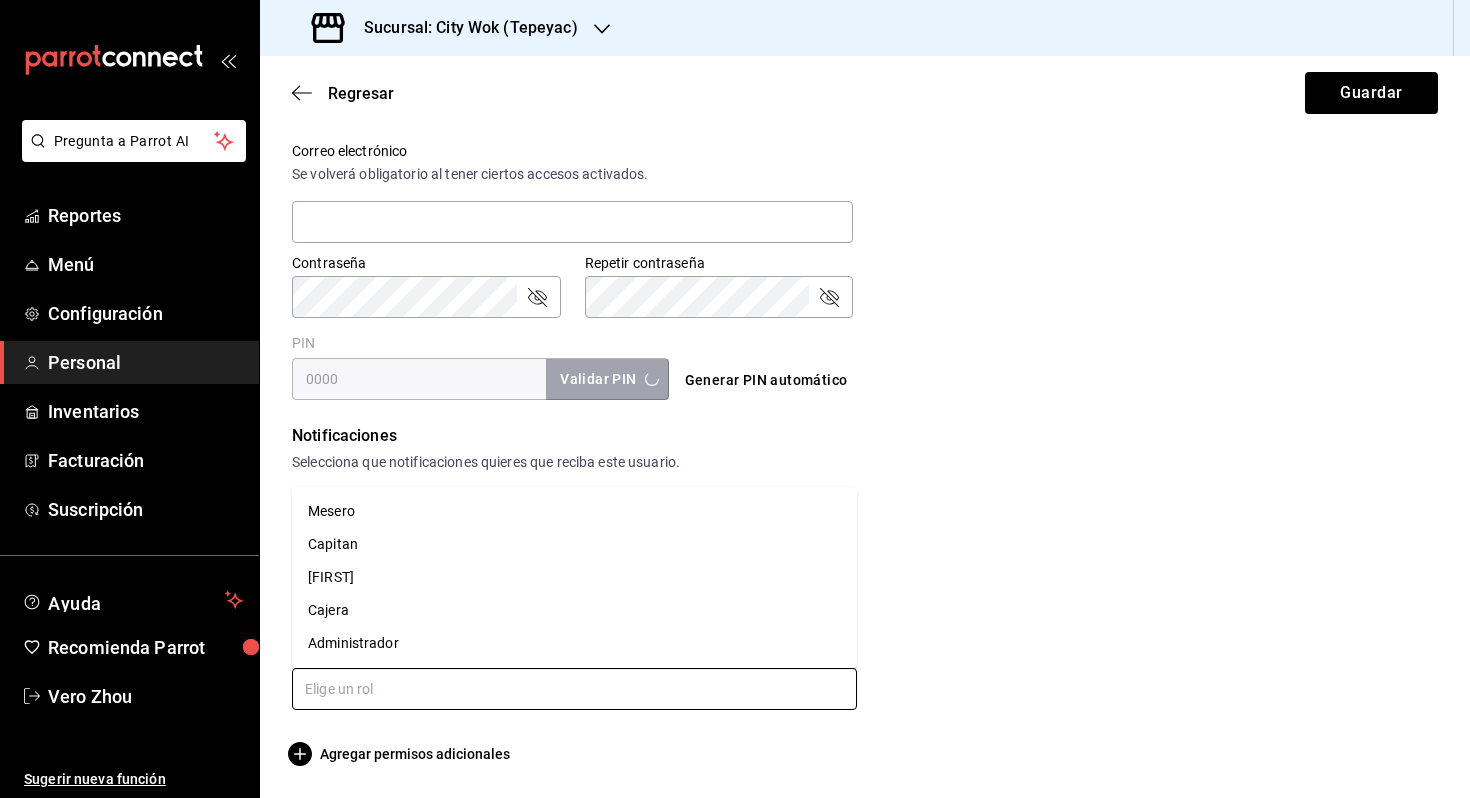 click at bounding box center (574, 689) 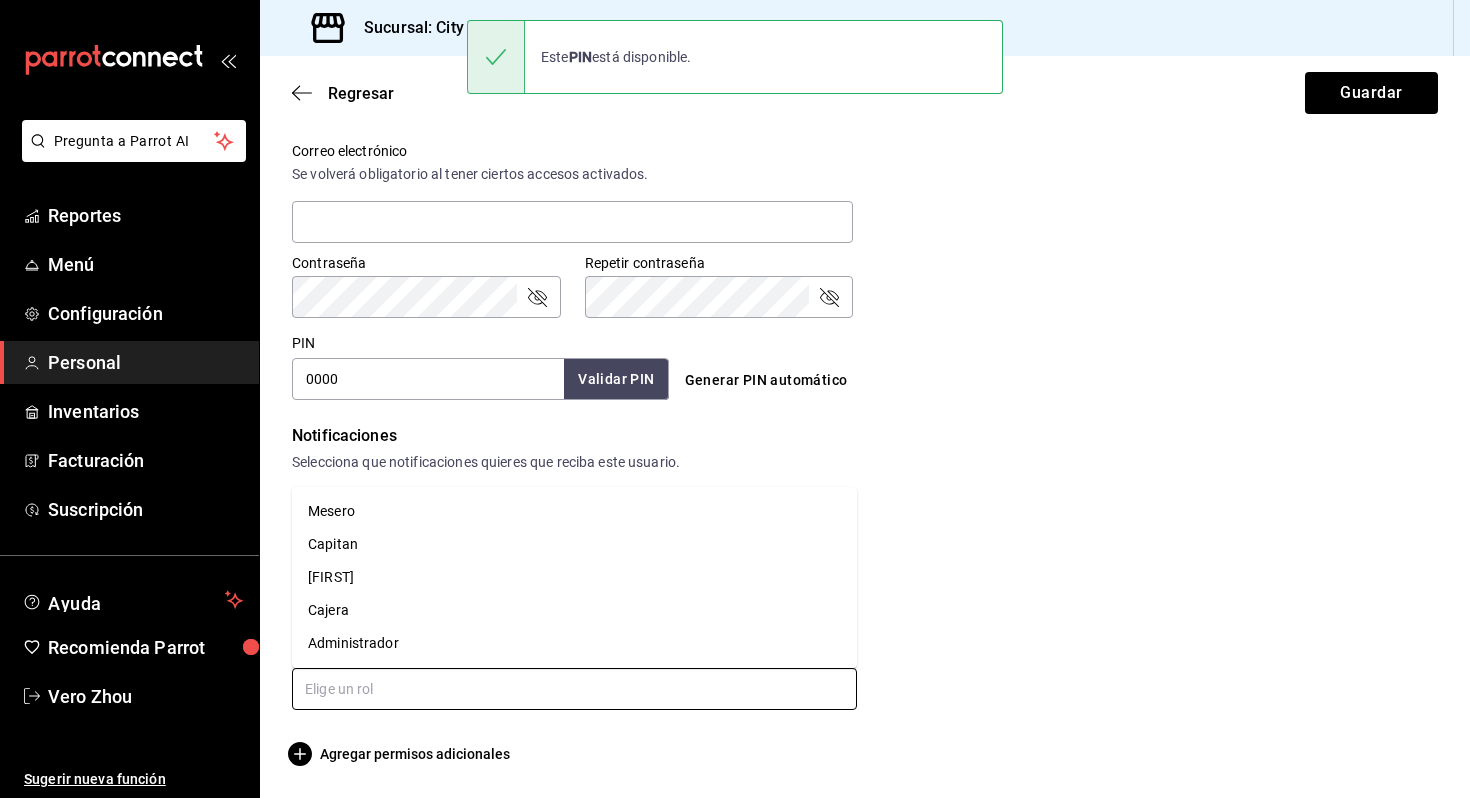 click on "Mesero" at bounding box center [574, 511] 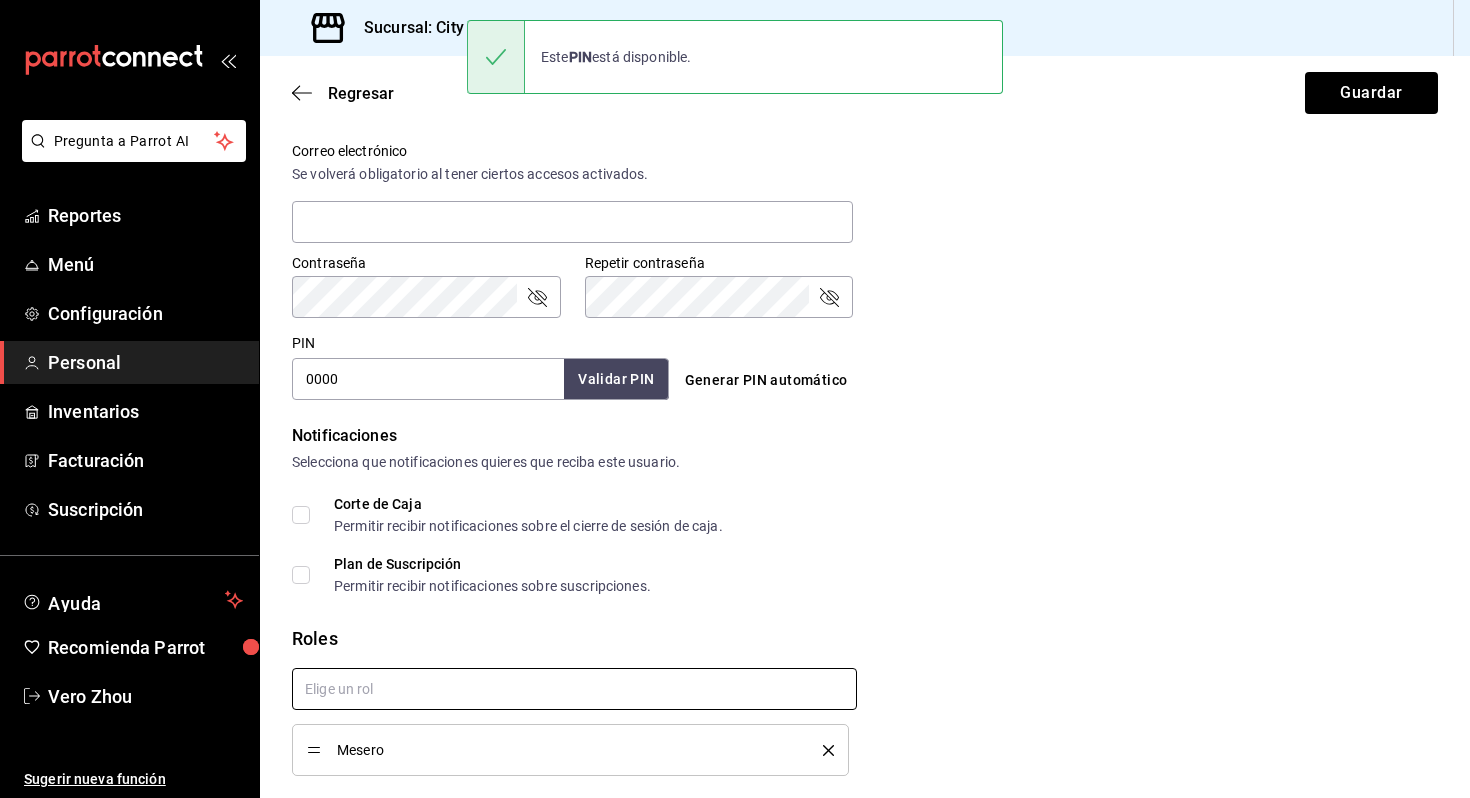 checkbox on "true" 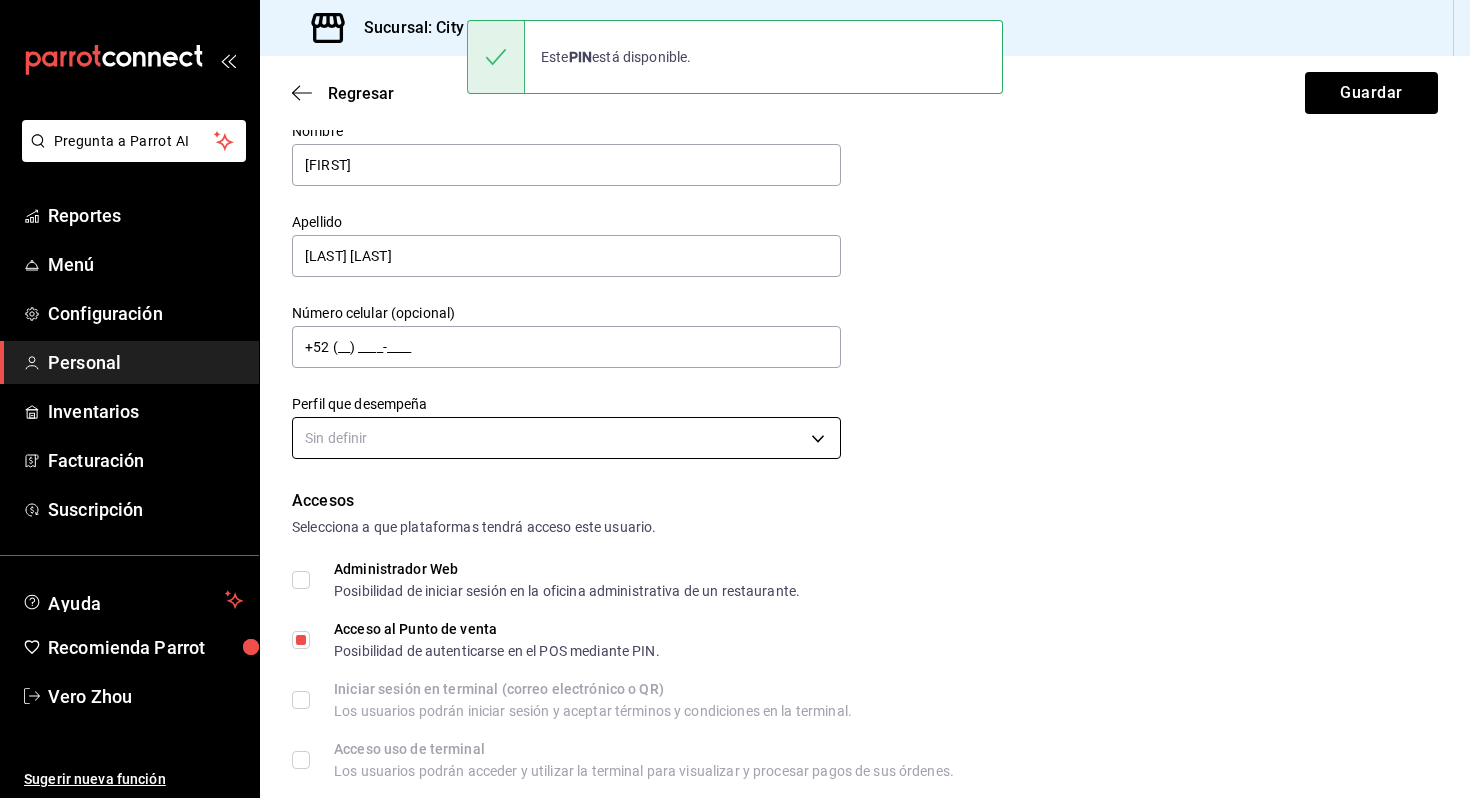 scroll, scrollTop: 21, scrollLeft: 0, axis: vertical 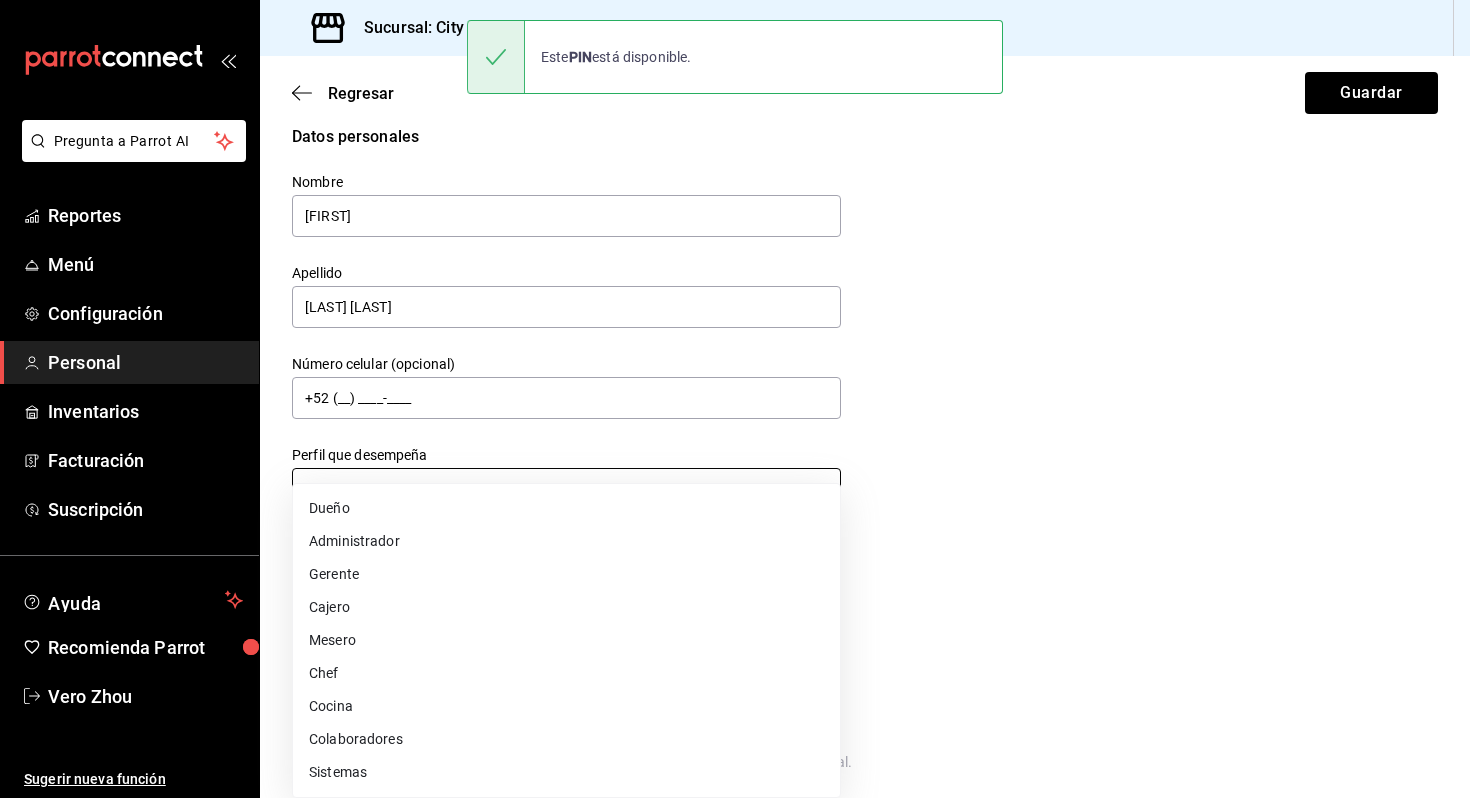 click on "Nombre [FIRST] Apellido [FIRST] [LAST] Número celular (opcional) +52 (__) ____-____ Perfil que desempeña Sin definir Accesos Selecciona a que plataformas tendrá acceso este usuario. Administrador Web Posibilidad de iniciar sesión en la oficina administrativa de un restaurante.  Acceso al Punto de venta Posibilidad de autenticarse en el POS mediante PIN.  Iniciar sesión en terminal (correo electrónico o QR) Los usuarios podrán iniciar sesión y aceptar términos y condiciones en la terminal. Acceso uso de terminal Los usuarios podrán acceder y utilizar la terminal para visualizar y procesar pagos de sus órdenes. Correo electrónico Se volverá obligatorio al tener ciertos accesos activados. Contraseña Contraseña Repetir contraseña Repetir contraseña PIN 0000 ​ PIN" at bounding box center (735, 399) 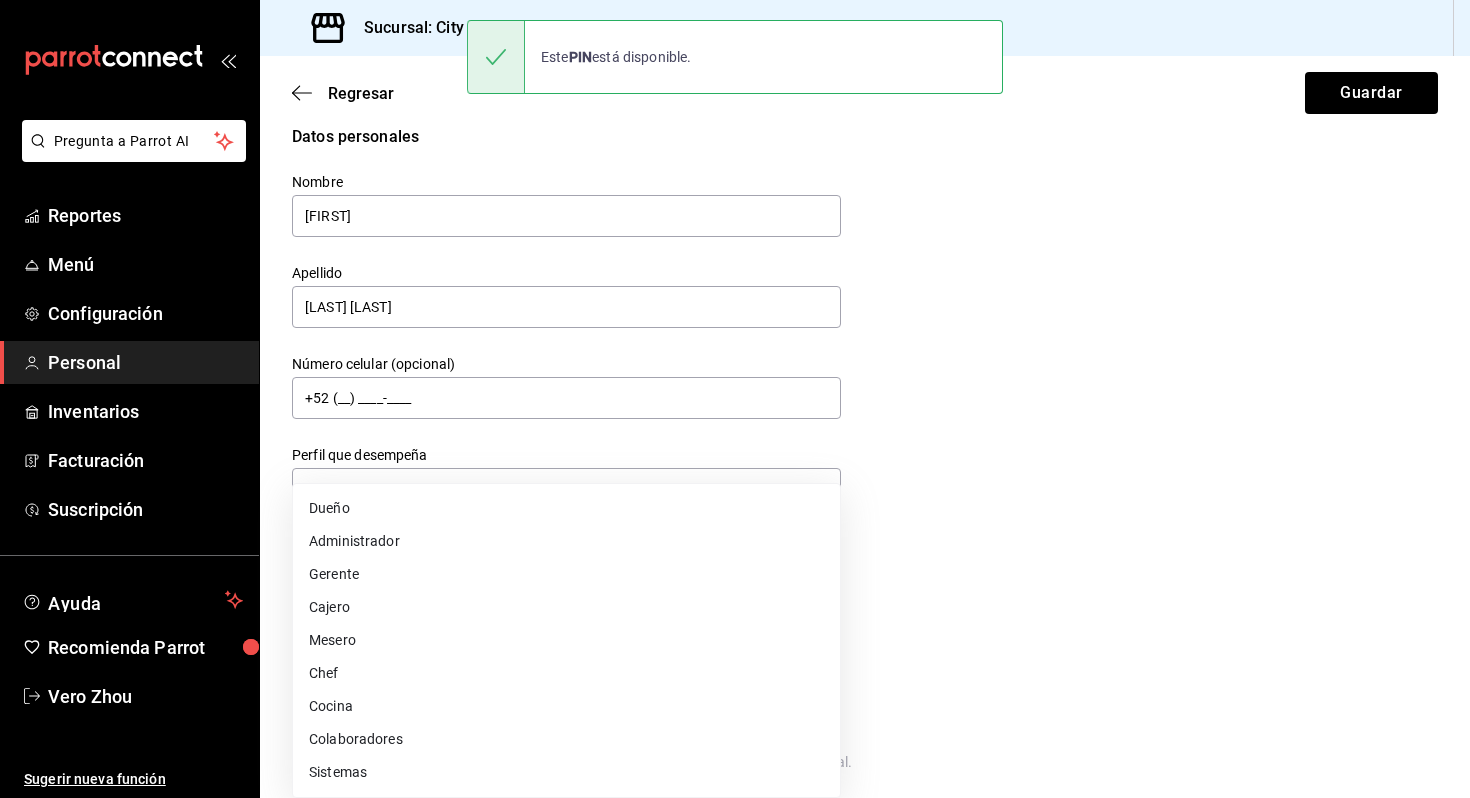 type 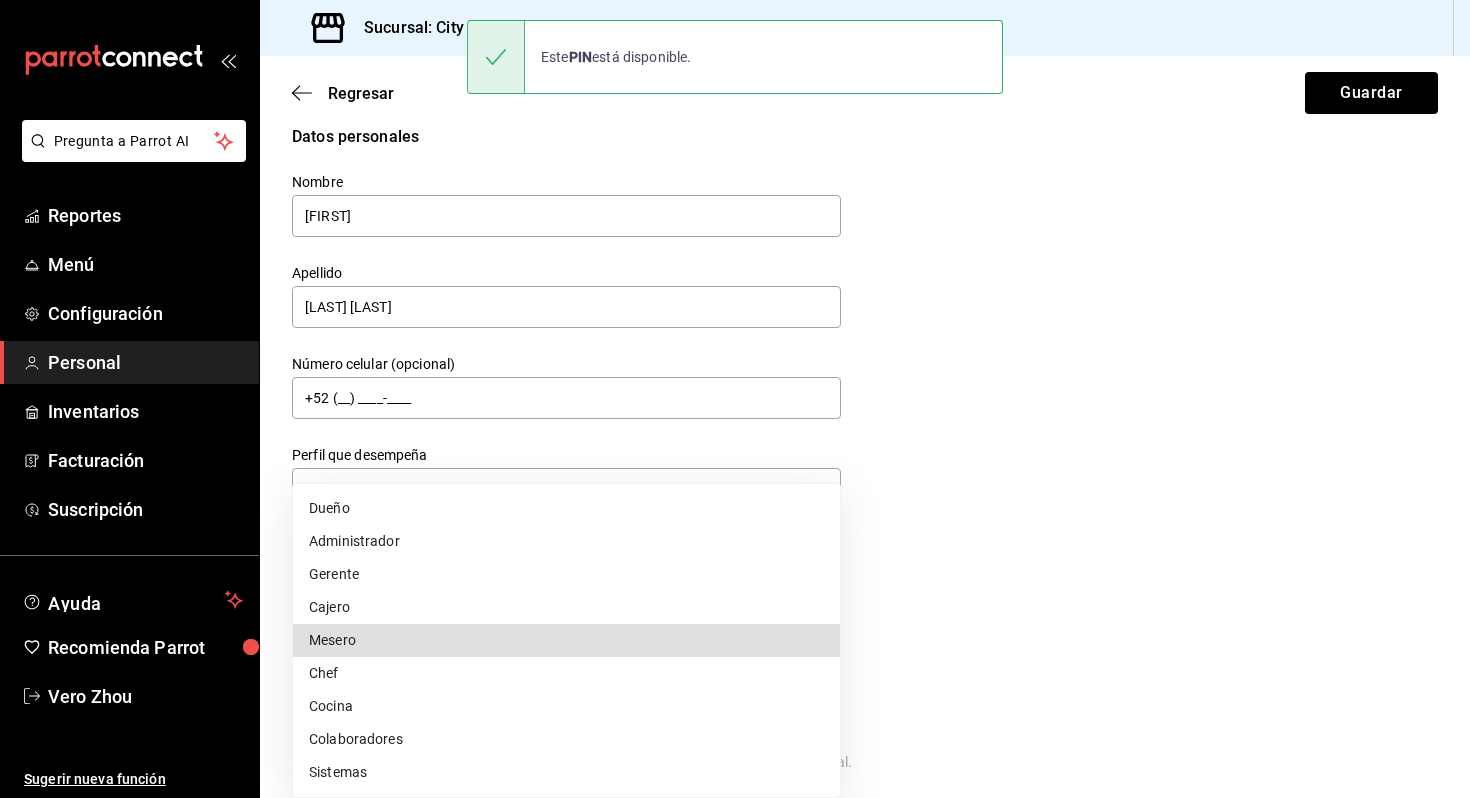 type 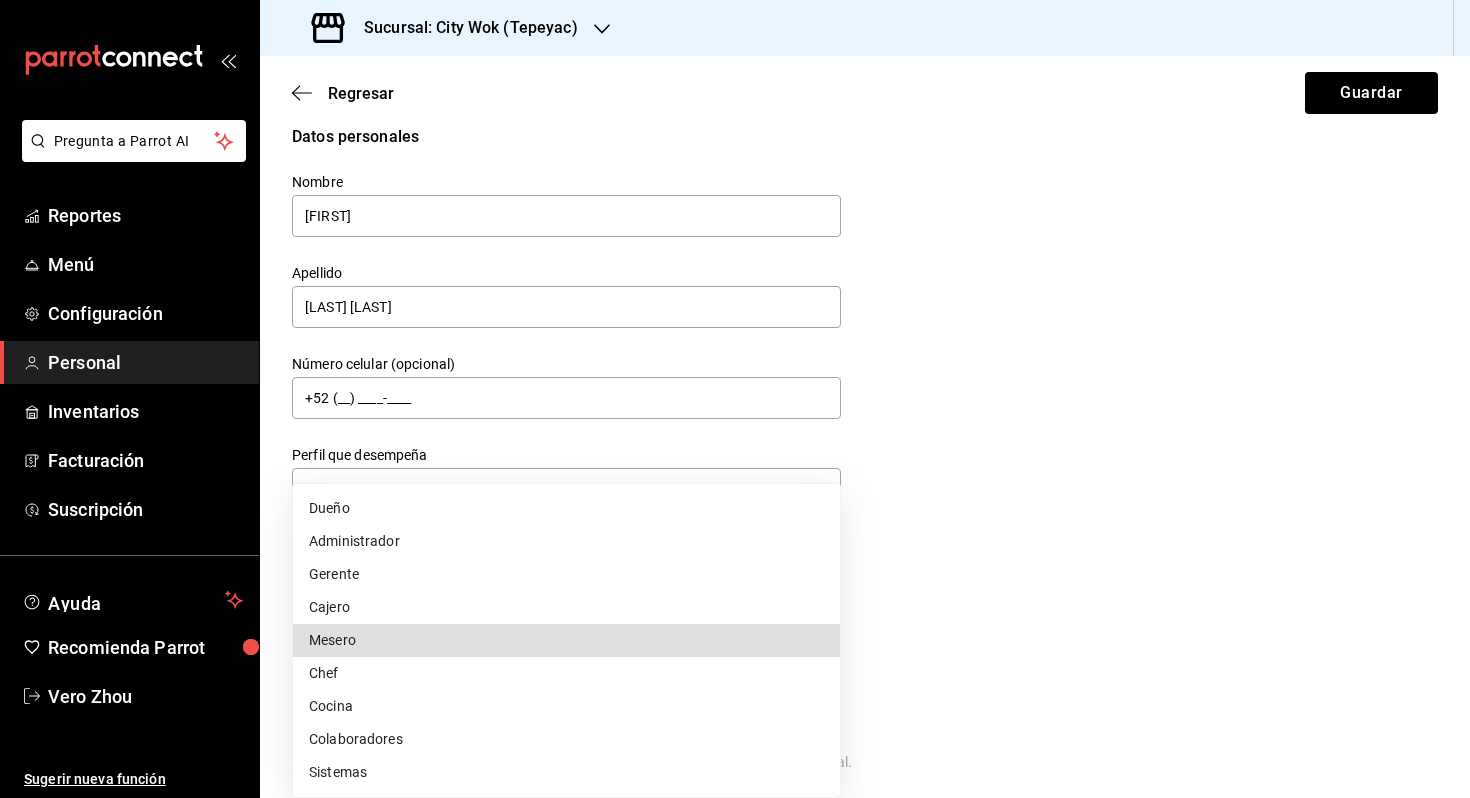 click on "Mesero" at bounding box center [566, 640] 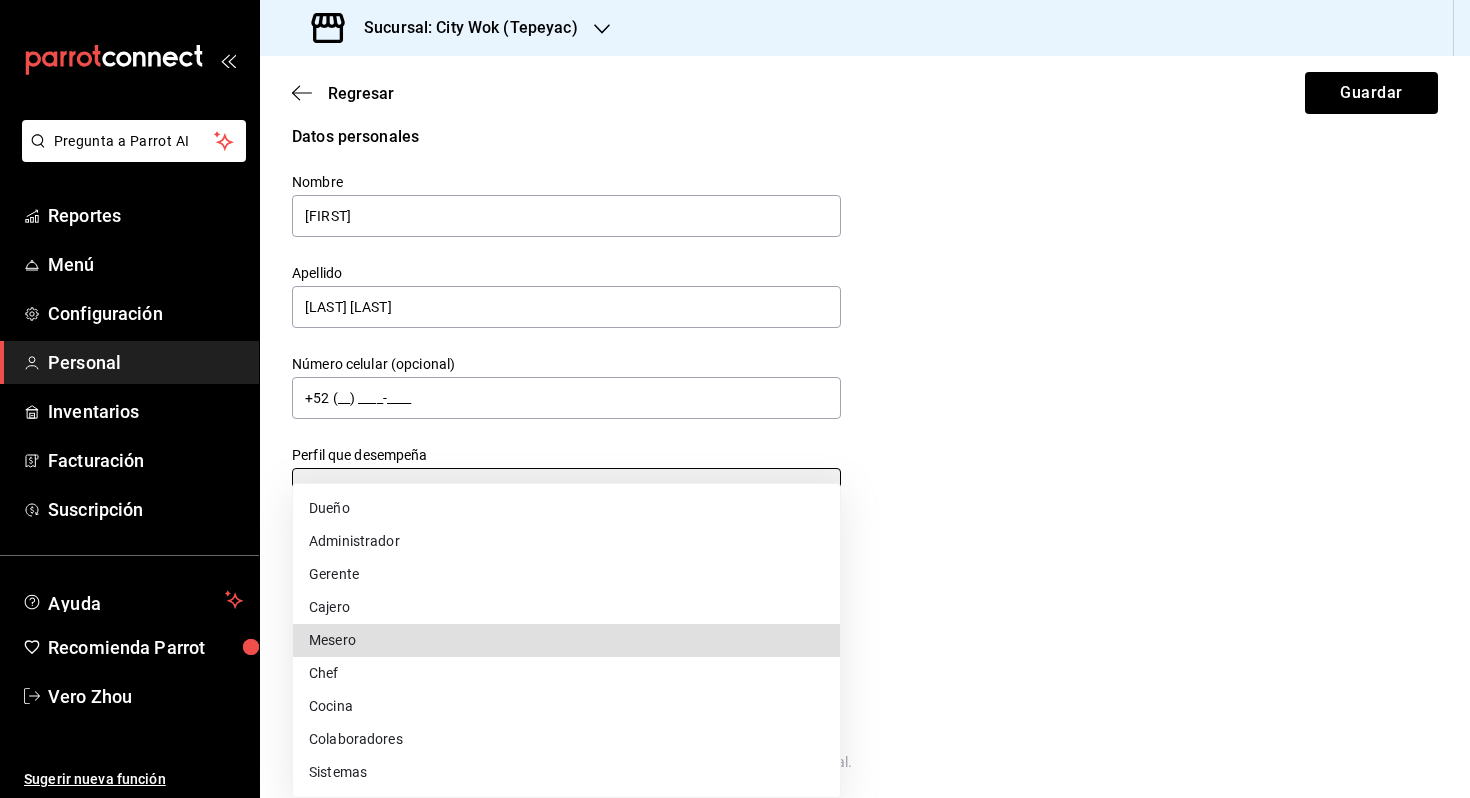 type on "WAITER" 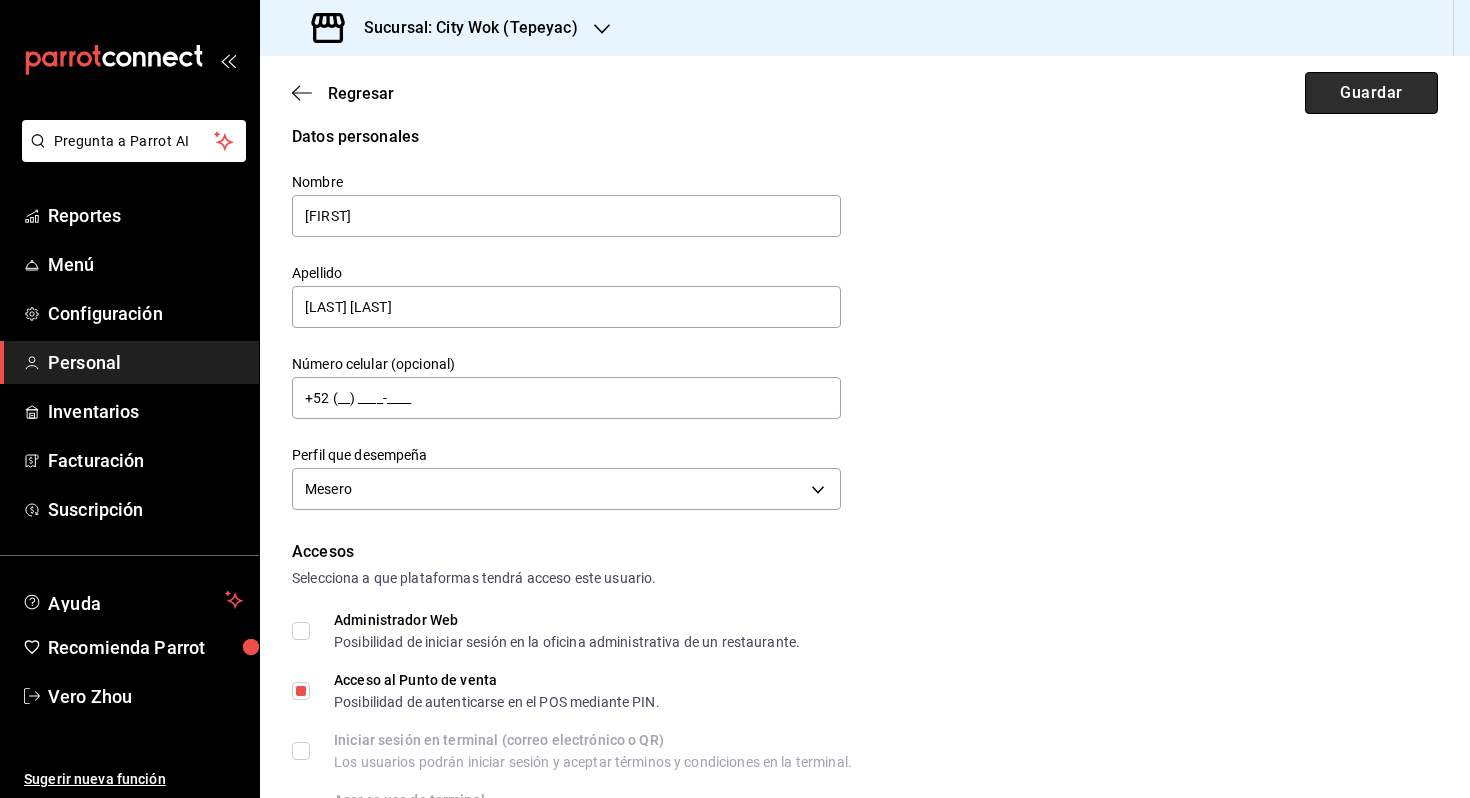 click on "Guardar" at bounding box center (1371, 93) 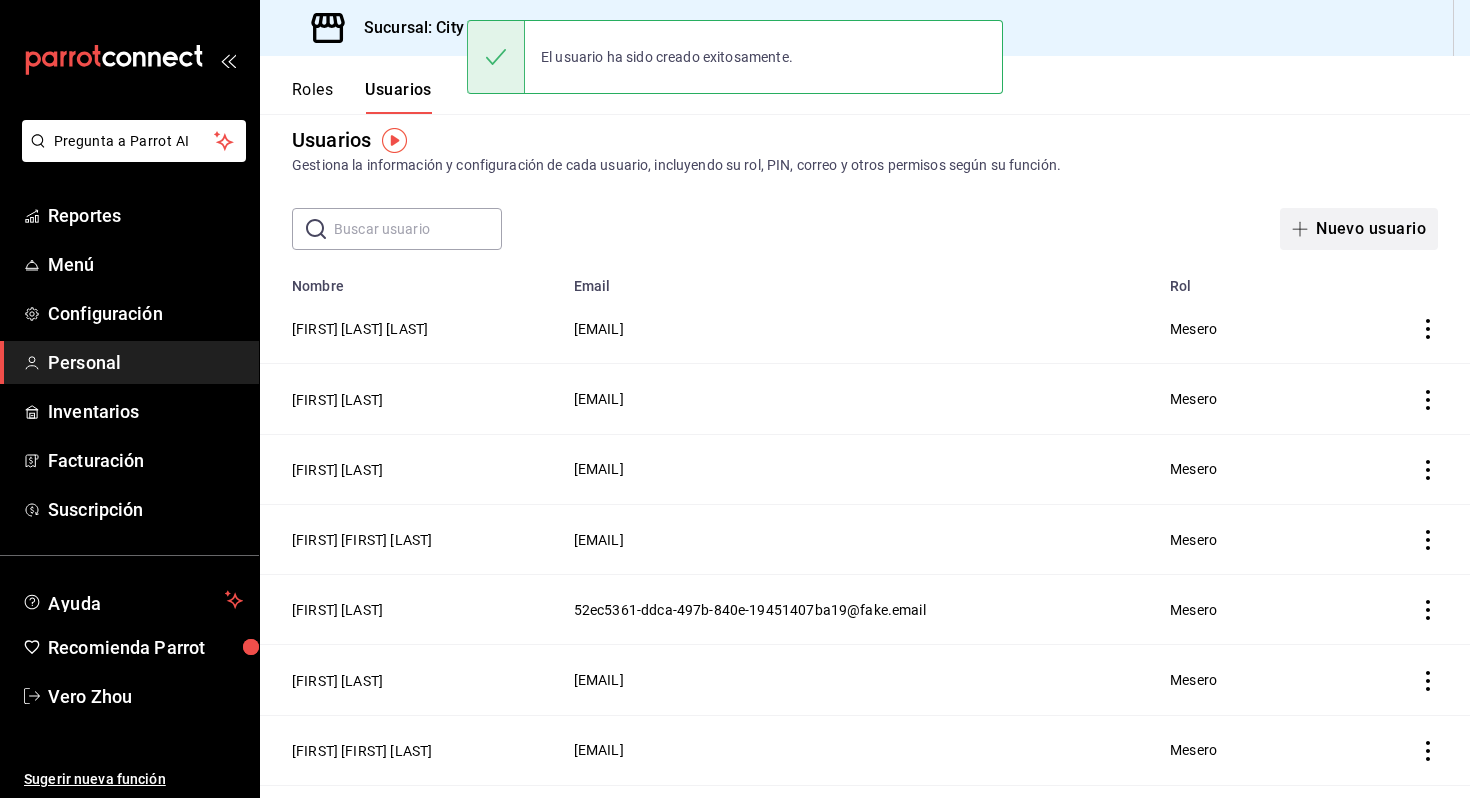 click on "Nuevo usuario" at bounding box center [1359, 229] 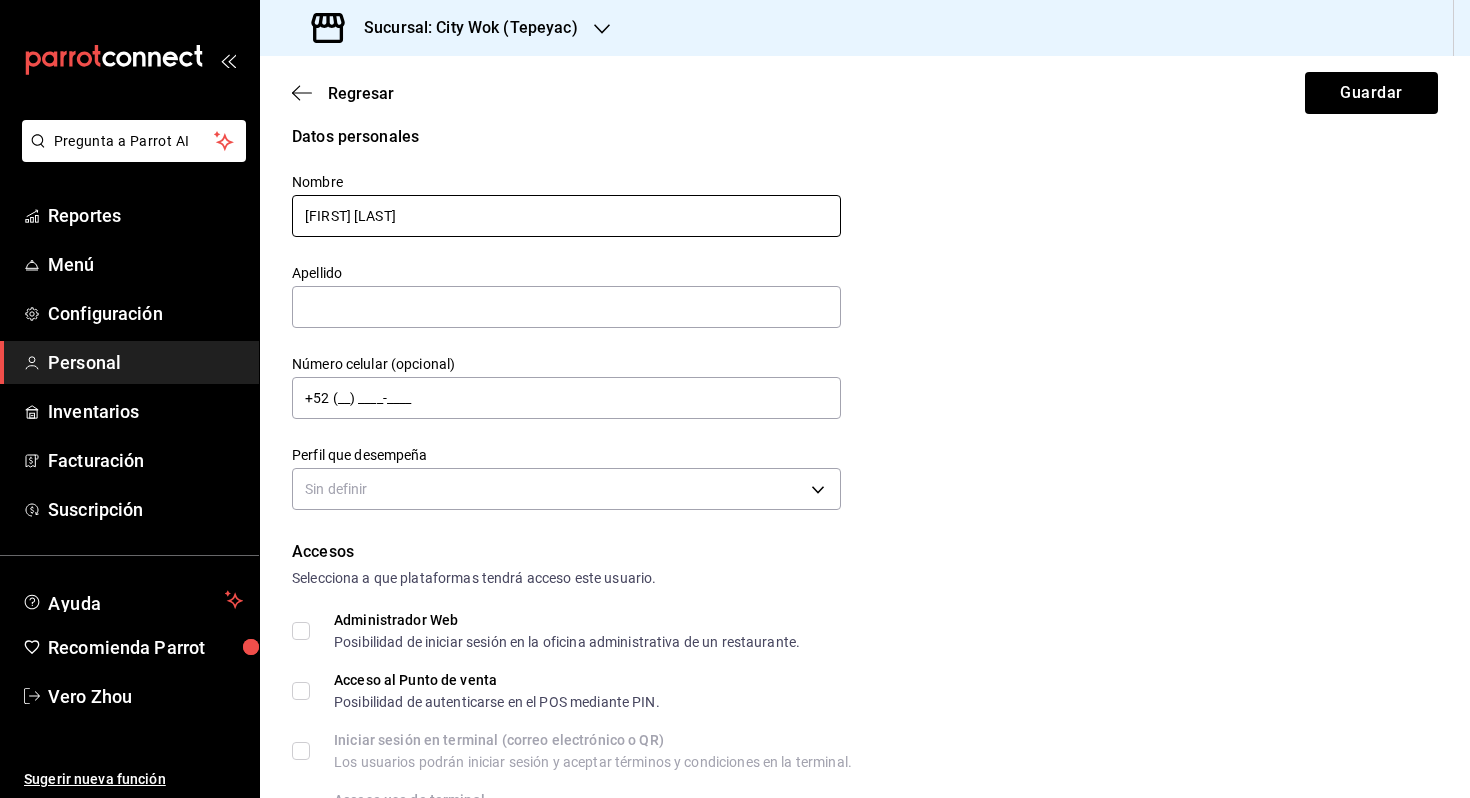 drag, startPoint x: 364, startPoint y: 214, endPoint x: 481, endPoint y: 214, distance: 117 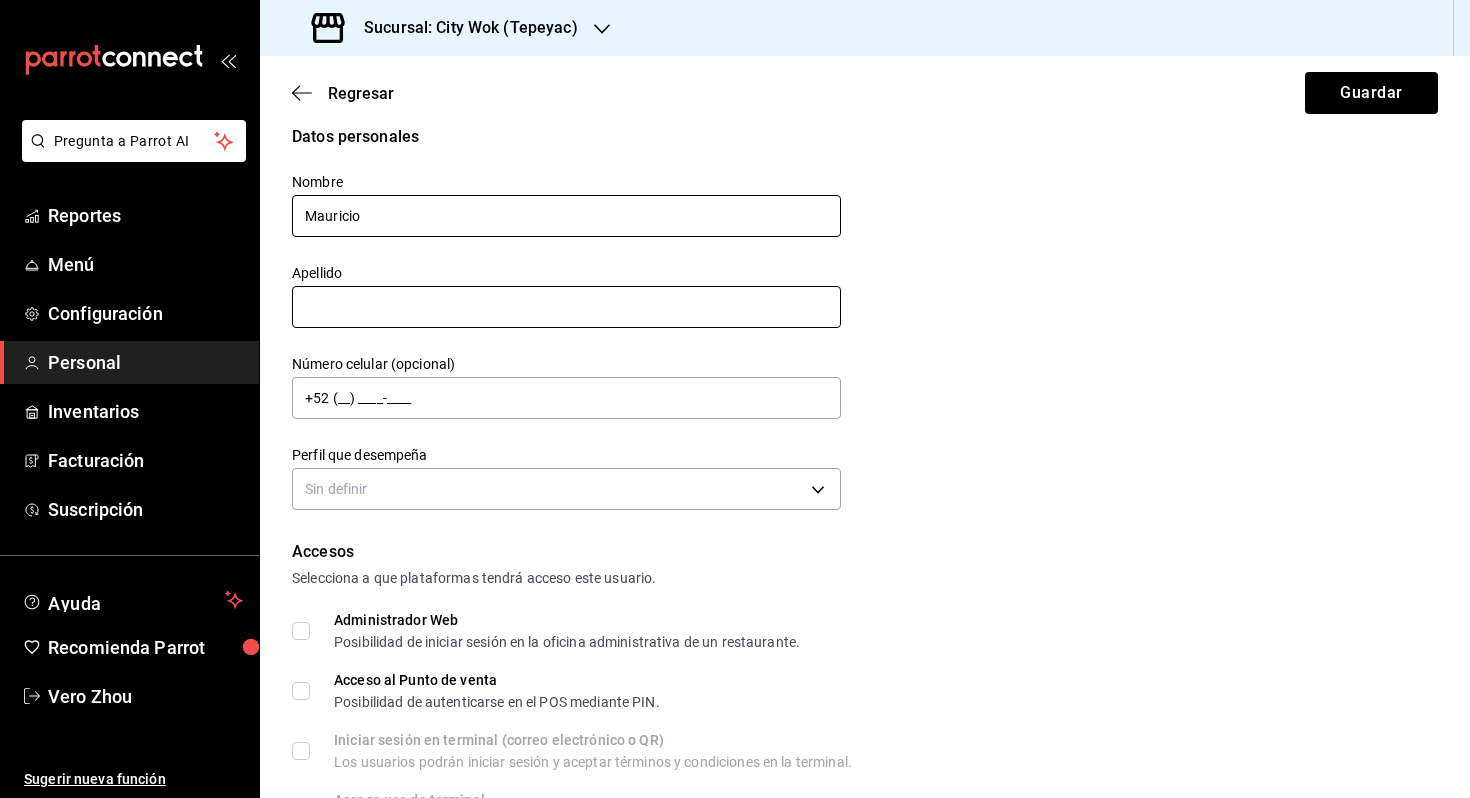 type on "Mauricio" 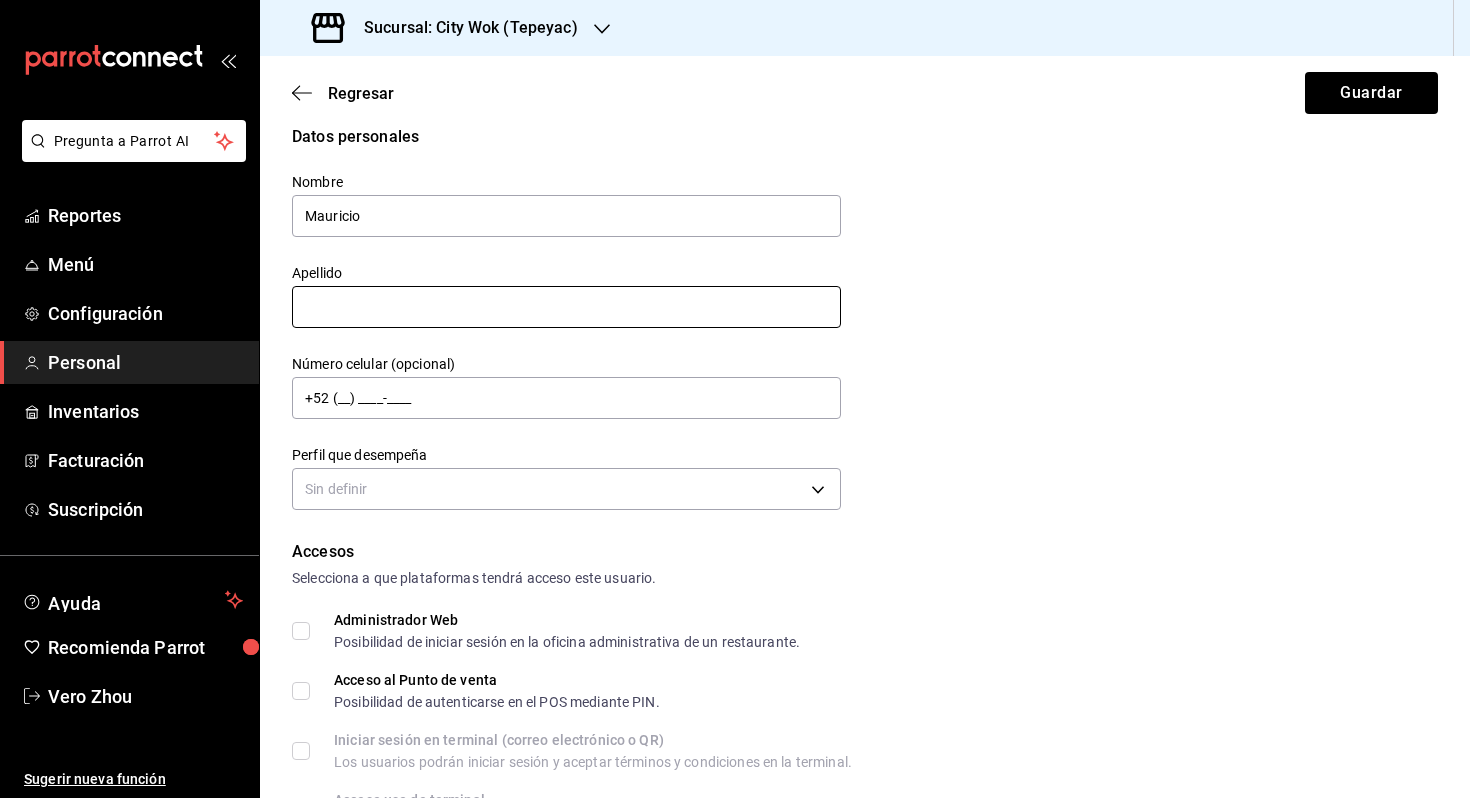 click at bounding box center [566, 307] 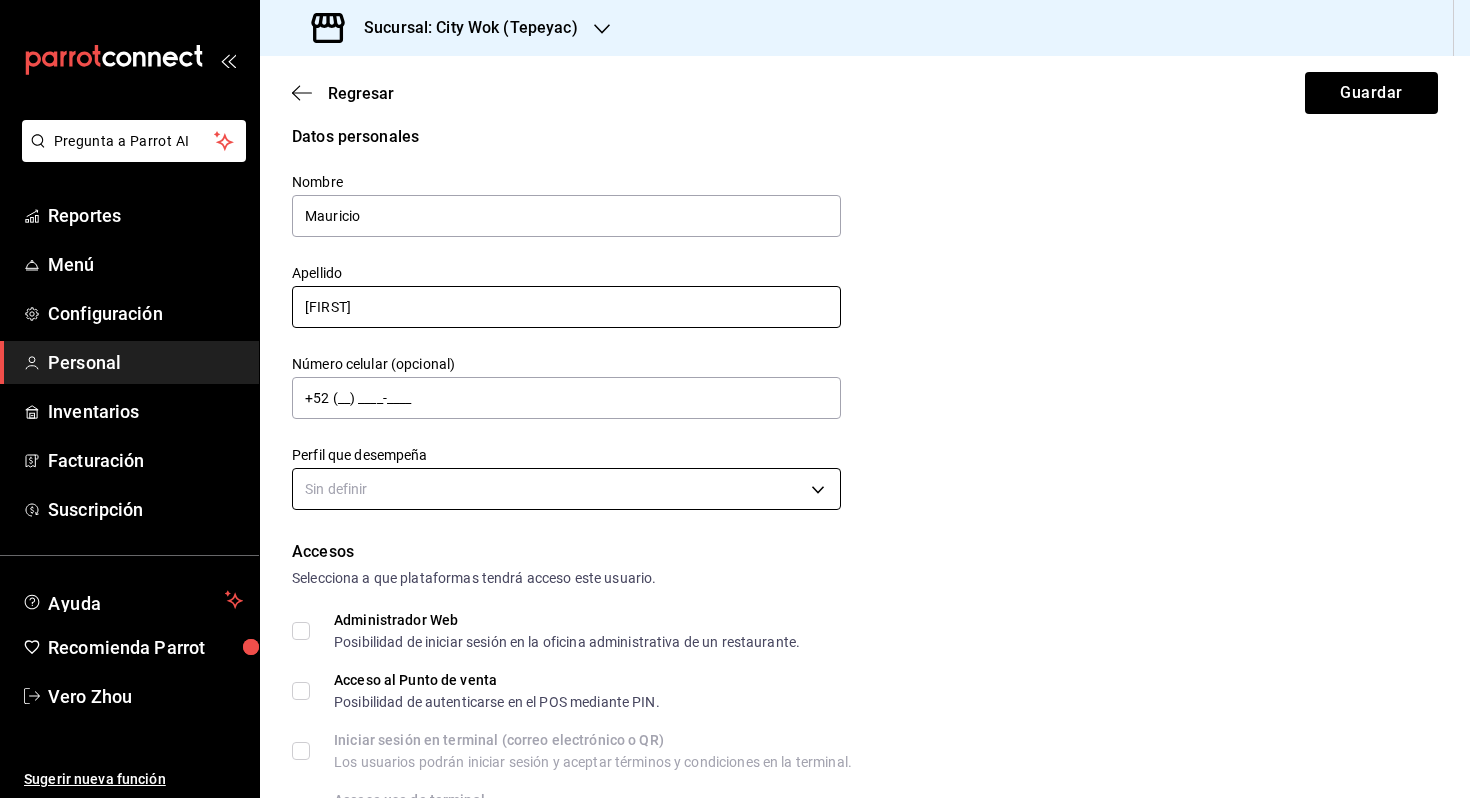 type on "[FIRST]" 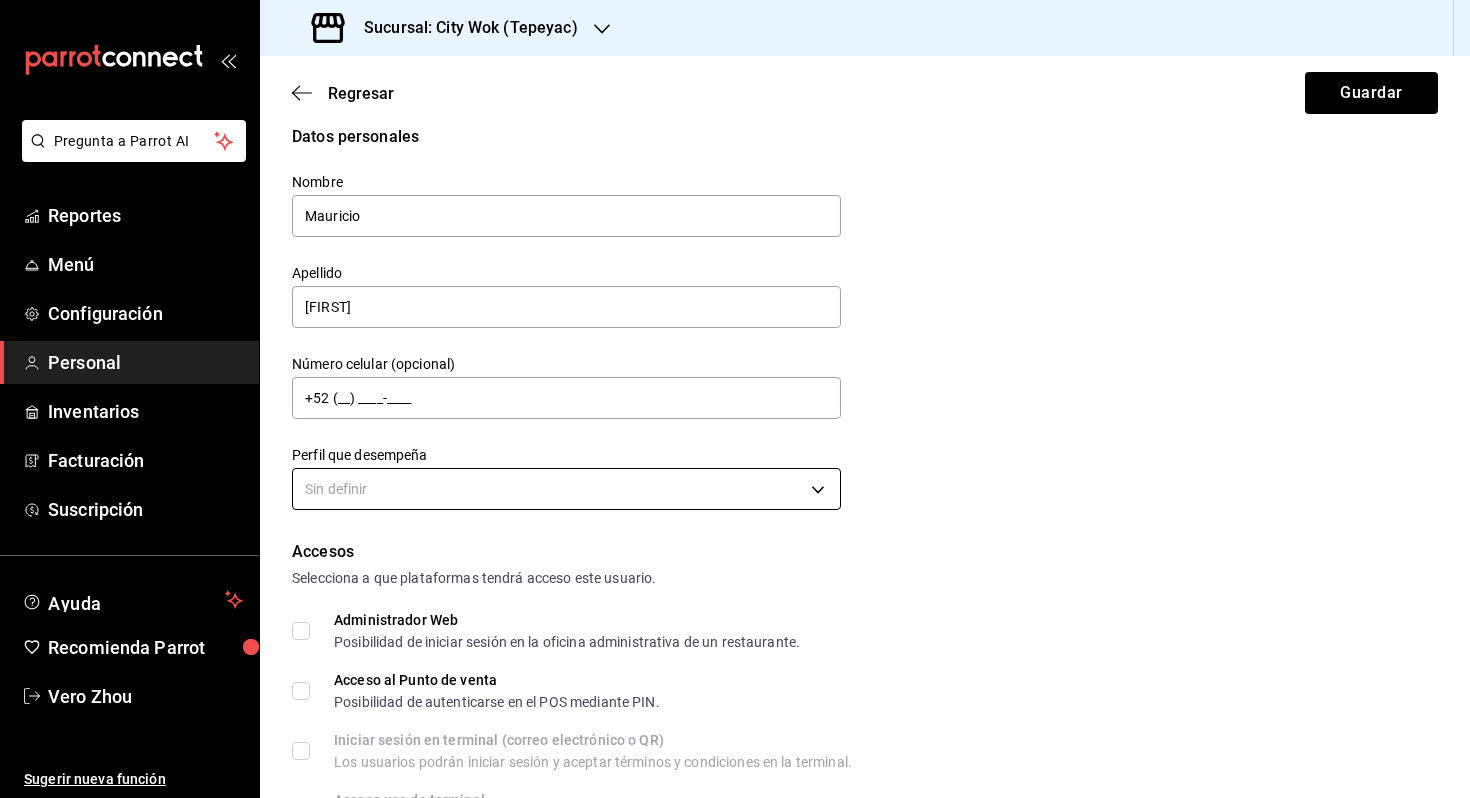 click on "Datos personales Nombre [FIRST] Apellido [LAST] Número celular (opcional) +52 (__) ____-____ Perfil que desempeña Sin definir Accesos Selecciona a que plataformas tendrá acceso este usuario. Administrador Web Posibilidad de iniciar sesión en la oficina administrativa de un restaurante.  Acceso al Punto de venta Posibilidad de autenticarse en el POS mediante PIN.  Iniciar sesión en terminal (correo electrónico o QR) Los usuarios podrán iniciar sesión y aceptar términos y condiciones en la terminal. Acceso uso de terminal Los usuarios podrán acceder y utilizar la terminal para visualizar y procesar pagos de sus órdenes. Correo electrónico Se volverá obligatorio al tener ciertos accesos activados. Contraseña Contraseña Repetir contraseña Repetir contraseña PIN Validar PIN ​" at bounding box center [735, 399] 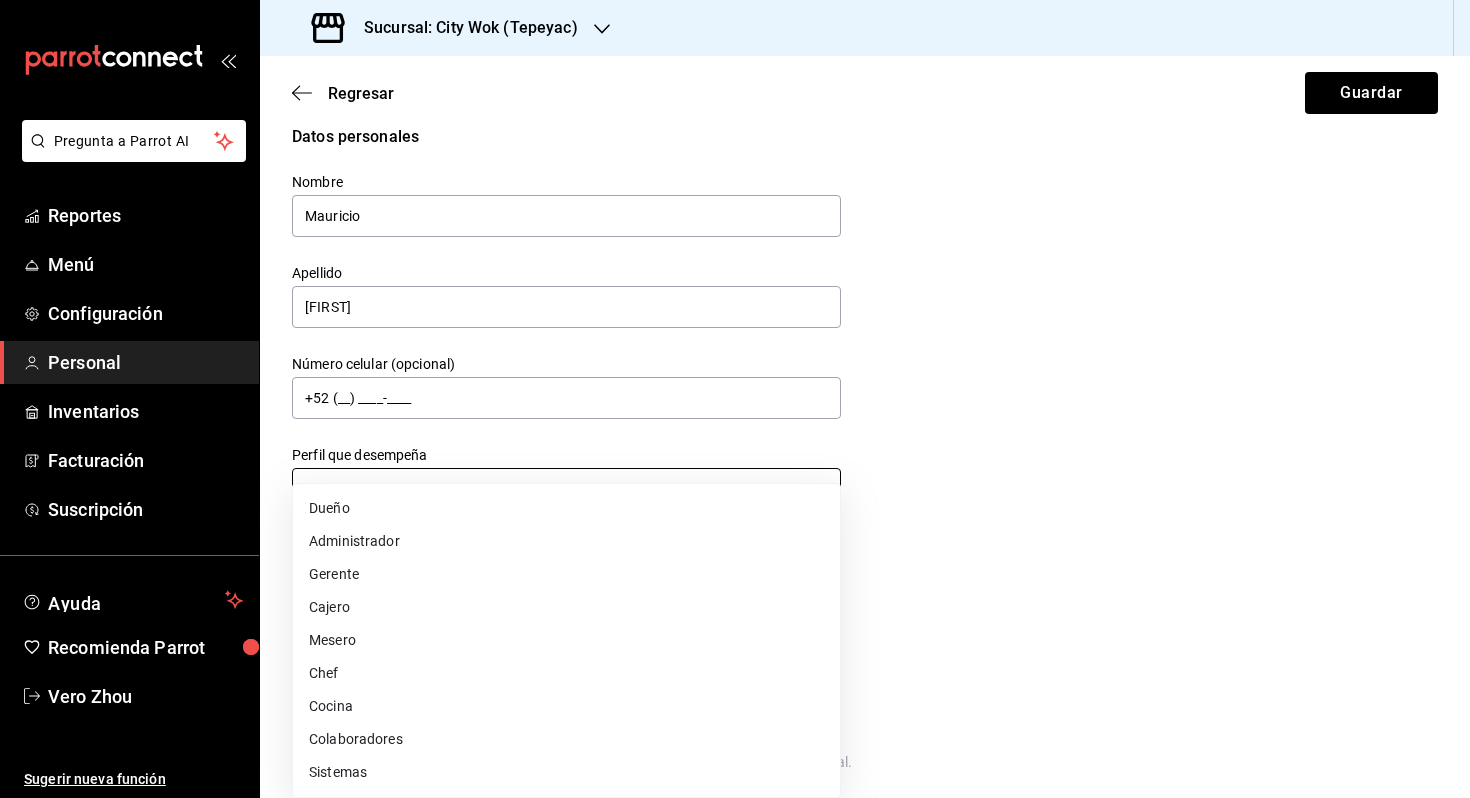 type 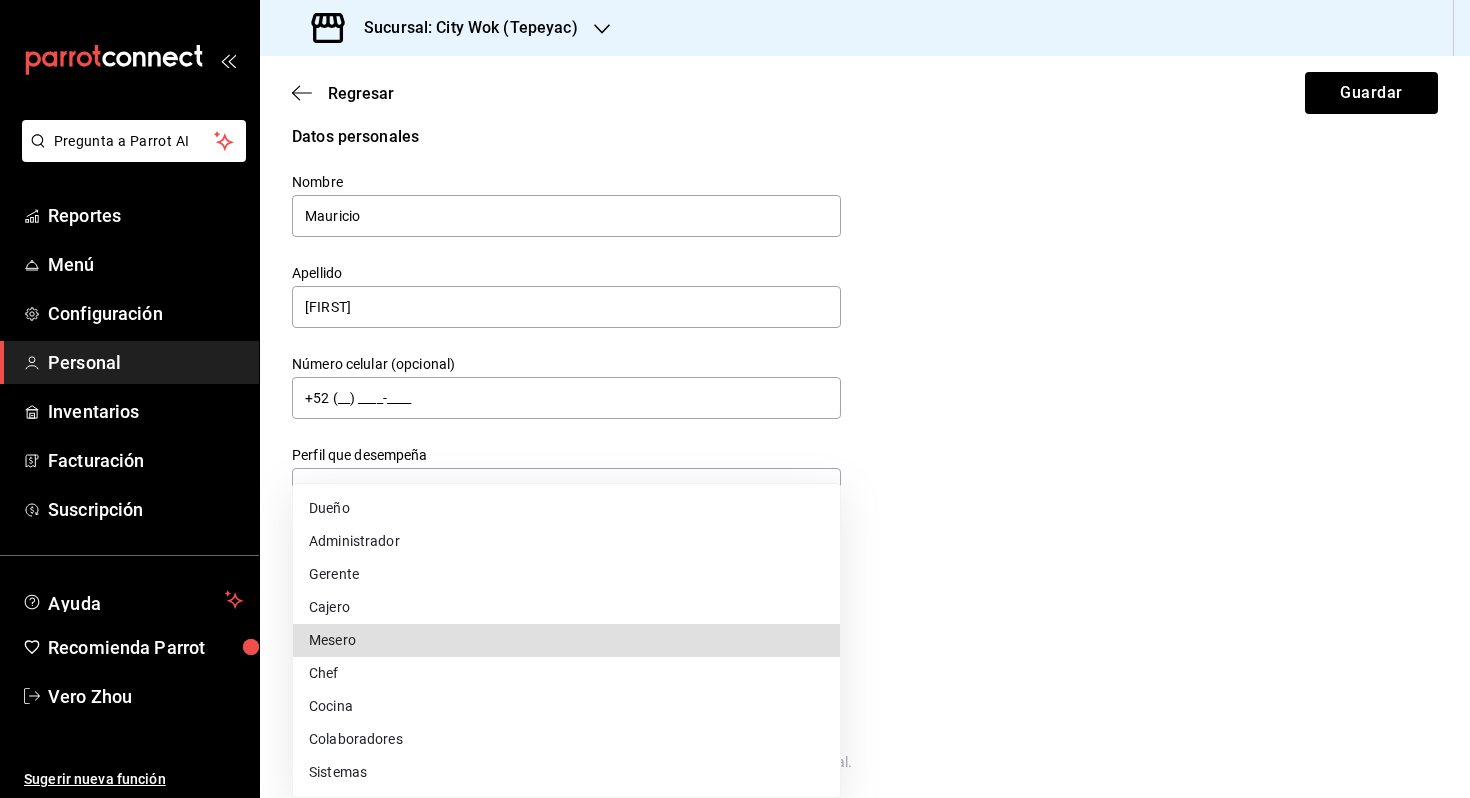 click on "Mesero" at bounding box center [566, 640] 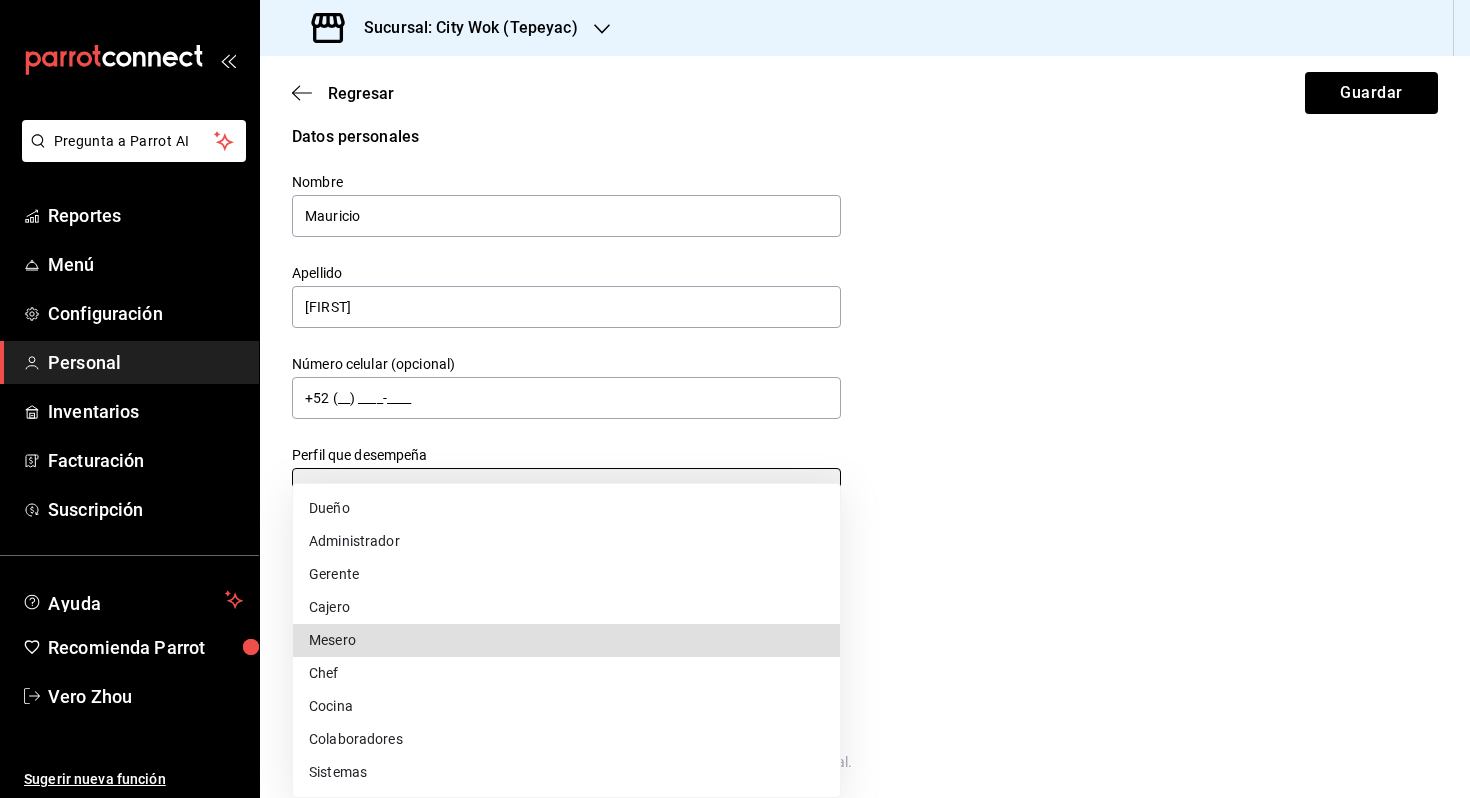 type on "WAITER" 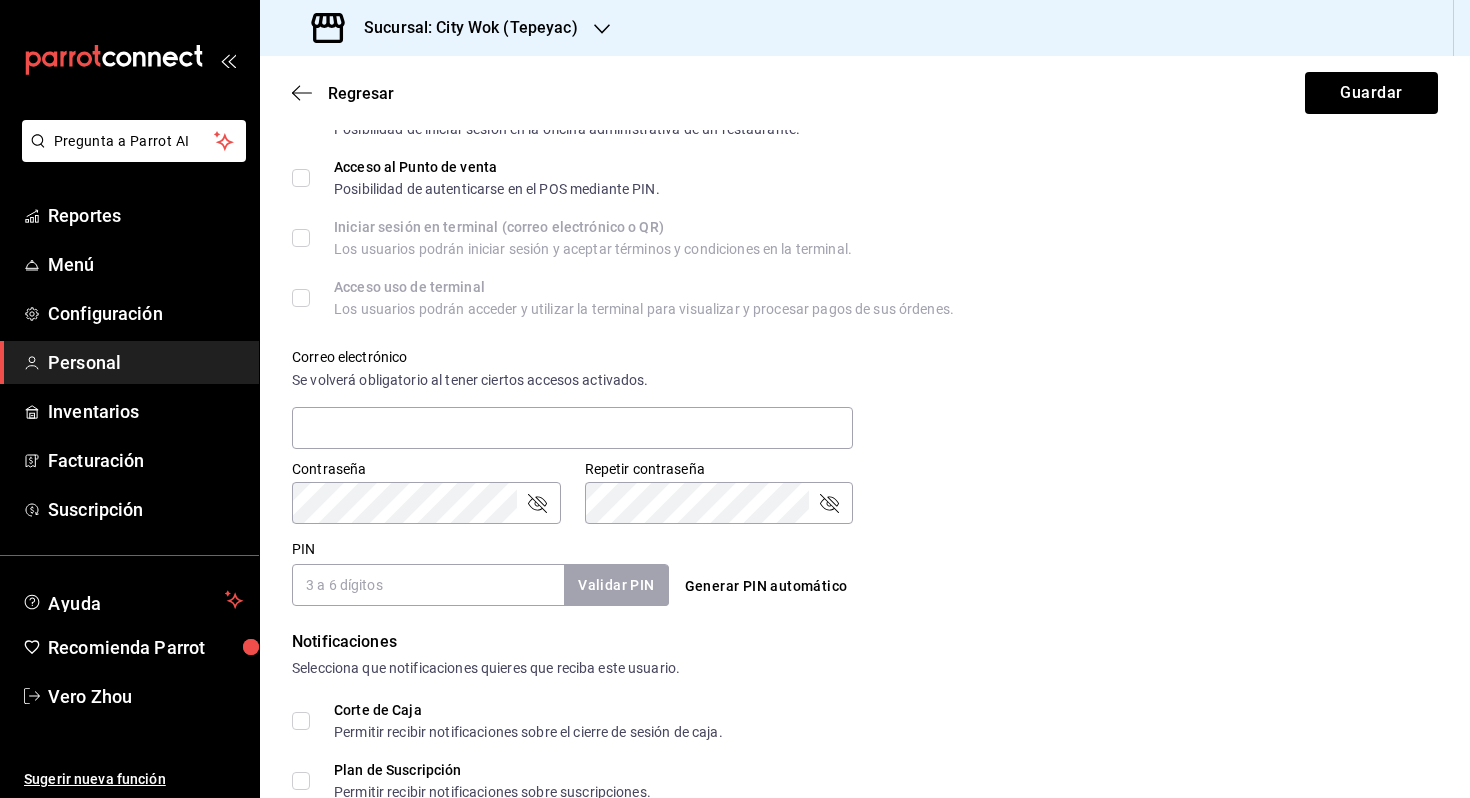 scroll, scrollTop: 740, scrollLeft: 0, axis: vertical 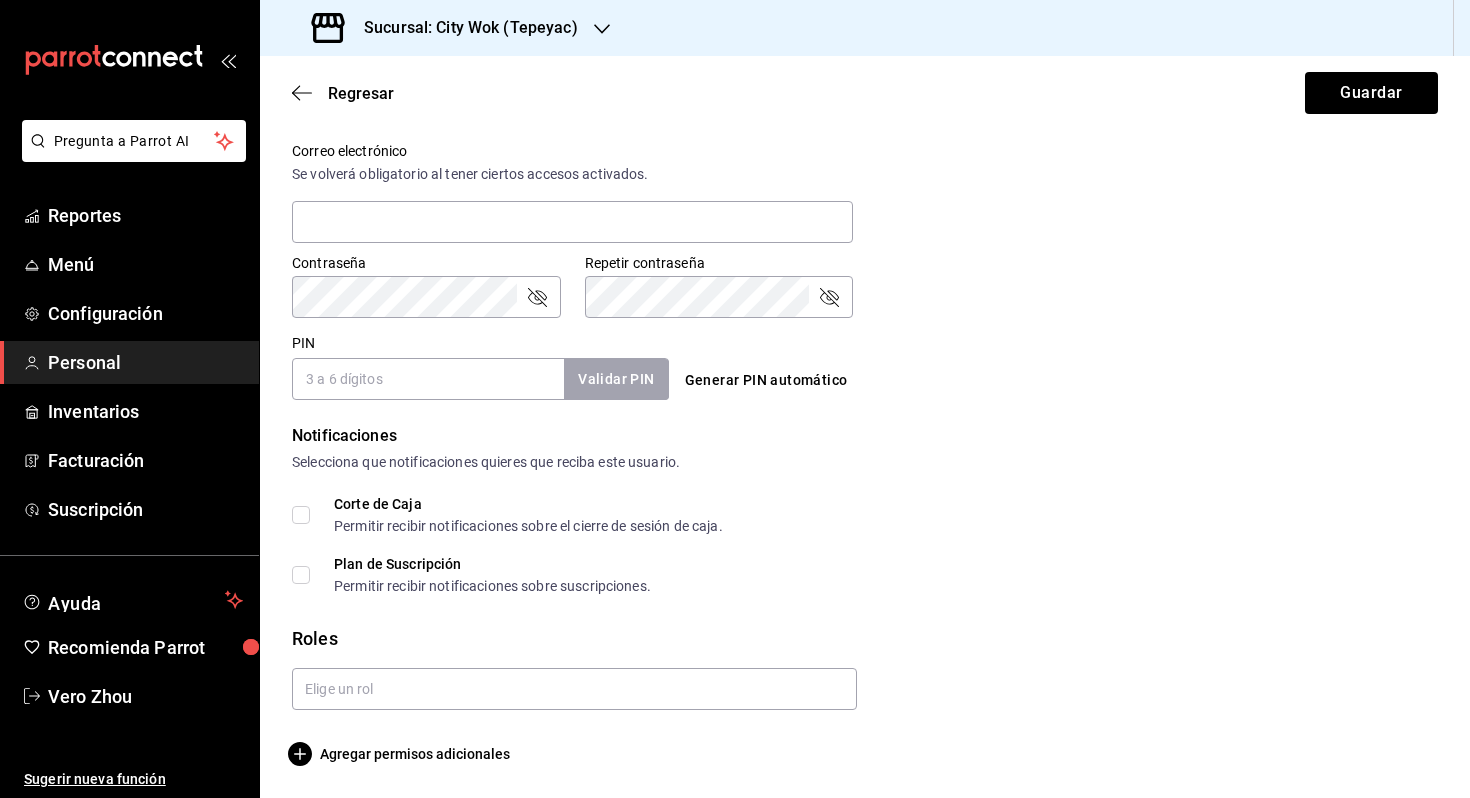 click on "PIN" at bounding box center (428, 379) 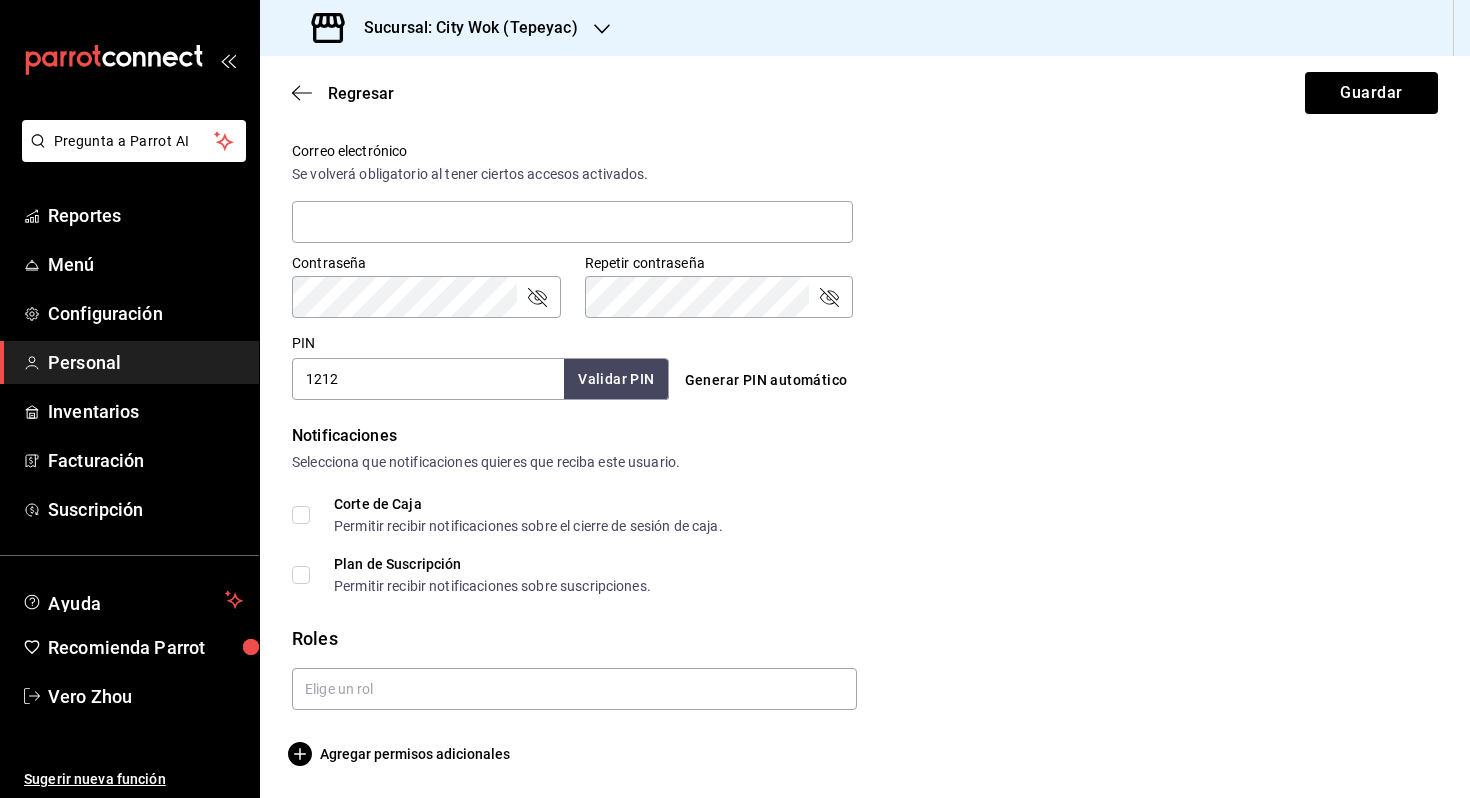 type on "1212" 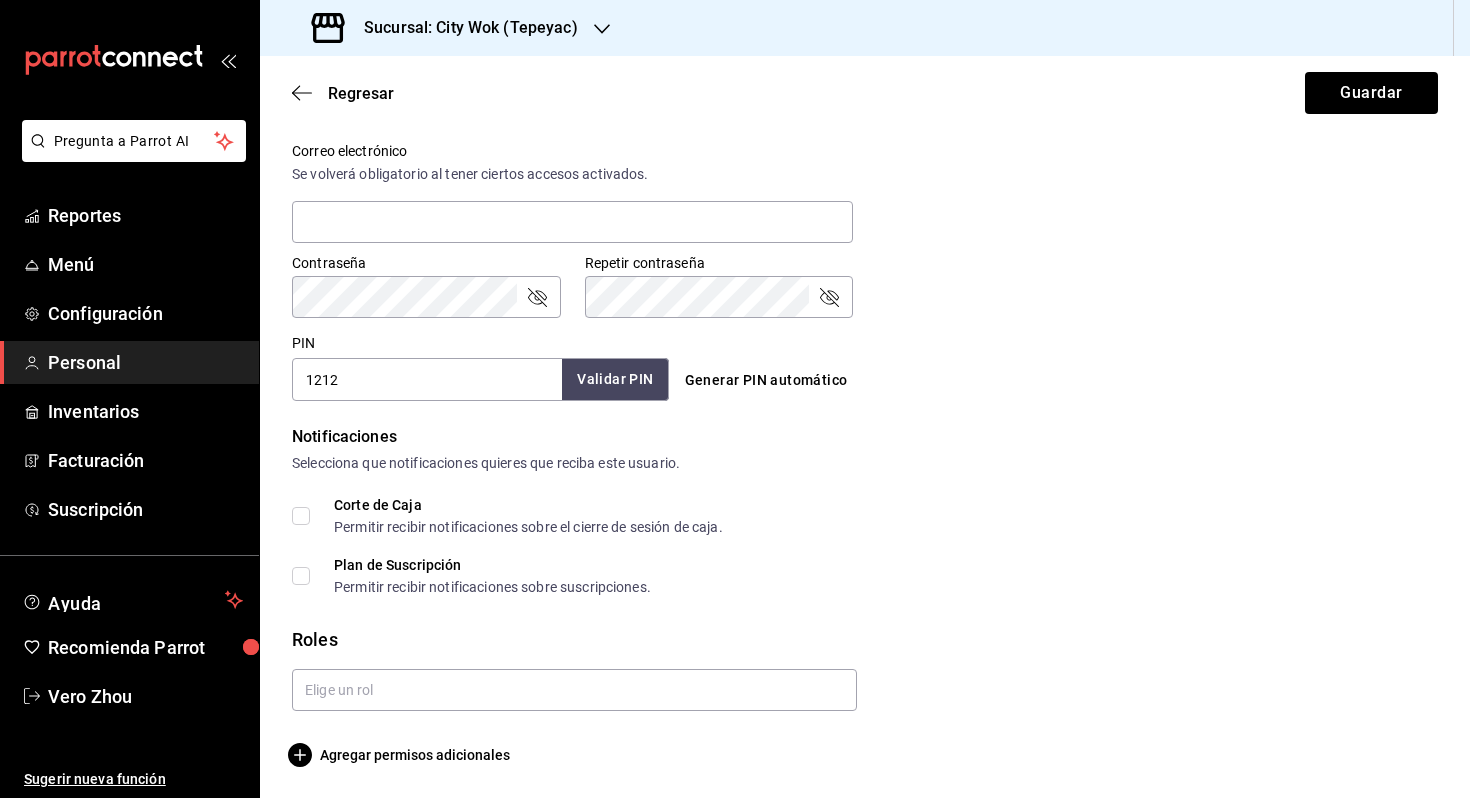click on "Validar PIN" at bounding box center [615, 379] 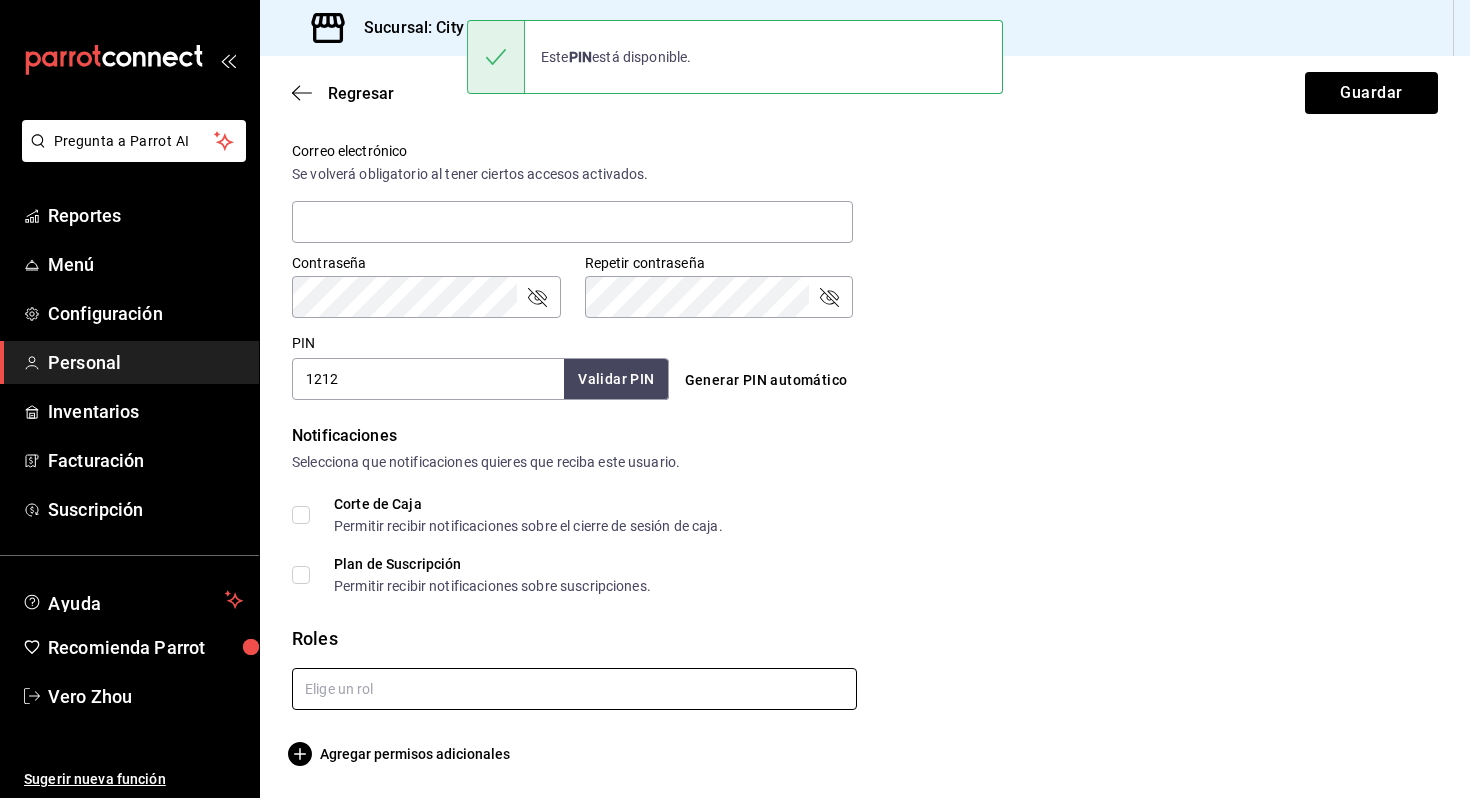 click at bounding box center [574, 689] 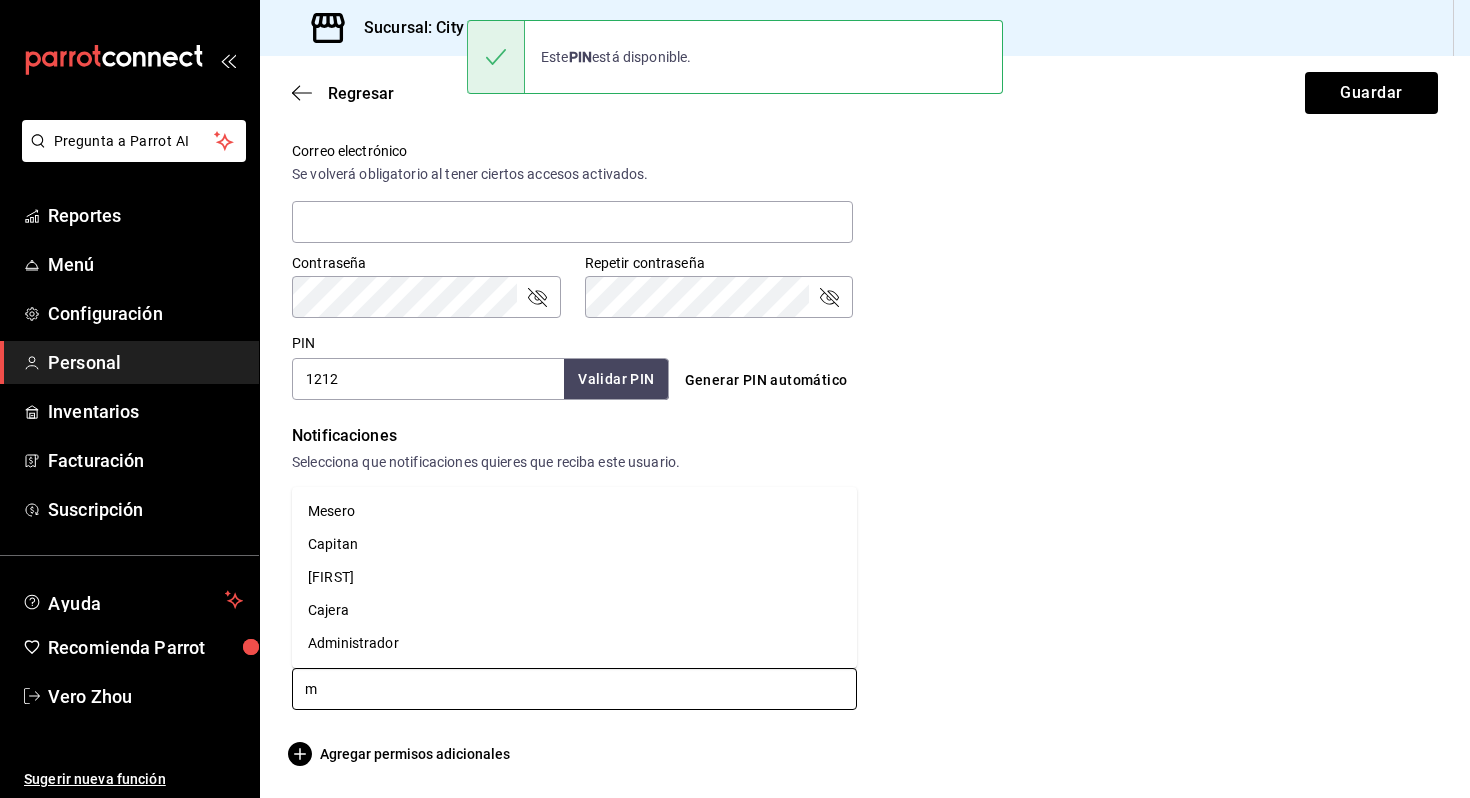 type on "me" 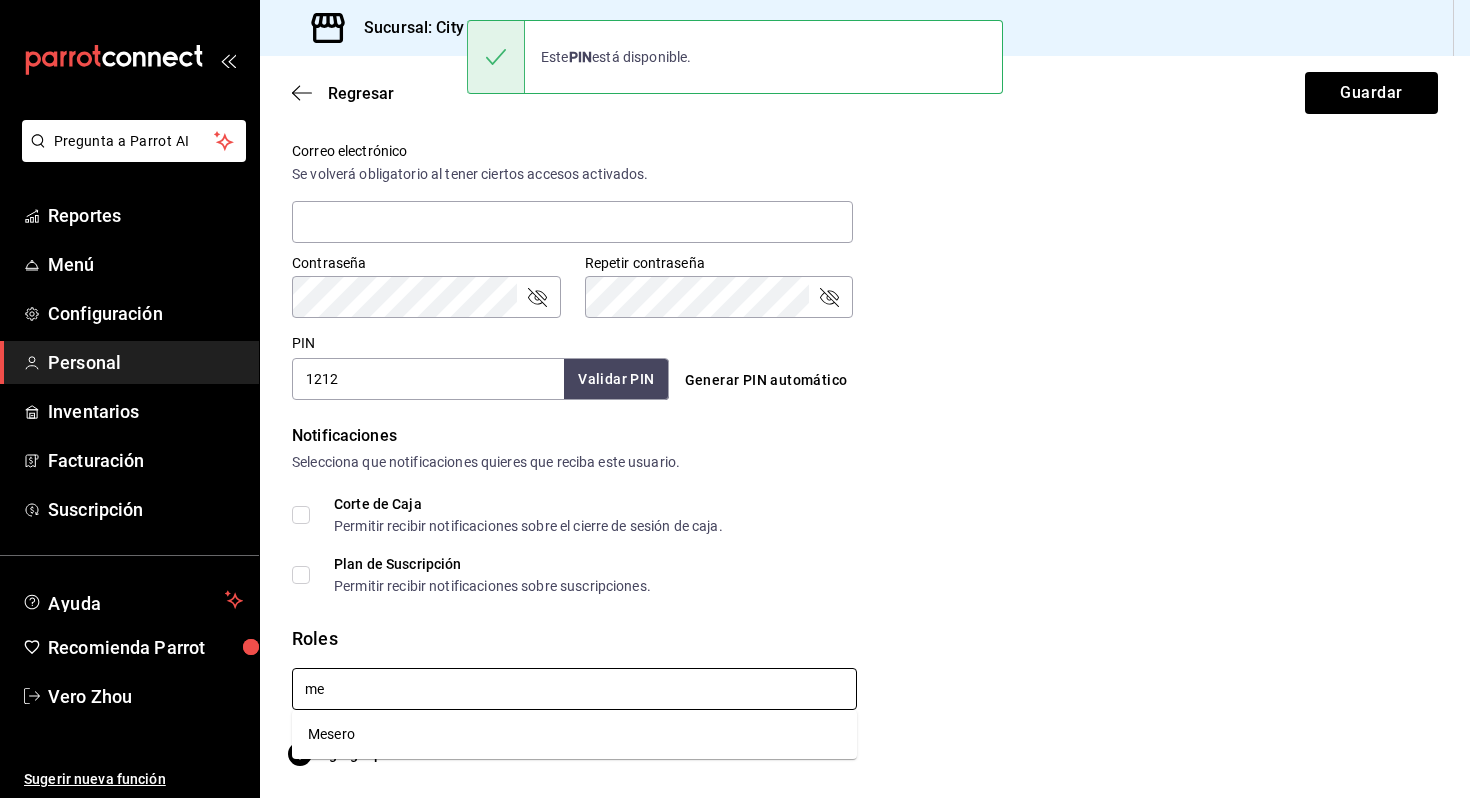 click on "Mesero" at bounding box center [574, 734] 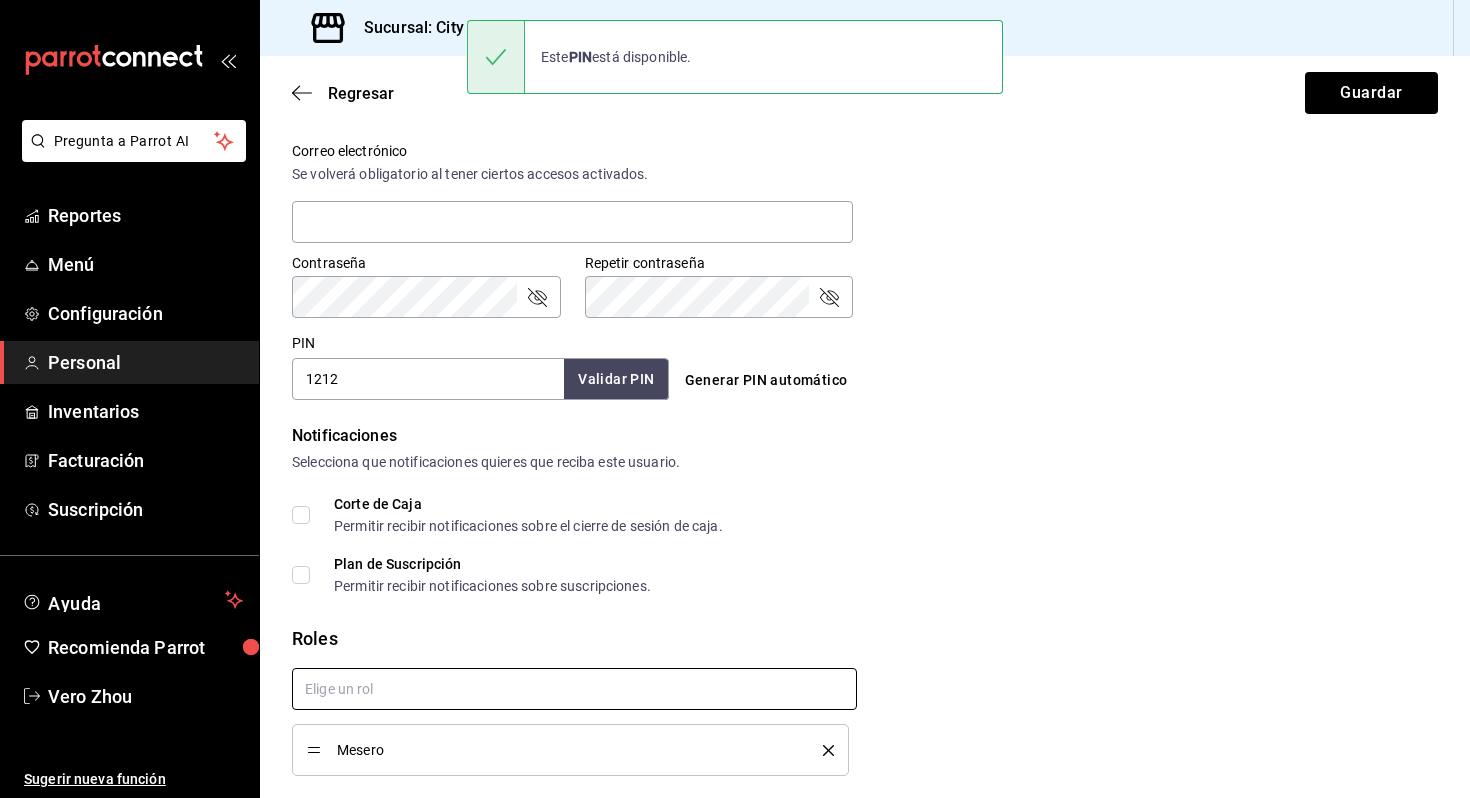 checkbox on "true" 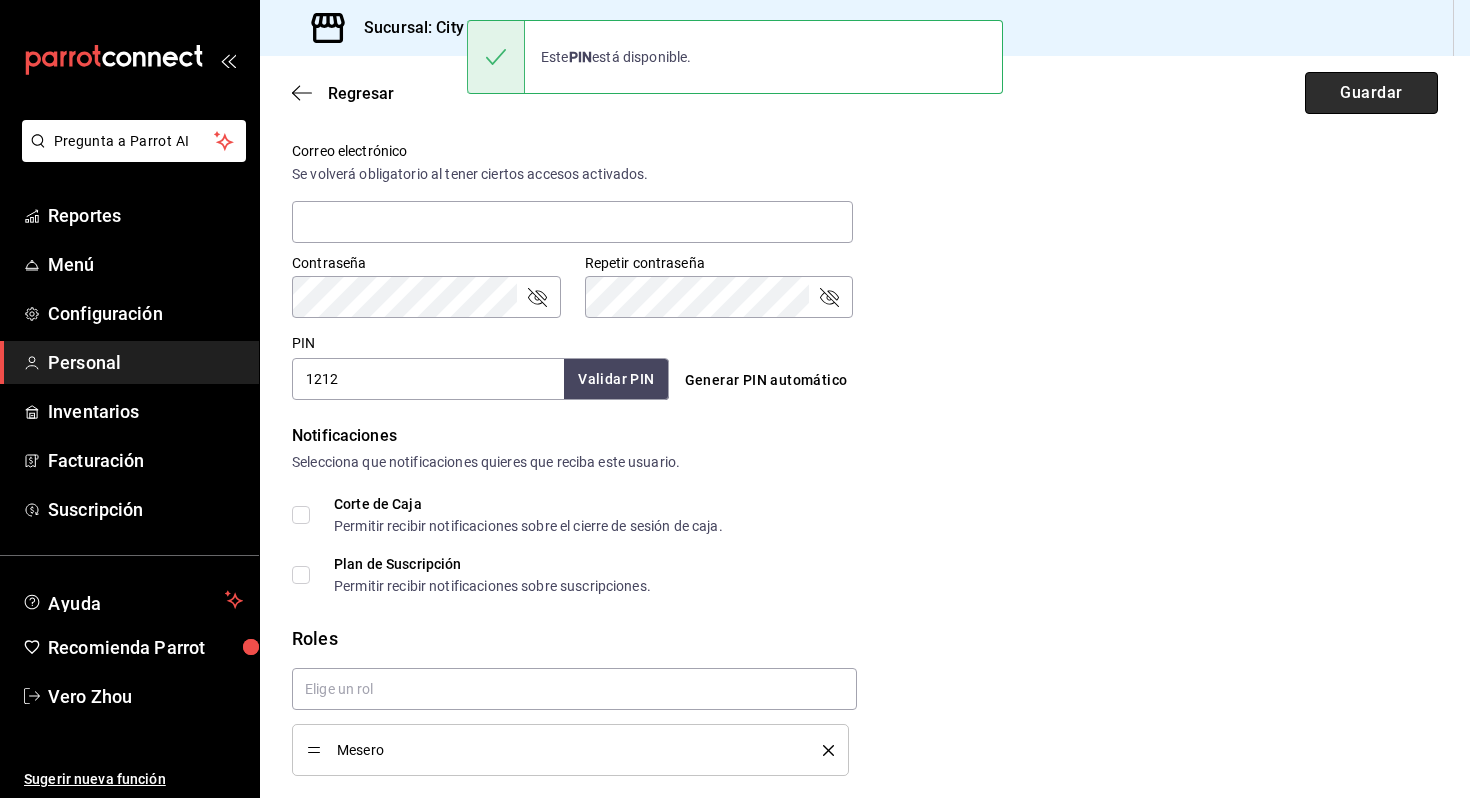 click on "Guardar" at bounding box center [1371, 93] 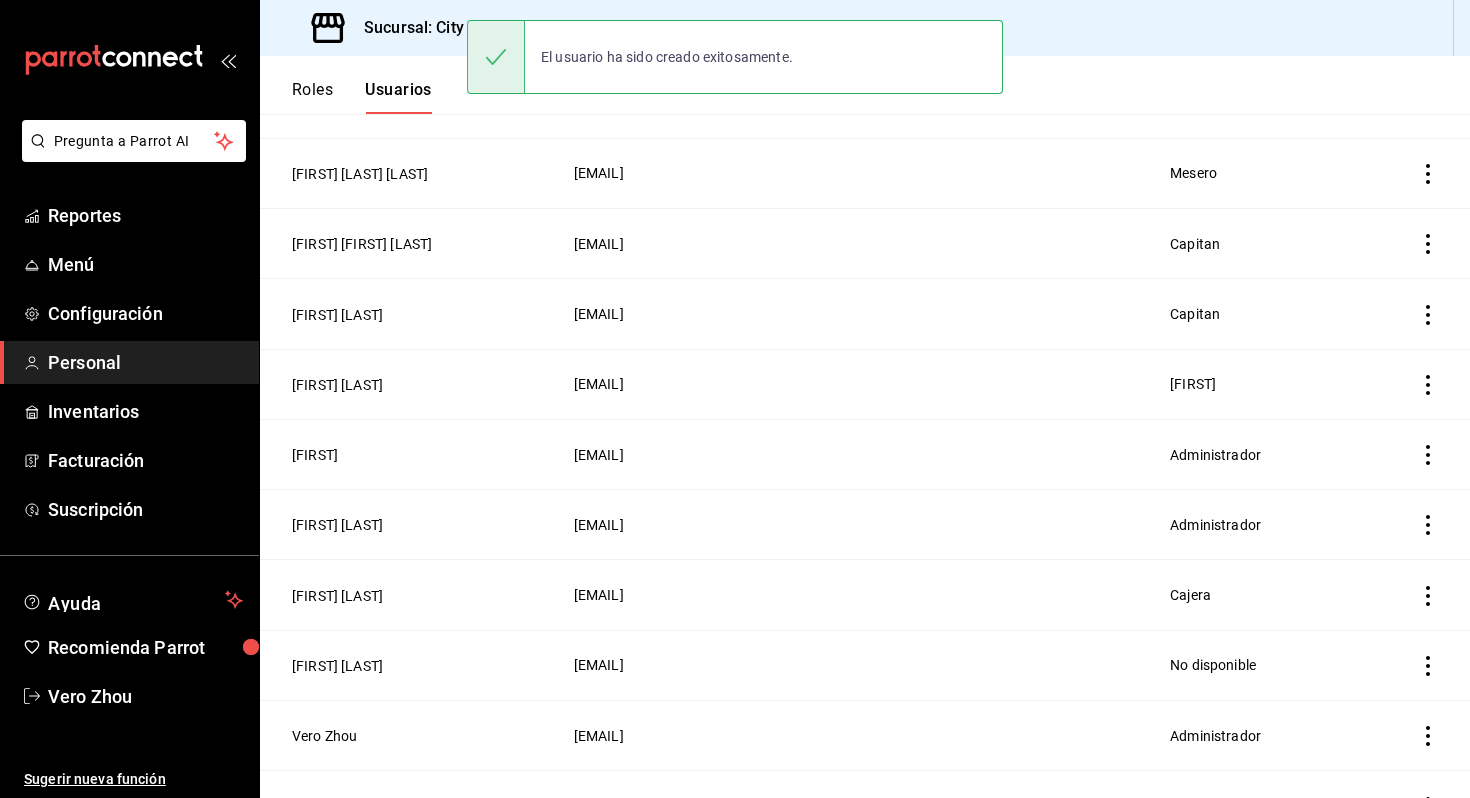 scroll, scrollTop: 0, scrollLeft: 0, axis: both 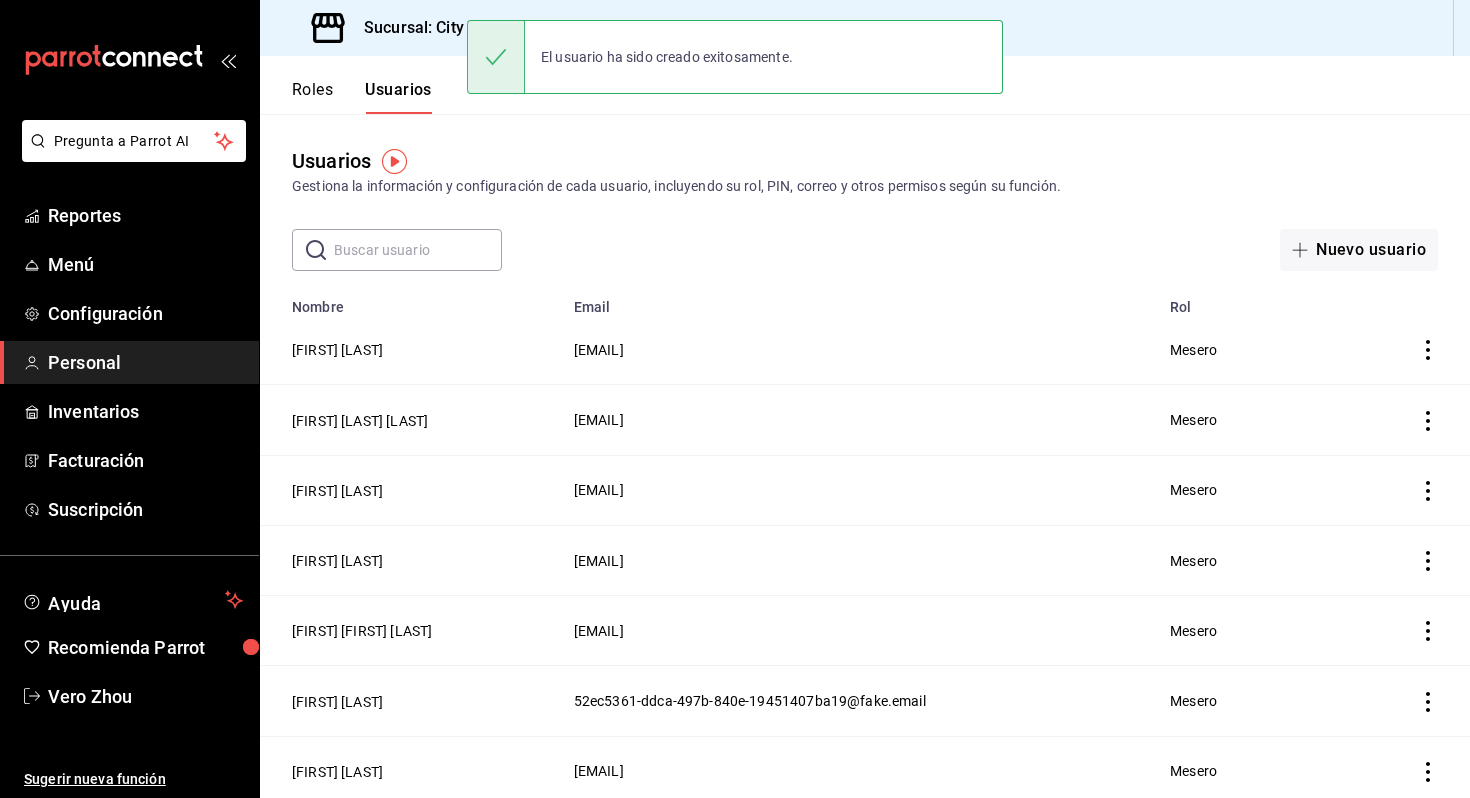 click on "Usuarios Gestiona la información y configuración de cada usuario, incluyendo su rol, PIN, correo y otros permisos según su función. ​ ​ Nuevo usuario Lo sentimos, no pudimos cargar la lista de usuarios. Reintentar Nombre Email Rol [FIRST] [LAST] [EMAIL] Mesero [FIRST] [LAST] [EMAIL] Mesero [FIRST] [LAST] [EMAIL] Mesero [FIRST] [LAST] [EMAIL] Mesero [FIRST] [LAST] [EMAIL] Mesero [FIRST] [LAST] [EMAIL] Mesero [FIRST] [LAST] [EMAIL] Mesero [FIRST] [LAST] [EMAIL] Mesero [FIRST] [LAST] [EMAIL] Mesero [FIRST] [LAST] [EMAIL] Mesero [FIRST] [LAST] [EMAIL] Mesero" at bounding box center [865, 917] 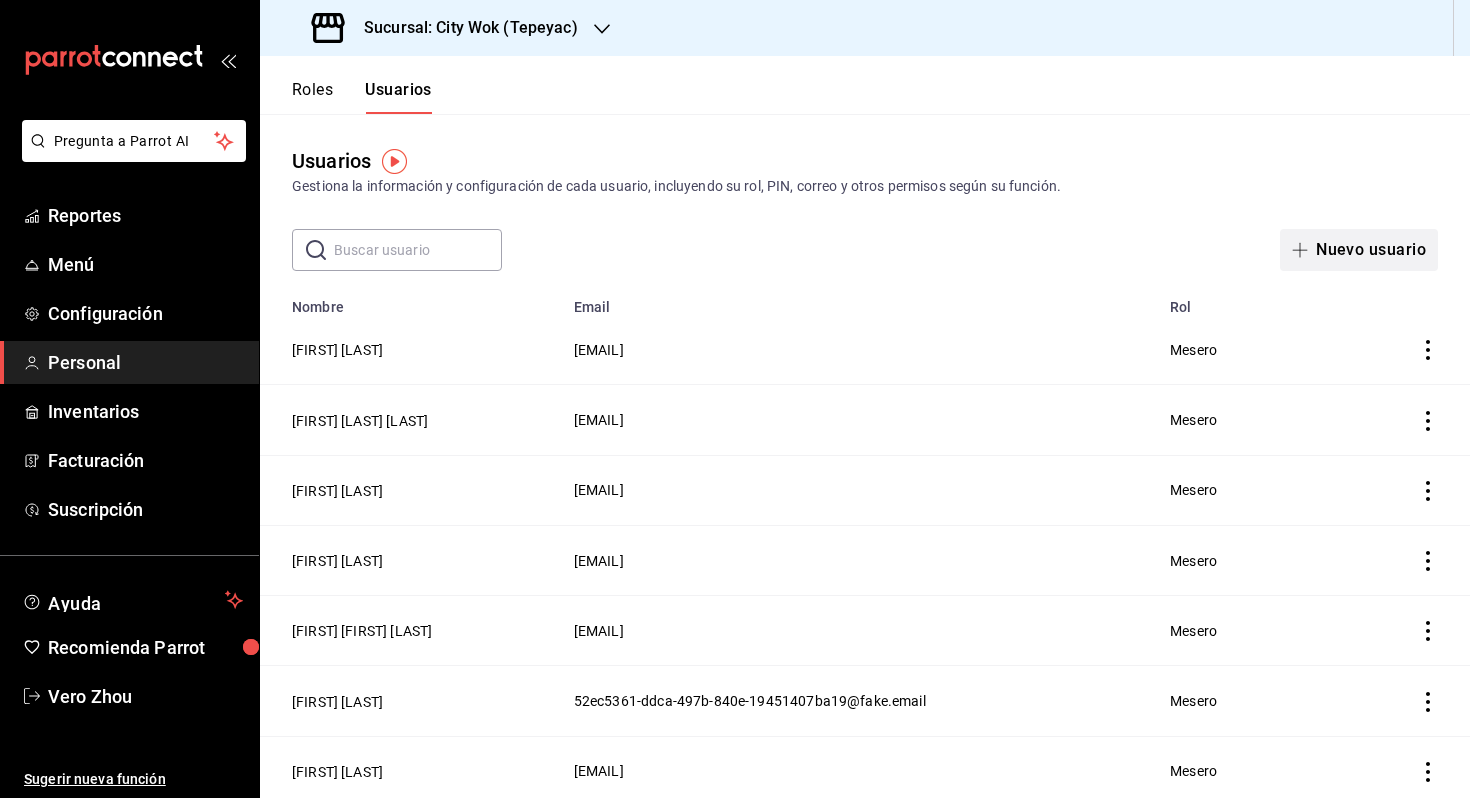 click on "Nuevo usuario" at bounding box center [1359, 250] 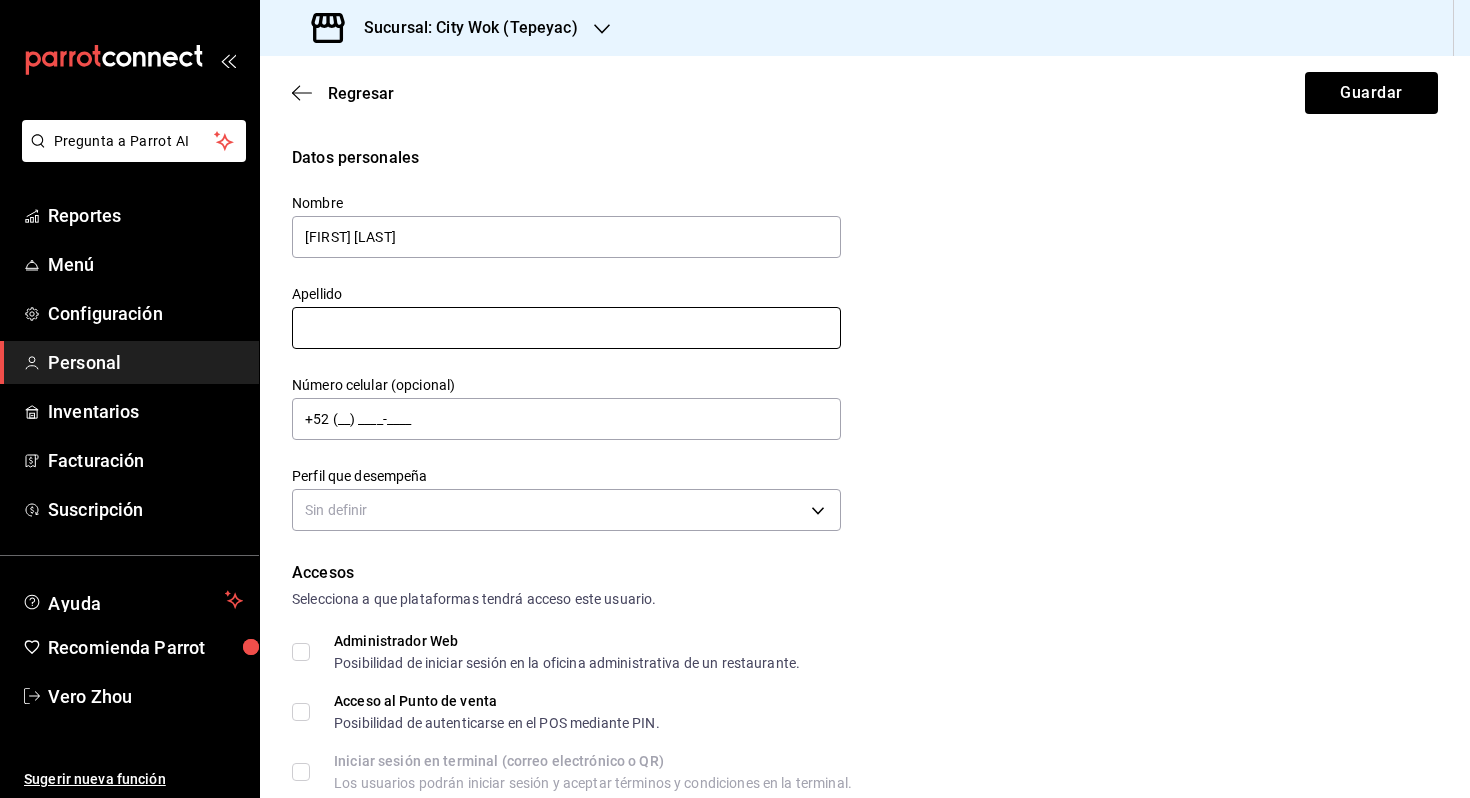 type on "[FIRST] [LAST]" 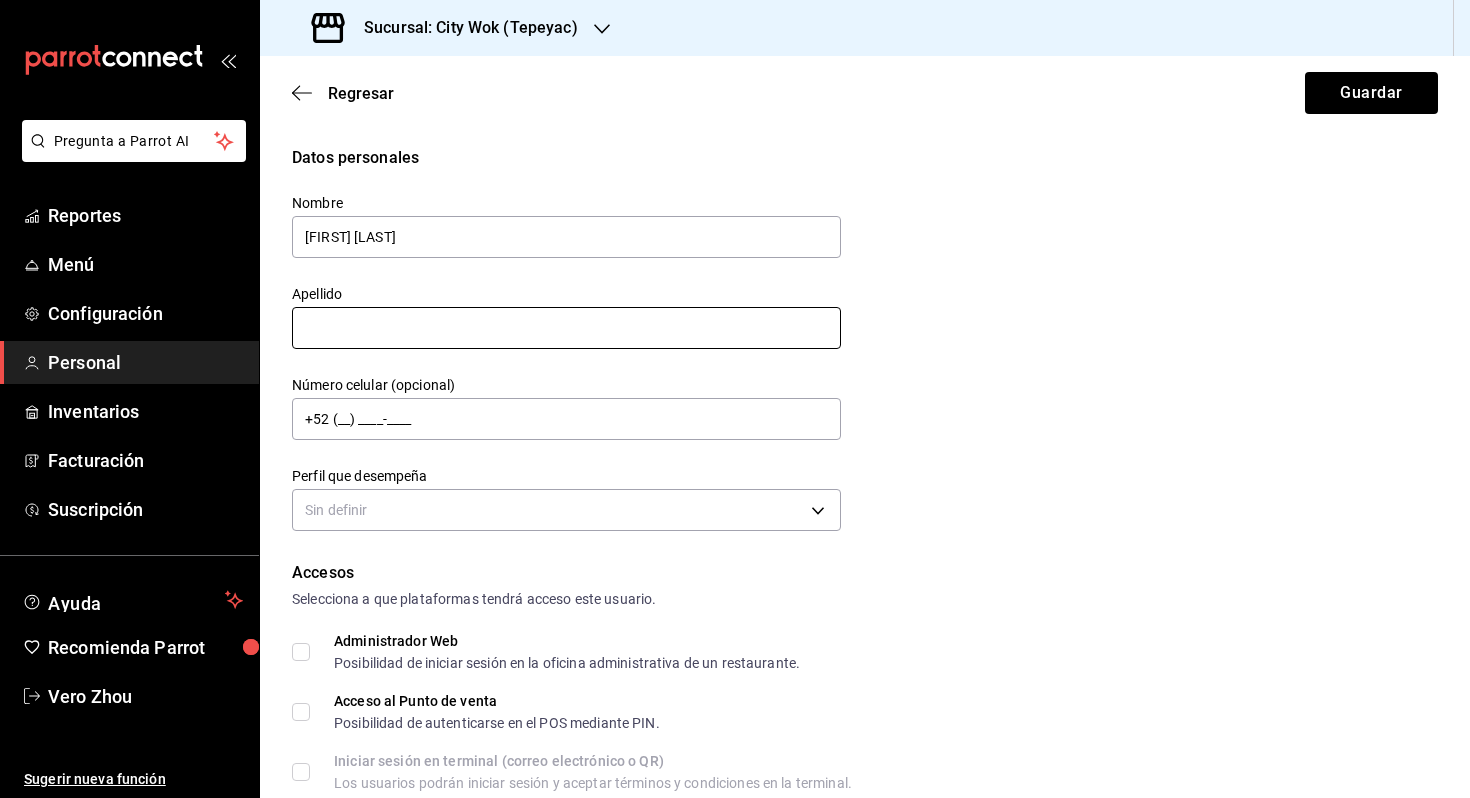 click at bounding box center [566, 328] 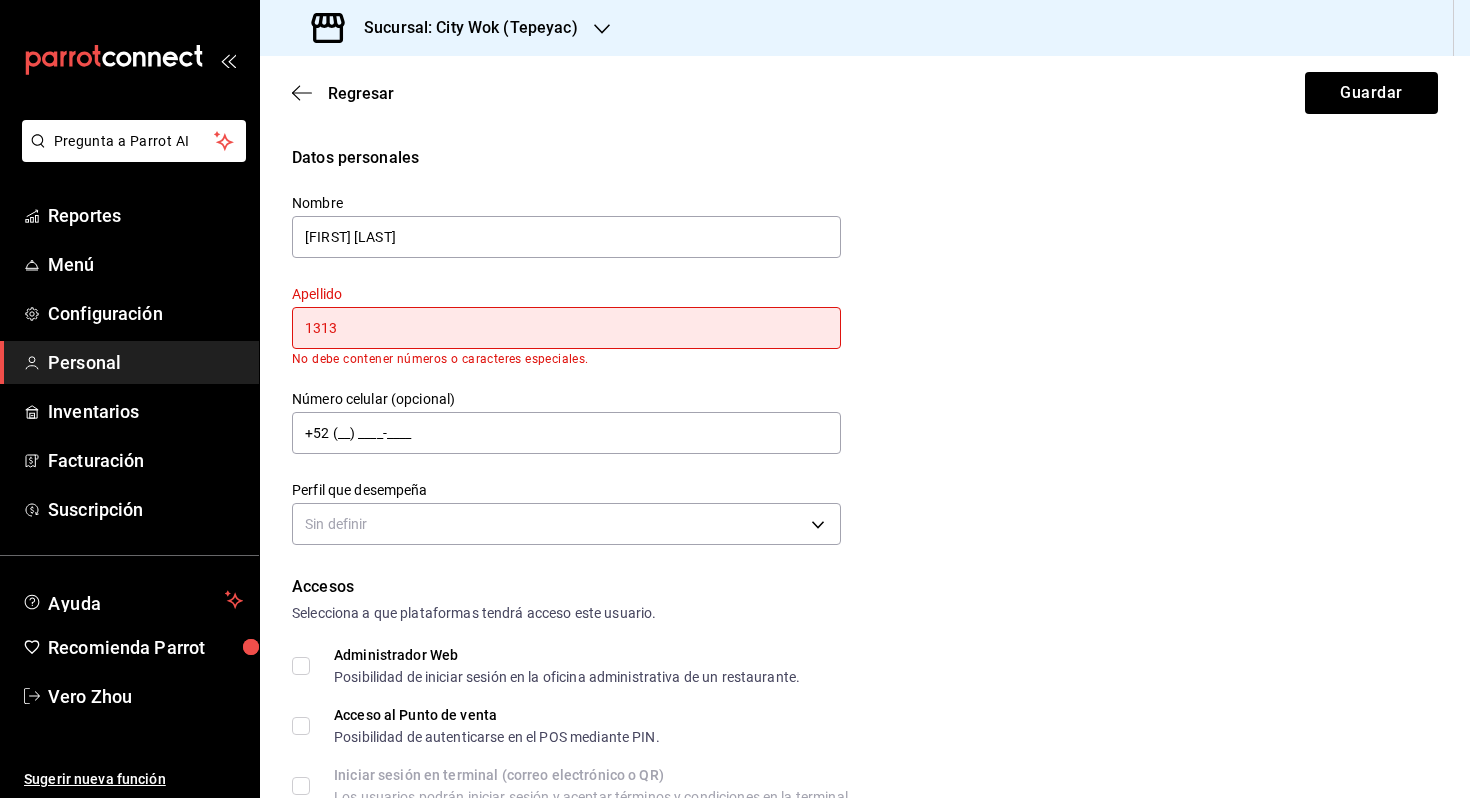 click on "1313" at bounding box center (566, 328) 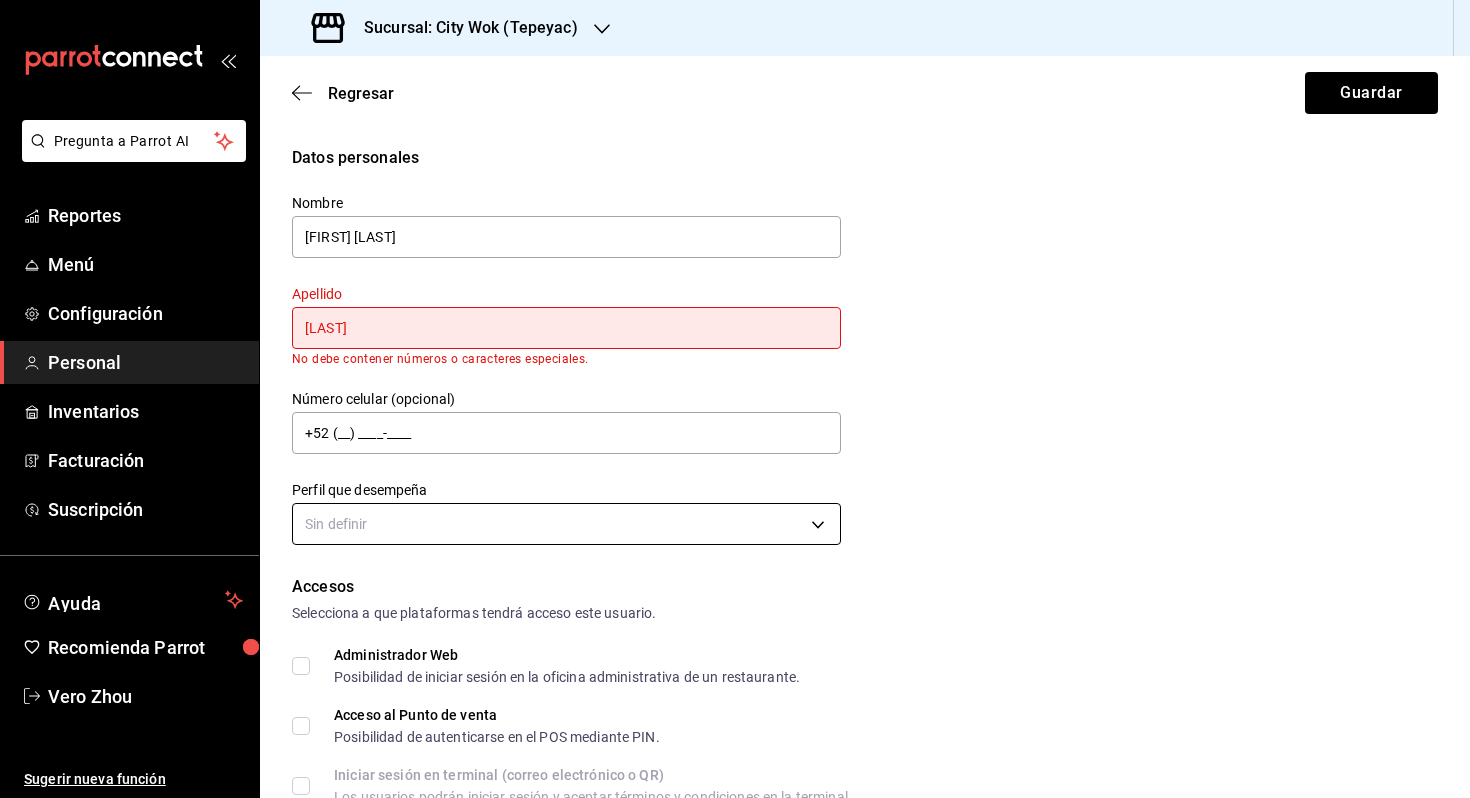 type on "[LAST]" 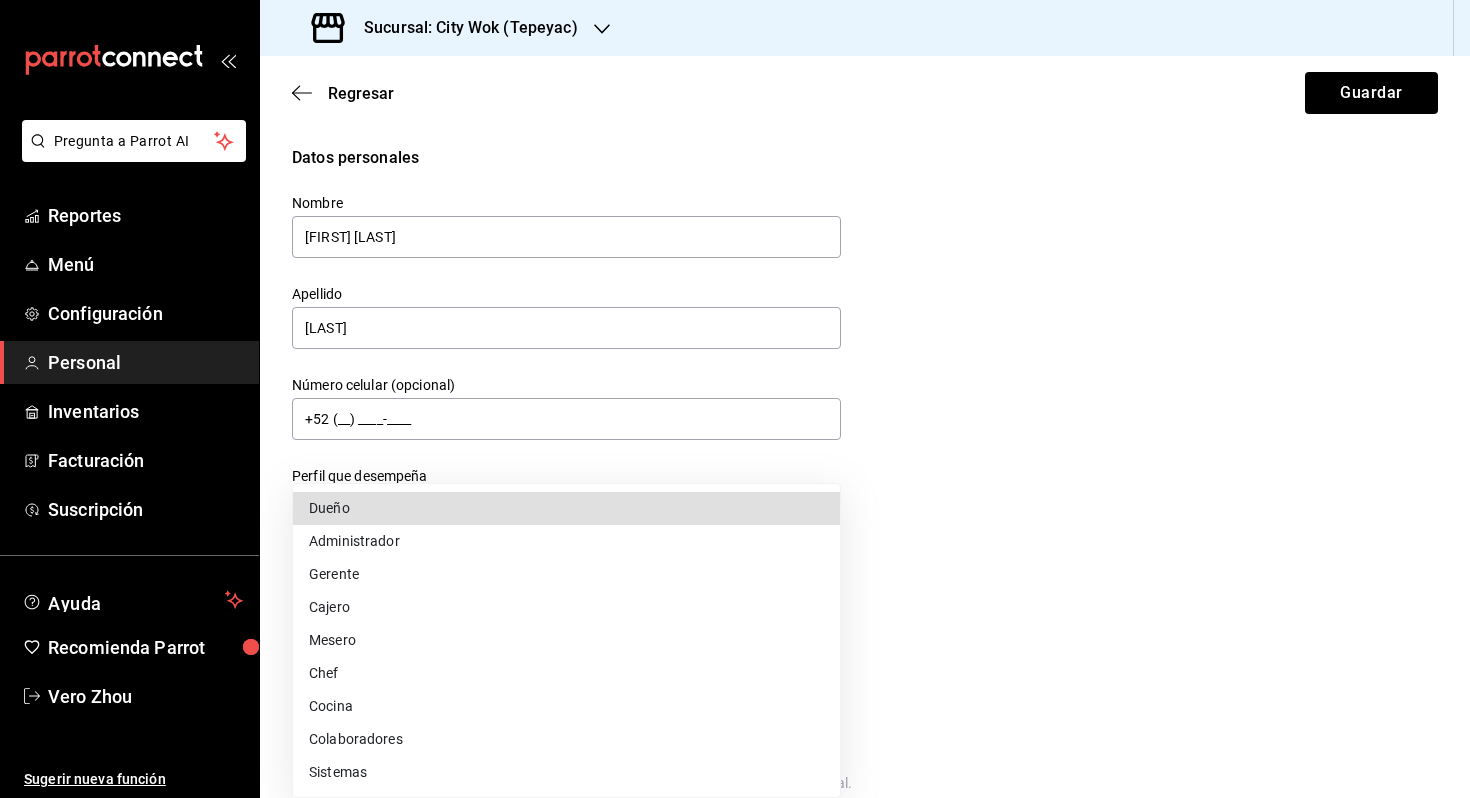 click on "Pregunta a Parrot AI Reportes   Menú   Configuración   Personal   Inventarios   Facturación   Suscripción   Ayuda Recomienda Parrot   Vero Zhou   Sugerir nueva función   Sucursal: City Wok (Tepeyac) Regresar Guardar Datos personales Nombre [FIRST] [LAST] Número celular (opcional) +52 (__) ____-____ Perfil que desempeña Sin definir Accesos Selecciona a que plataformas tendrá acceso este usuario. Administrador Web Posibilidad de iniciar sesión en la oficina administrativa de un restaurante.  Acceso al Punto de venta Posibilidad de autenticarse en el POS mediante PIN.  Iniciar sesión en terminal (correo electrónico o QR) Los usuarios podrán iniciar sesión y aceptar términos y condiciones en la terminal. Acceso uso de terminal Los usuarios podrán acceder y utilizar la terminal para visualizar y procesar pagos de sus órdenes. Correo electrónico Se volverá obligatorio al tener ciertos accesos activados. Contraseña Contraseña Repetir contraseña Repetir contraseña PIN Validar PIN" at bounding box center (735, 399) 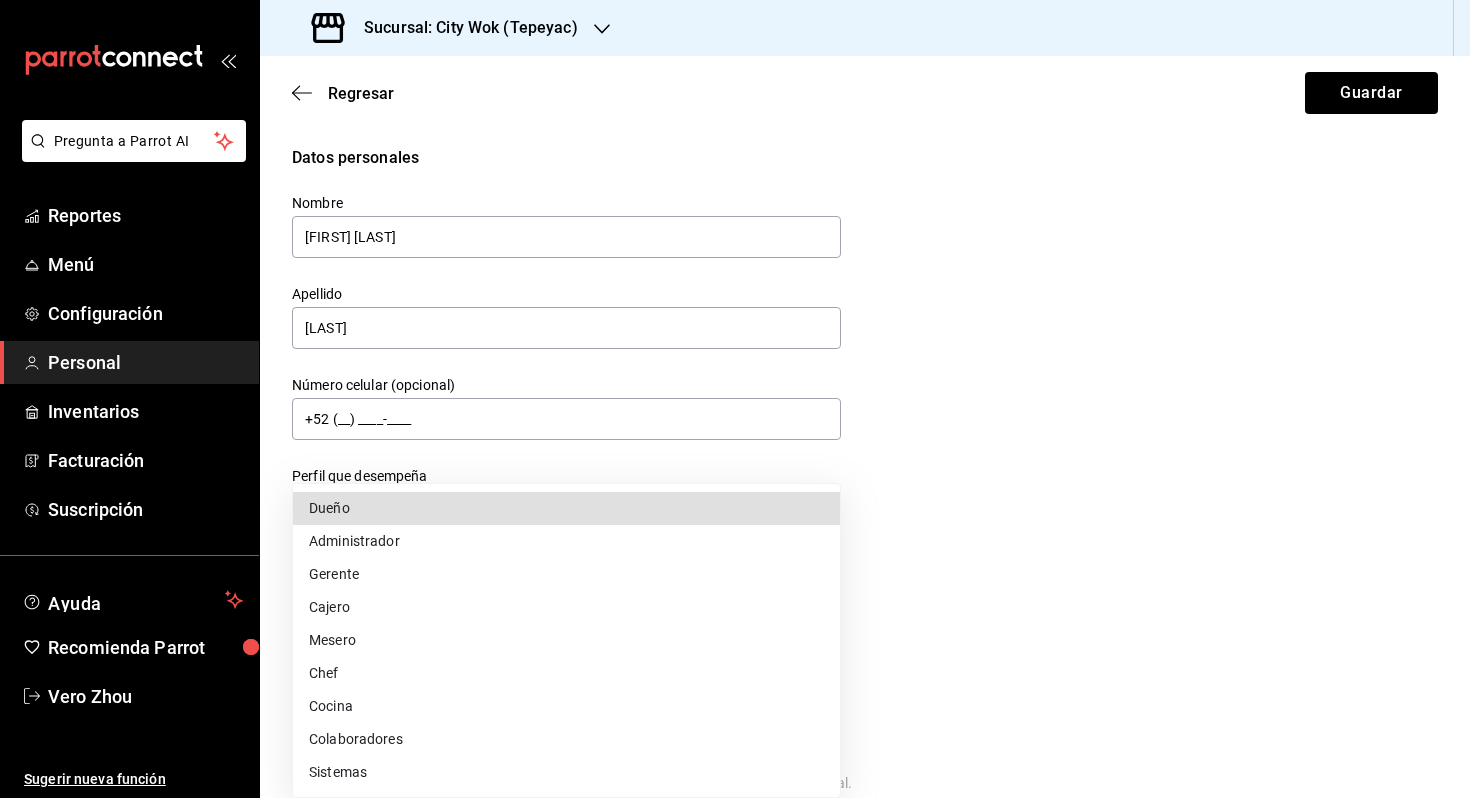 type 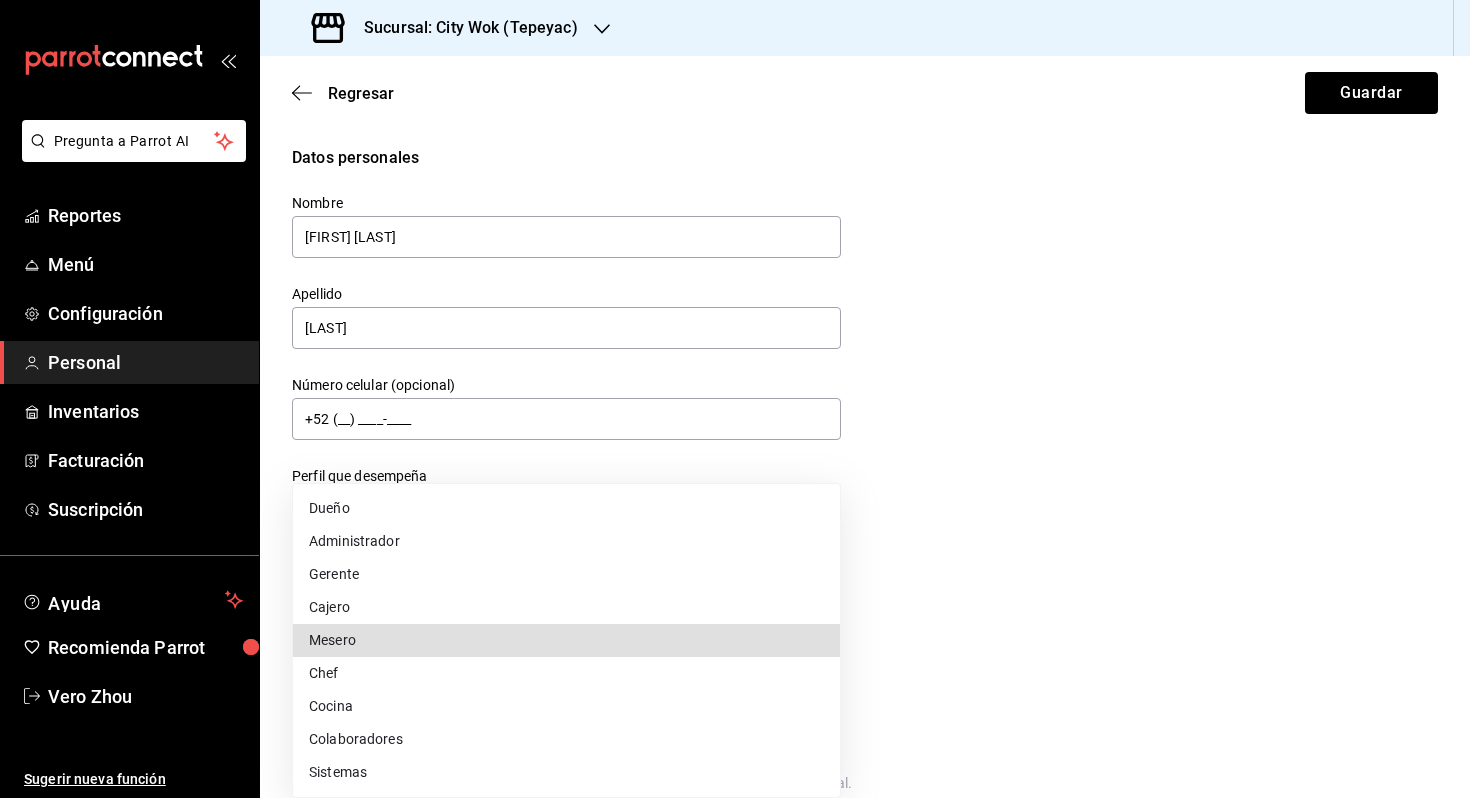 type on "WAITER" 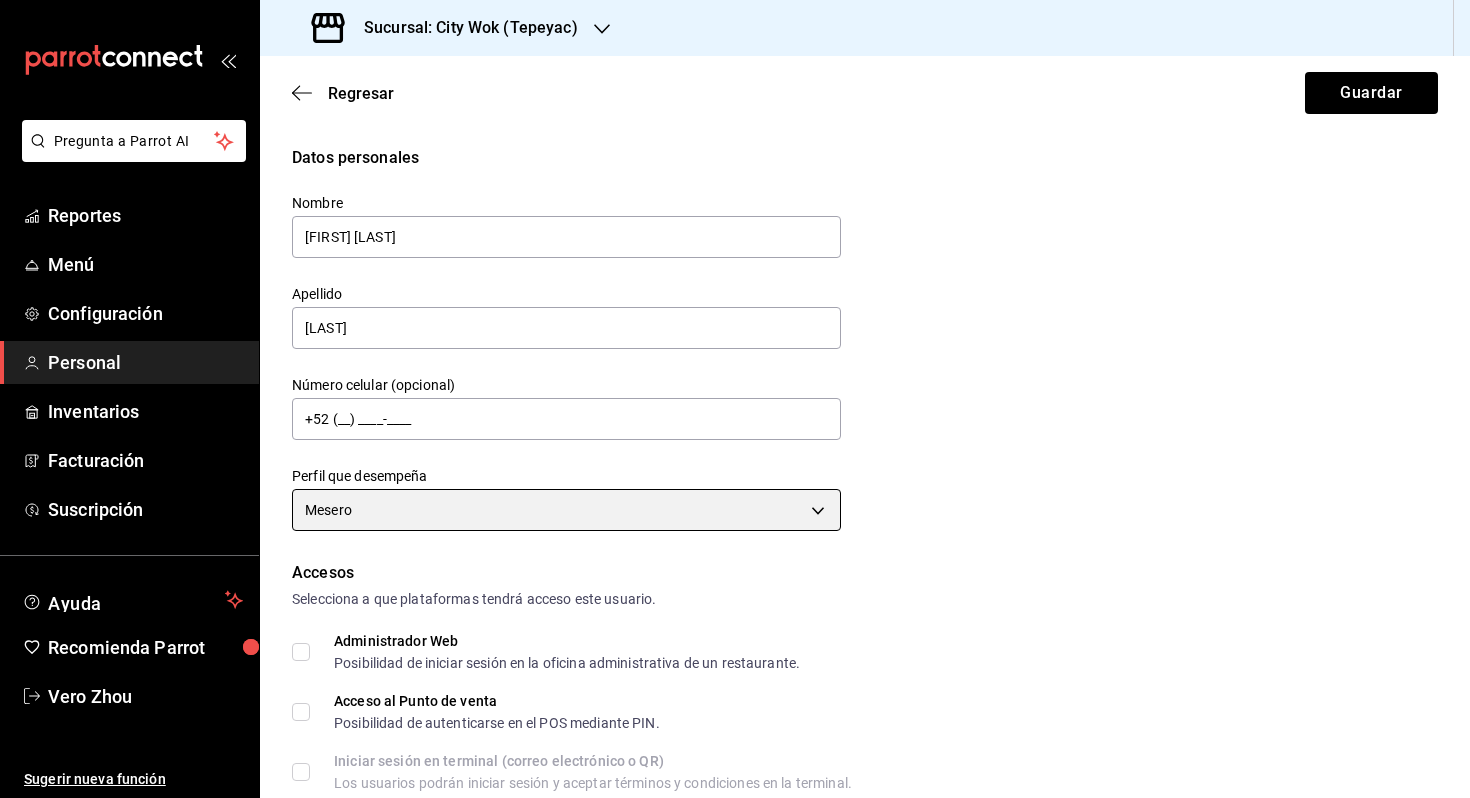 scroll, scrollTop: 542, scrollLeft: 0, axis: vertical 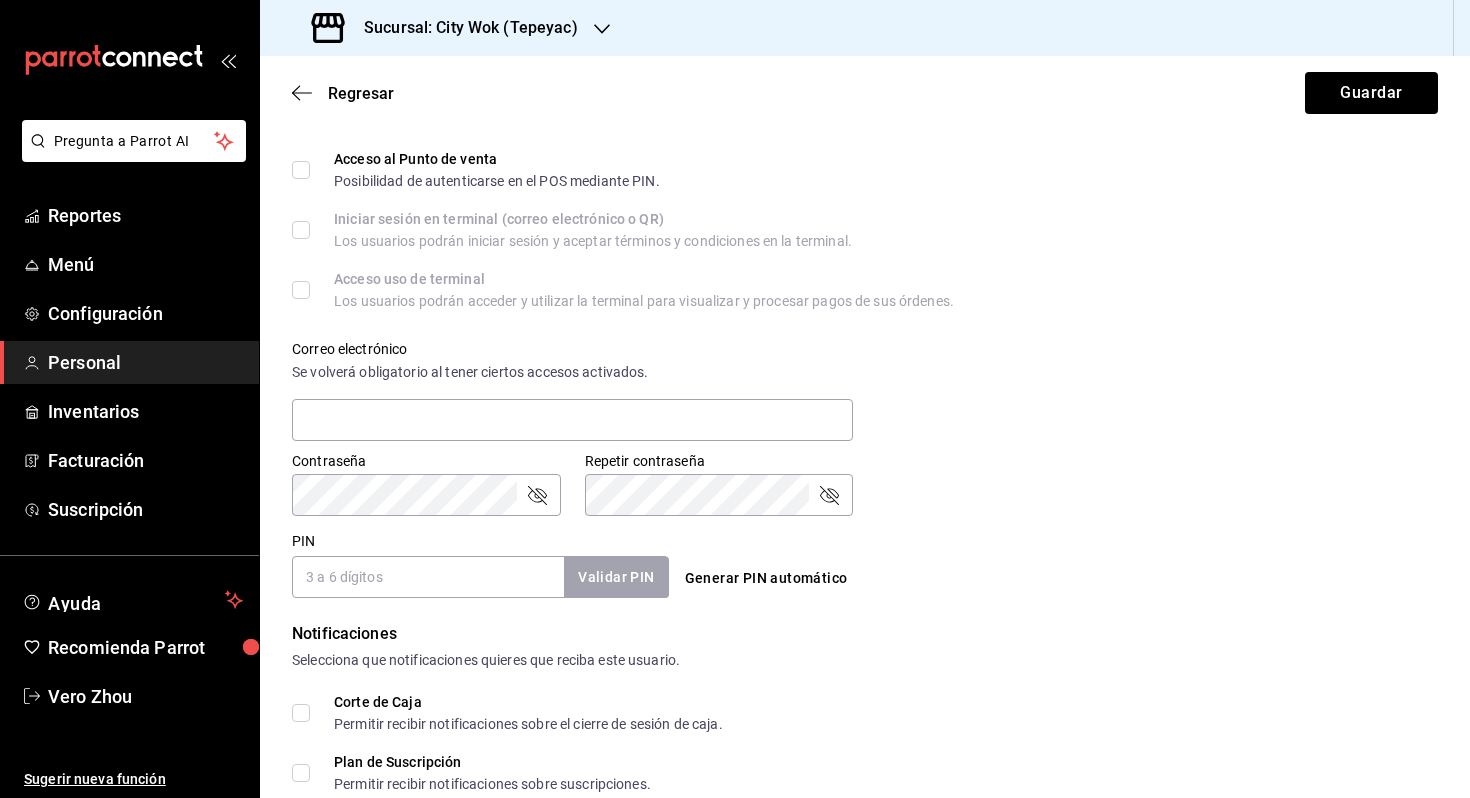 click on "PIN" at bounding box center [428, 577] 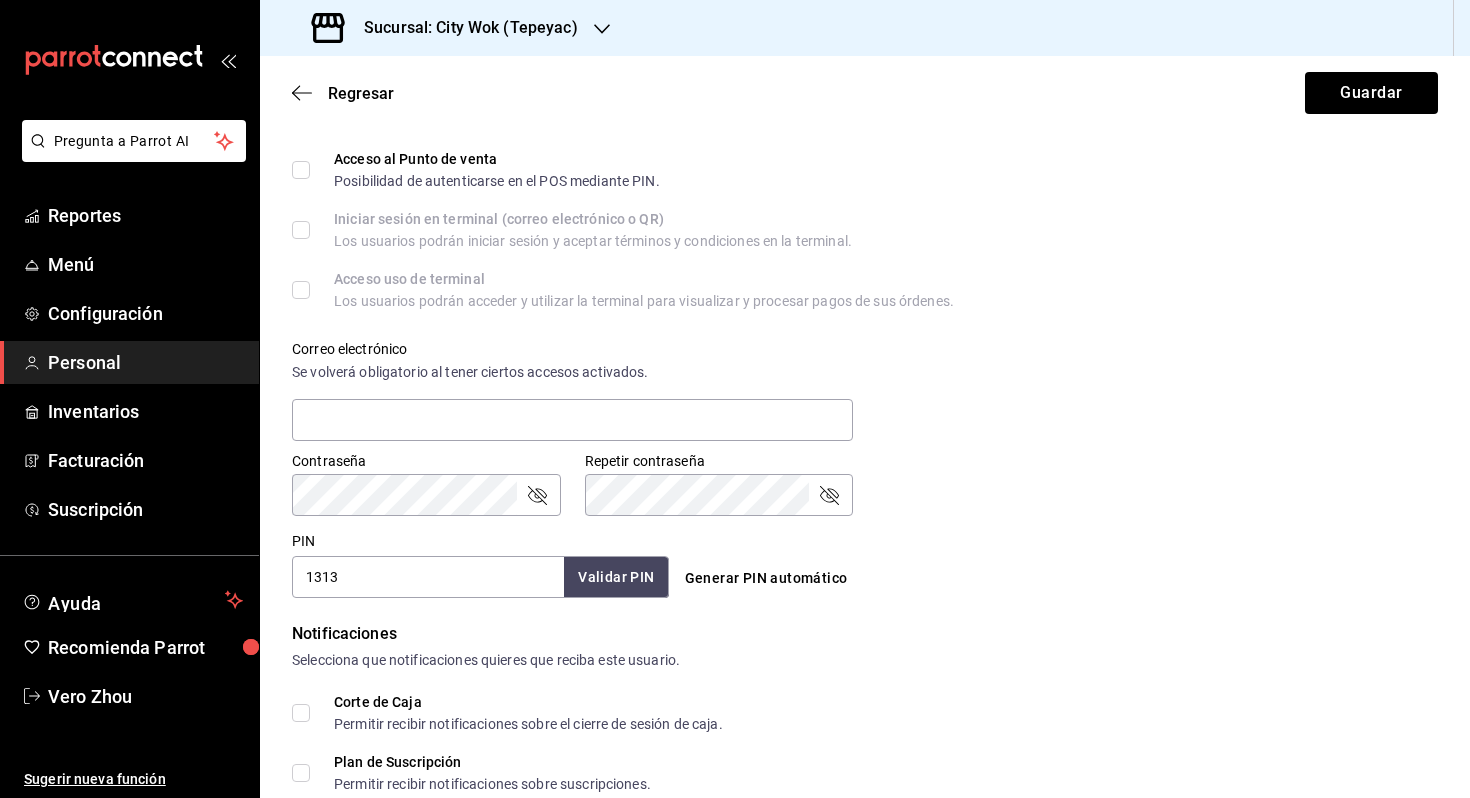type on "1313" 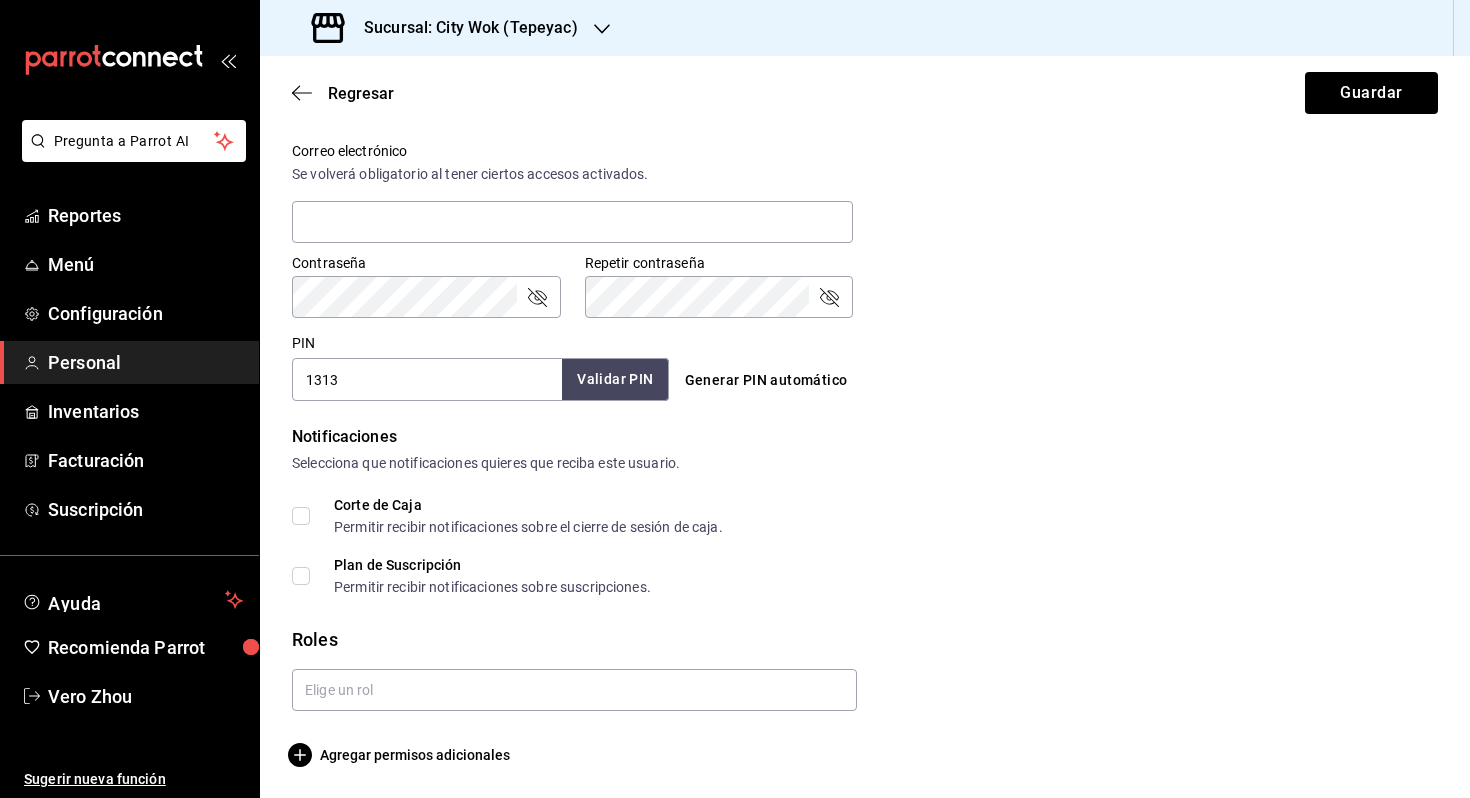 click on "Validar PIN" at bounding box center (615, 379) 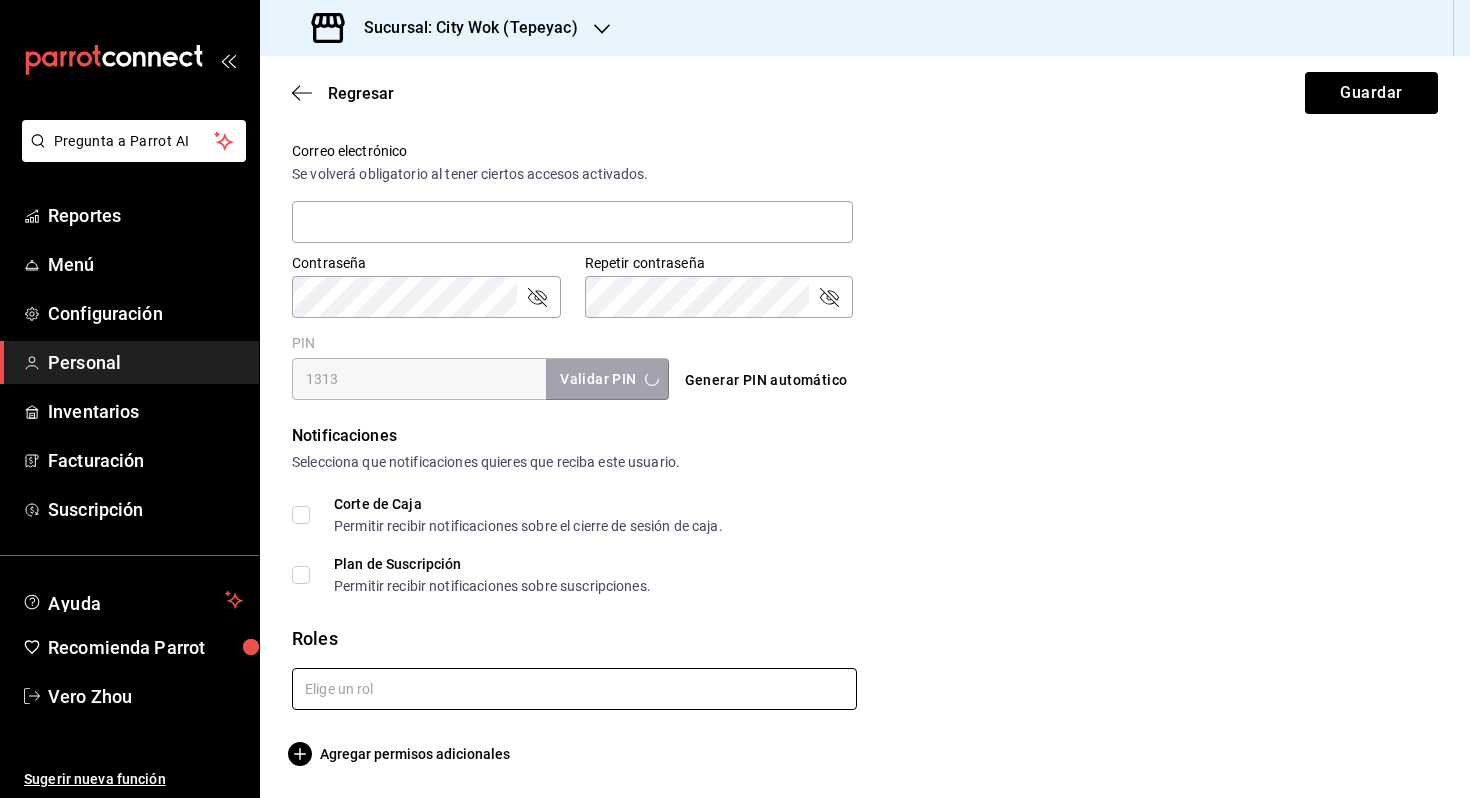 click at bounding box center (574, 689) 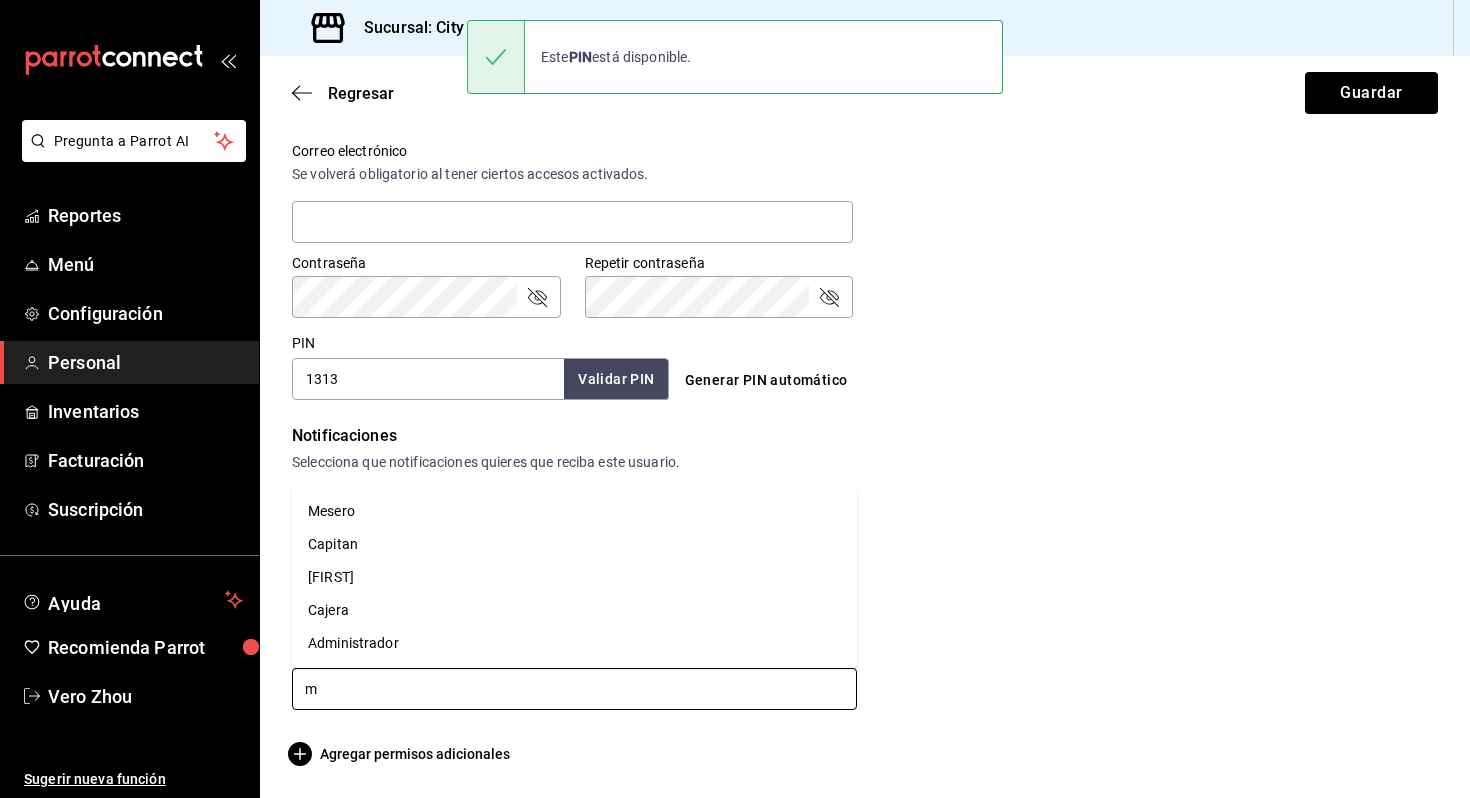 type on "me" 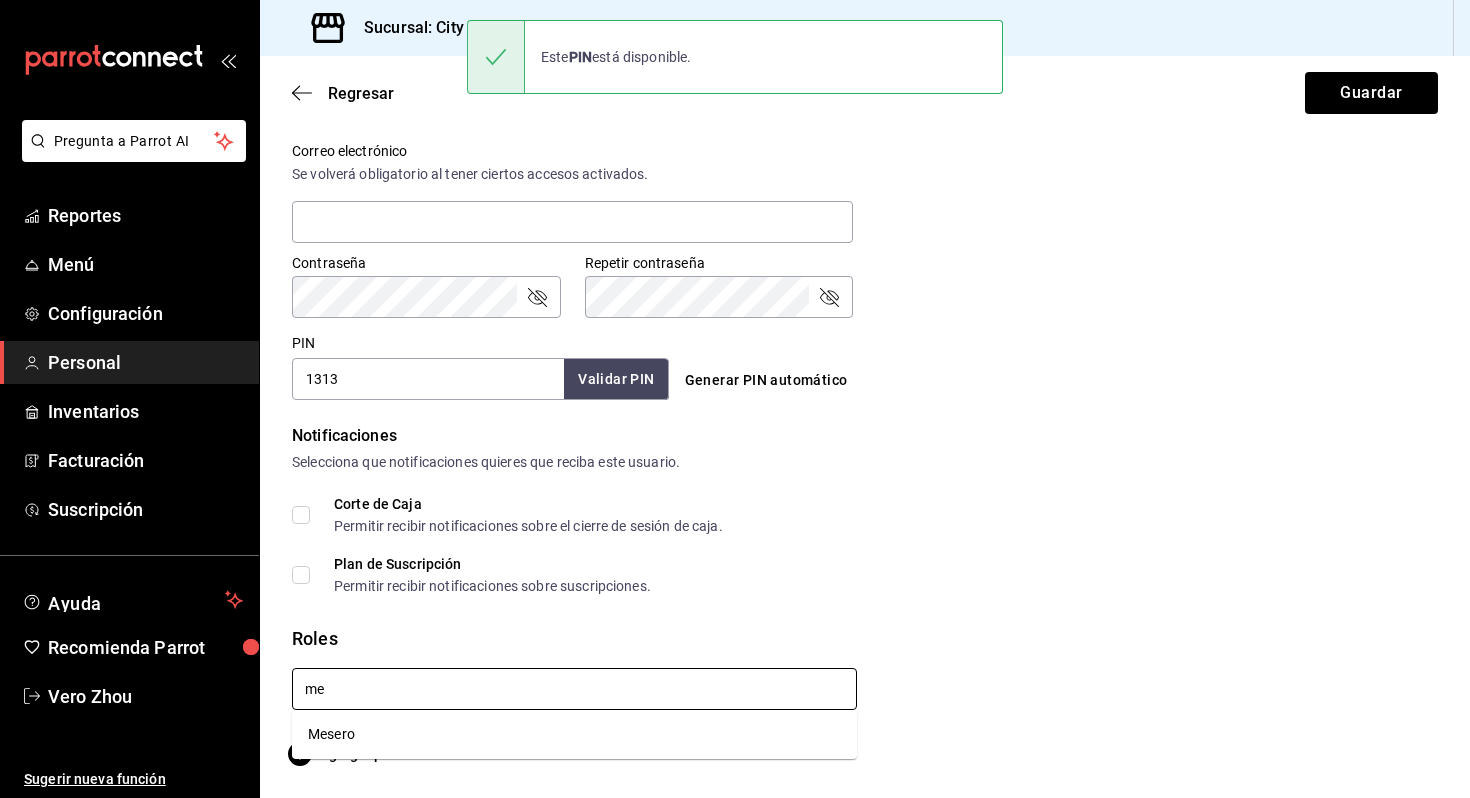 click on "Mesero" at bounding box center [574, 734] 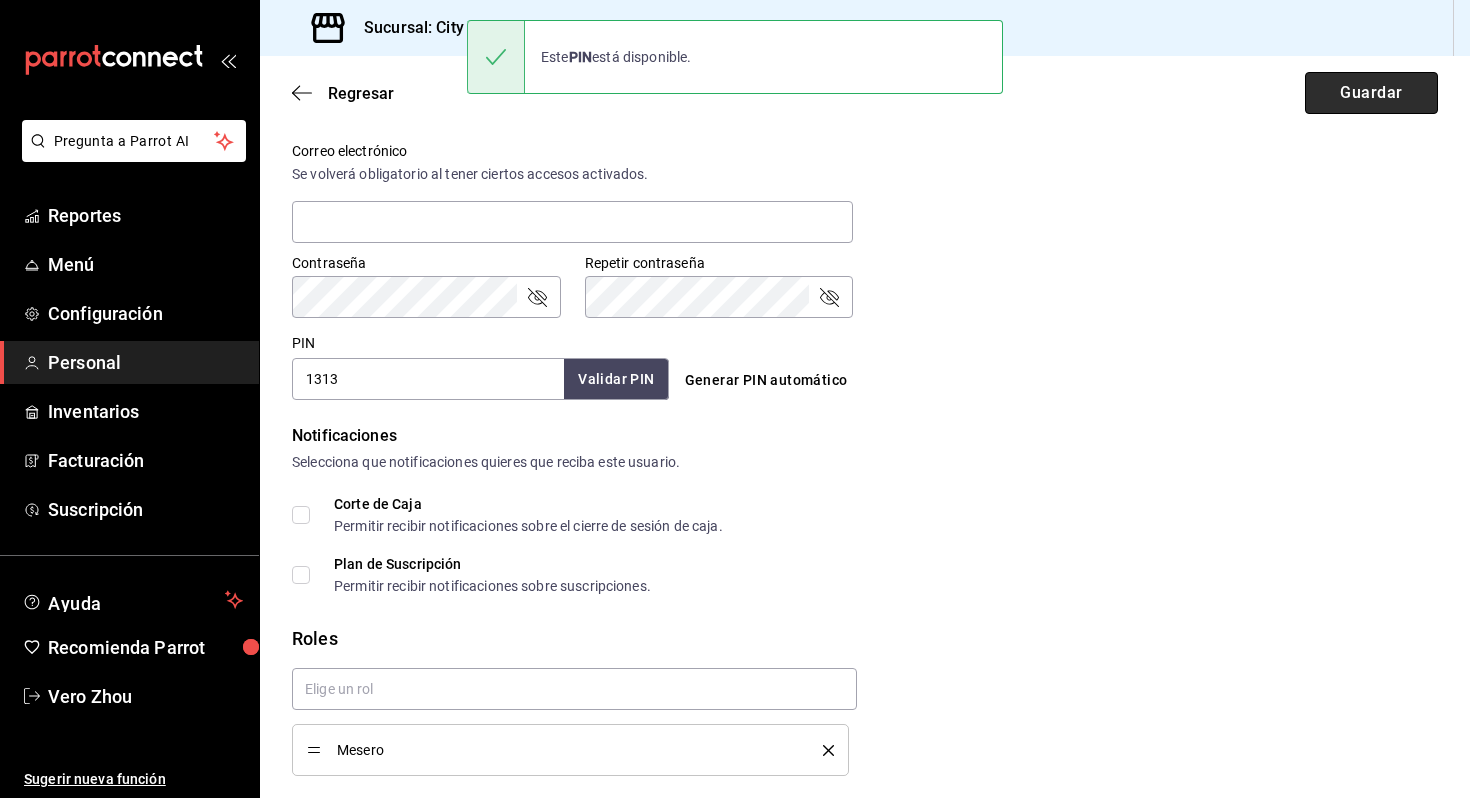 checkbox on "true" 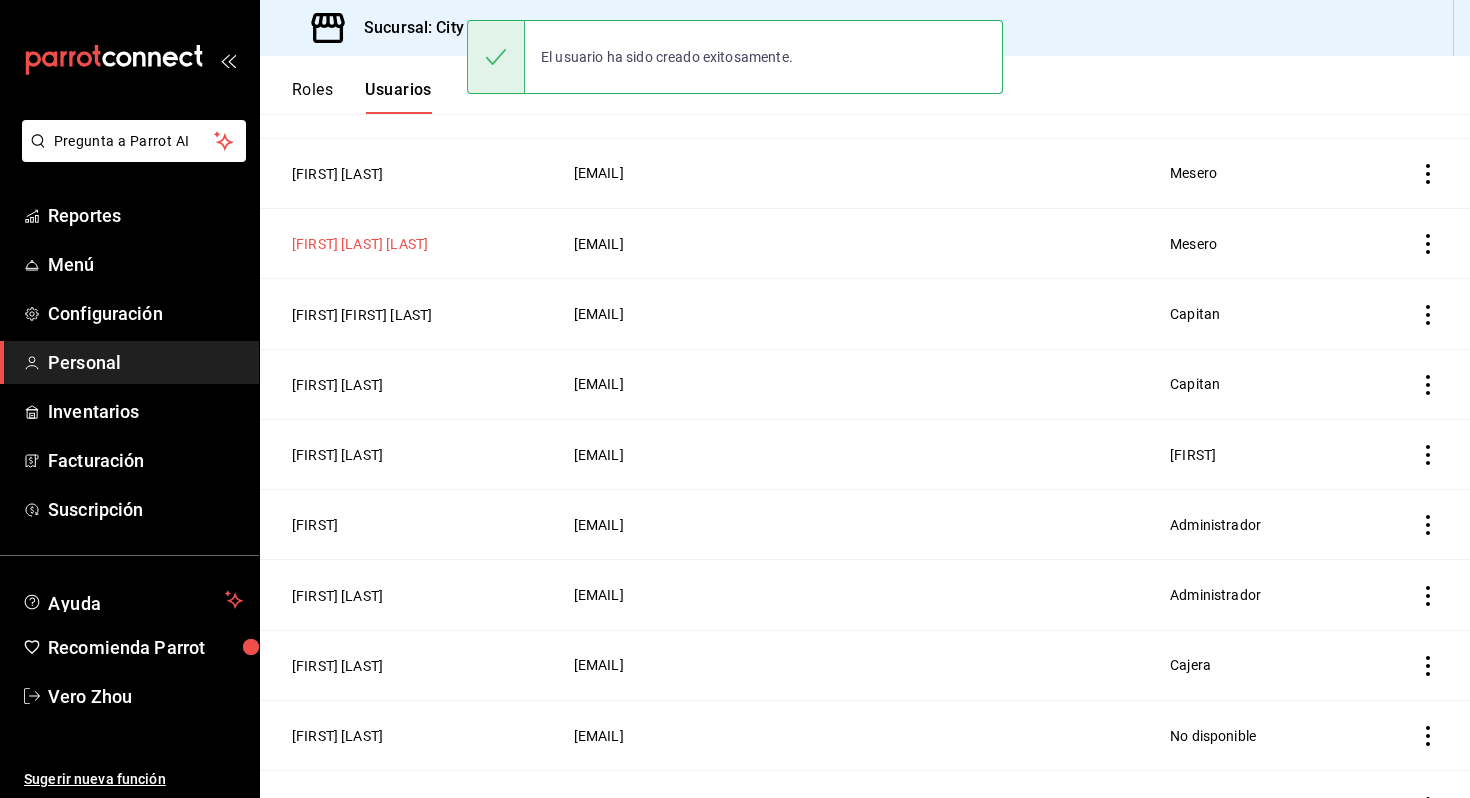 scroll, scrollTop: 0, scrollLeft: 0, axis: both 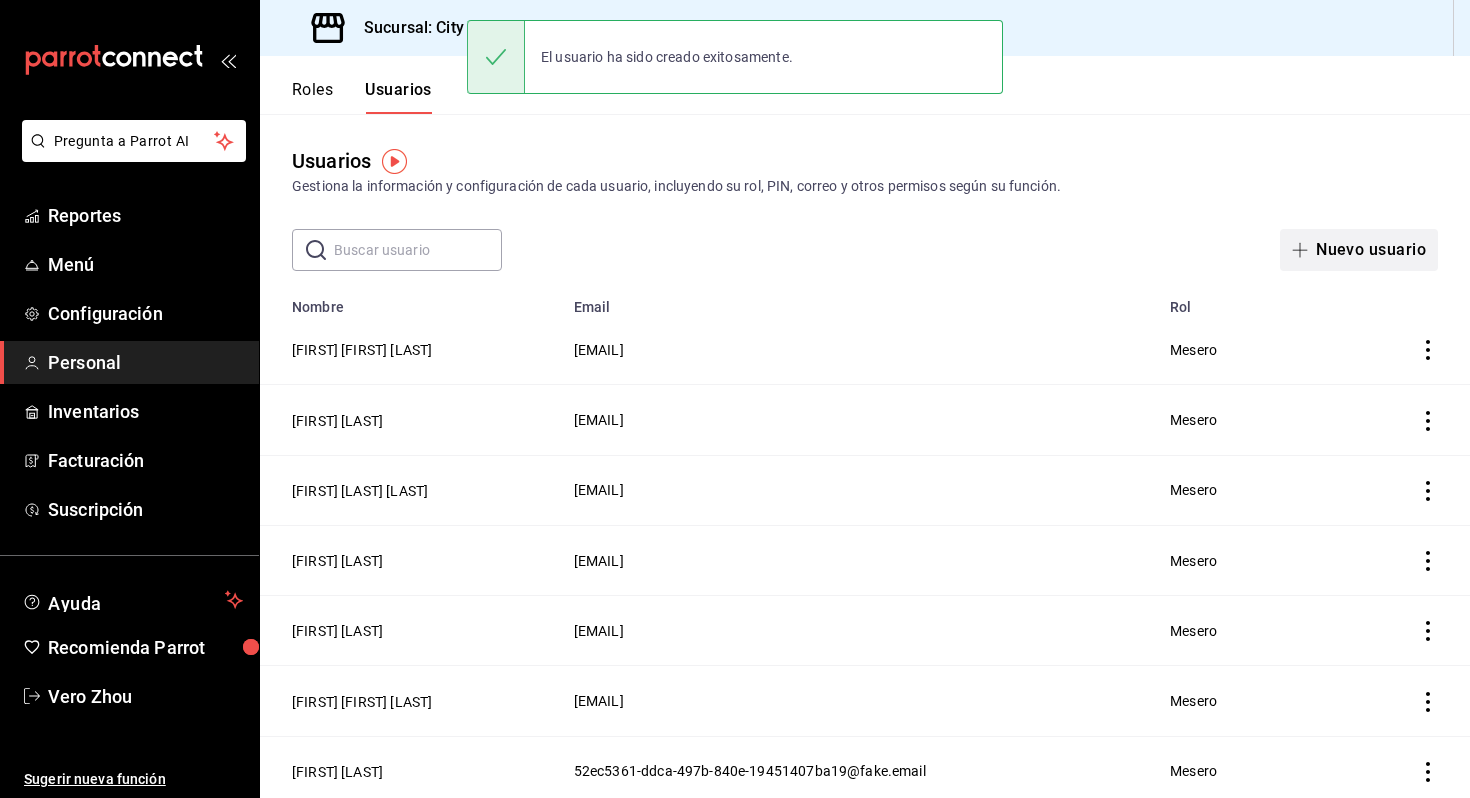 click on "Nuevo usuario" at bounding box center [1359, 250] 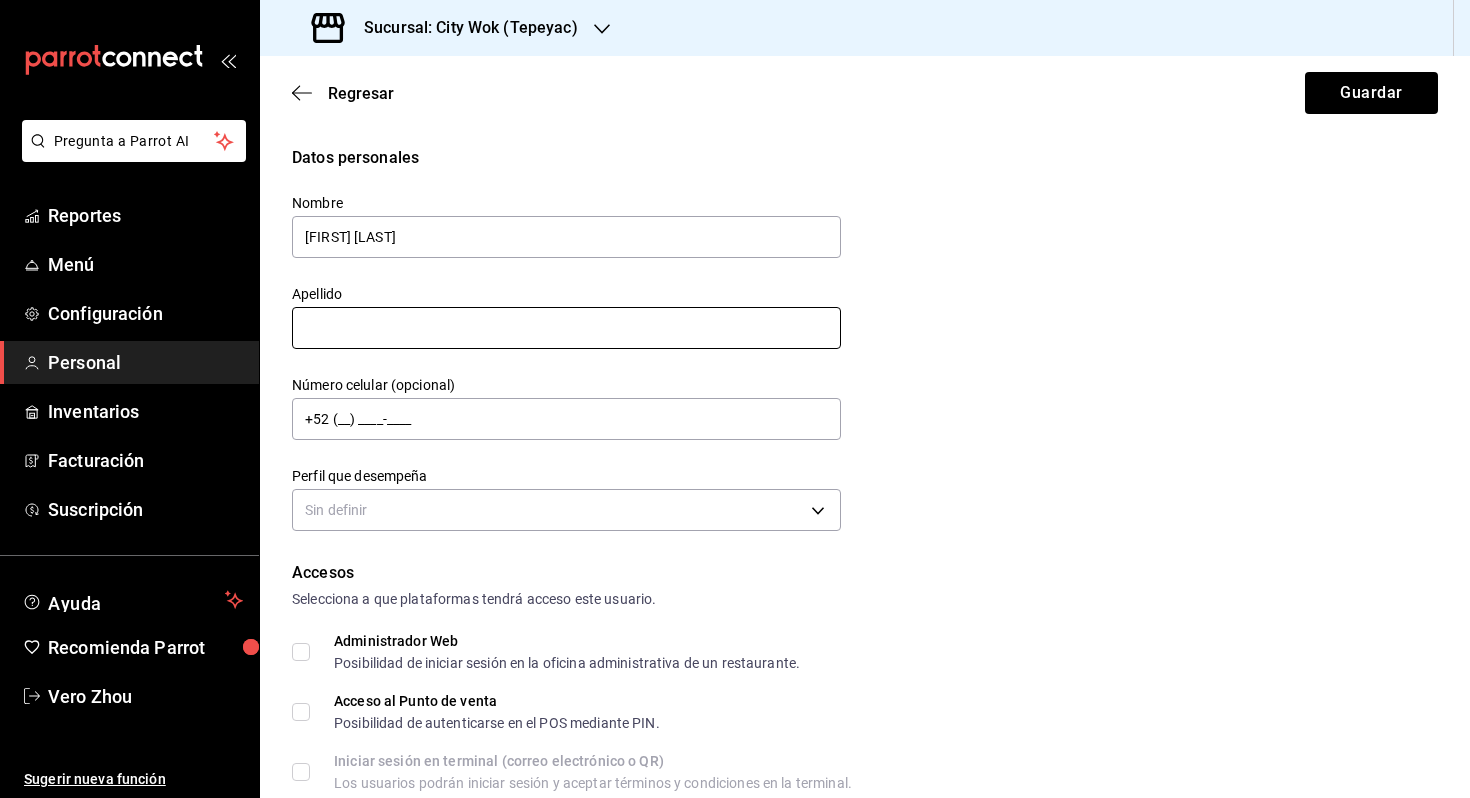 type on "[FIRST] [LAST]" 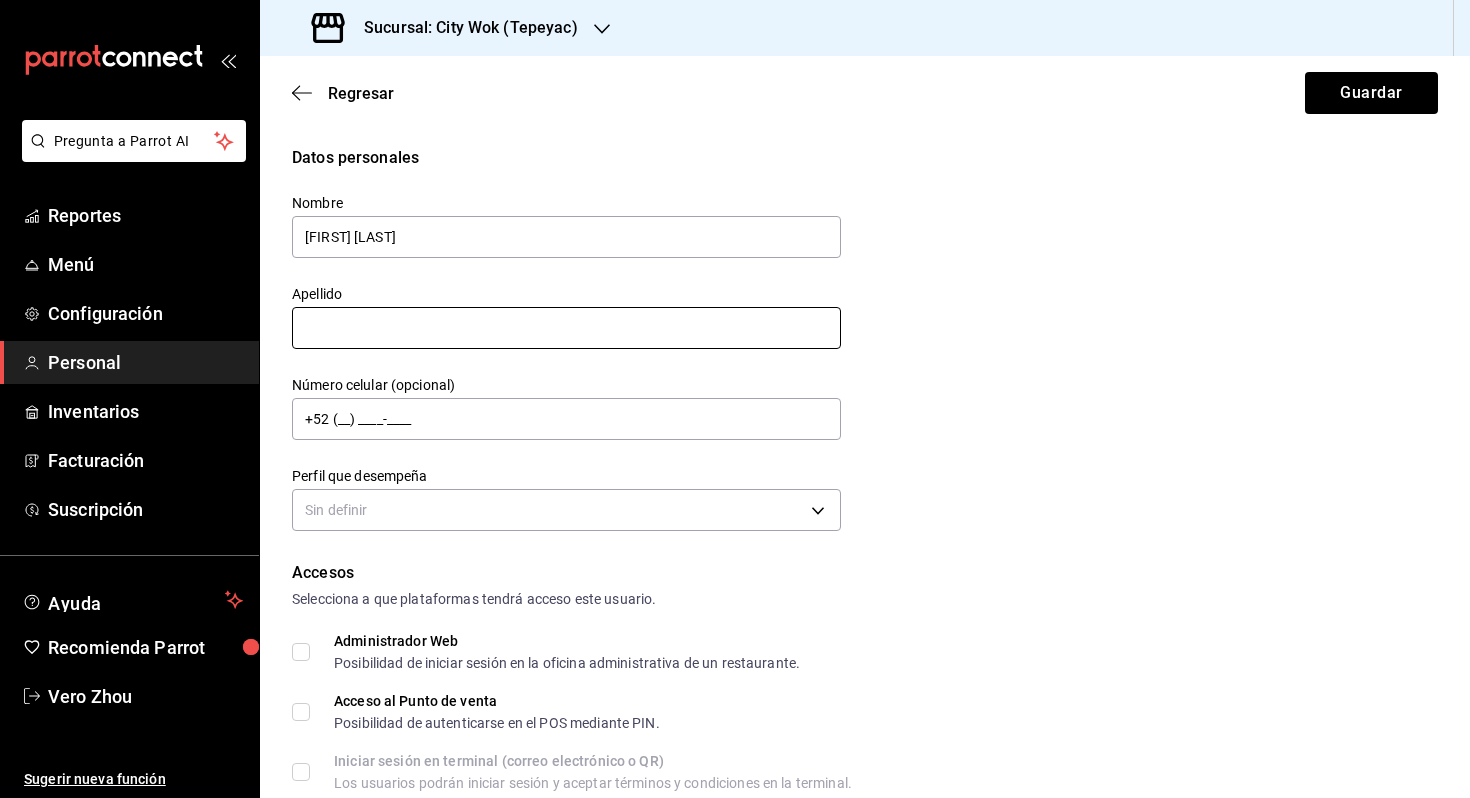 click at bounding box center [566, 328] 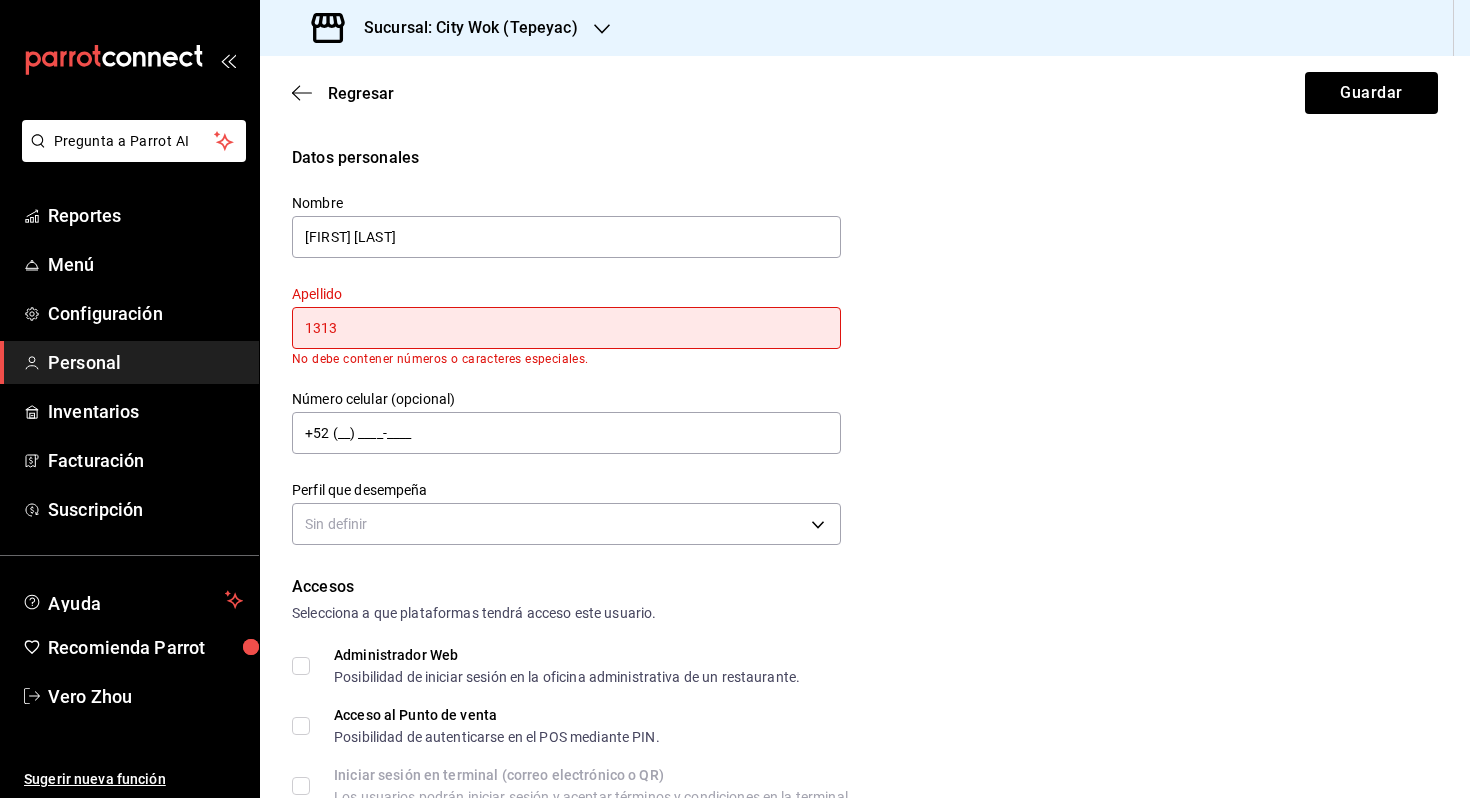 click on "1313" at bounding box center [566, 328] 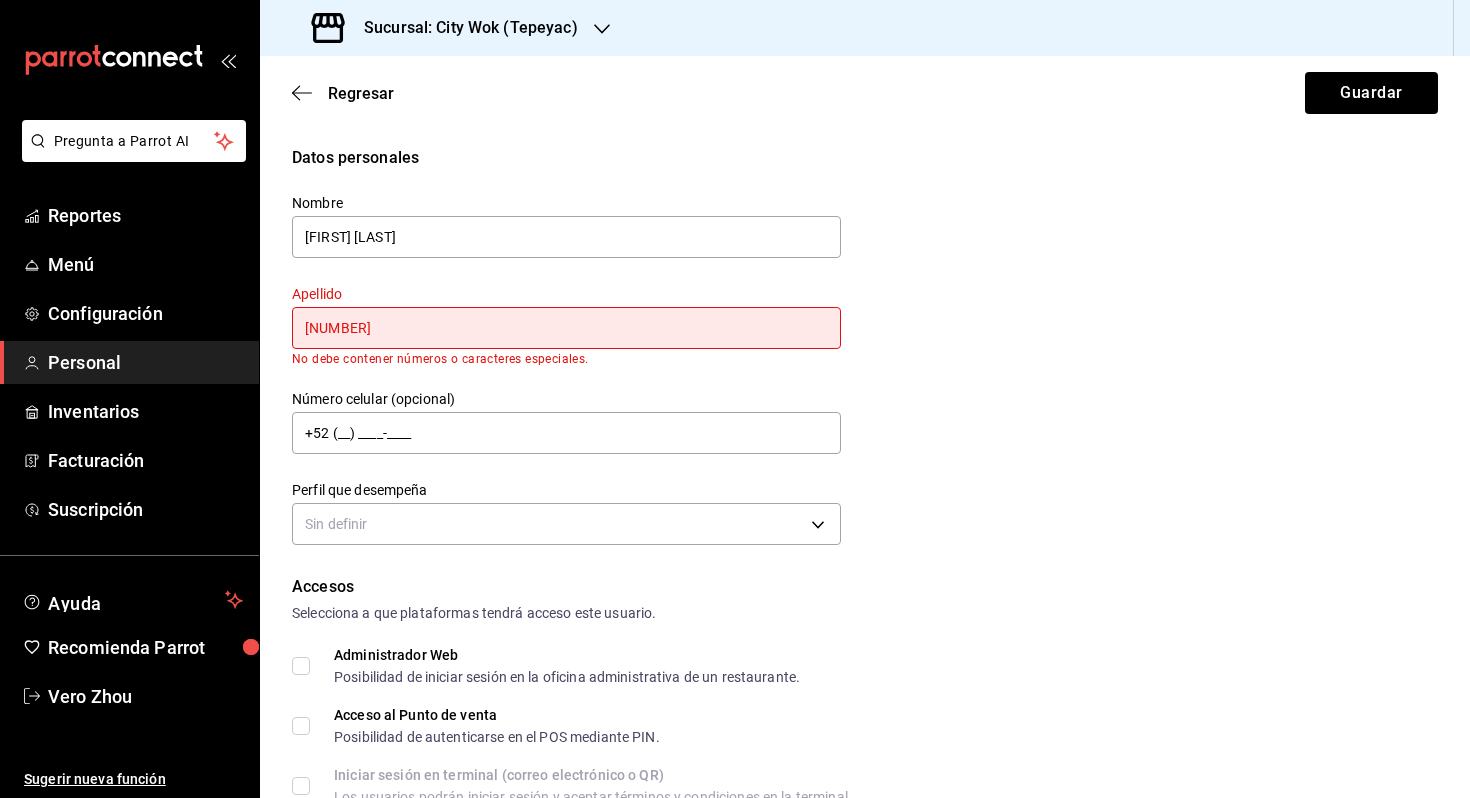 click on "Número celular (opcional) +52 (__) ____-____" at bounding box center (554, 411) 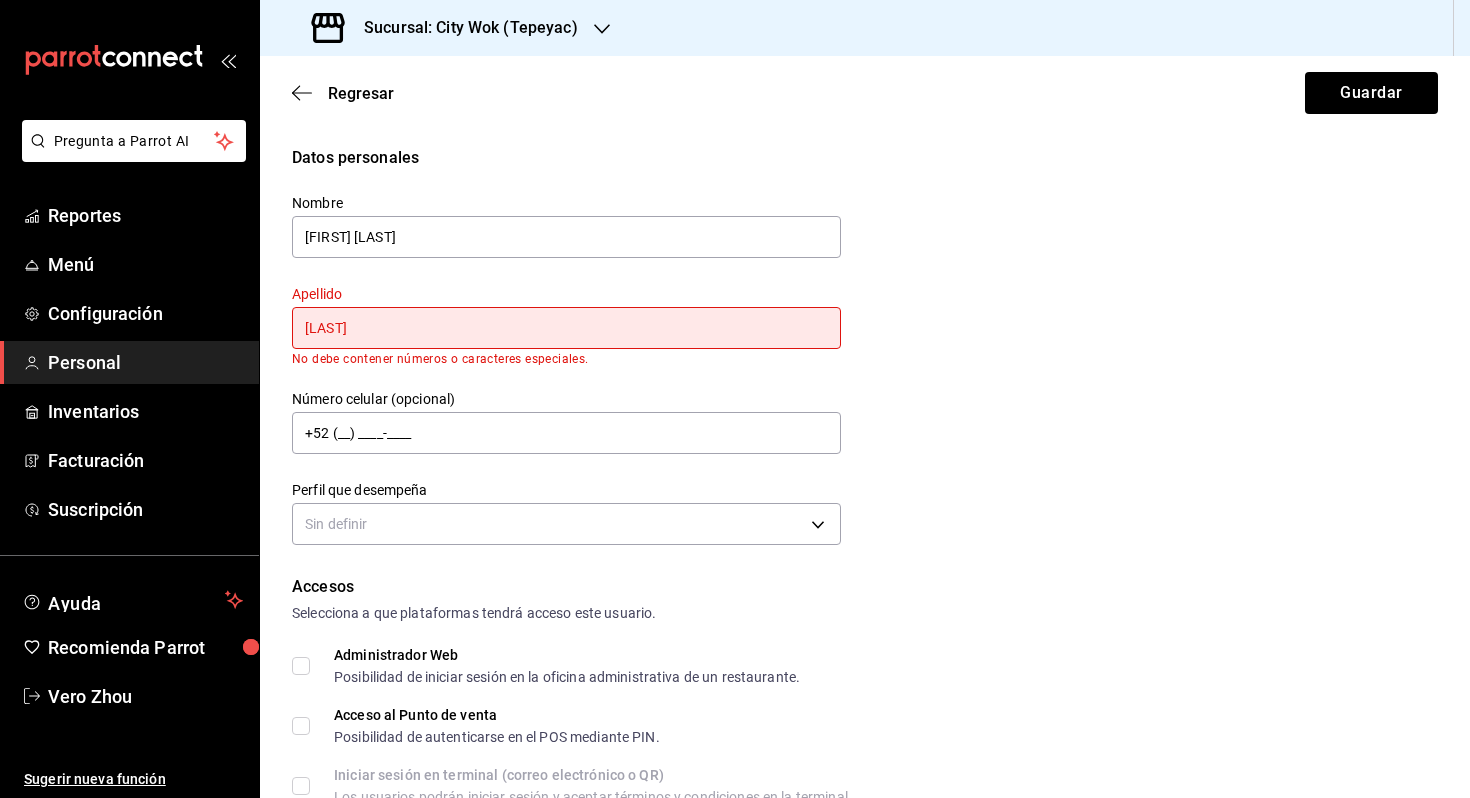 type on "[LAST]" 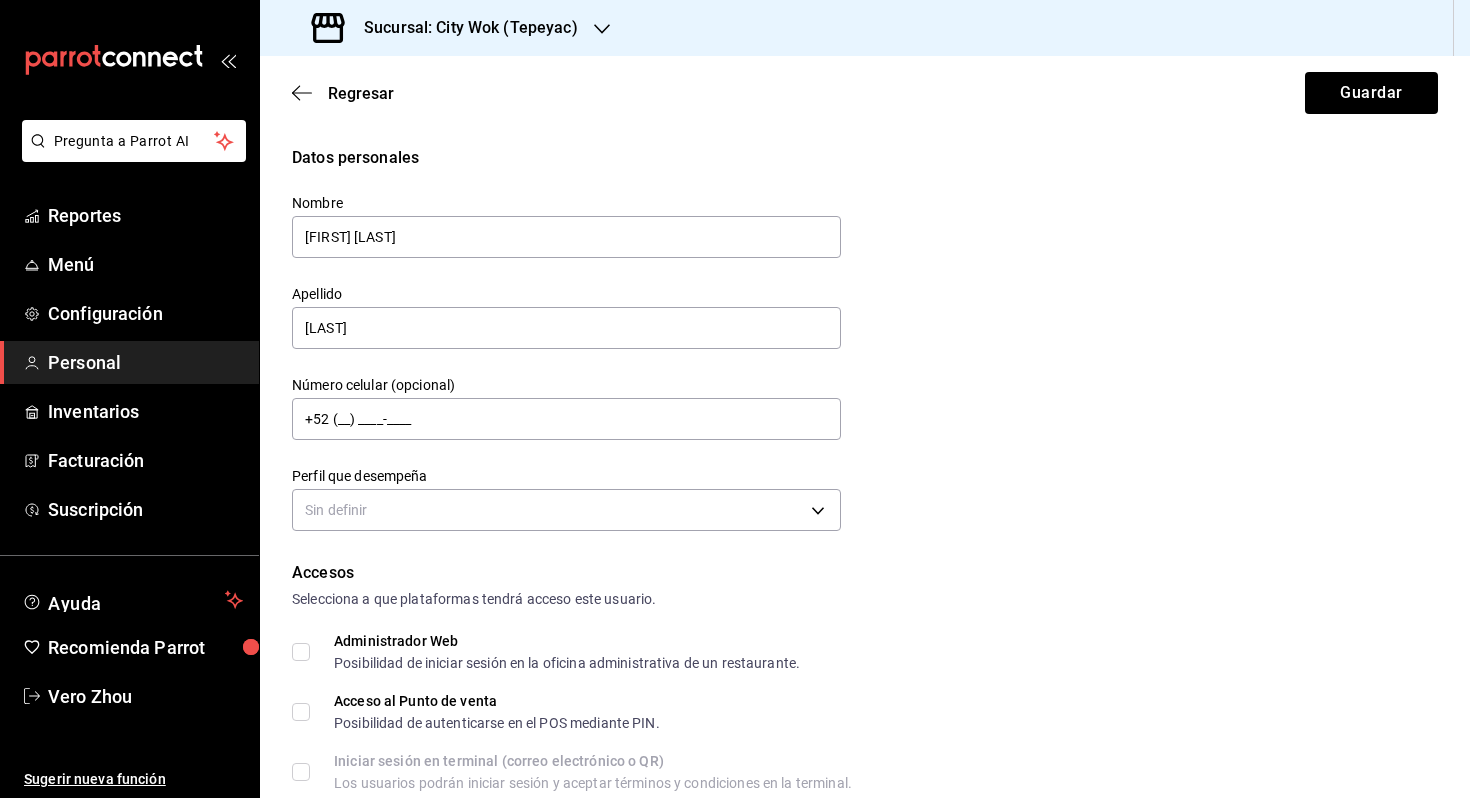 click on "Nombre [FIRST] [FIRST] Apellido [LAST] Número celular (opcional) +52 (__) ____-____ Perfil que desempeña Sin definir" at bounding box center [865, 341] 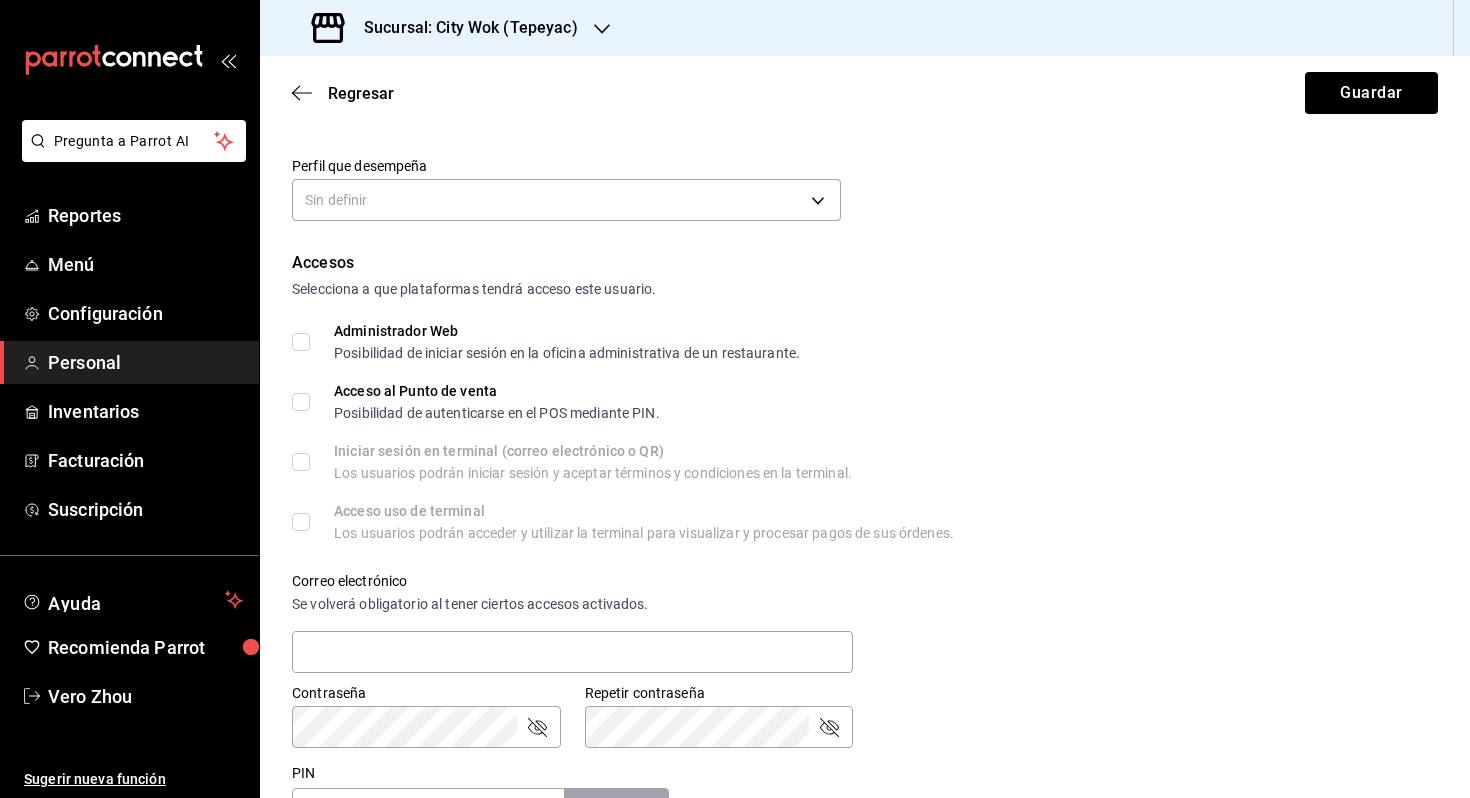 scroll, scrollTop: 740, scrollLeft: 0, axis: vertical 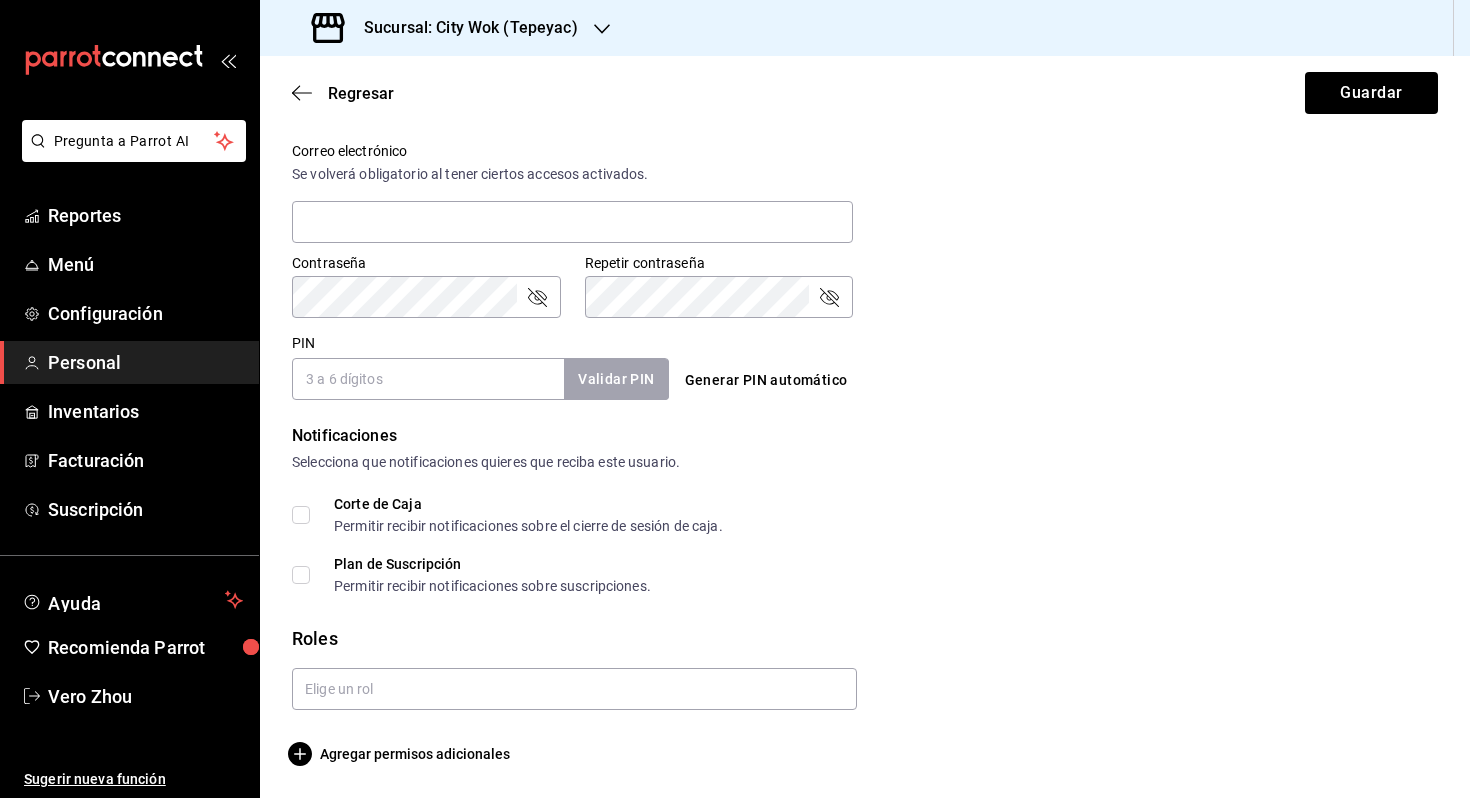 click on "PIN" at bounding box center [428, 379] 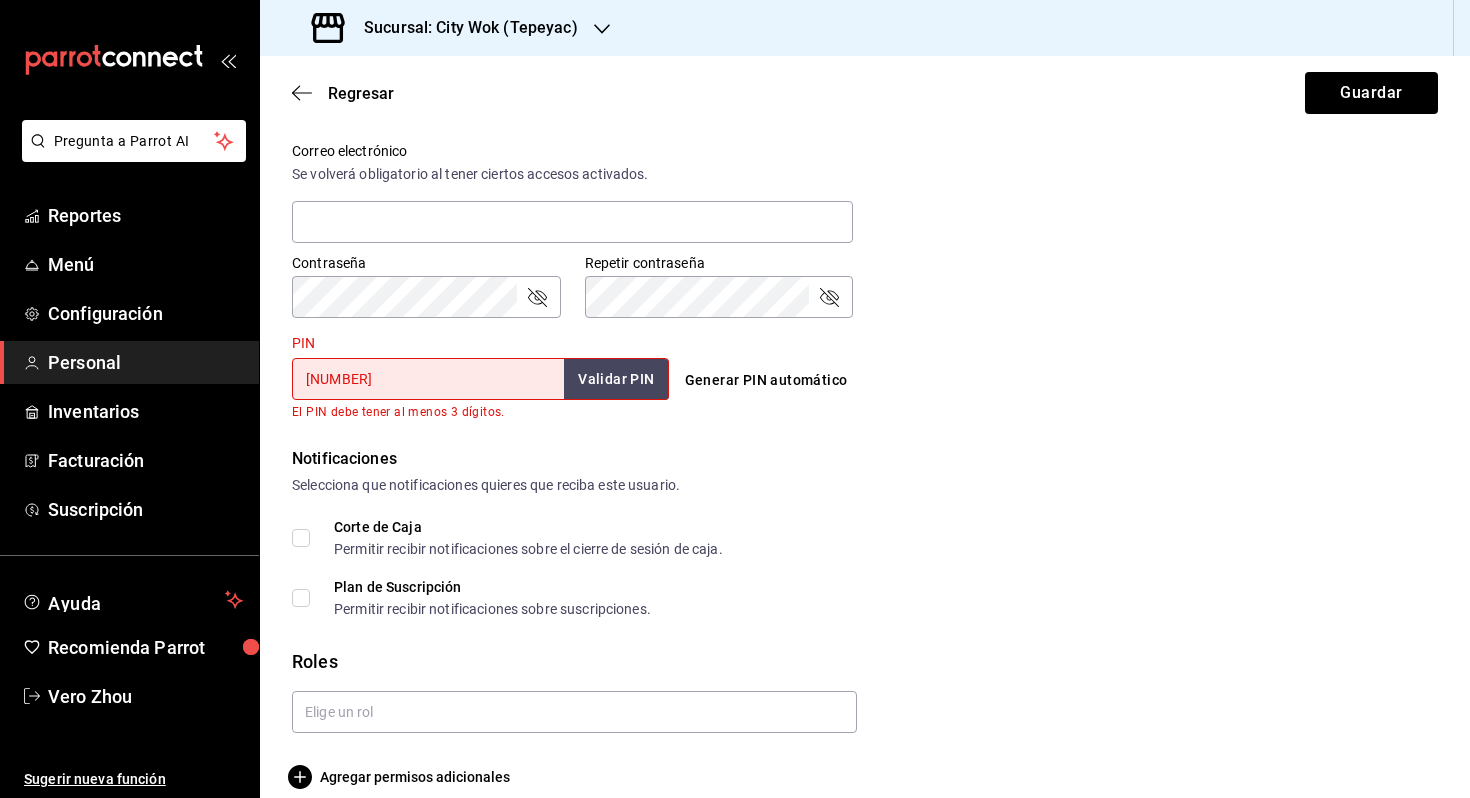 type on "[NUMBER]" 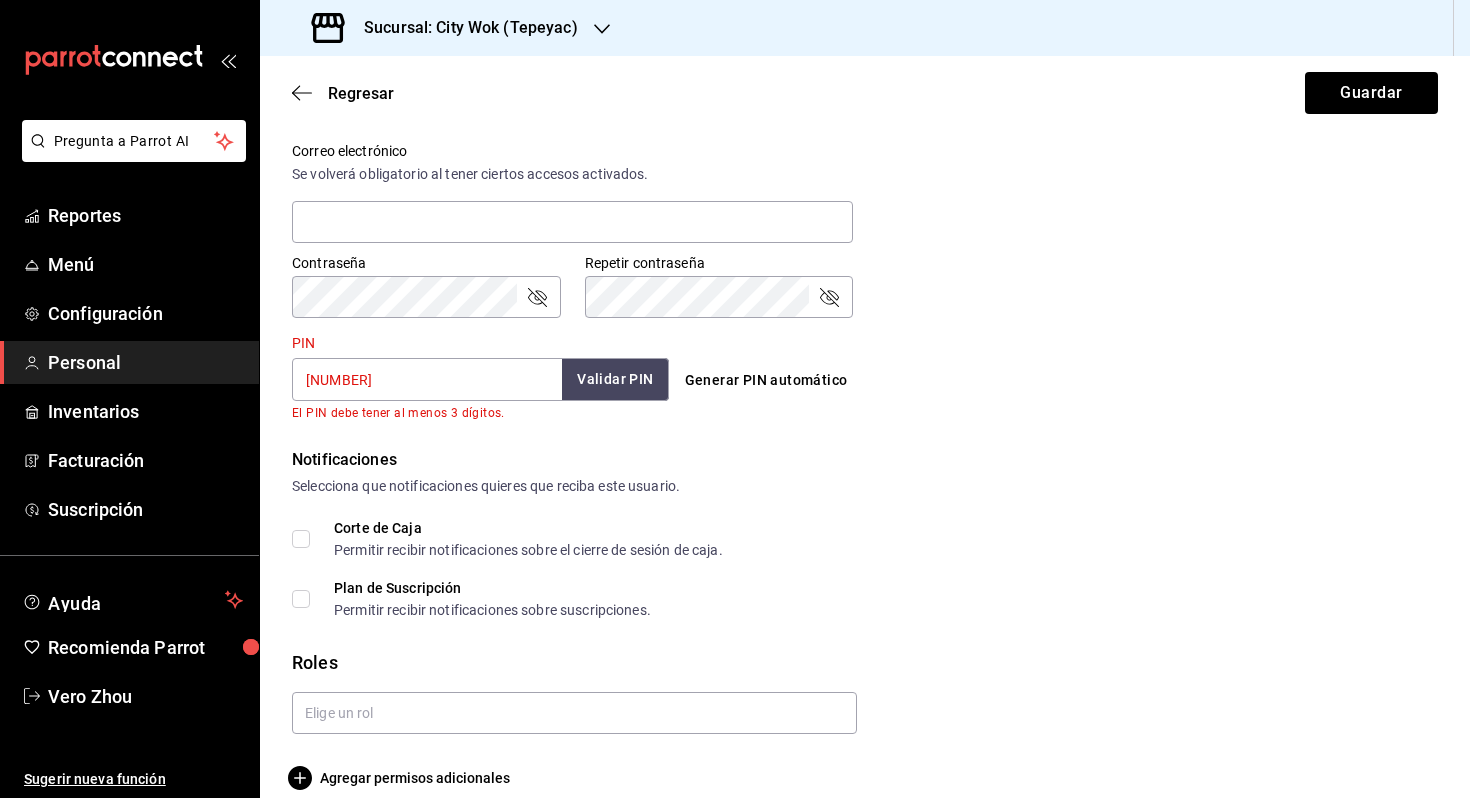 click on "Validar PIN" at bounding box center (615, 379) 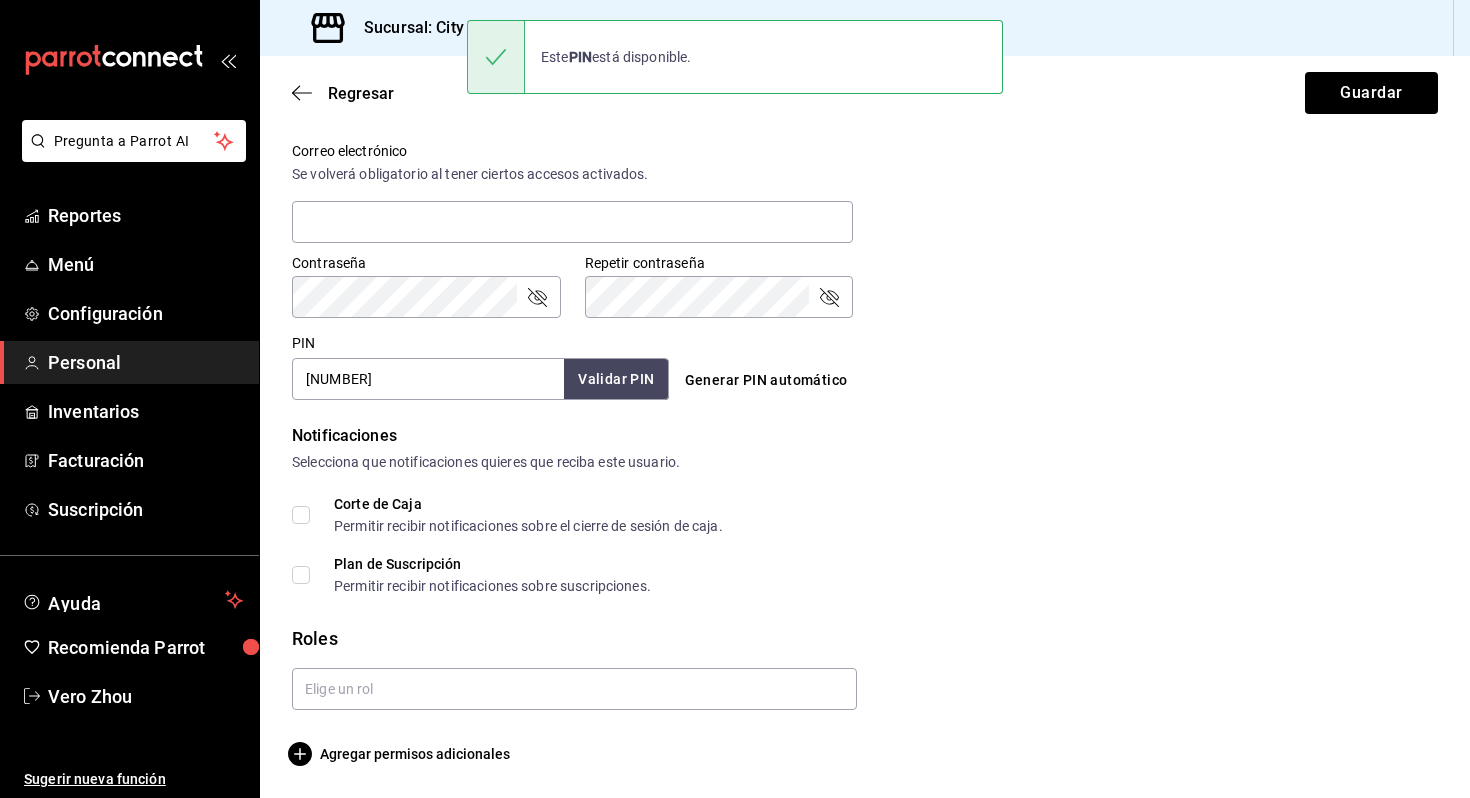 click on "Datos personales Nombre [FIRST] Apellido [LAST] Número celular (opcional) +52 (__) ____-____ Perfil que desempeña Sin definir Accesos Selecciona a que plataformas tendrá acceso este usuario. Administrador Web Posibilidad de iniciar sesión en la oficina administrativa de un restaurante.  Acceso al Punto de venta Posibilidad de autenticarse en el POS mediante PIN.  Iniciar sesión en terminal (correo electrónico o QR) Los usuarios podrán iniciar sesión y aceptar términos y condiciones en la terminal. Acceso uso de terminal Los usuarios podrán acceder y utilizar la terminal para visualizar y procesar pagos de sus órdenes. Correo electrónico Se volverá obligatorio al tener ciertos accesos activados. Contraseña Contraseña Repetir contraseña Repetir contraseña PIN Validar PIN ​ Generar PIN automático Notificaciones Selecciona que notificaciones quieres que reciba este usuario. Corte de Caja Permitir recibir notificaciones sobre el cierre de sesión de caja. Plan de Suscripción Roles" at bounding box center (865, 86) 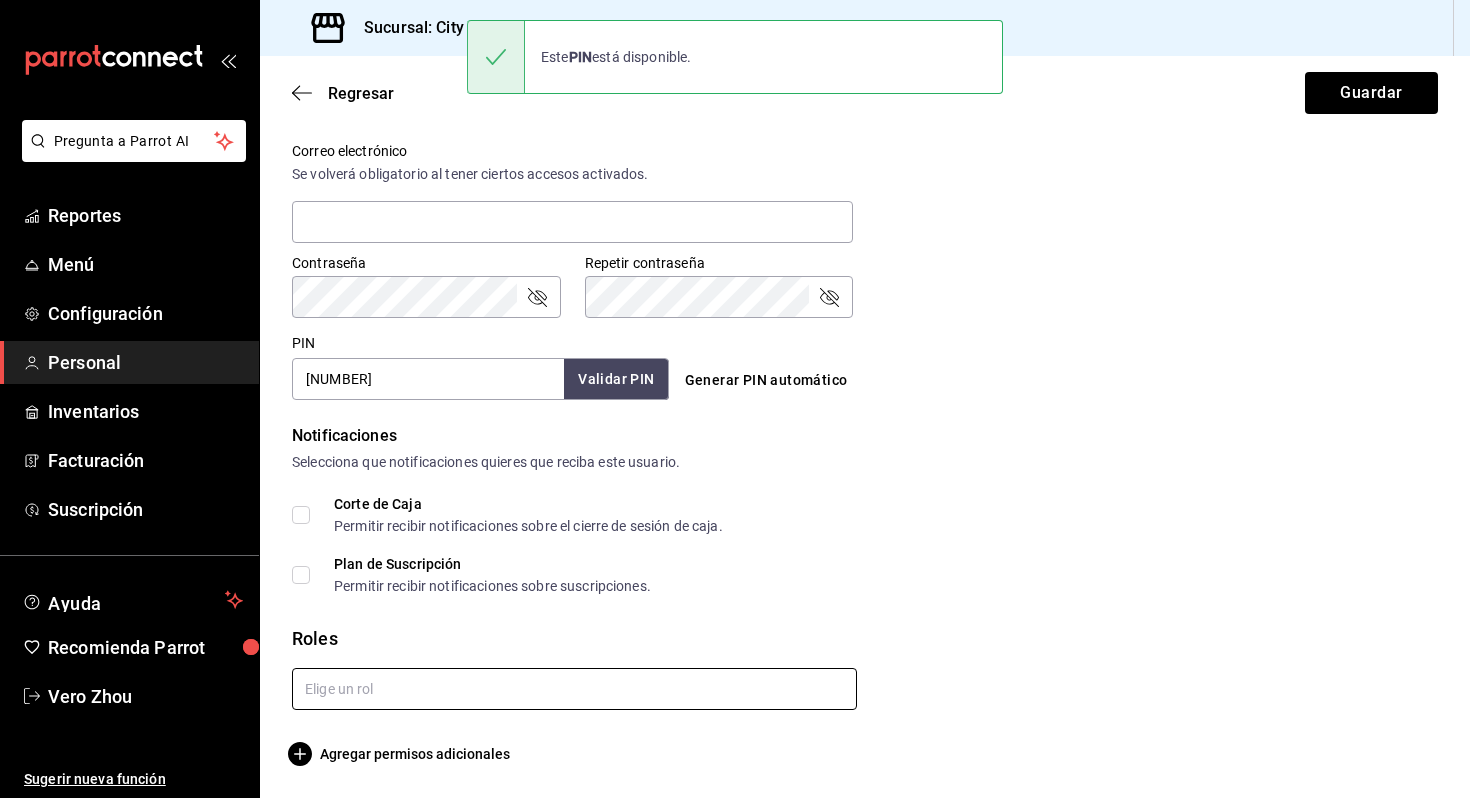 click at bounding box center [574, 689] 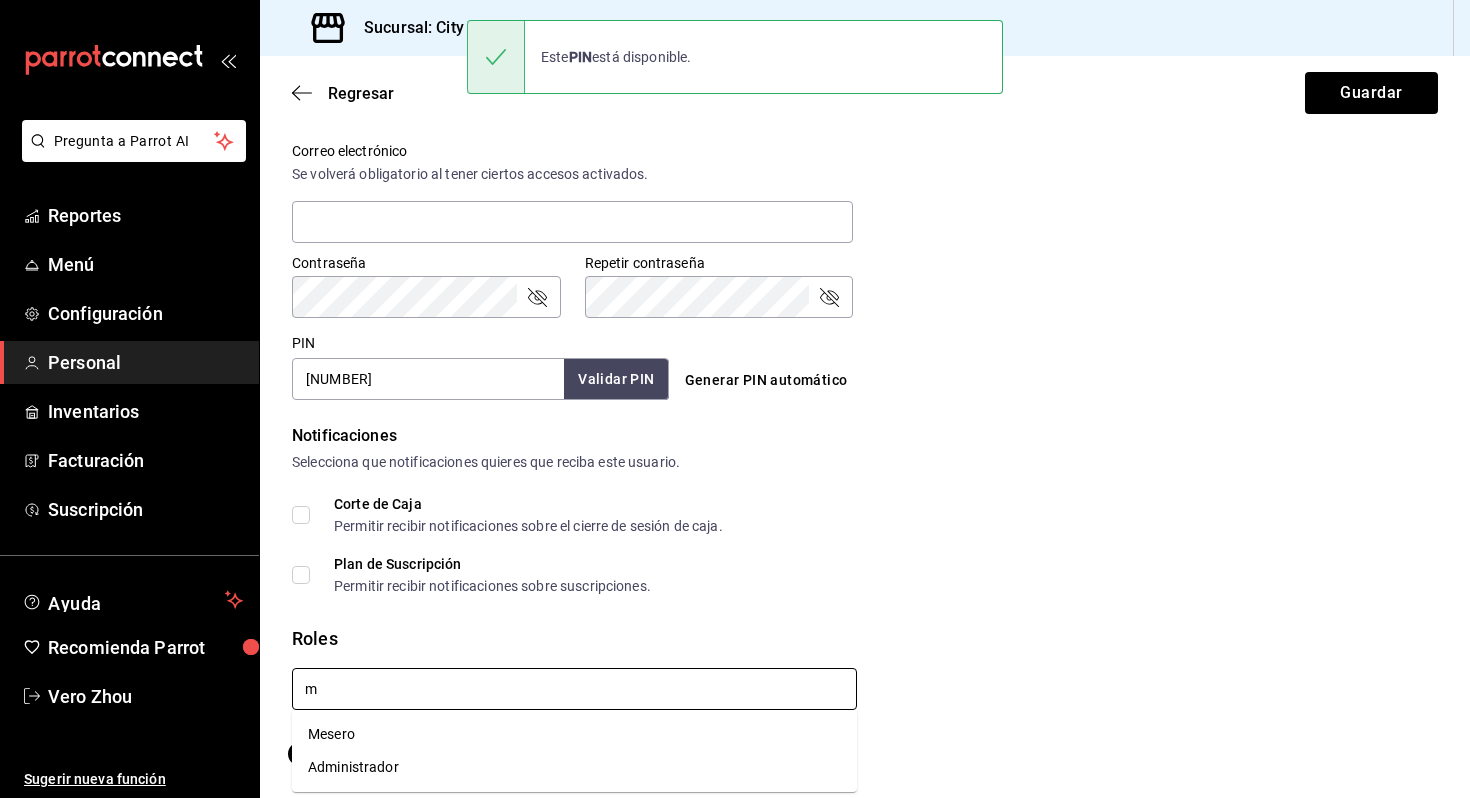 type on "me" 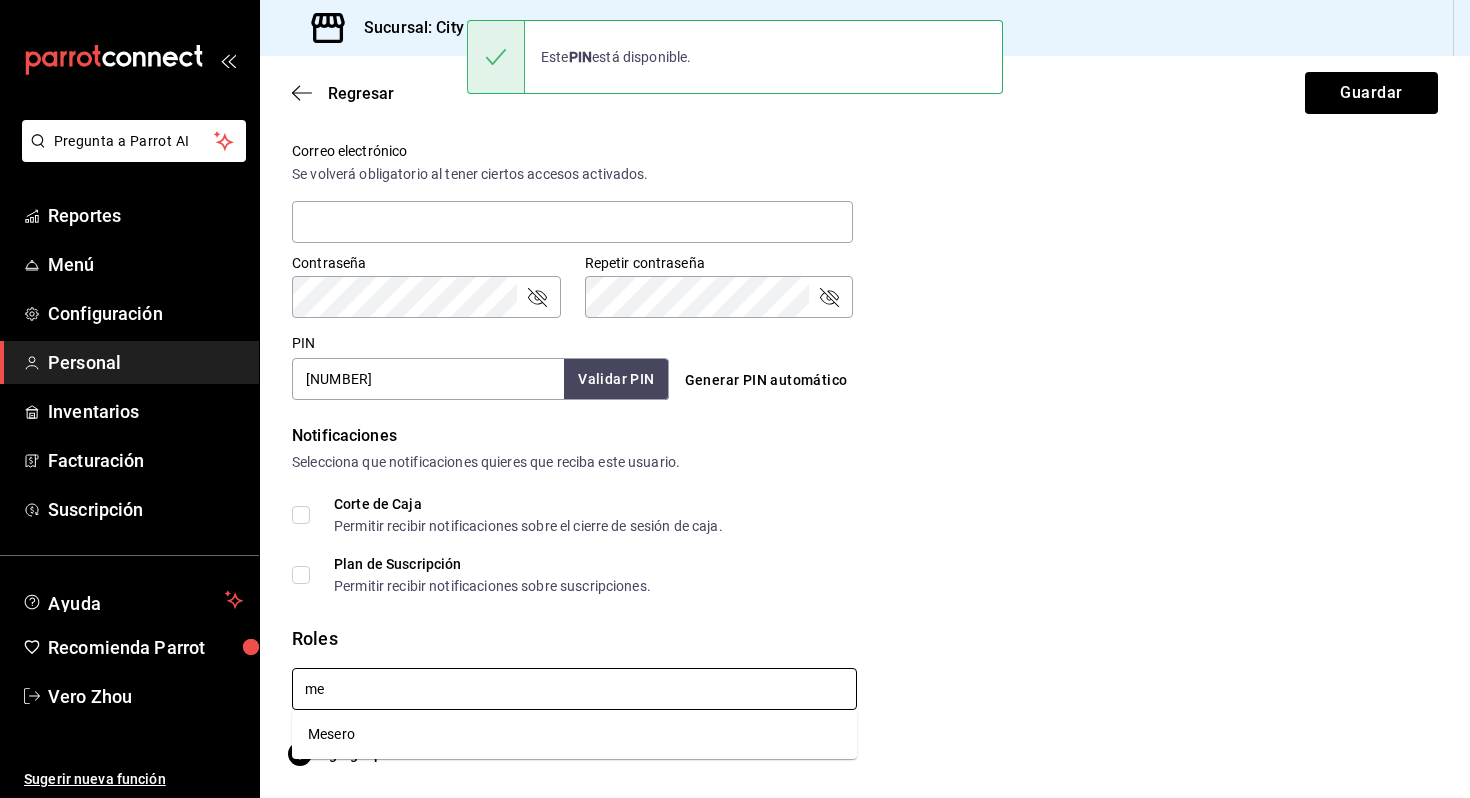 click on "Mesero" at bounding box center (574, 734) 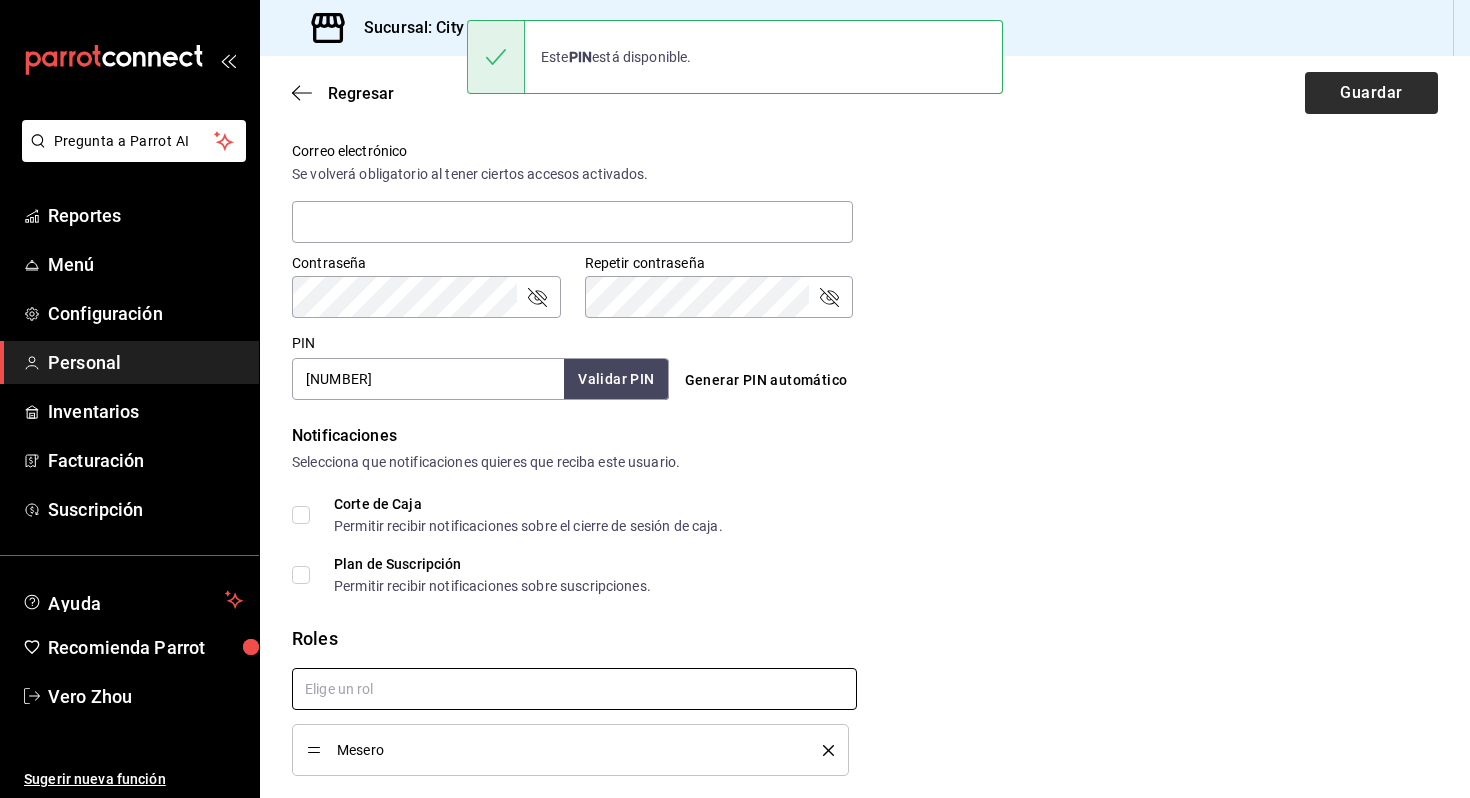 checkbox on "true" 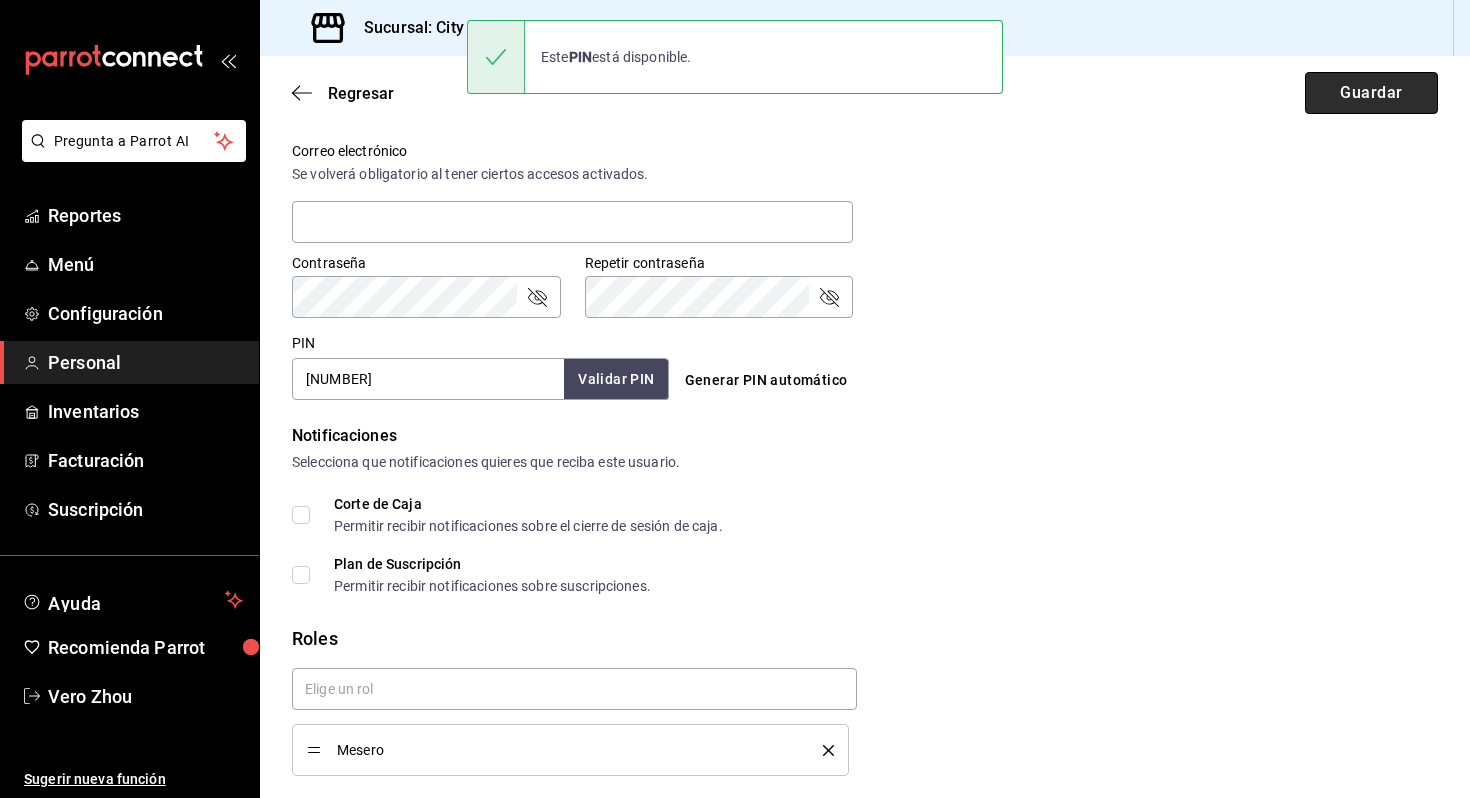 click on "Guardar" at bounding box center (1371, 93) 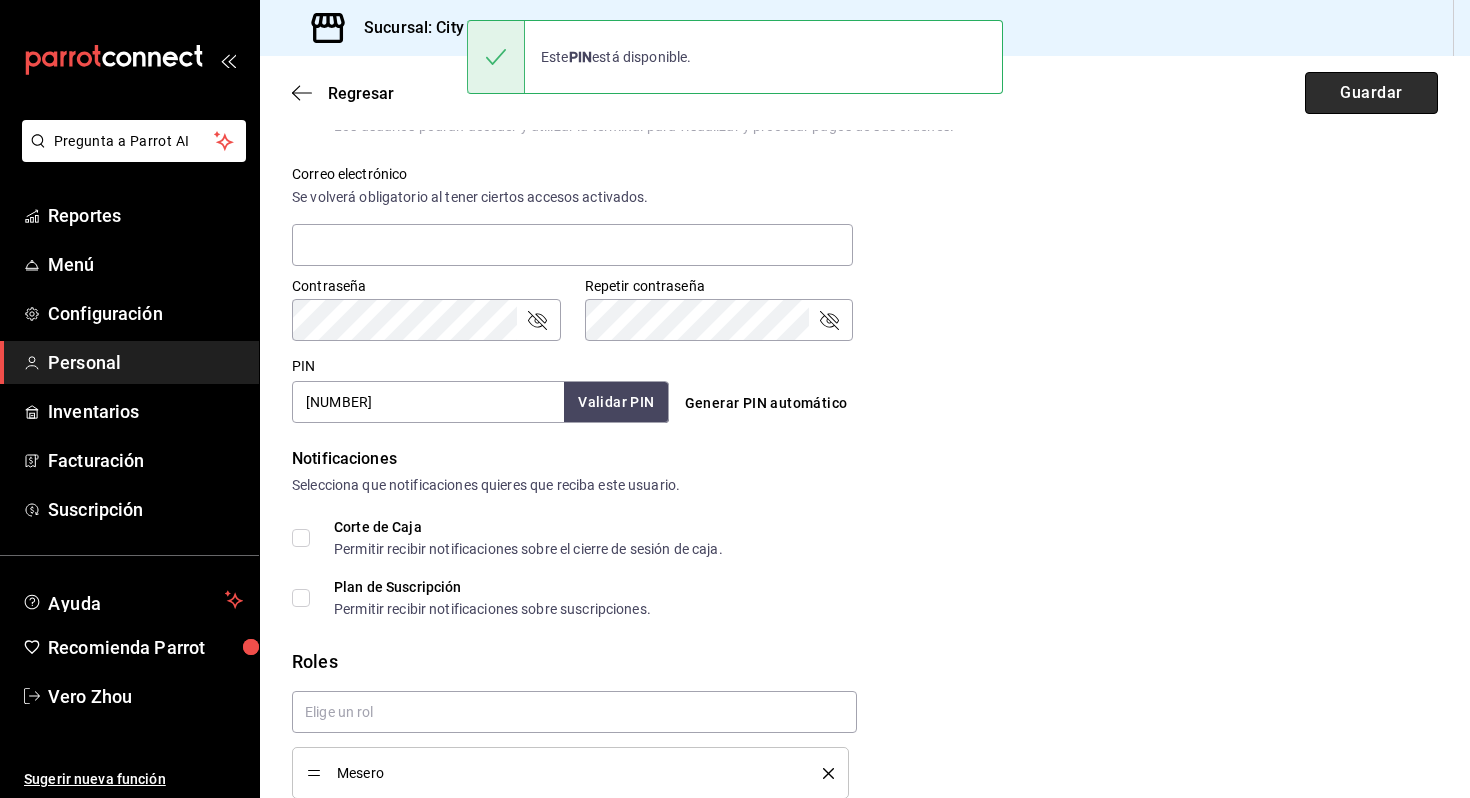 scroll, scrollTop: 763, scrollLeft: 0, axis: vertical 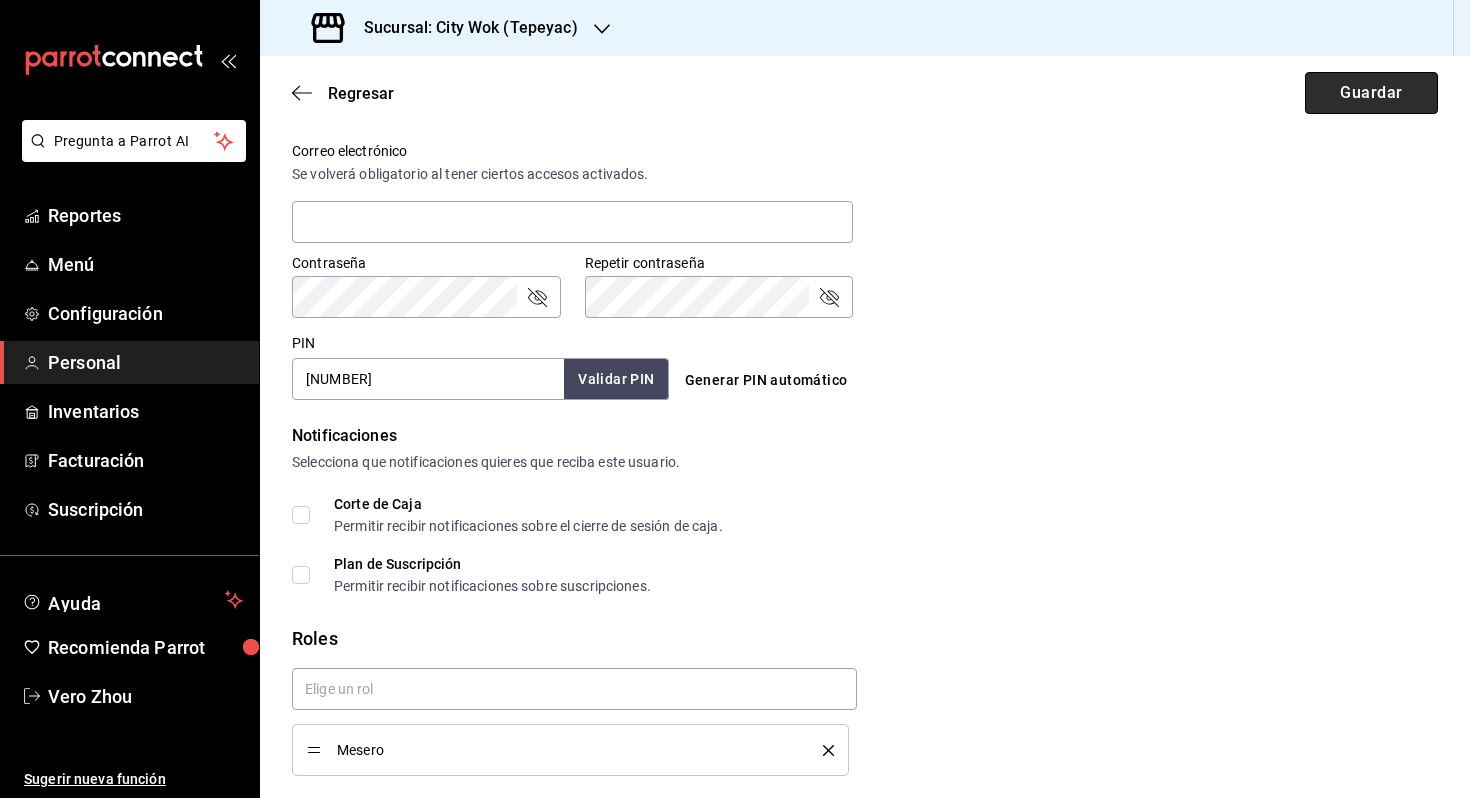 click on "Guardar" at bounding box center [1371, 93] 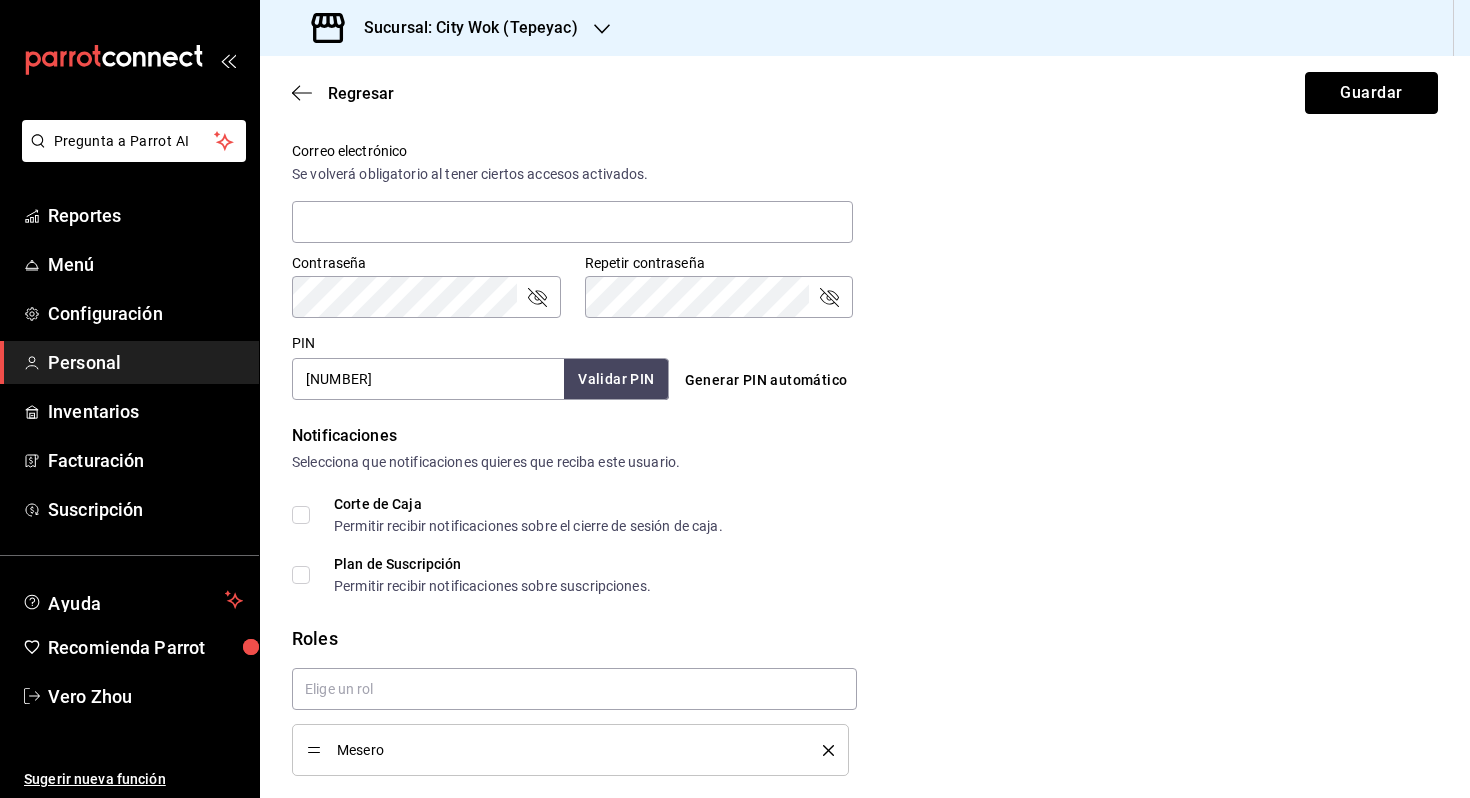 scroll, scrollTop: 829, scrollLeft: 0, axis: vertical 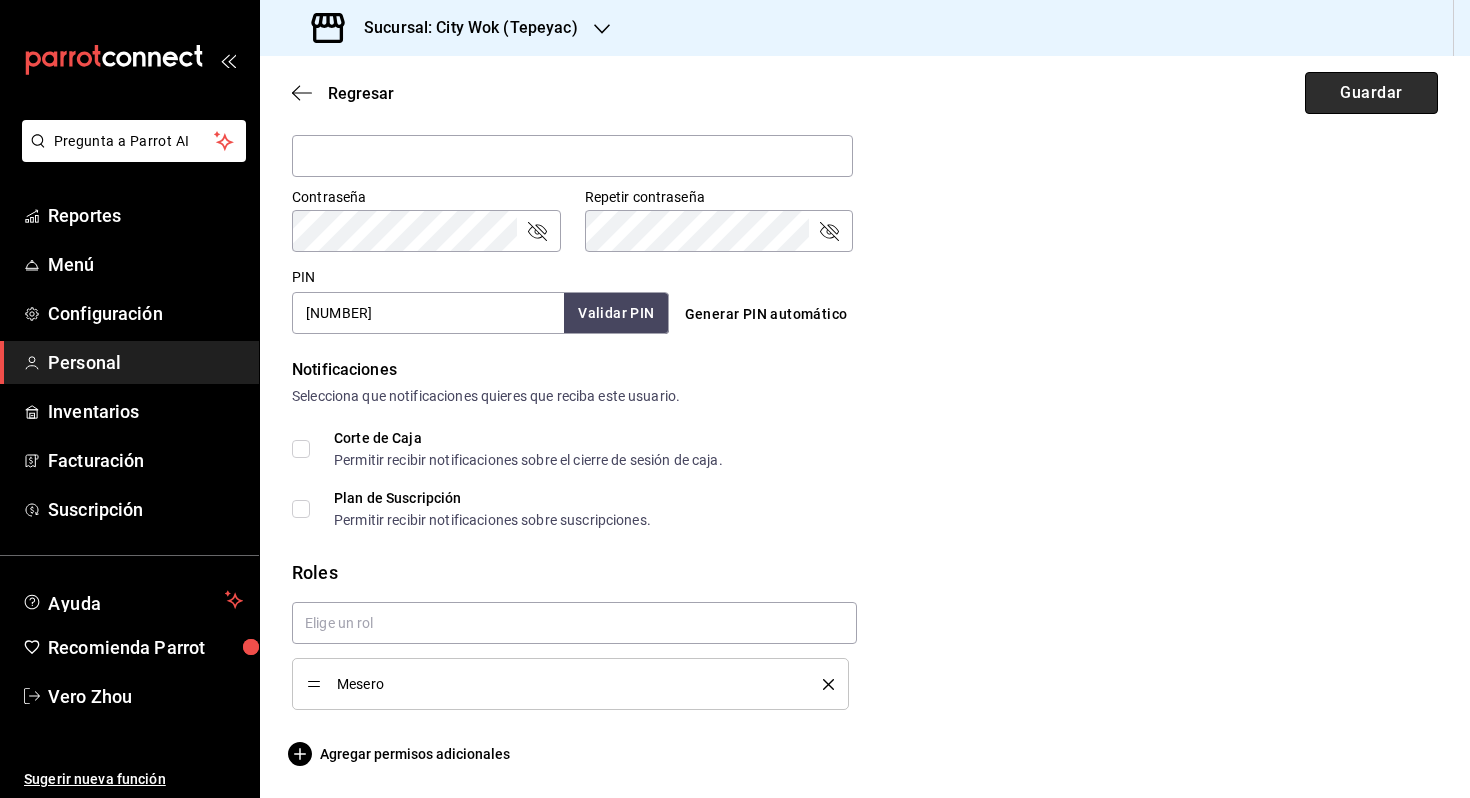 click on "Guardar" at bounding box center (1371, 93) 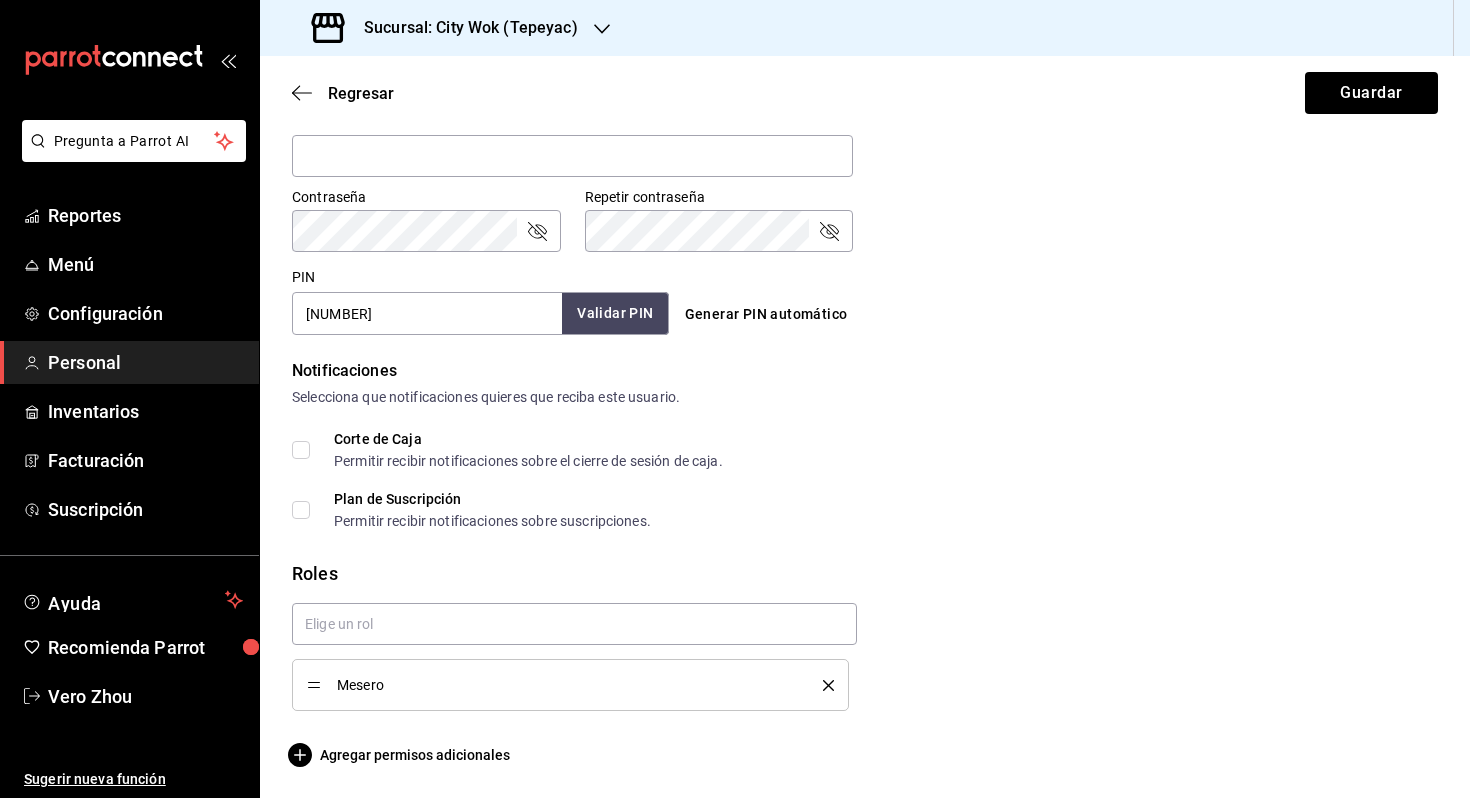 click on "Validar PIN" at bounding box center [615, 313] 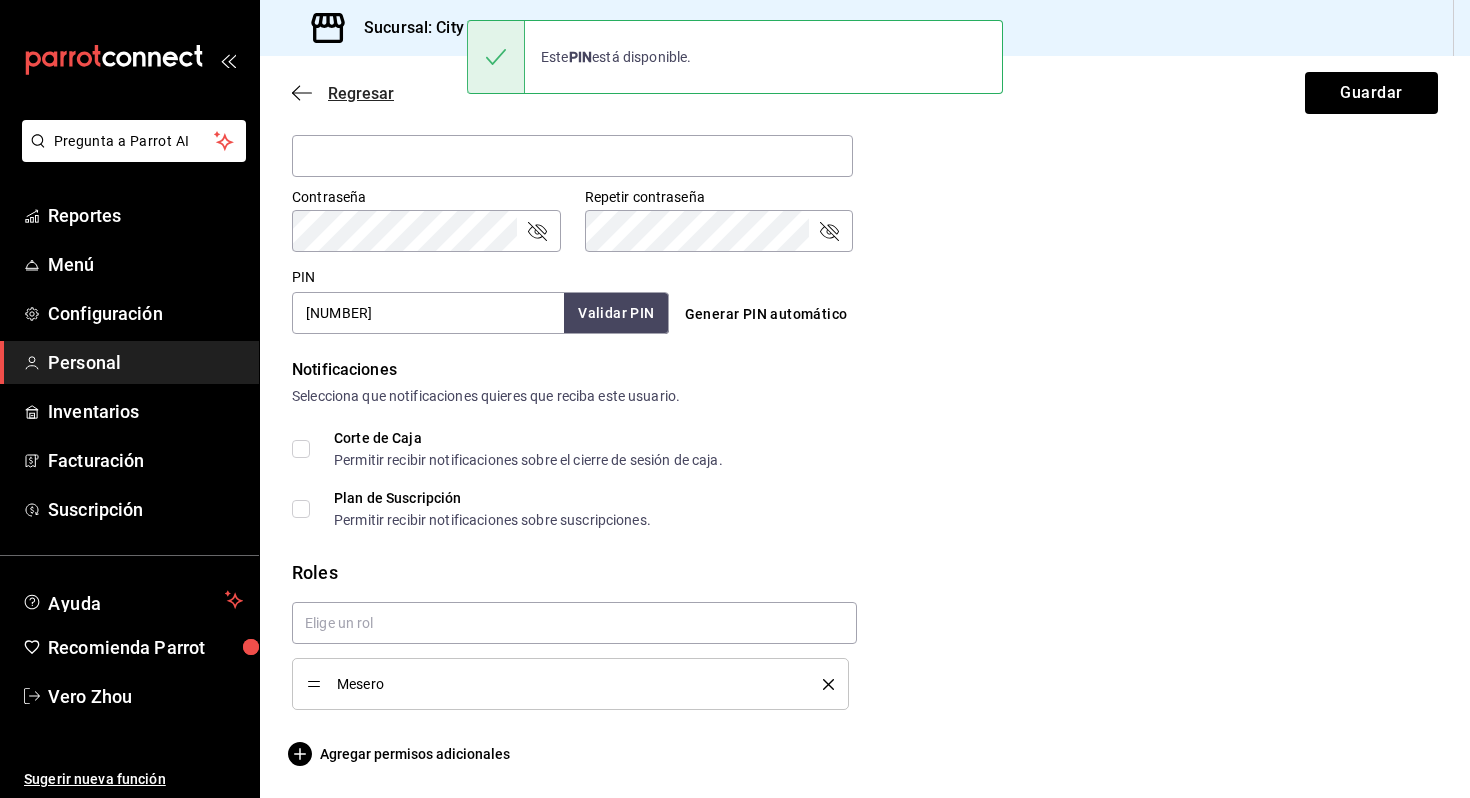 click 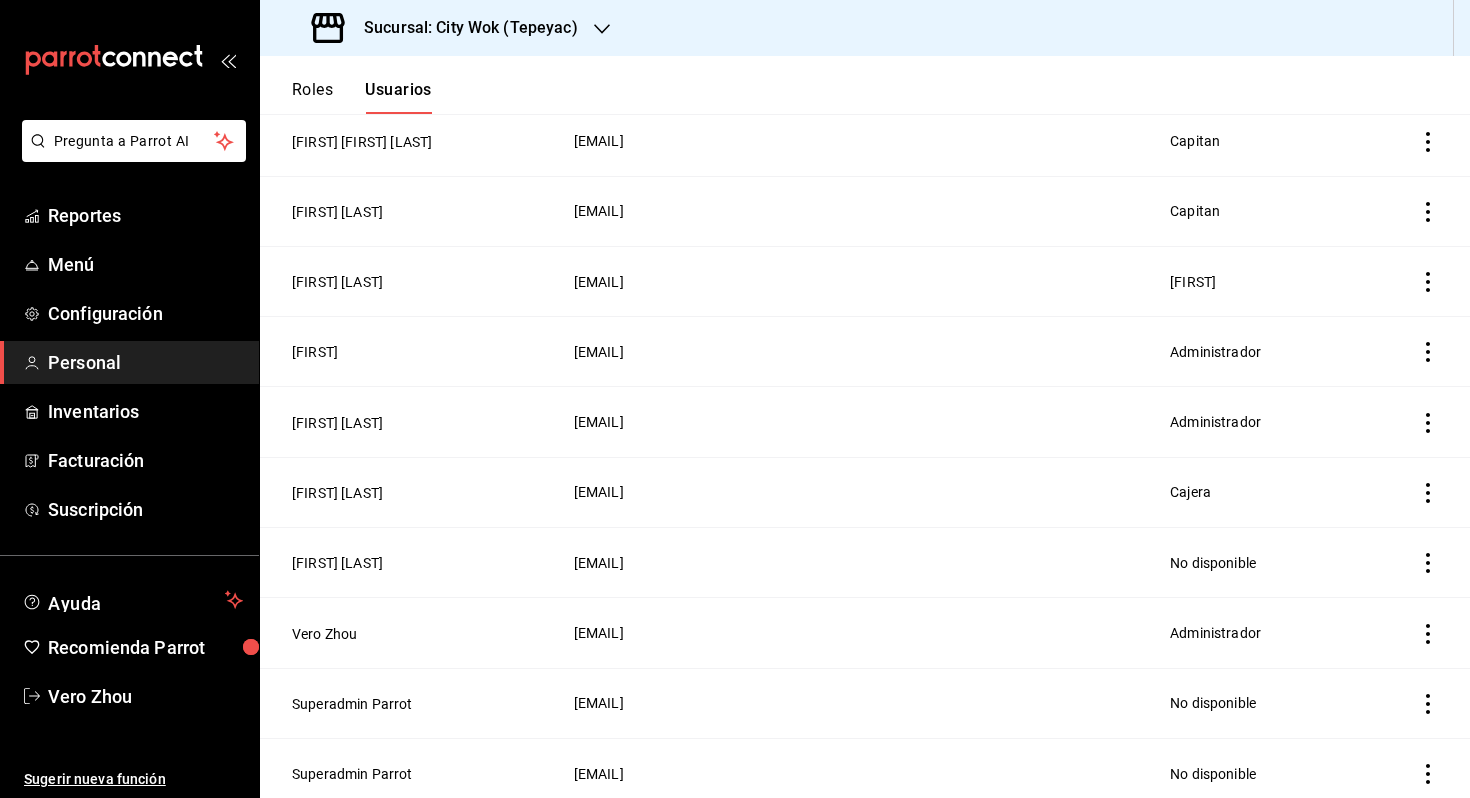 scroll, scrollTop: 0, scrollLeft: 0, axis: both 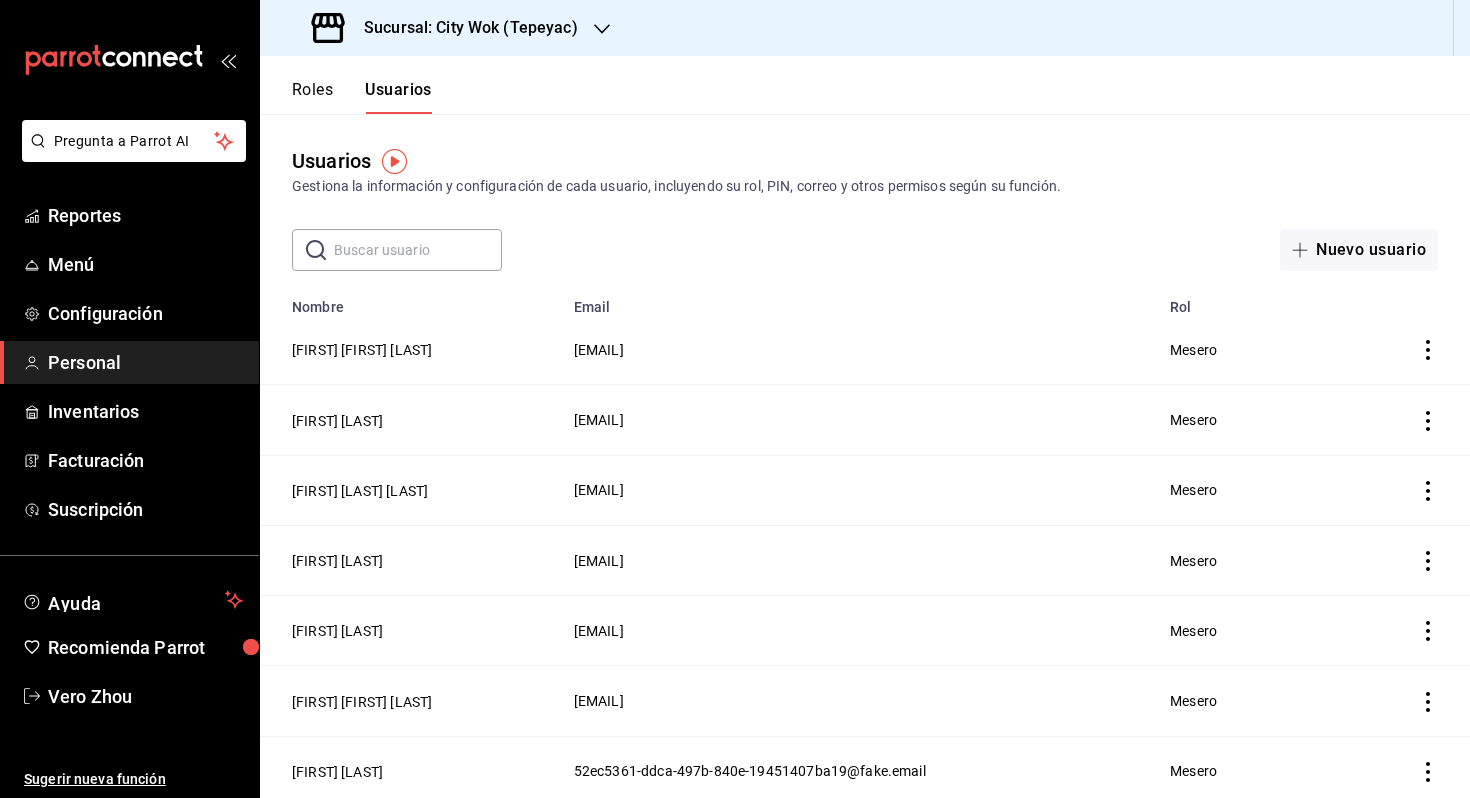 click on "Usuarios Gestiona la información y configuración de cada usuario, incluyendo su rol, PIN, correo y otros permisos según su función. ​ ​ Nuevo usuario Lo sentimos, no pudimos cargar la lista de usuarios. Reintentar Nombre Email Rol [FIRST] [LAST] [EMAIL] Mesero [FIRST] [LAST] [EMAIL] Mesero [FIRST] [LAST] [EMAIL] Mesero [FIRST] [LAST] [EMAIL] Mesero [FIRST] [LAST] [EMAIL] Mesero [FIRST] [LAST] [EMAIL] Mesero [FIRST] [LAST] [EMAIL] Mesero [FIRST] [LAST] [EMAIL] Mesero [FIRST] [LAST] Mesero Capitan Capitan" at bounding box center (865, 952) 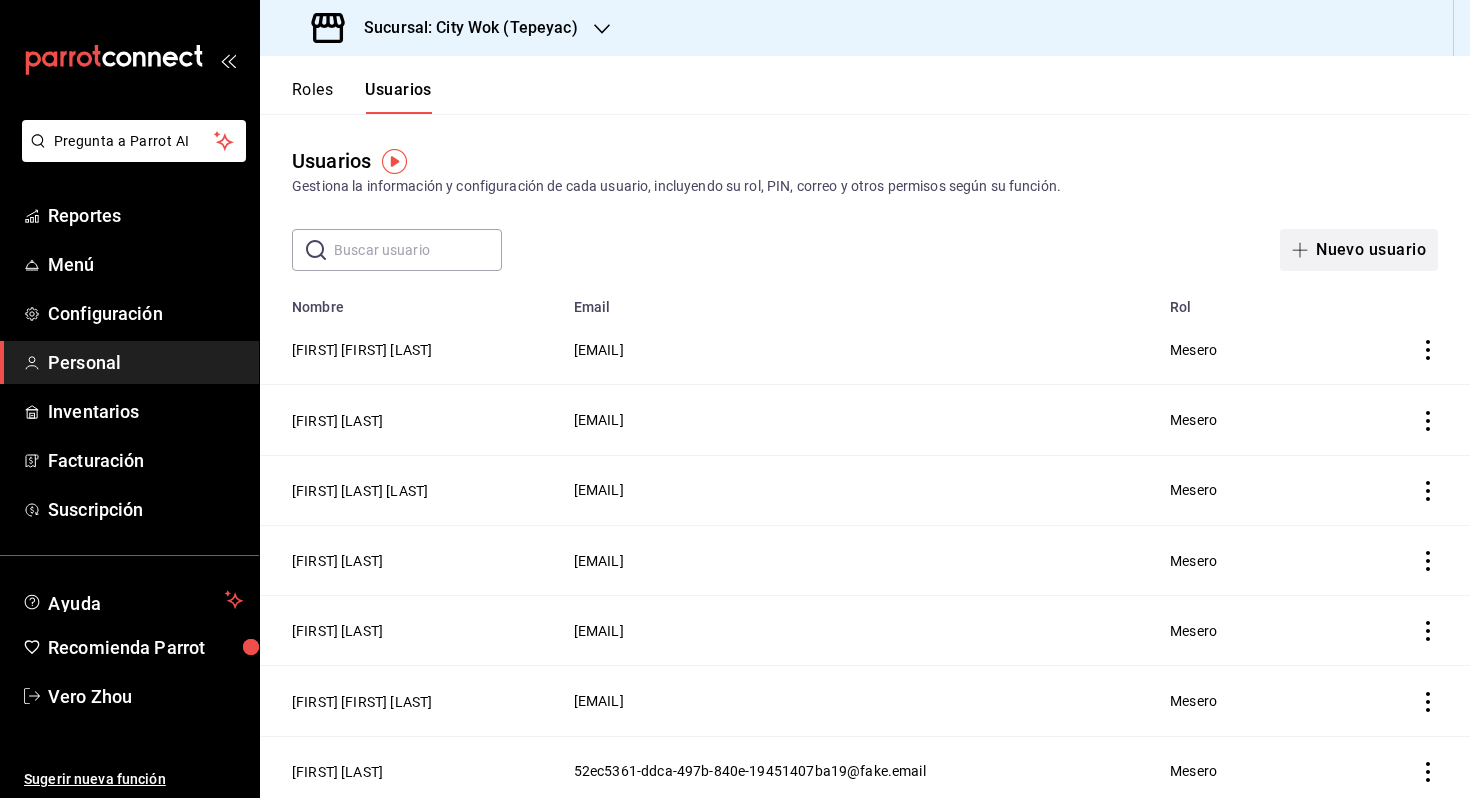 click on "Nuevo usuario" at bounding box center (1359, 250) 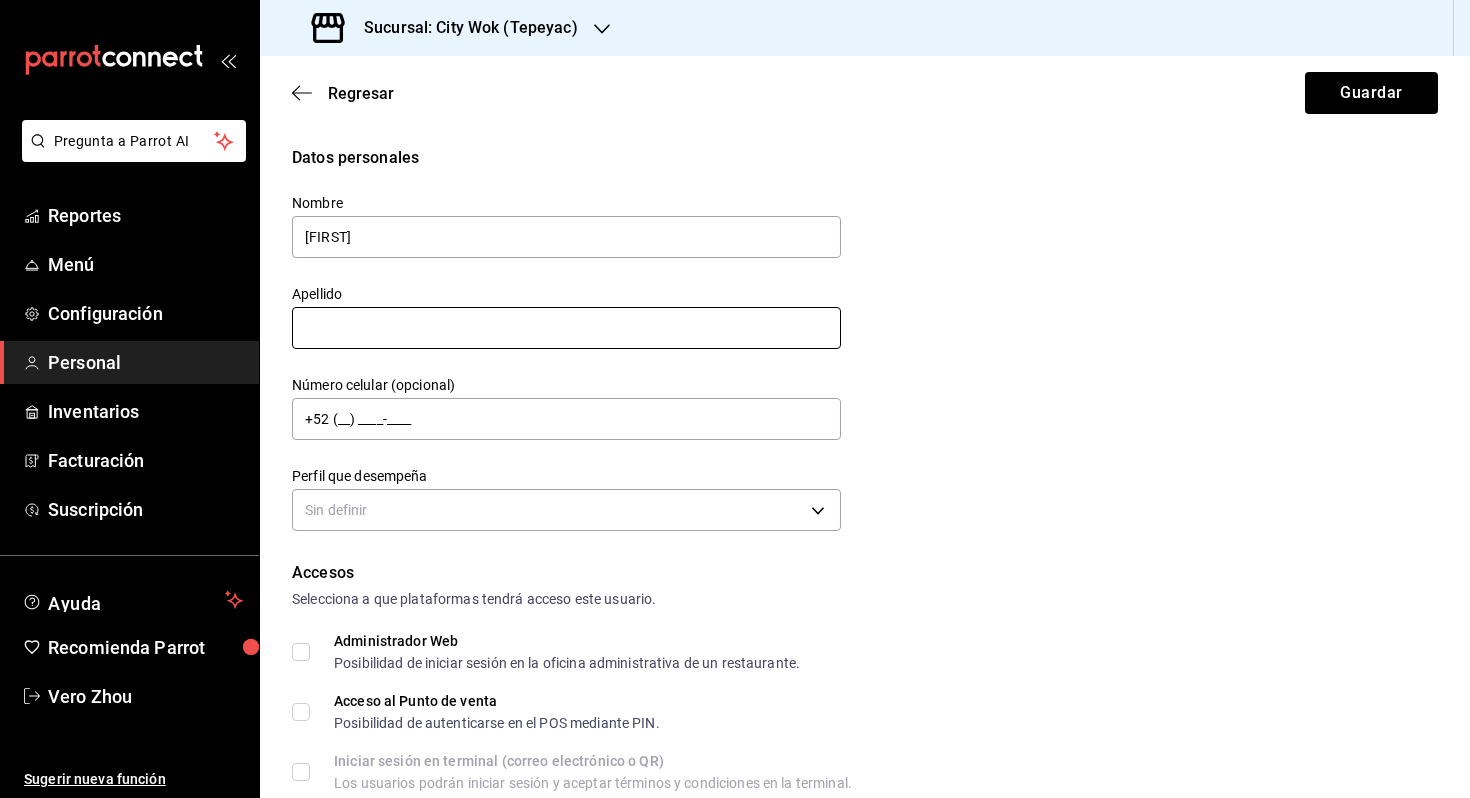 type on "[FIRST] [LAST]" 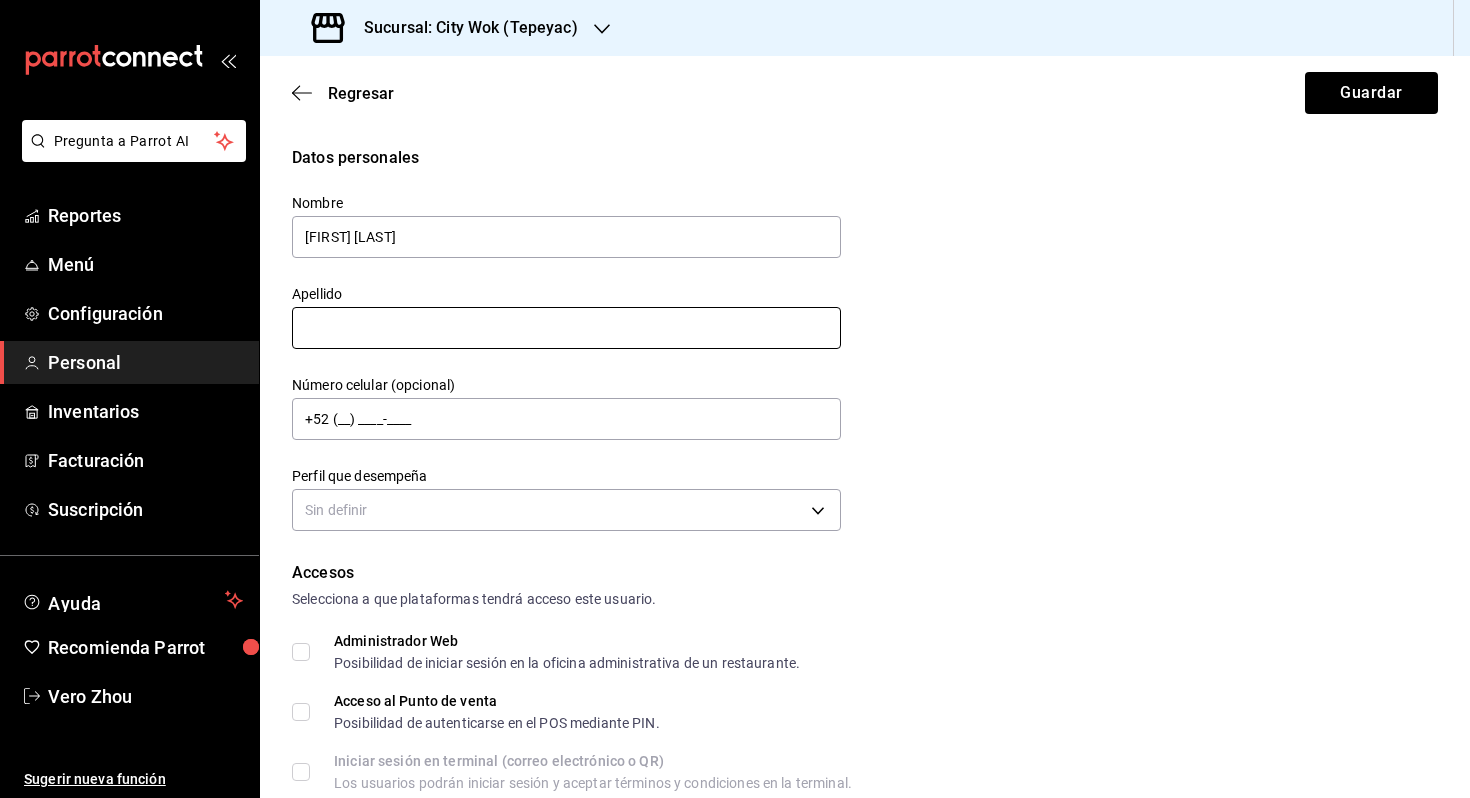 click at bounding box center [566, 328] 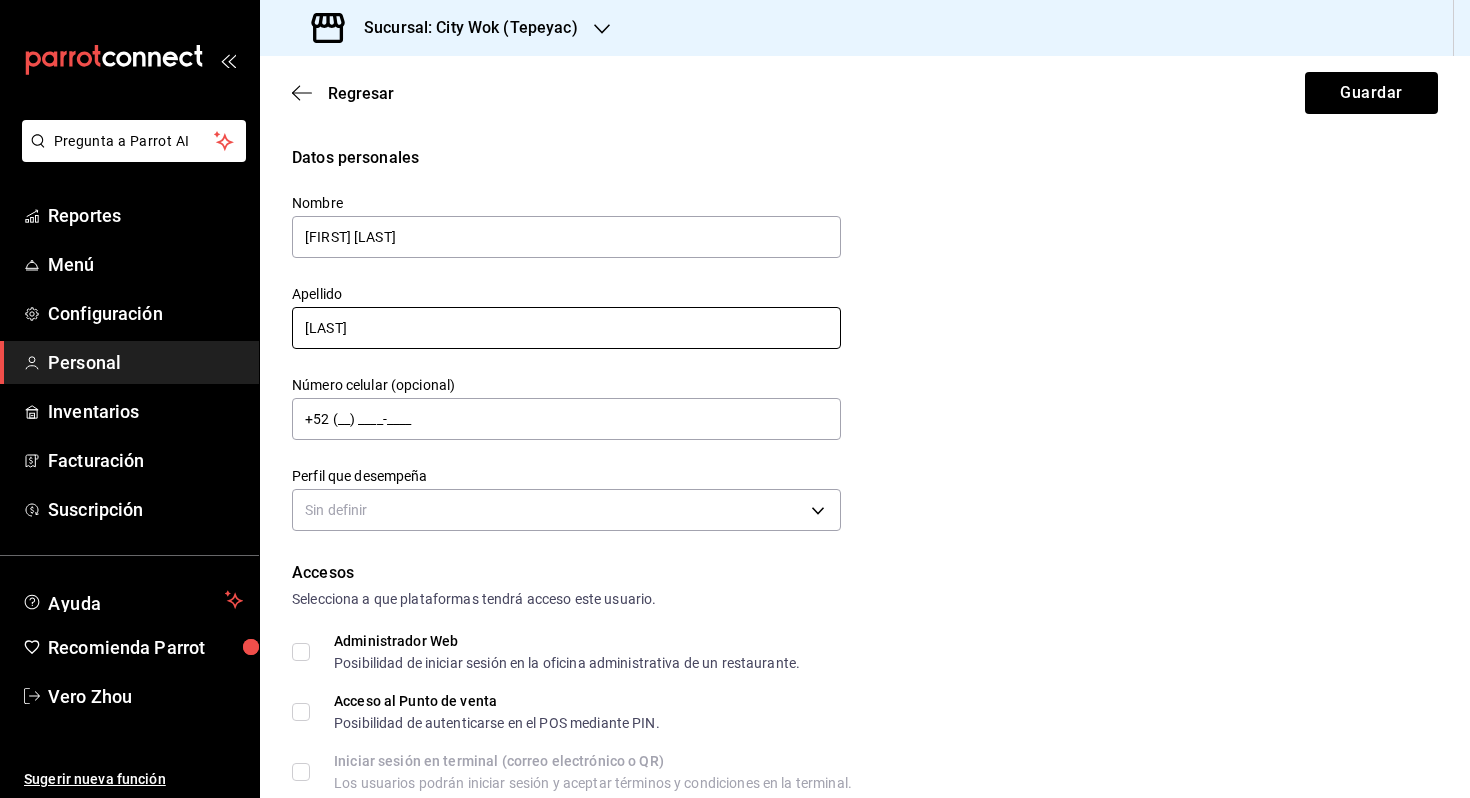 click on "[LAST]" at bounding box center (566, 328) 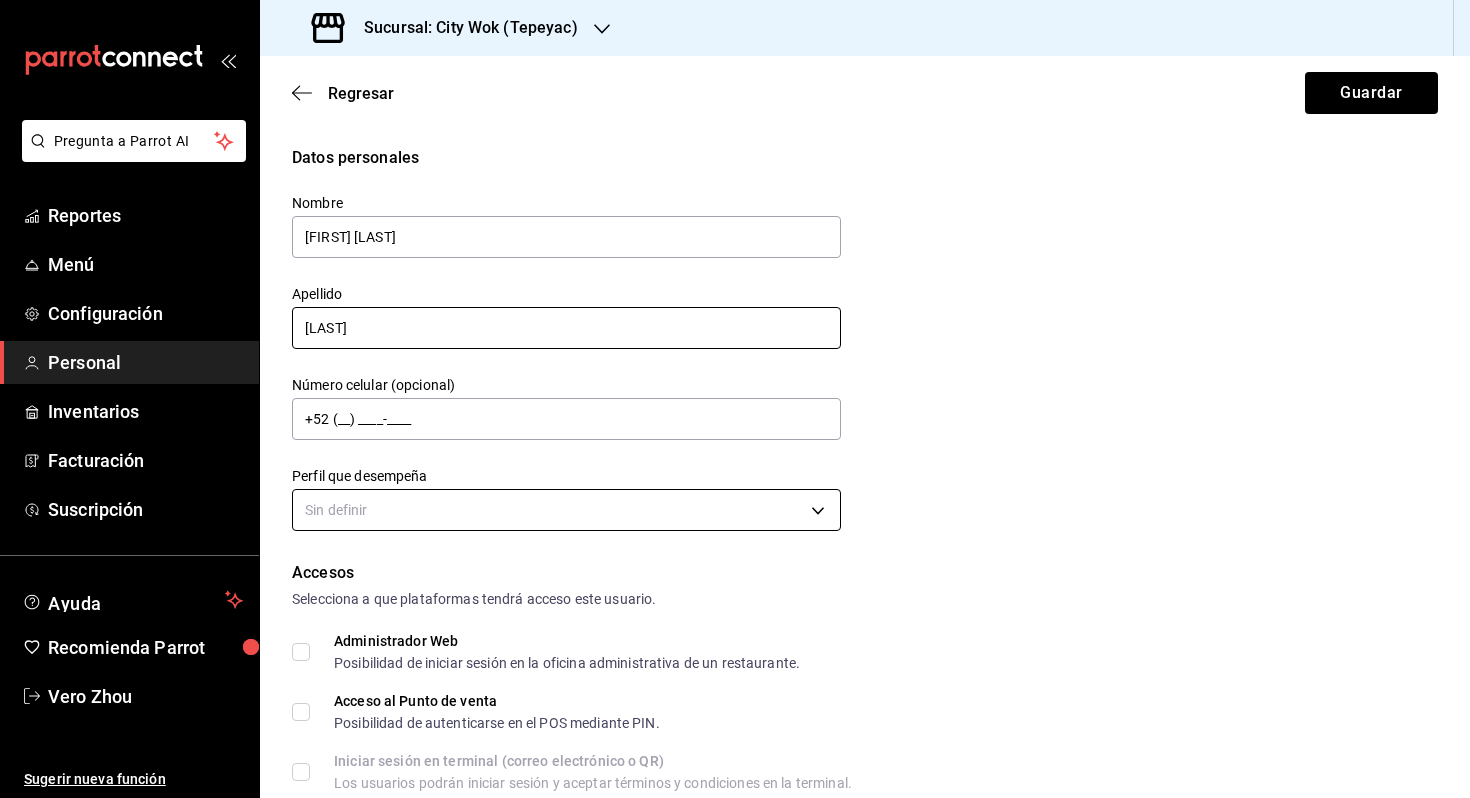 type on "[LAST]" 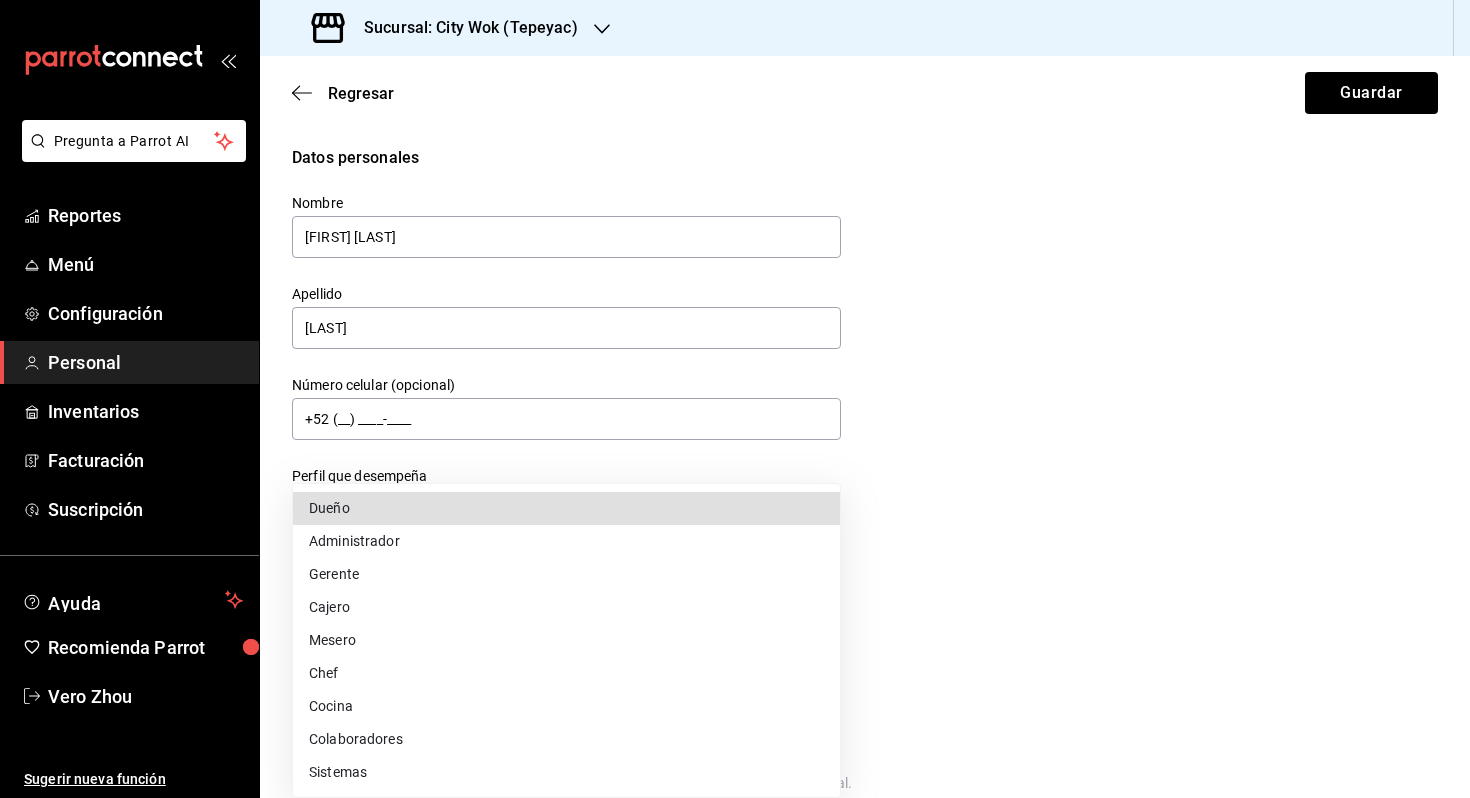 click on "Pregunta a Parrot AI Reportes   Menú   Configuración   Personal   Inventarios   Facturación   Suscripción   Ayuda Recomienda Parrot   Vero Zhou   Sugerir nueva función   Sucursal: City Wok (Tepeyac) Regresar Guardar Datos personales Nombre [FIRST] [LAST] Apellido [LAST] Número celular (opcional) +52 (__) ____-____ Perfil que desempeña Sin definir Accesos Selecciona a que plataformas tendrá acceso este usuario. Administrador Web Posibilidad de iniciar sesión en la oficina administrativa de un restaurante.  Acceso al Punto de venta Posibilidad de autenticarse en el POS mediante PIN.  Iniciar sesión en terminal (correo electrónico o QR) Los usuarios podrán iniciar sesión y aceptar términos y condiciones en la terminal. Acceso uso de terminal Los usuarios podrán acceder y utilizar la terminal para visualizar y procesar pagos de sus órdenes. Correo electrónico Se volverá obligatorio al tener ciertos accesos activados. Contraseña Contraseña Repetir contraseña Repetir contraseña PIN Validar PIN ​" at bounding box center (735, 399) 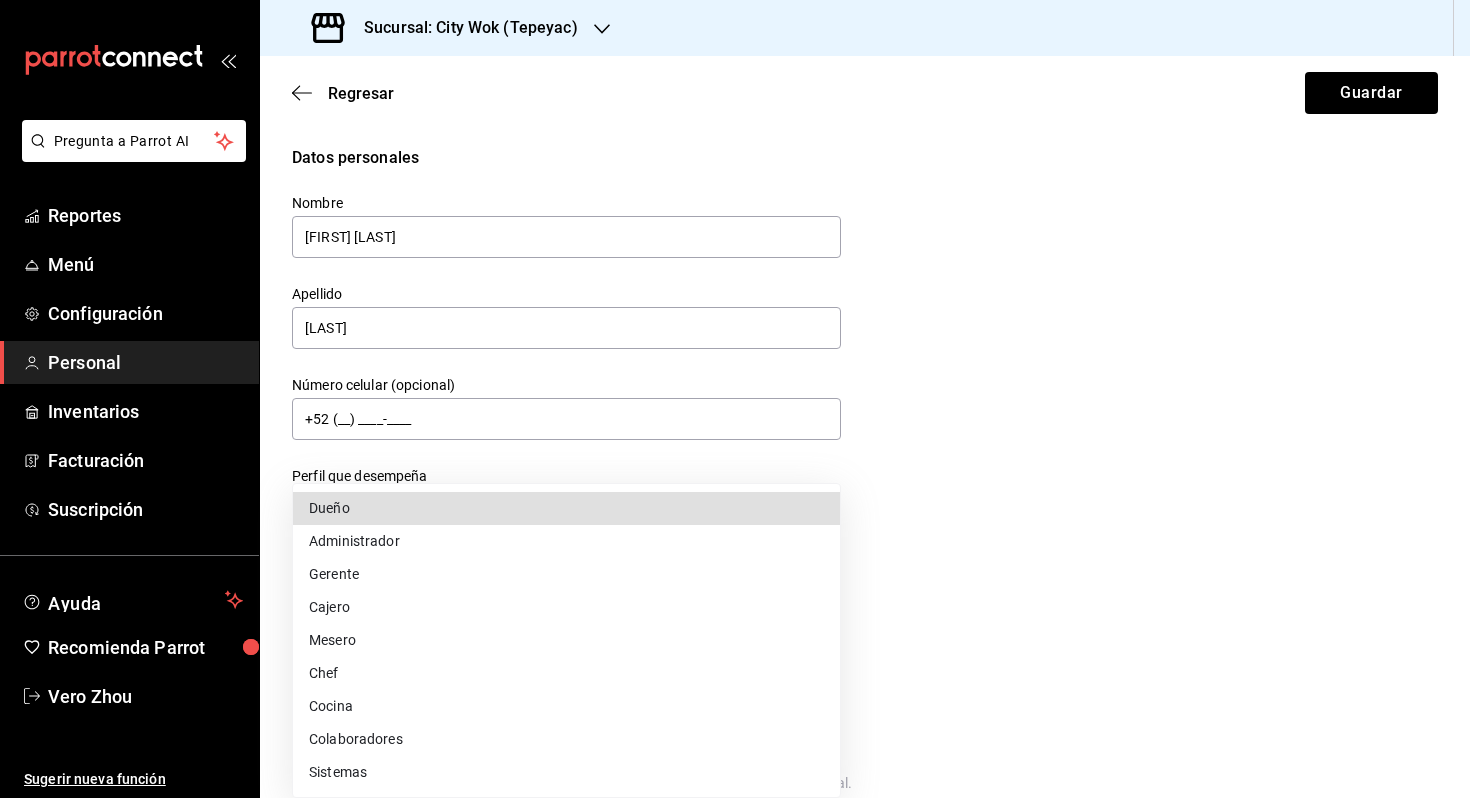 click on "Mesero" at bounding box center [566, 640] 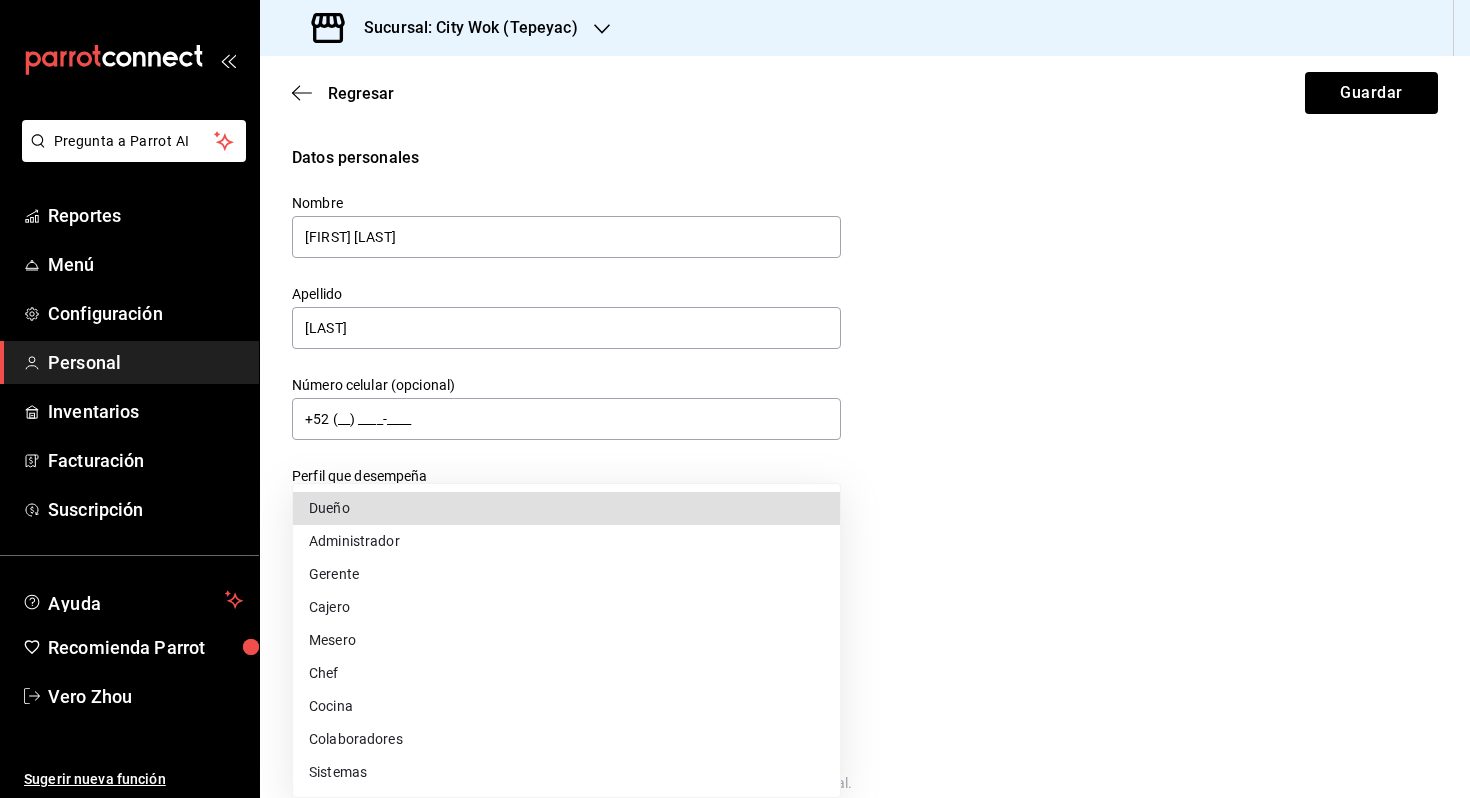 type on "WAITER" 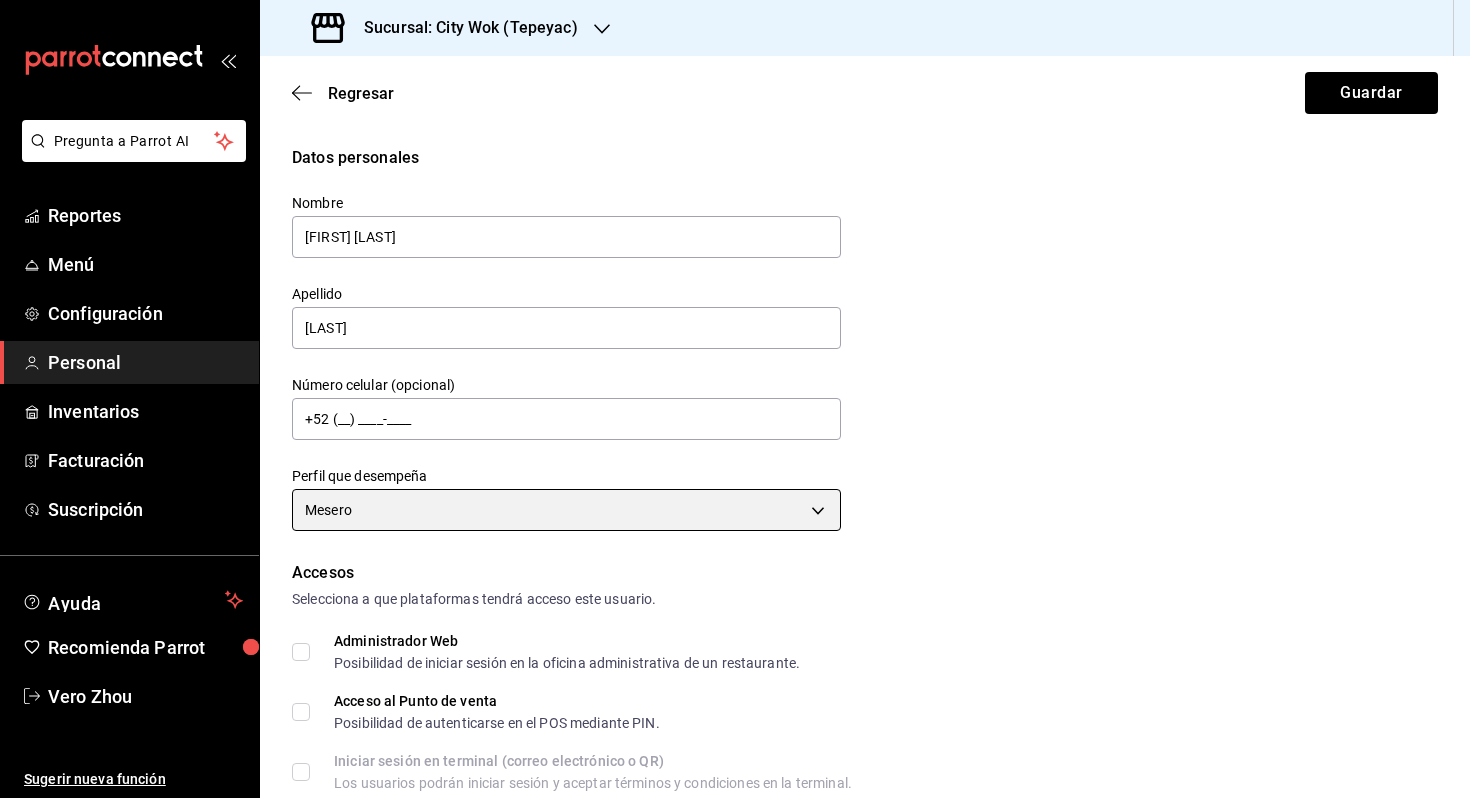 scroll, scrollTop: 740, scrollLeft: 0, axis: vertical 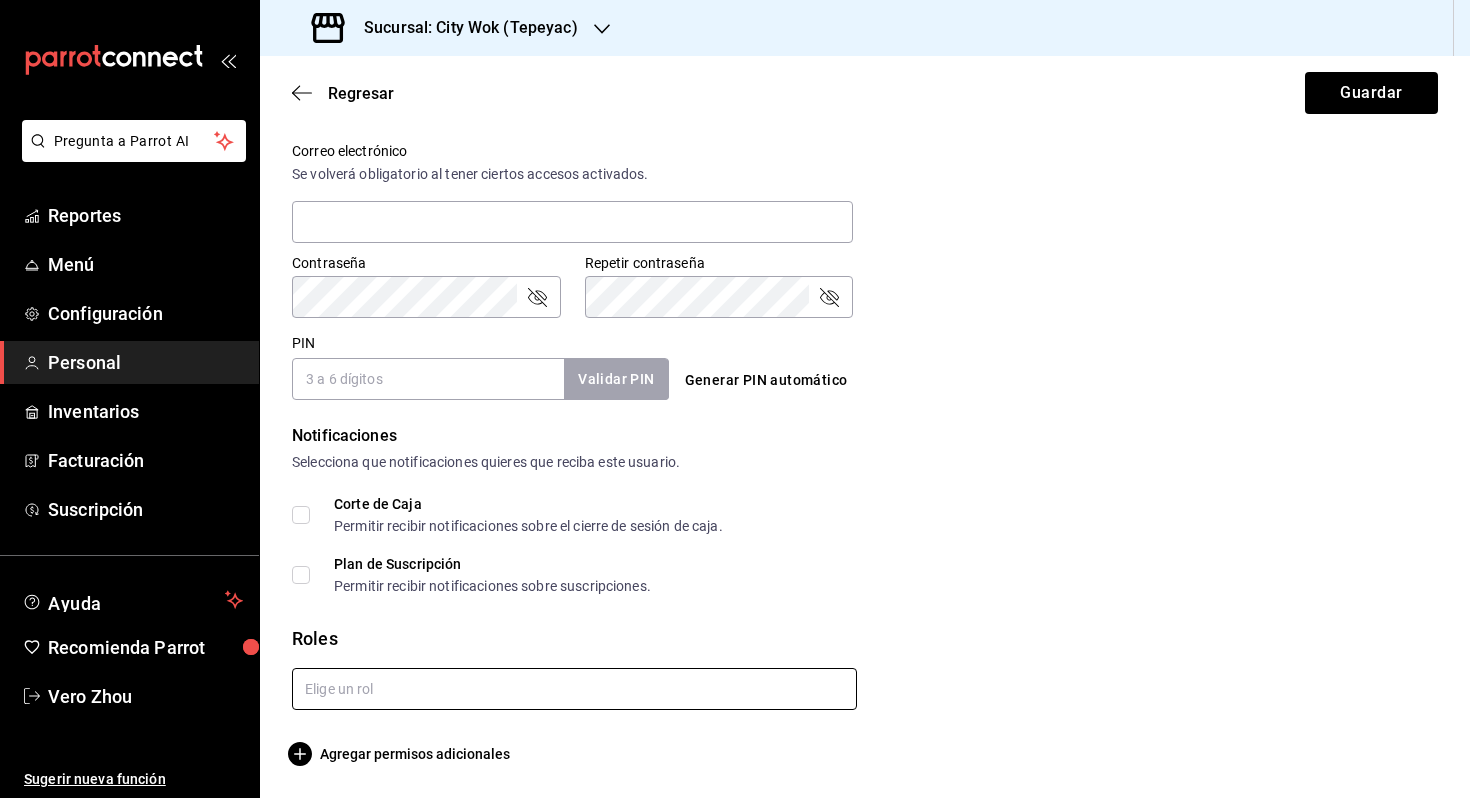 click at bounding box center [574, 689] 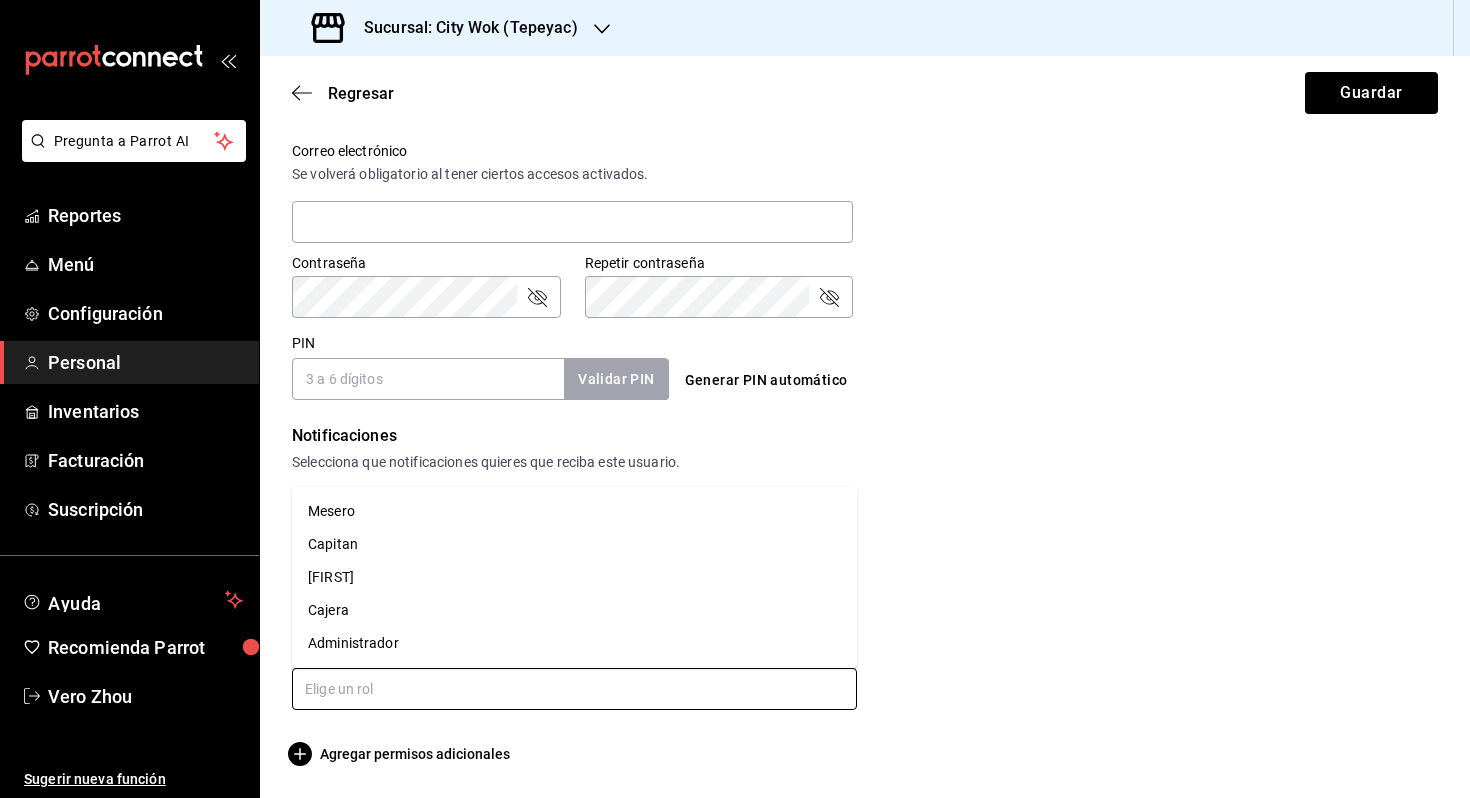 click on "Mesero" at bounding box center (574, 511) 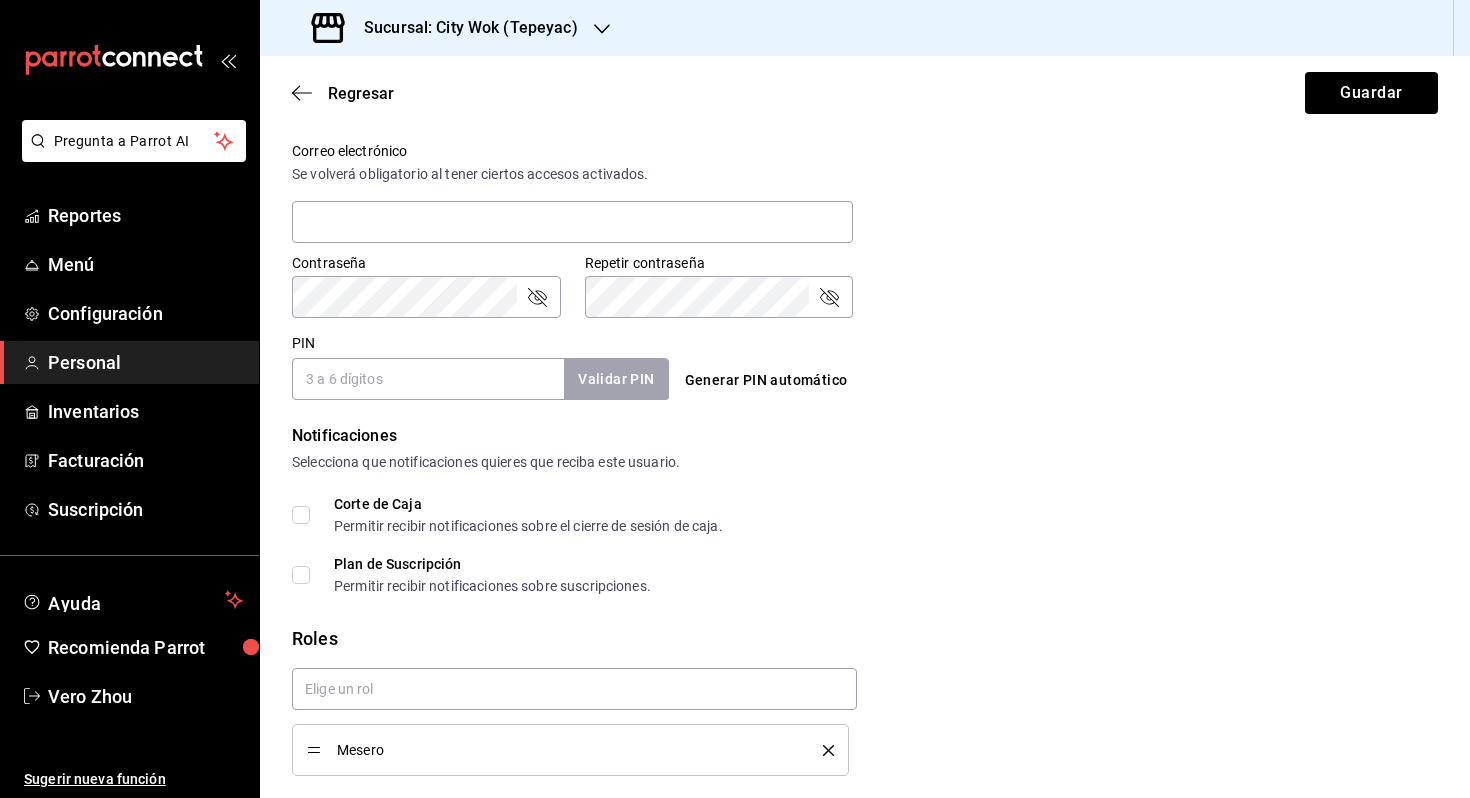 click on "PIN" at bounding box center [428, 379] 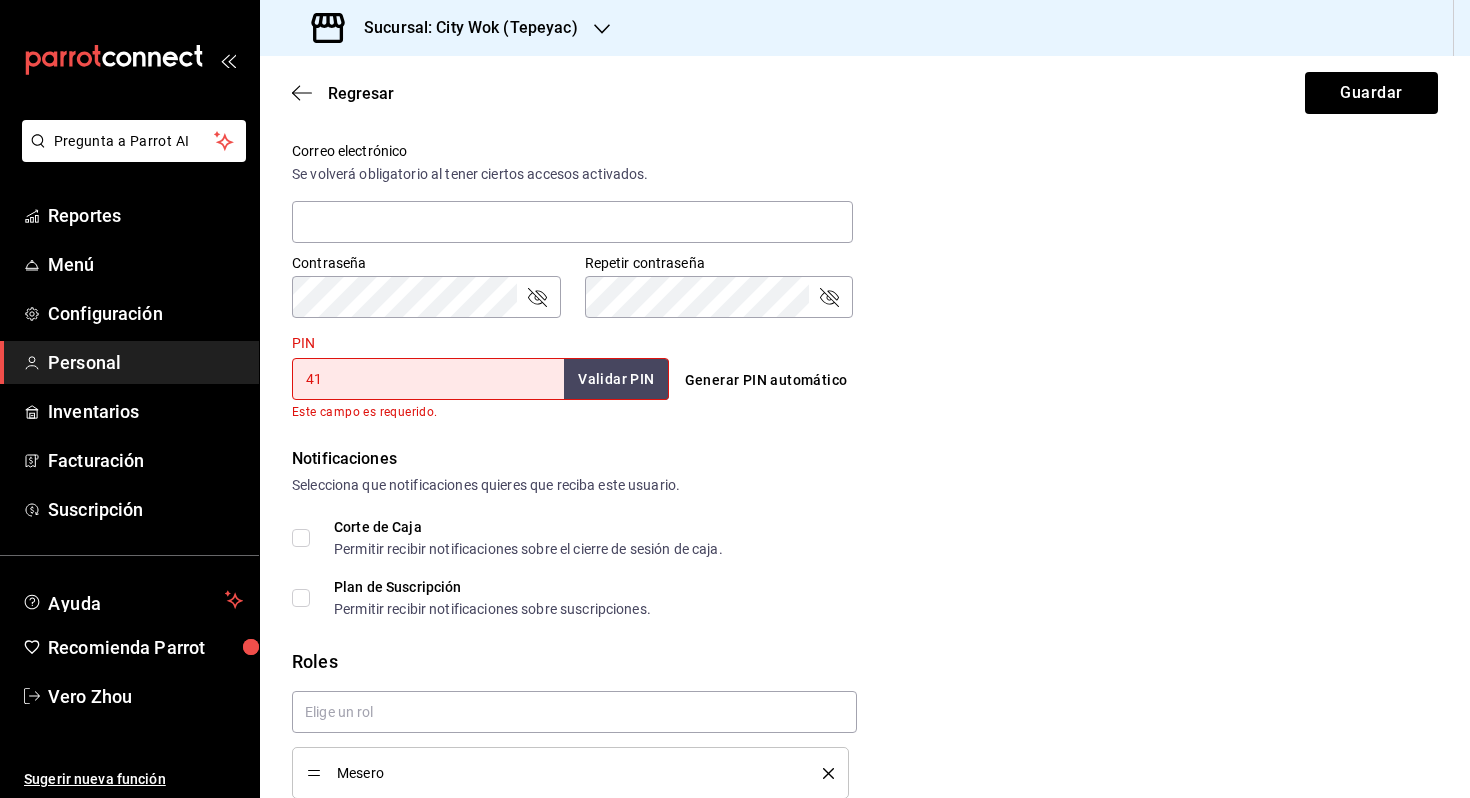 type on "4" 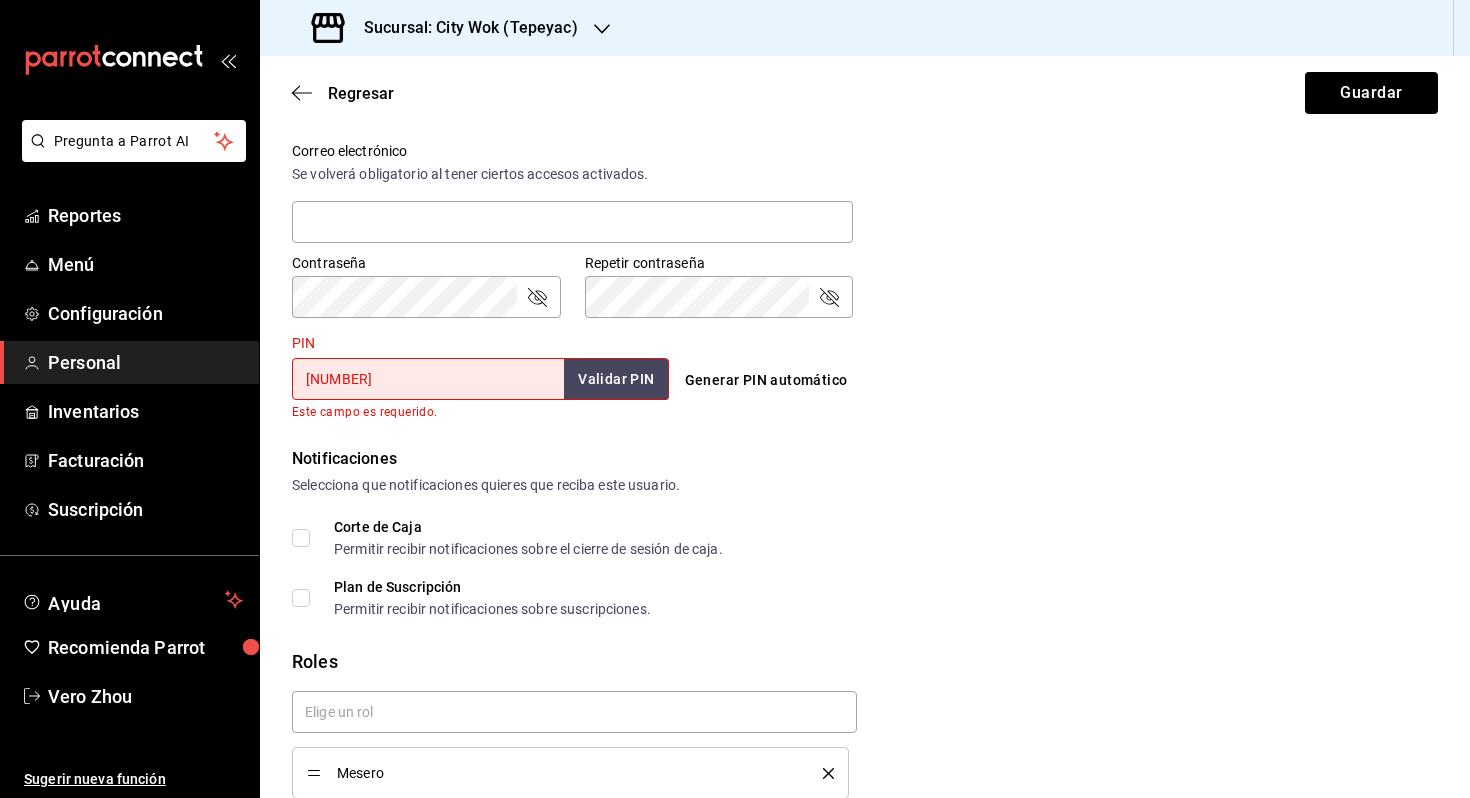 type on "[NUMBER]" 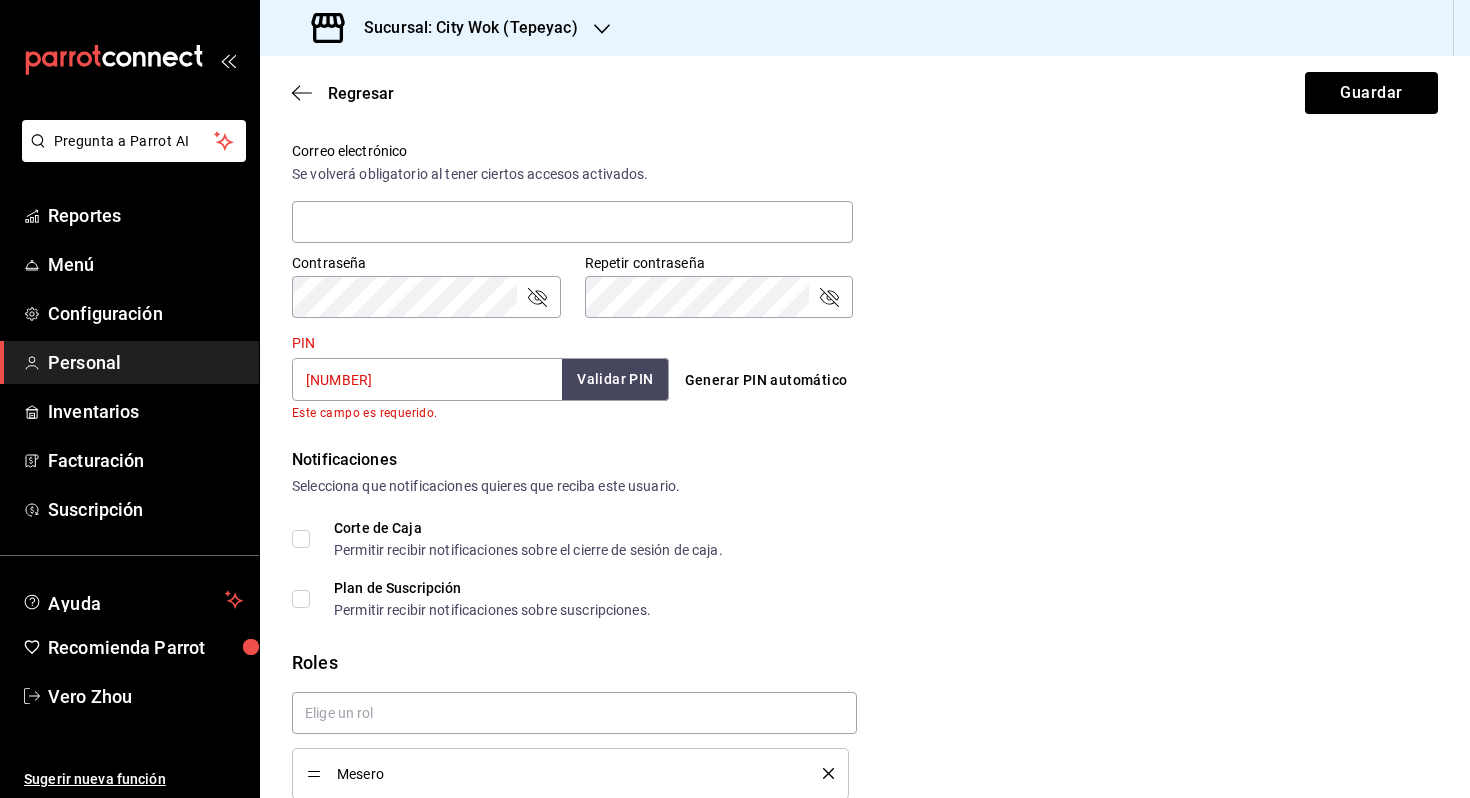 click on "Validar PIN" at bounding box center [615, 379] 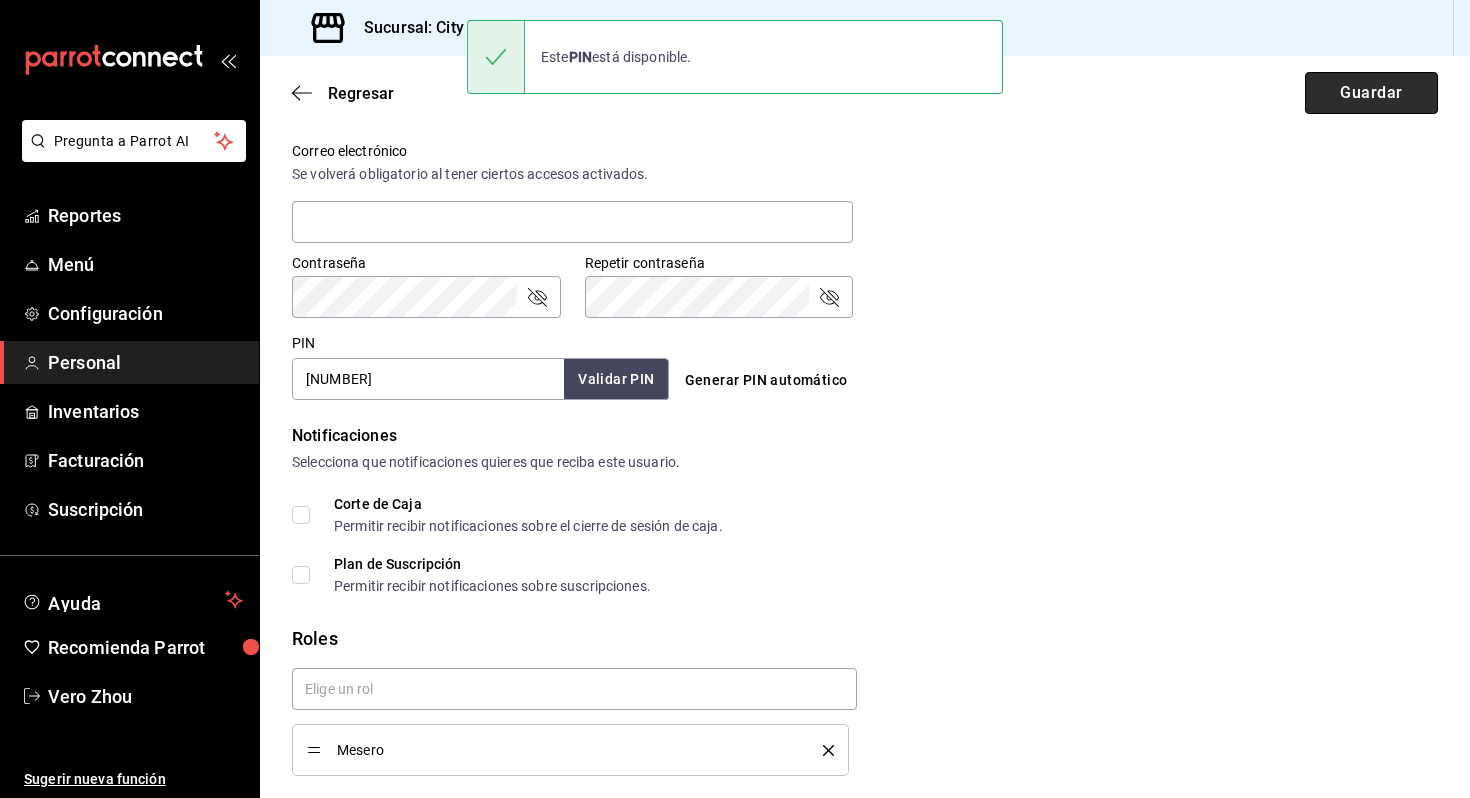 click on "Guardar" at bounding box center [1371, 93] 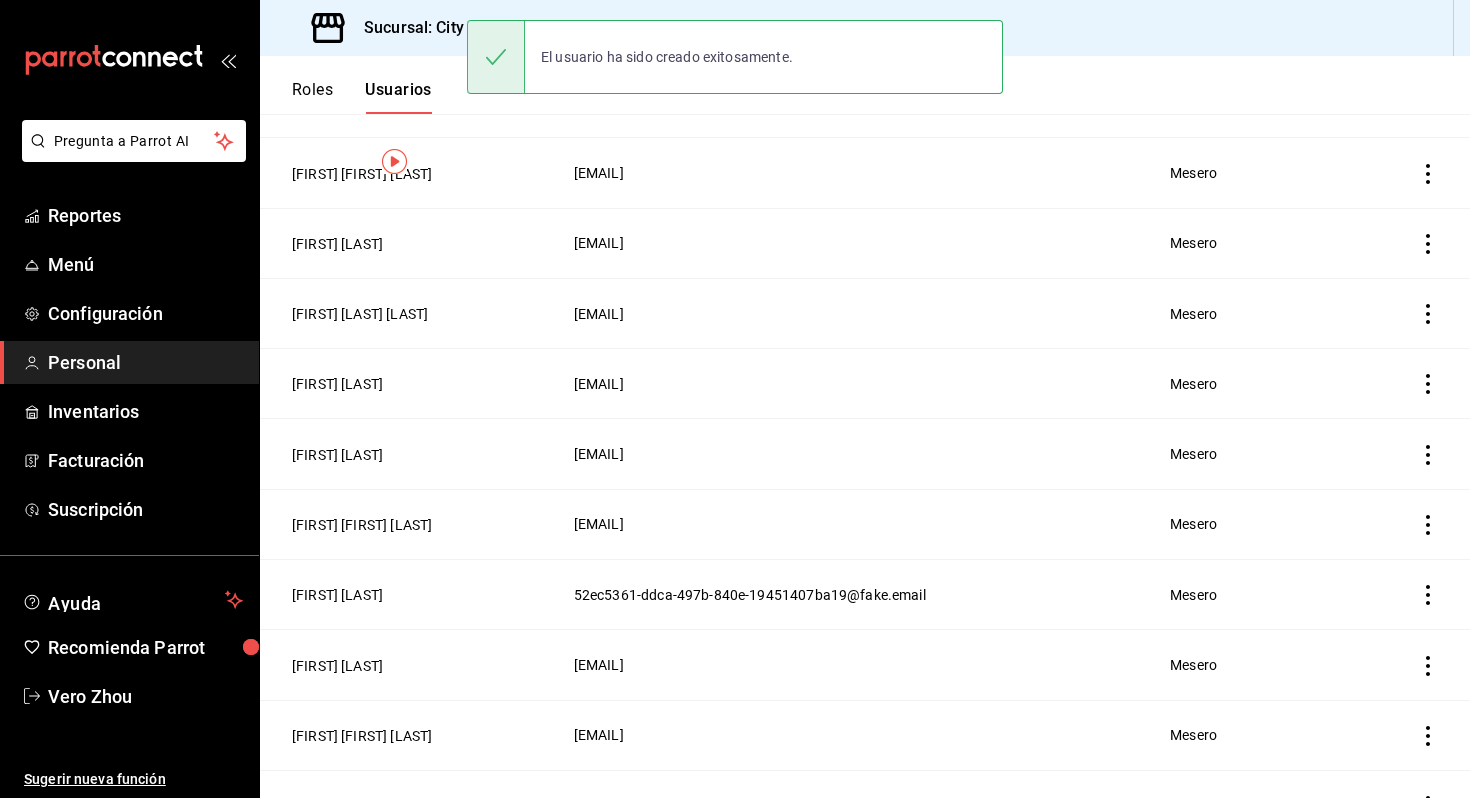 scroll, scrollTop: 0, scrollLeft: 0, axis: both 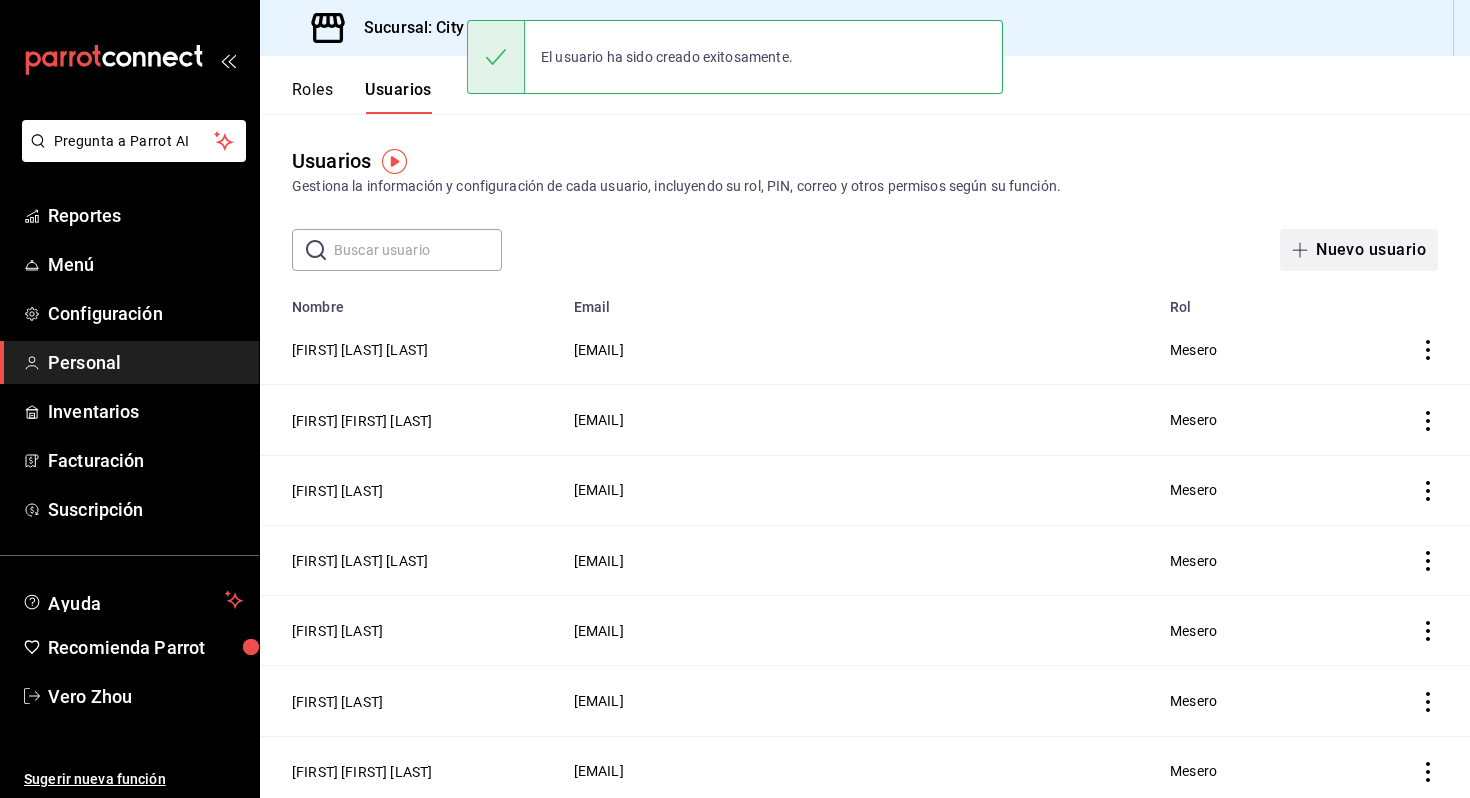 click 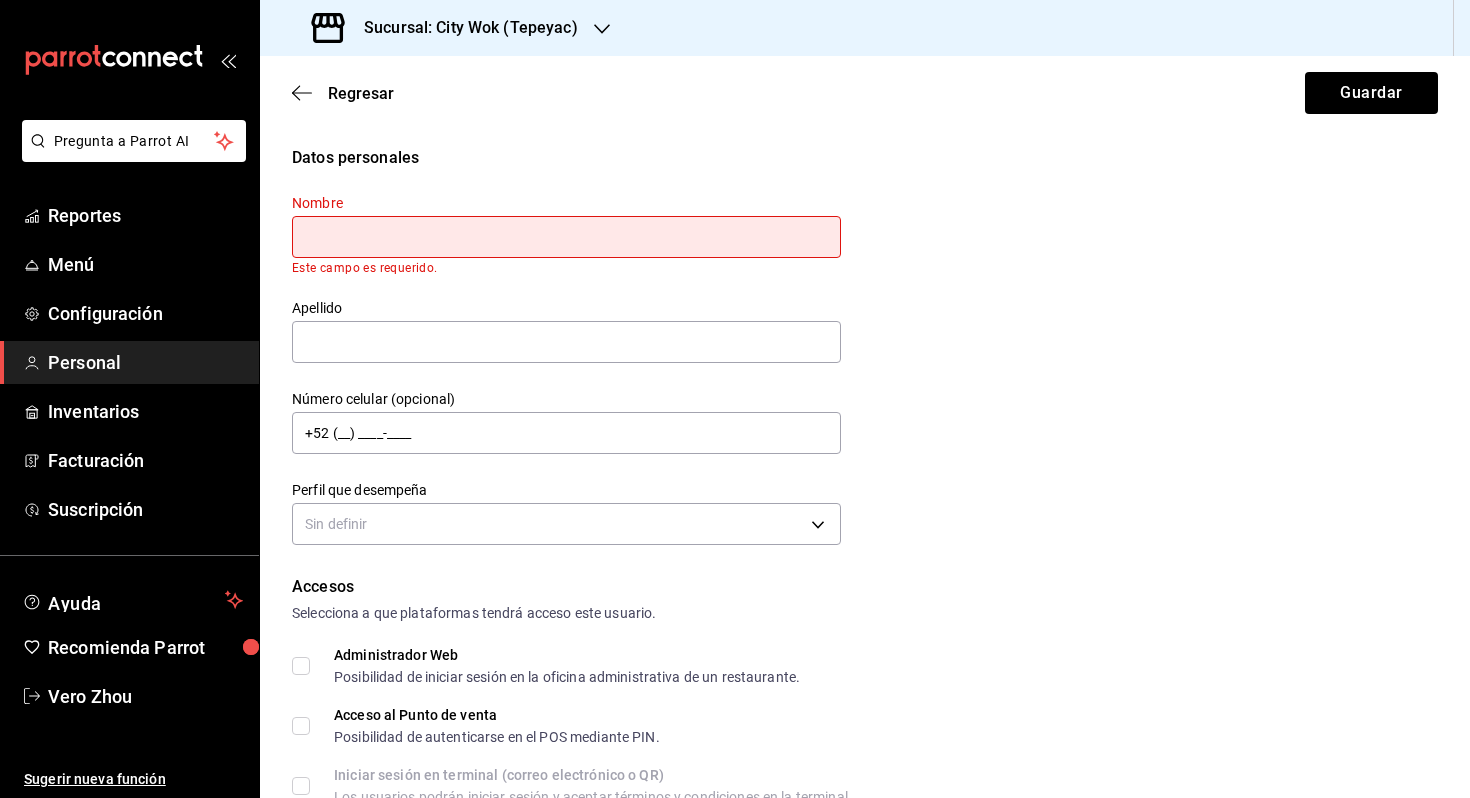 click at bounding box center (566, 237) 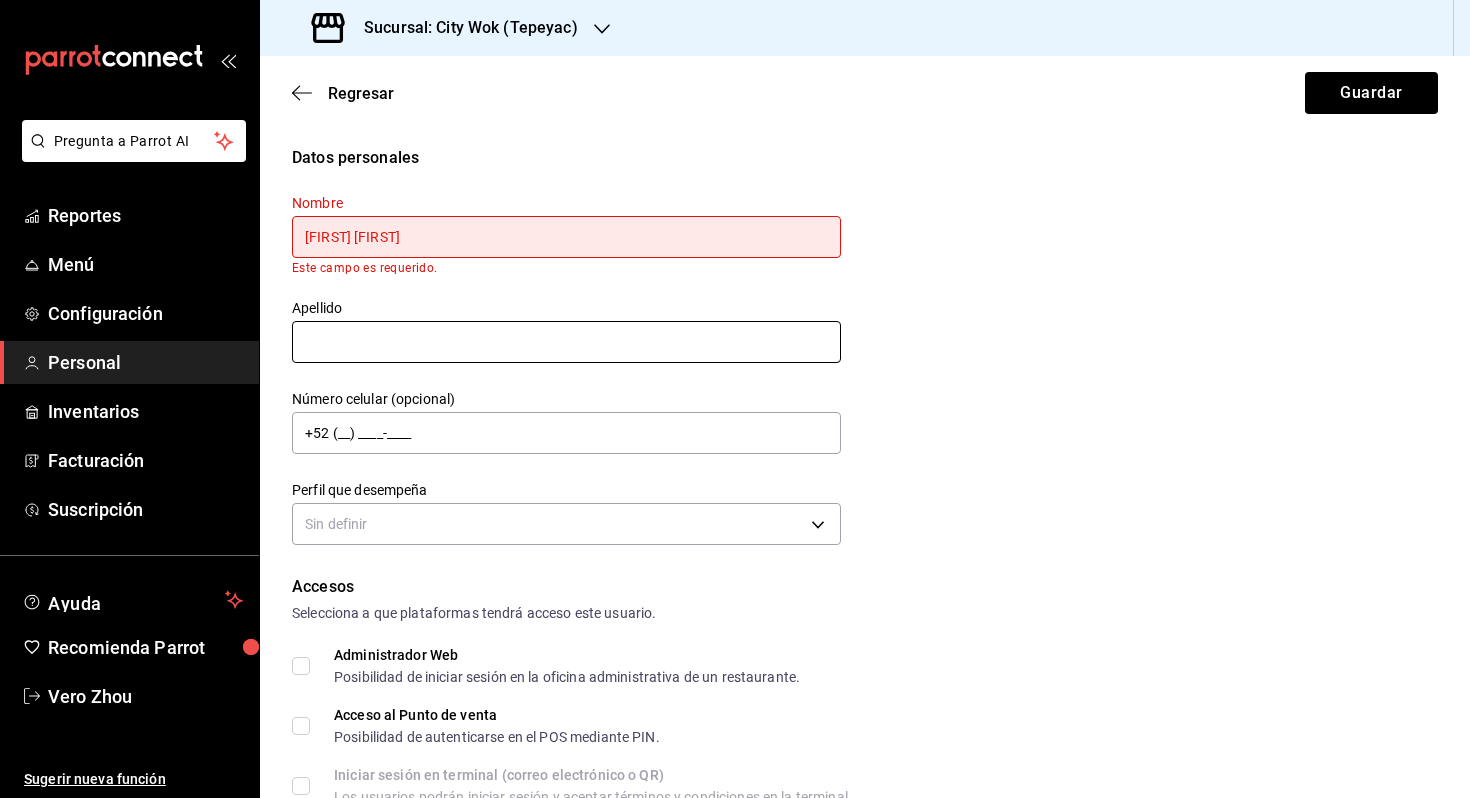 type on "[FIRST] [FIRST]" 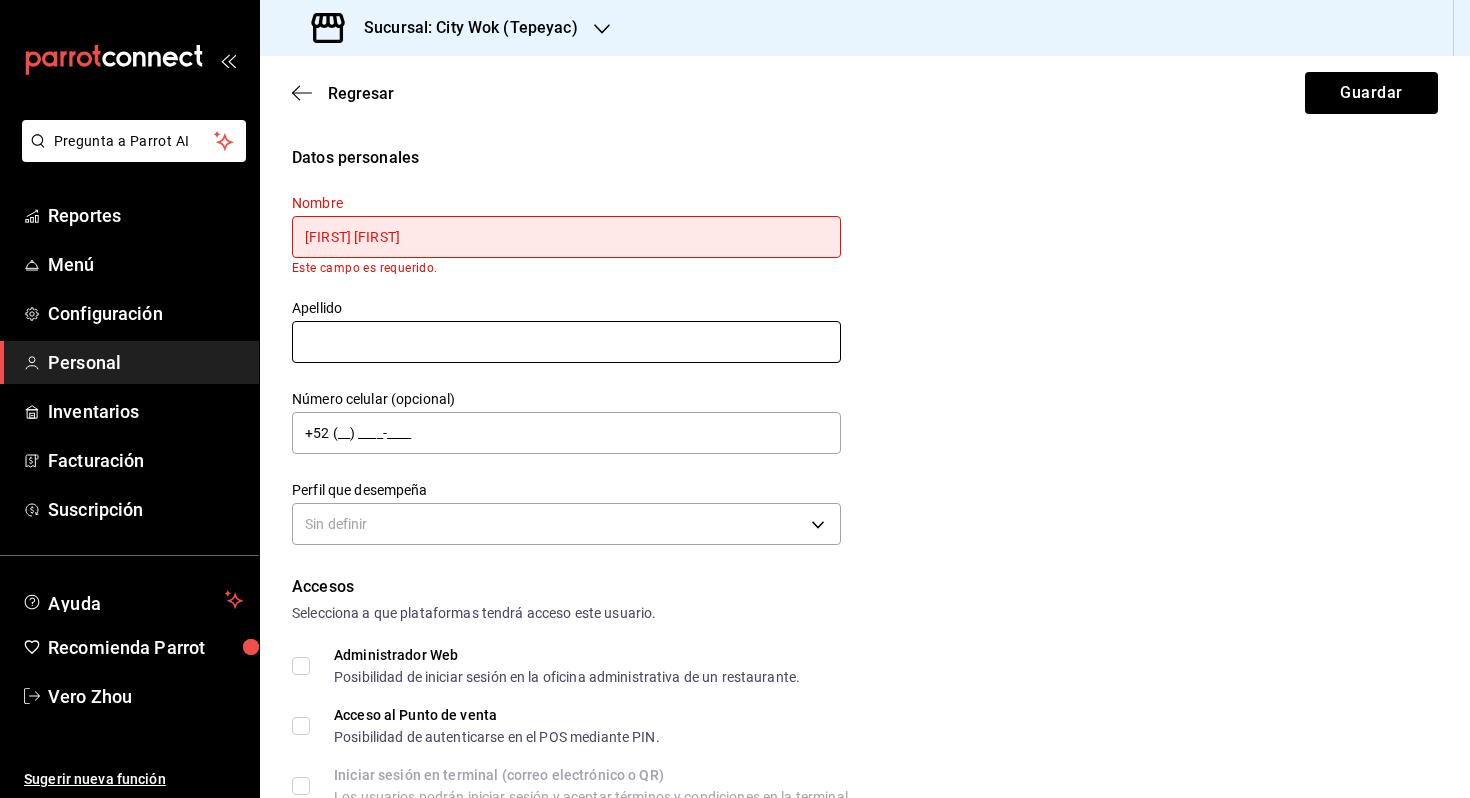 click on "Apellido" at bounding box center (566, 332) 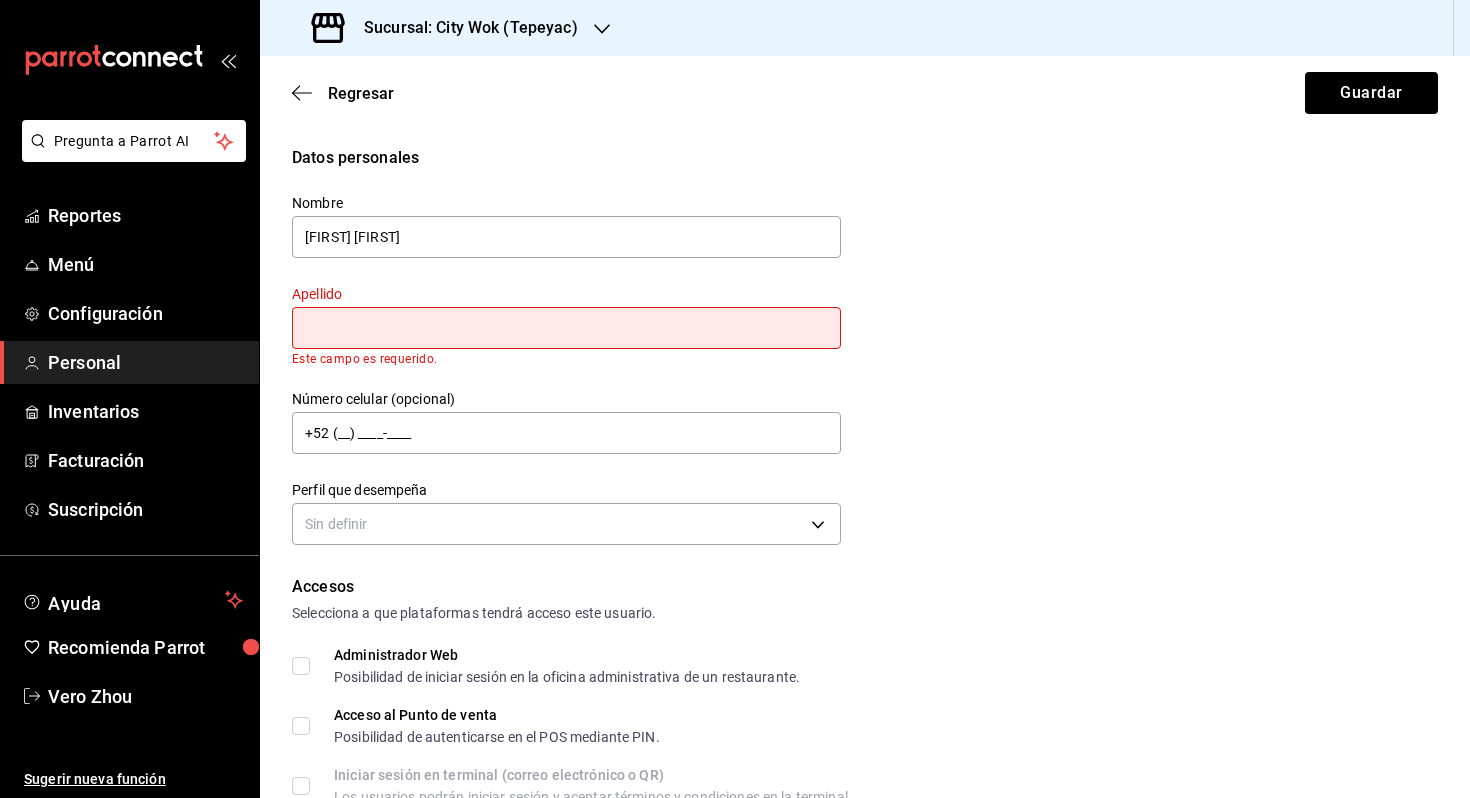 click at bounding box center (566, 328) 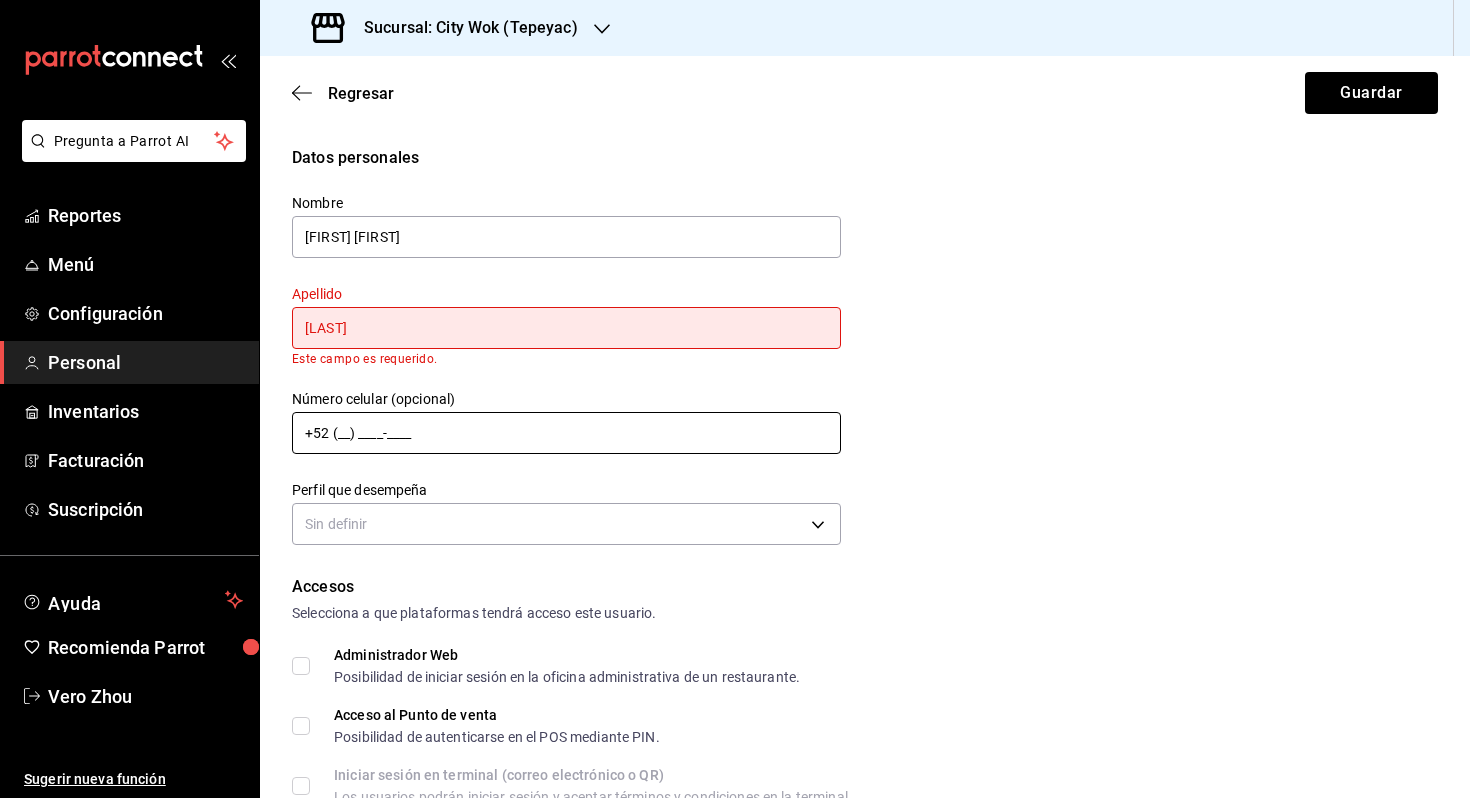 type on "[LAST]" 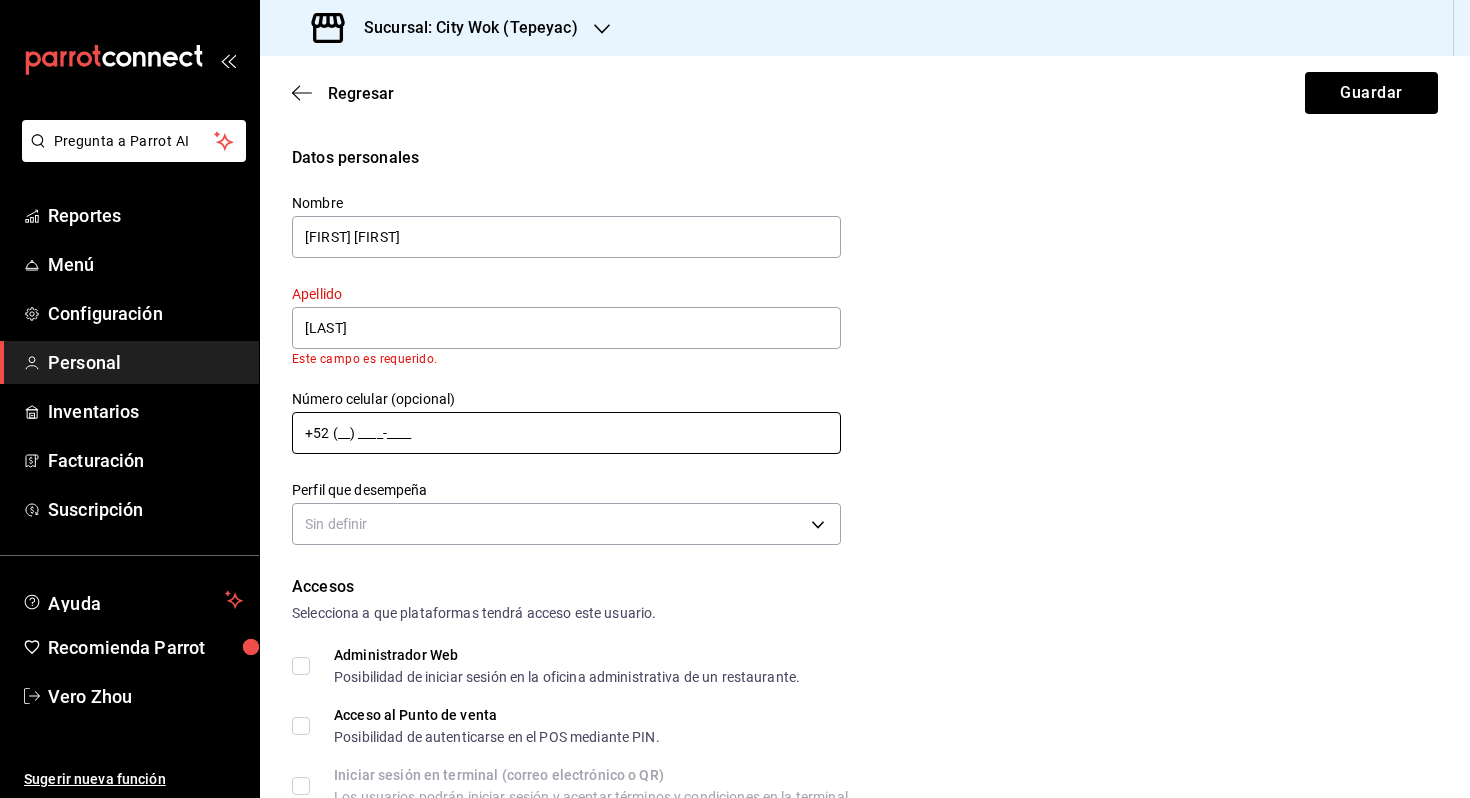 click on "+52 (__) ____-____" at bounding box center (566, 433) 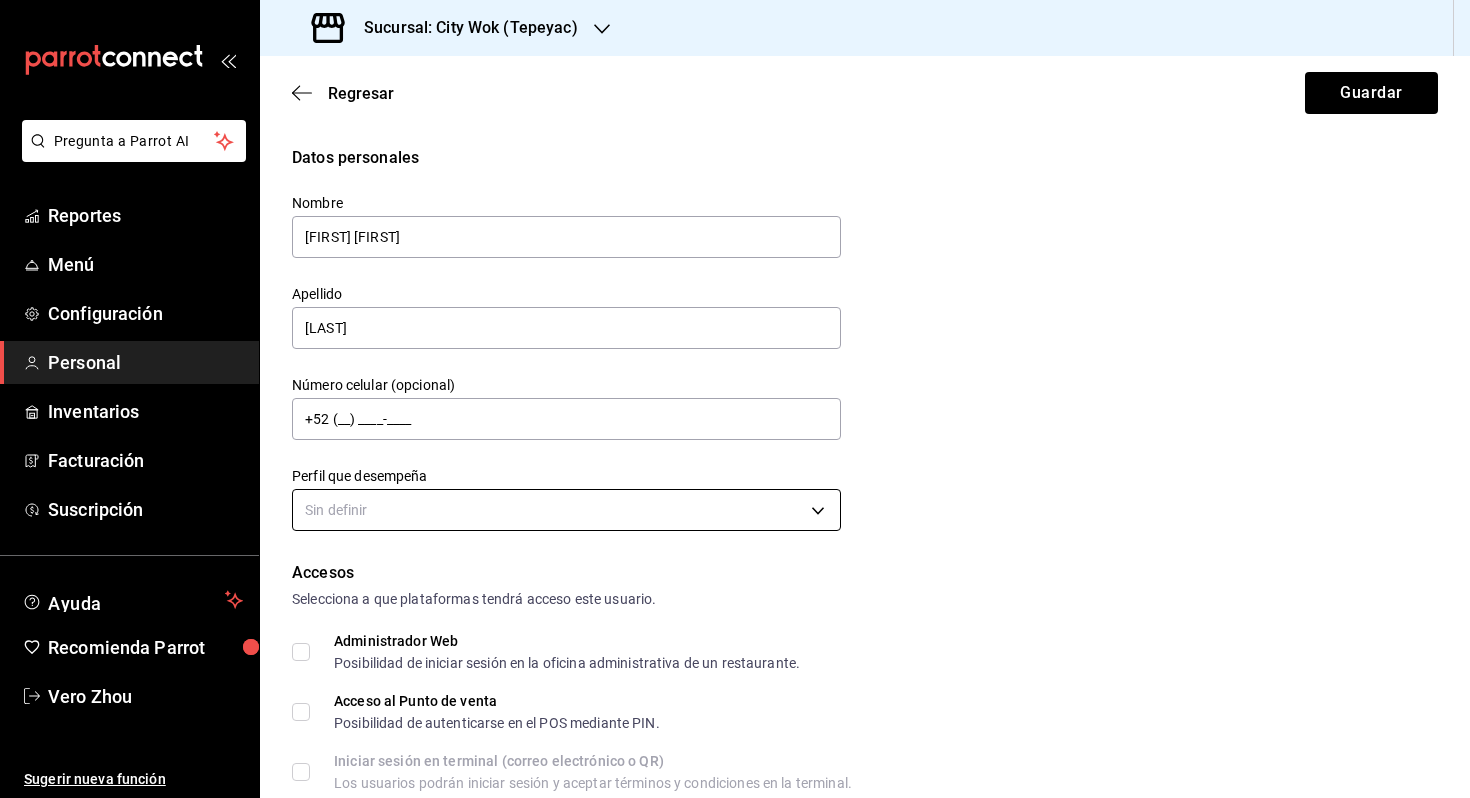 click on "Nombre [FIRST] Apellido [LAST] Número celular (opcional) +52 (__) ____-____ Perfil que desempeña Sin definir Accesos Selecciona a que plataformas tendrá acceso este usuario. Administrador Web Posibilidad de iniciar sesión en la oficina administrativa de un restaurante.  Acceso al Punto de venta Posibilidad de autenticarse en el POS mediante PIN.  Iniciar sesión en terminal (correo electrónico o QR) Los usuarios podrán iniciar sesión y aceptar términos y condiciones en la terminal. Acceso uso de terminal Los usuarios podrán acceder y utilizar la terminal para visualizar y procesar pagos de sus órdenes. Correo electrónico Se volverá obligatorio al tener ciertos accesos activados. Contraseña Contraseña Repetir contraseña Repetir contraseña PIN ​ Roles" at bounding box center (735, 399) 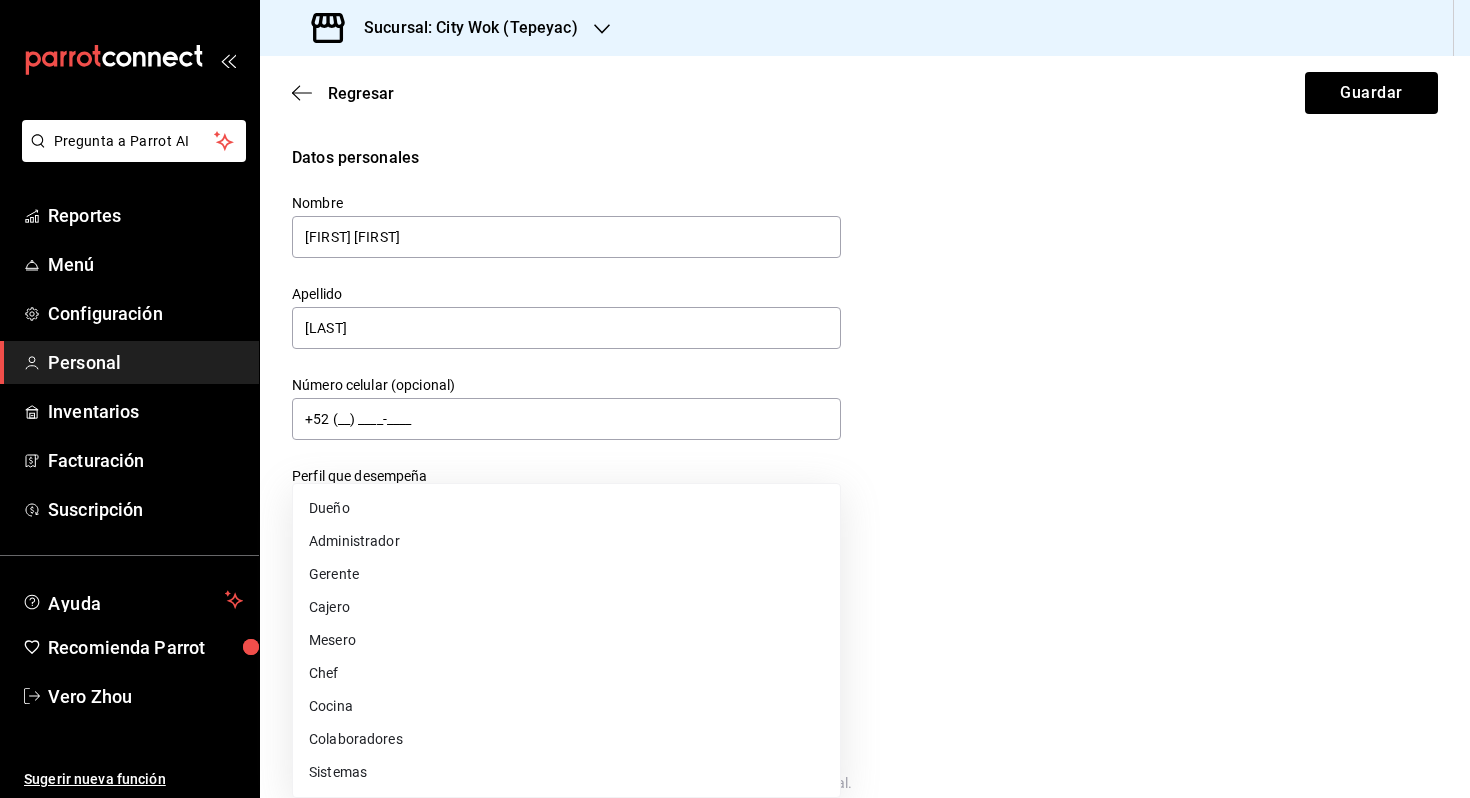 click on "Administrador" at bounding box center (566, 541) 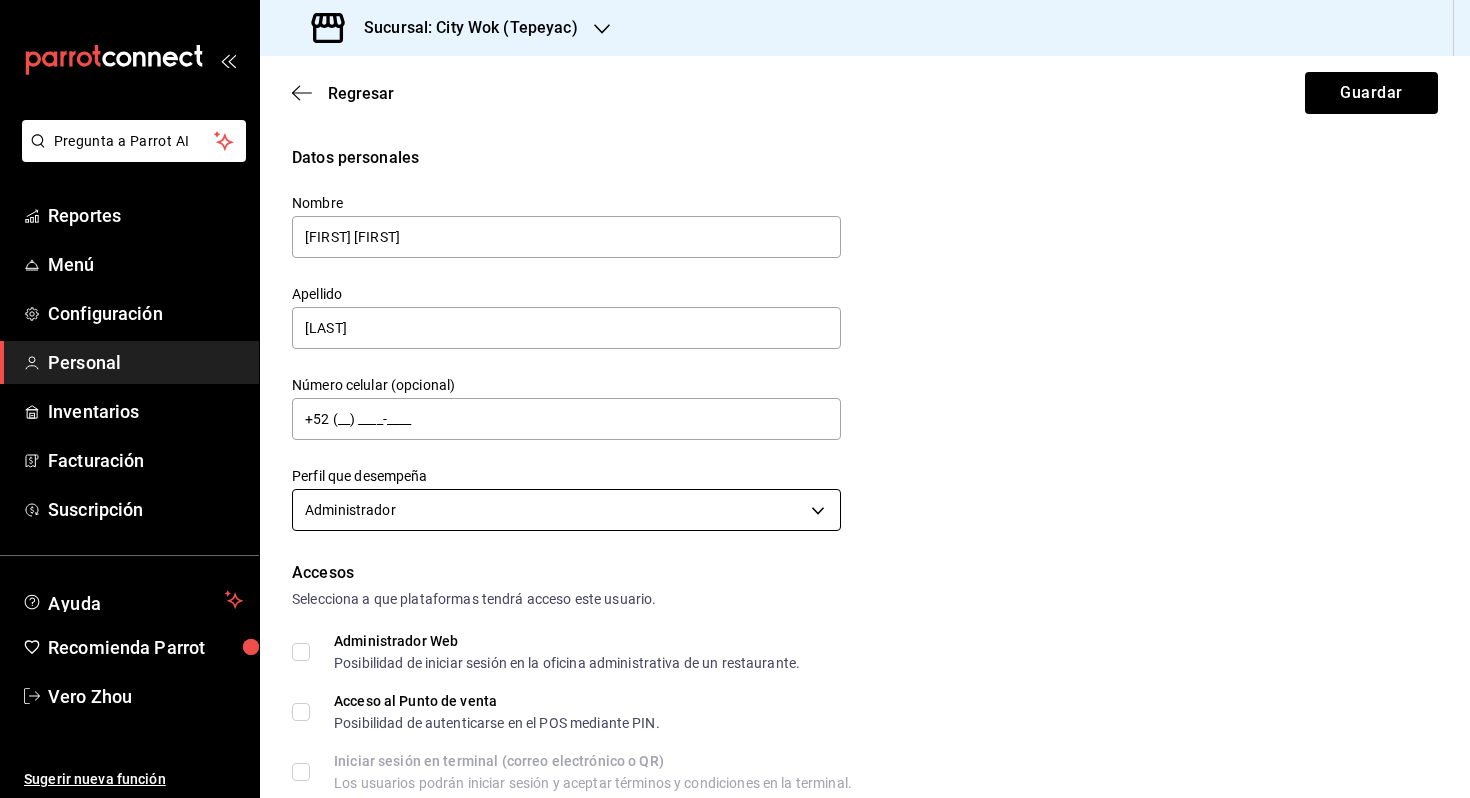 click on "Datos personales Nombre [FIRST] [LAST] Número celular (opcional) +52 (__) ____-____ Perfil que desempeña Administrador ADMIN Accesos Selecciona a que plataformas tendrá acceso este usuario. Administrador Web Posibilidad de iniciar sesión en la oficina administrativa de un restaurante.  Acceso al Punto de venta Posibilidad de autenticarse en el POS mediante PIN.  Iniciar sesión en terminal (correo electrónico o QR) Los usuarios podrán iniciar sesión y aceptar términos y condiciones en la terminal. Acceso uso de terminal Los usuarios podrán acceder y utilizar la terminal para visualizar y procesar pagos de sus órdenes. Correo electrónico Se volverá obligatorio al tener ciertos accesos activados. Contraseña Contraseña Repetir contraseña Repetir contraseña PIN" at bounding box center [735, 399] 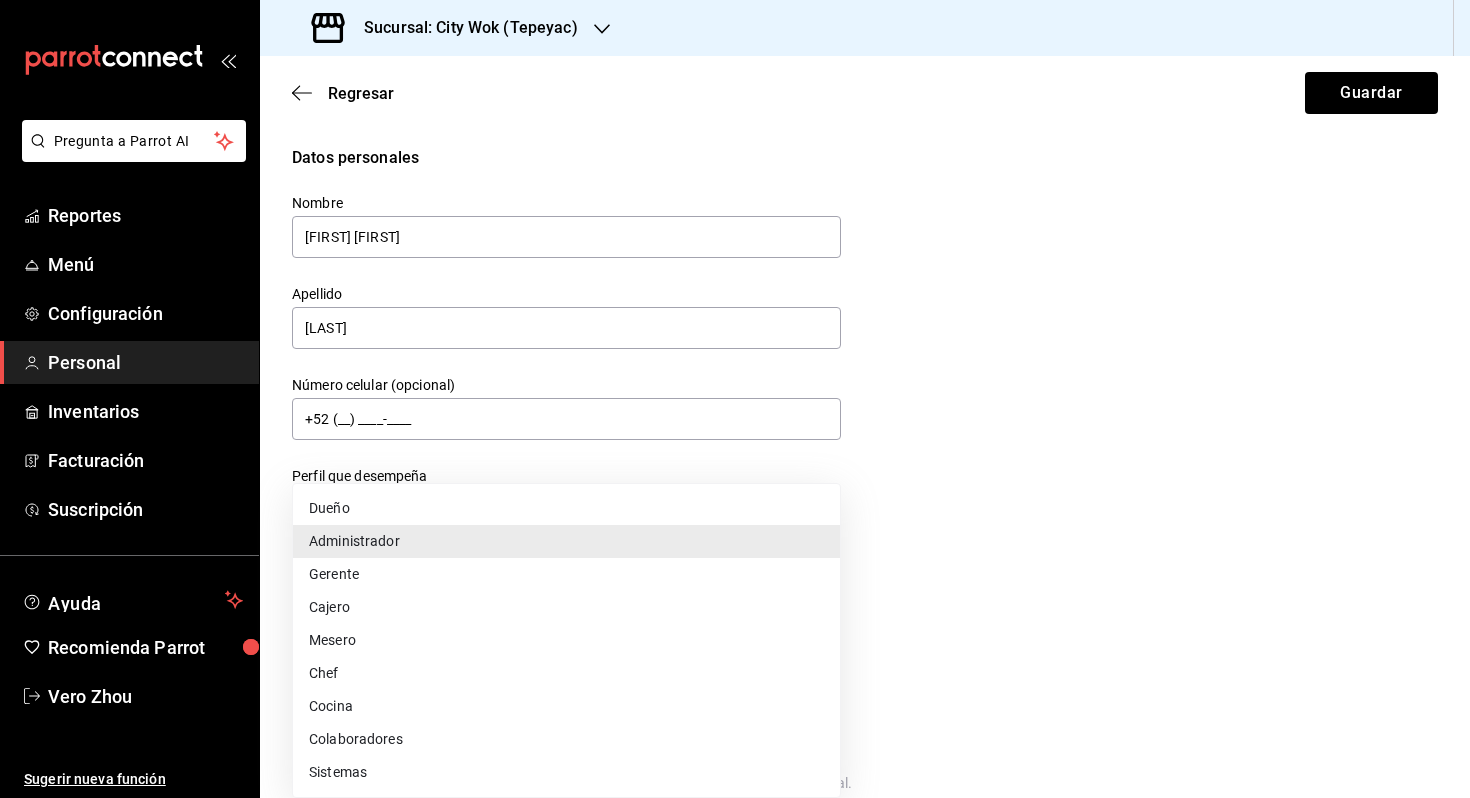 click on "Gerente" at bounding box center (566, 574) 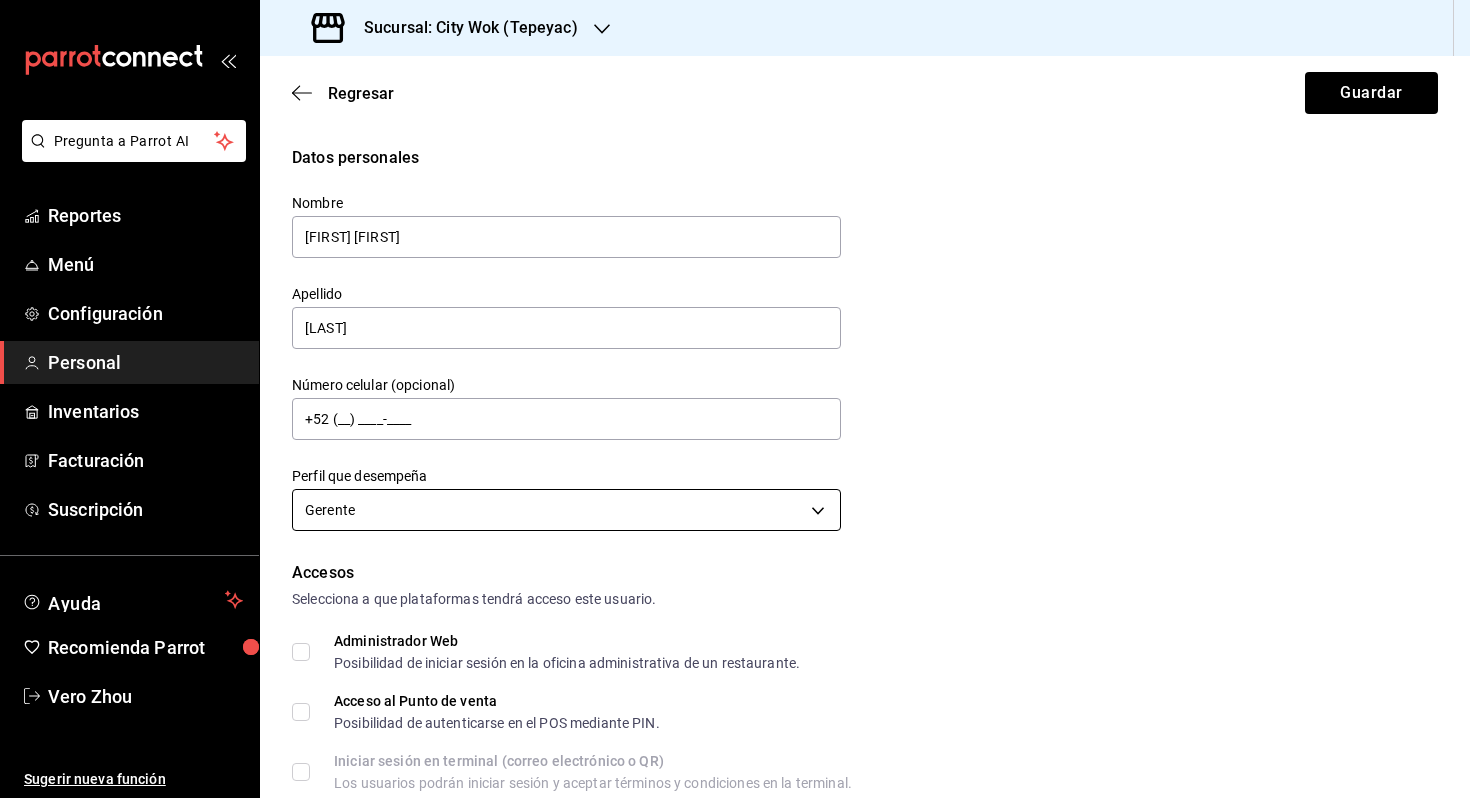 click on "Nombre [FIRST] [FIRST] Apellido [LAST] Número celular (opcional) +52 (__) ____-____ Perfil que desempeña Gerente MANAGER Accesos Selecciona a que plataformas tendrá acceso este usuario. Administrador Web Posibilidad de iniciar sesión en la oficina administrativa de un restaurante.  Acceso al Punto de venta Posibilidad de autenticarse en el POS mediante PIN.  Iniciar sesión en terminal (correo electrónico o QR) Los usuarios podrán iniciar sesión y aceptar términos y condiciones en la terminal. Acceso uso de terminal Los usuarios podrán acceder y utilizar la terminal para visualizar y procesar pagos de sus órdenes. Correo electrónico Se volverá obligatorio al tener ciertos accesos activados. Contraseña Contraseña Repetir contraseña Repetir contraseña PIN ​" at bounding box center [735, 399] 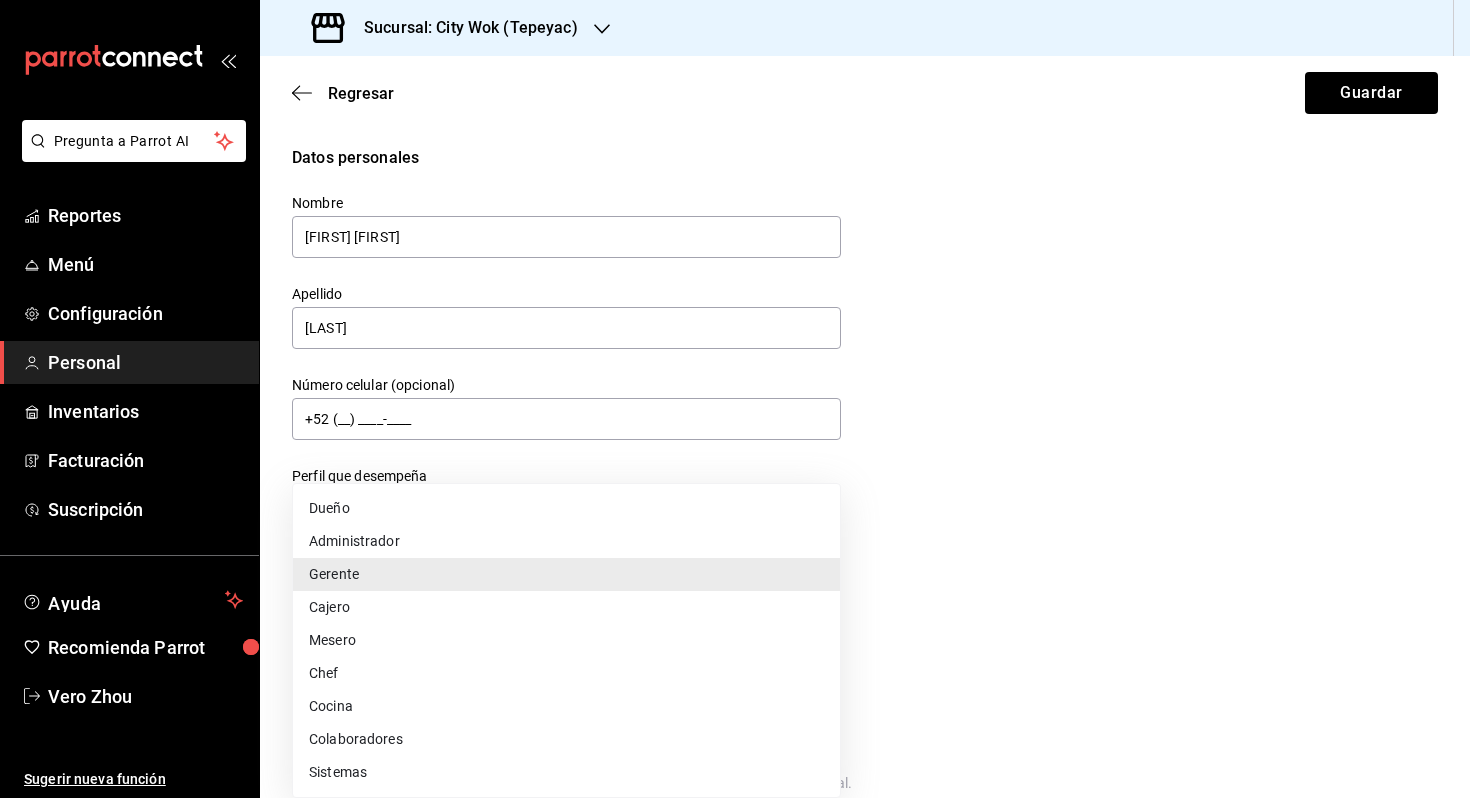 click on "Administrador" at bounding box center [566, 541] 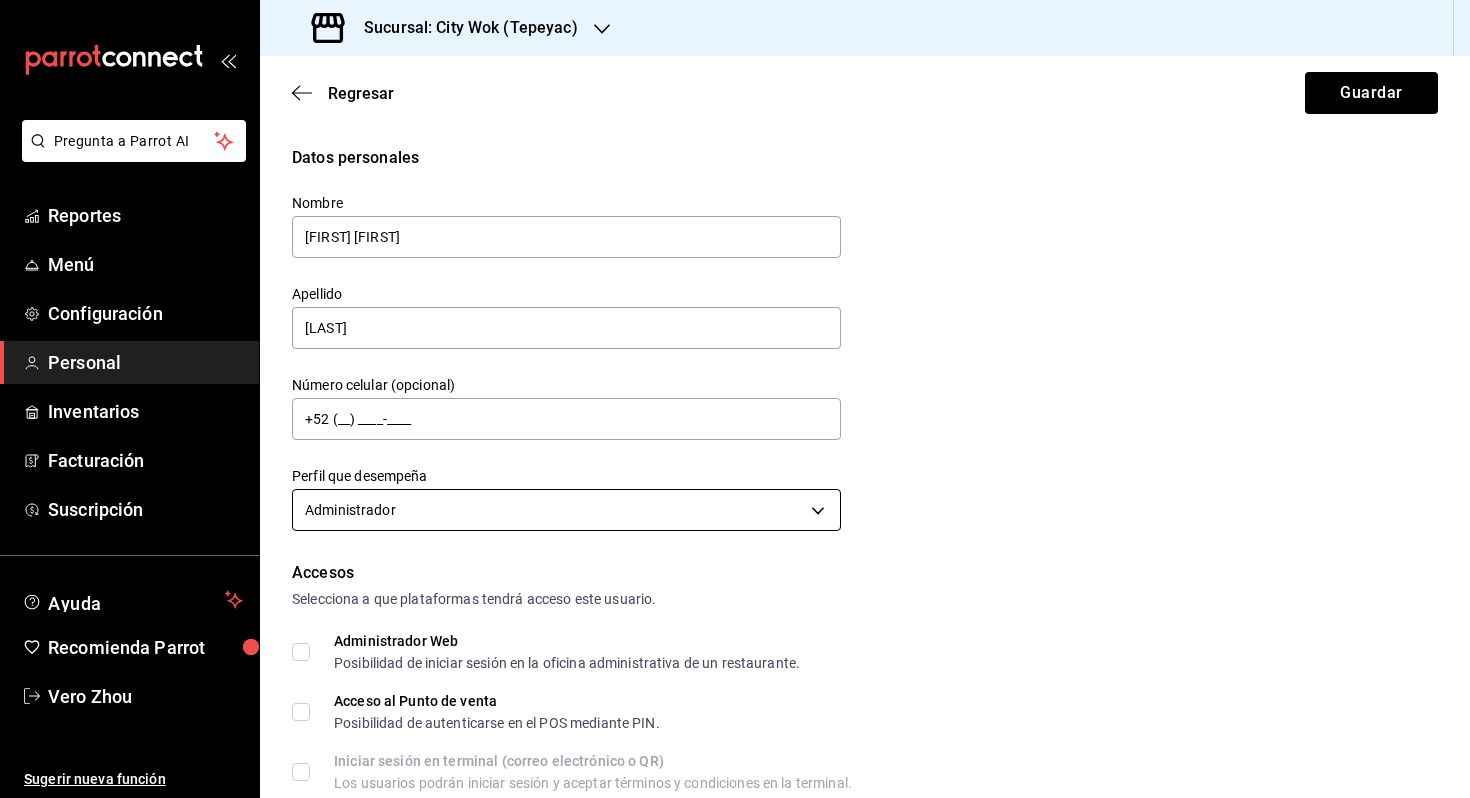 click on "Datos personales Nombre [FIRST] [LAST] Número celular (opcional) +52 (__) ____-____ Perfil que desempeña Administrador ADMIN Accesos Selecciona a que plataformas tendrá acceso este usuario. Administrador Web Posibilidad de iniciar sesión en la oficina administrativa de un restaurante.  Acceso al Punto de venta Posibilidad de autenticarse en el POS mediante PIN.  Iniciar sesión en terminal (correo electrónico o QR) Los usuarios podrán iniciar sesión y aceptar términos y condiciones en la terminal. Acceso uso de terminal Los usuarios podrán acceder y utilizar la terminal para visualizar y procesar pagos de sus órdenes. Correo electrónico Se volverá obligatorio al tener ciertos accesos activados. Contraseña Contraseña Repetir contraseña Repetir contraseña PIN" at bounding box center (735, 399) 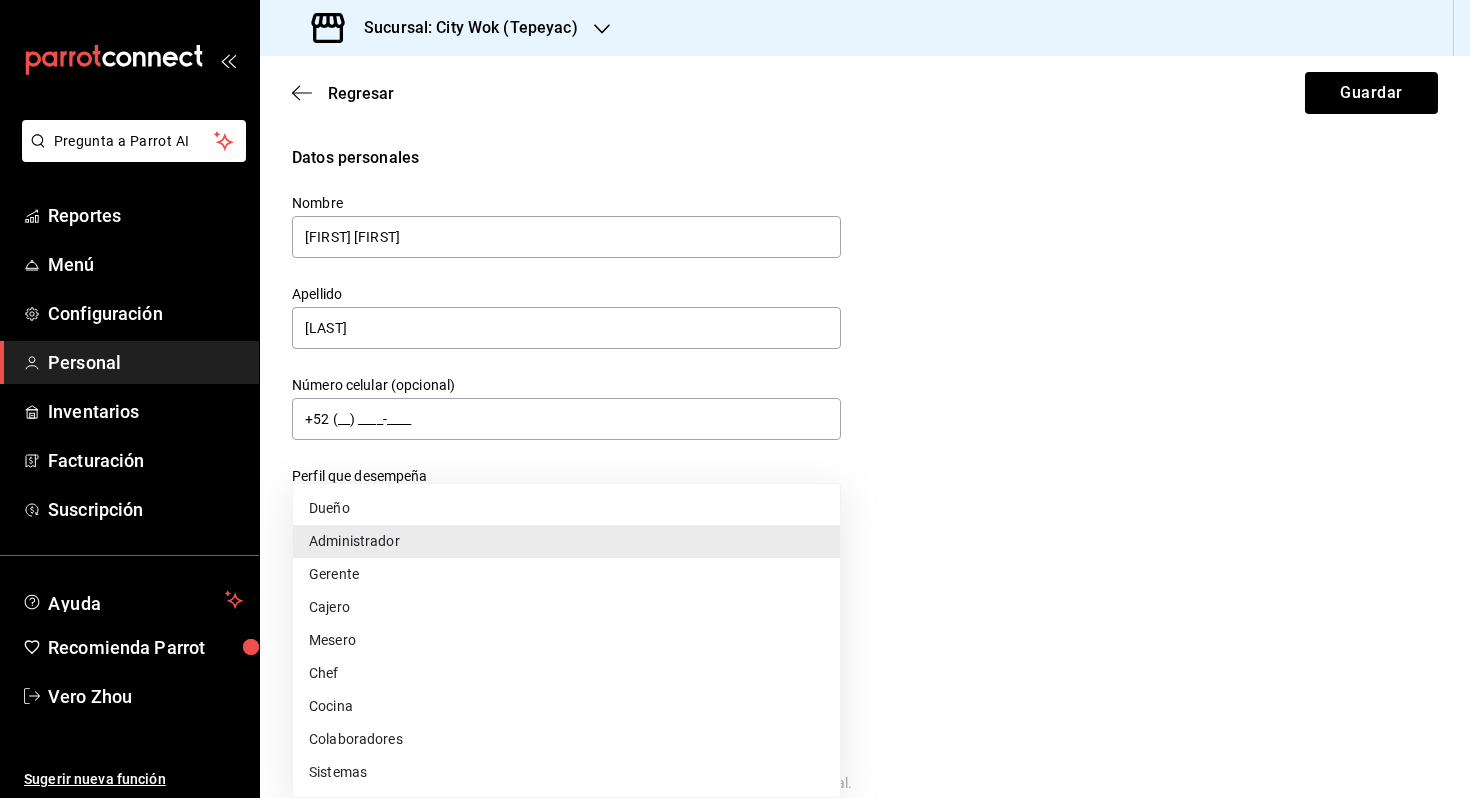 click at bounding box center (735, 399) 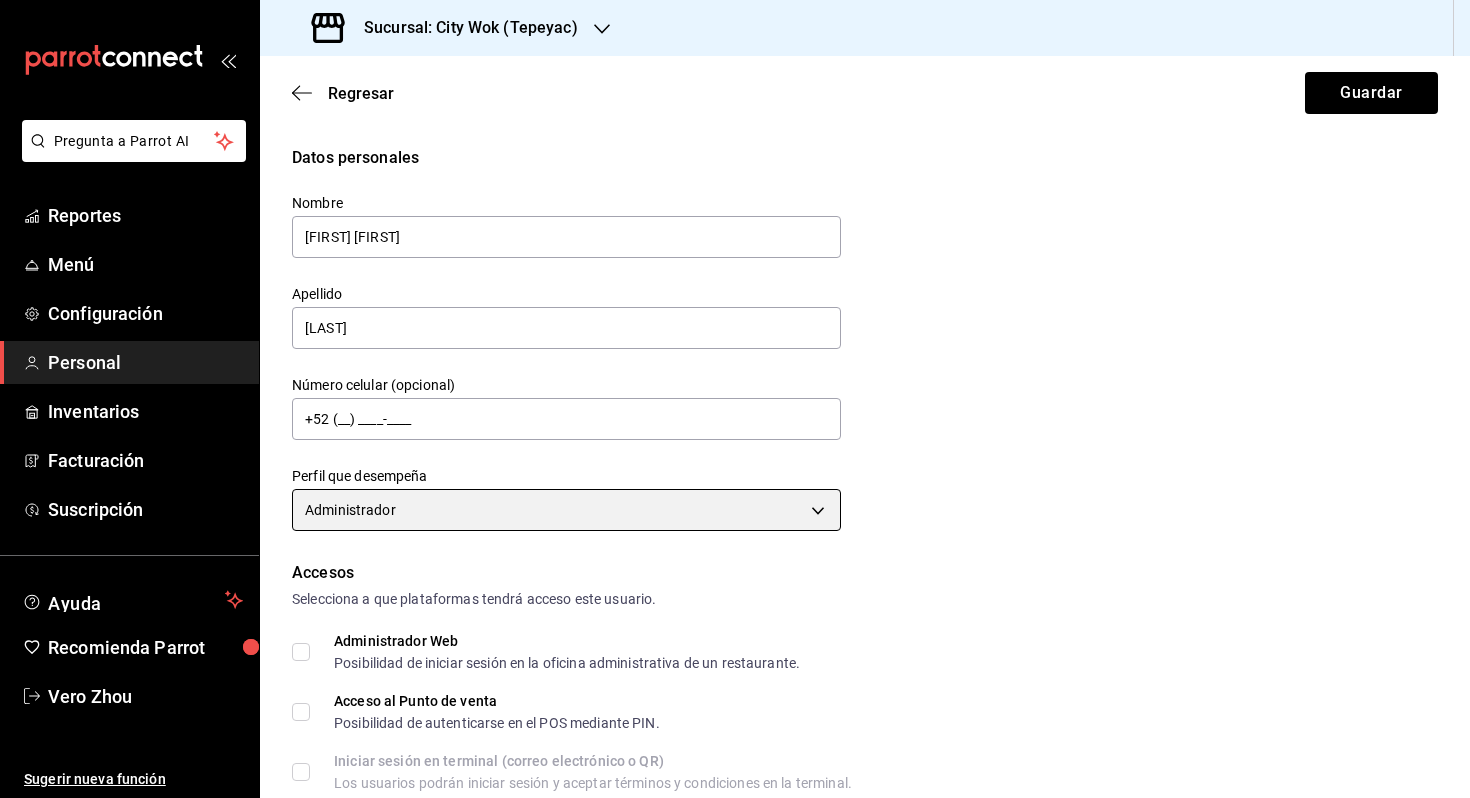 scroll, scrollTop: 131, scrollLeft: 0, axis: vertical 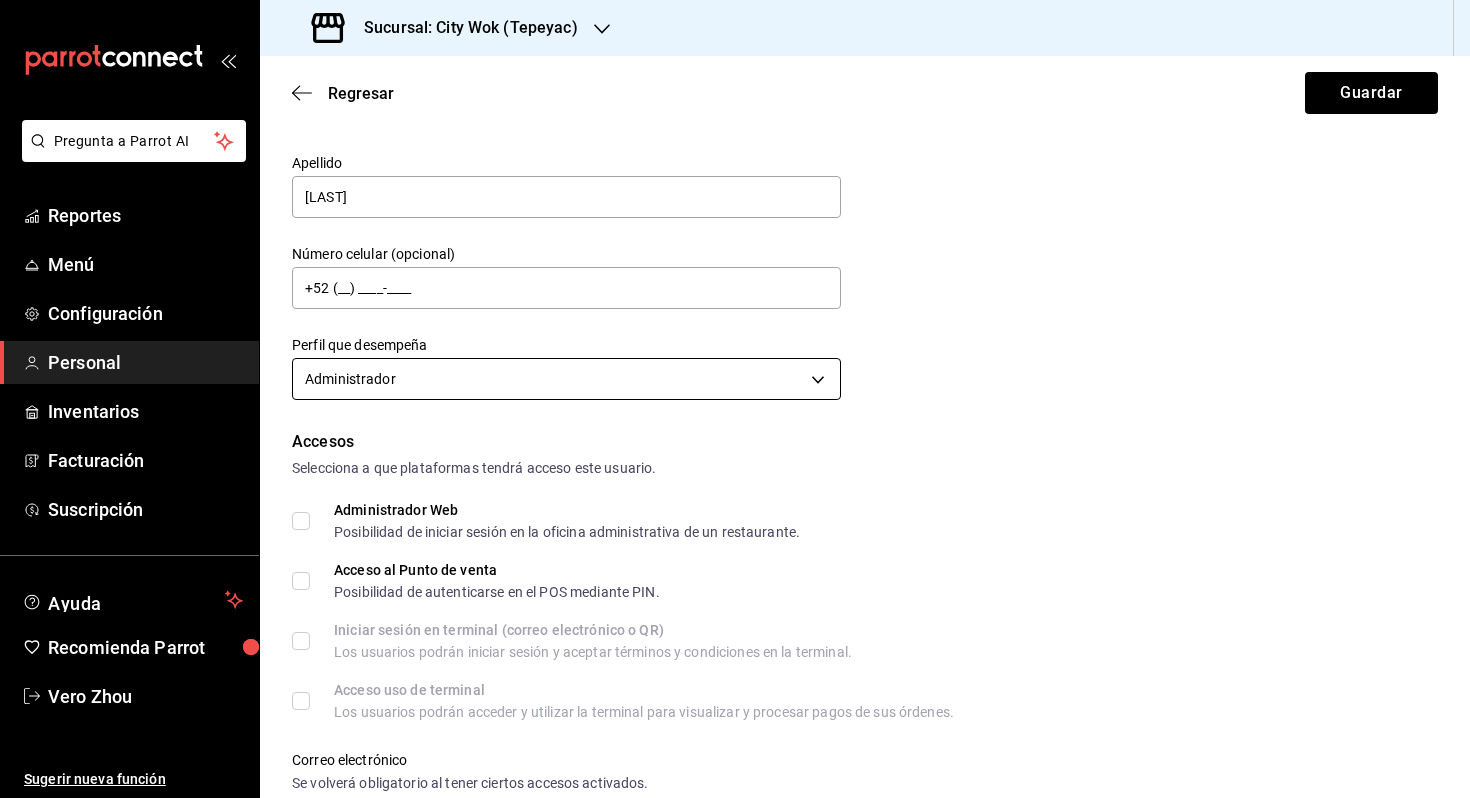 click on "Datos personales Nombre [FIRST] [LAST] Número celular (opcional) +52 (__) ____-____ Perfil que desempeña Administrador ADMIN Accesos Selecciona a que plataformas tendrá acceso este usuario. Administrador Web Posibilidad de iniciar sesión en la oficina administrativa de un restaurante.  Acceso al Punto de venta Posibilidad de autenticarse en el POS mediante PIN.  Iniciar sesión en terminal (correo electrónico o QR) Los usuarios podrán iniciar sesión y aceptar términos y condiciones en la terminal. Acceso uso de terminal Los usuarios podrán acceder y utilizar la terminal para visualizar y procesar pagos de sus órdenes. Correo electrónico Se volverá obligatorio al tener ciertos accesos activados. Contraseña Contraseña Repetir contraseña Repetir contraseña PIN" at bounding box center [735, 399] 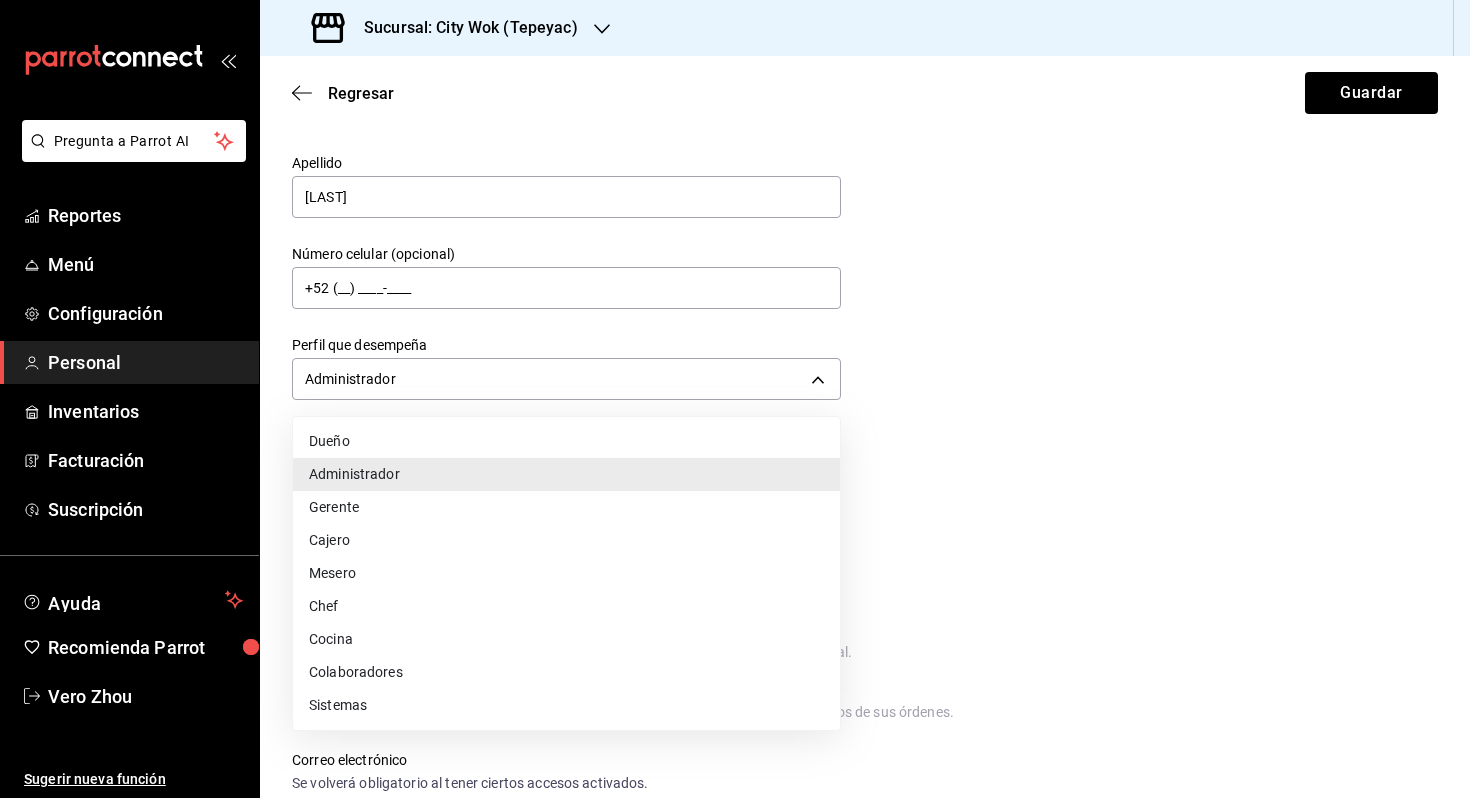 click on "Mesero" at bounding box center (566, 573) 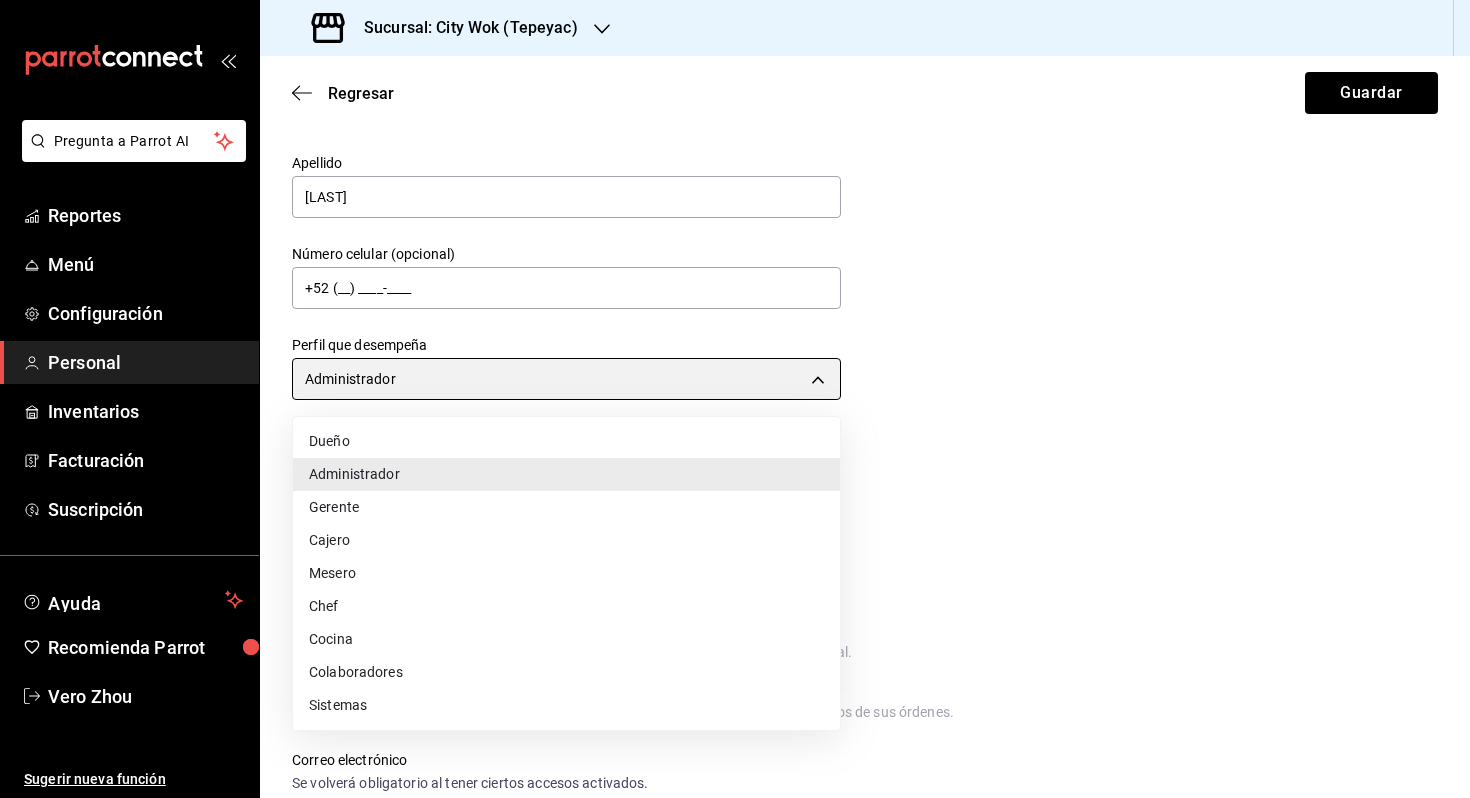 type on "WAITER" 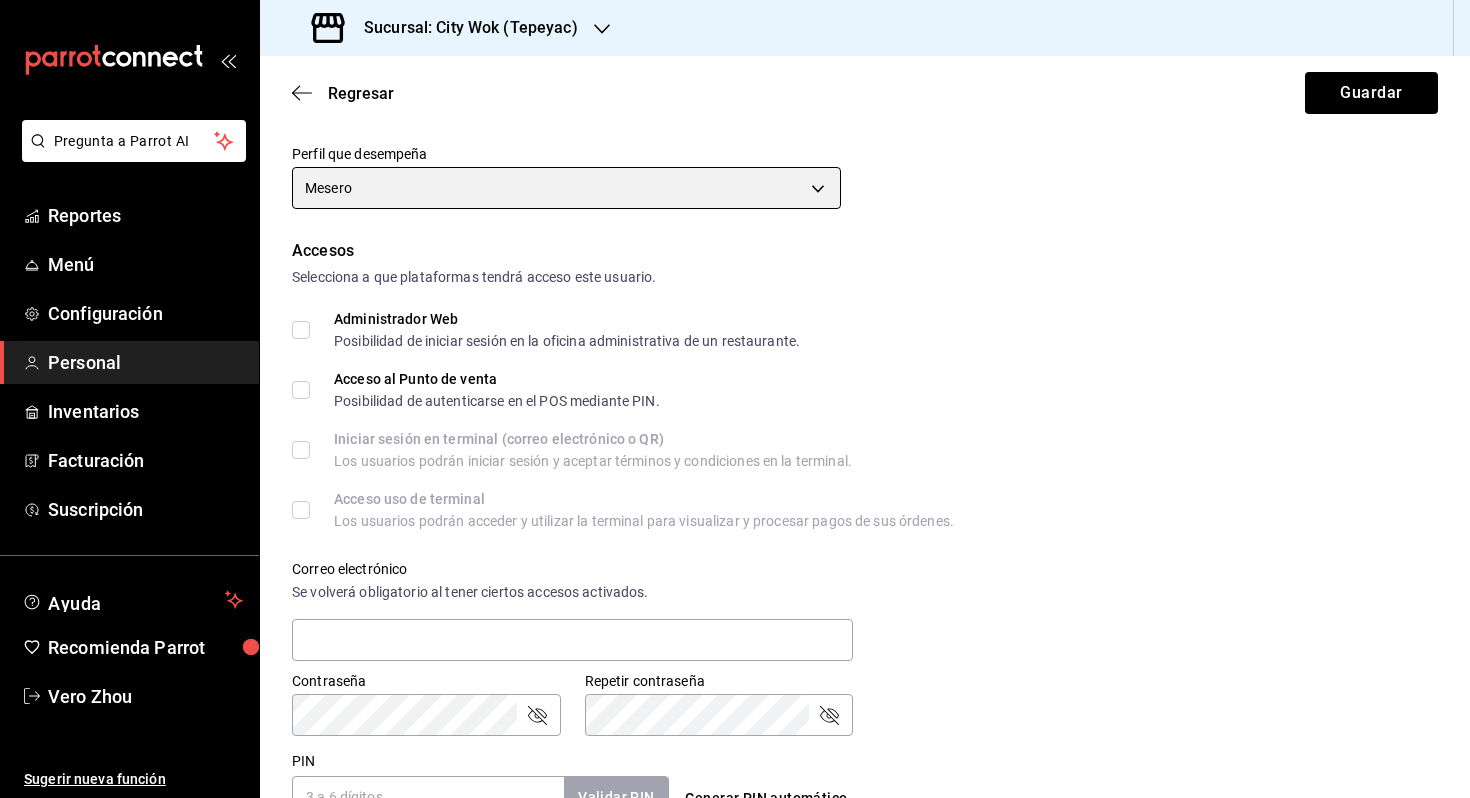 scroll, scrollTop: 366, scrollLeft: 0, axis: vertical 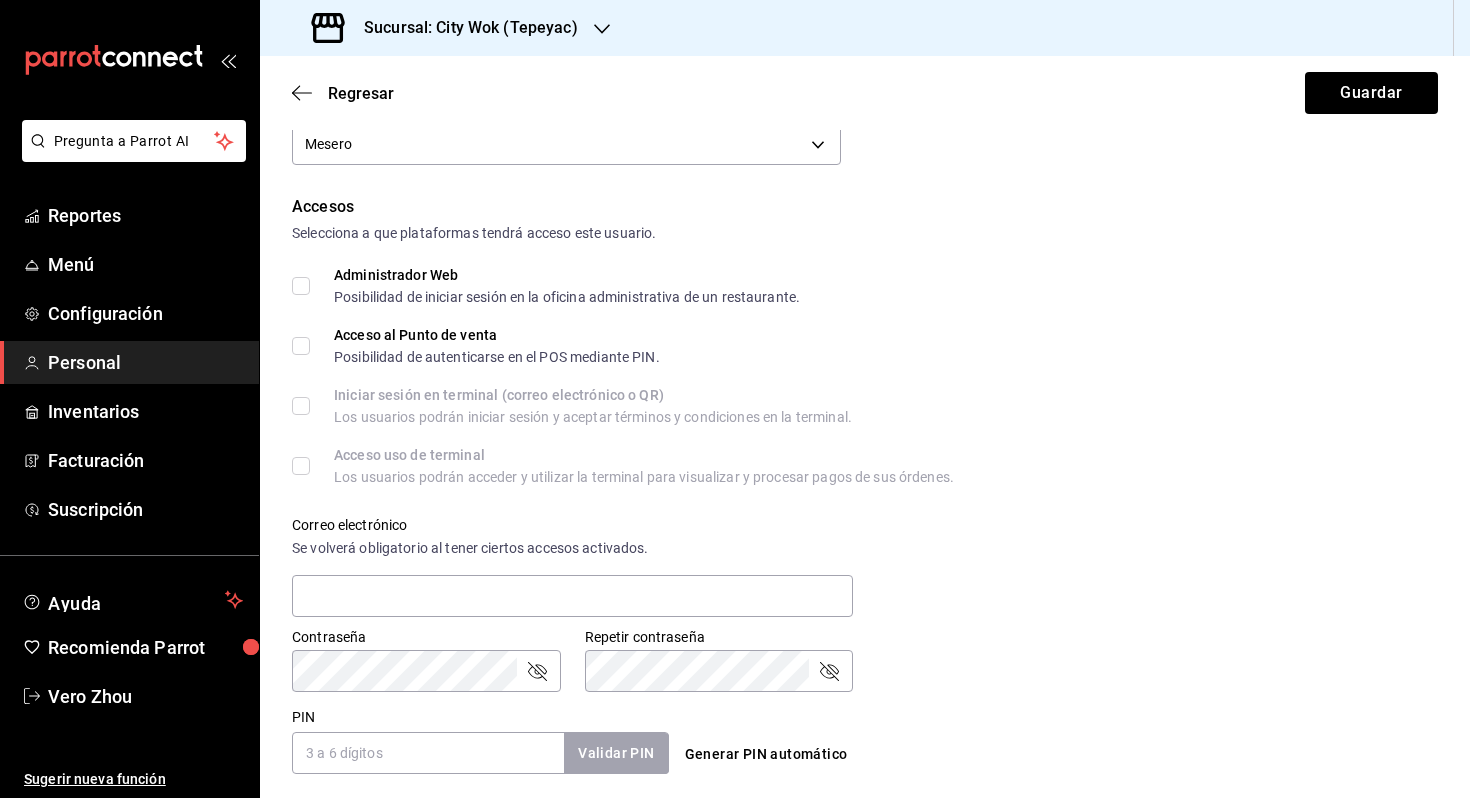 click on "Acceso al Punto de venta Posibilidad de autenticarse en el POS mediante PIN." at bounding box center [865, 346] 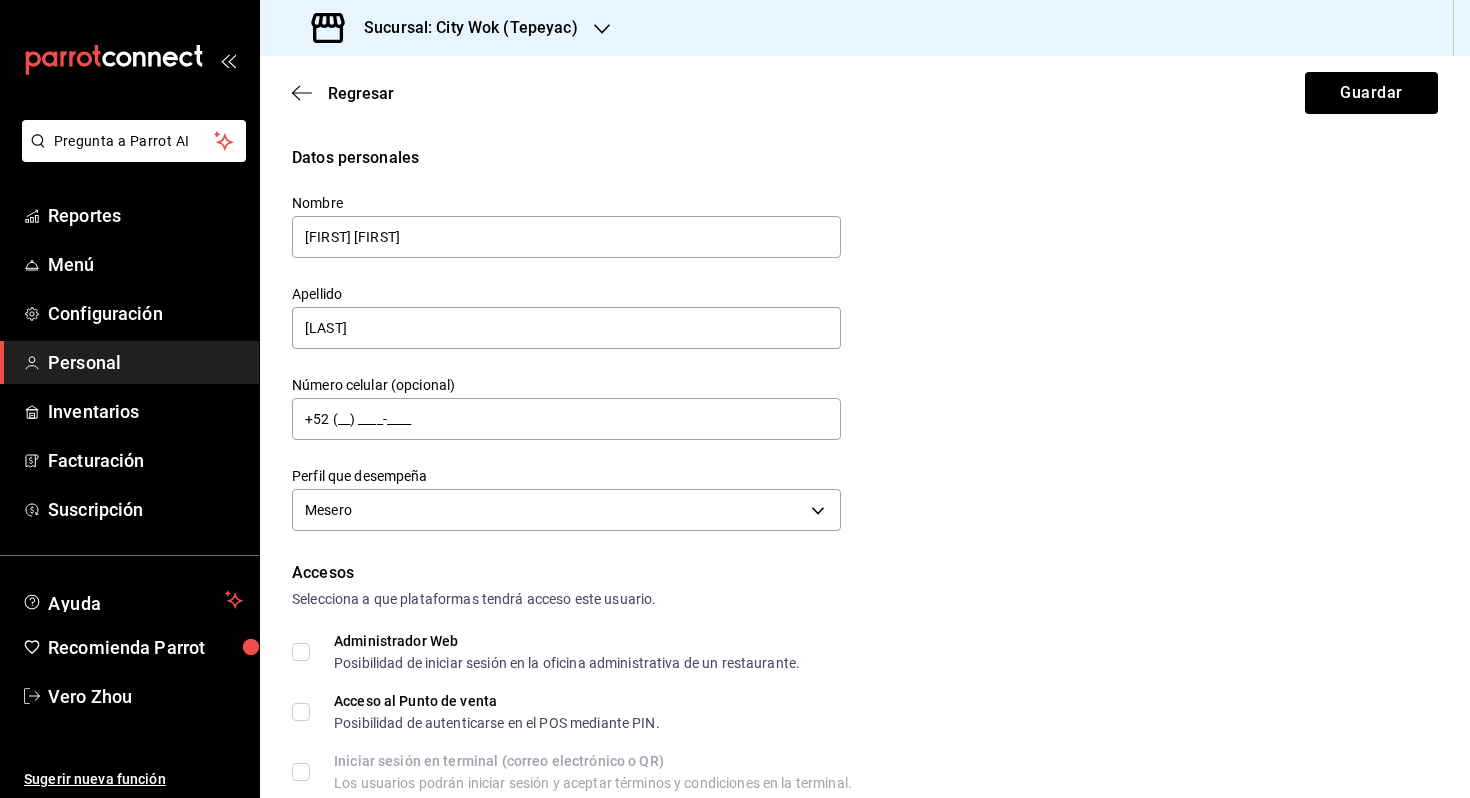 scroll, scrollTop: 740, scrollLeft: 0, axis: vertical 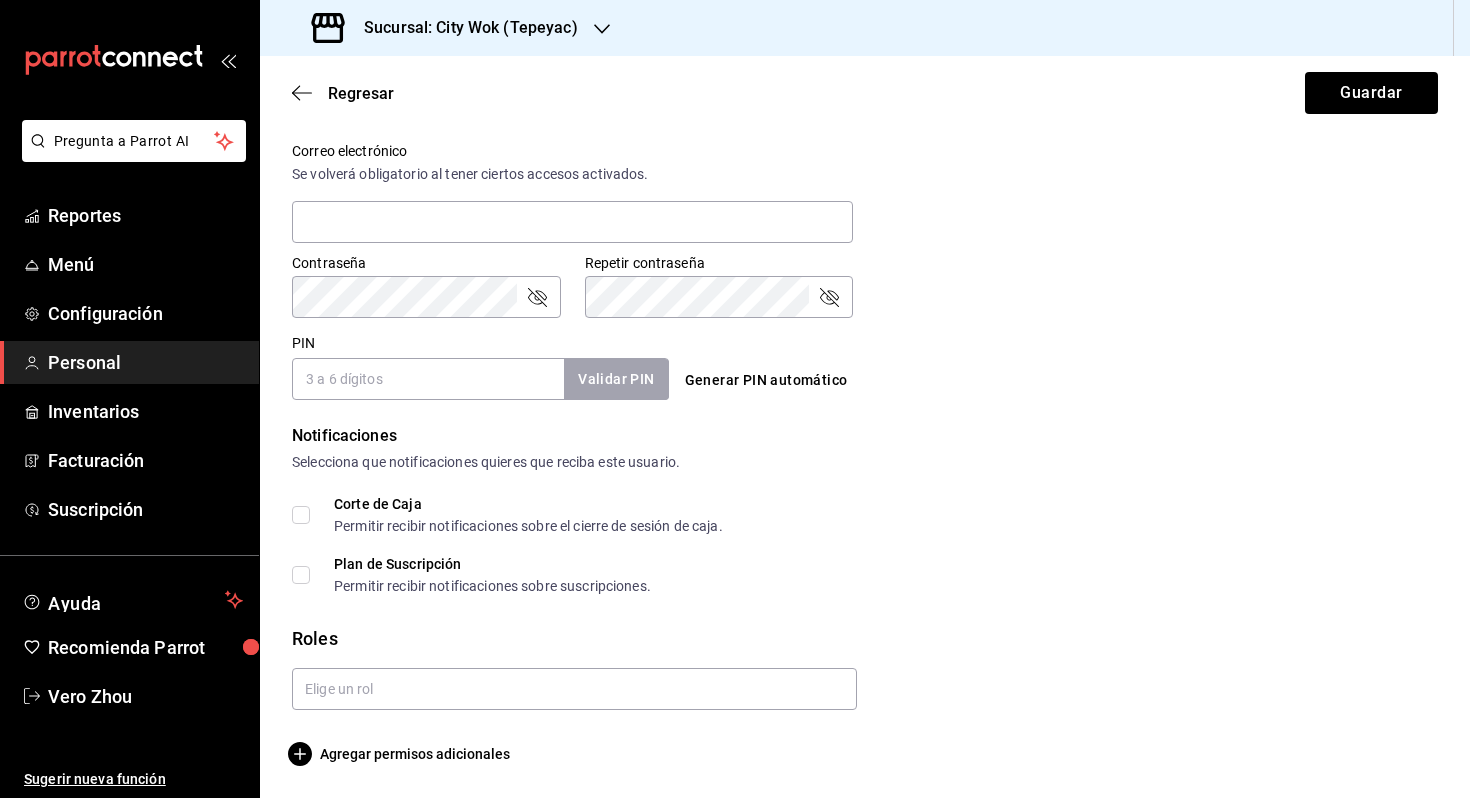 click on "PIN" at bounding box center [428, 379] 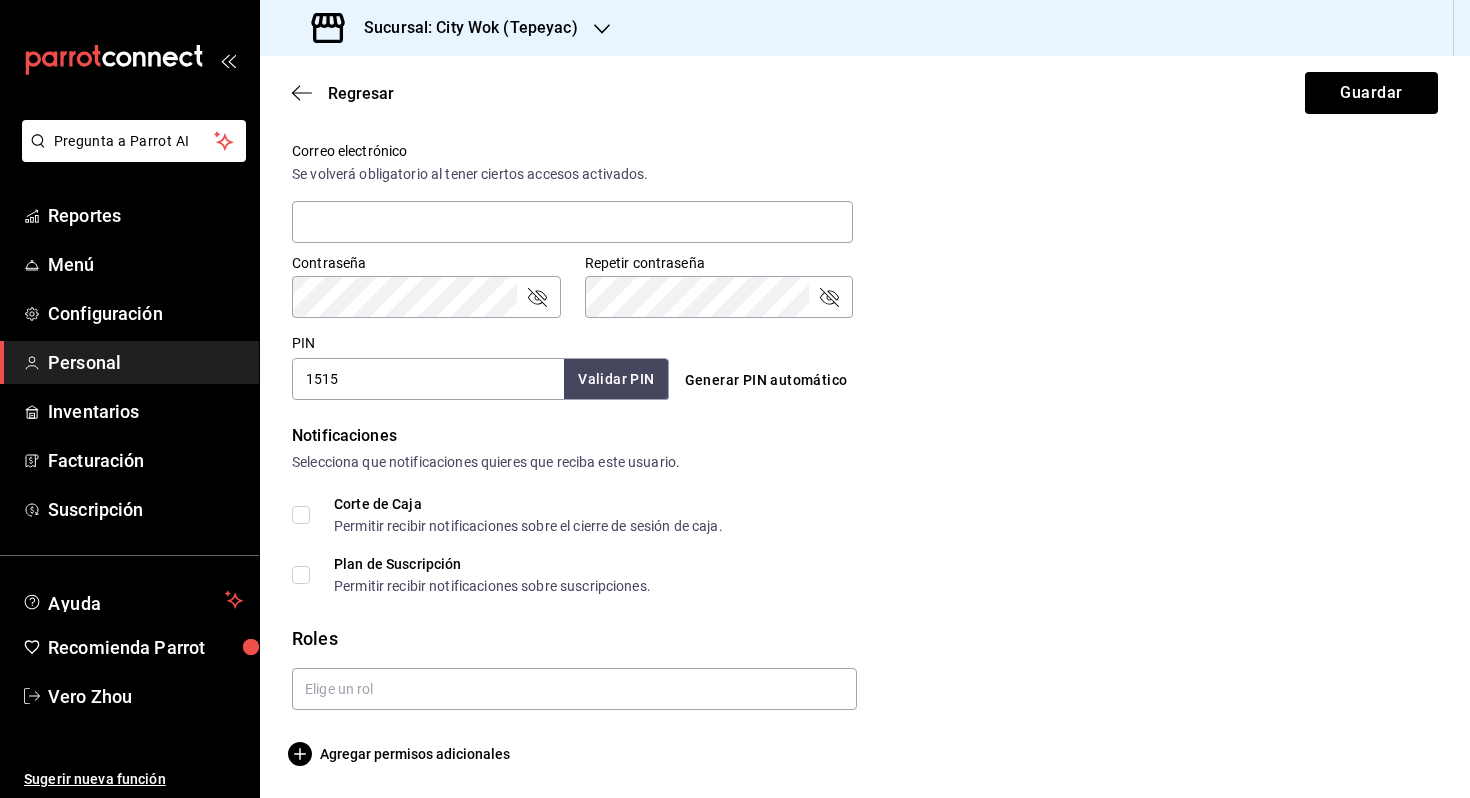 type on "1515" 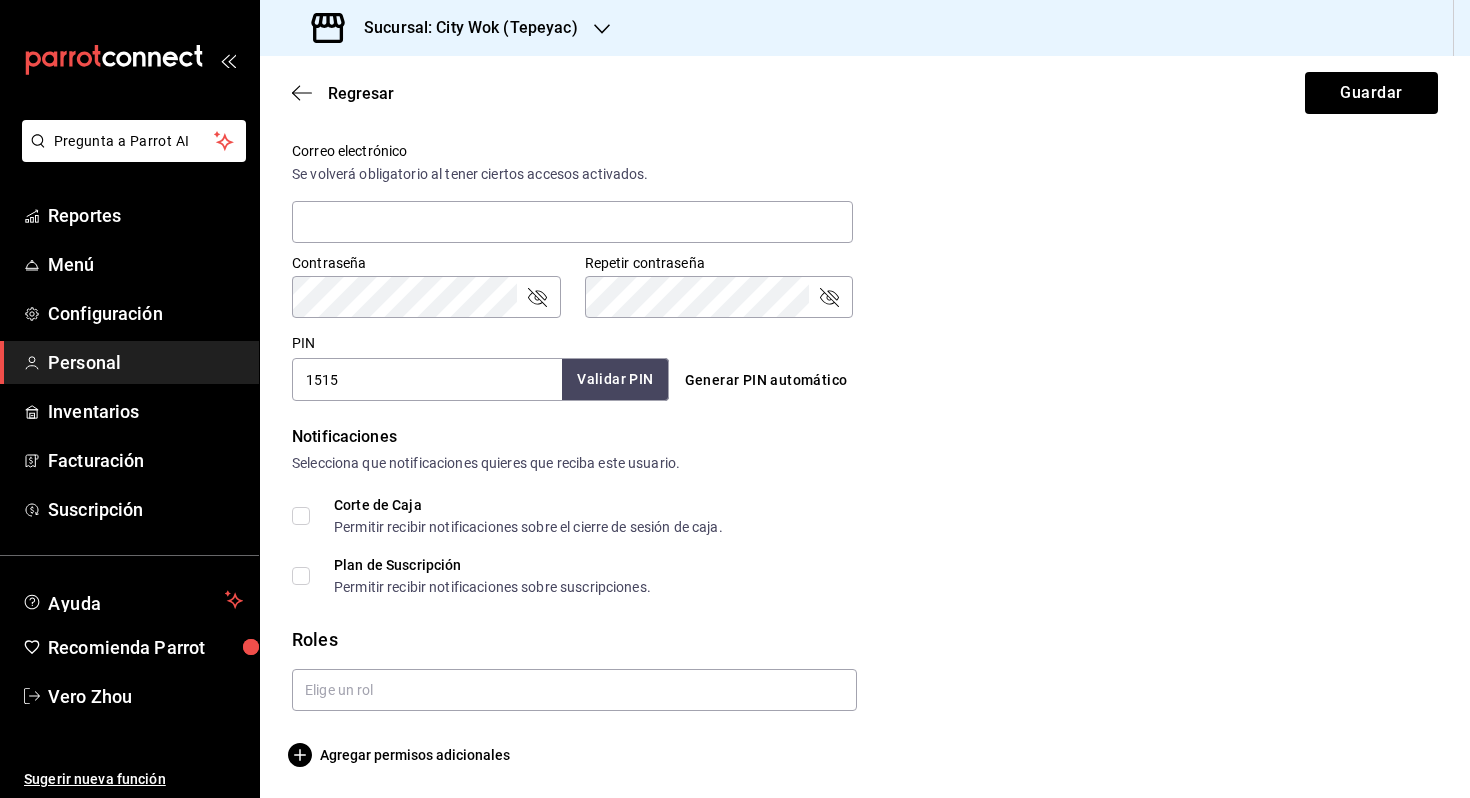 click on "Validar PIN" at bounding box center [615, 379] 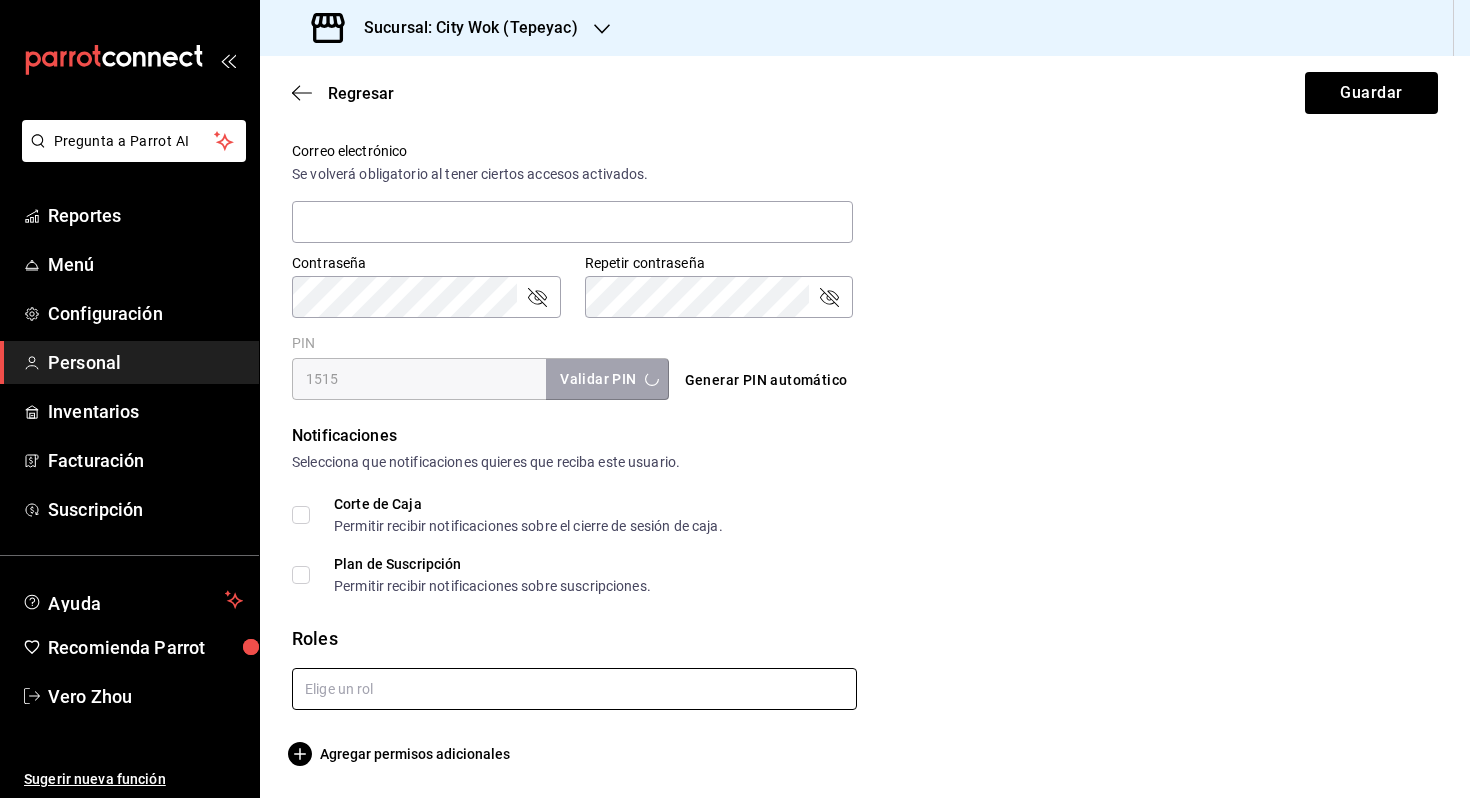 click at bounding box center [574, 689] 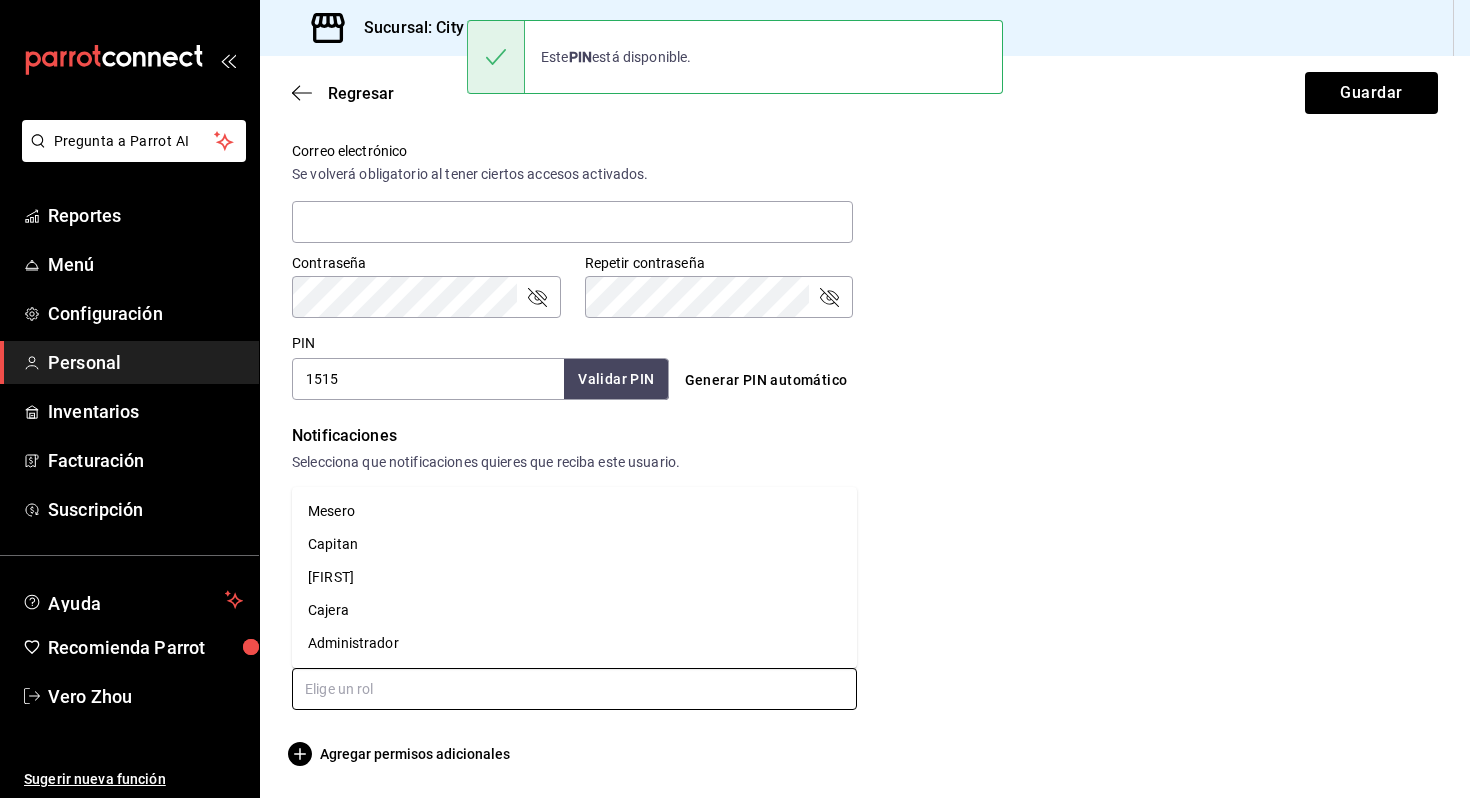 click on "Mesero" at bounding box center [574, 511] 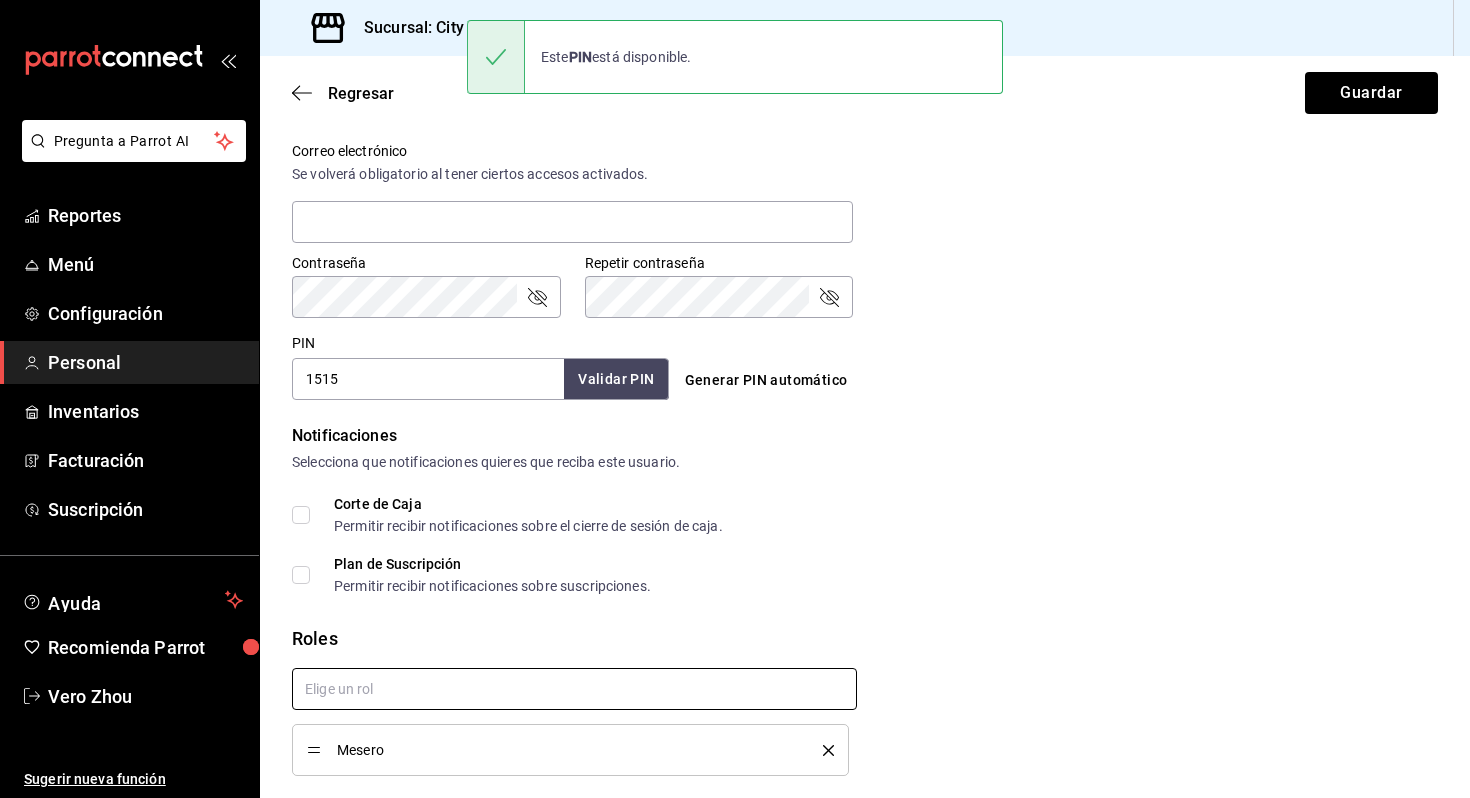checkbox on "true" 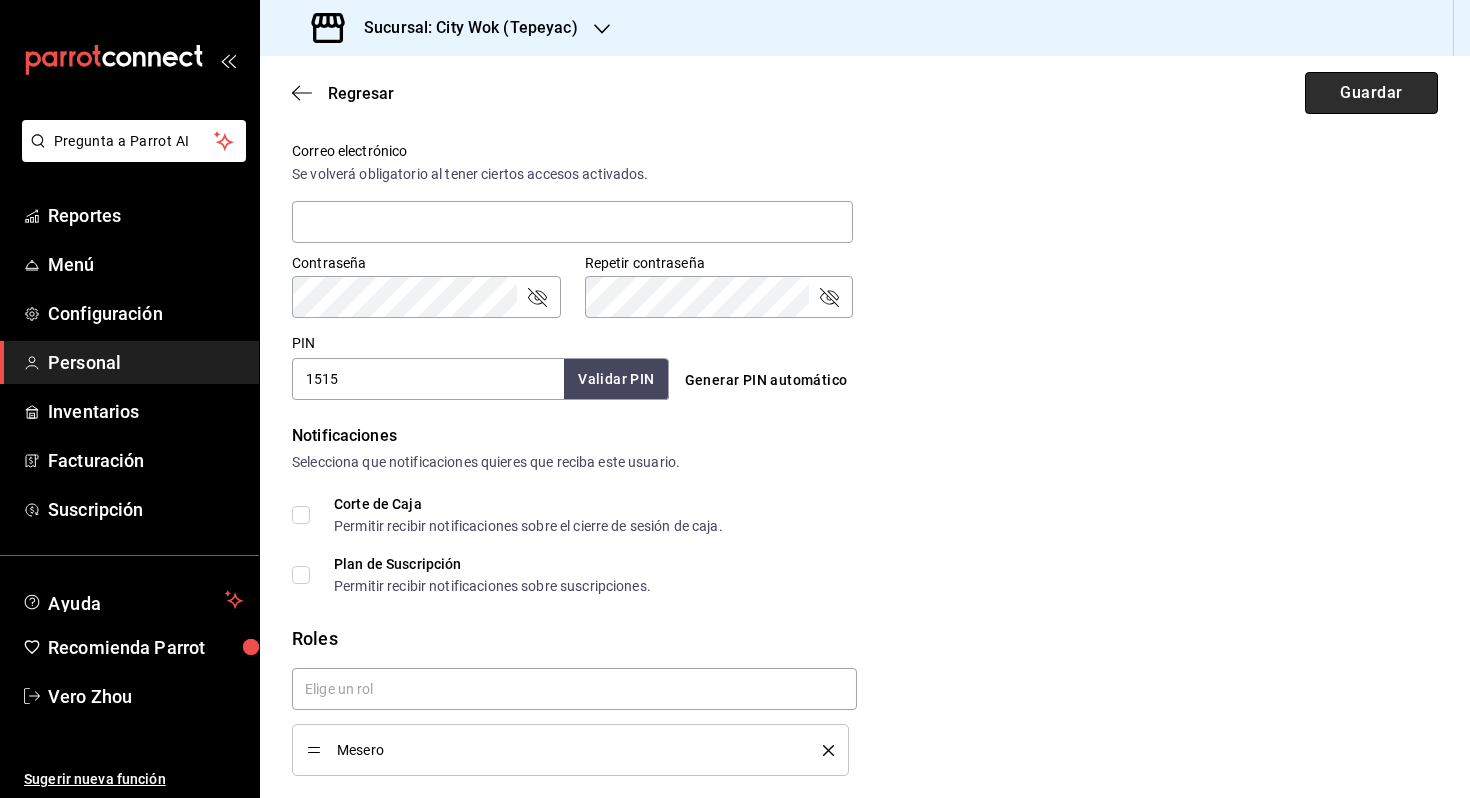 click on "Guardar" at bounding box center [1371, 93] 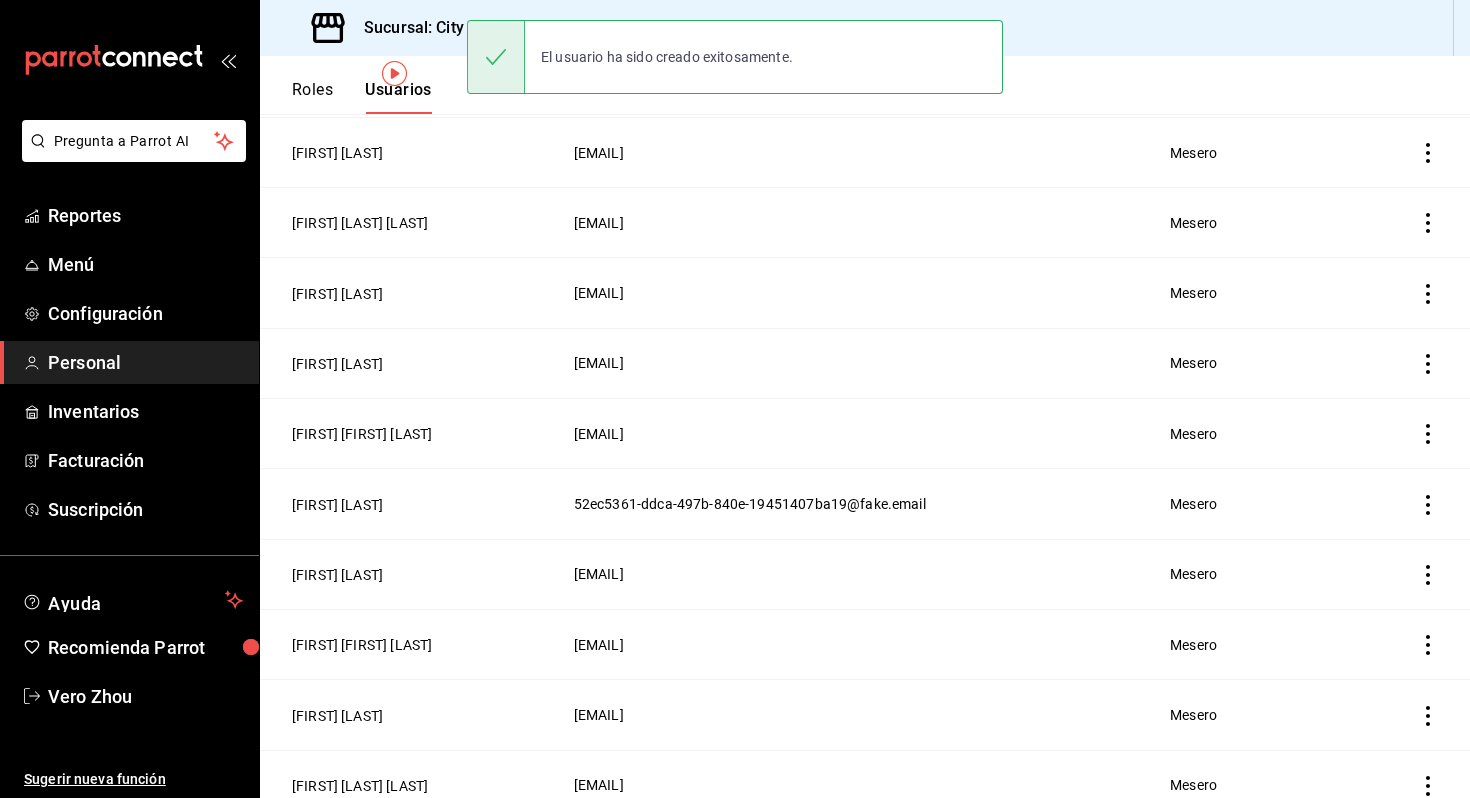 scroll, scrollTop: 0, scrollLeft: 0, axis: both 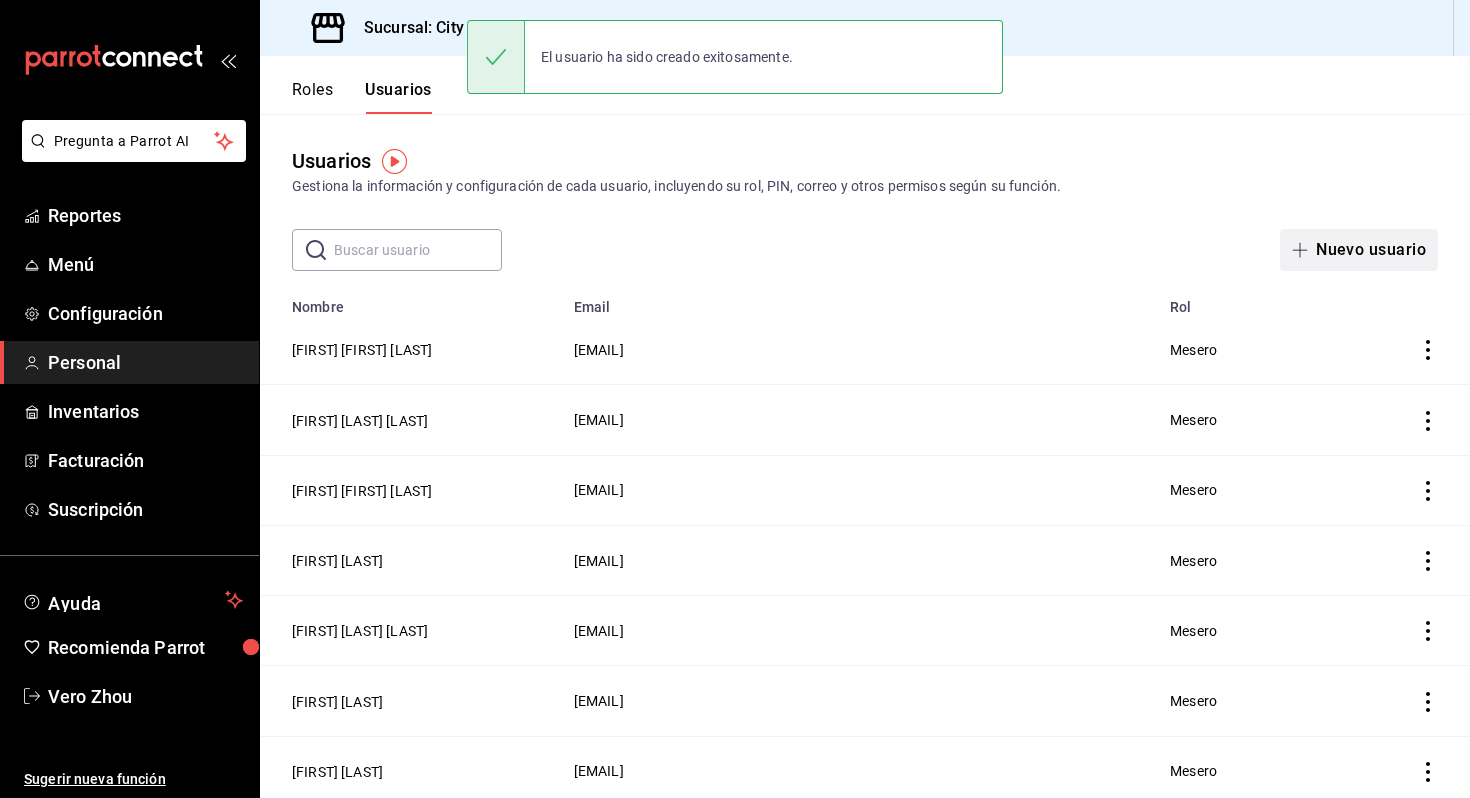 click on "Nuevo usuario" at bounding box center (1359, 250) 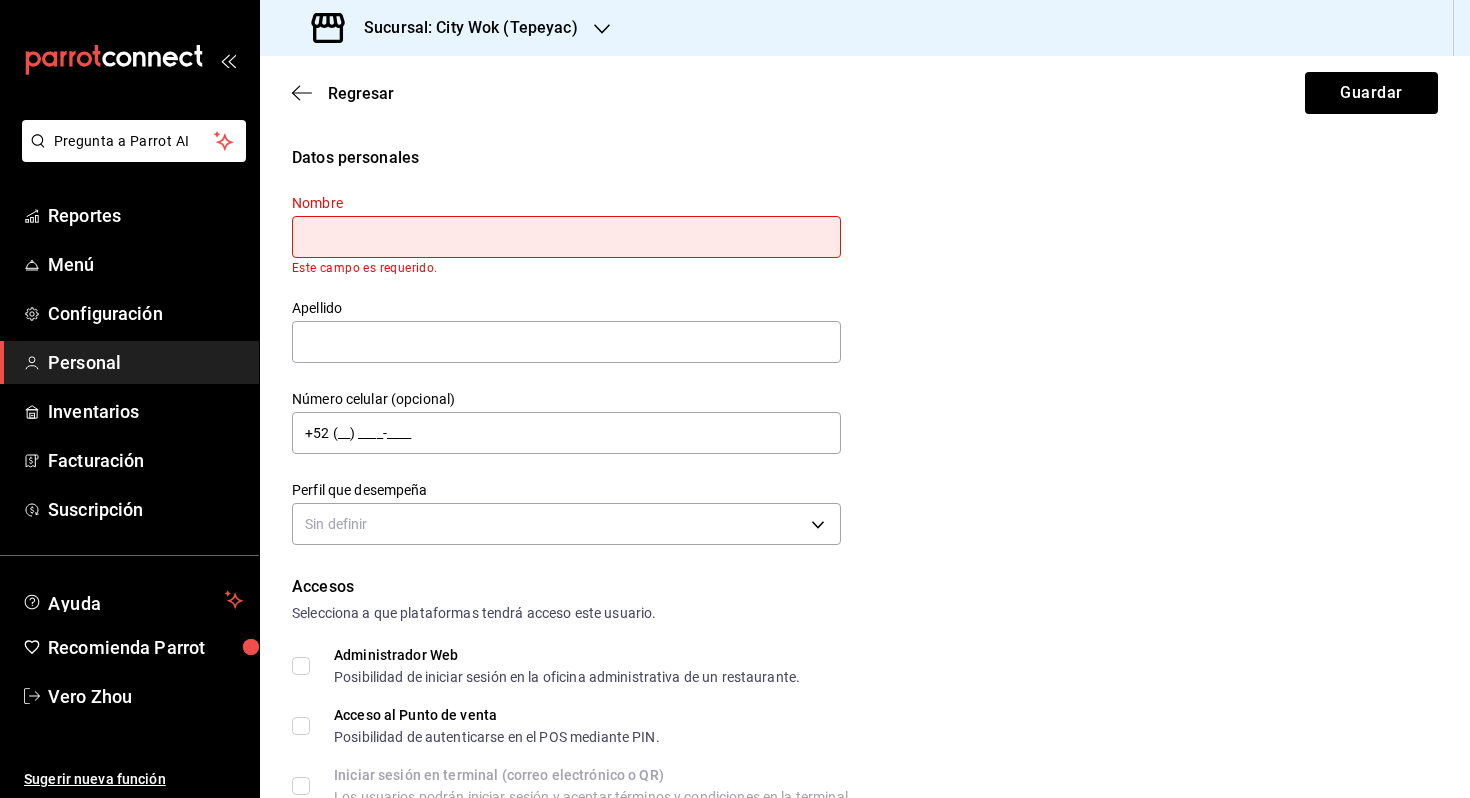 click at bounding box center [566, 237] 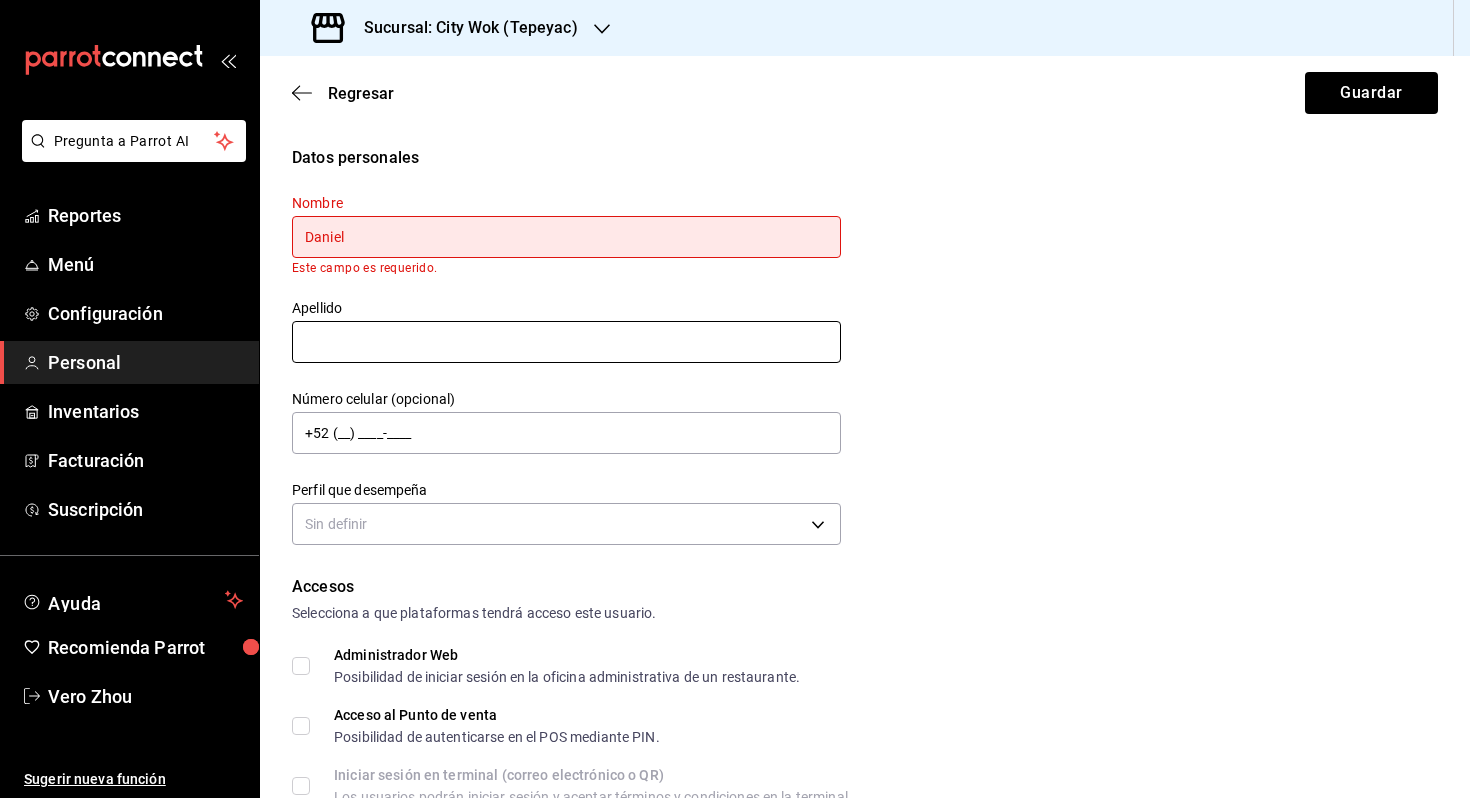 type on "Daniel" 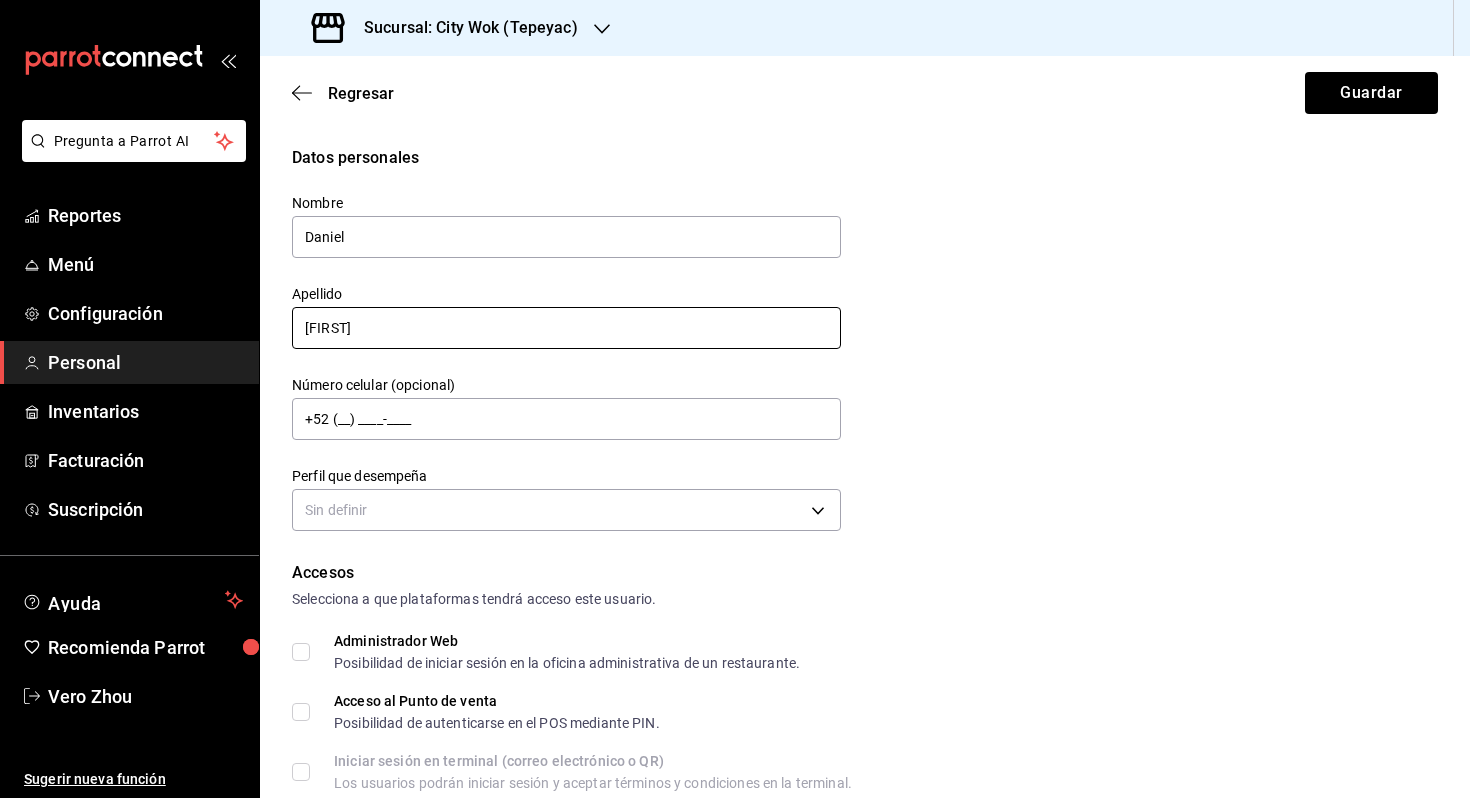 type on "[FIRST]" 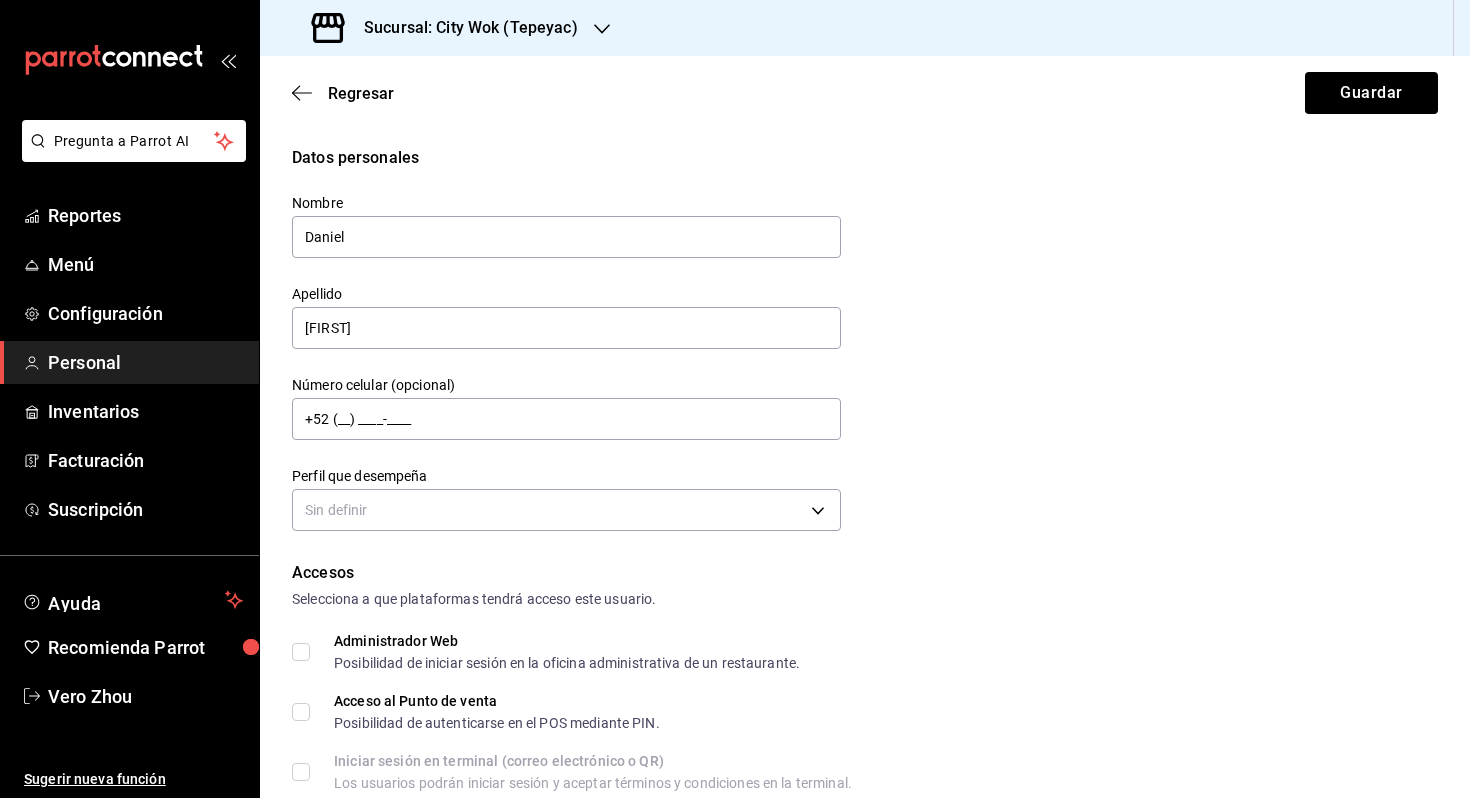 click on "Datos personales Nombre [FIRST] Apellido [LAST] Número celular (opcional) +52 (__) ____-____ Perfil que desempeña Sin definir" at bounding box center [865, 341] 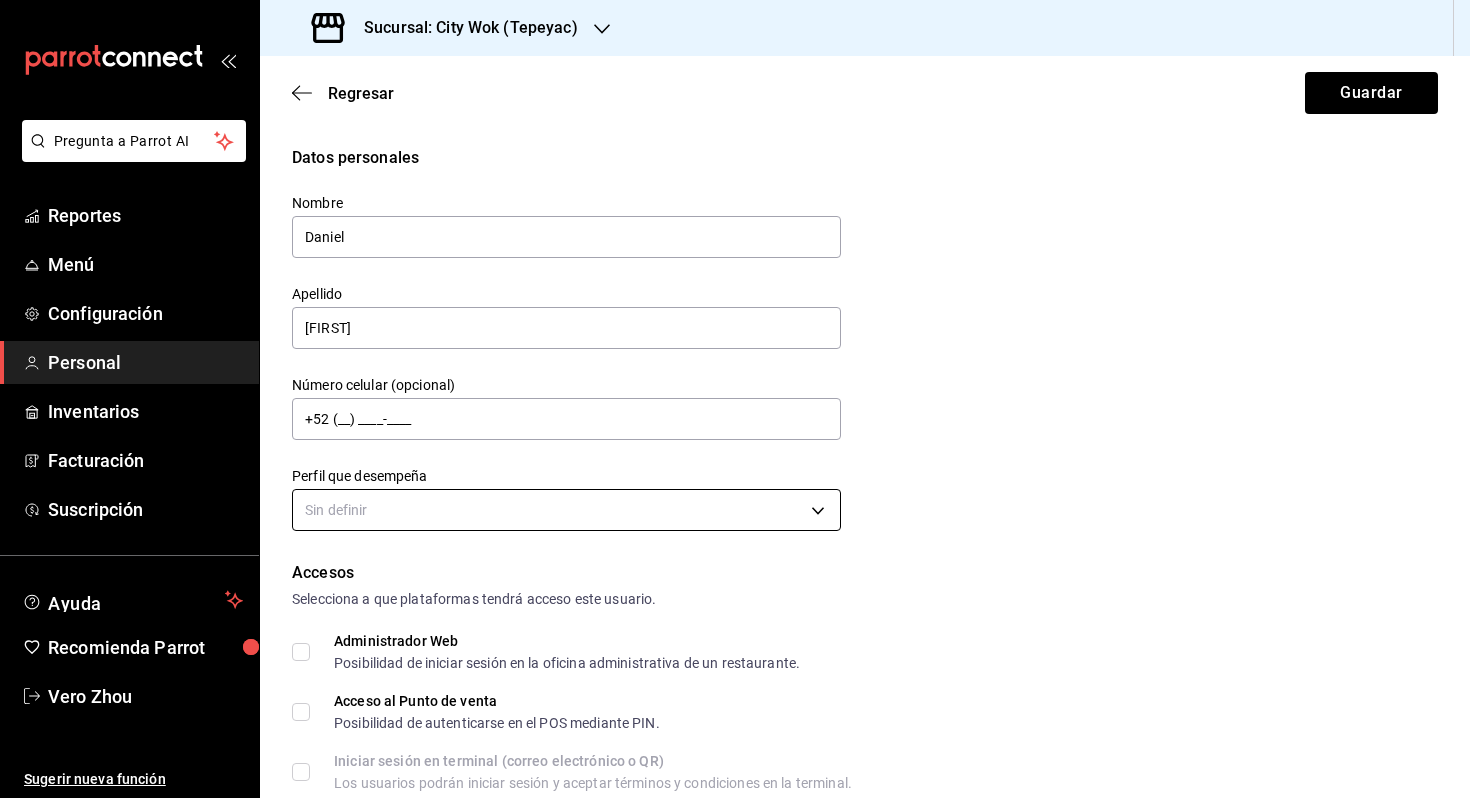 click on "Nombre [FIRST] Apellido [FIRST] Número celular (opcional) +52 (__) ____-____ Perfil que desempeña Sin definir Accesos Selecciona a que plataformas tendrá acceso este usuario. Administrador Web Posibilidad de iniciar sesión en la oficina administrativa de un restaurante.  Acceso al Punto de venta Posibilidad de autenticarse en el POS mediante PIN.  Iniciar sesión en terminal (correo electrónico o QR) Los usuarios podrán iniciar sesión y aceptar términos y condiciones en la terminal. Acceso uso de terminal Los usuarios podrán acceder y utilizar la terminal para visualizar y procesar pagos de sus órdenes. Correo electrónico Se volverá obligatorio al tener ciertos accesos activados. Contraseña Contraseña Repetir contraseña Repetir contraseña PIN Validar PIN ​" at bounding box center [735, 399] 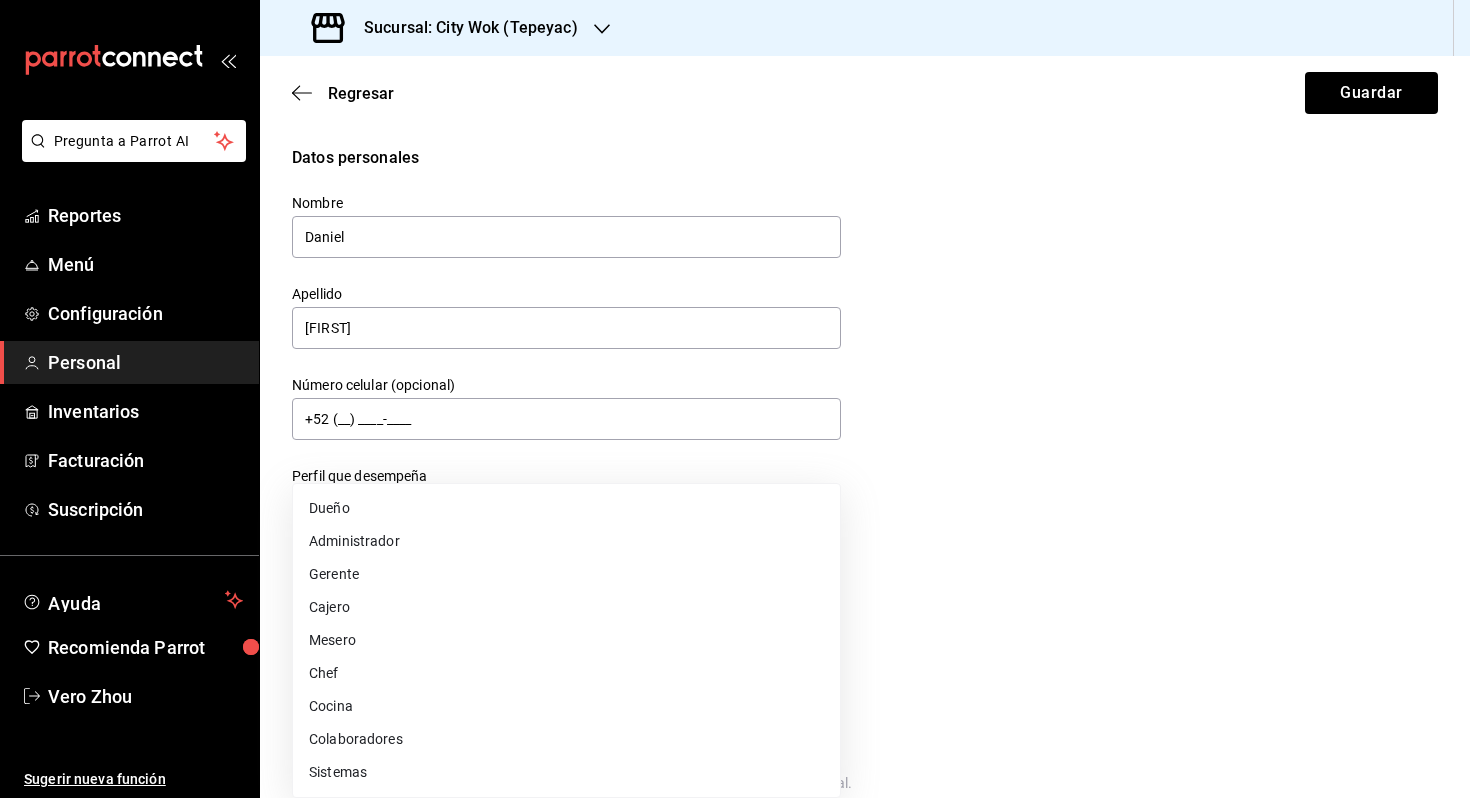 click on "Mesero" at bounding box center (566, 640) 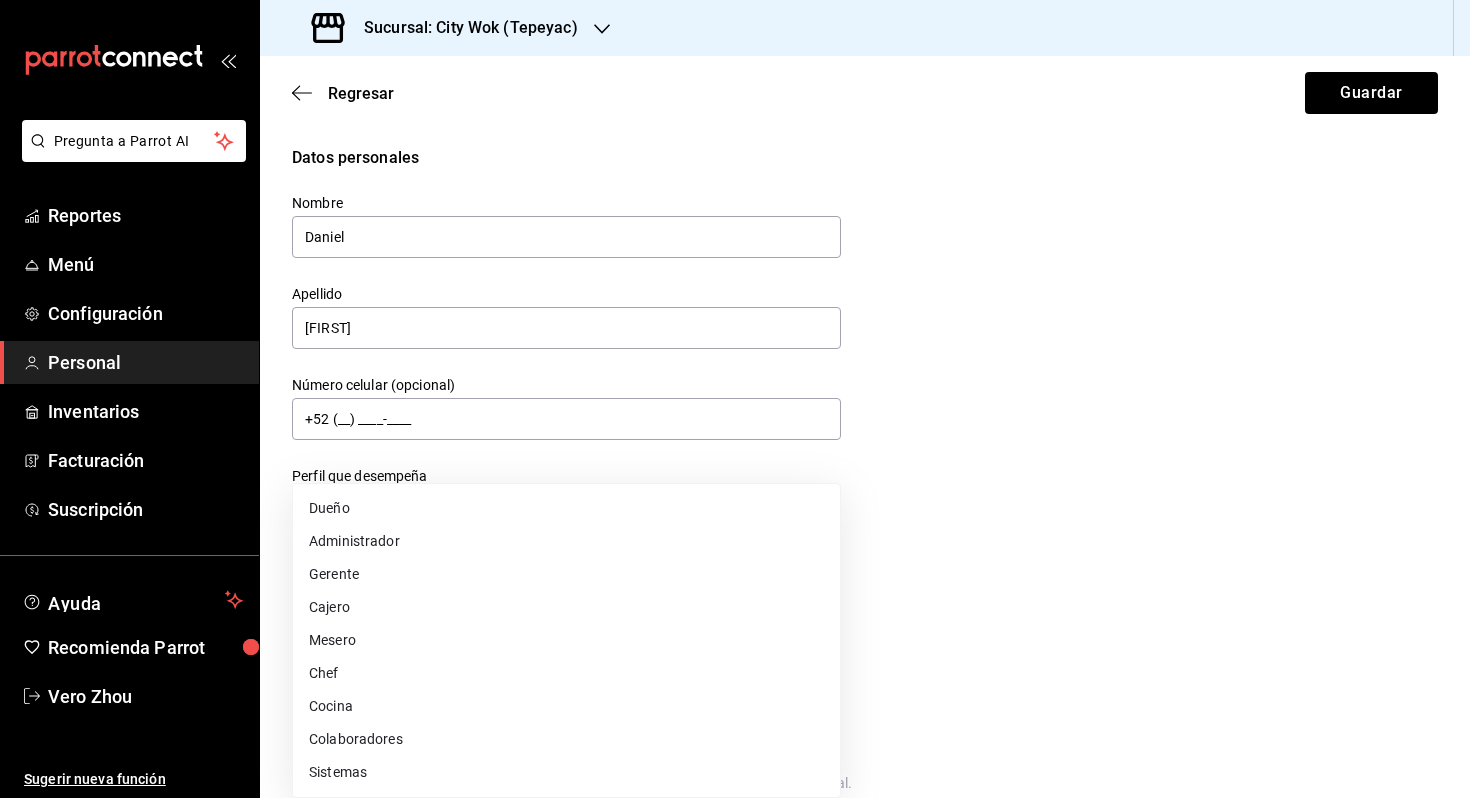 type on "WAITER" 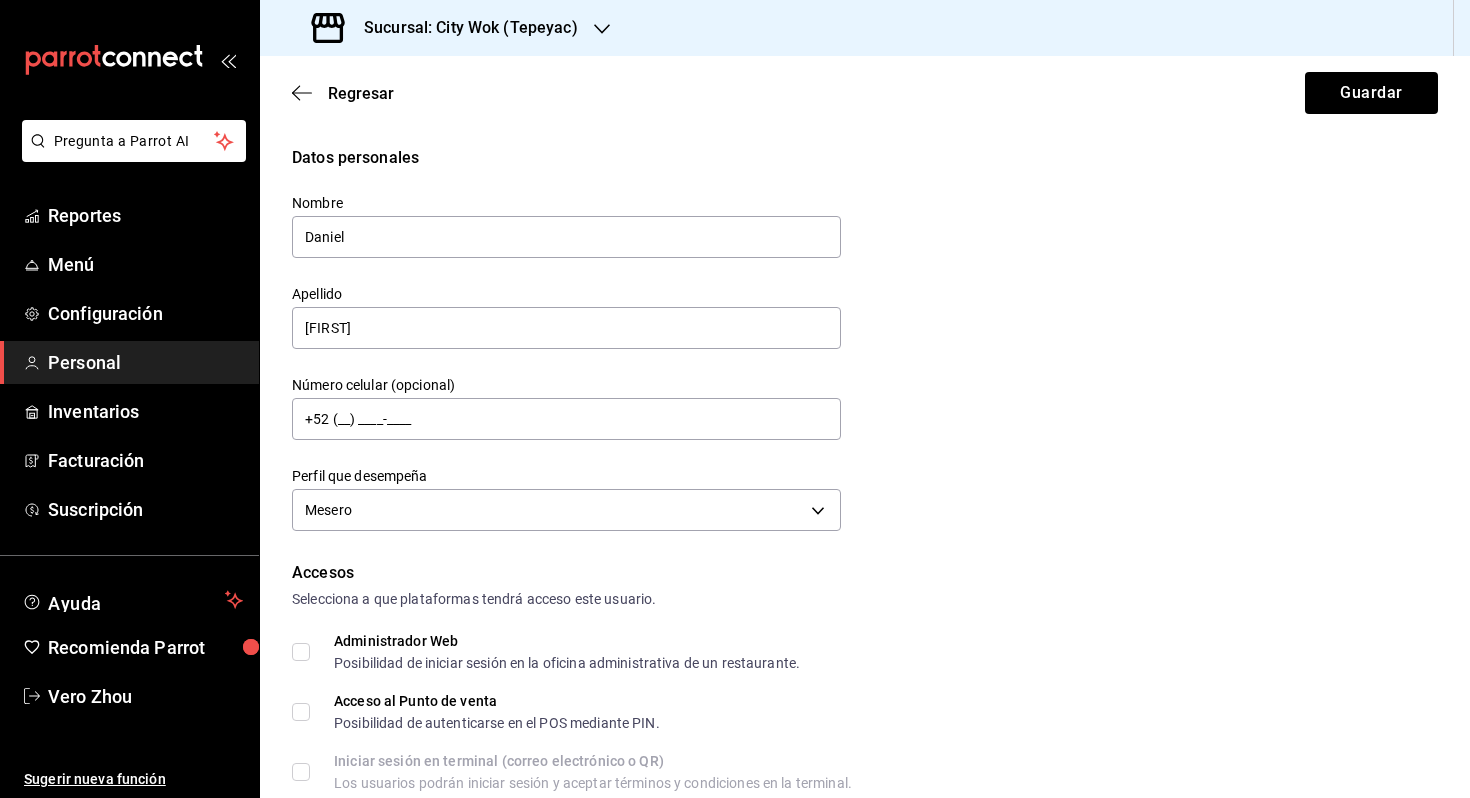 click on "Datos personales Nombre [FIRST] Apellido [LAST] Número celular (opcional) +52 (__) ____-____ Perfil que desempeña Mesero WAITER" at bounding box center (865, 341) 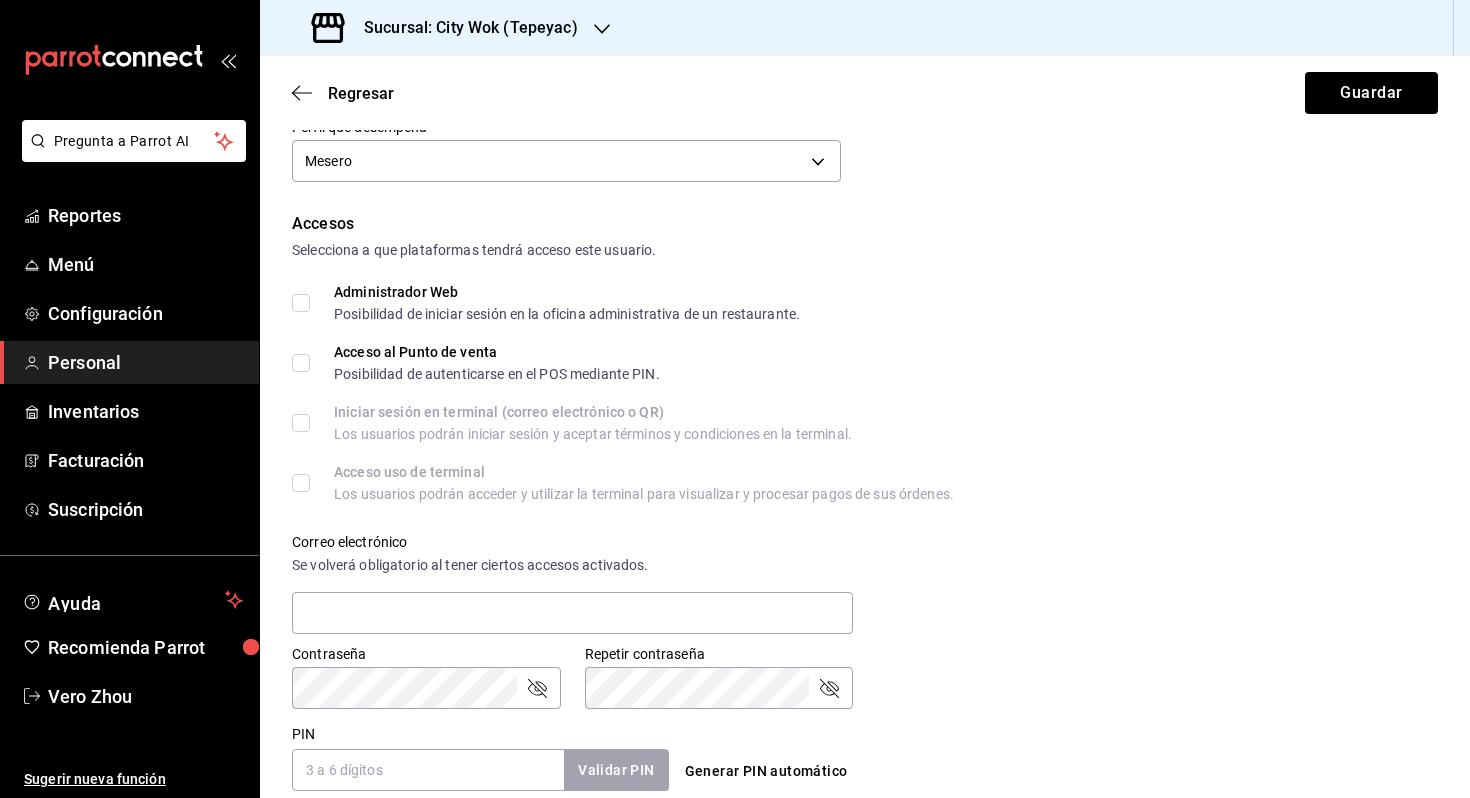 scroll, scrollTop: 303, scrollLeft: 0, axis: vertical 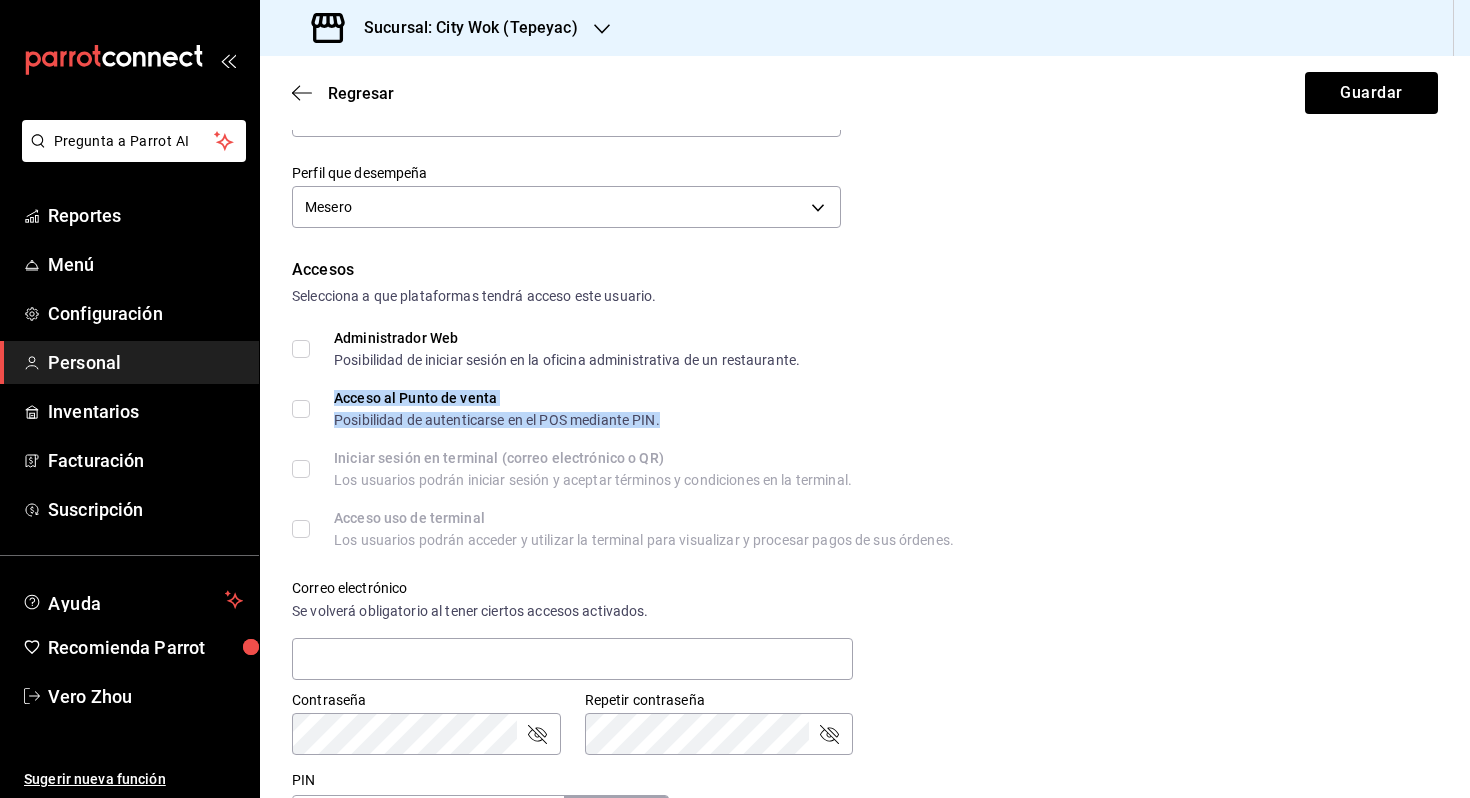 click on "Acceso al Punto de venta" at bounding box center [497, 398] 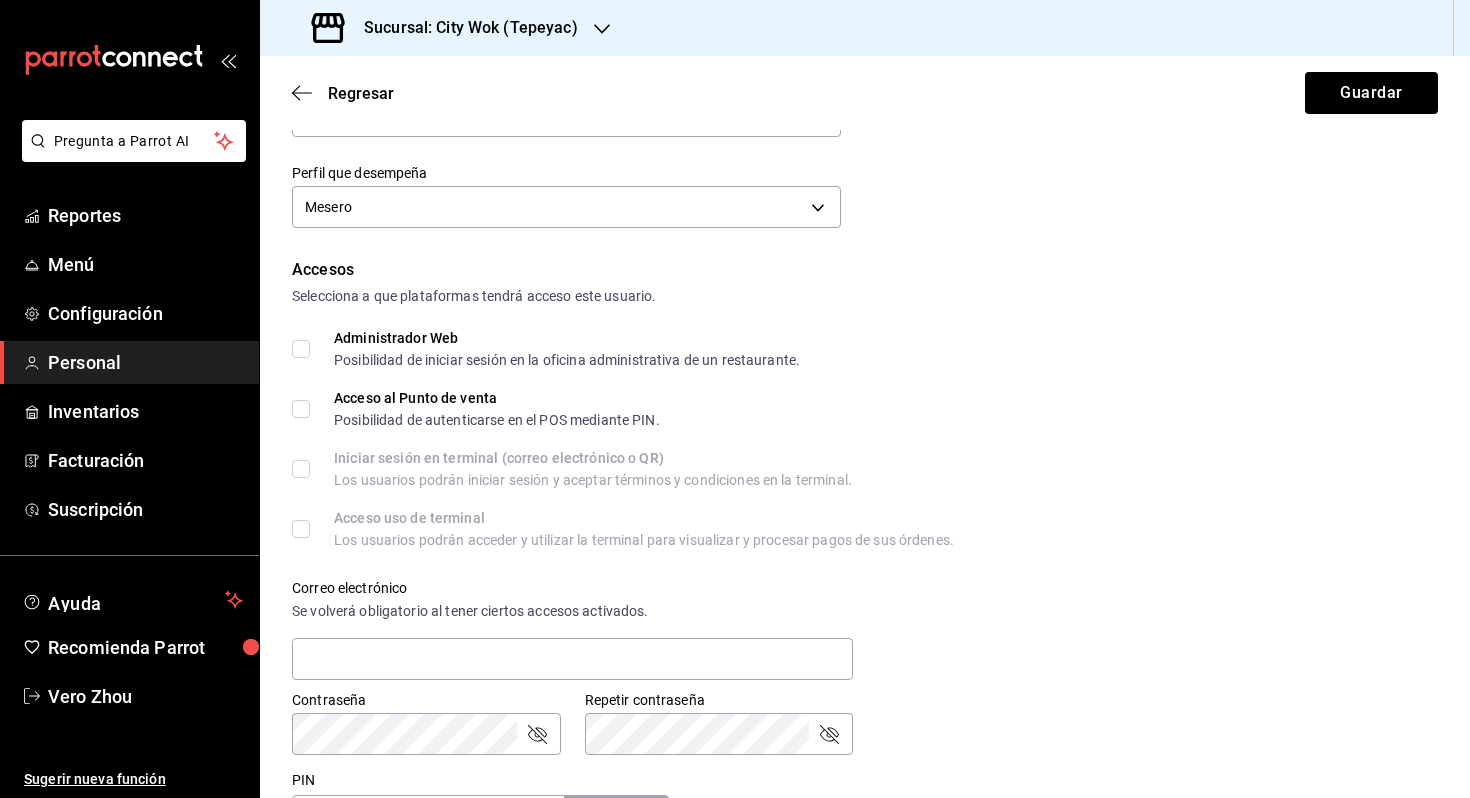 click on "Acceso al Punto de venta" at bounding box center (497, 398) 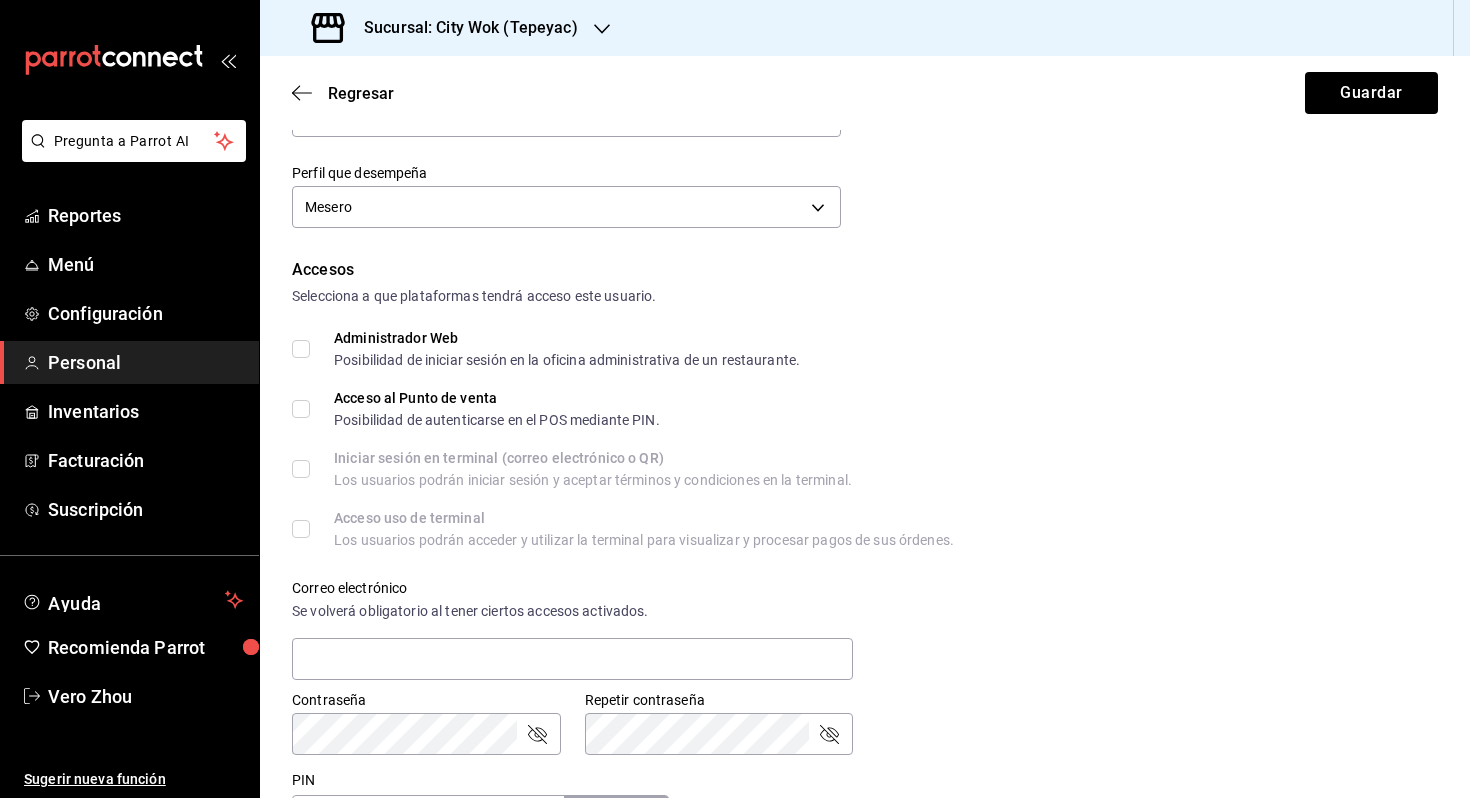 click on "Acceso al Punto de venta Posibilidad de autenticarse en el POS mediante PIN." at bounding box center (301, 409) 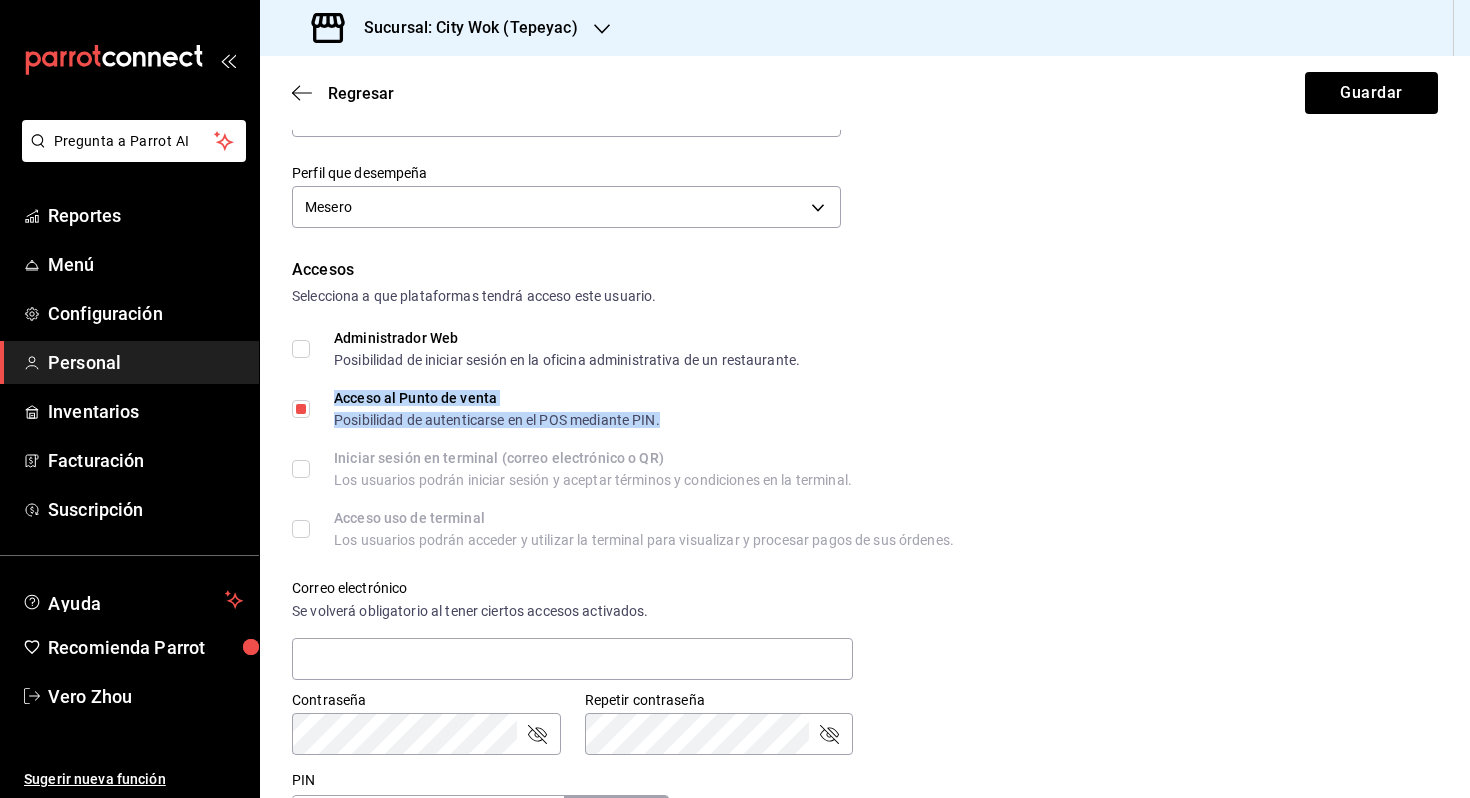 click on "Acceso al Punto de venta" at bounding box center (497, 398) 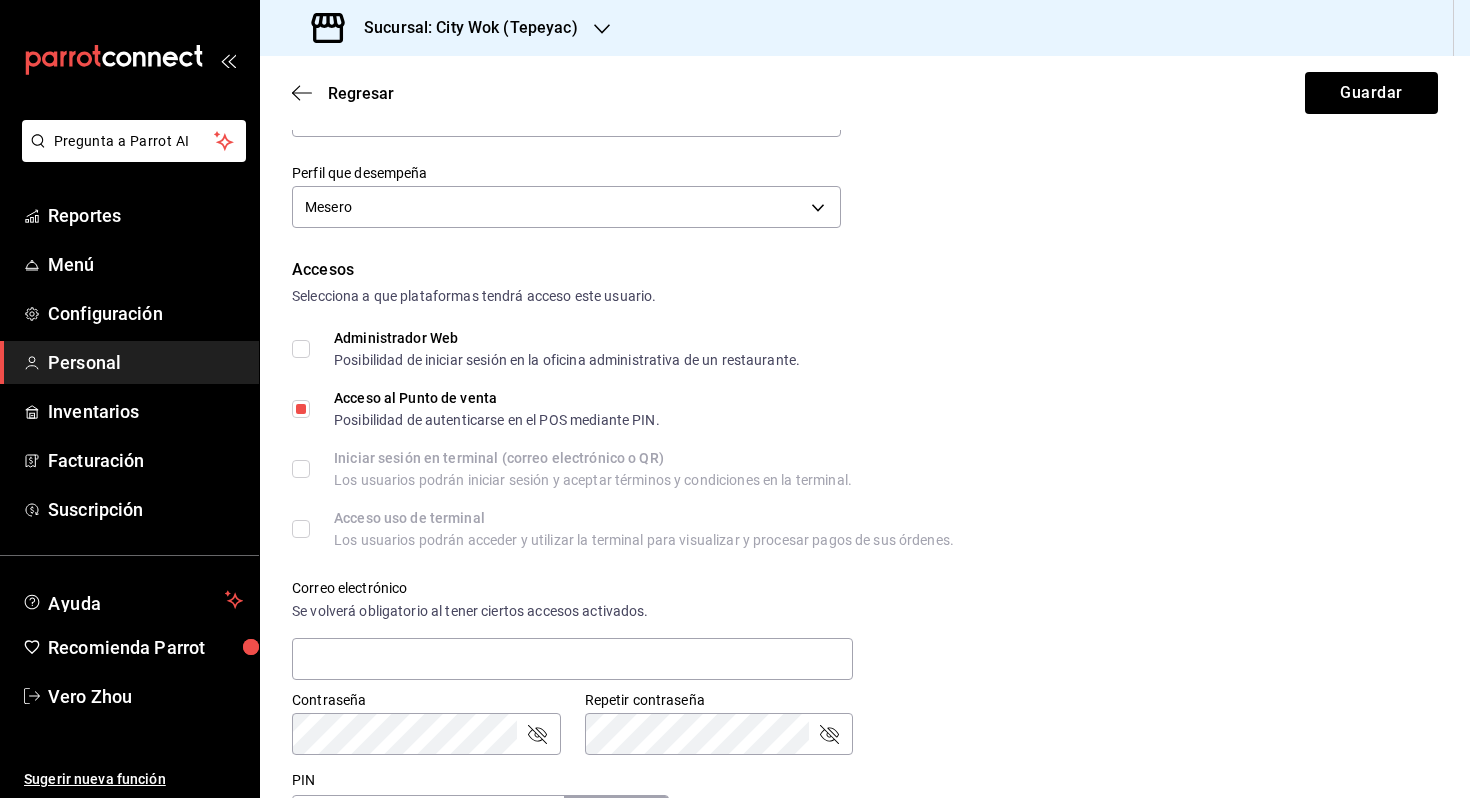 click on "Acceso al Punto de venta Posibilidad de autenticarse en el POS mediante PIN." at bounding box center [865, 409] 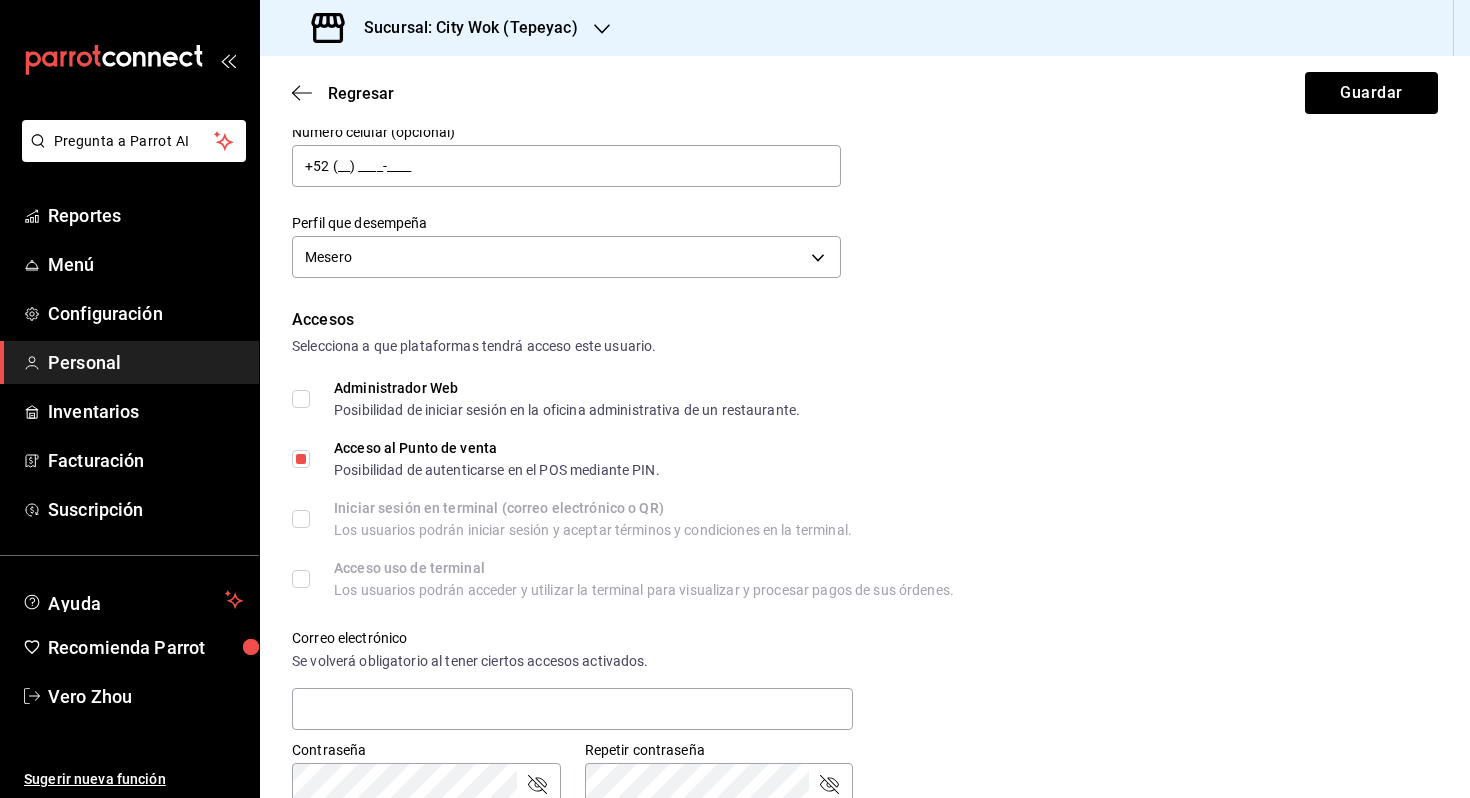 scroll, scrollTop: 424, scrollLeft: 0, axis: vertical 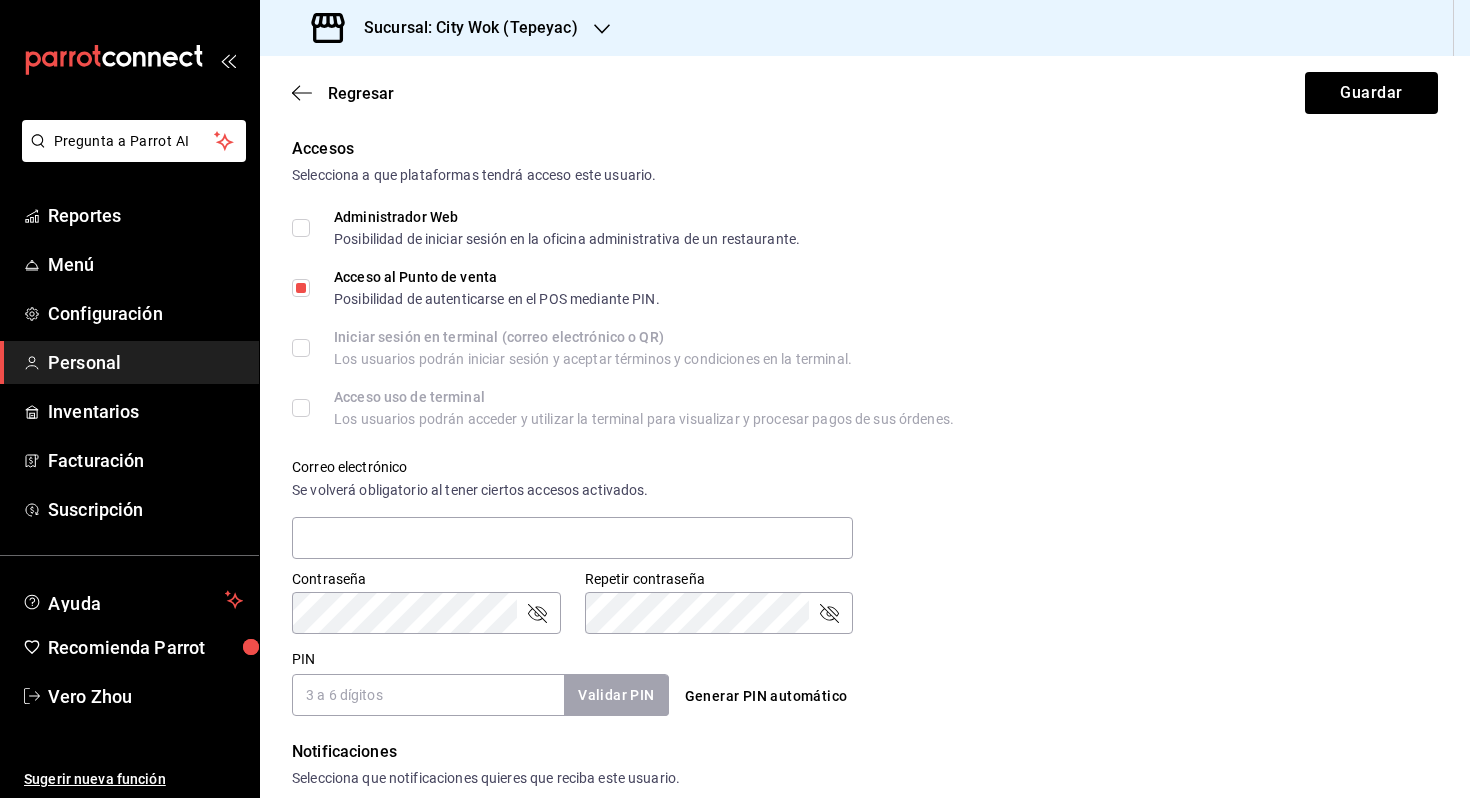 click on "PIN" at bounding box center (428, 695) 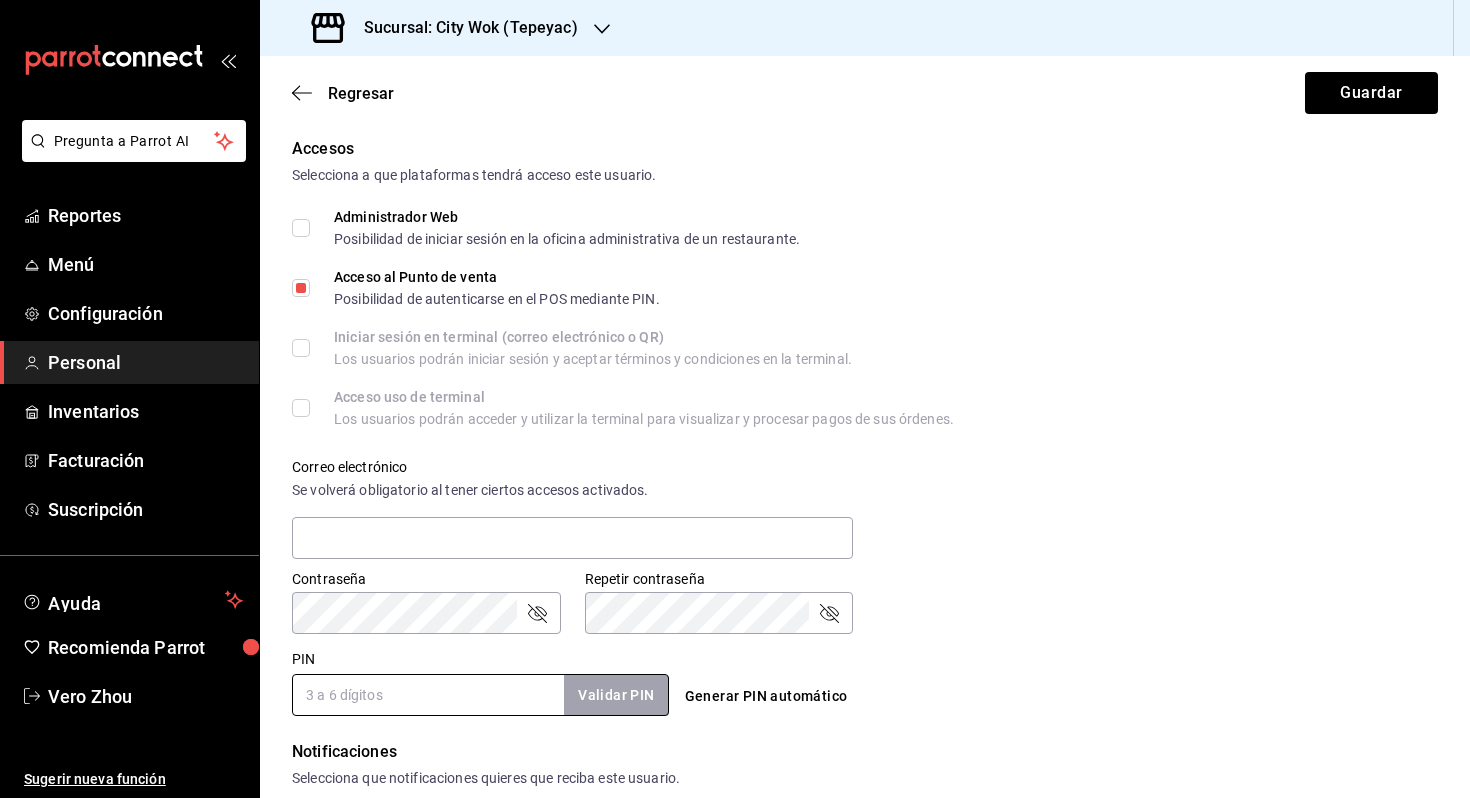 scroll, scrollTop: 151, scrollLeft: 0, axis: vertical 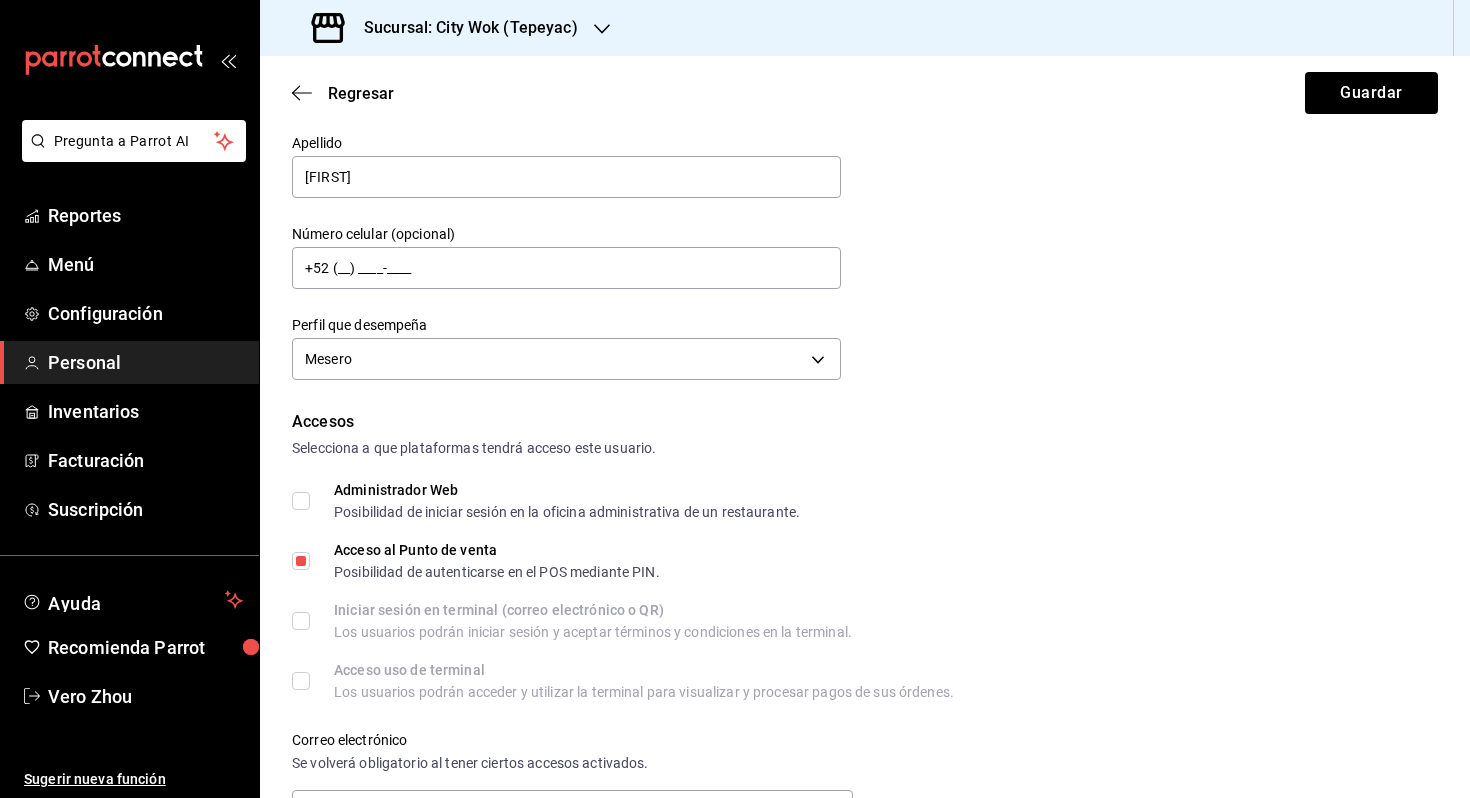 click on "Selecciona a que plataformas tendrá acceso este usuario." at bounding box center (865, 448) 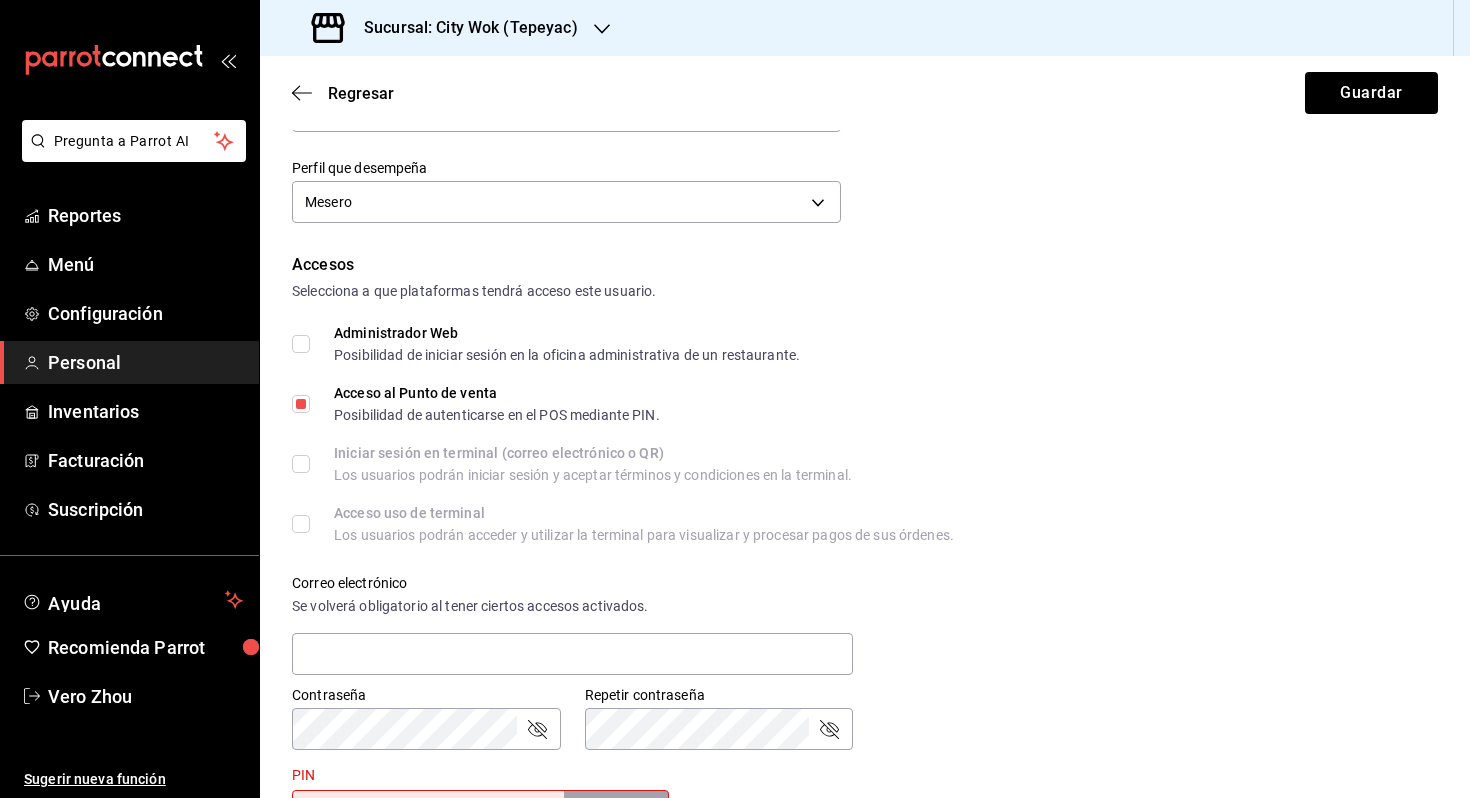 scroll, scrollTop: 547, scrollLeft: 0, axis: vertical 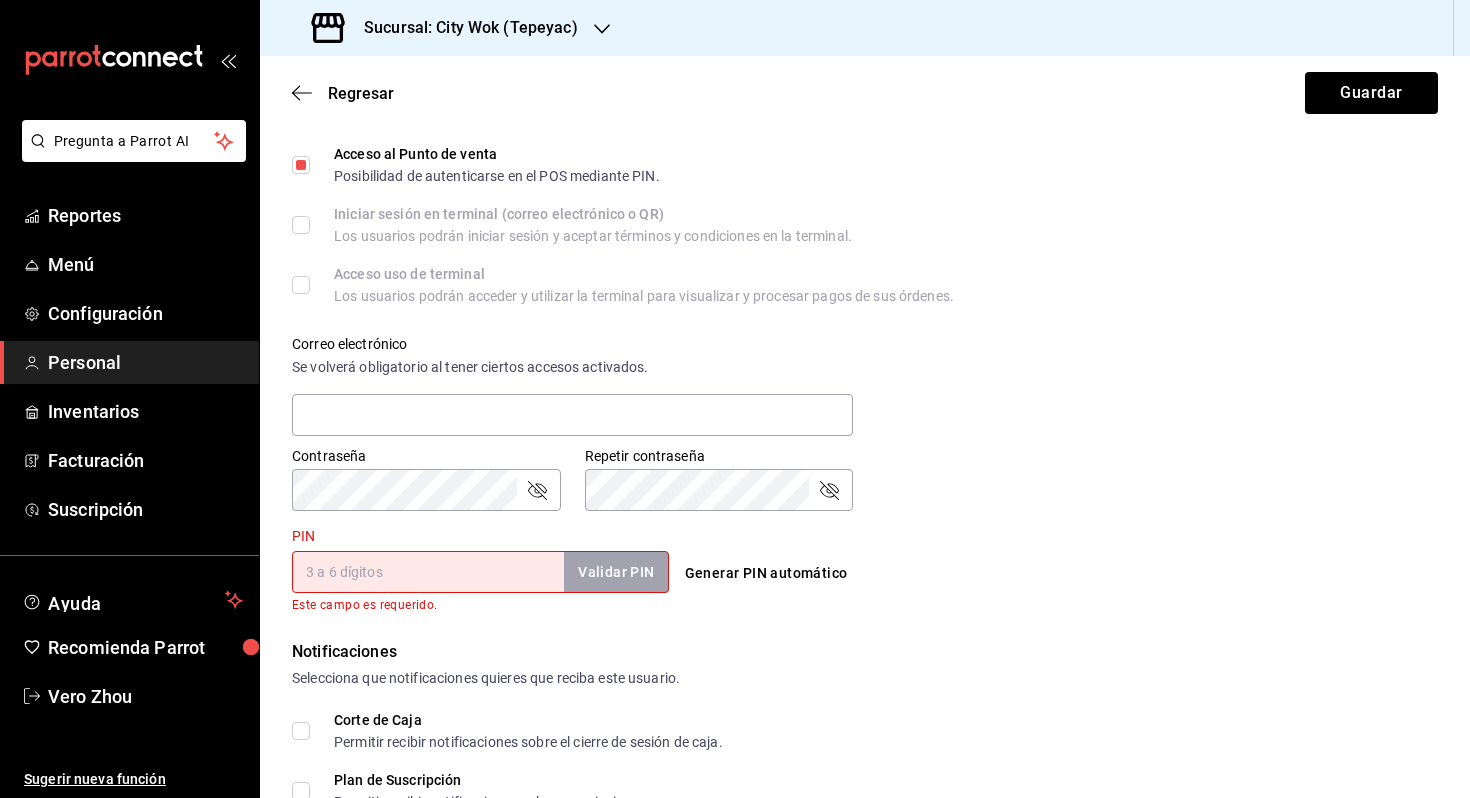 click on "PIN" at bounding box center [428, 572] 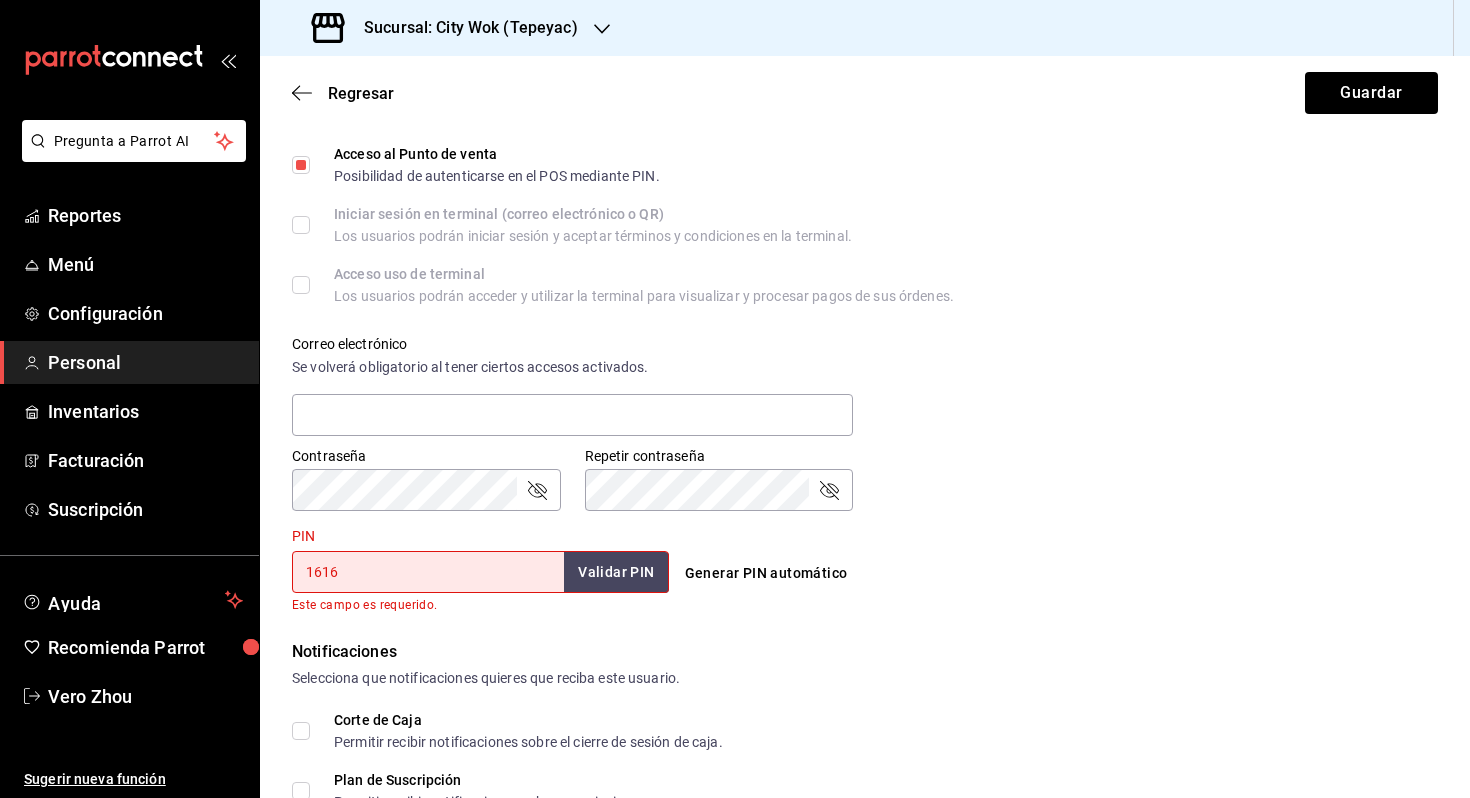 type on "1616" 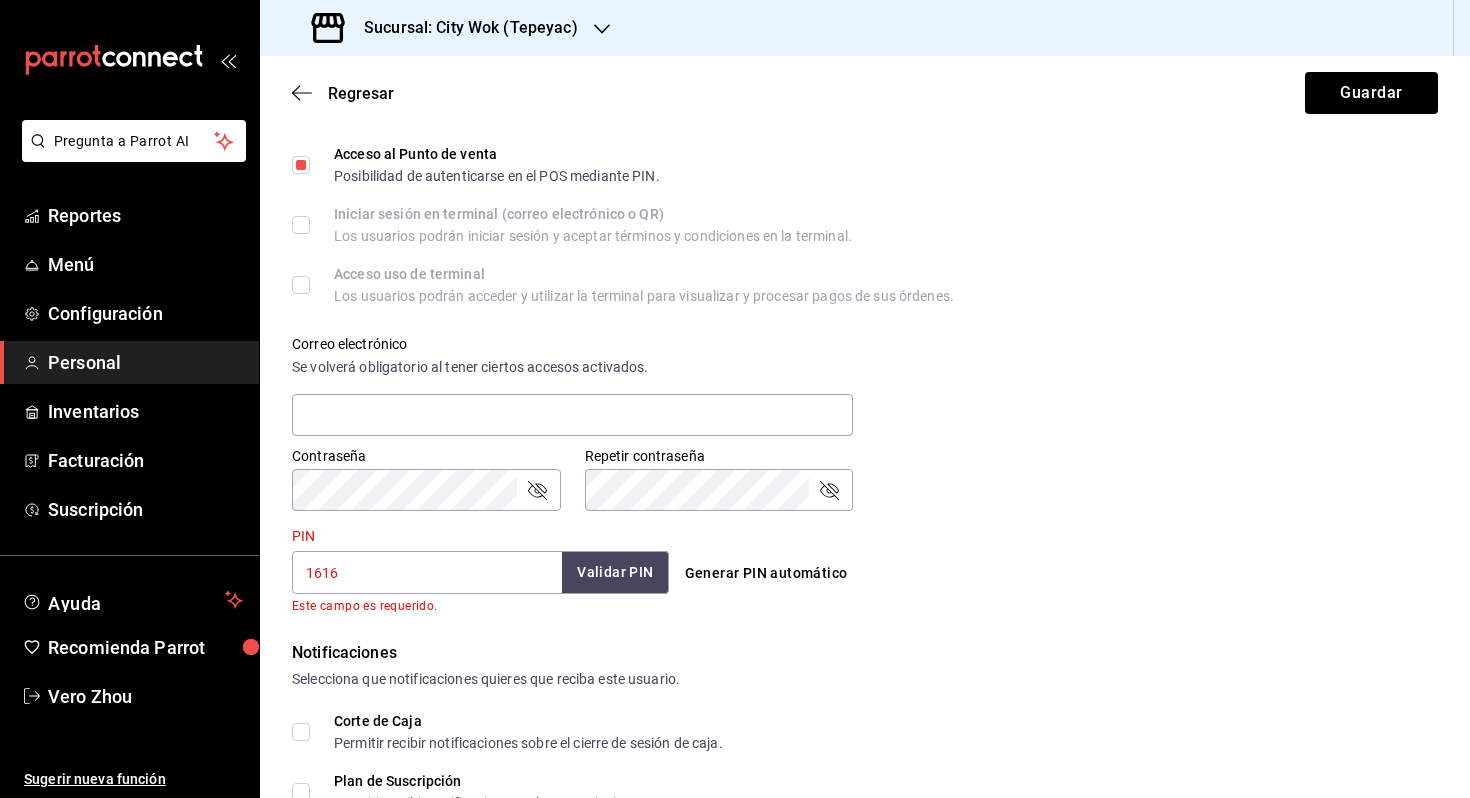 click on "Validar PIN" at bounding box center [615, 572] 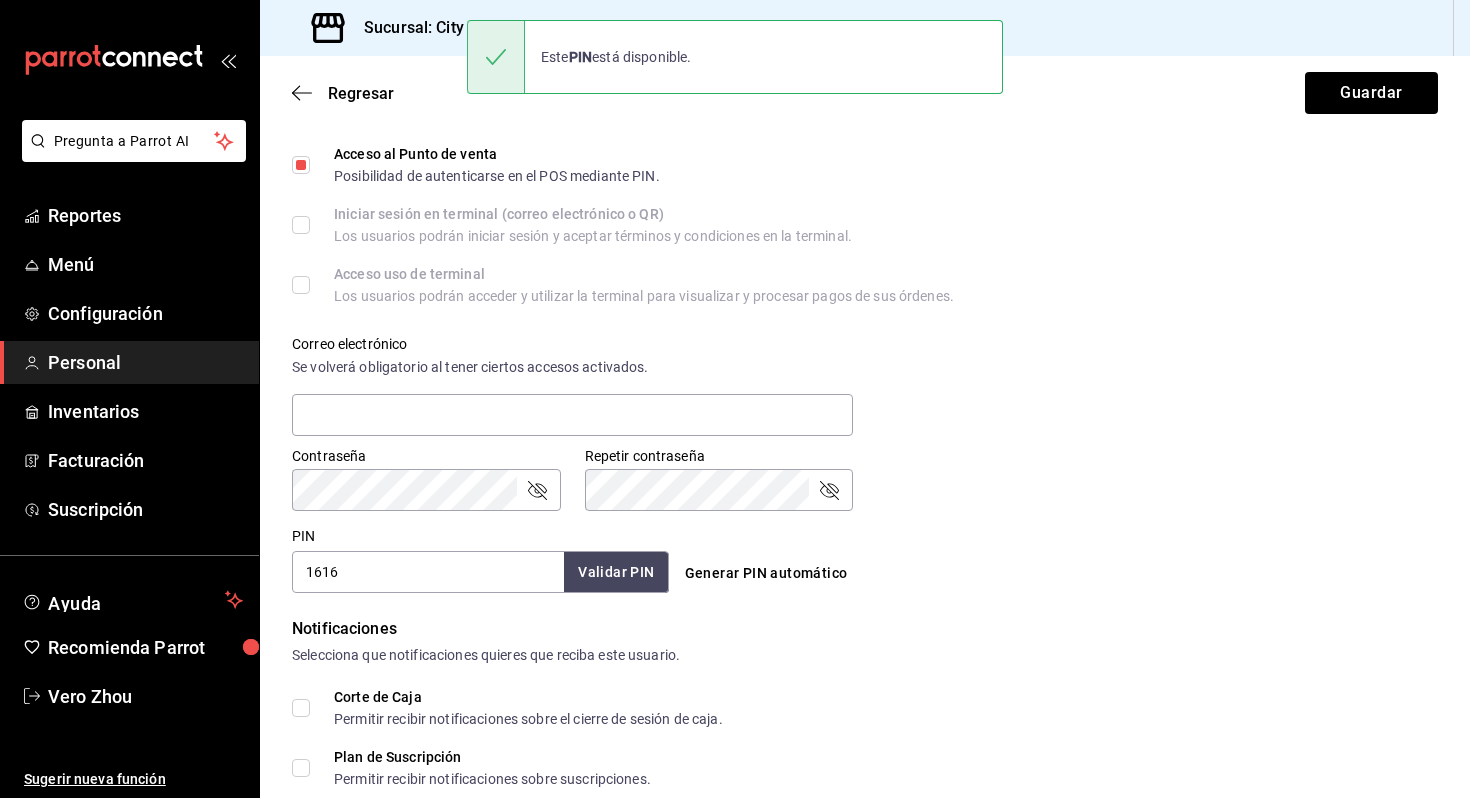 scroll, scrollTop: 740, scrollLeft: 0, axis: vertical 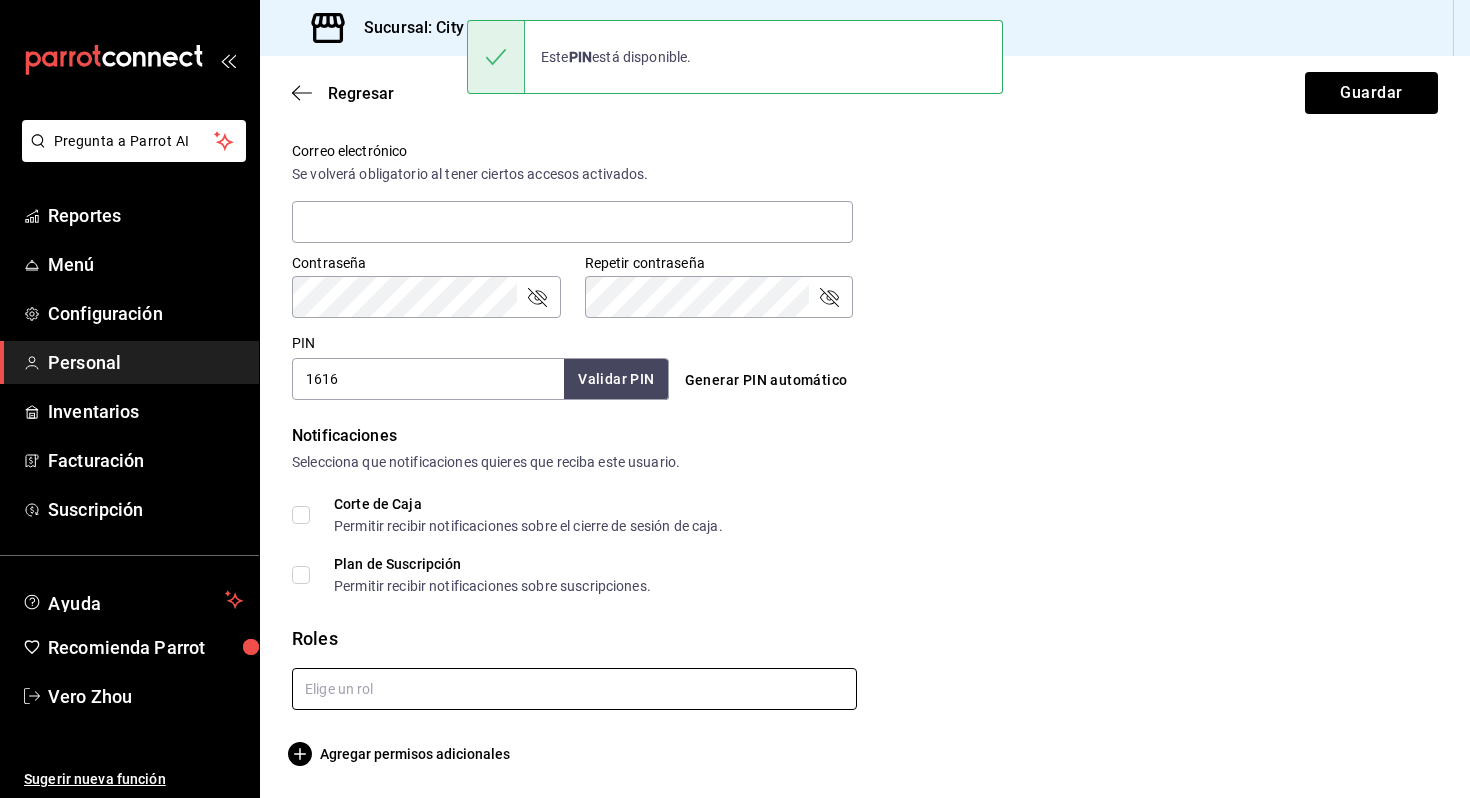 click at bounding box center (574, 689) 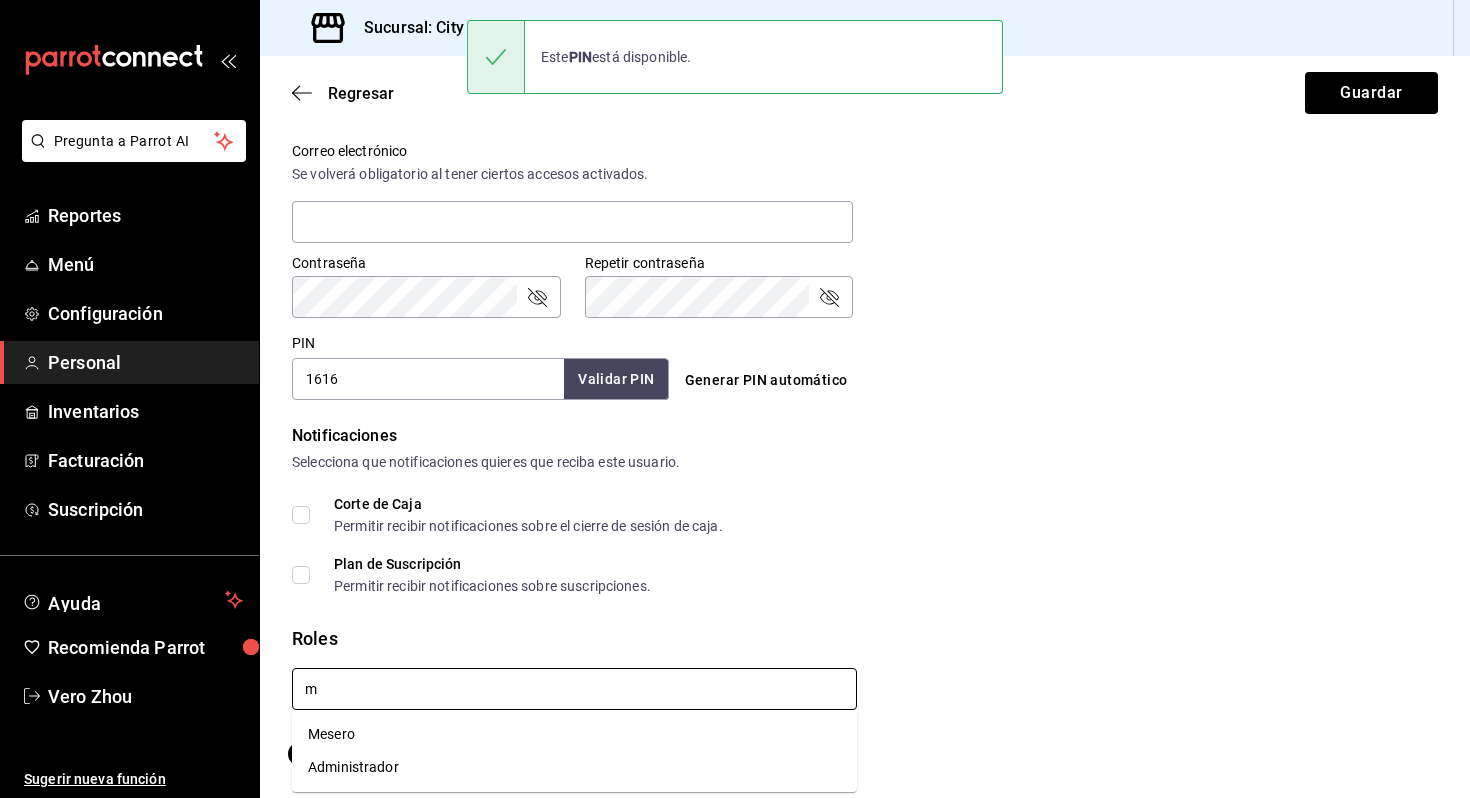 type on "me" 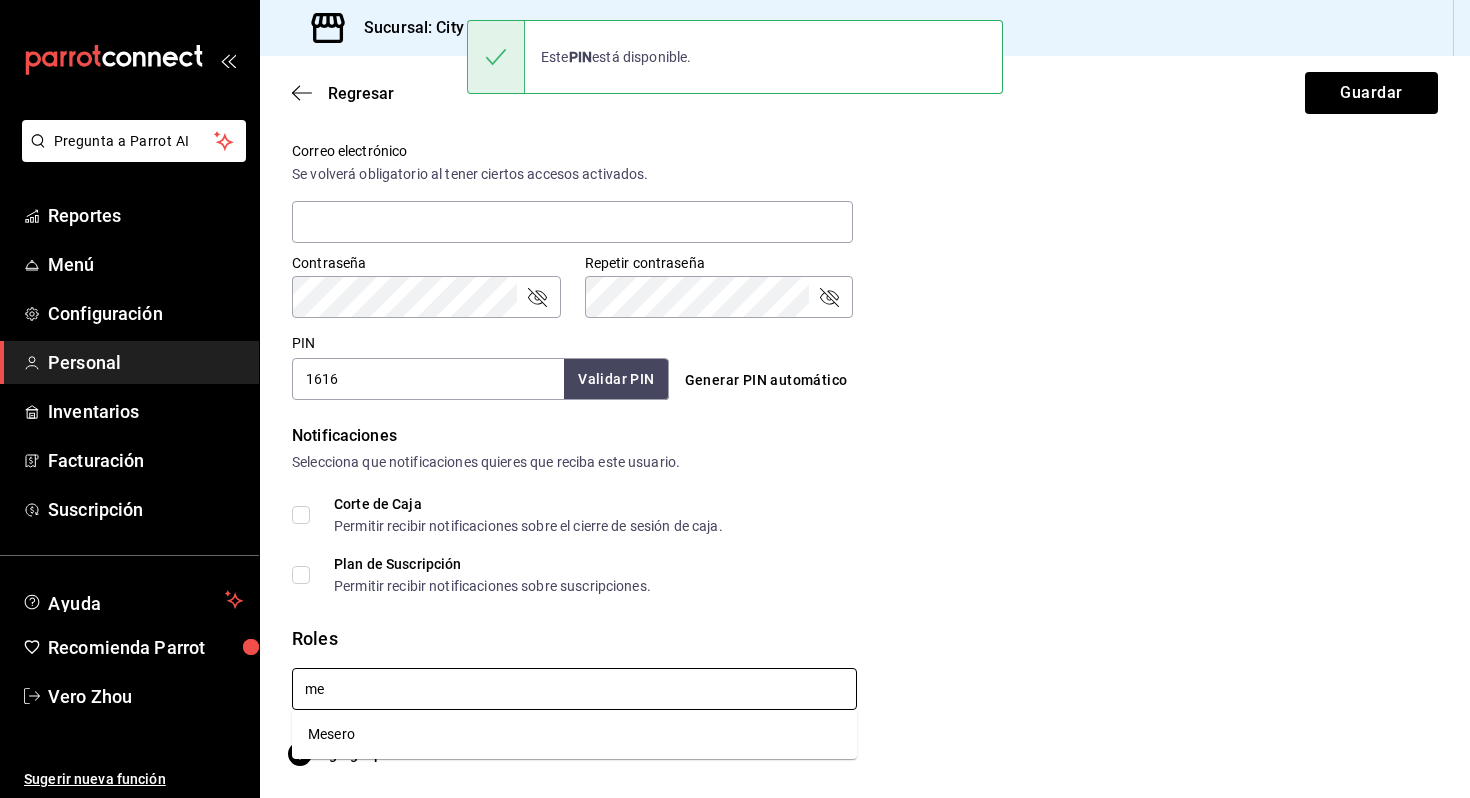 click on "Mesero" at bounding box center (574, 734) 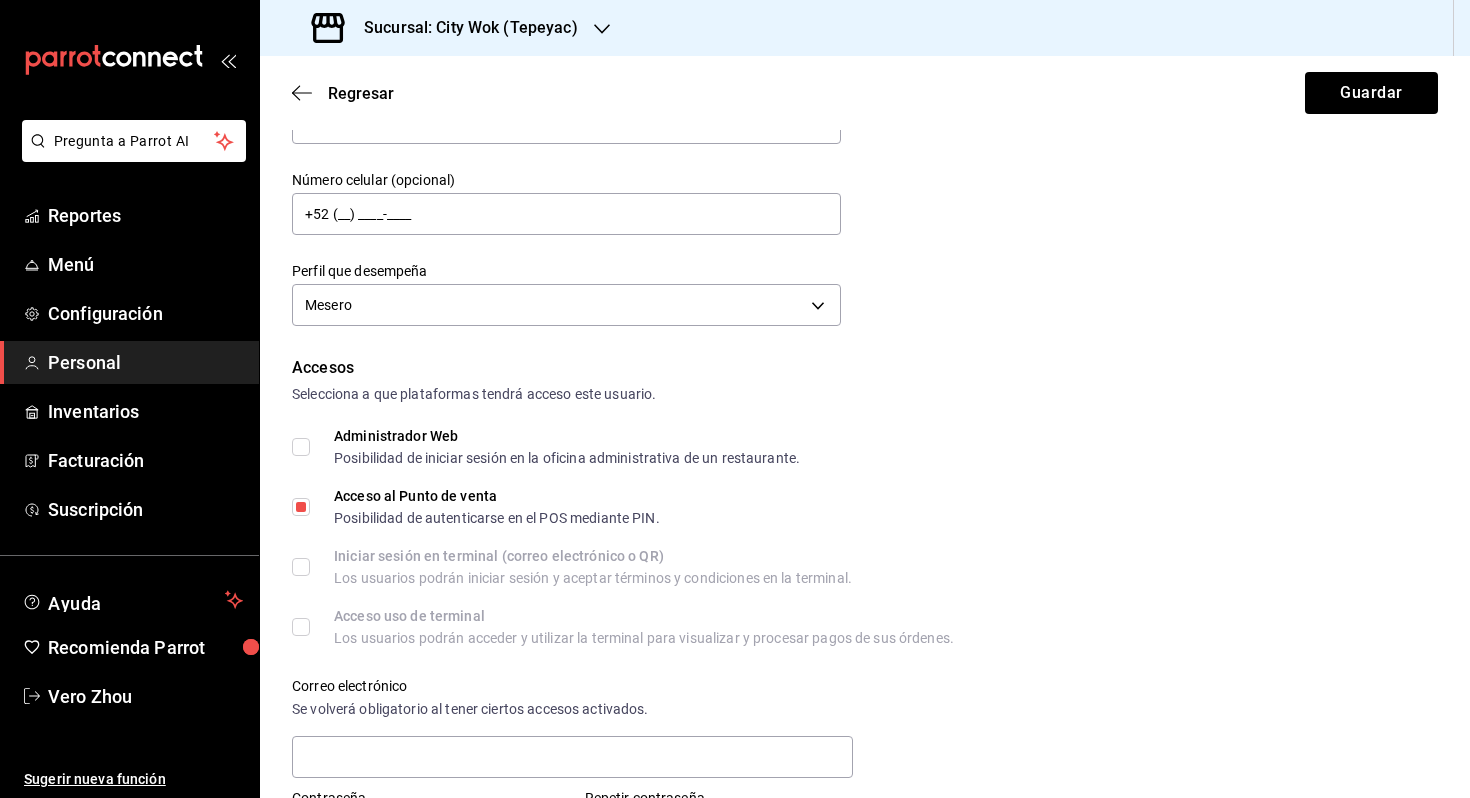 scroll, scrollTop: 0, scrollLeft: 0, axis: both 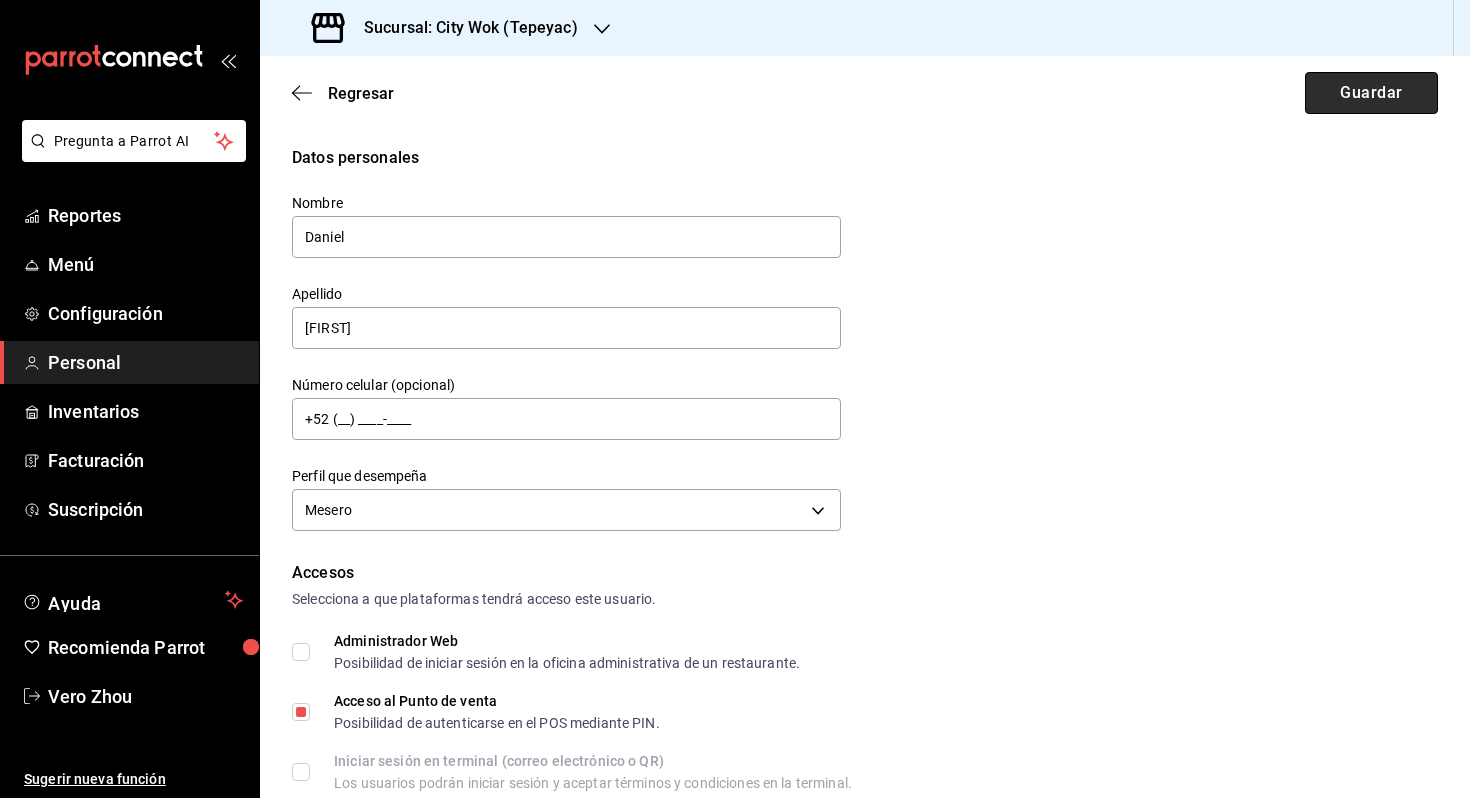 click on "Guardar" at bounding box center [1371, 93] 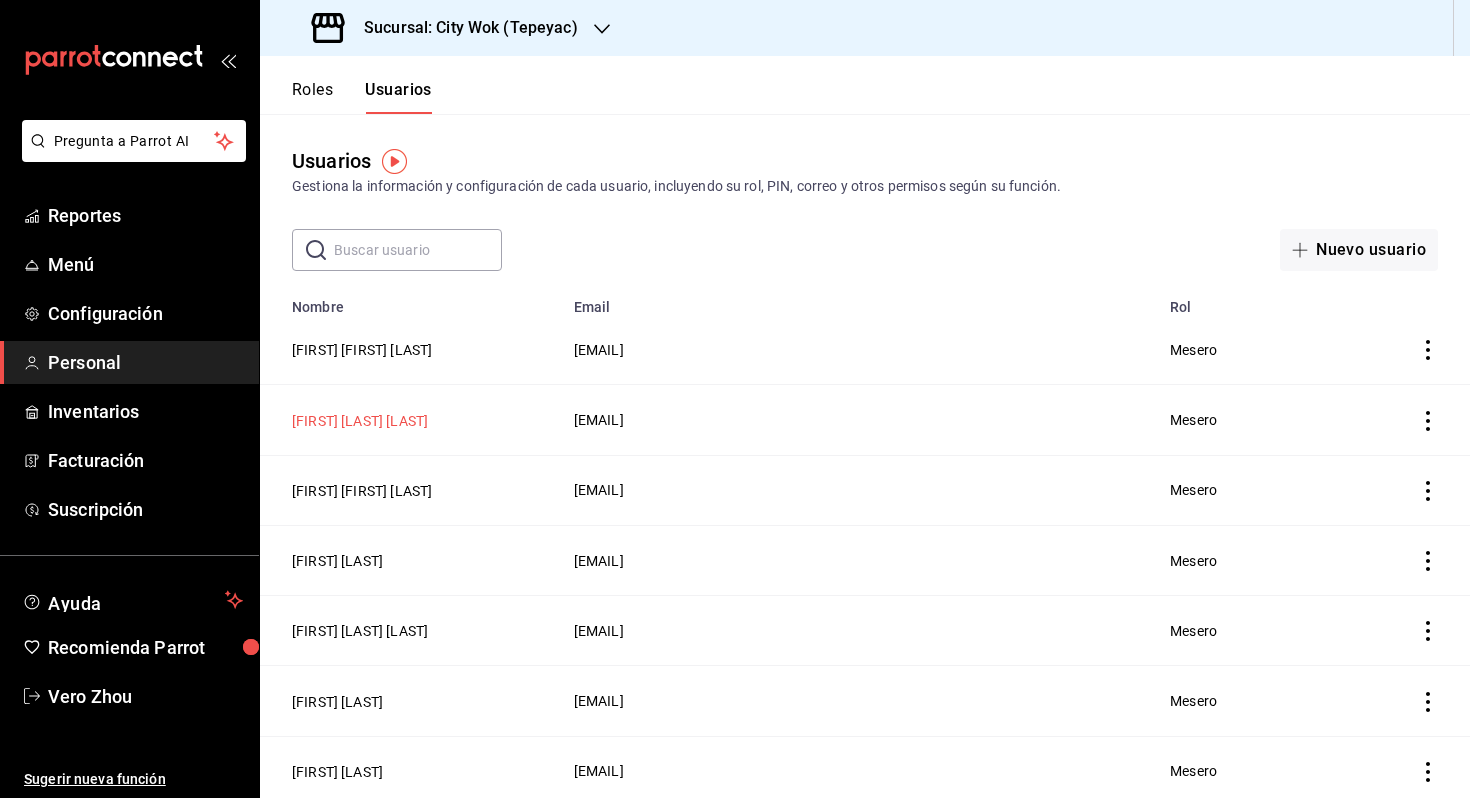 click on "[FIRST] [LAST] [LAST]" at bounding box center [360, 421] 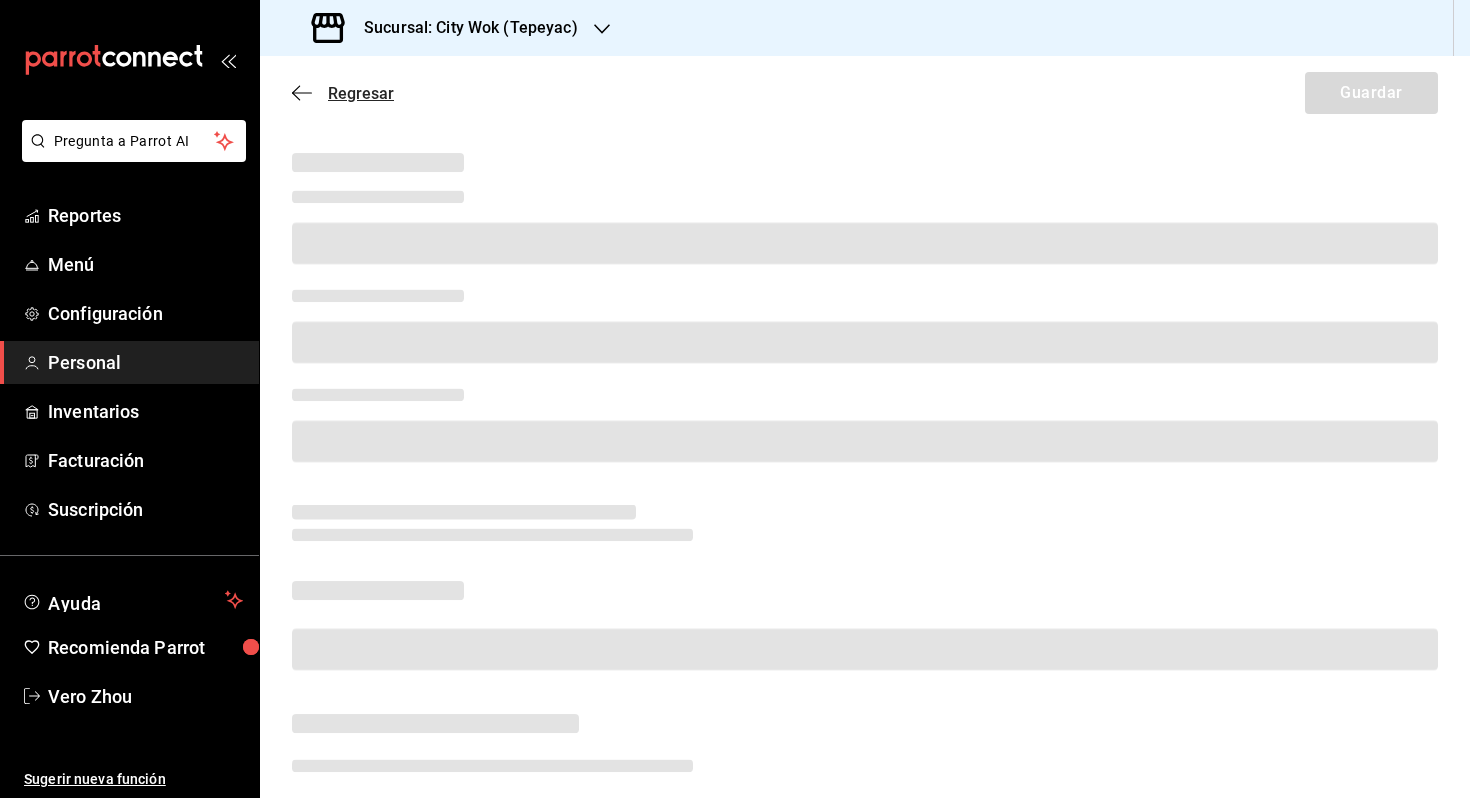 click 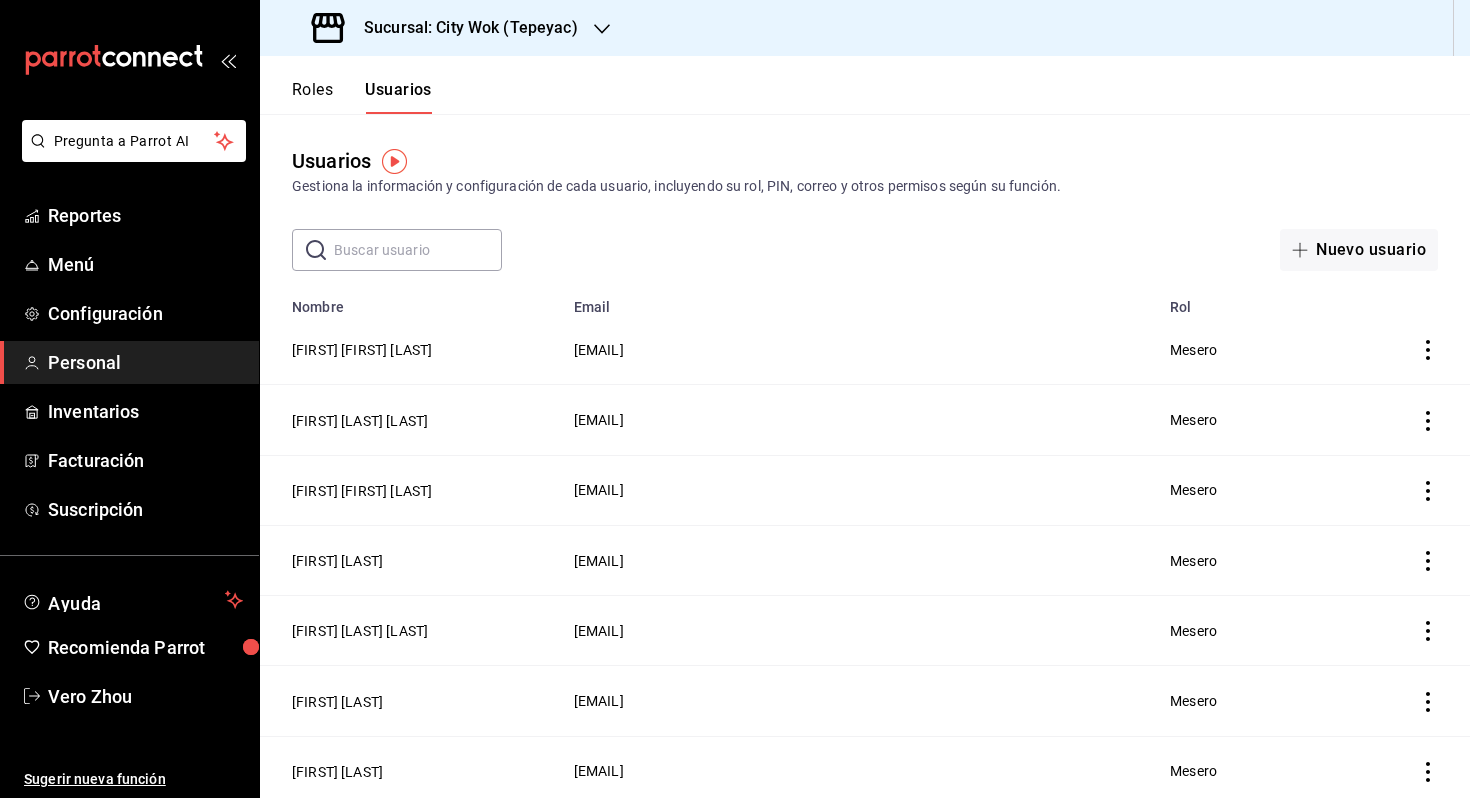 click on "Roles" at bounding box center (312, 97) 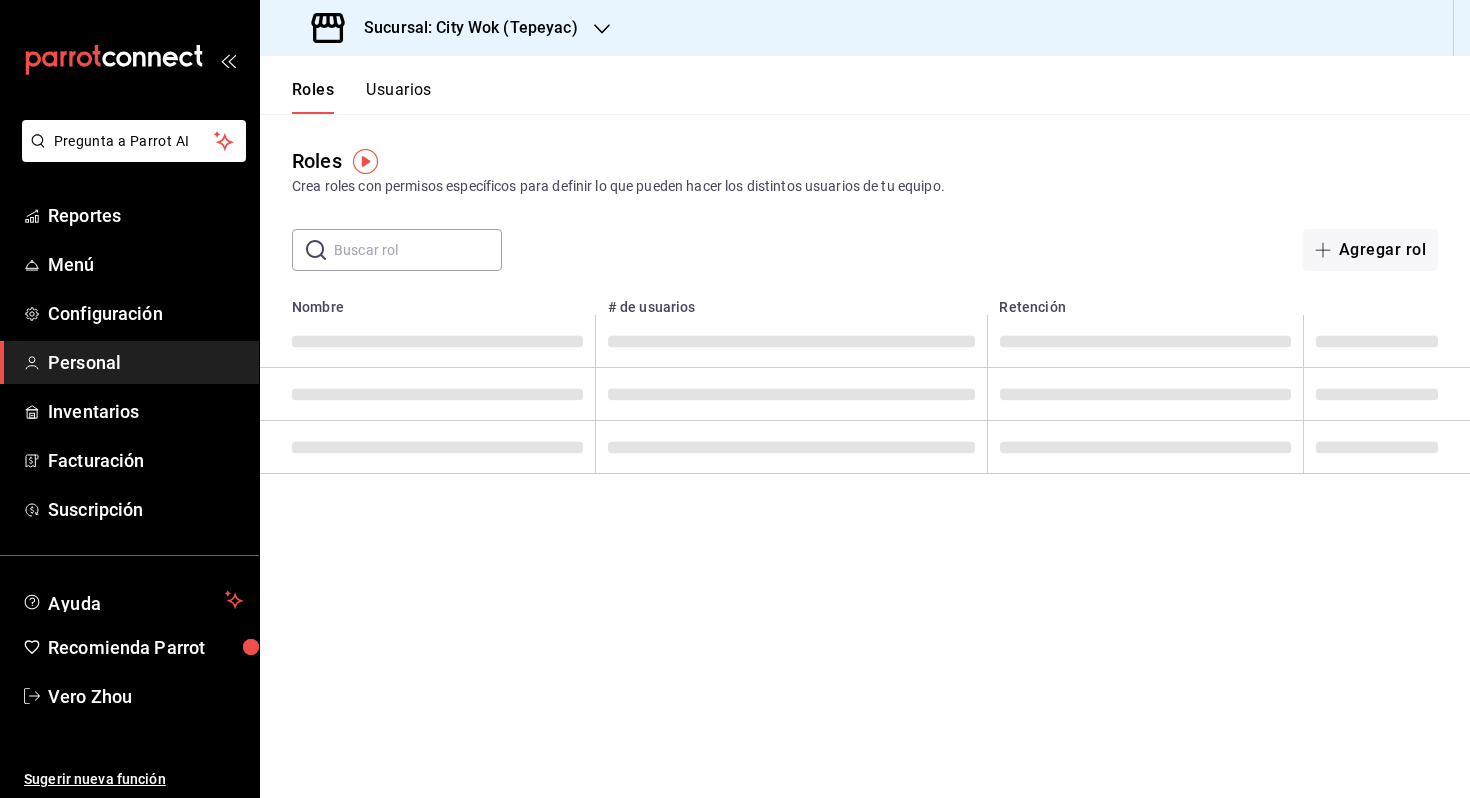 click on "Roles Crea roles con permisos específicos para definir lo que pueden hacer los distintos usuarios de tu equipo. ​ ​ Agregar rol" at bounding box center (865, 192) 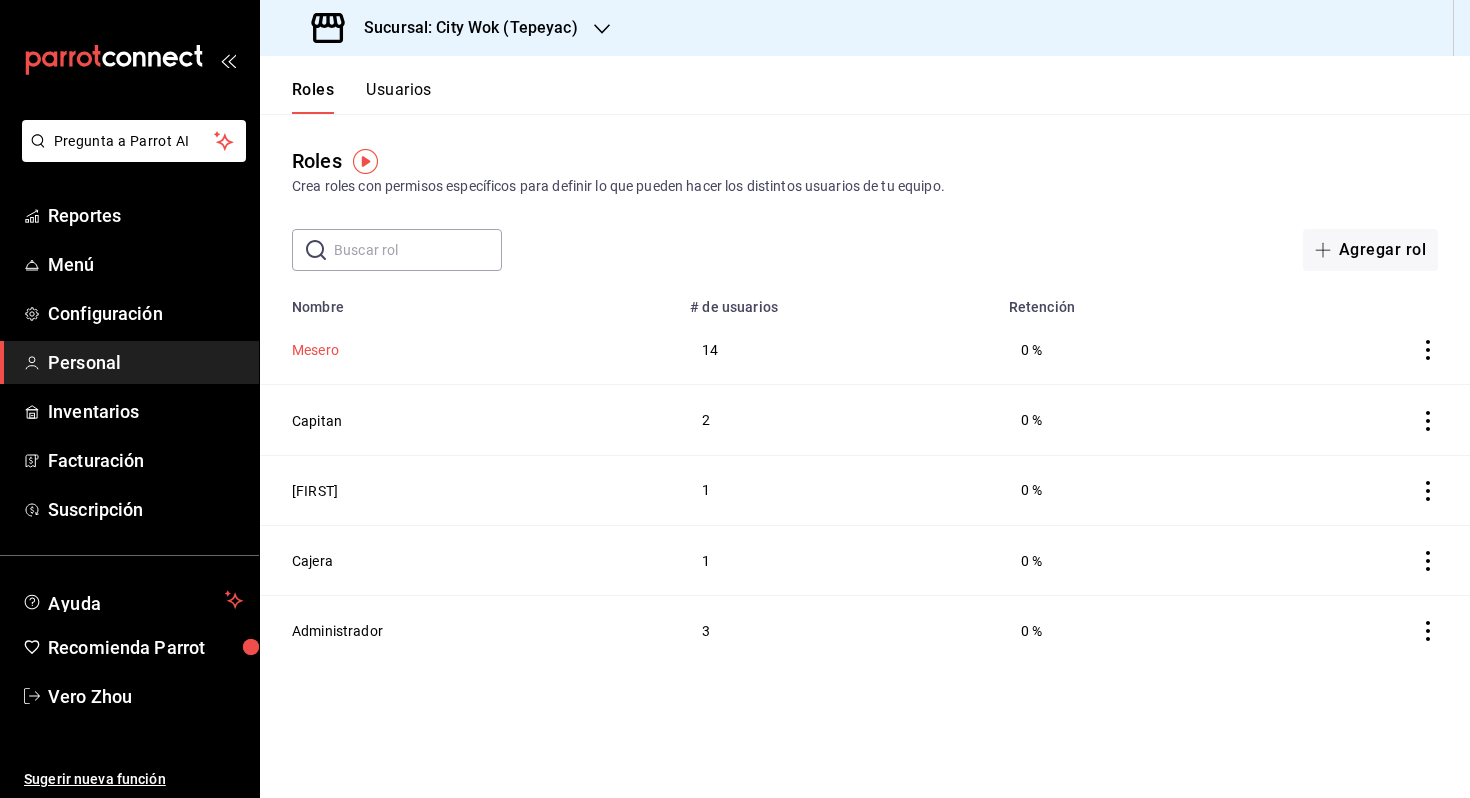 click on "Mesero" at bounding box center (315, 350) 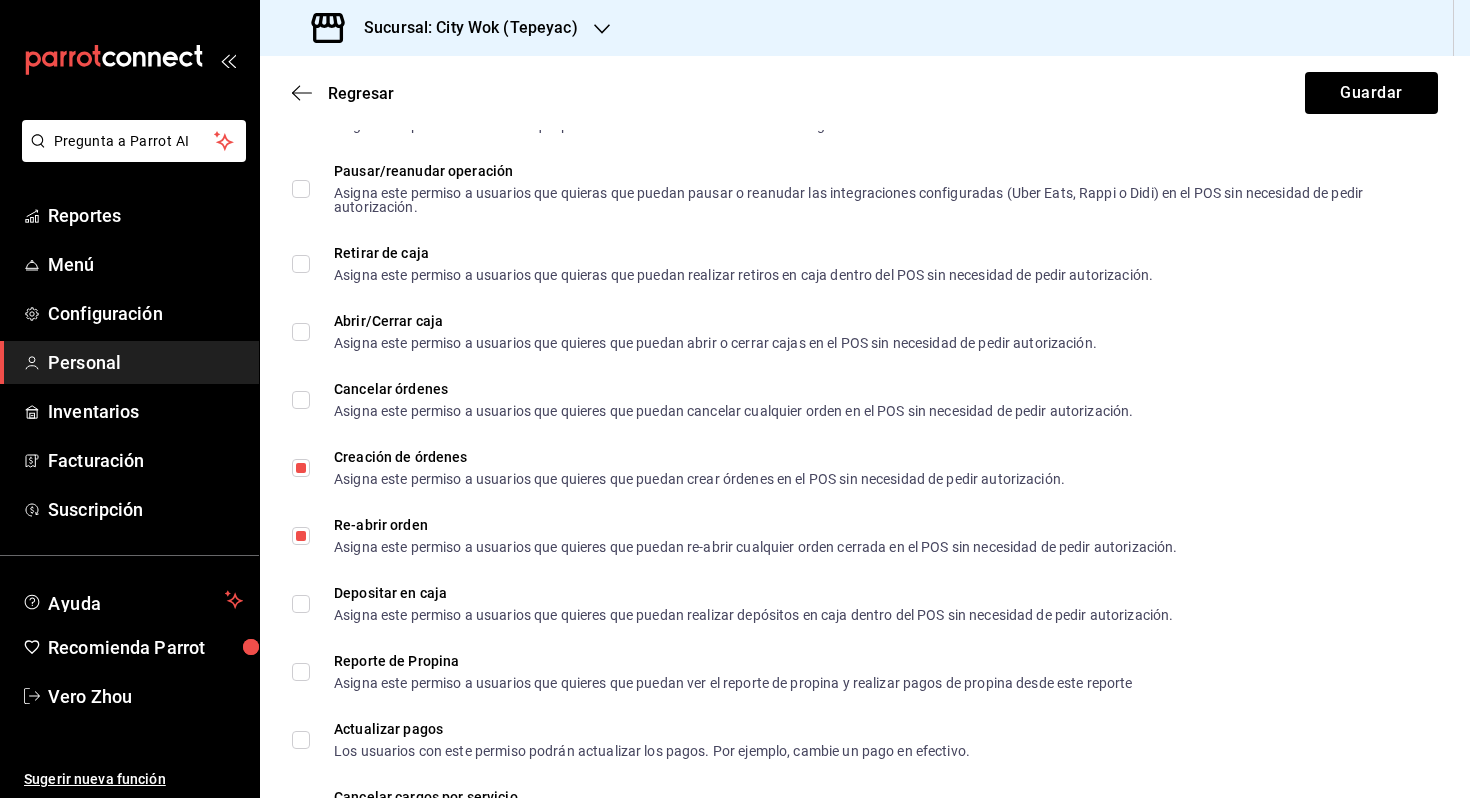 scroll, scrollTop: 1459, scrollLeft: 0, axis: vertical 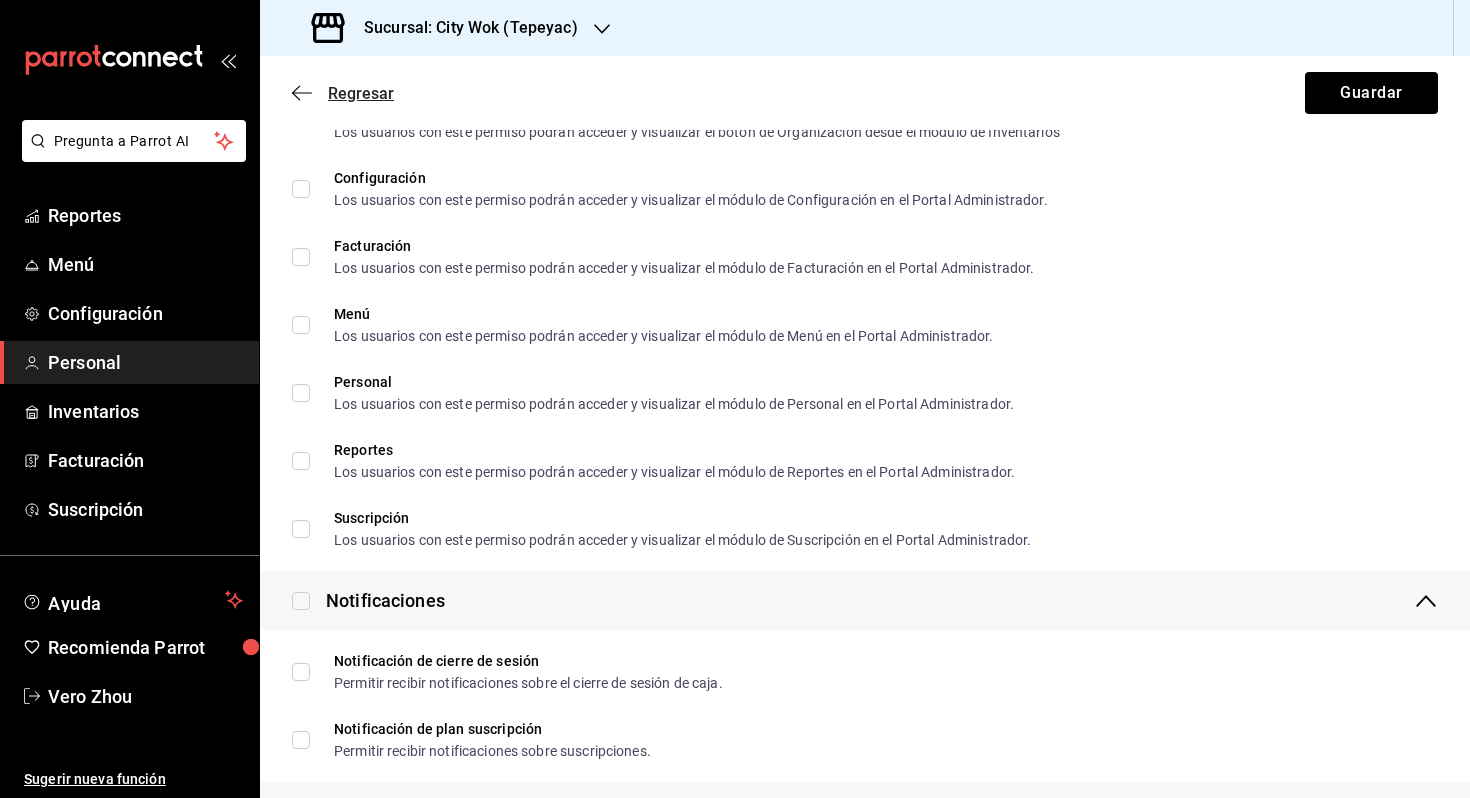 click 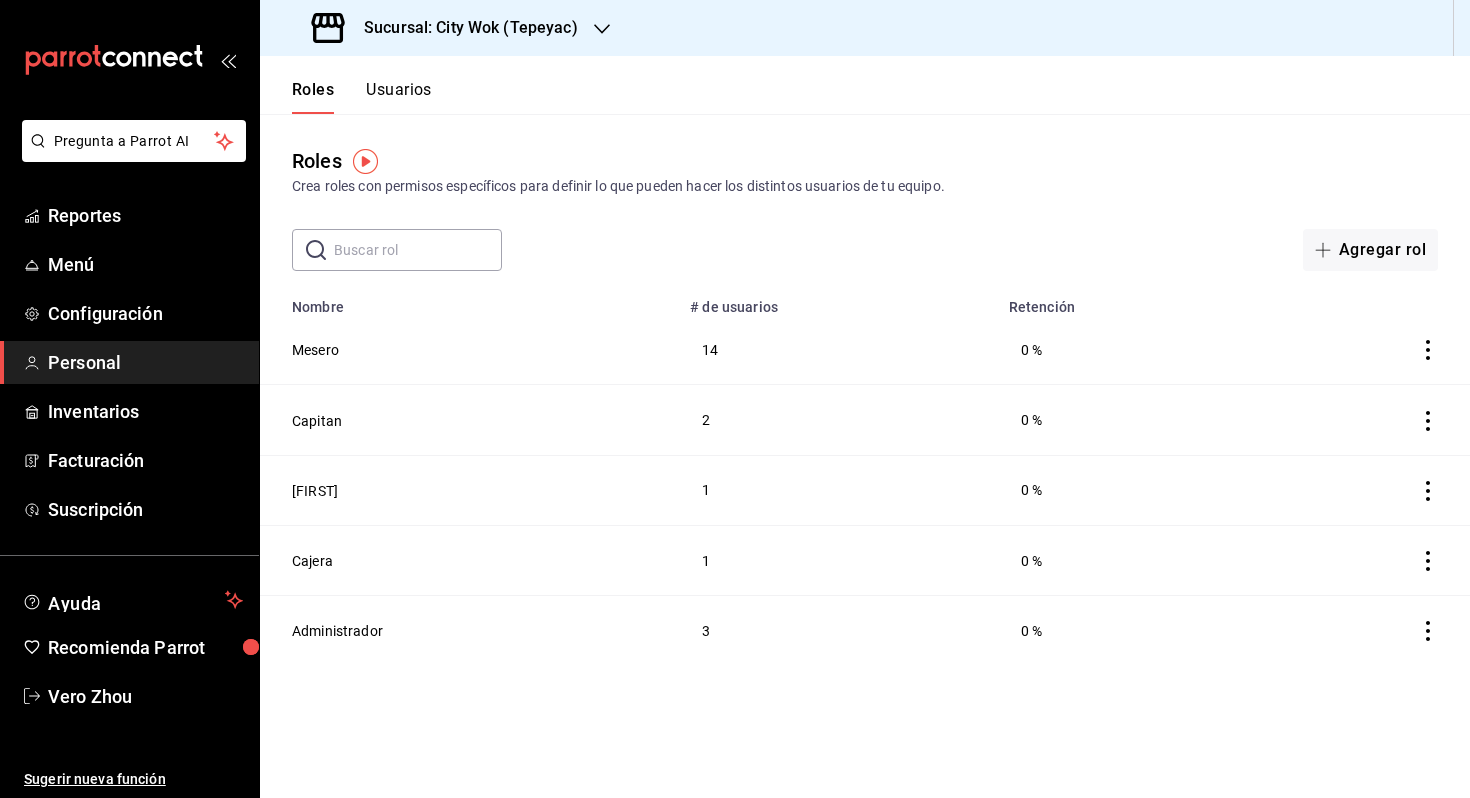 click on "Usuarios" at bounding box center [399, 97] 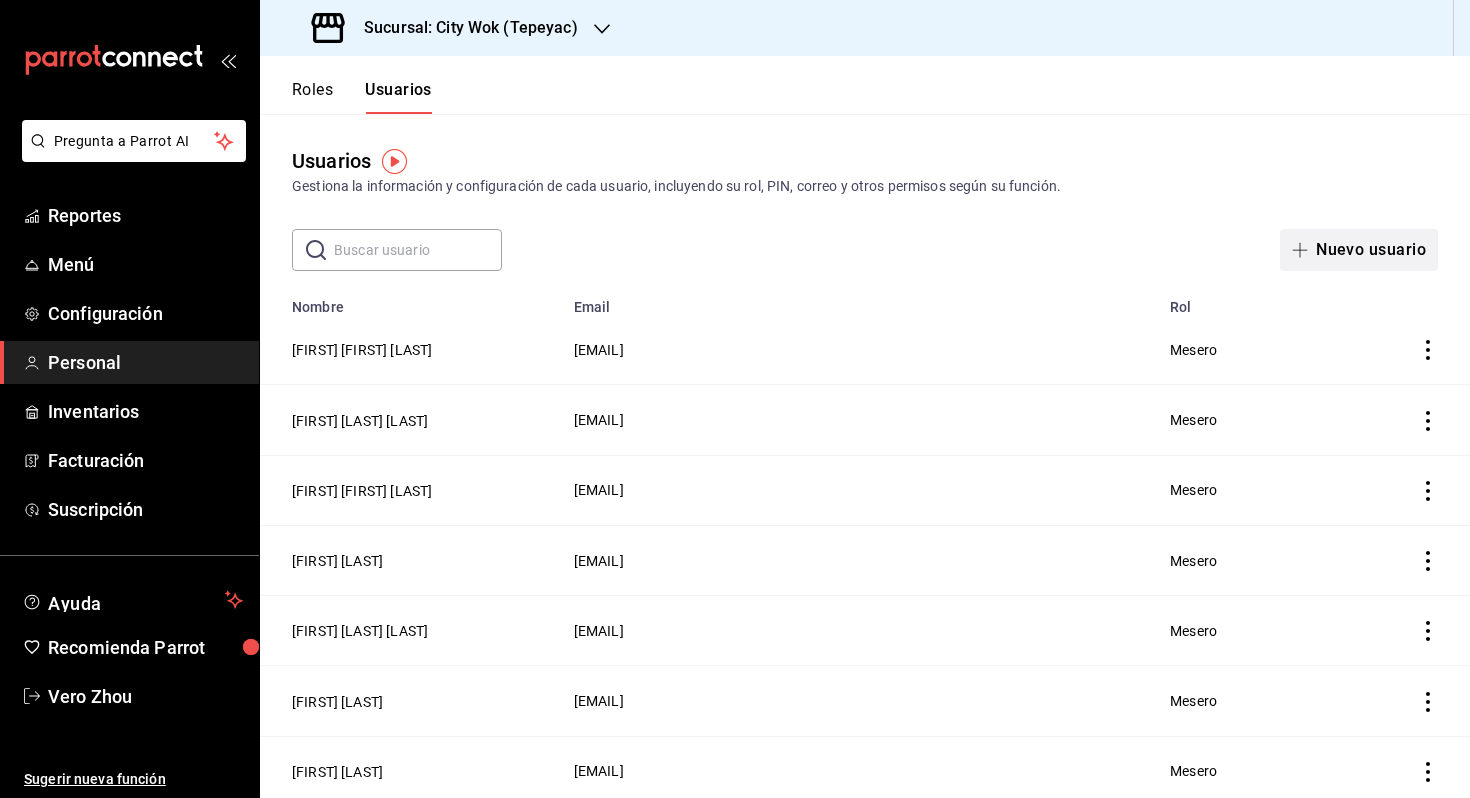 click on "Nuevo usuario" at bounding box center (1359, 250) 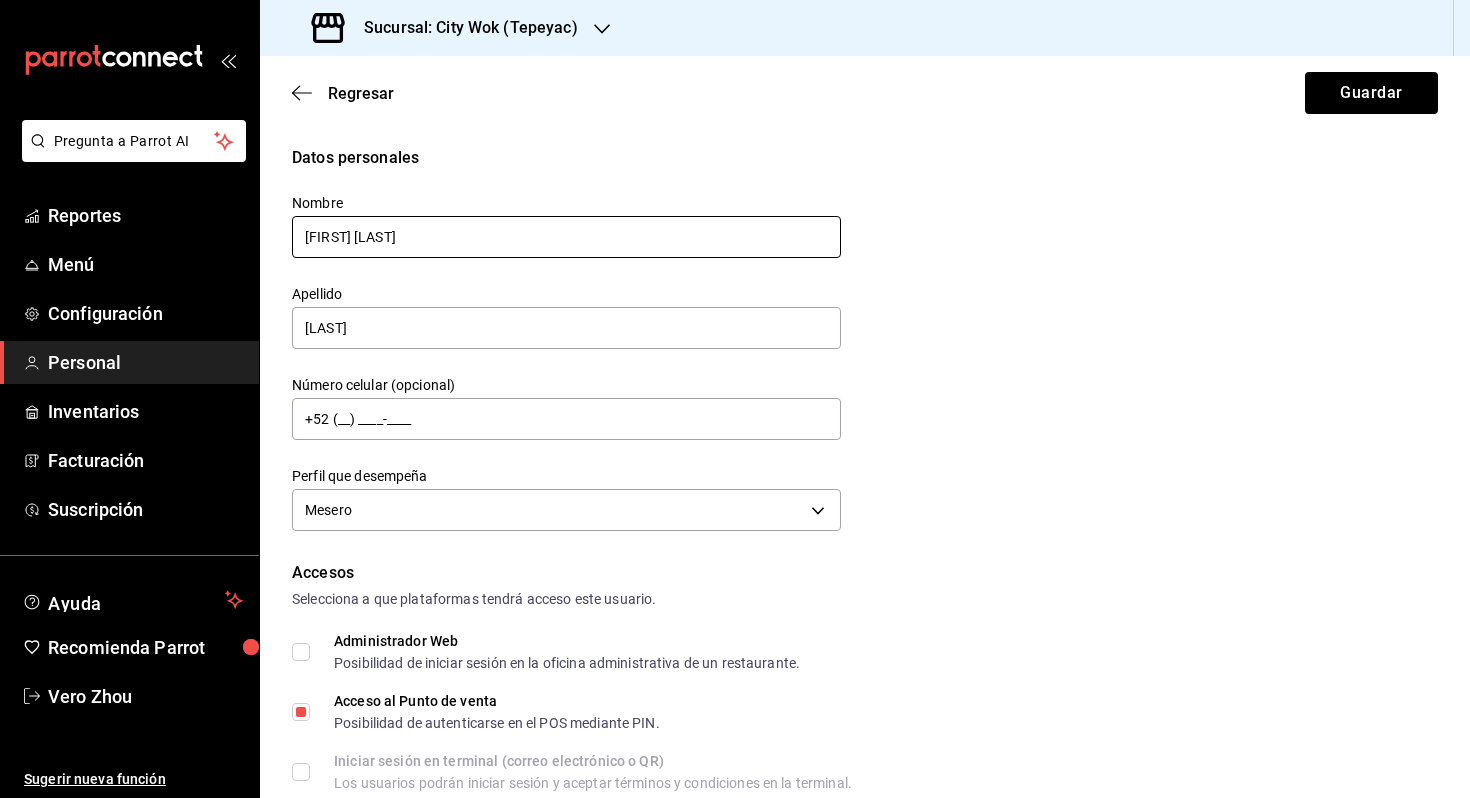 click on "[FIRST] [LAST]" at bounding box center [566, 237] 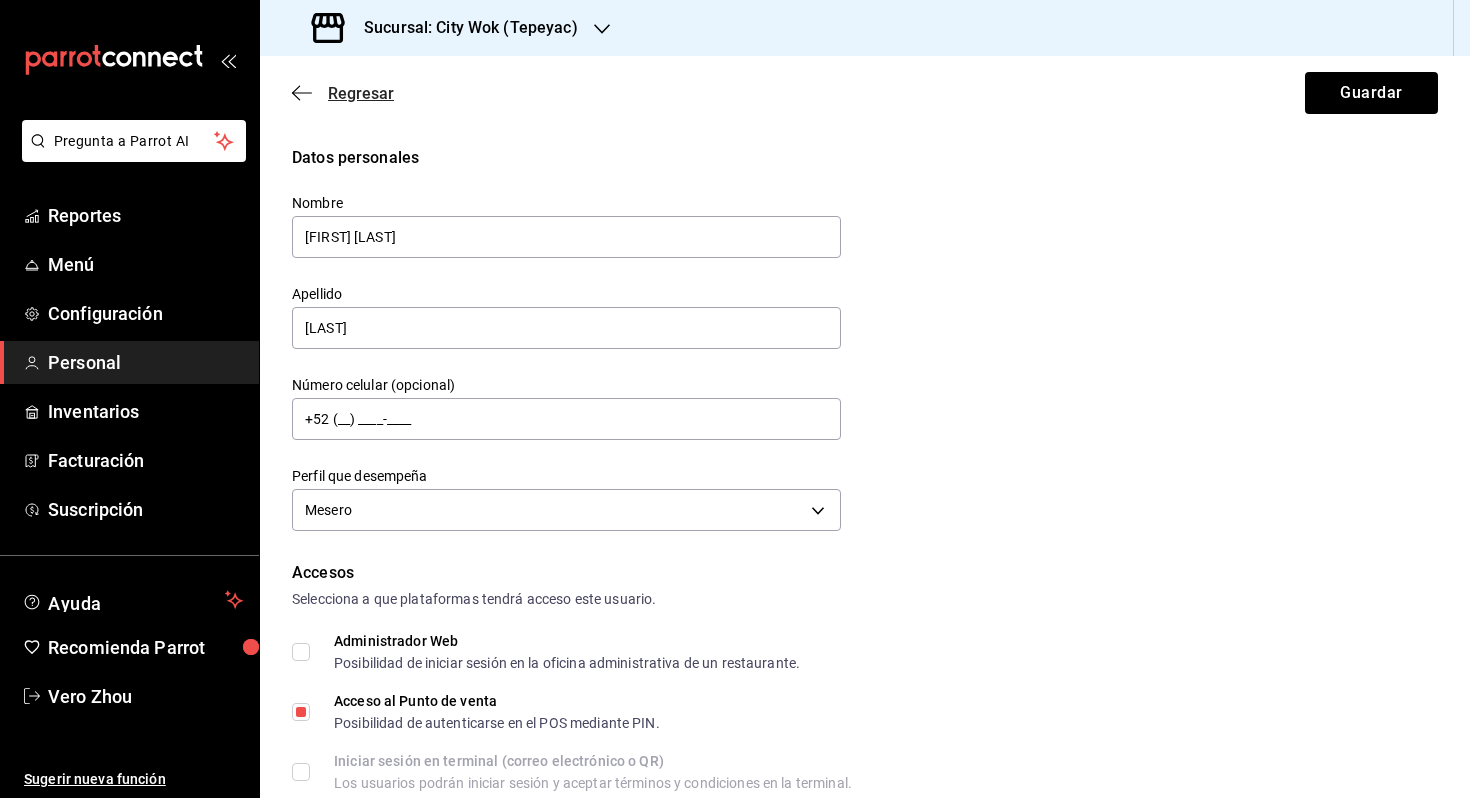 click 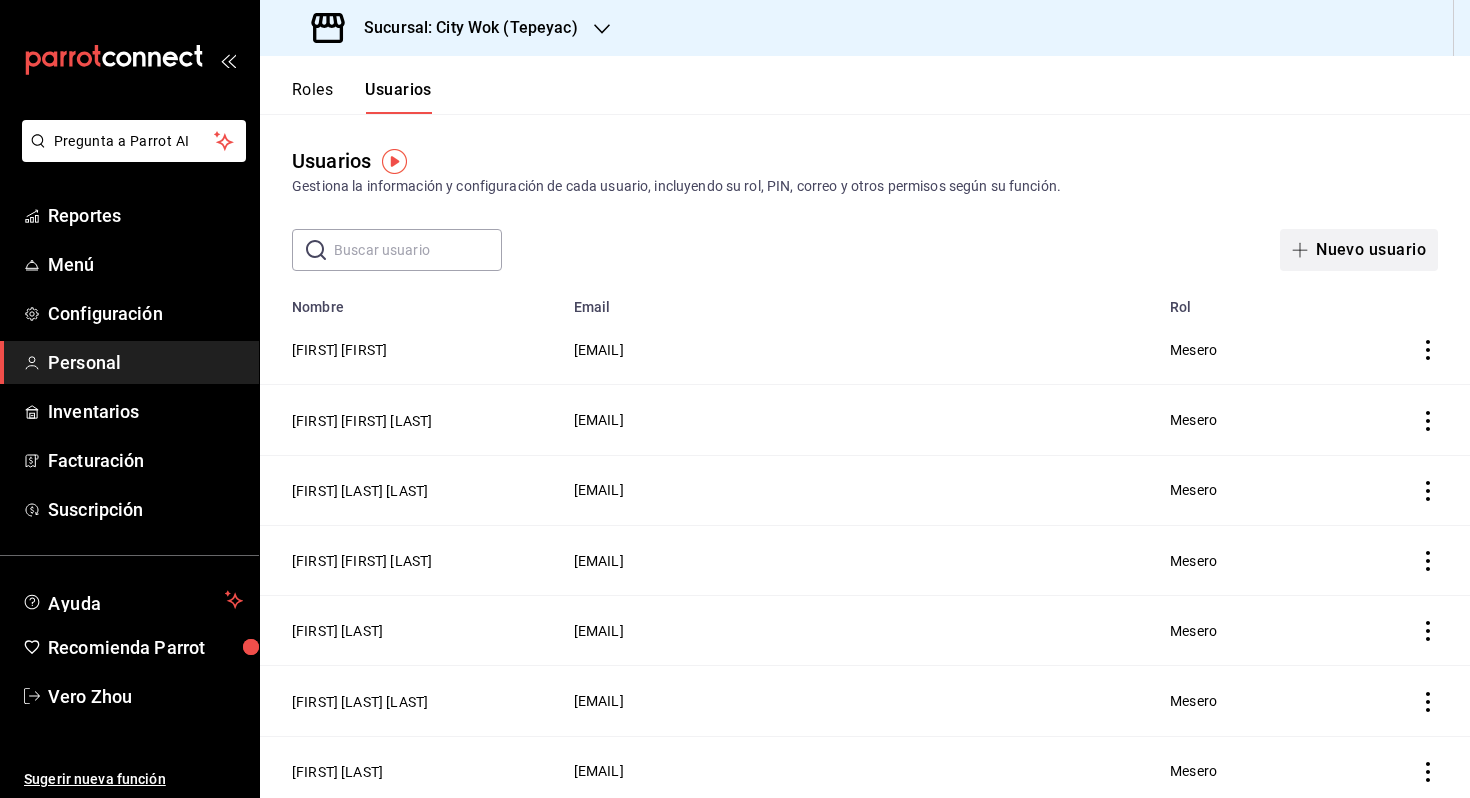 click on "Nuevo usuario" at bounding box center [1359, 250] 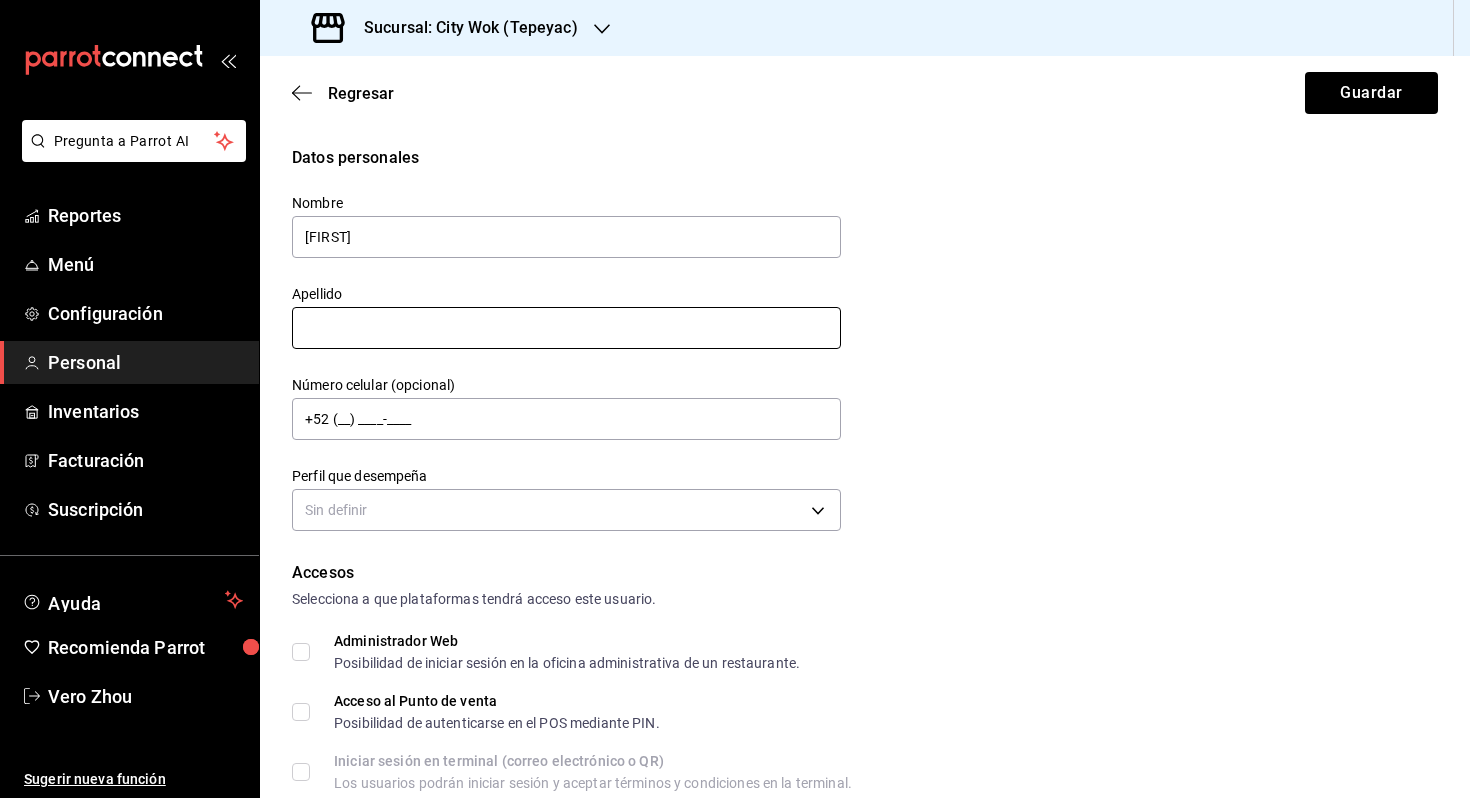 type on "[FIRST]" 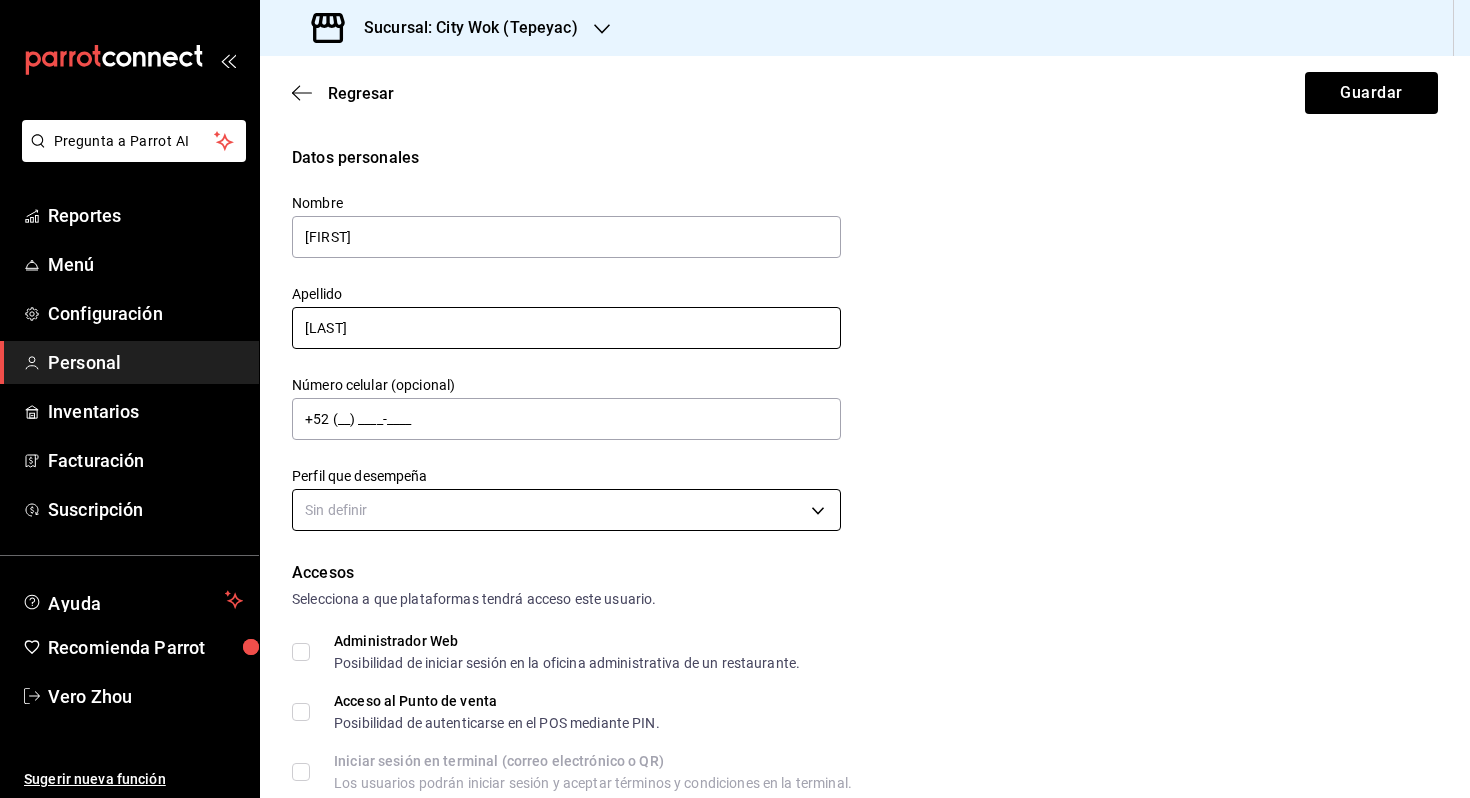 type on "[LAST]" 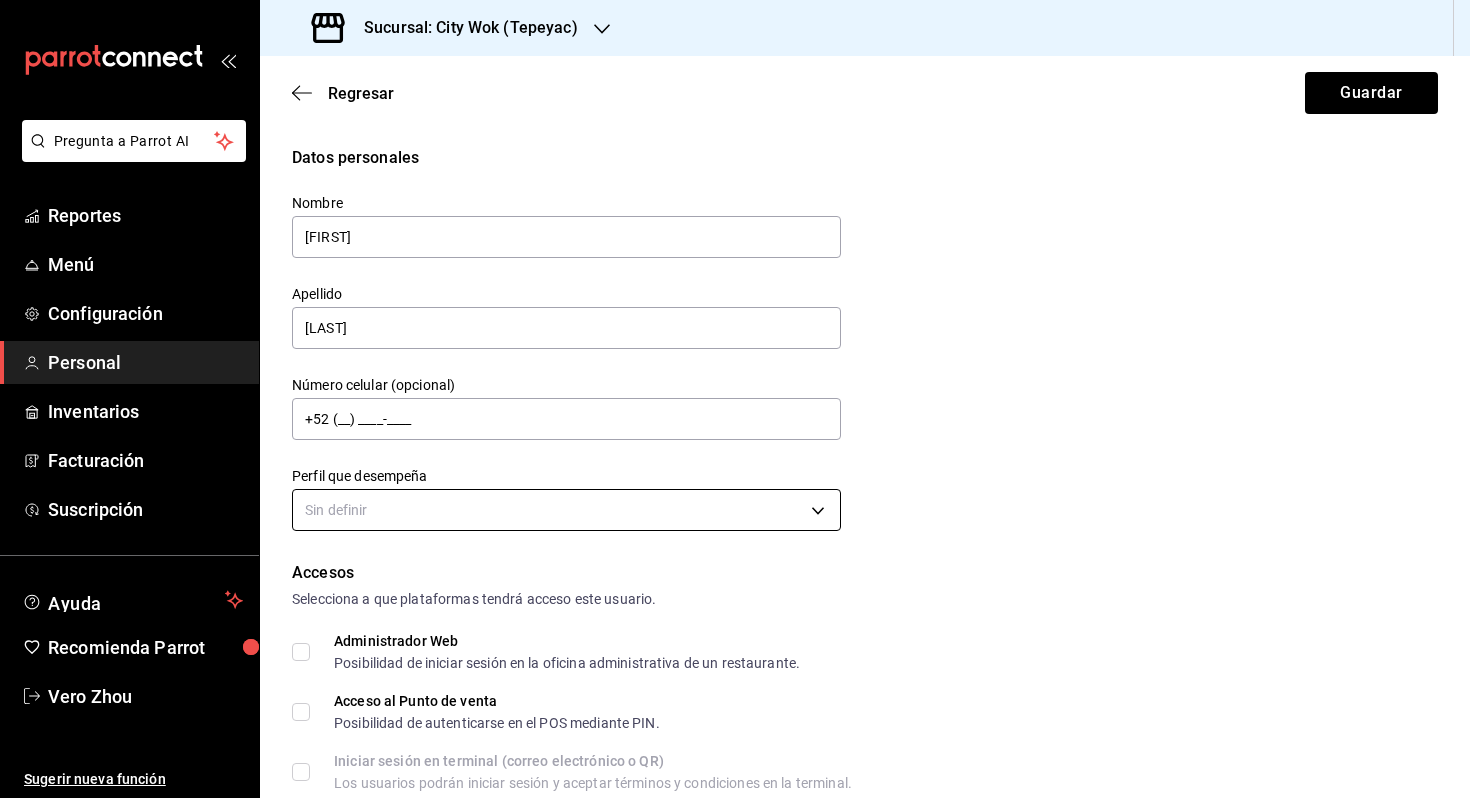 click on "Nombre [FIRST] Apellido [LAST] Número celular (opcional) +52 (__) ____-____ Perfil que desempeña Sin definir Accesos Selecciona a que plataformas tendrá acceso este usuario. Administrador Web Posibilidad de iniciar sesión en la oficina administrativa de un restaurante.  Acceso al Punto de venta Posibilidad de autenticarse en el POS mediante PIN.  Iniciar sesión en terminal (correo electrónico o QR) Los usuarios podrán iniciar sesión y aceptar términos y condiciones en la terminal. Acceso uso de terminal Los usuarios podrán acceder y utilizar la terminal para visualizar y procesar pagos de sus órdenes. Correo electrónico Se volverá obligatorio al tener ciertos accesos activados. Contraseña Contraseña Repetir contraseña Repetir contraseña PIN Validar PIN ​" at bounding box center (735, 399) 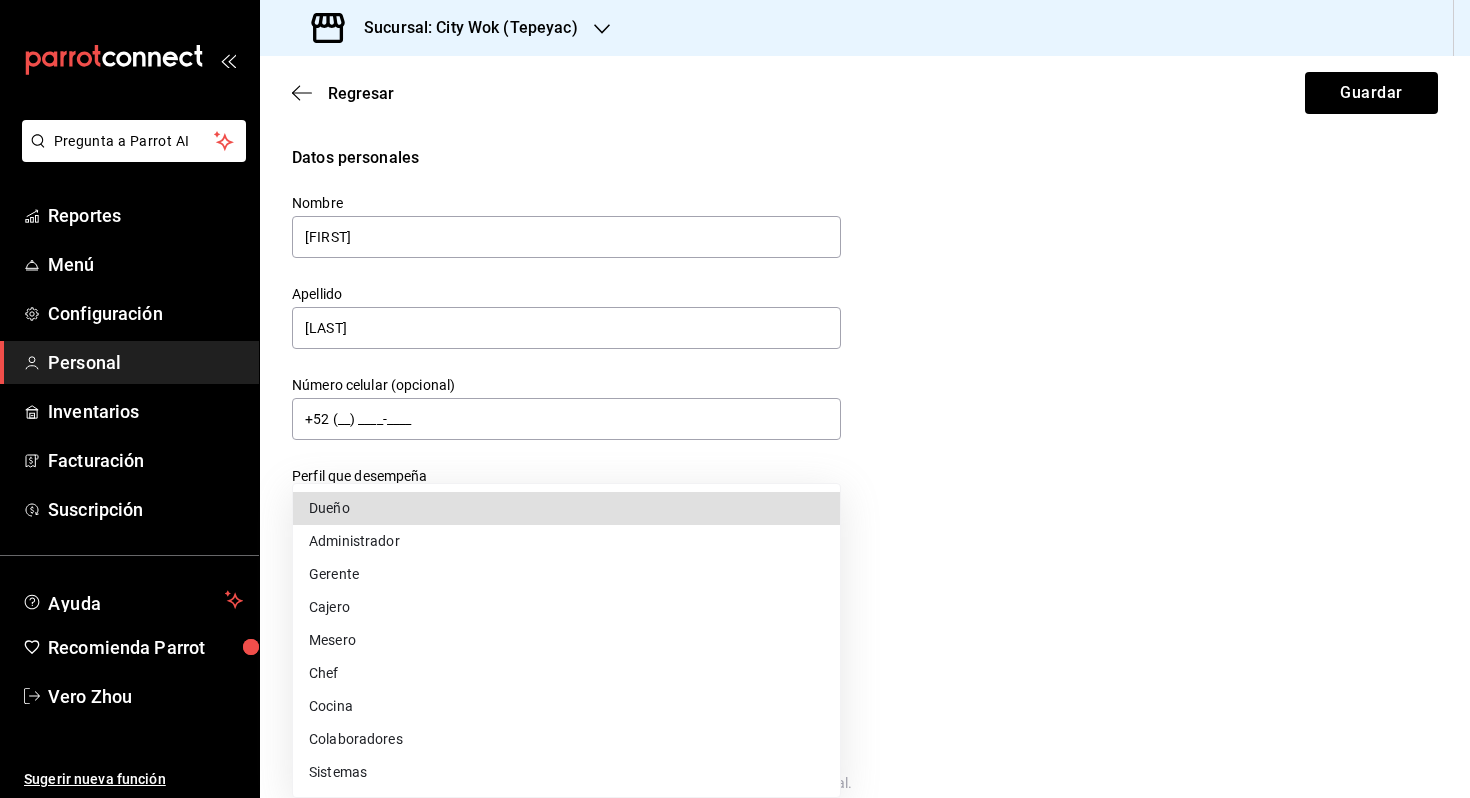 click on "Mesero" at bounding box center (566, 640) 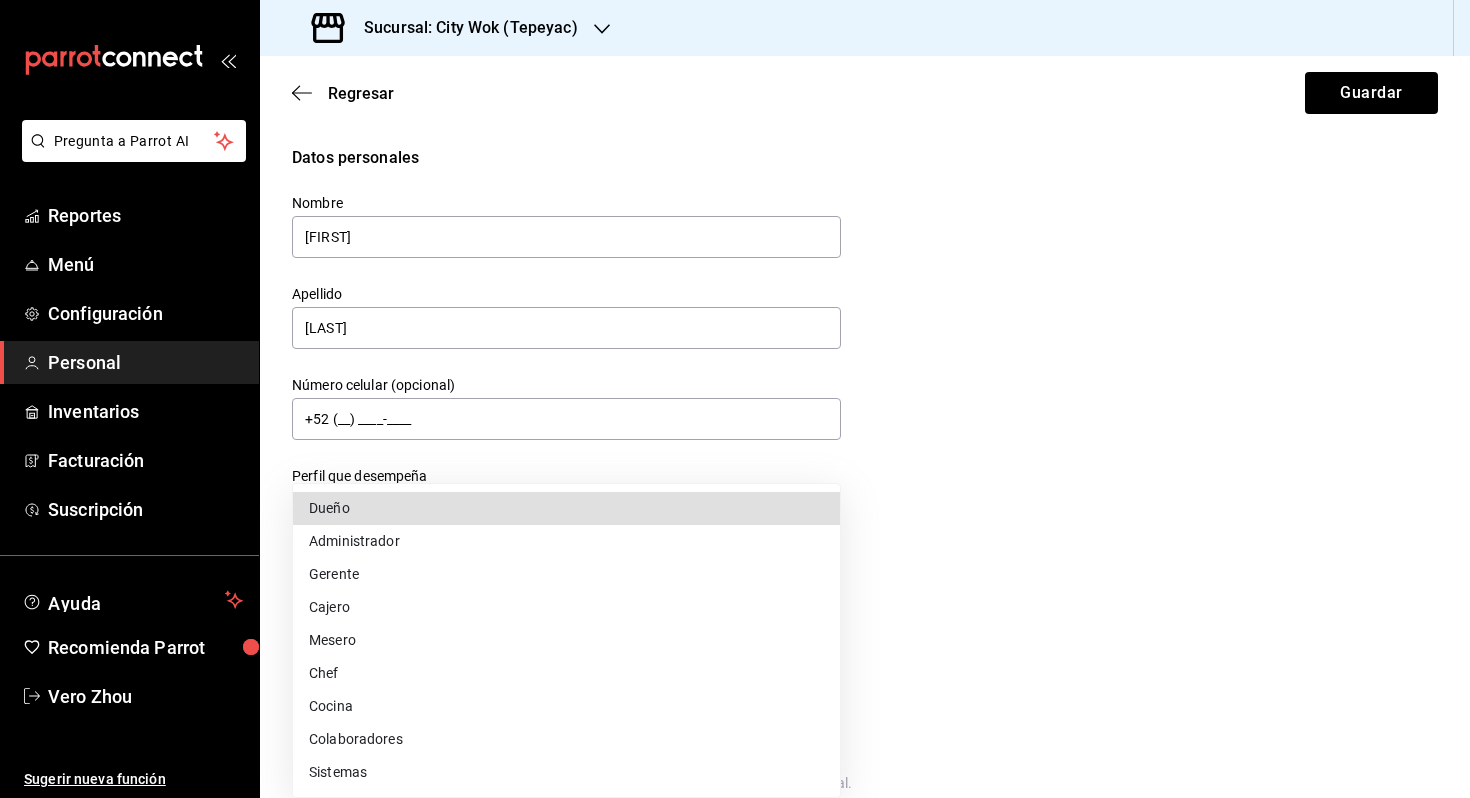 type on "WAITER" 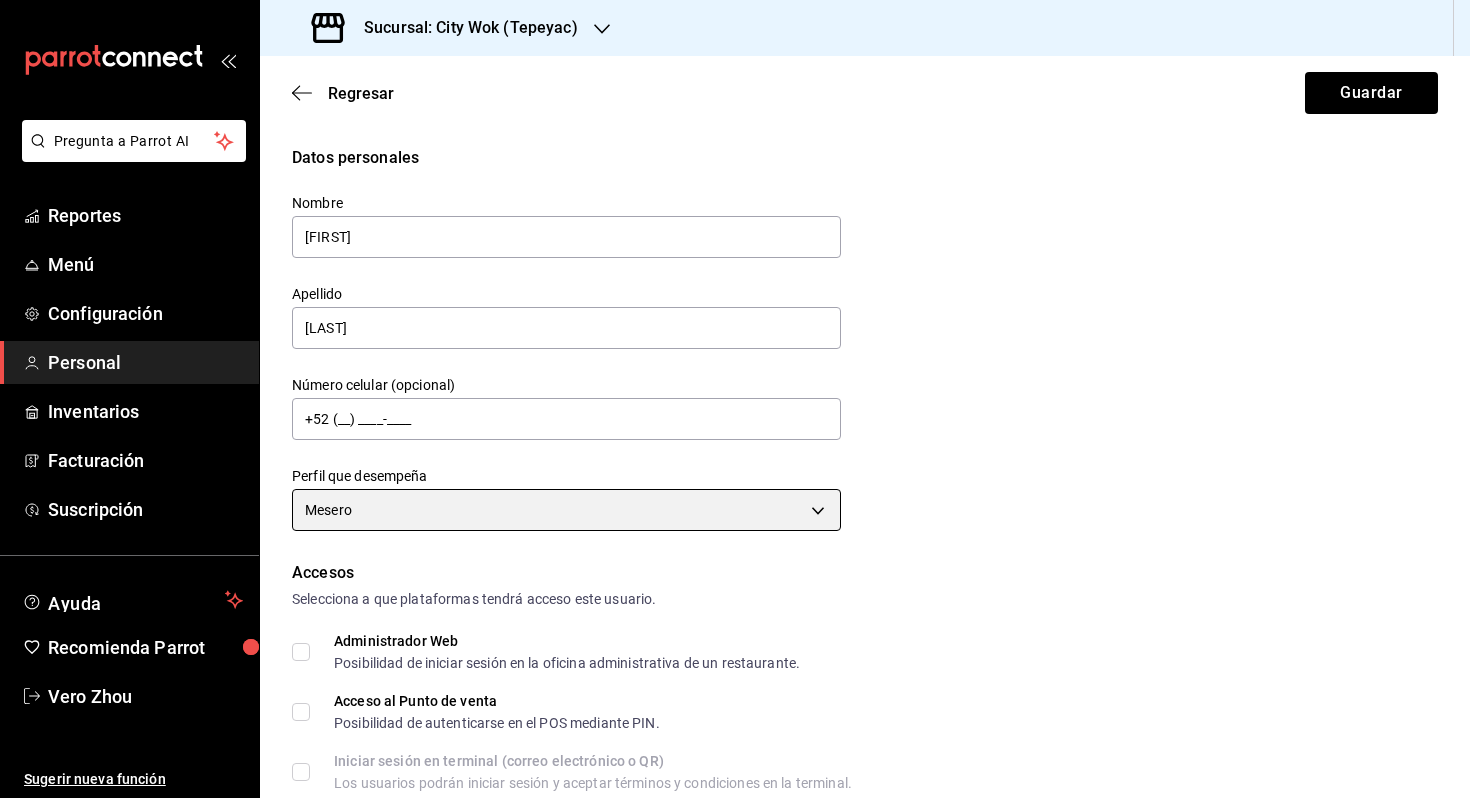 scroll, scrollTop: 740, scrollLeft: 0, axis: vertical 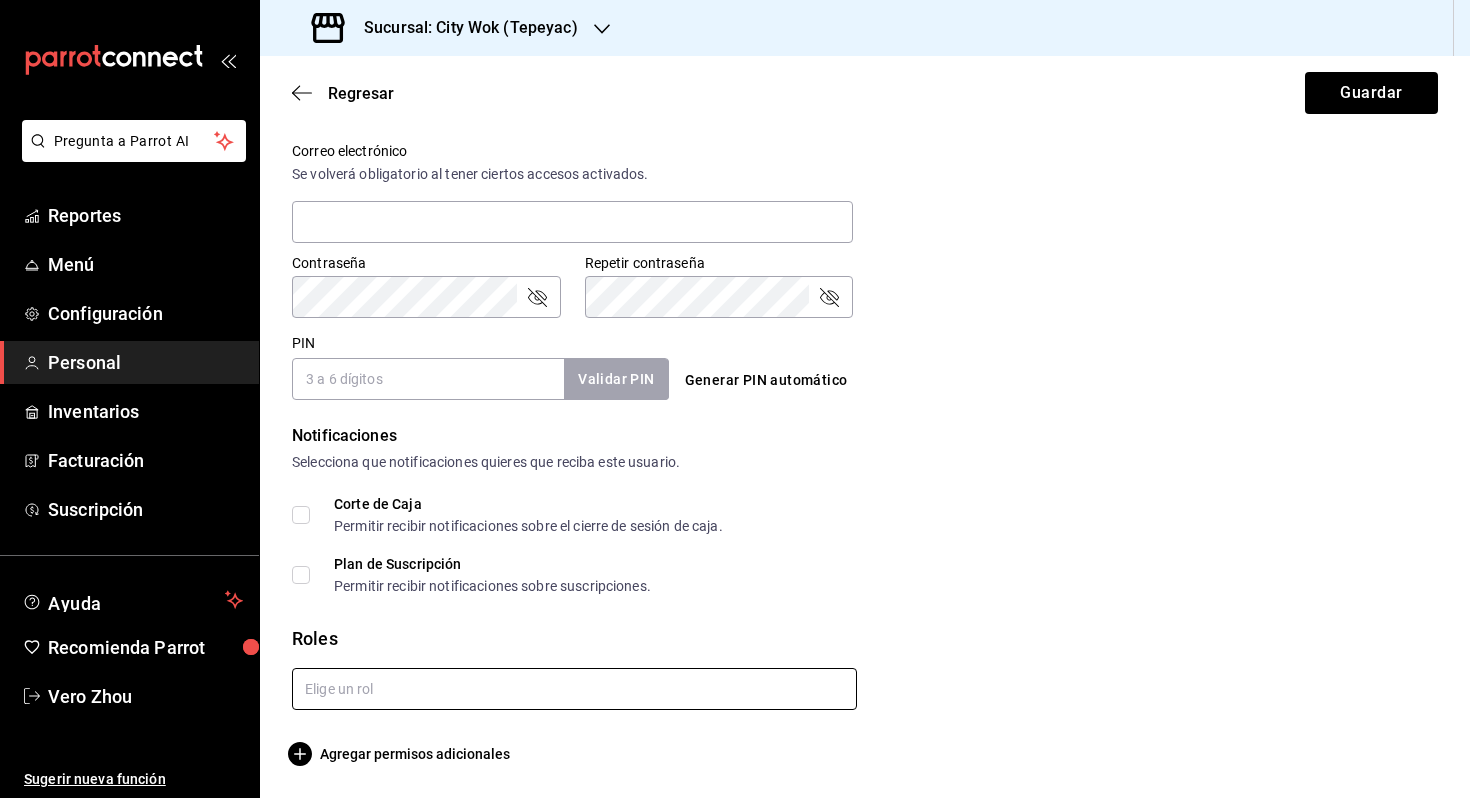 click at bounding box center [574, 689] 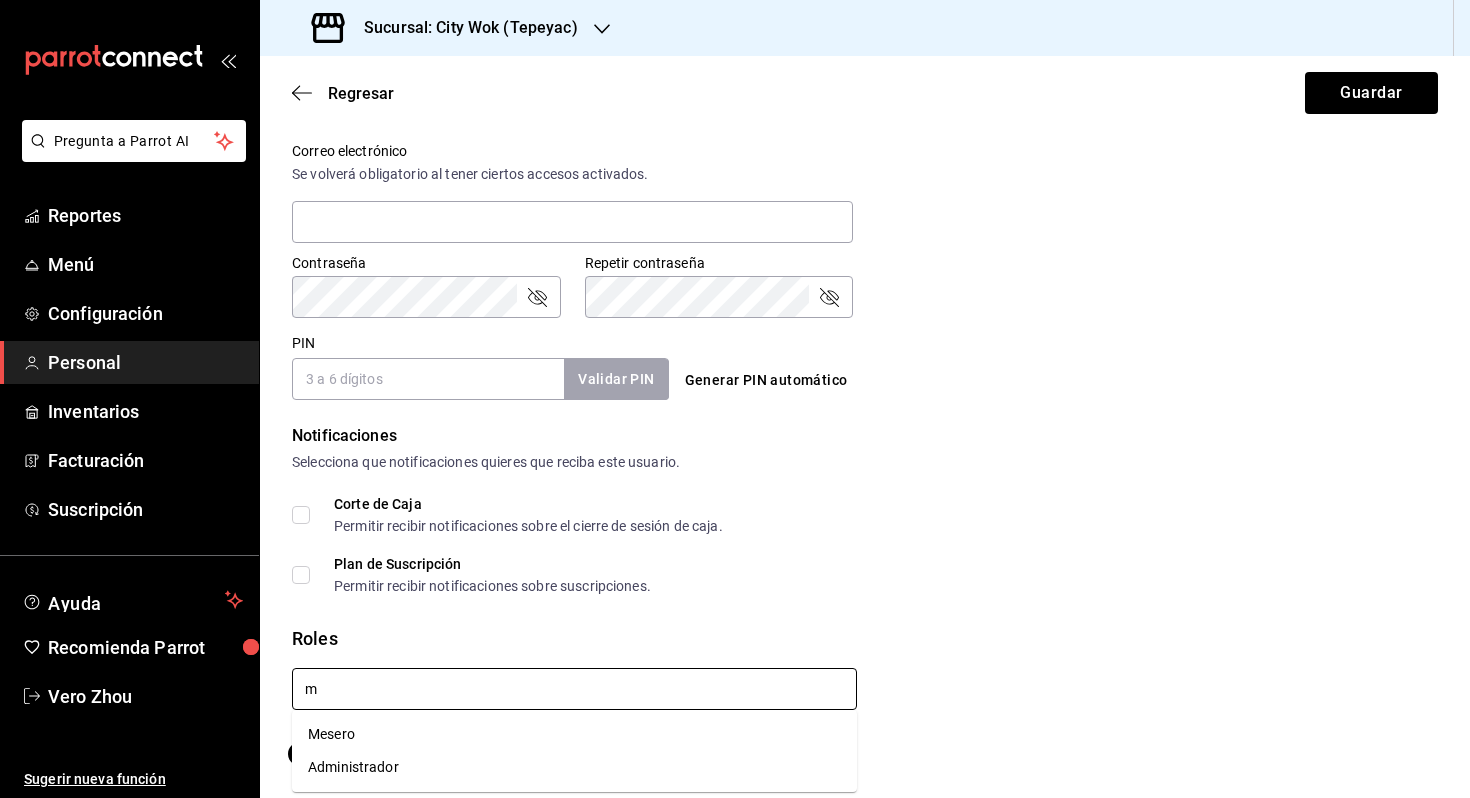 type on "me" 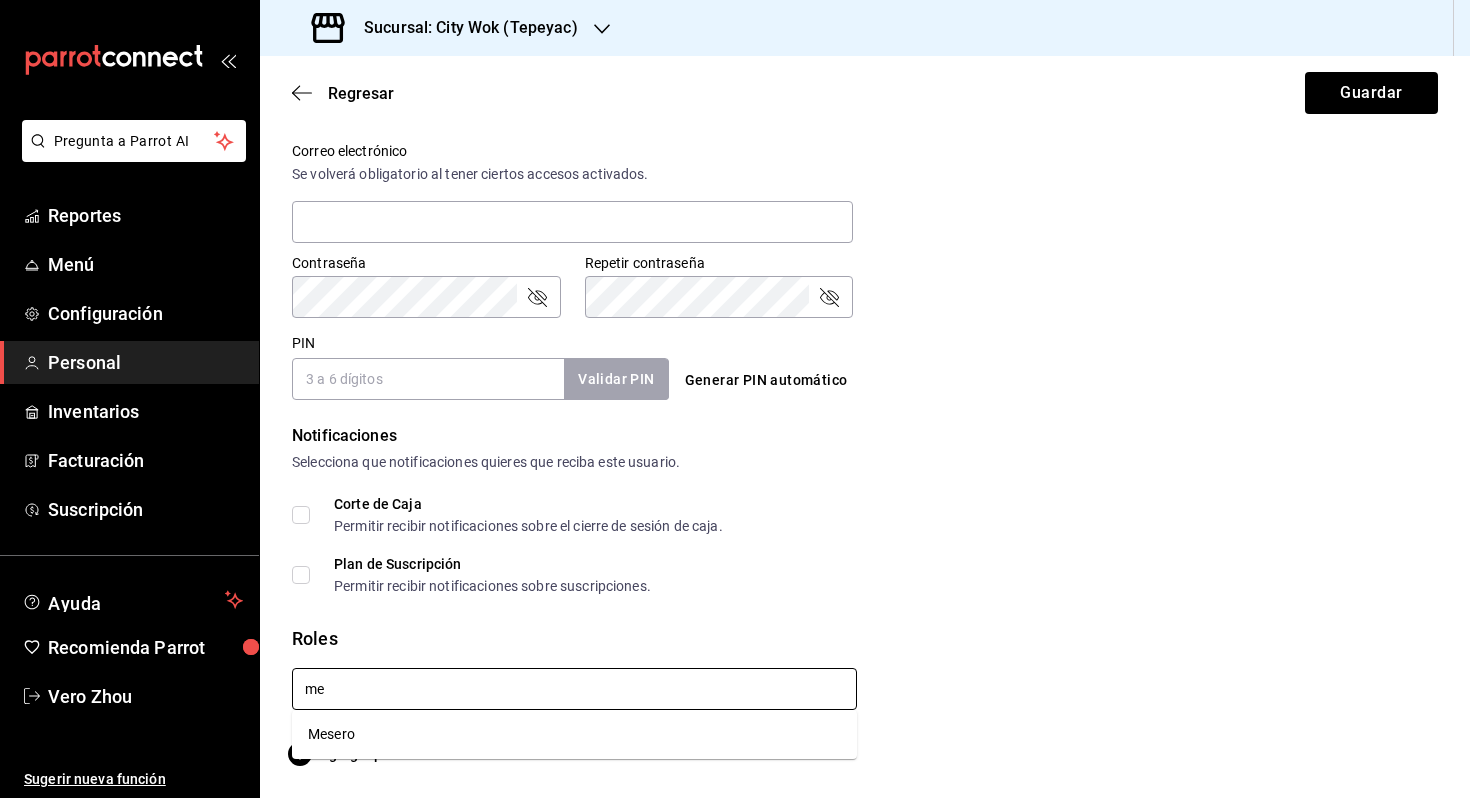 click on "Mesero" at bounding box center [574, 734] 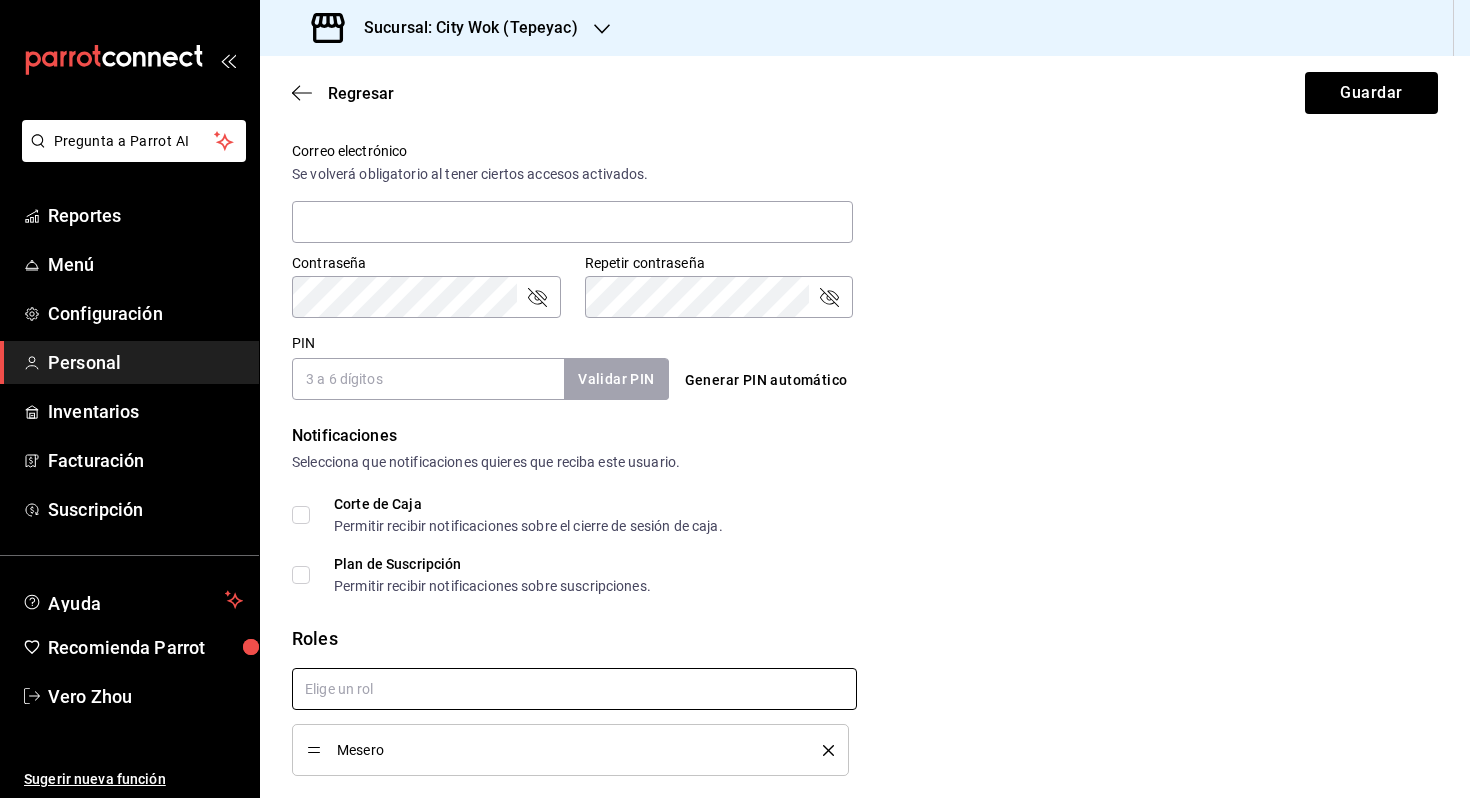 checkbox on "true" 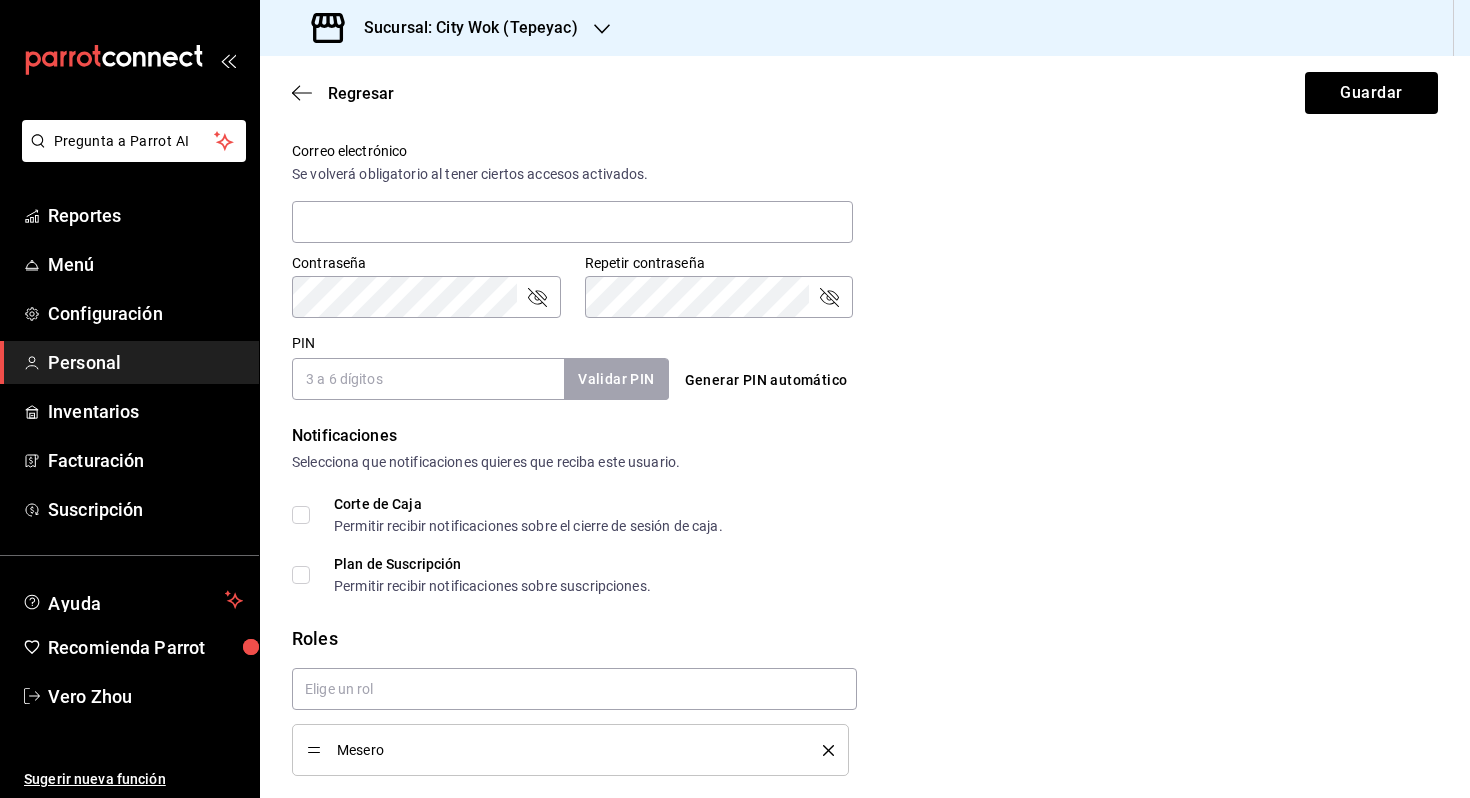 click on "PIN" at bounding box center (428, 379) 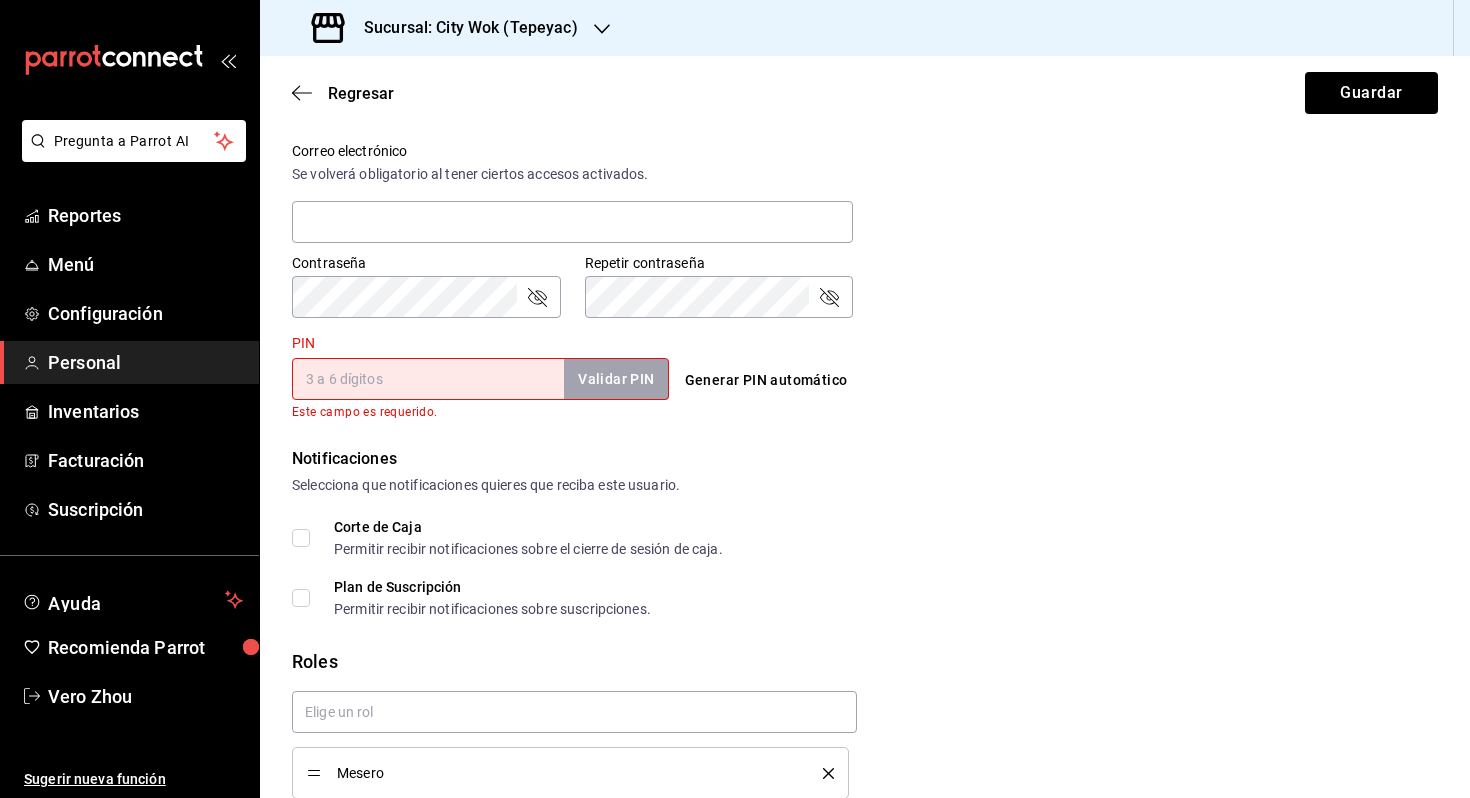 click on "PIN" at bounding box center (428, 379) 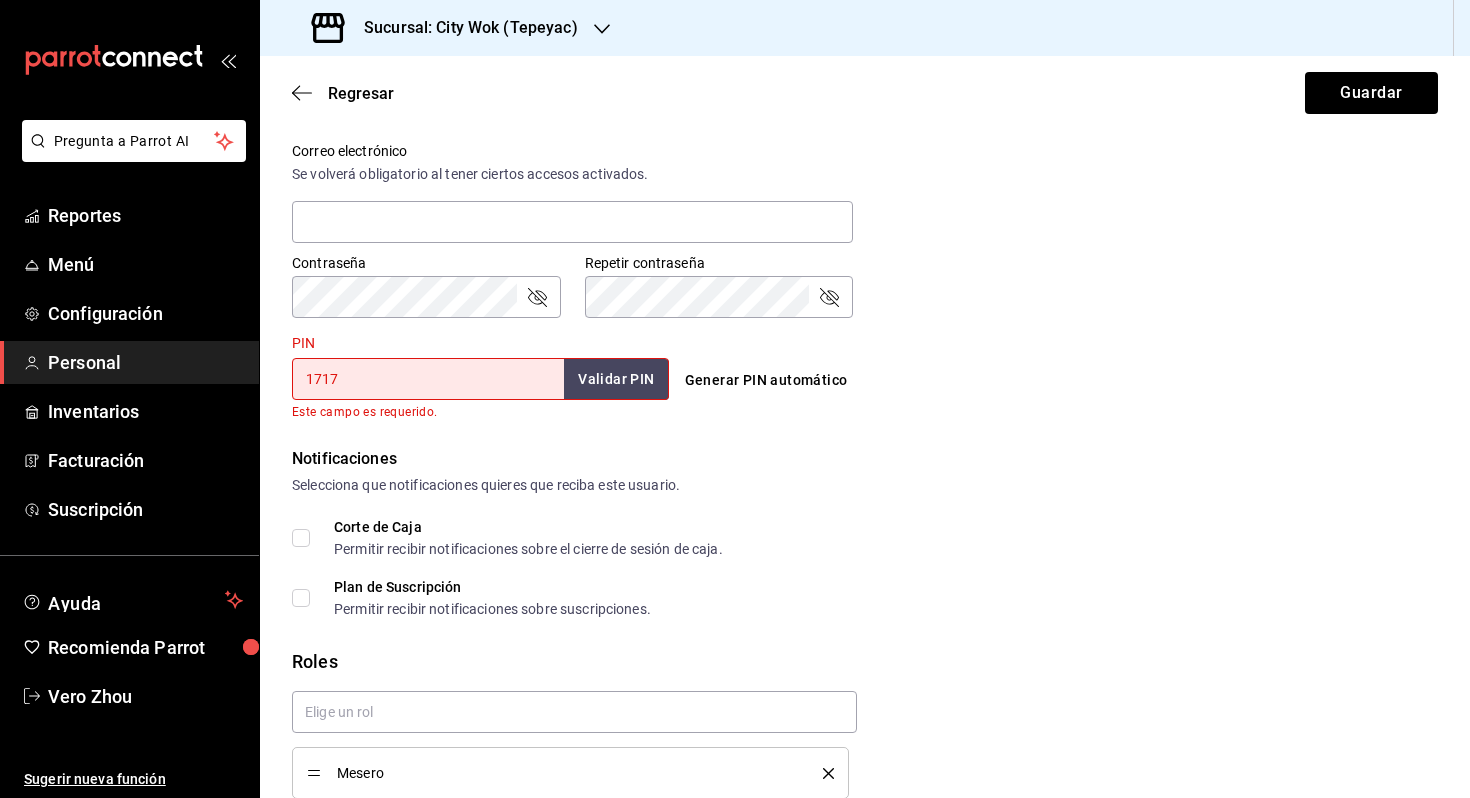type on "1717" 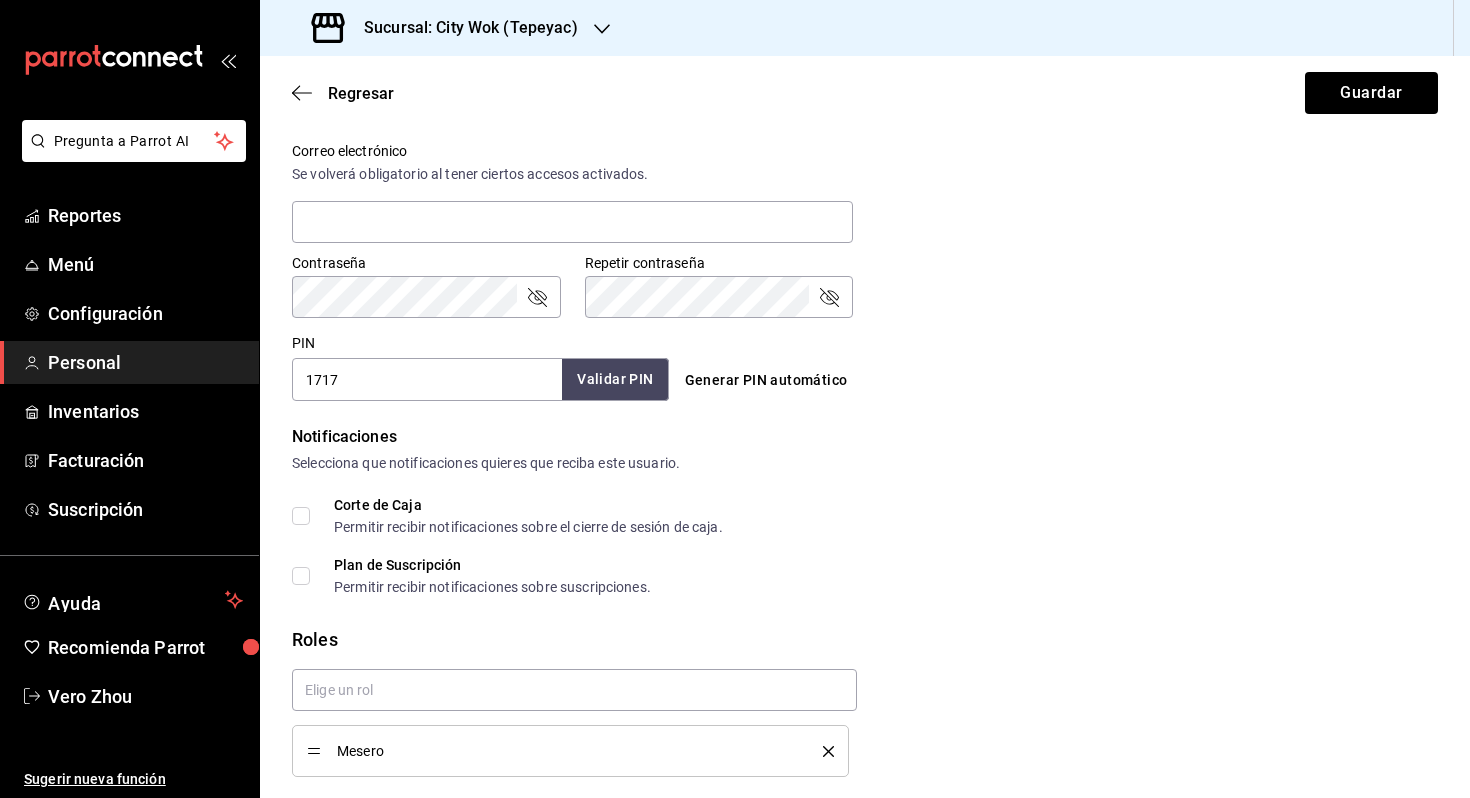 click on "Validar PIN" at bounding box center (615, 379) 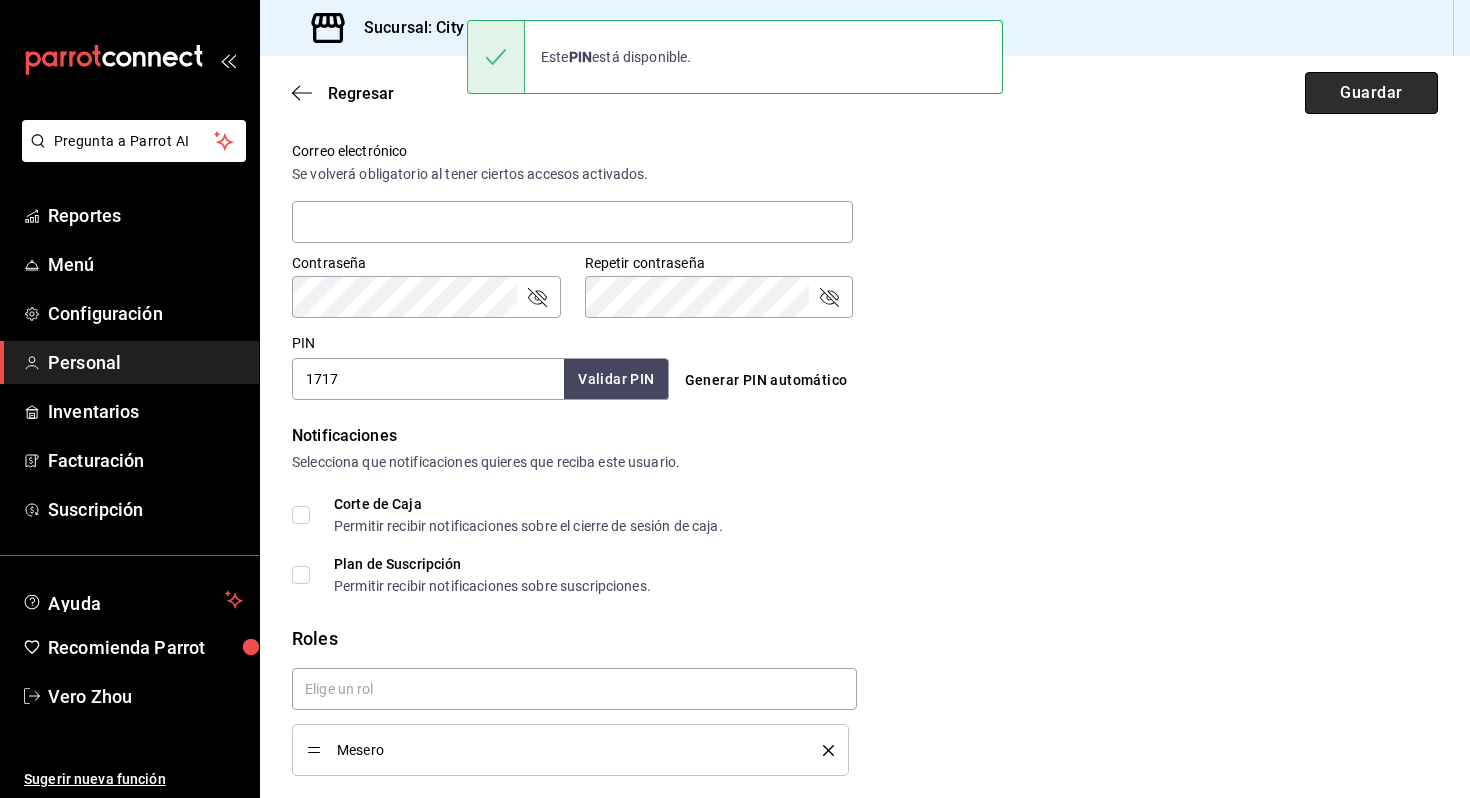 click on "Guardar" at bounding box center [1371, 93] 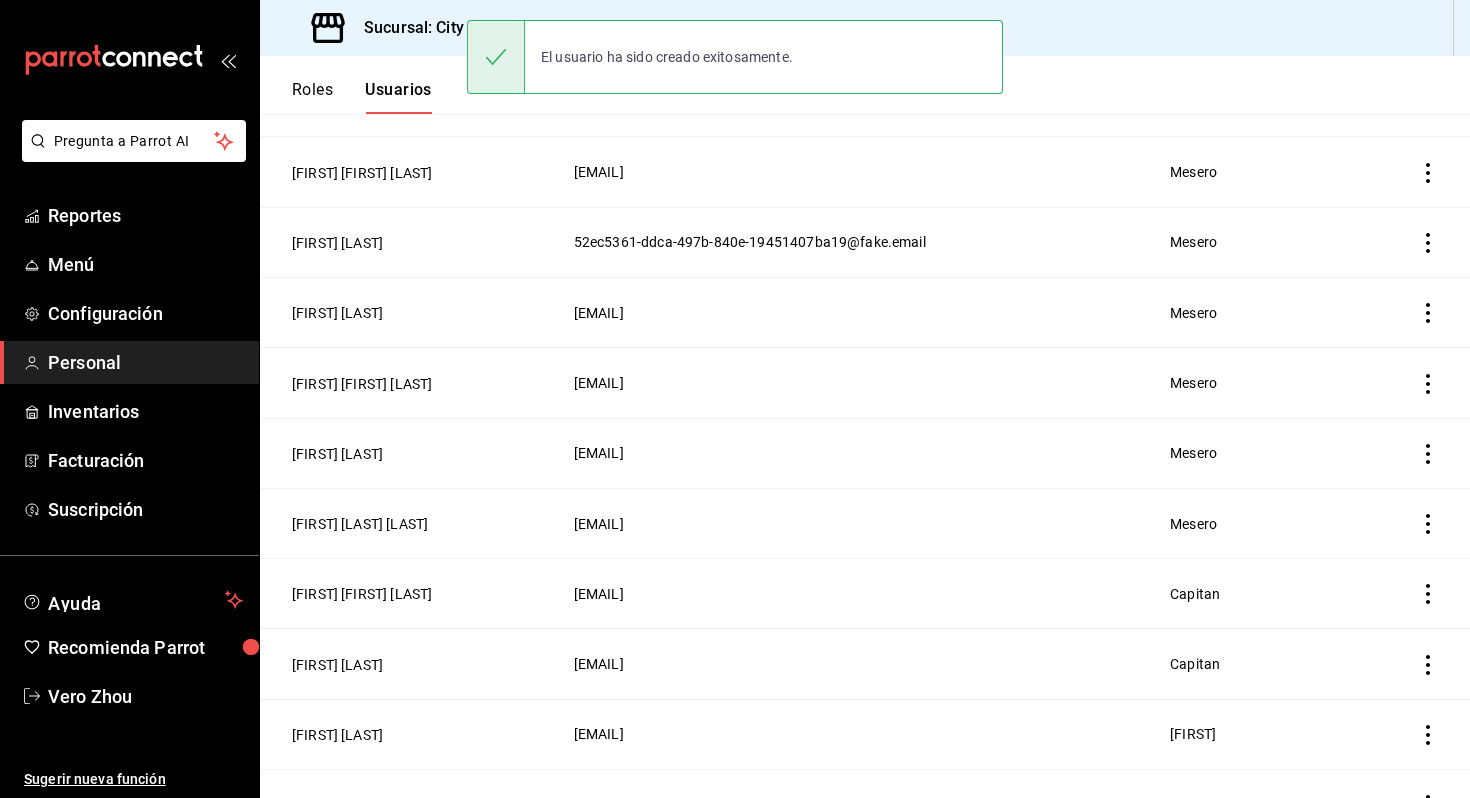 scroll, scrollTop: 0, scrollLeft: 0, axis: both 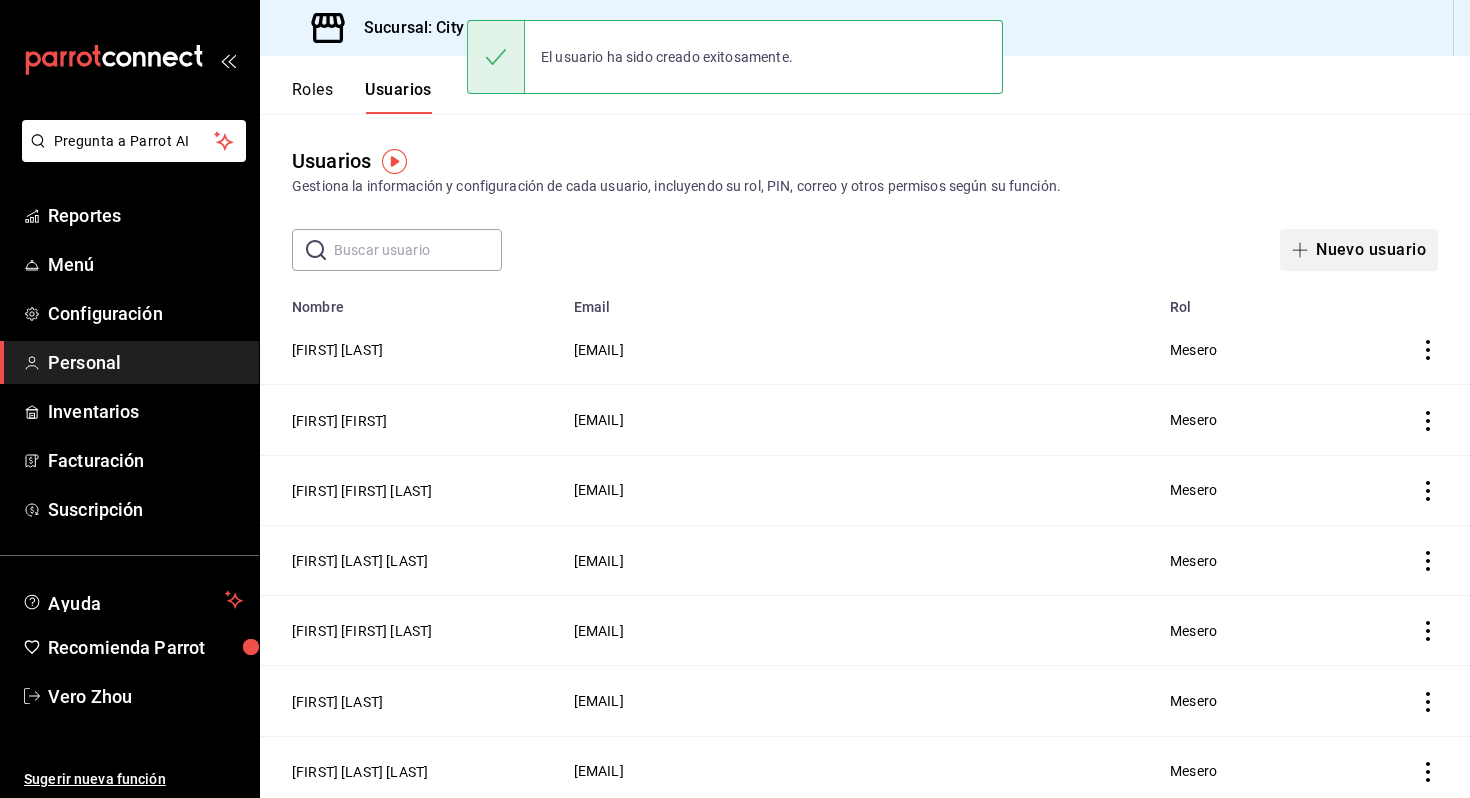 click on "Nuevo usuario" at bounding box center (1359, 250) 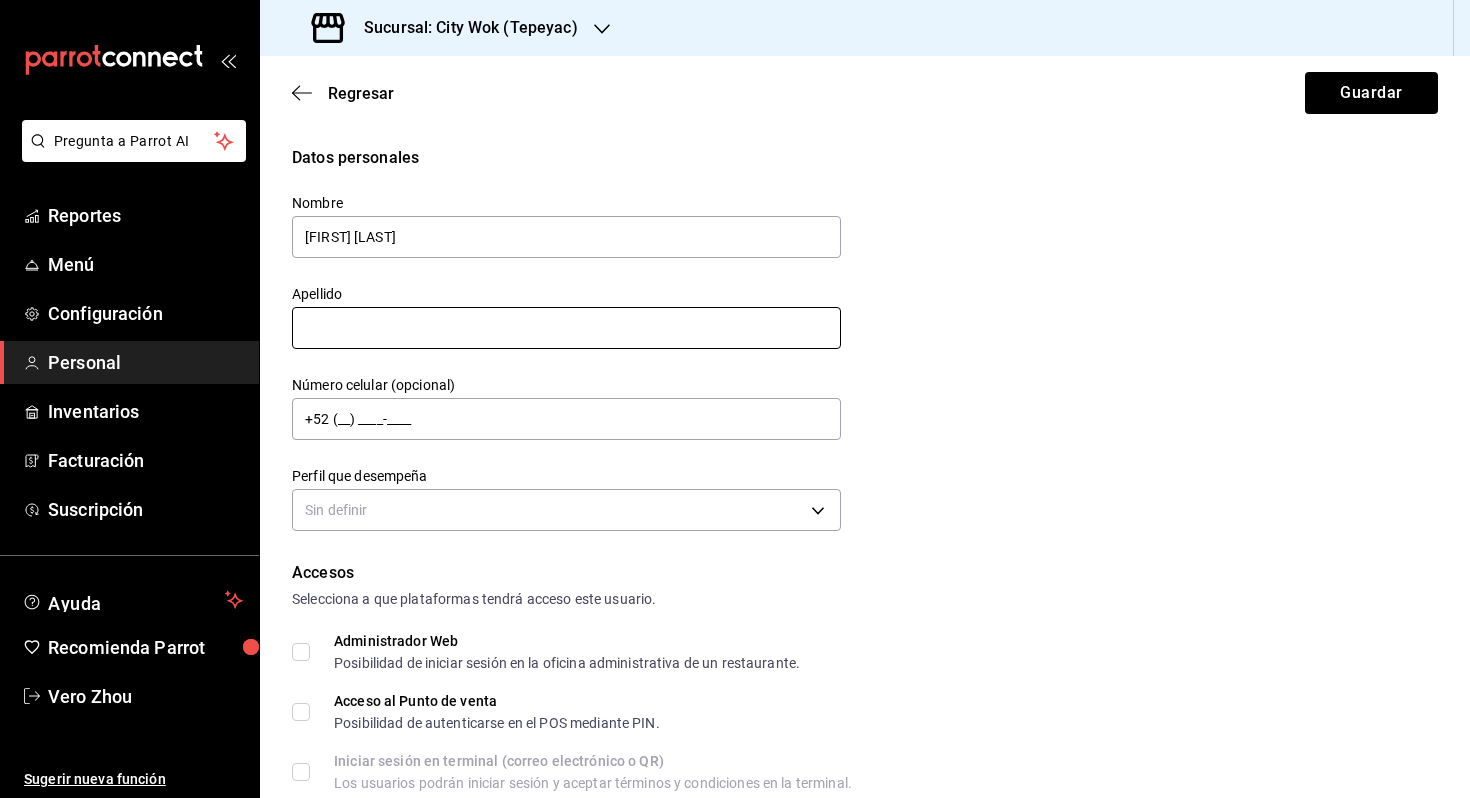 type on "[FIRST] [FIRST]" 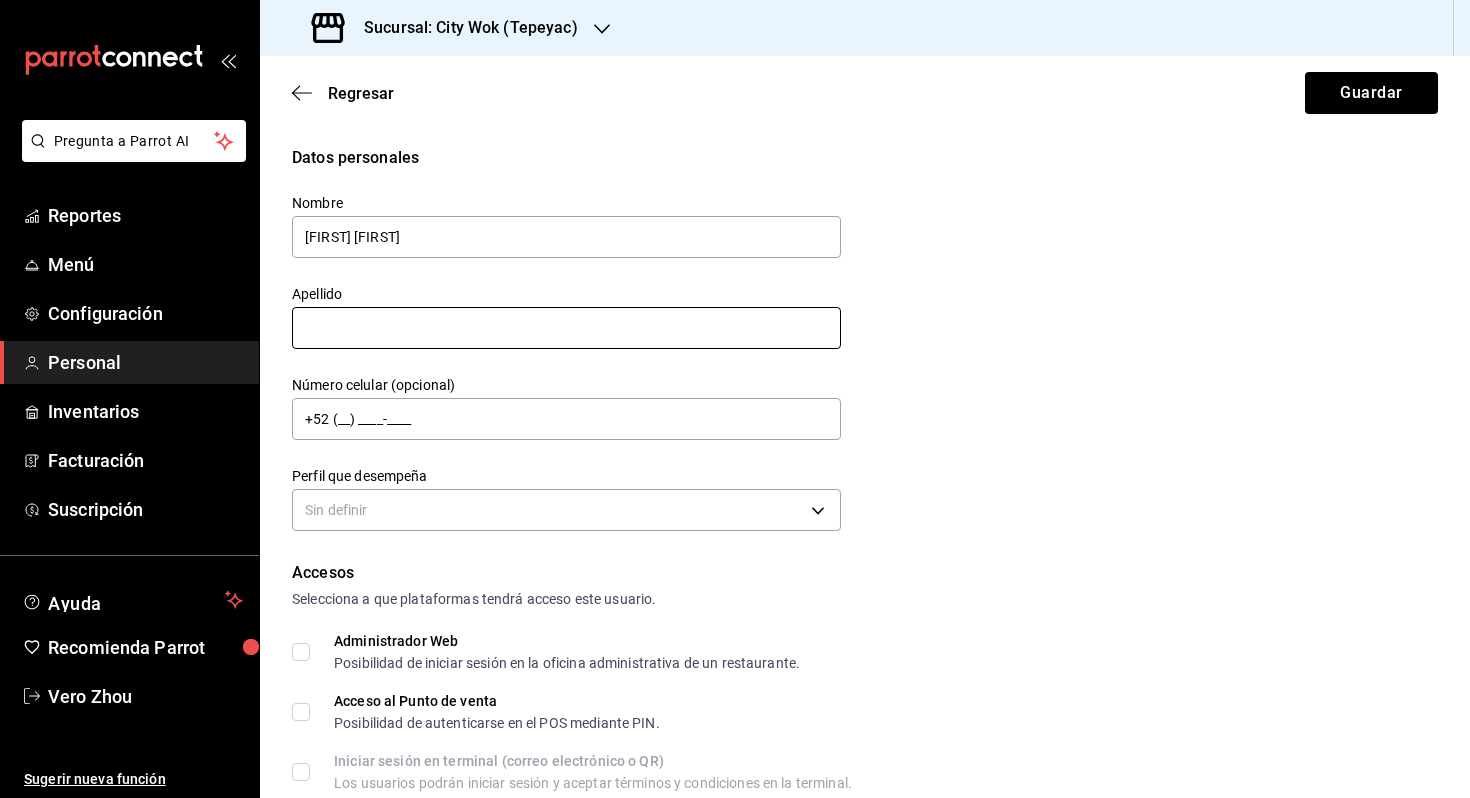 click at bounding box center (566, 328) 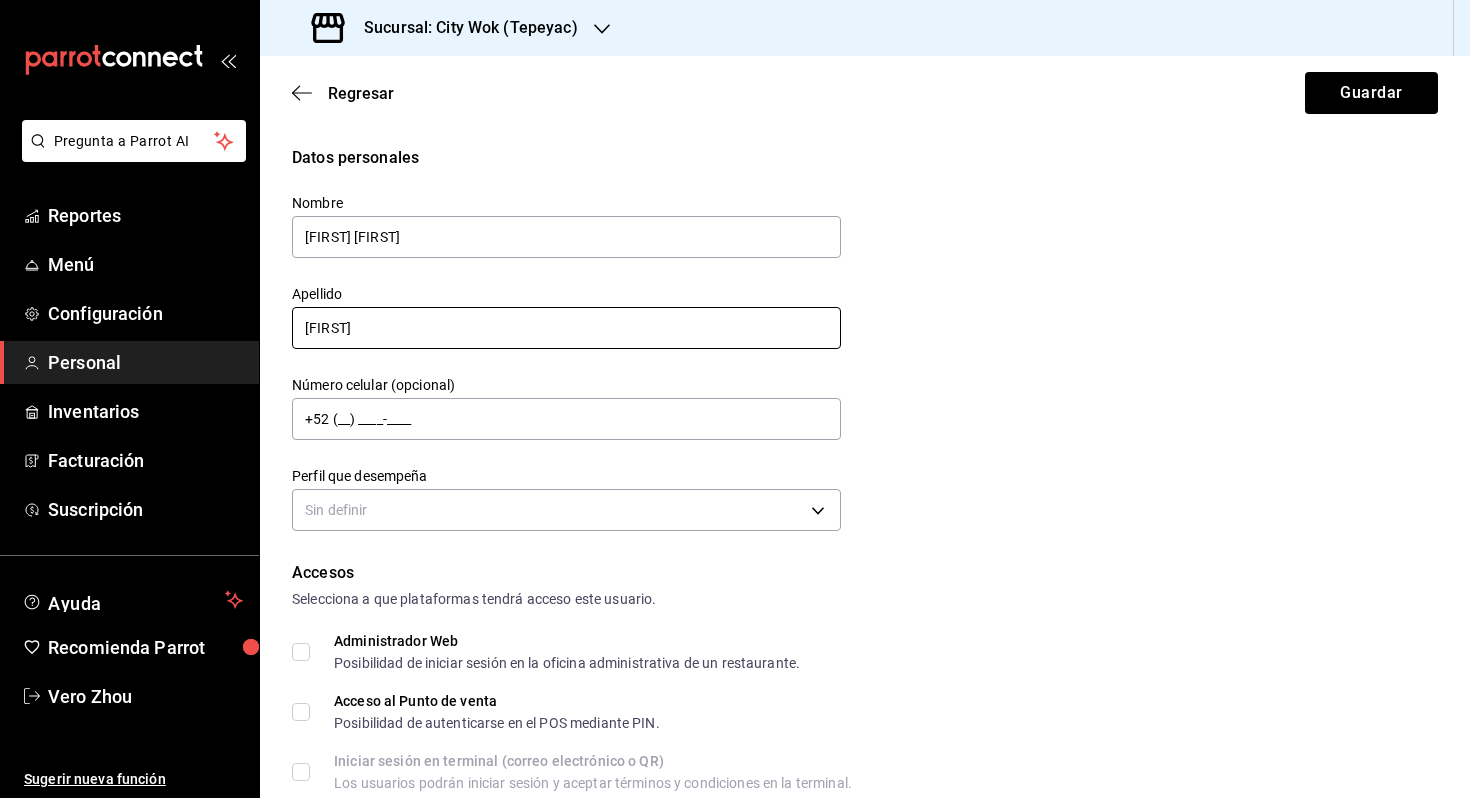 type on "n" 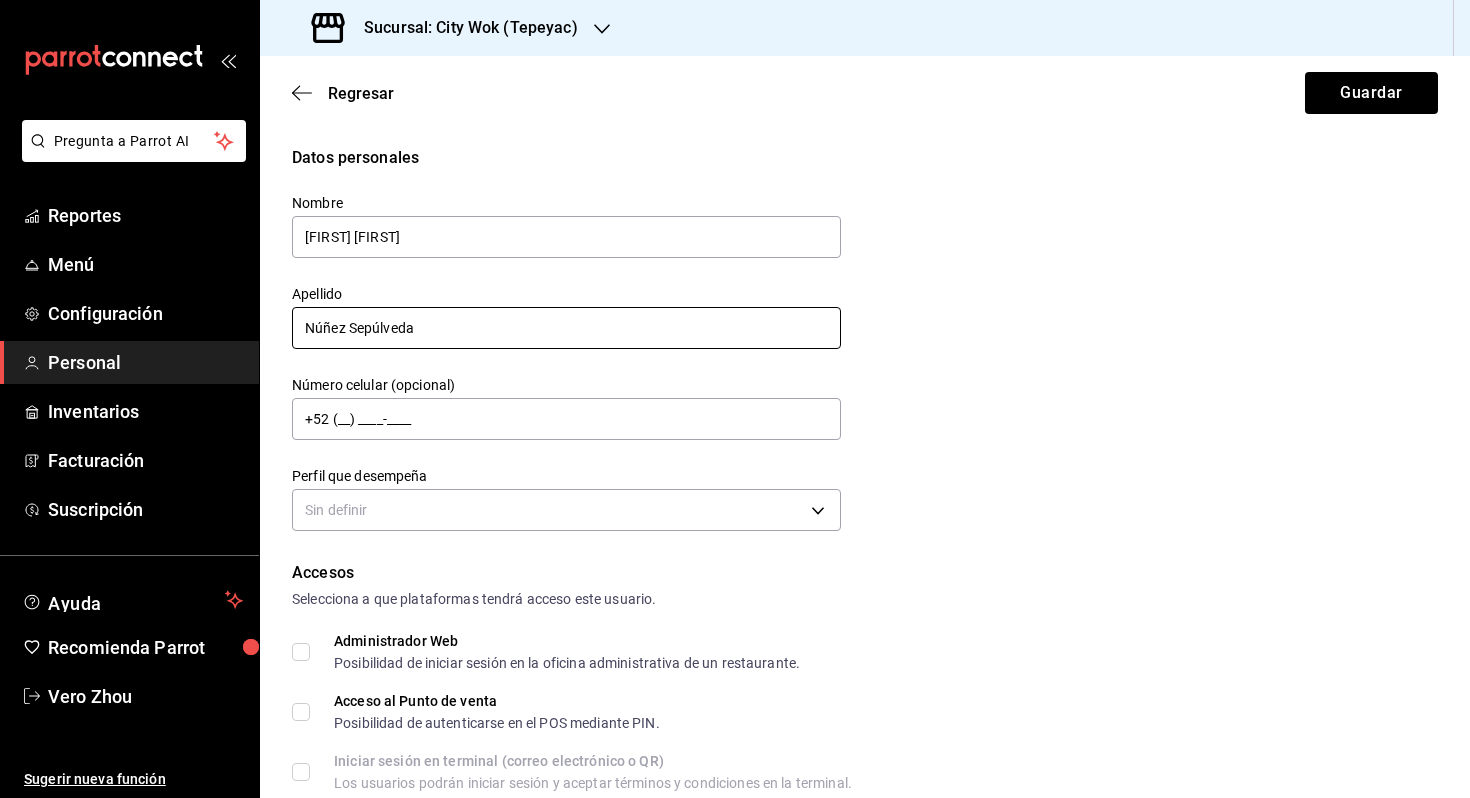 type on "Núñez Sepúlveda" 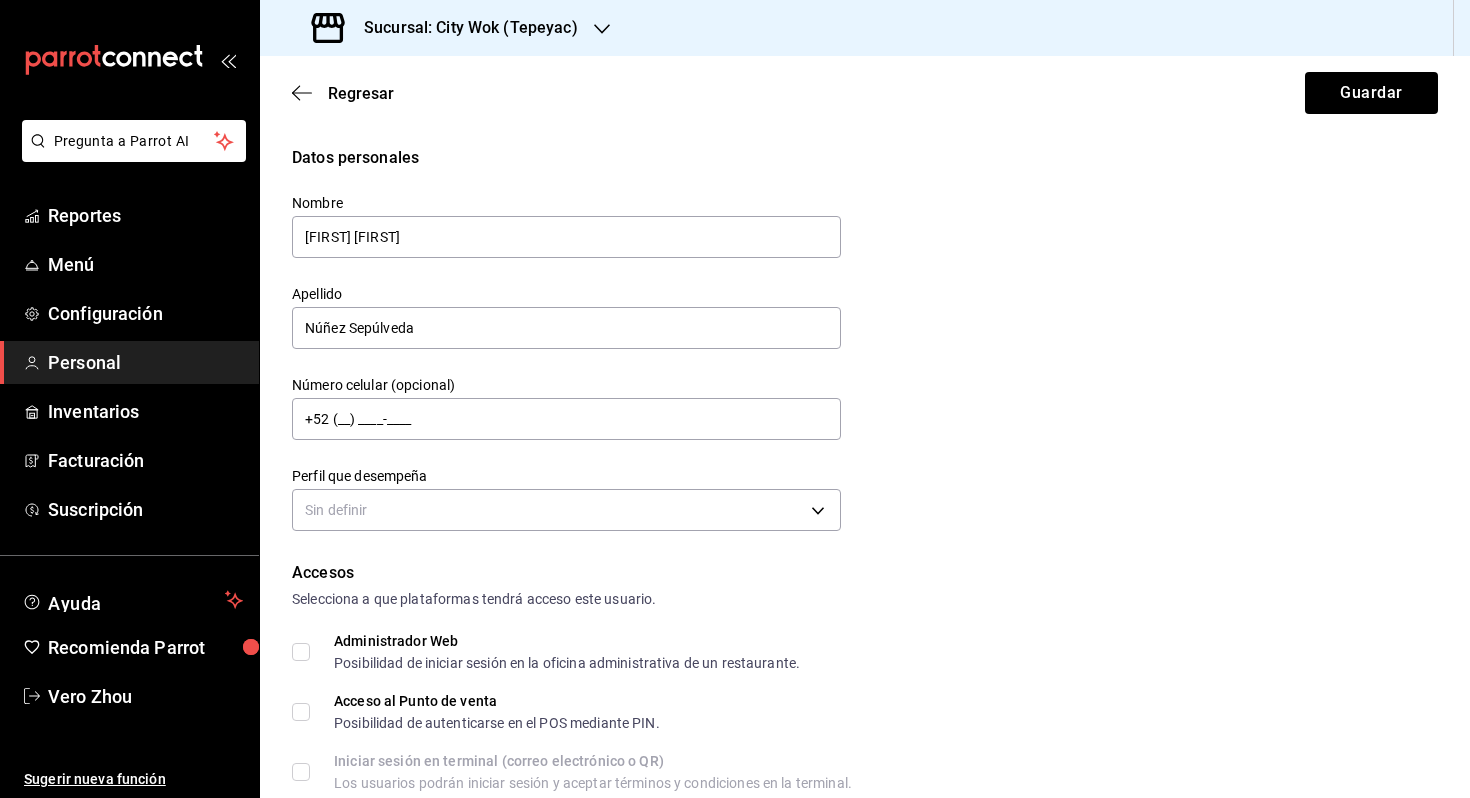 click on "Datos personales Nombre [FIRST] [LAST] Apellido [LAST] [LAST] Número celular (opcional) +52 (__) ____-____ Perfil que desempeña Sin definir" at bounding box center [865, 341] 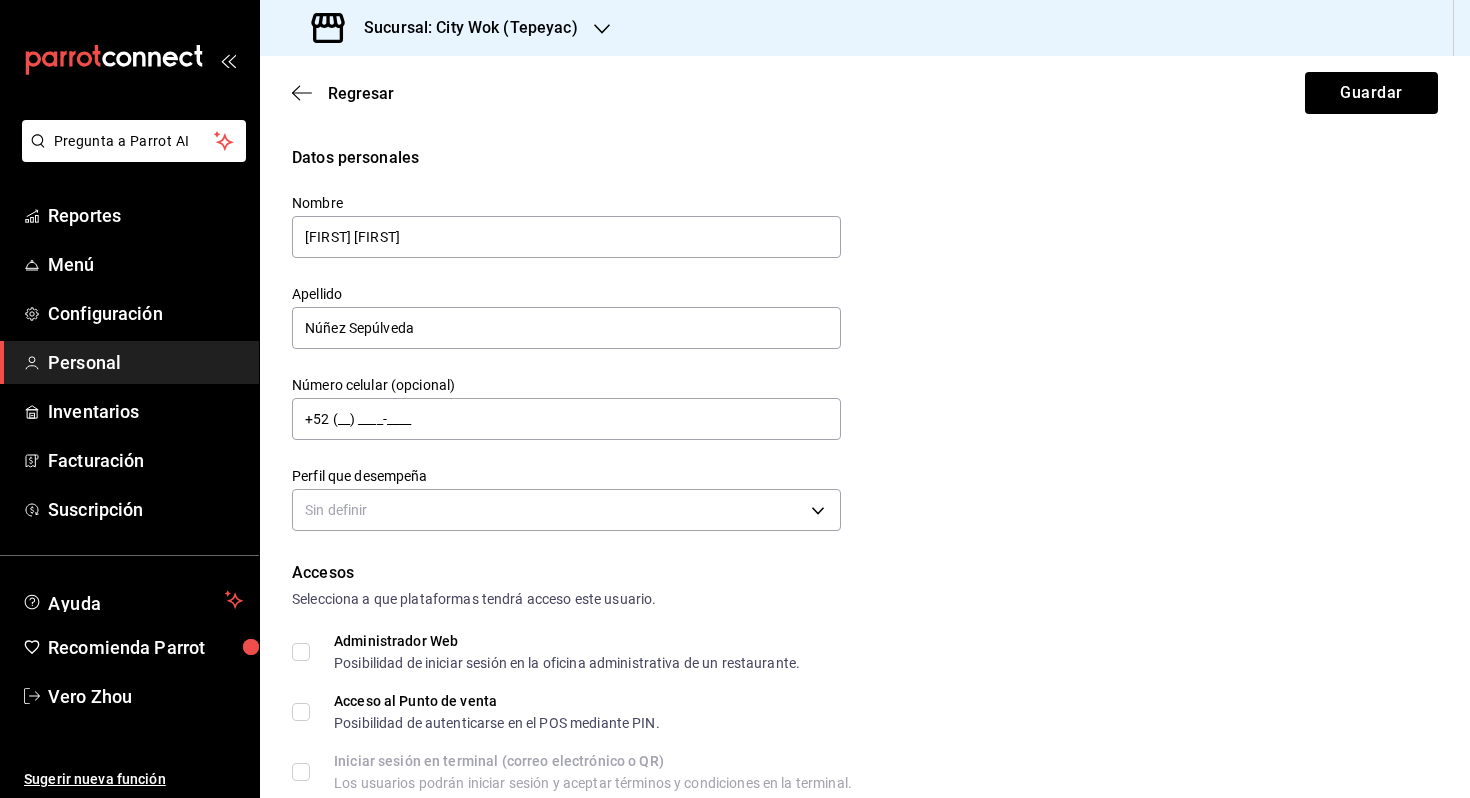 scroll, scrollTop: 740, scrollLeft: 0, axis: vertical 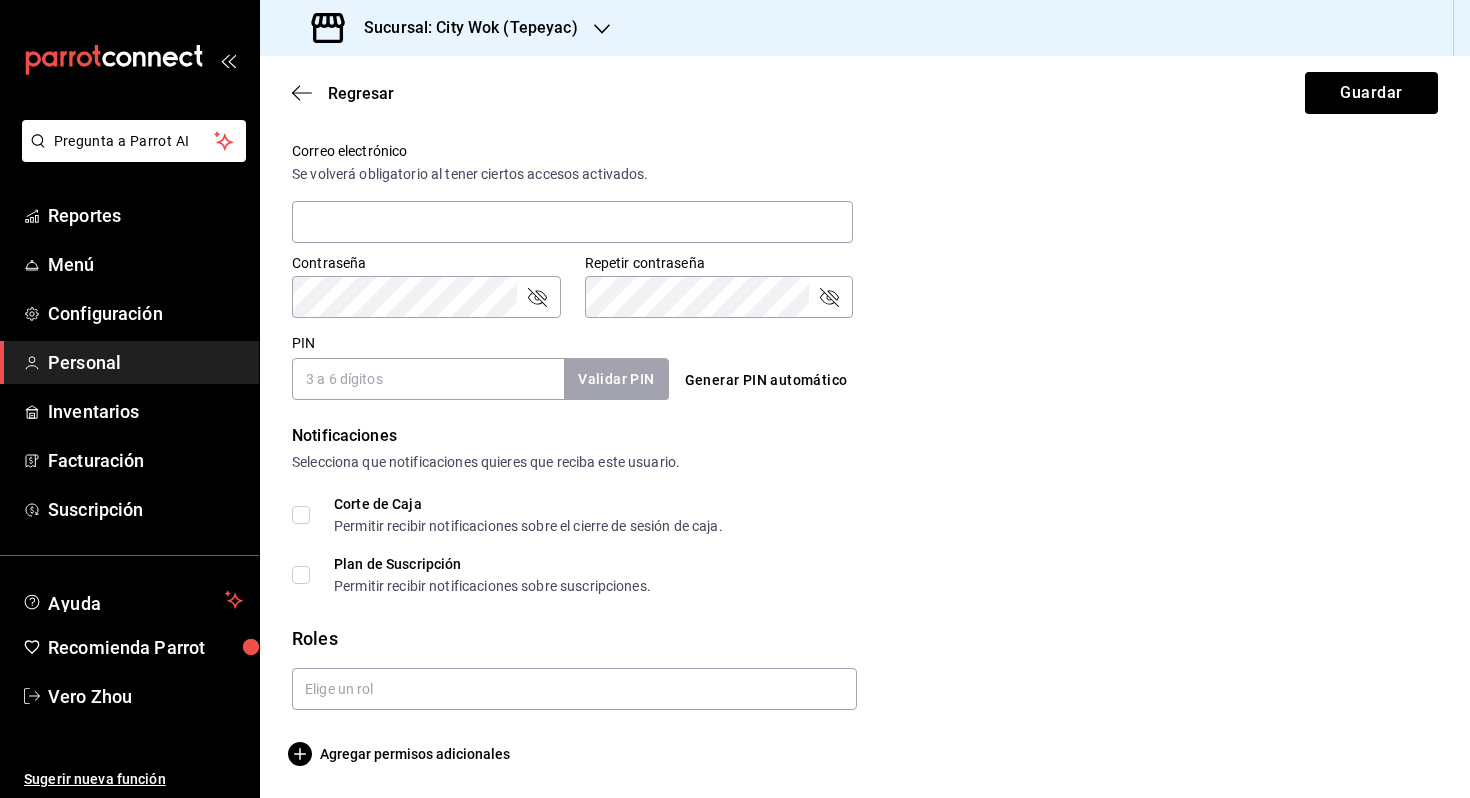 click on "PIN" at bounding box center (428, 379) 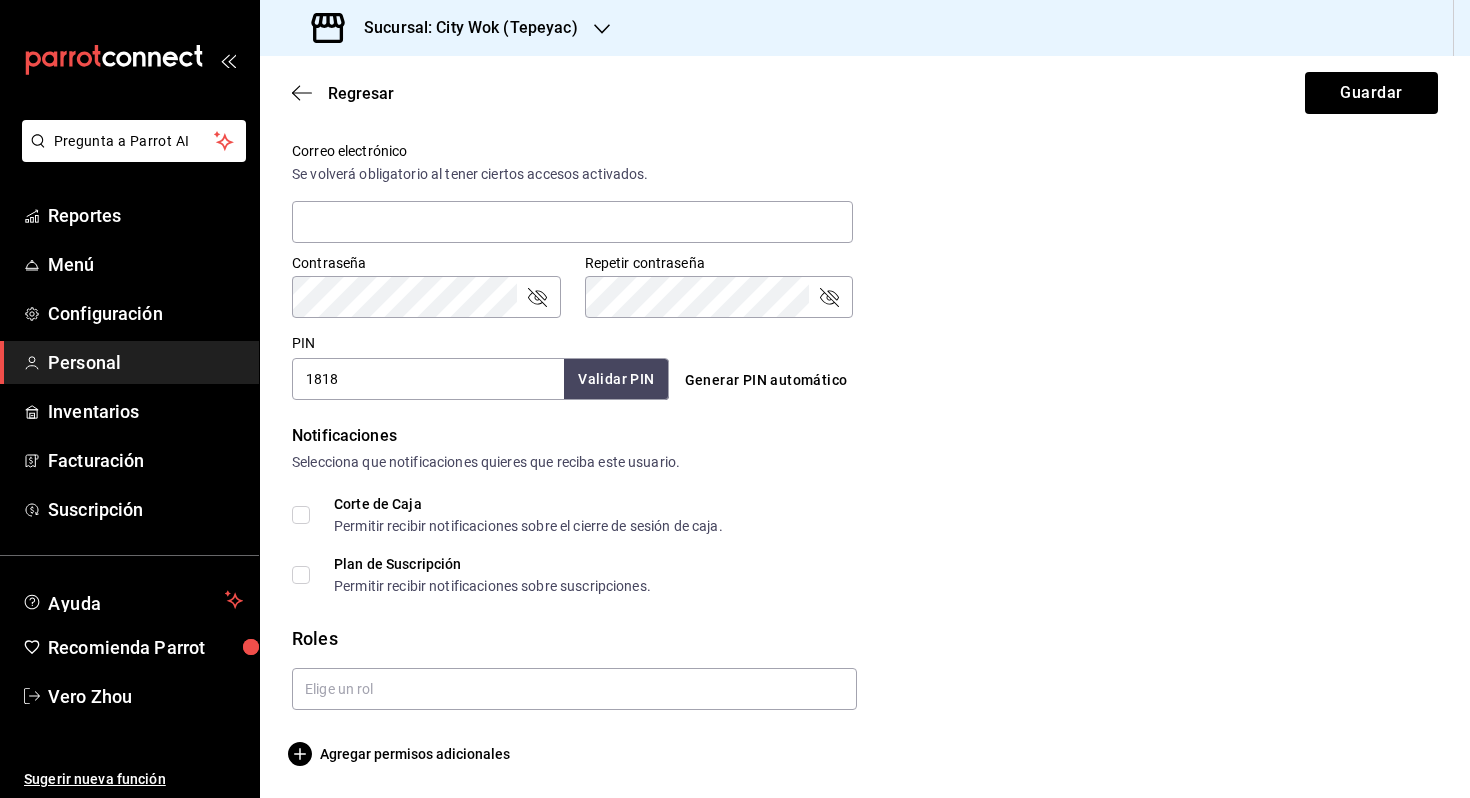 type on "1818" 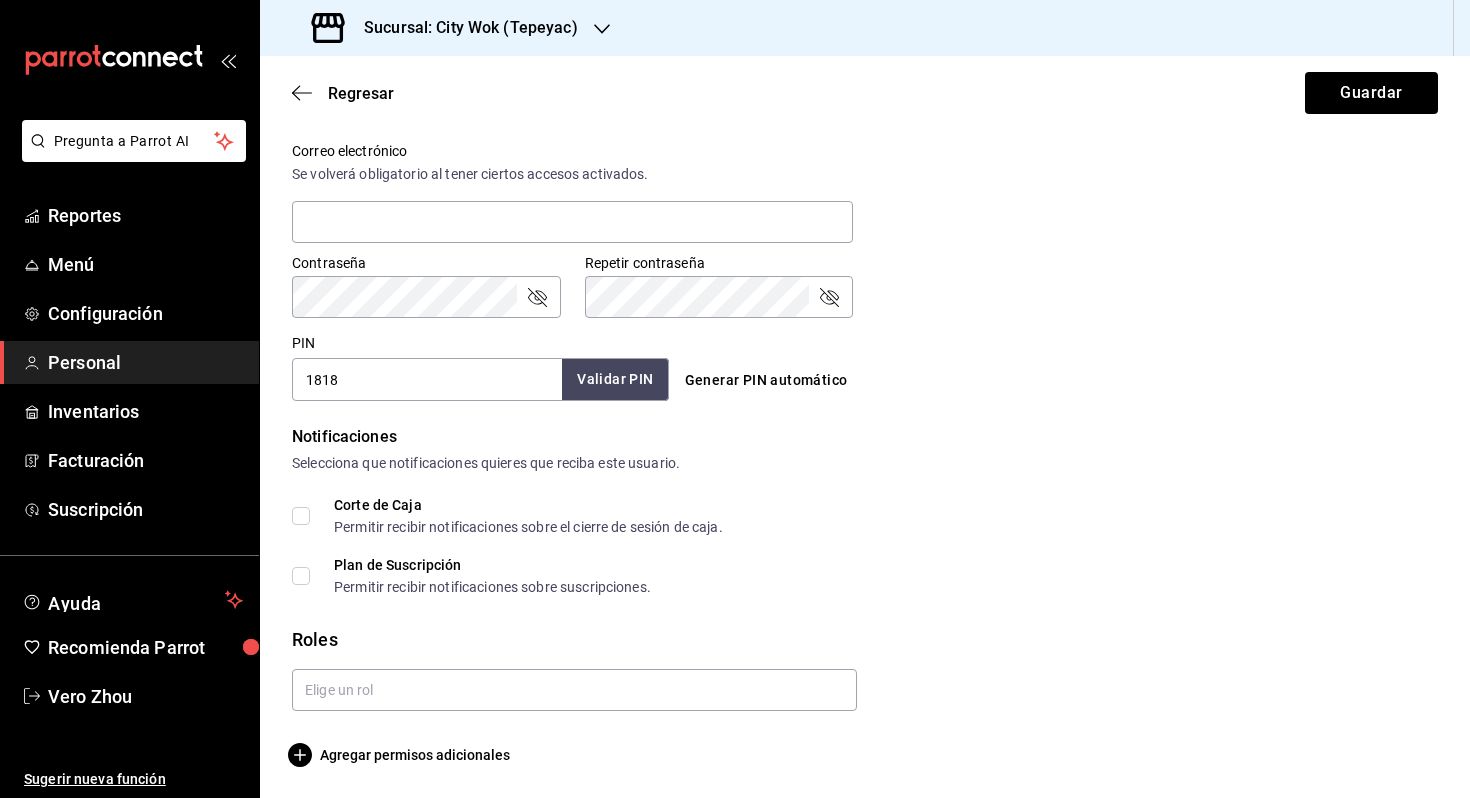 click on "Validar PIN" at bounding box center [615, 379] 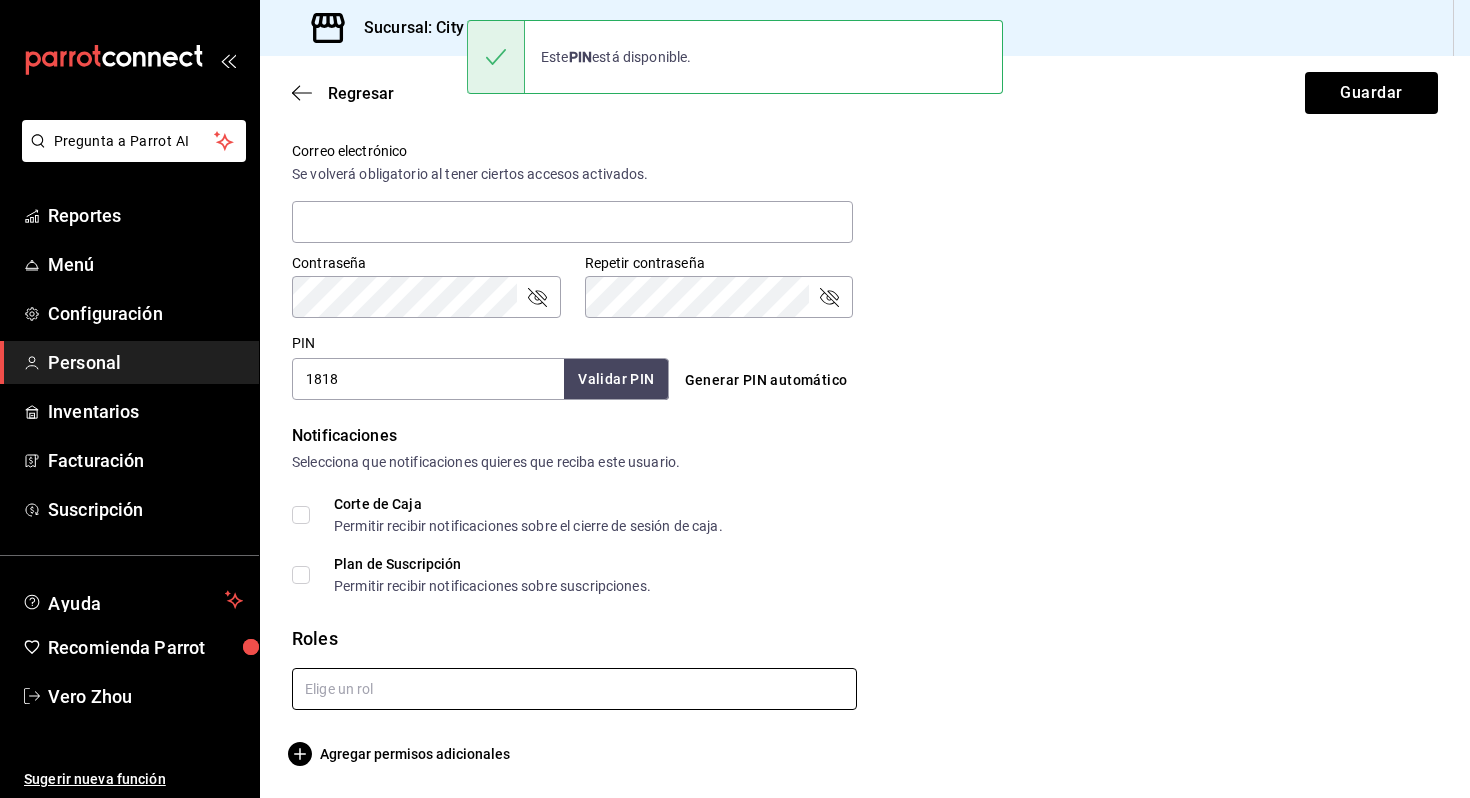 click at bounding box center (574, 689) 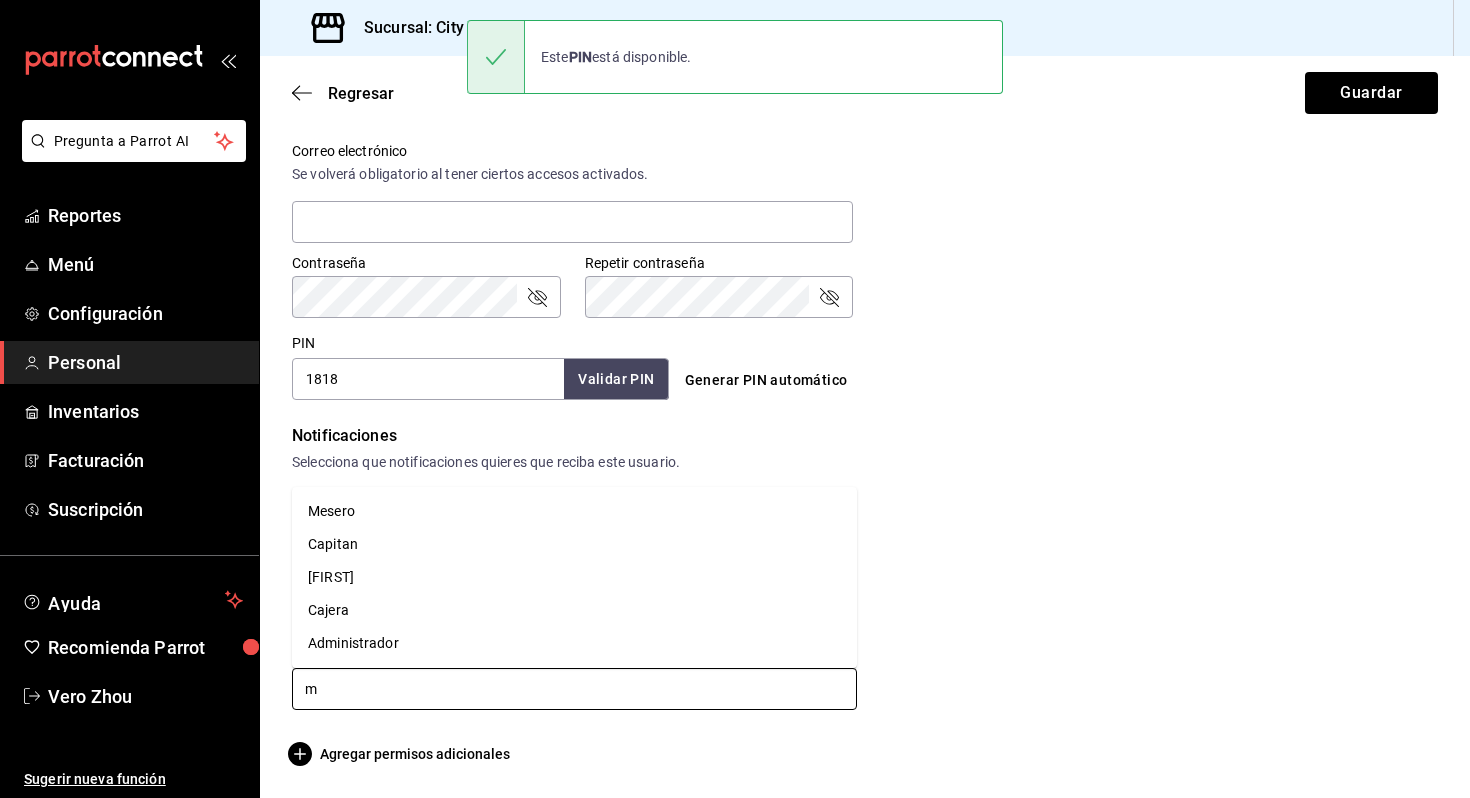 type on "me" 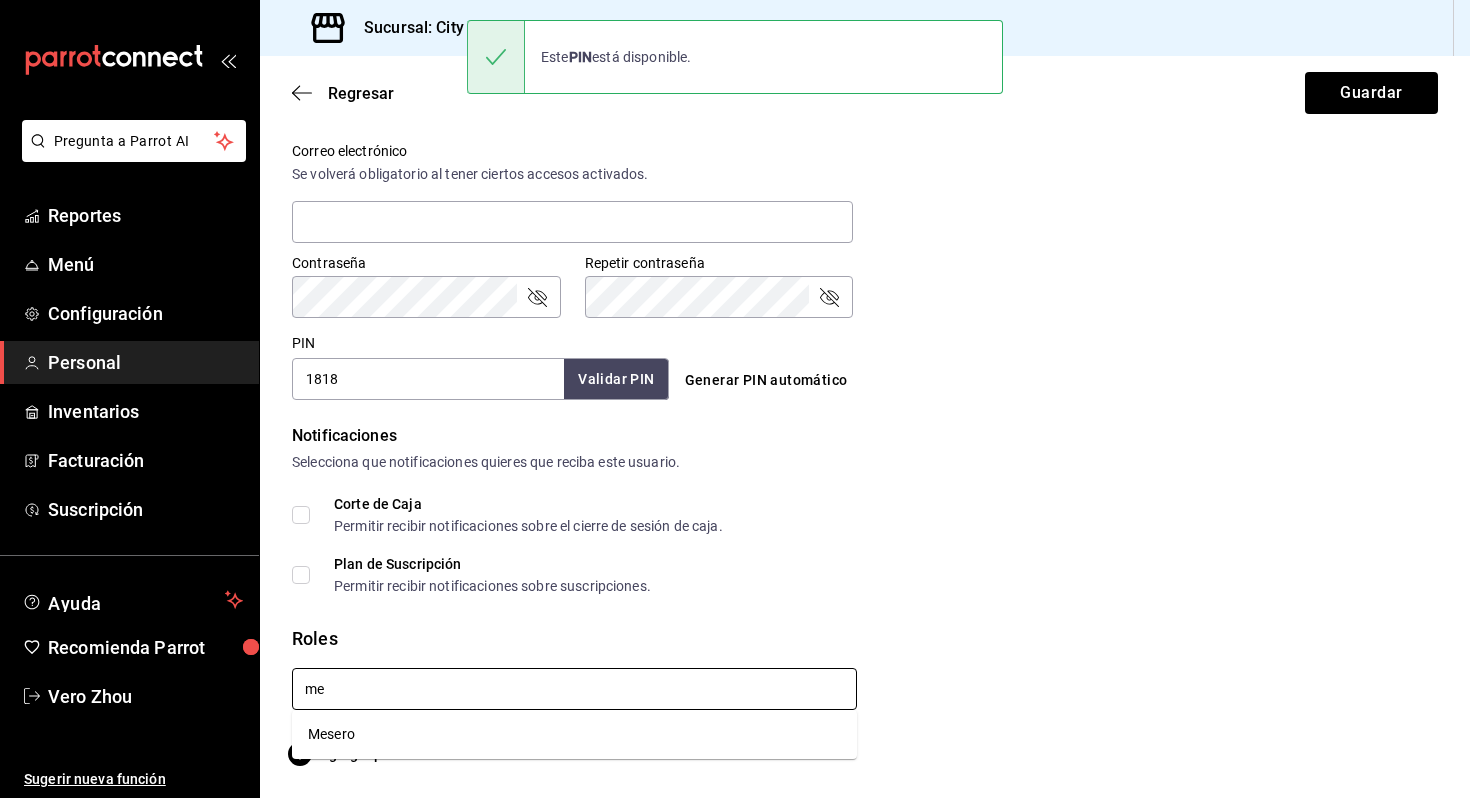 click on "Mesero" at bounding box center (574, 734) 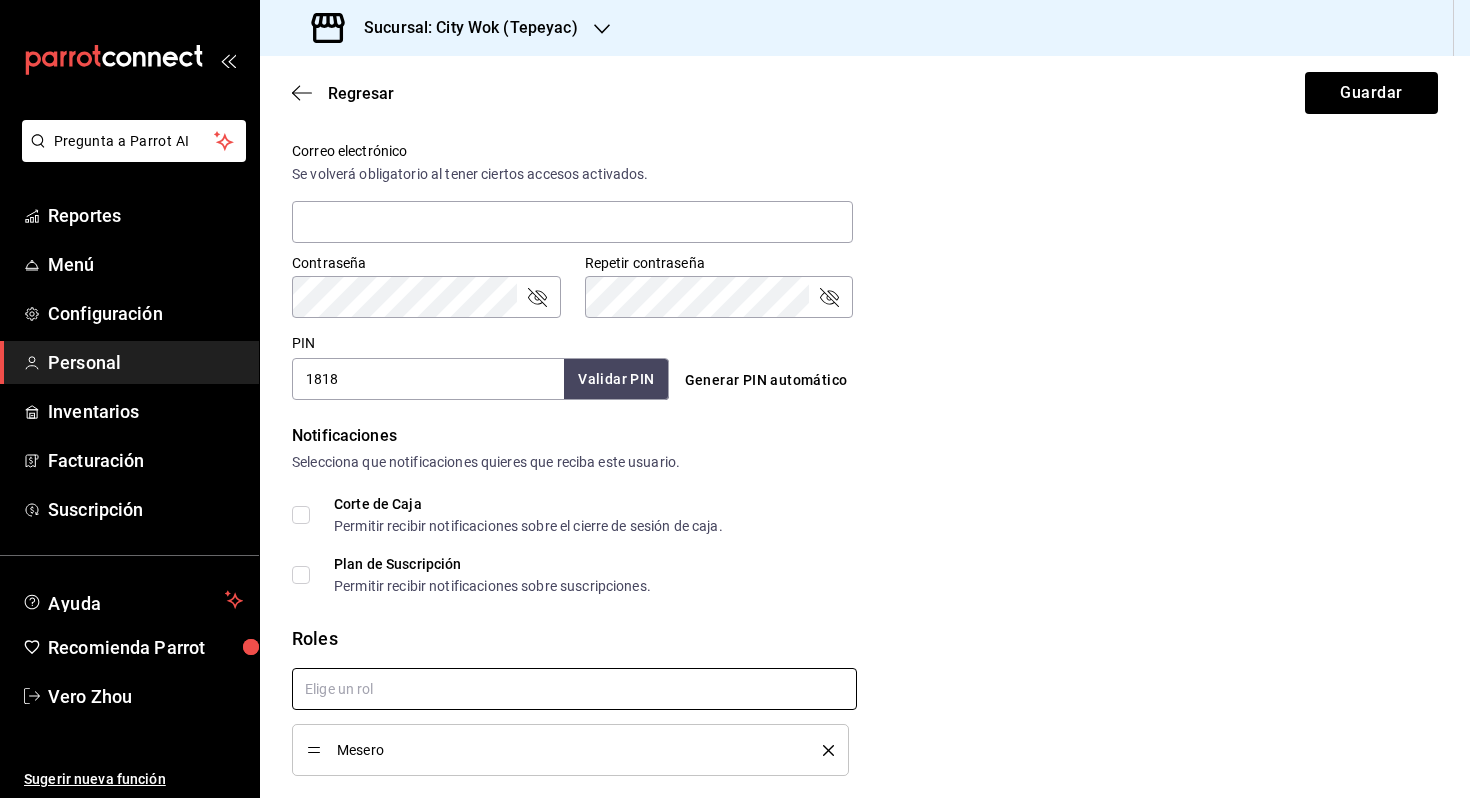 checkbox on "true" 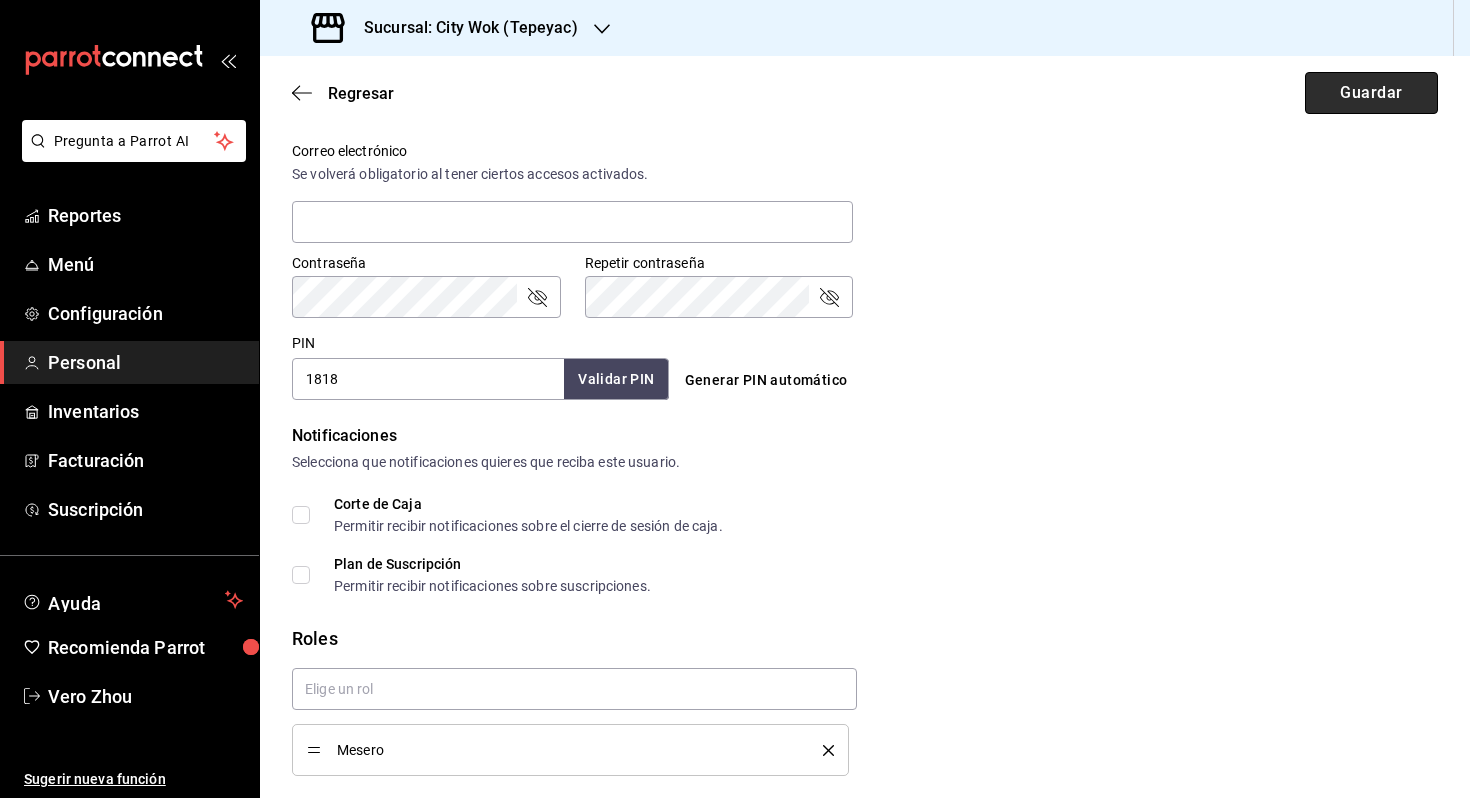 click on "Guardar" at bounding box center (1371, 93) 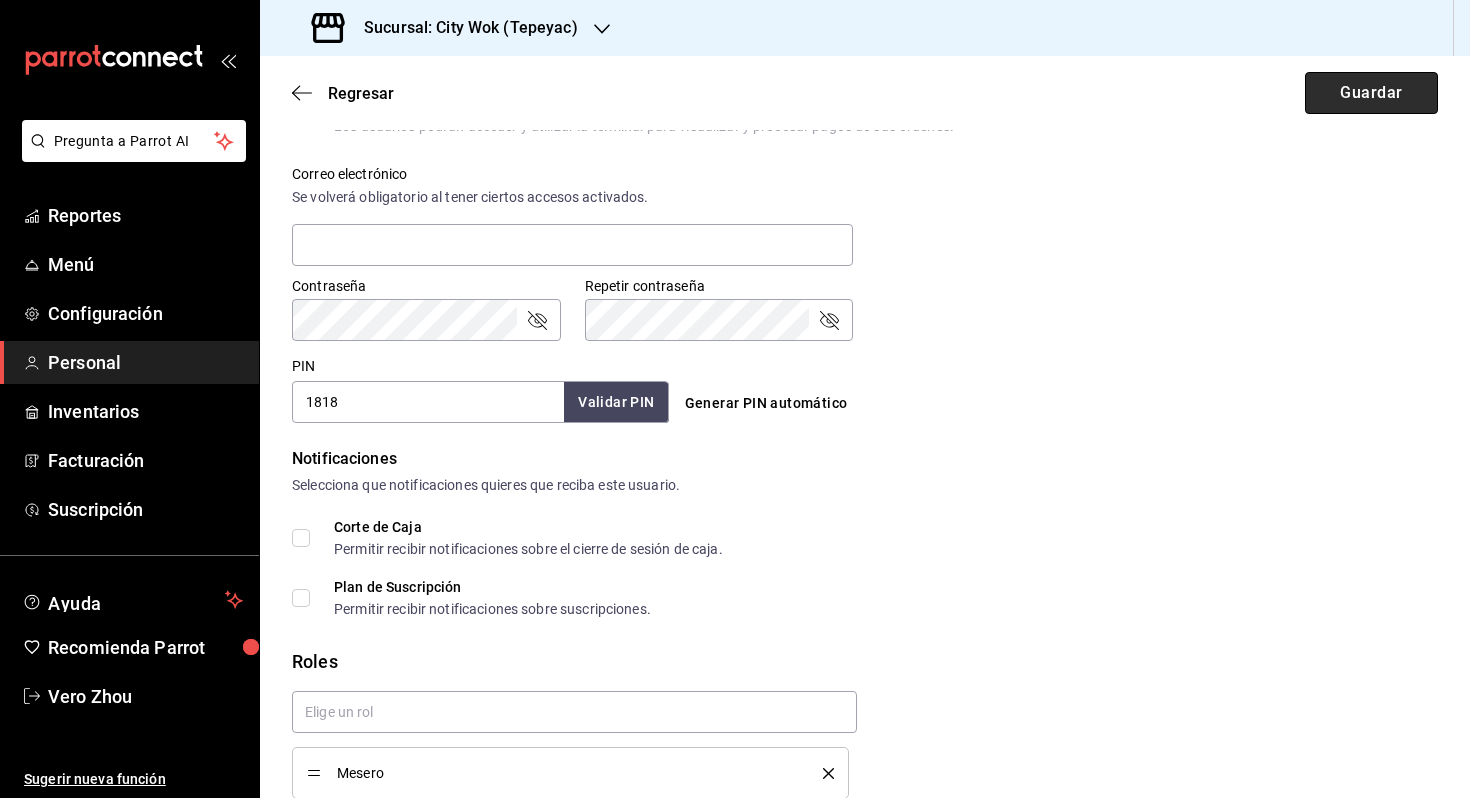 scroll, scrollTop: 763, scrollLeft: 0, axis: vertical 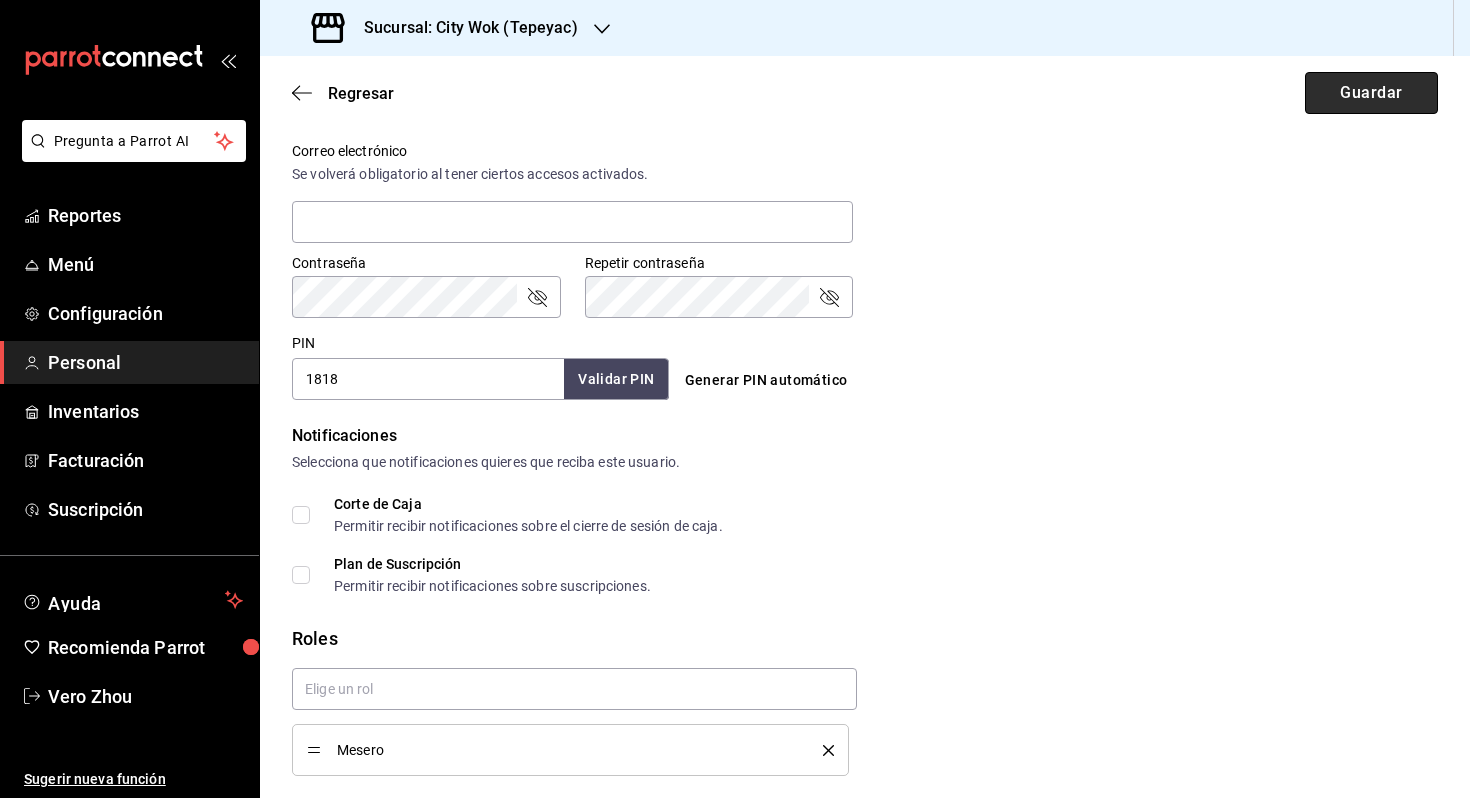 click on "Guardar" at bounding box center (1371, 93) 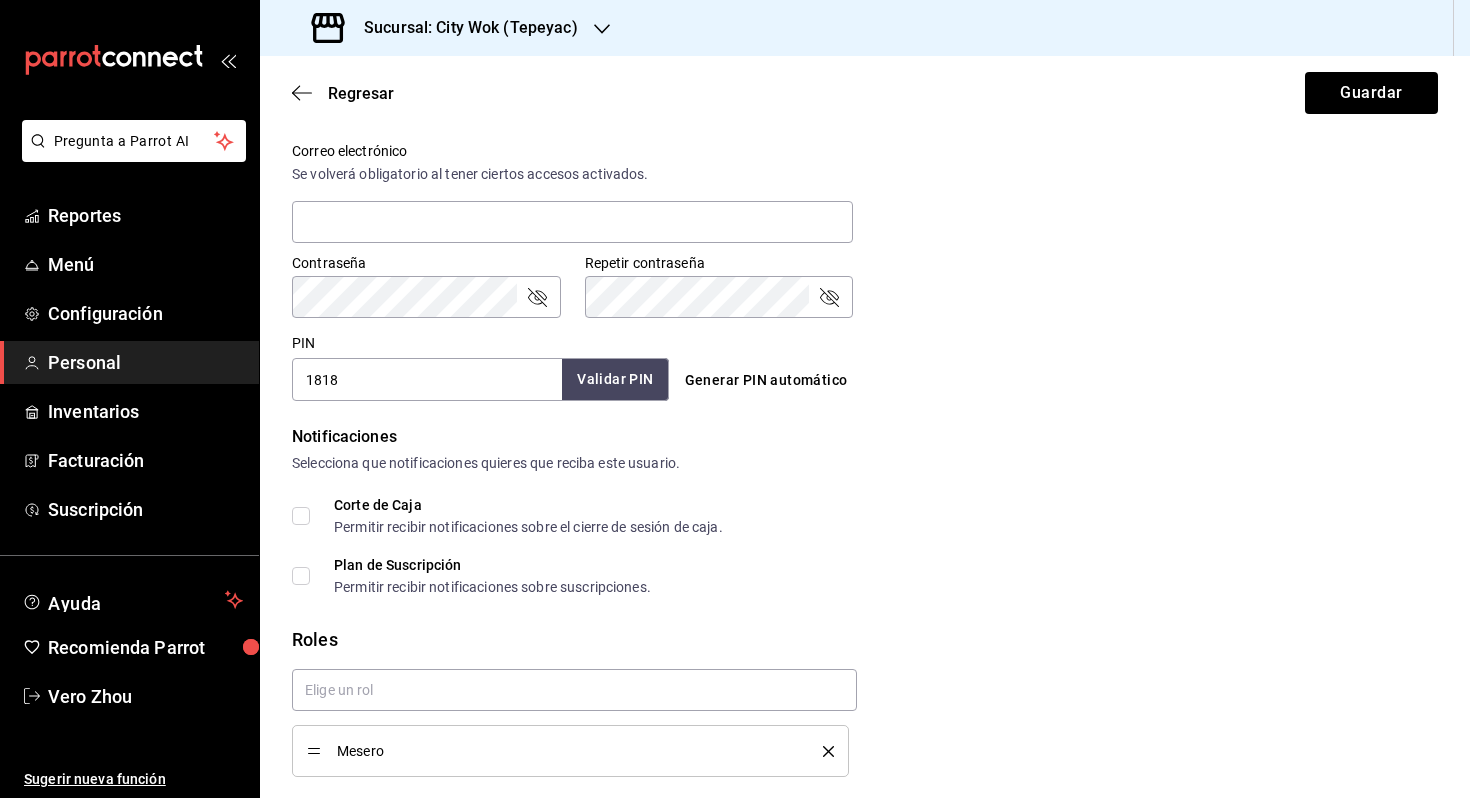 click on "Validar PIN" at bounding box center (615, 379) 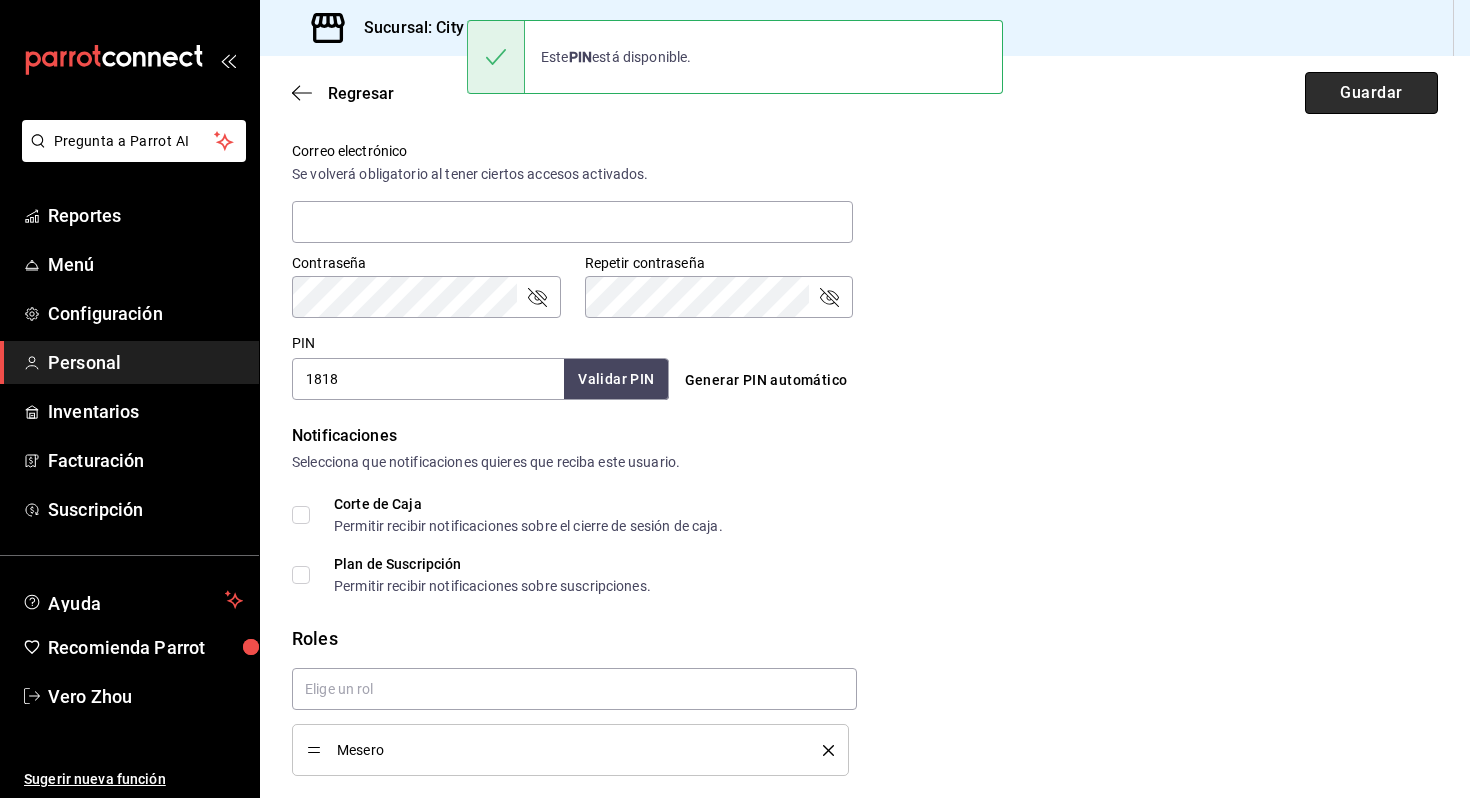 click on "Guardar" at bounding box center [1371, 93] 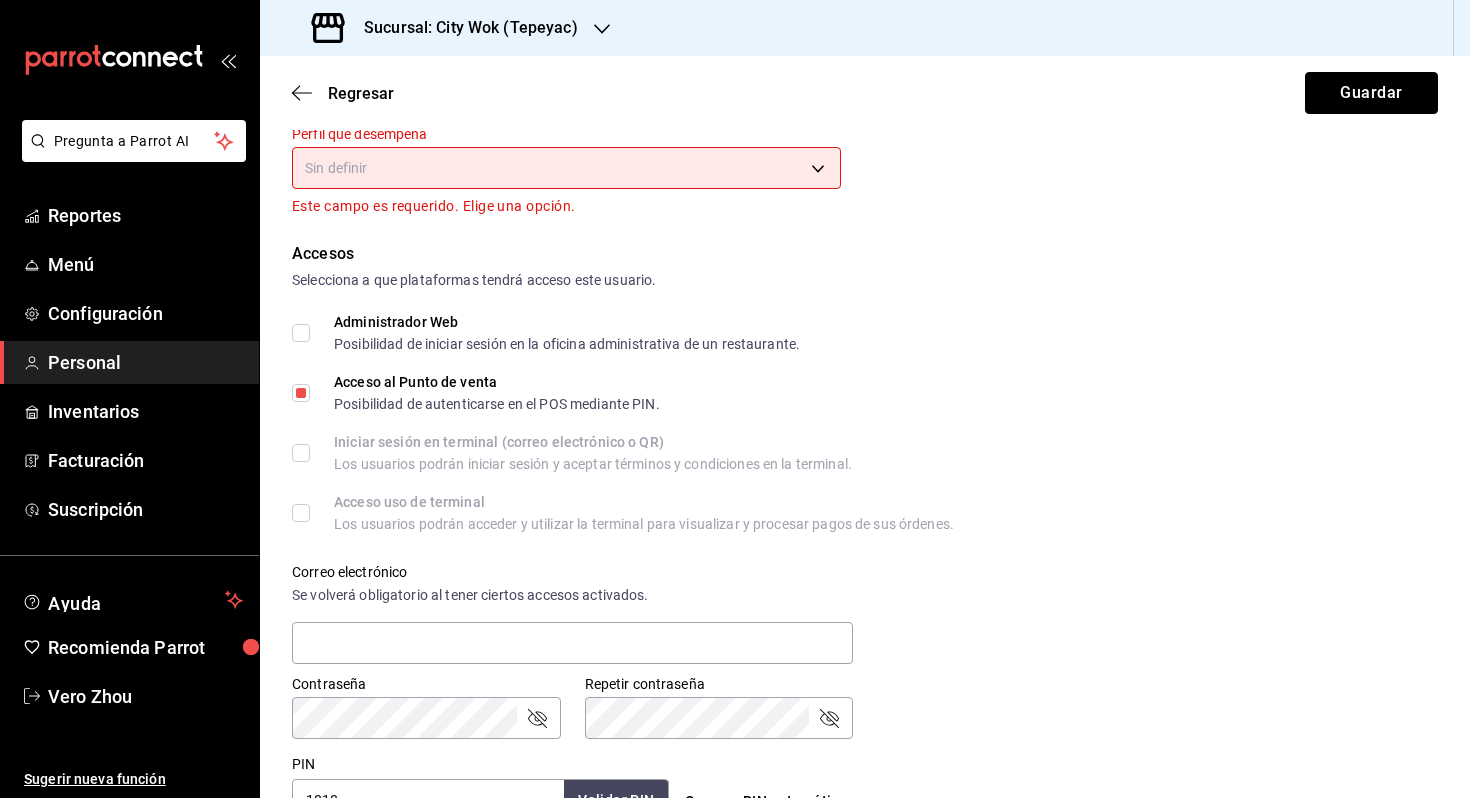 scroll, scrollTop: 0, scrollLeft: 0, axis: both 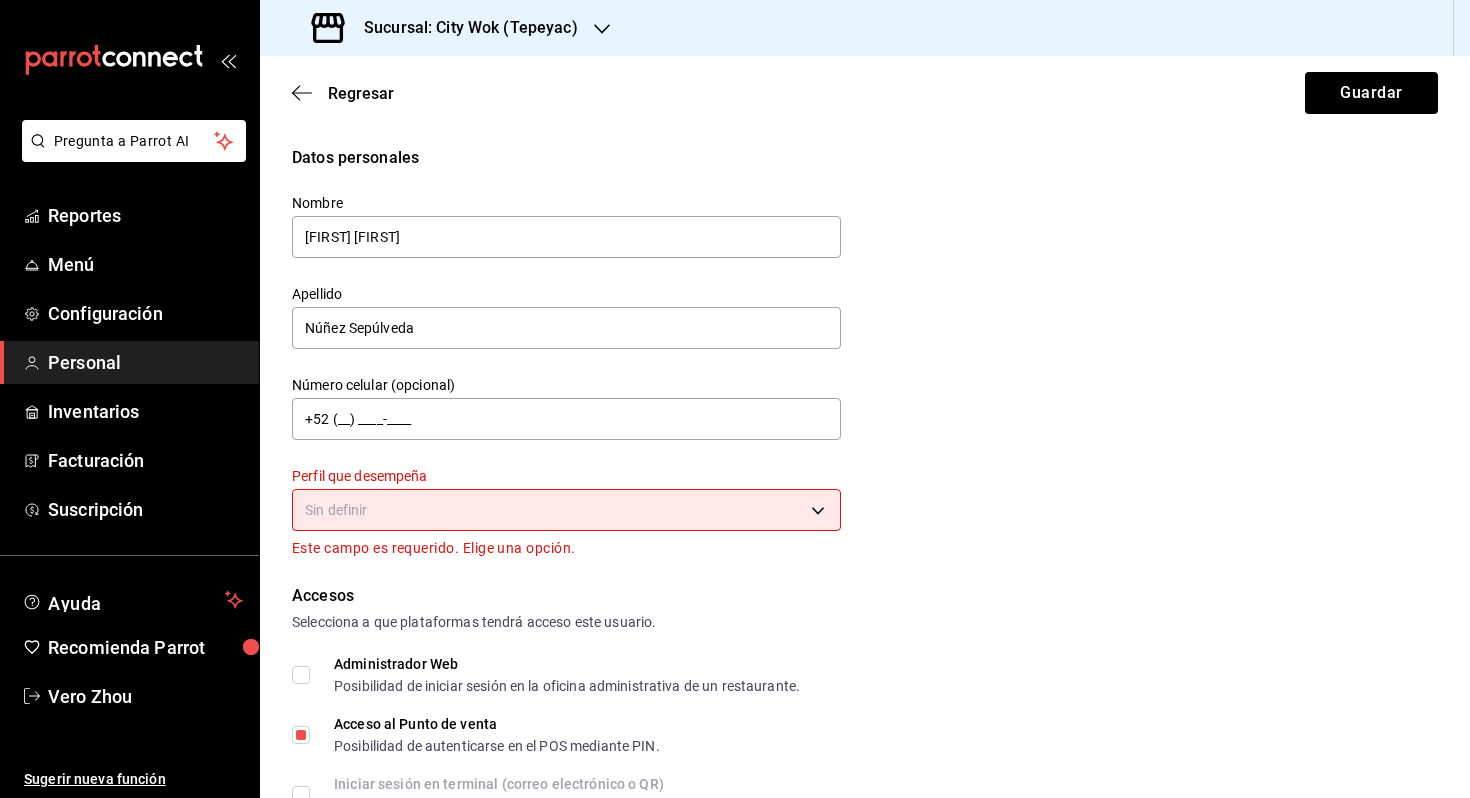 click on "Nombre [FIRST] [FIRST] Apellido [LAST] [LAST] Número celular (opcional) +52 (__) ____-____ Perfil que desempeña Sin definir Este campo es requerido. Elige una opción. Accesos Selecciona a que plataformas tendrá acceso este usuario. Administrador Web Posibilidad de iniciar sesión en la oficina administrativa de un restaurante.  Acceso al Punto de venta Posibilidad de autenticarse en el POS mediante PIN.  Iniciar sesión en terminal (correo electrónico o QR) Los usuarios podrán iniciar sesión y aceptar términos y condiciones en la terminal. Acceso uso de terminal Los usuarios podrán acceder y utilizar la terminal para visualizar y procesar pagos de sus órdenes. Correo electrónico Se volverá obligatorio al tener ciertos accesos activados. Contraseña Contraseña PIN" at bounding box center (735, 399) 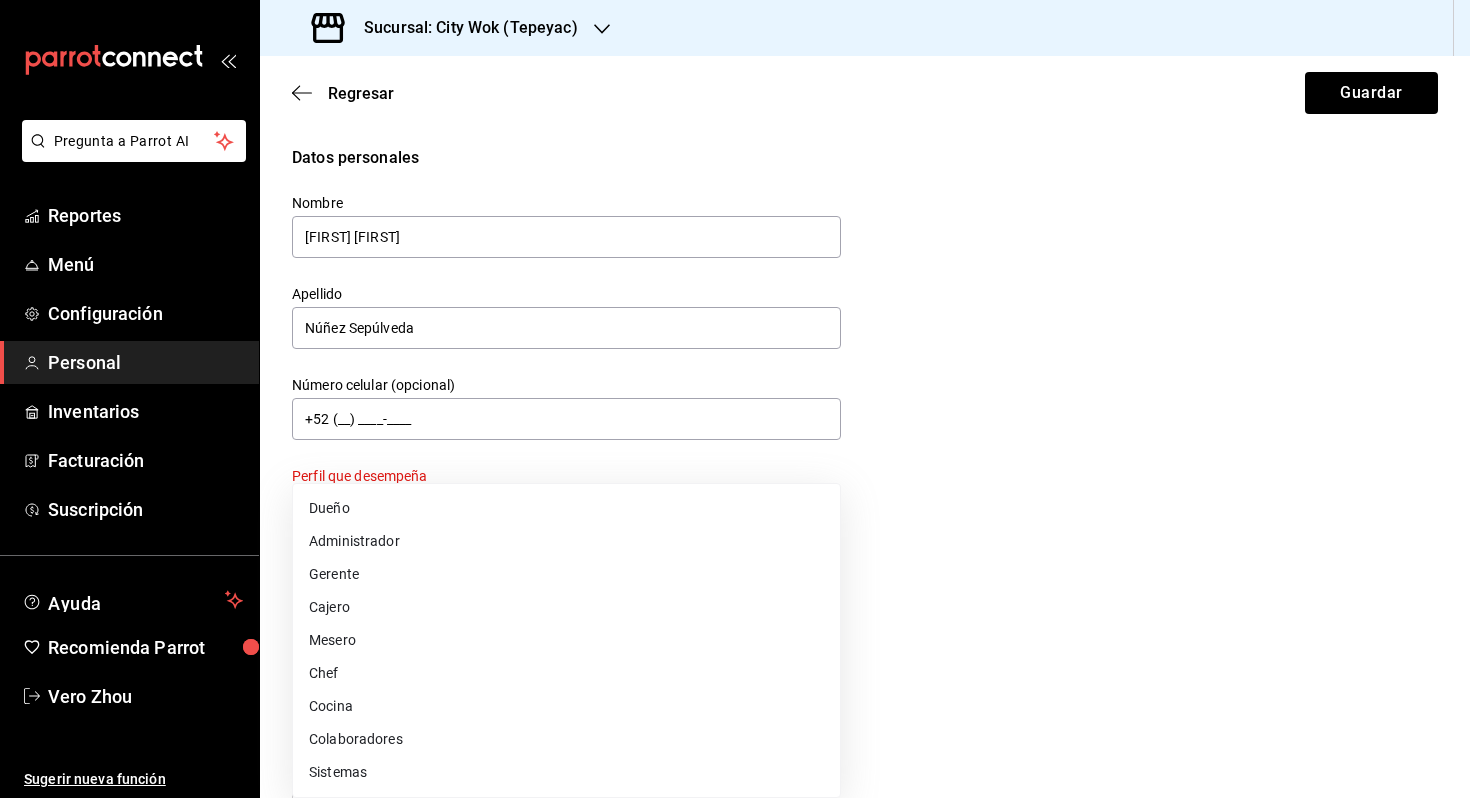 click on "Mesero" at bounding box center (566, 640) 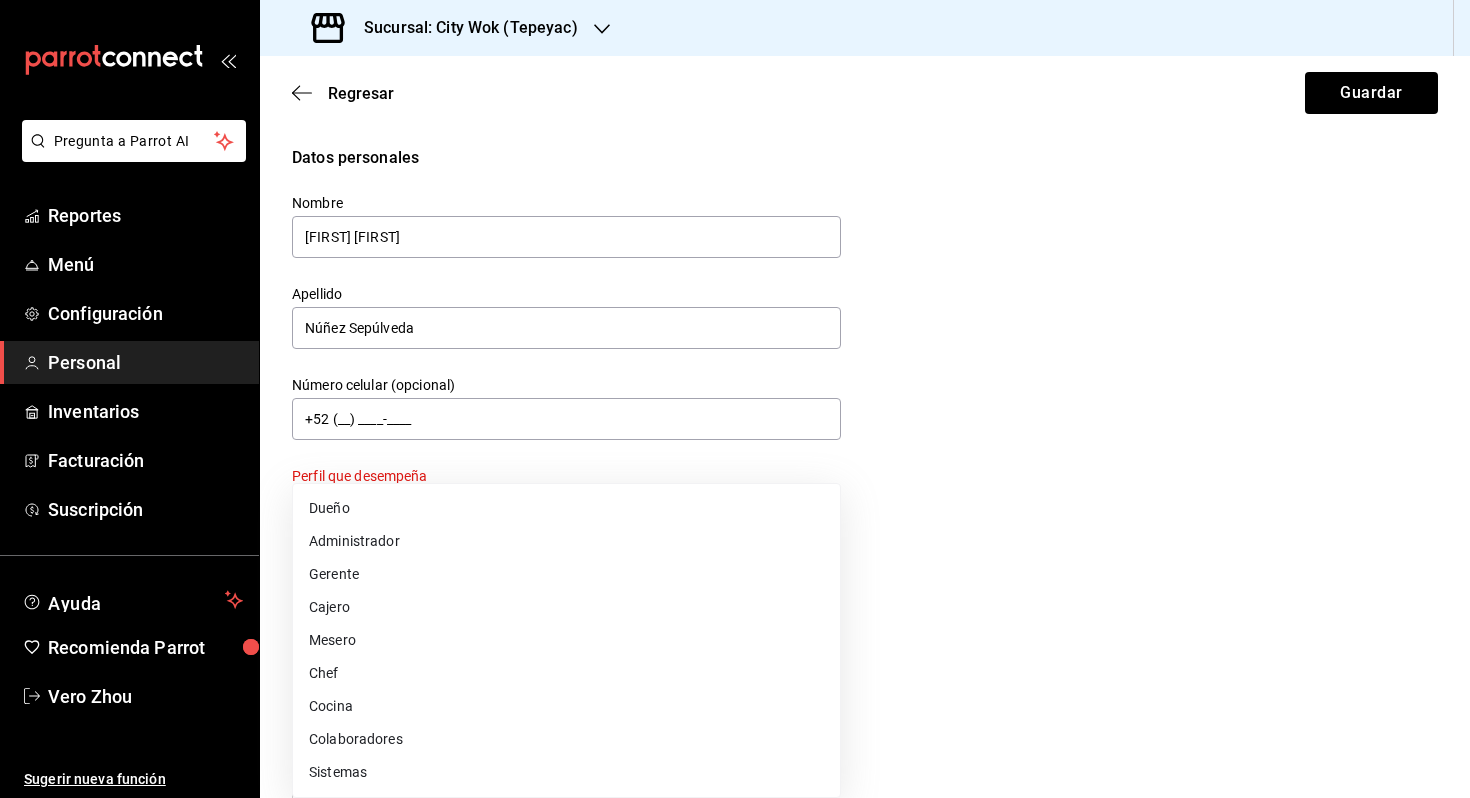 type on "WAITER" 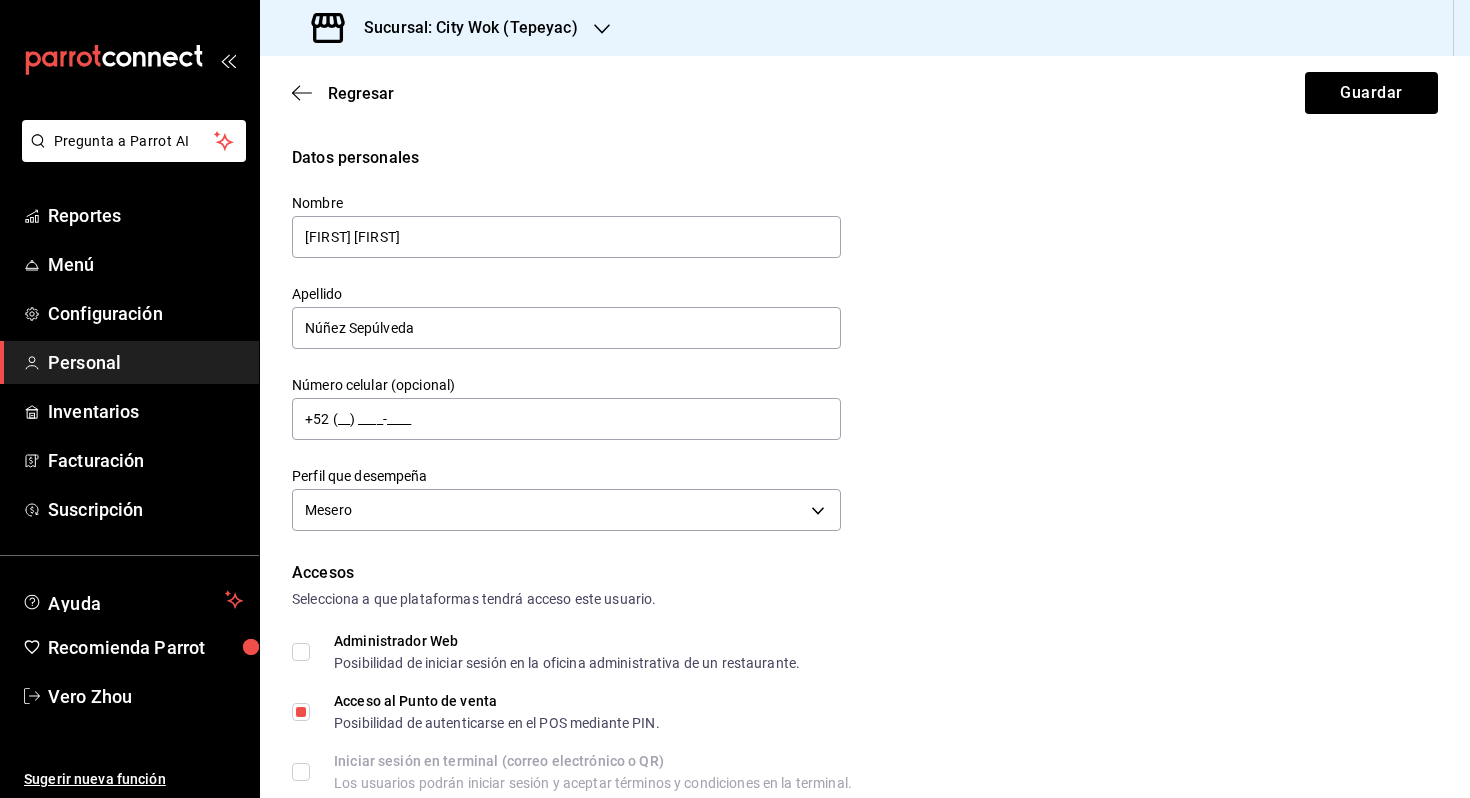 click on "Regresar Guardar" at bounding box center [865, 93] 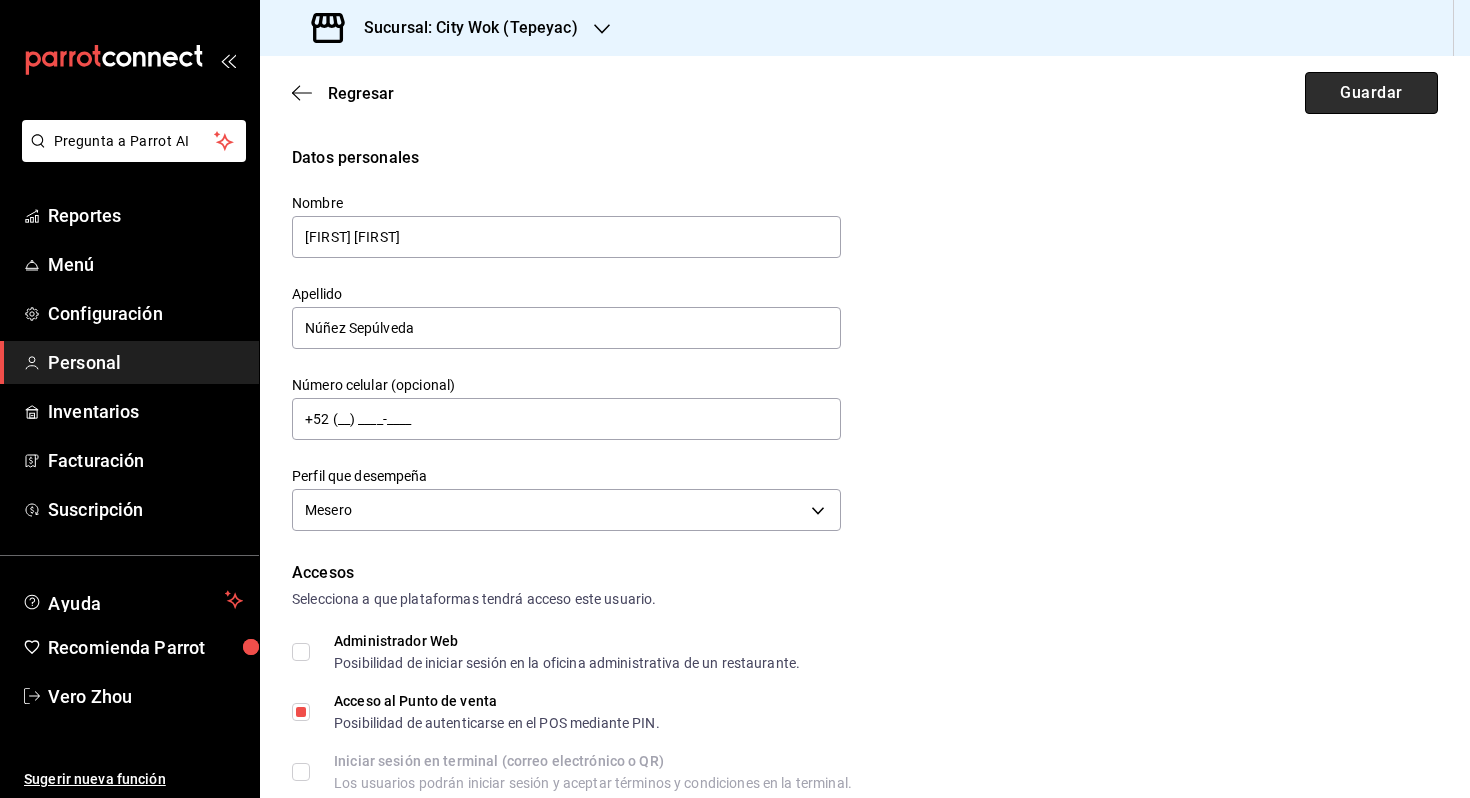 click on "Guardar" at bounding box center [1371, 93] 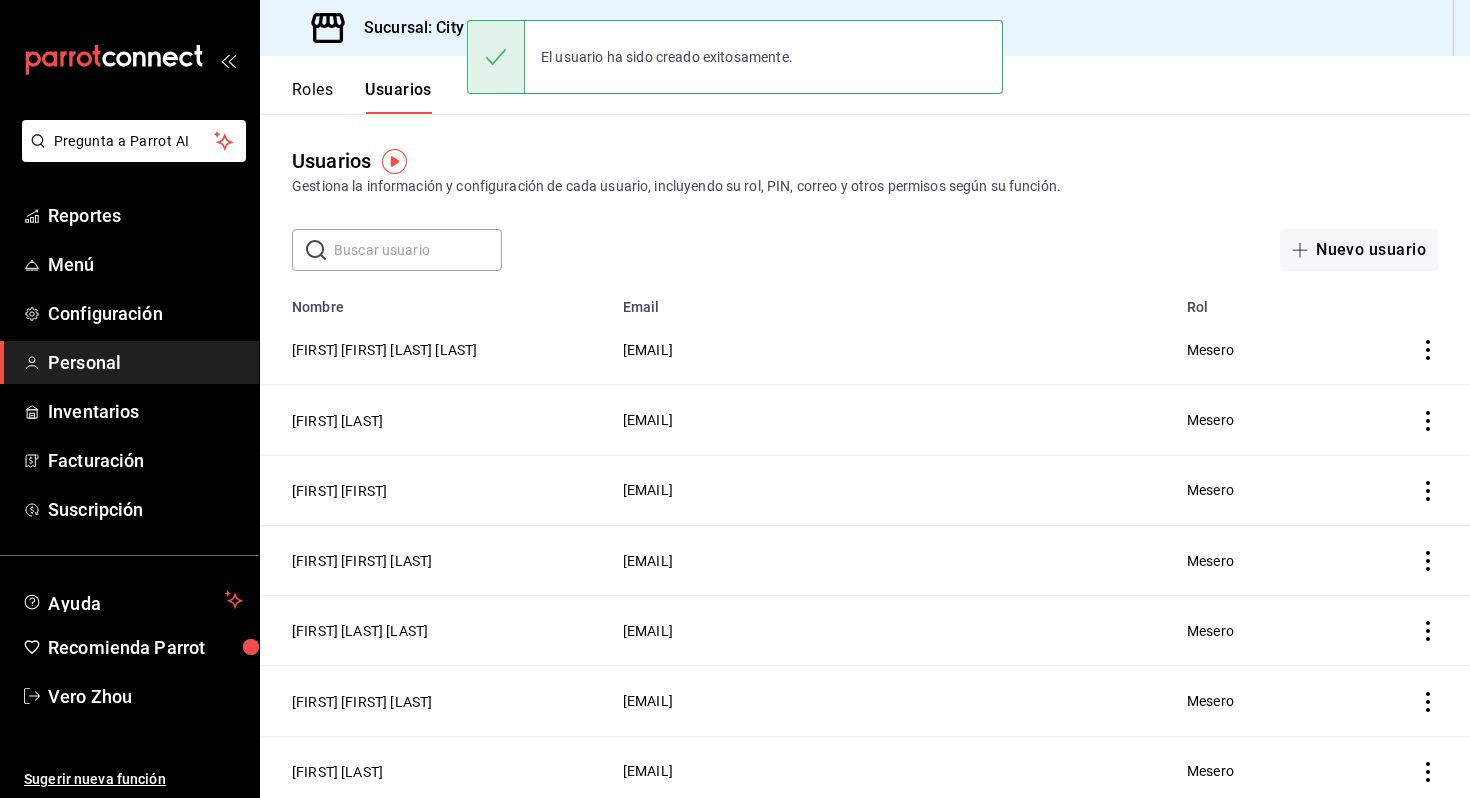click on "[FIRST] [FIRST] [LAST] [LAST]" at bounding box center (384, 350) 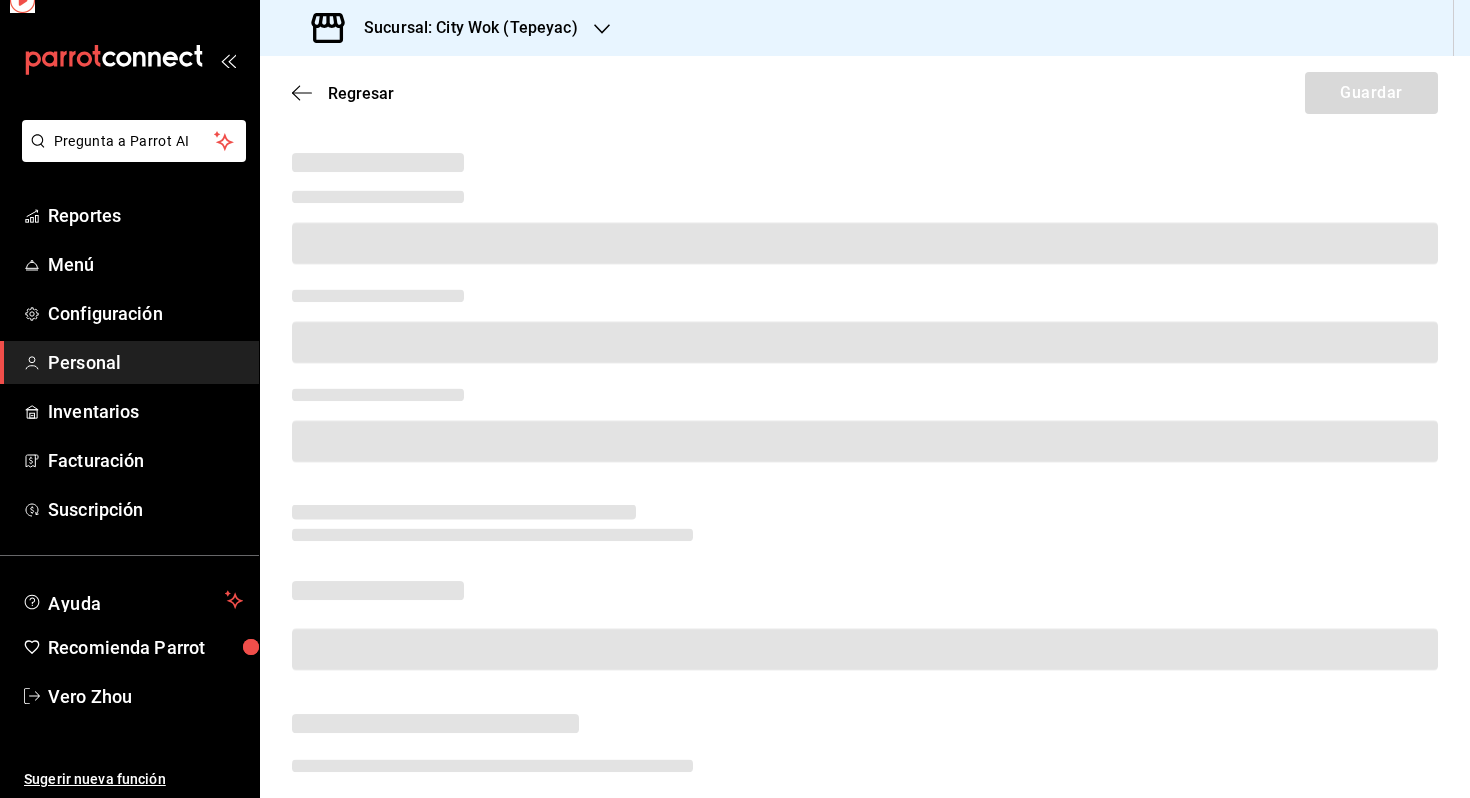 click at bounding box center [865, 342] 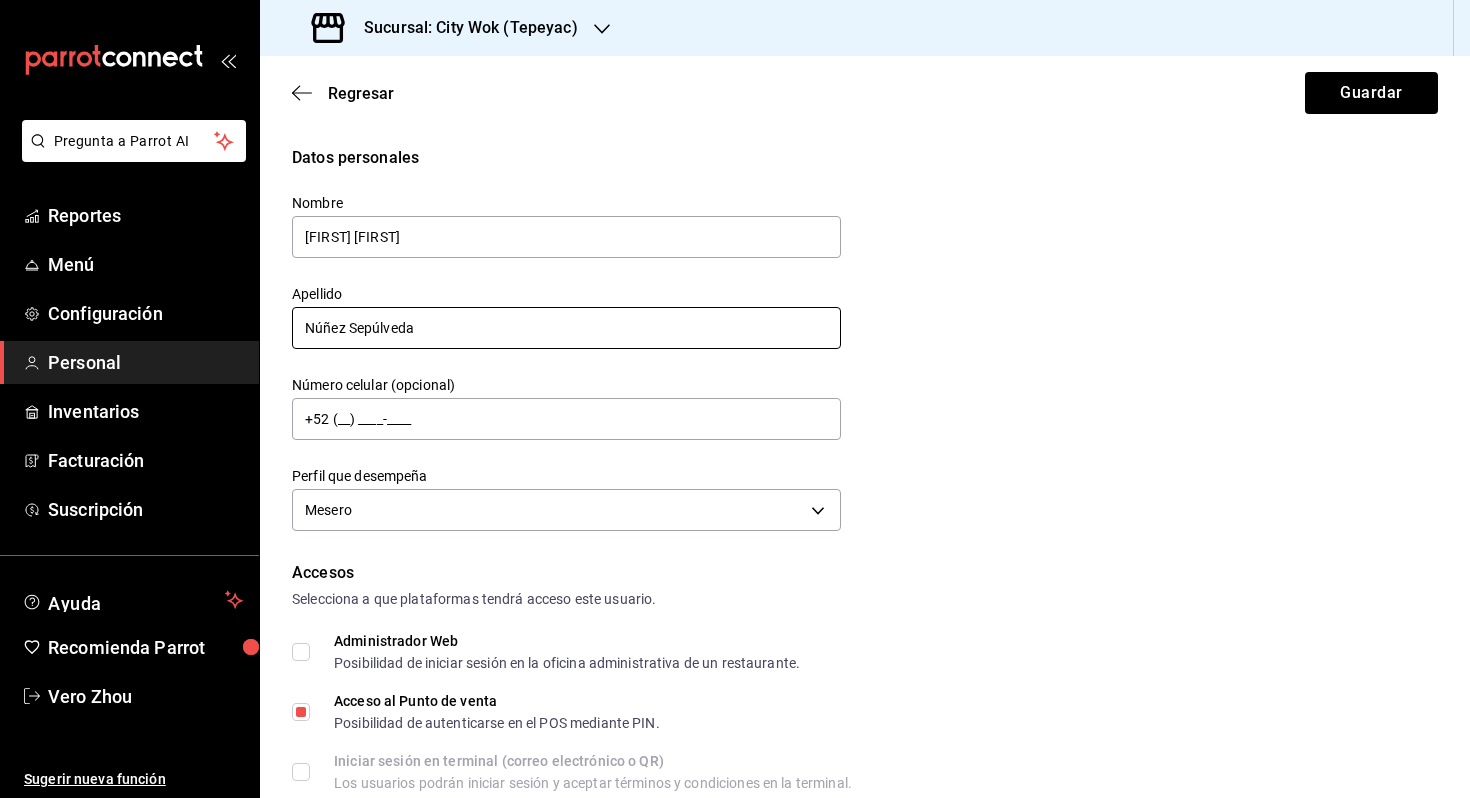 click on "Núñez Sepúlveda" at bounding box center (566, 328) 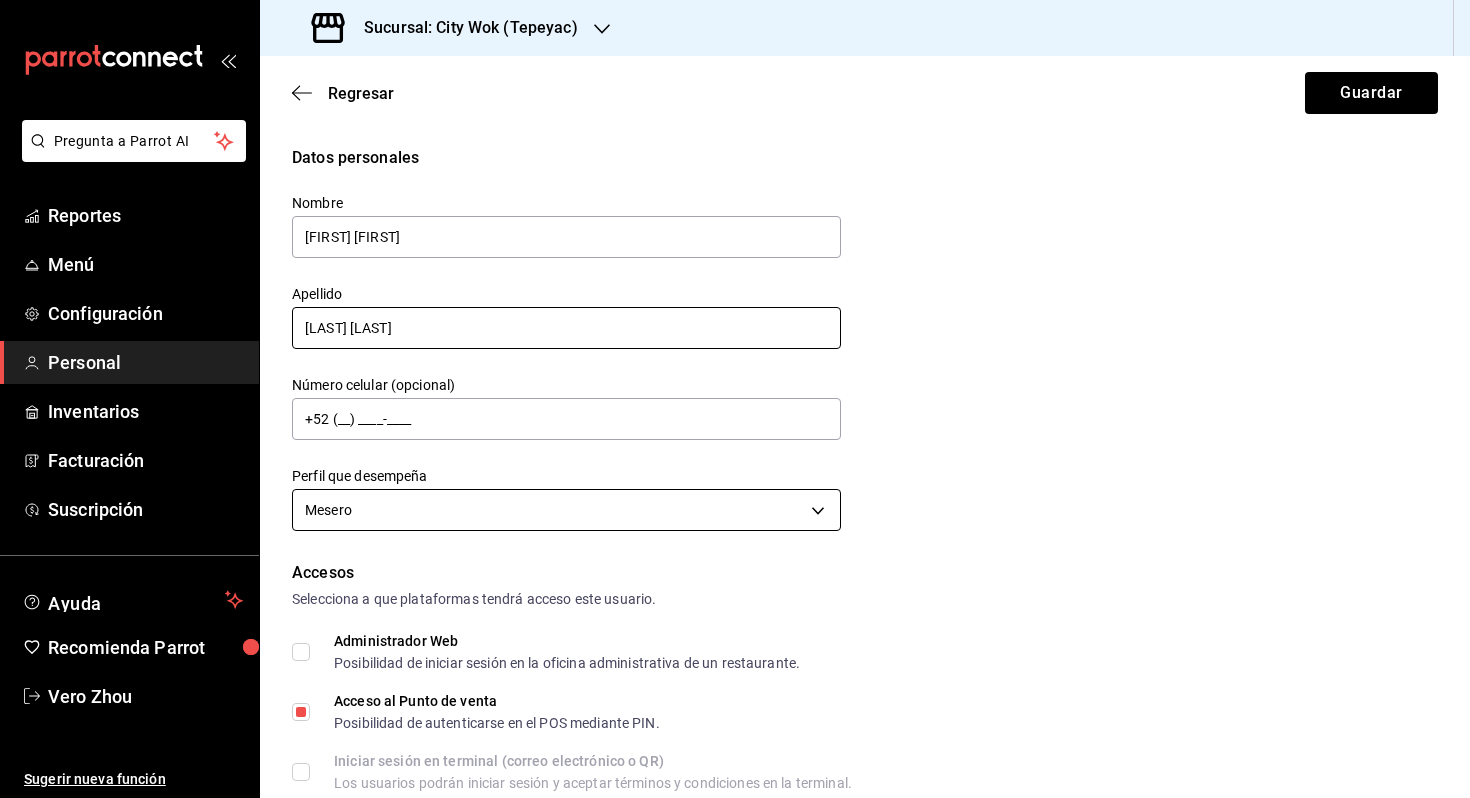 type on "[LAST] [LAST]" 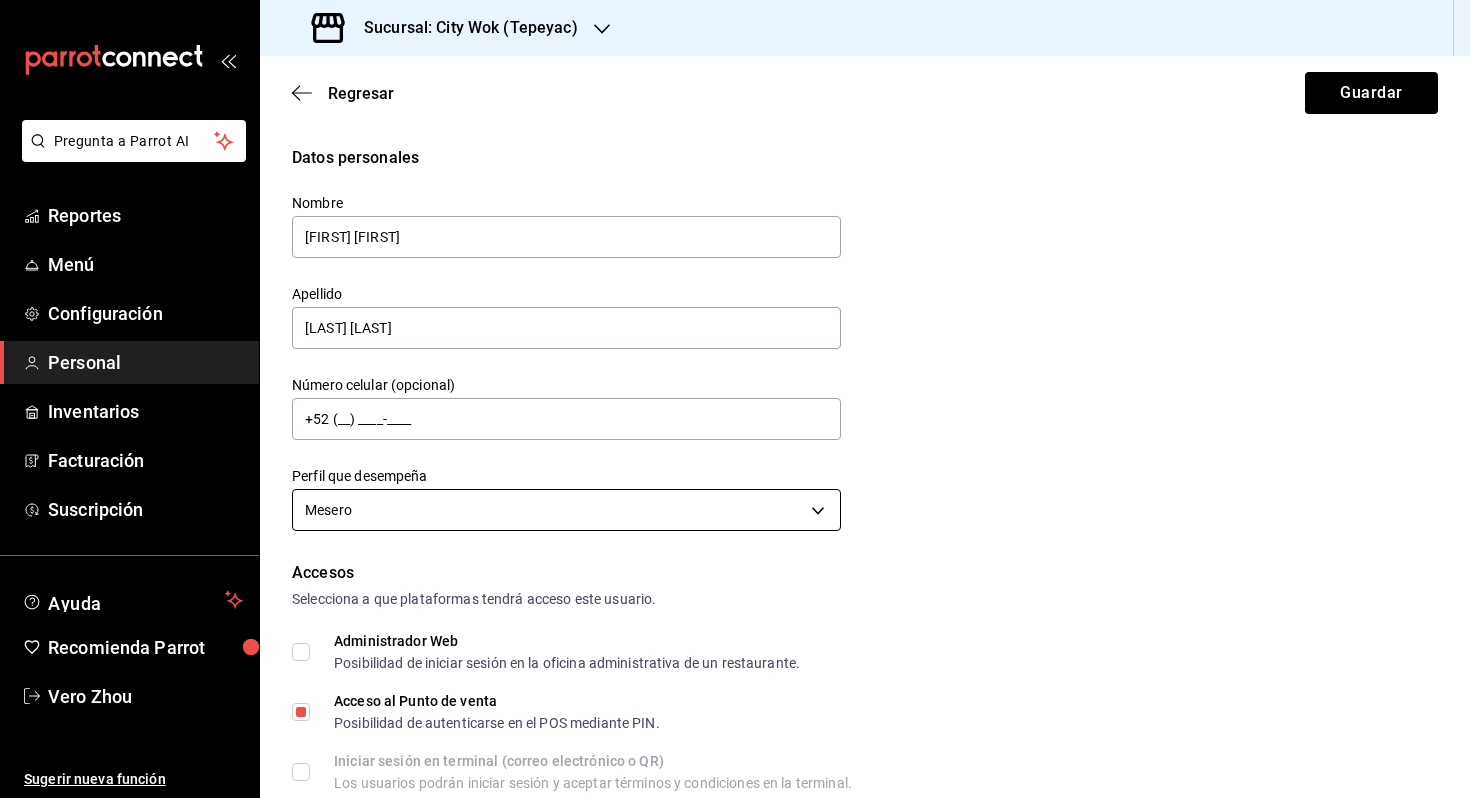 click on "Pregunta a Parrot AI Reportes   Menú   Configuración   Personal   Inventarios   Facturación   Suscripción   Ayuda Recomienda Parrot   Vero Zhou   Sugerir nueva función   Sucursal: City Wok (Tepeyac) Regresar Guardar Datos personales Nombre [FIRST] [LAST] Apellido [LAST] [LAST] Número celular (opcional) +52 (__) ____-____ Perfil que desempeña Mesero WAITER Accesos Selecciona a que plataformas tendrá acceso este usuario. Administrador Web Posibilidad de iniciar sesión en la oficina administrativa de un restaurante.  Acceso al Punto de venta Posibilidad de autenticarse en el POS mediante PIN.  Iniciar sesión en terminal (correo electrónico o QR) Los usuarios podrán iniciar sesión y aceptar términos y condiciones en la terminal. Acceso uso de terminal Los usuarios podrán acceder y utilizar la terminal para visualizar y procesar pagos de sus órdenes. Correo electrónico Se volverá obligatorio al tener ciertos accesos activados. [EMAIL] Contraseña Contraseña" at bounding box center [735, 399] 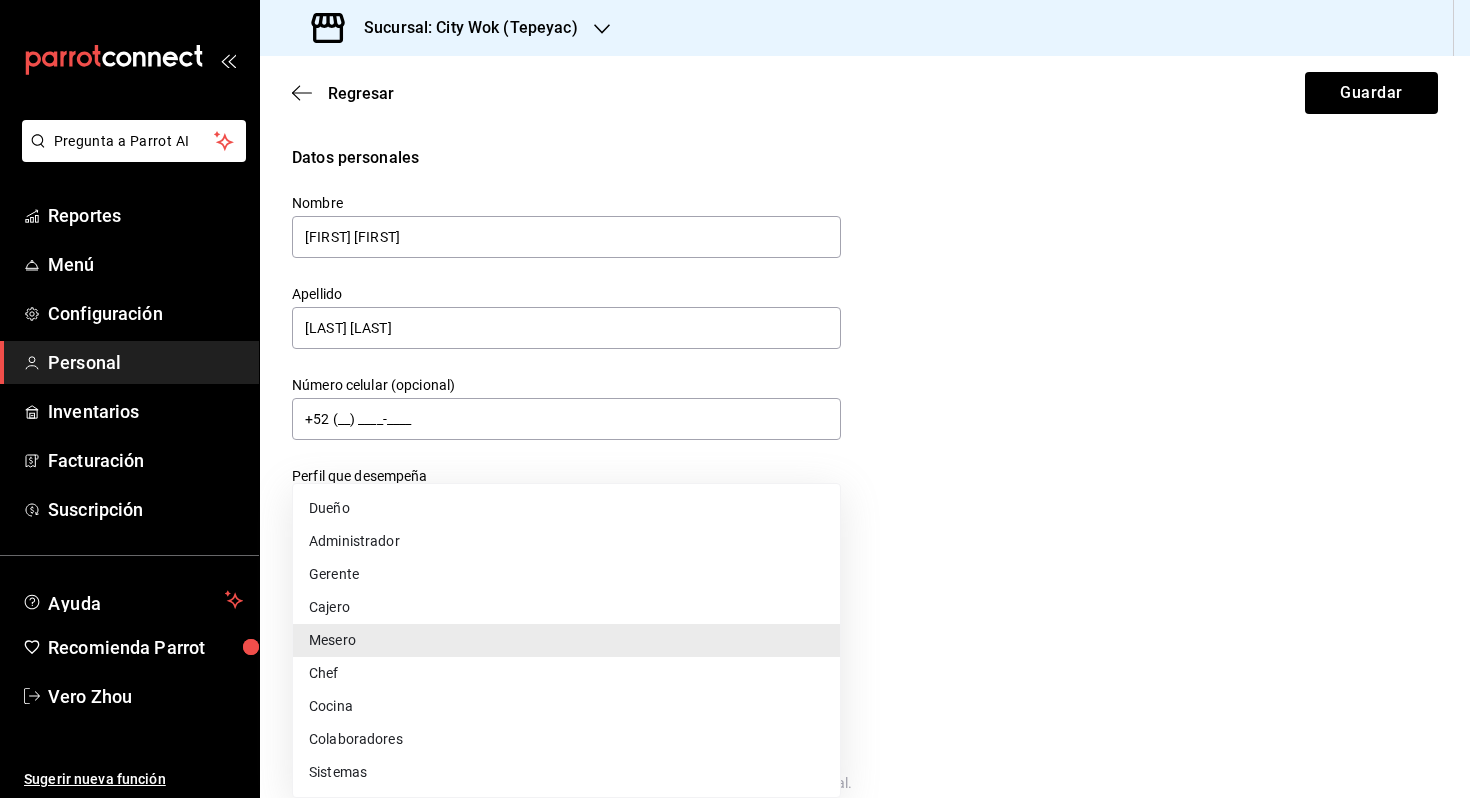 click on "Dueño Administrador Gerente Cajero Mesero Chef Cocina Colaboradores Sistemas" at bounding box center (566, 640) 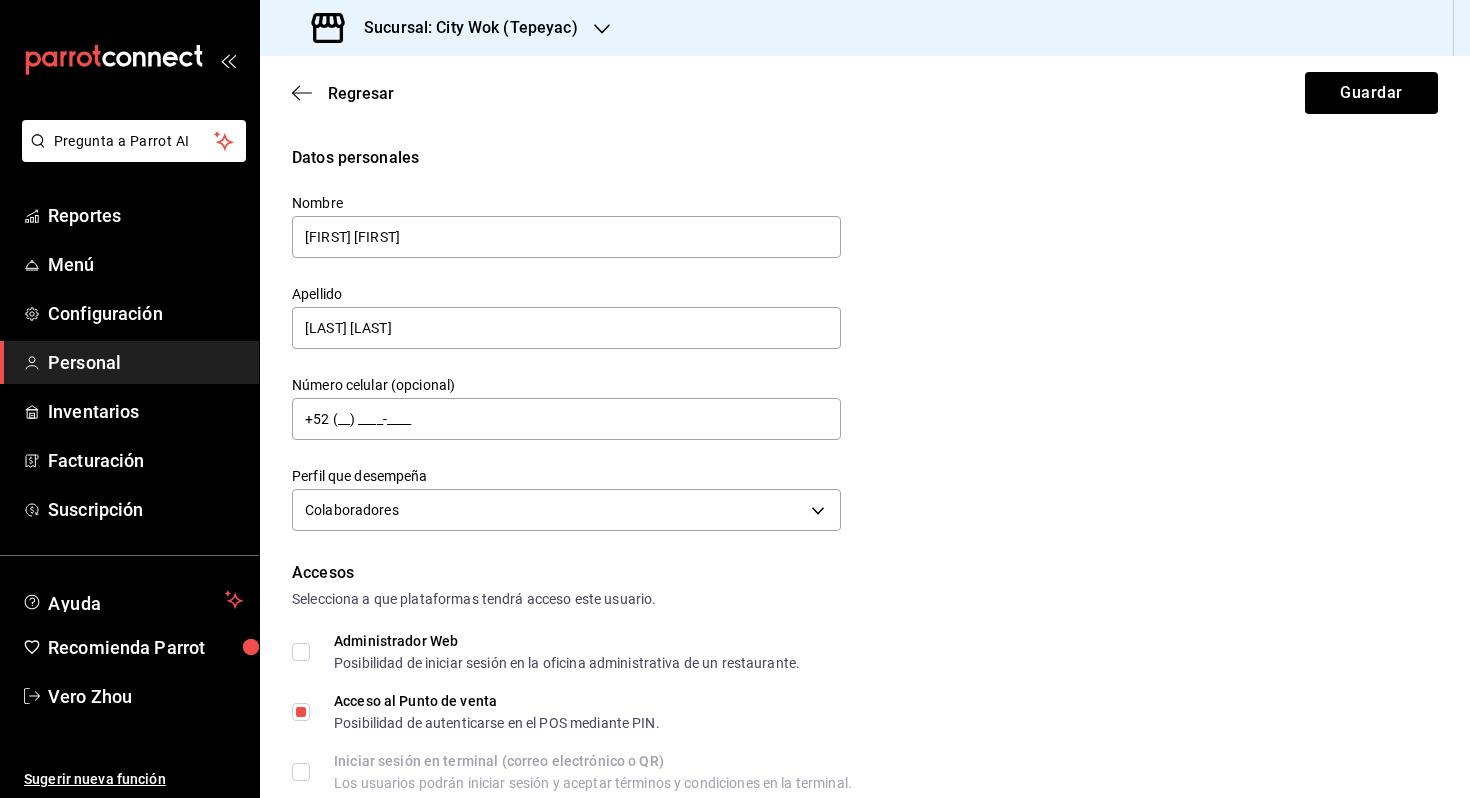 click on "Dueño Administrador Gerente Cajero Mesero Chef Cocina Colaboradores Sistemas" at bounding box center (735, 399) 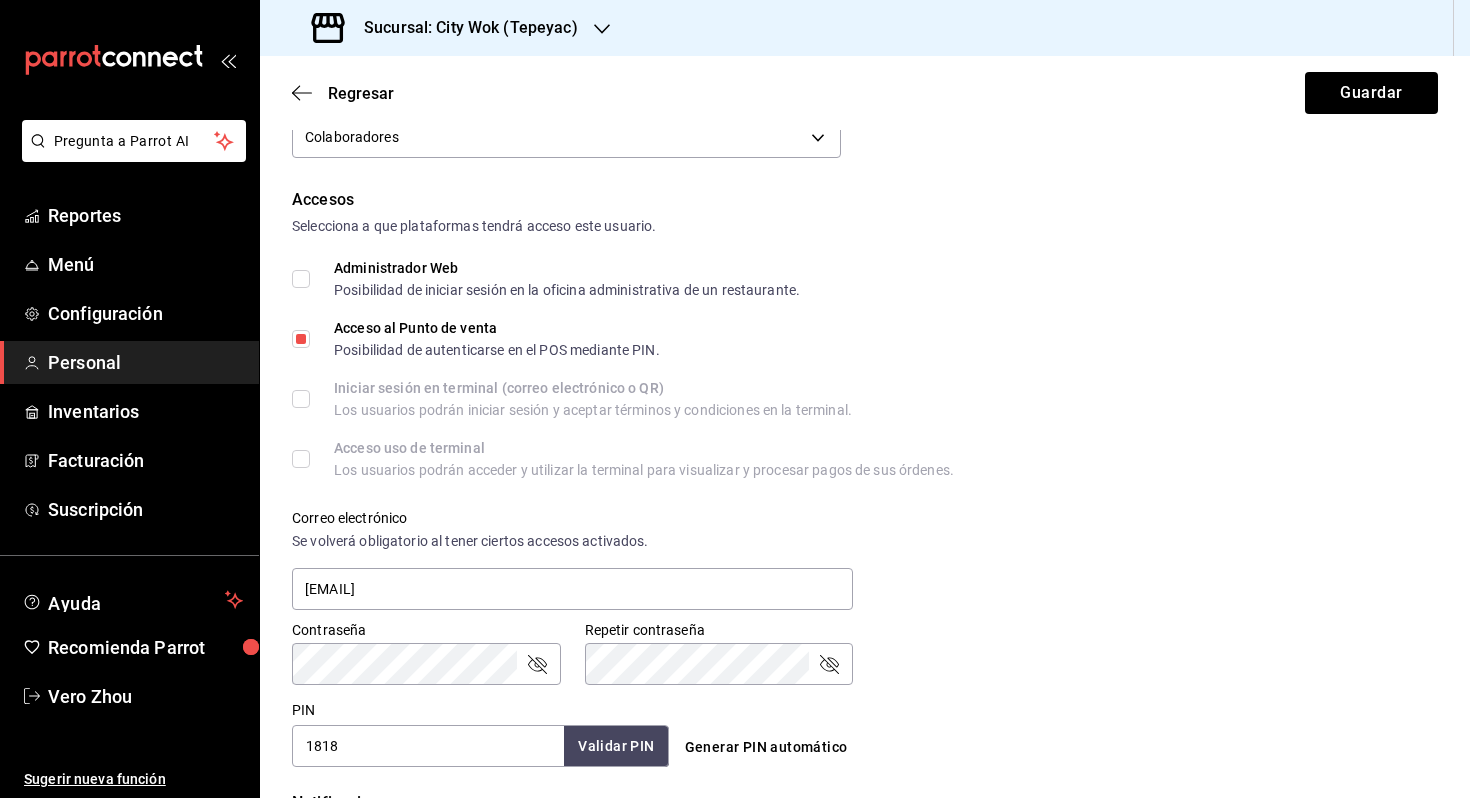 scroll, scrollTop: 806, scrollLeft: 0, axis: vertical 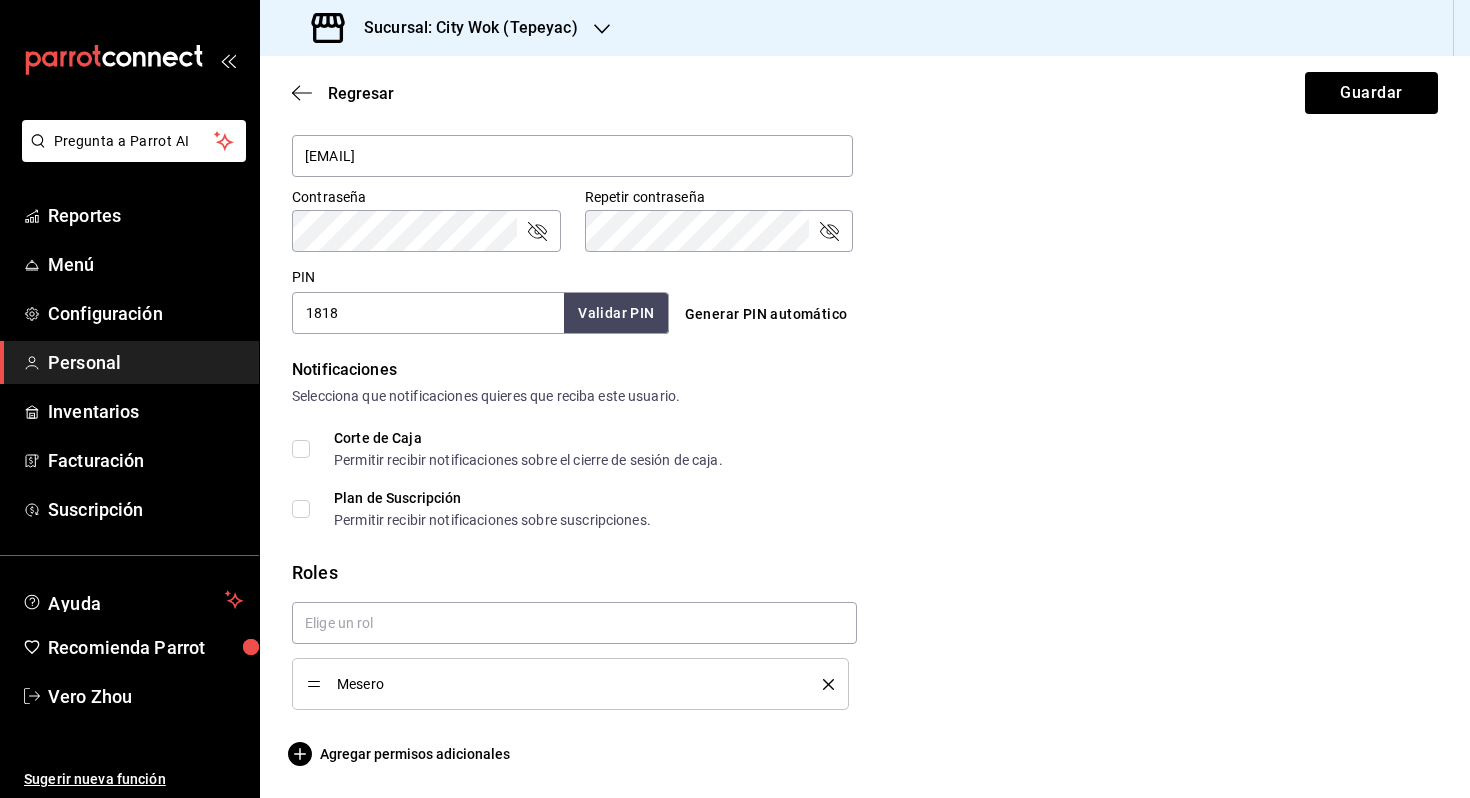 click on "Mesero" at bounding box center [565, 684] 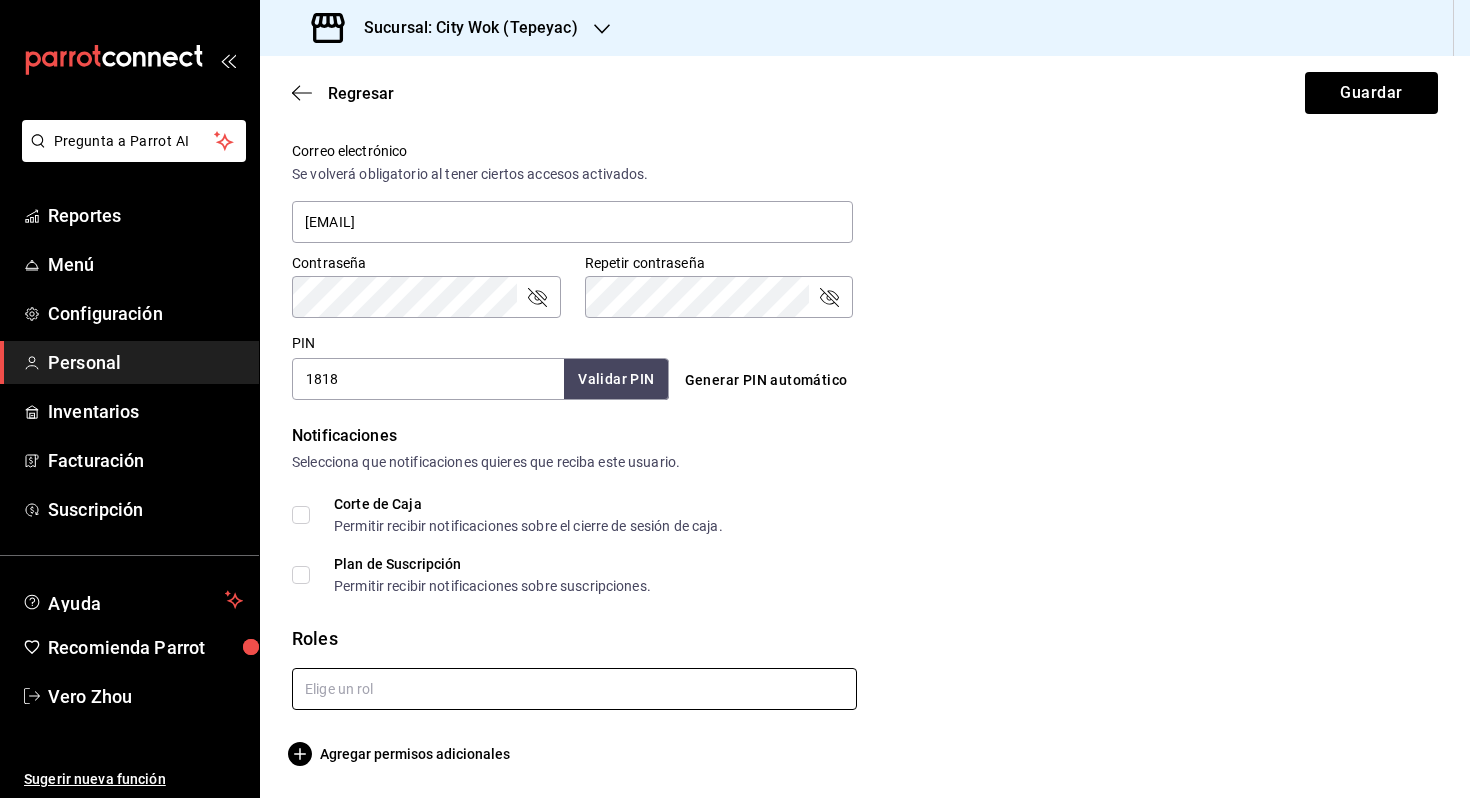 click at bounding box center [574, 689] 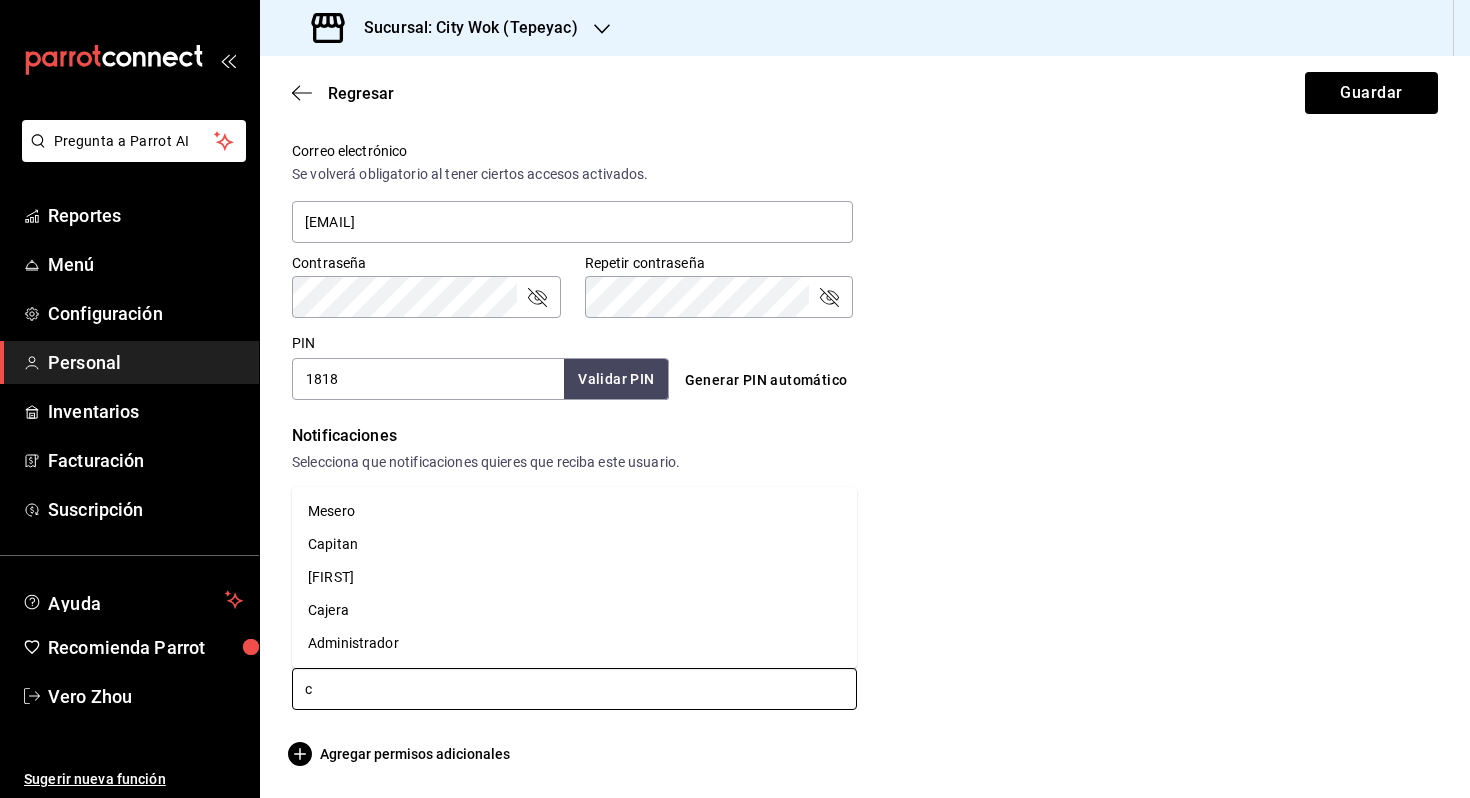 type on "ca" 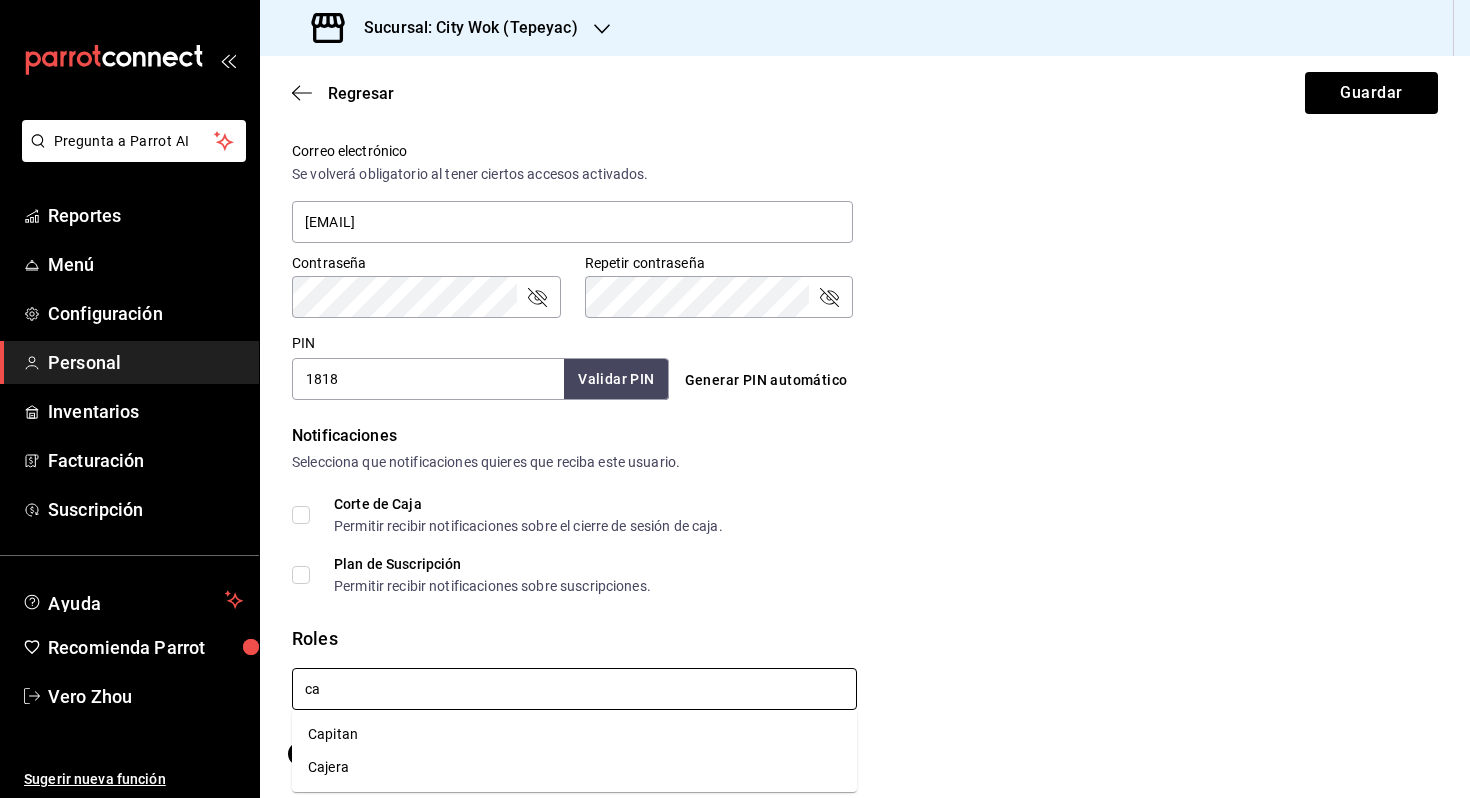 click on "Capitan" at bounding box center [574, 734] 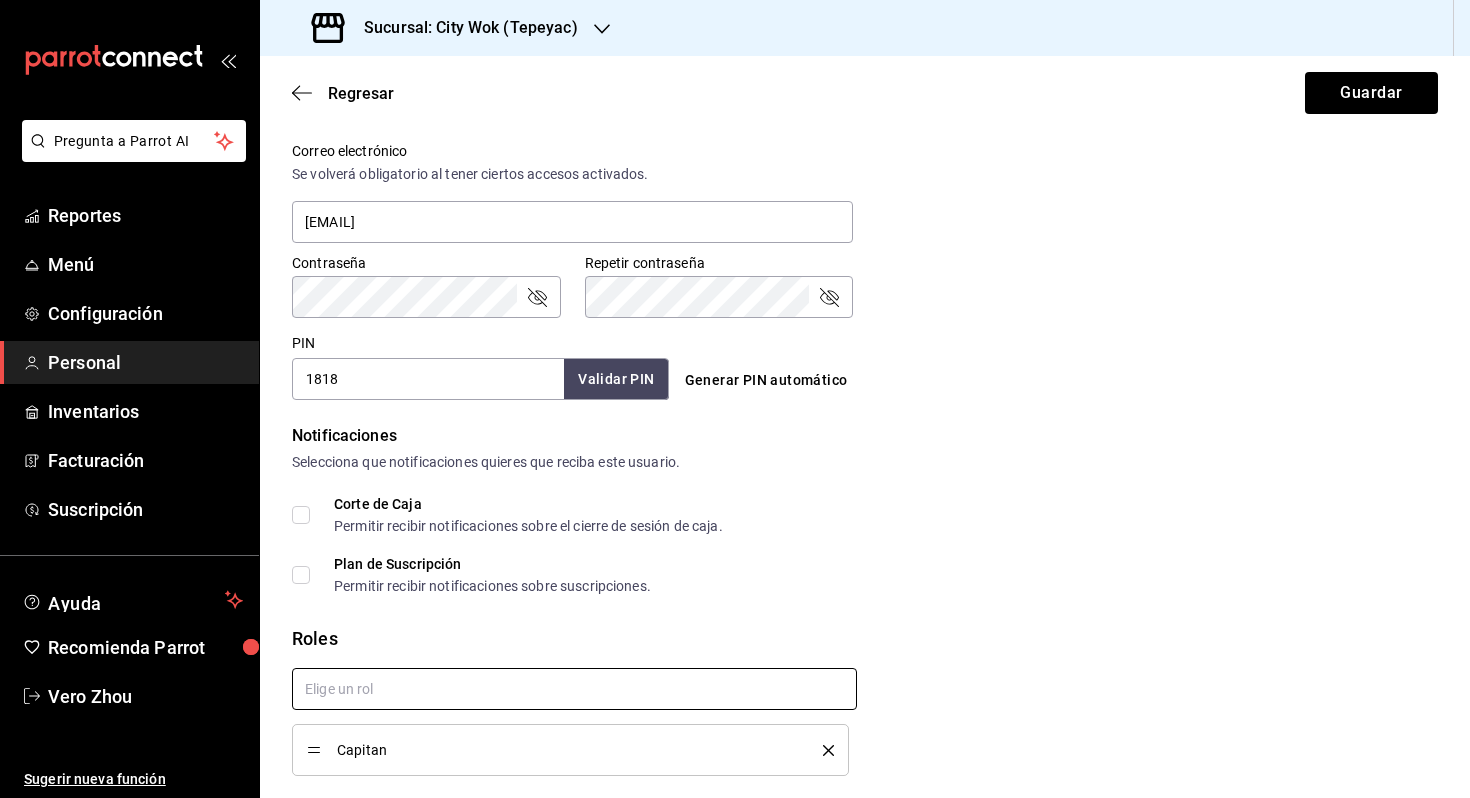 scroll, scrollTop: 806, scrollLeft: 0, axis: vertical 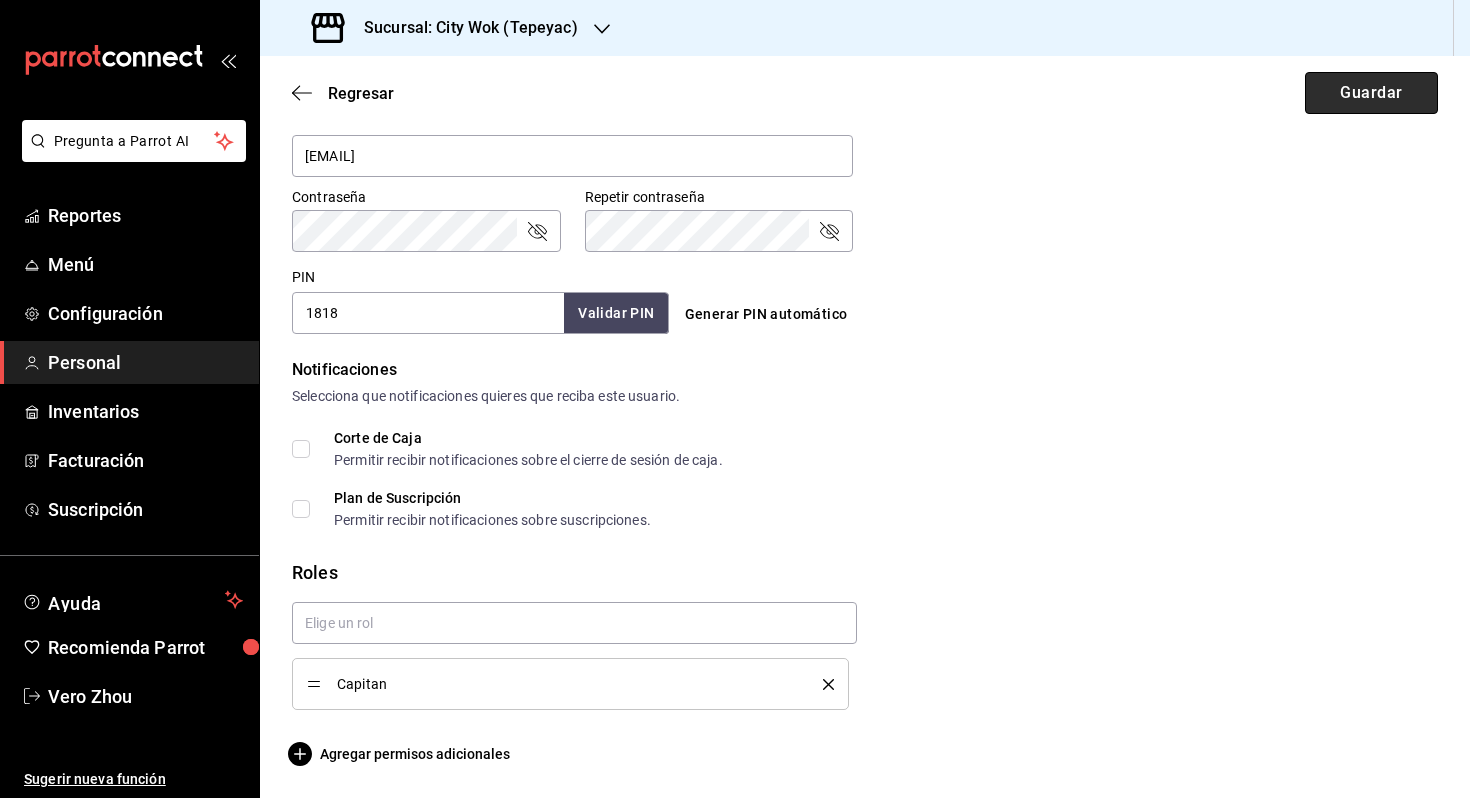 click on "Guardar" at bounding box center [1371, 93] 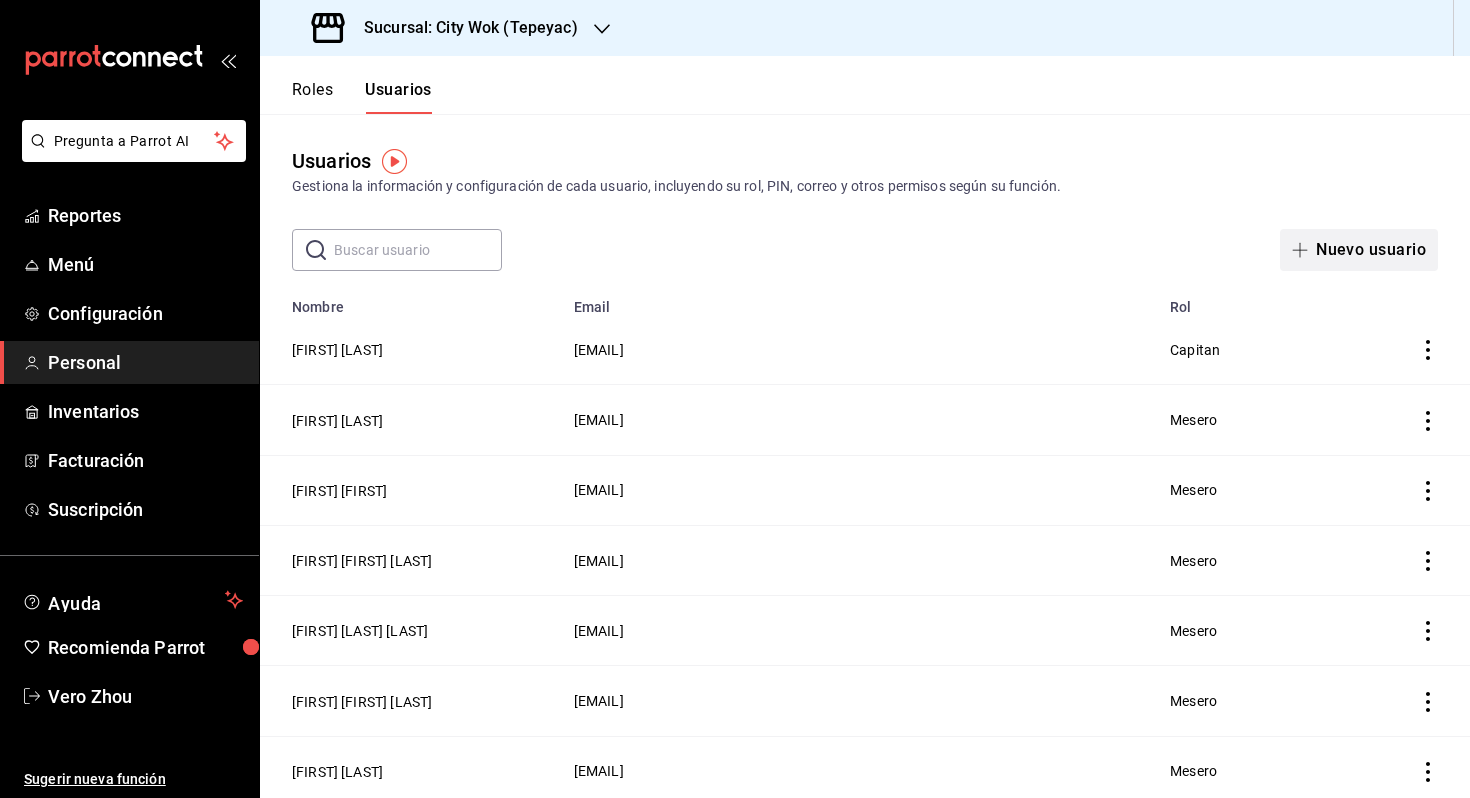 click on "Nuevo usuario" at bounding box center [1359, 250] 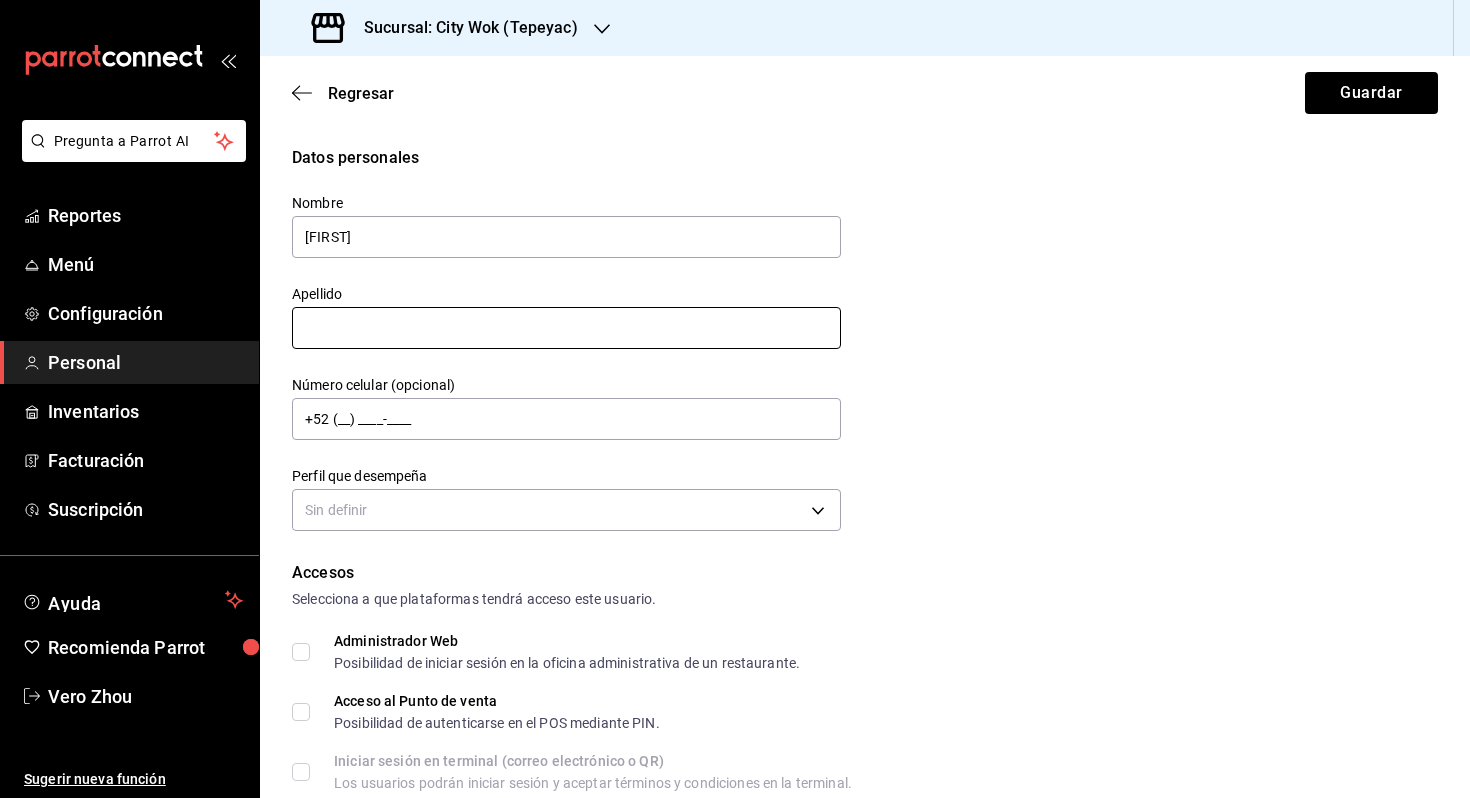 type on "[FIRST]" 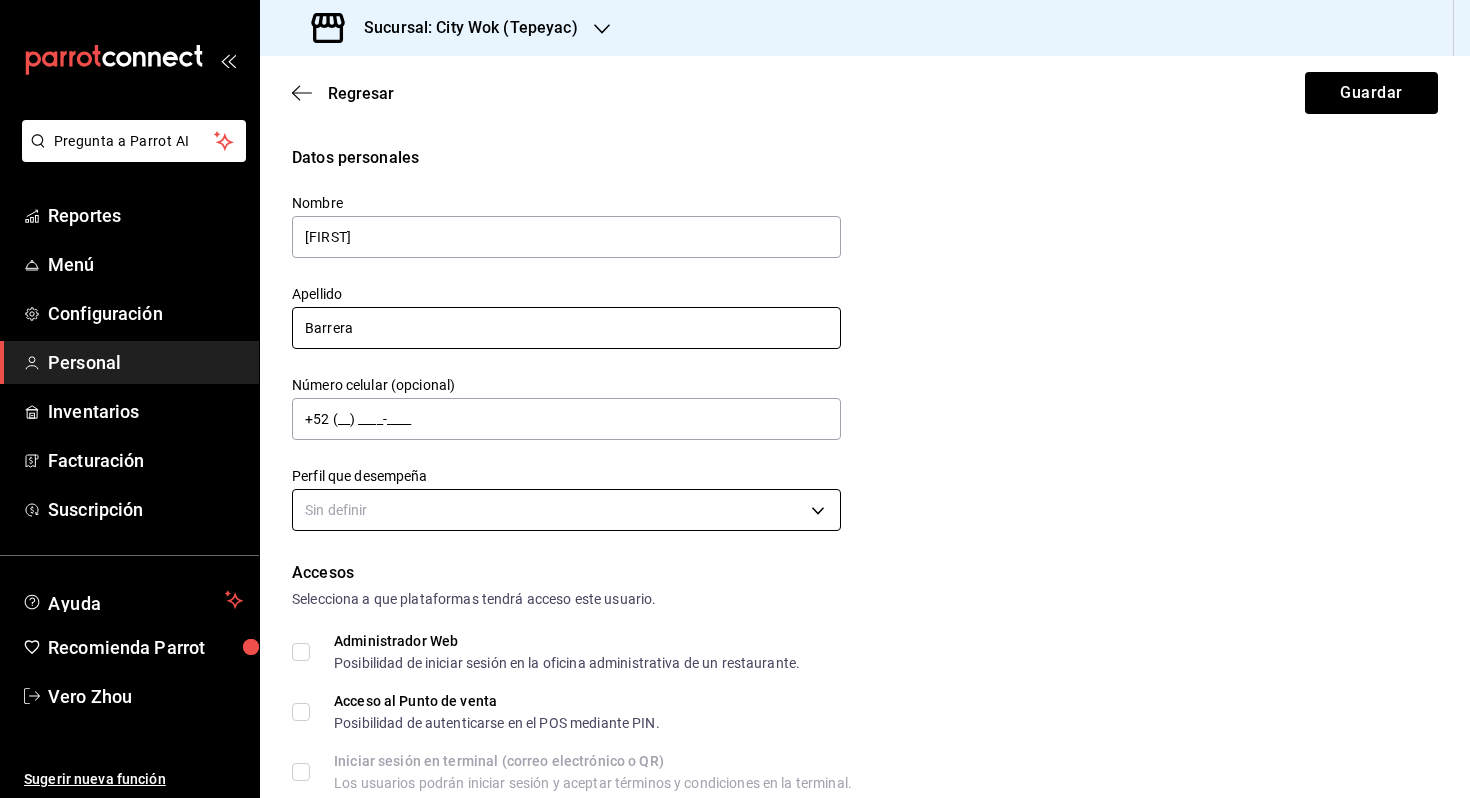 type on "Barrera" 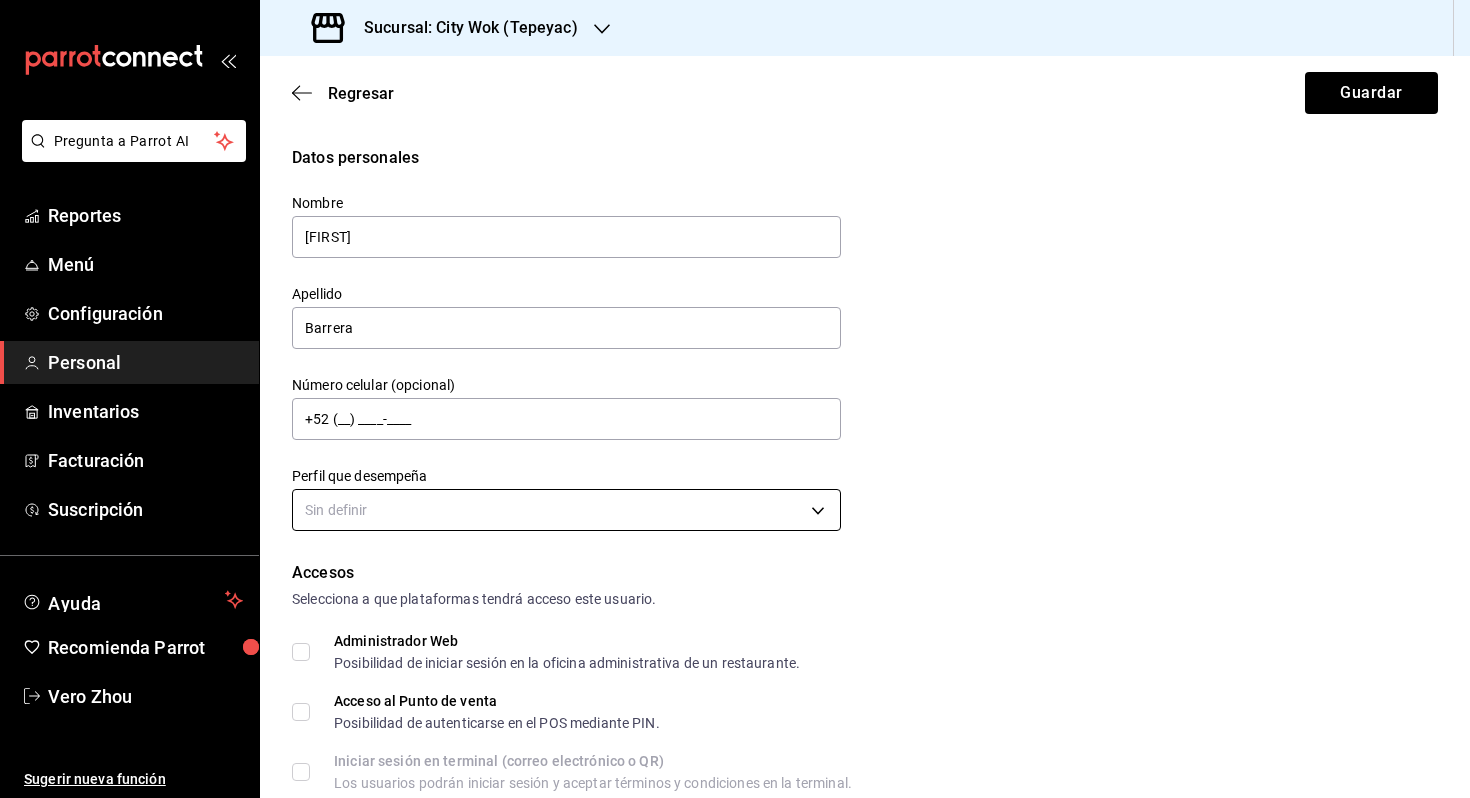 click on "Datos personales Nombre [FIRST] Apellido [LAST] Número celular (opcional) +52 (__) ____-____ Perfil que desempeña Sin definir Accesos Selecciona a que plataformas tendrá acceso este usuario. Administrador Web Posibilidad de iniciar sesión en la oficina administrativa de un restaurante.  Acceso al Punto de venta Posibilidad de autenticarse en el POS mediante PIN.  Iniciar sesión en terminal (correo electrónico o QR) Los usuarios podrán iniciar sesión y aceptar términos y condiciones en la terminal. Acceso uso de terminal Los usuarios podrán acceder y utilizar la terminal para visualizar y procesar pagos de sus órdenes. Correo electrónico Se volverá obligatorio al tener ciertos accesos activados. Contraseña Contraseña Repetir contraseña Repetir contraseña PIN Validar PIN ​" at bounding box center [735, 399] 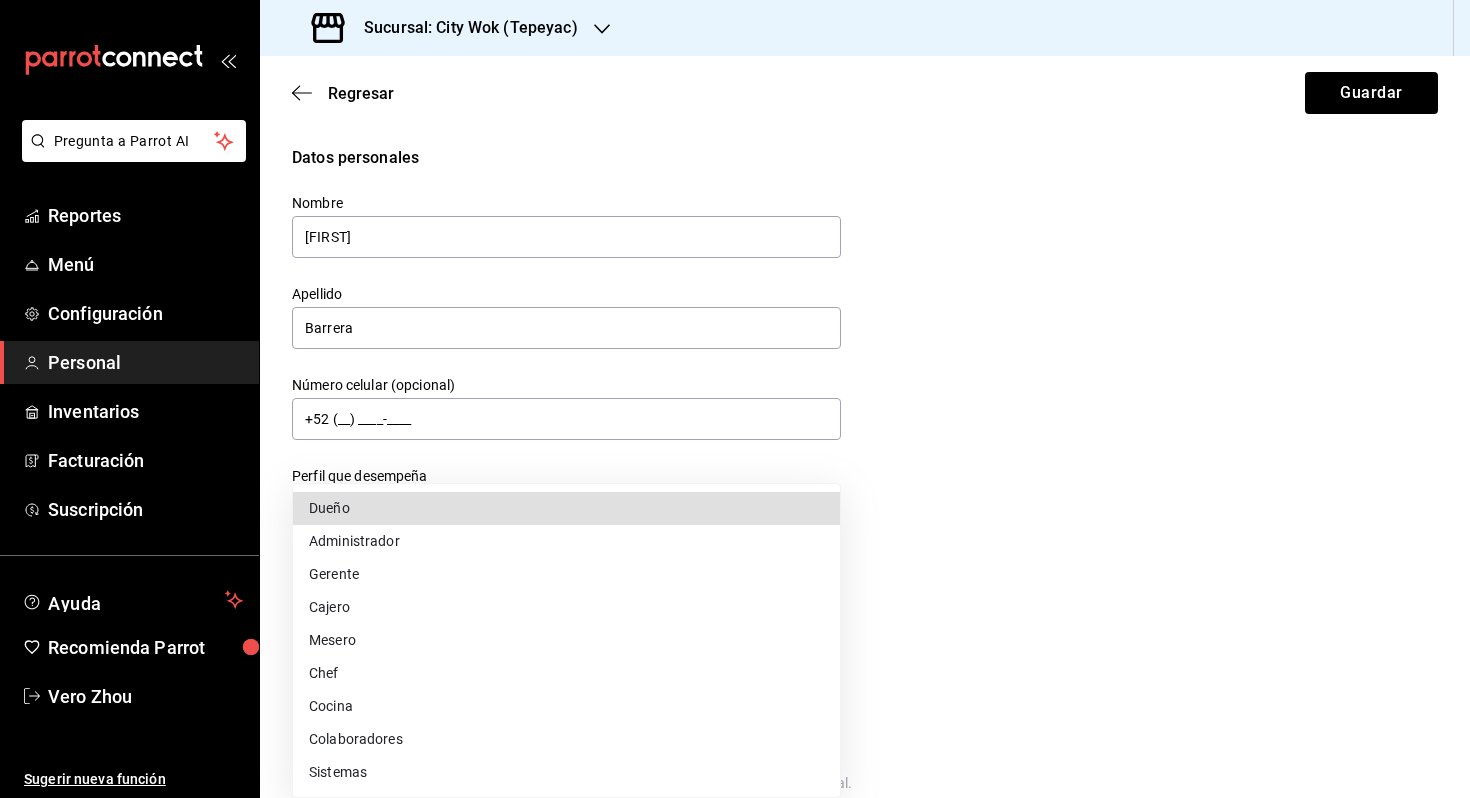 type 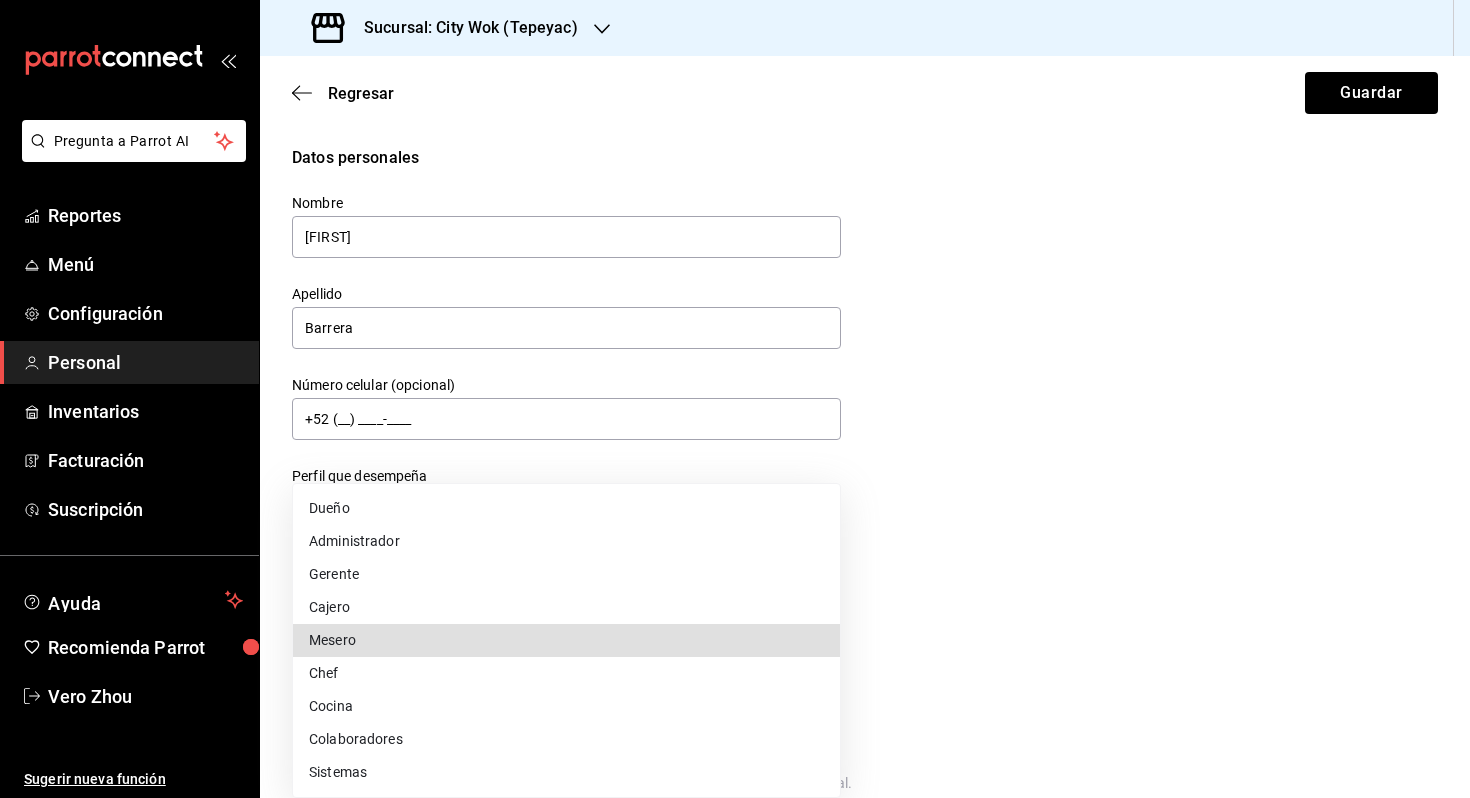 type on "WAITER" 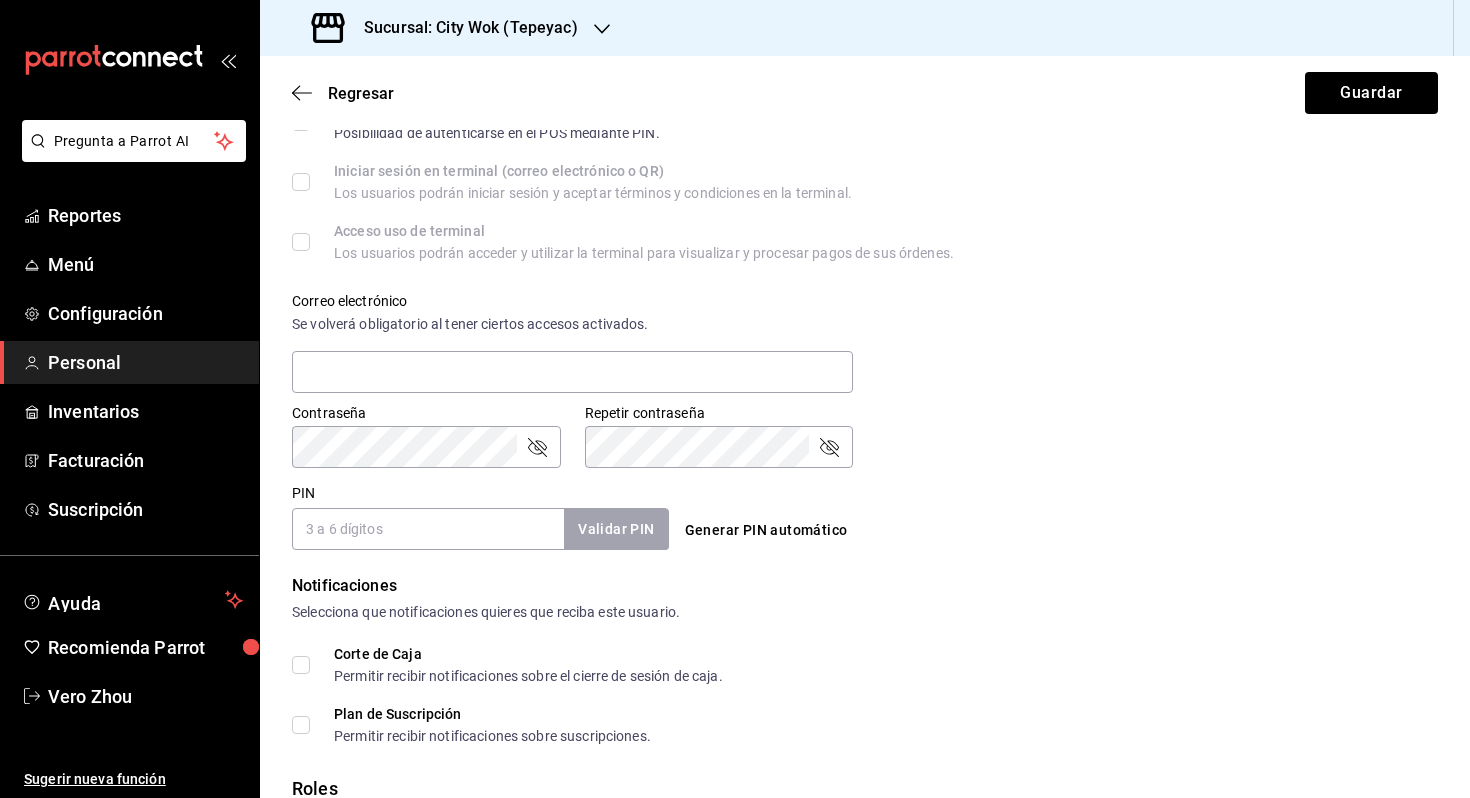 scroll, scrollTop: 740, scrollLeft: 0, axis: vertical 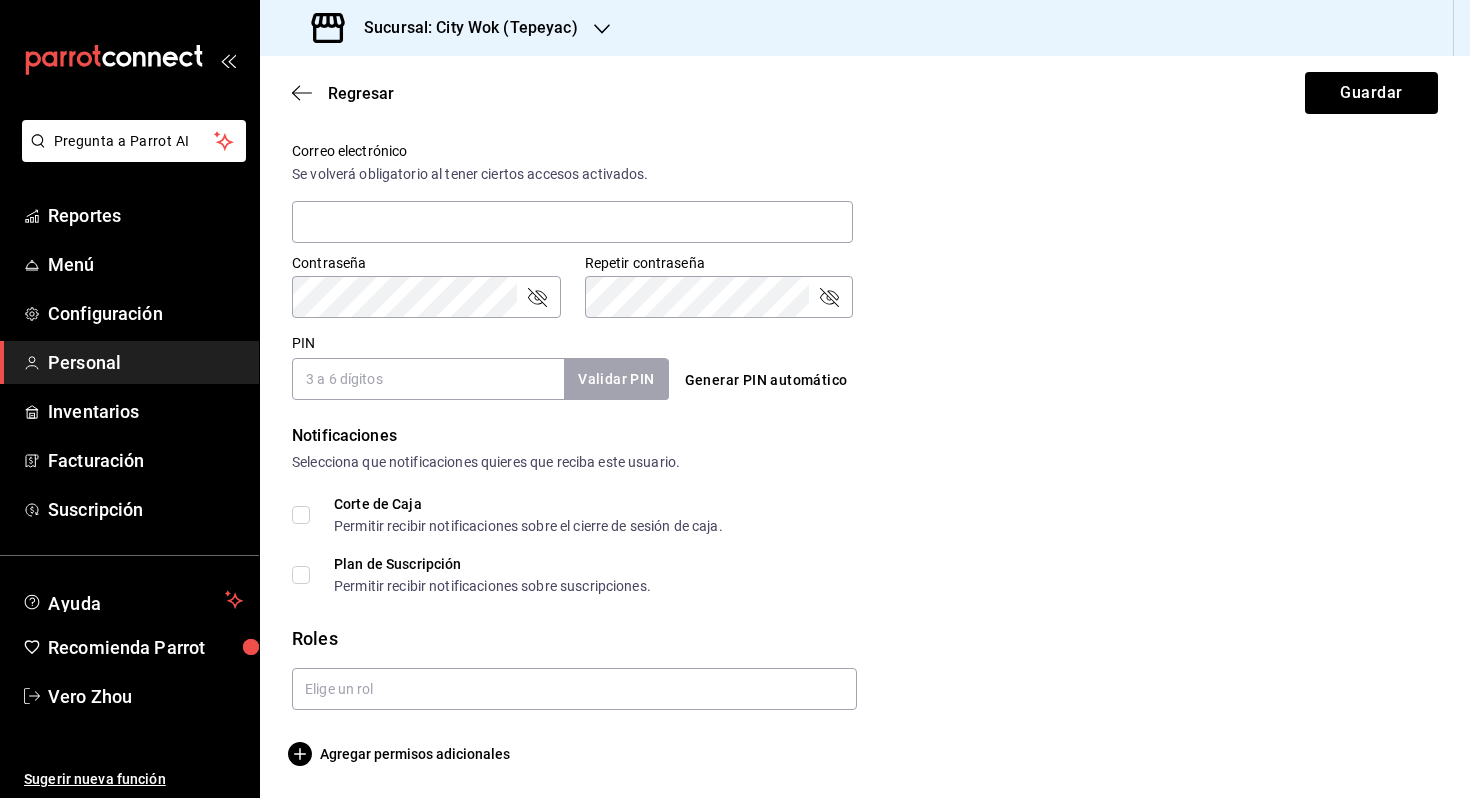click on "PIN" at bounding box center (428, 379) 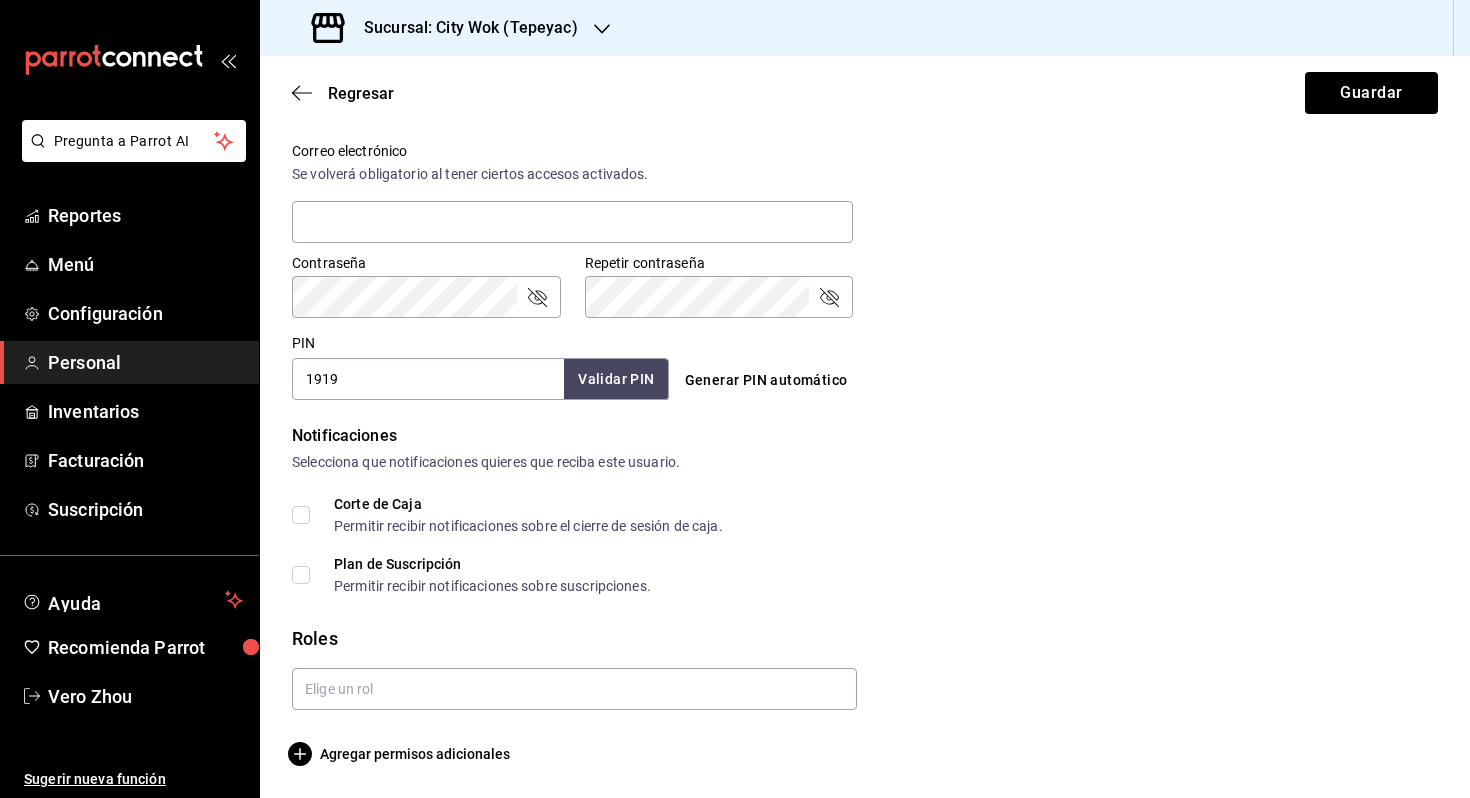 type on "1919" 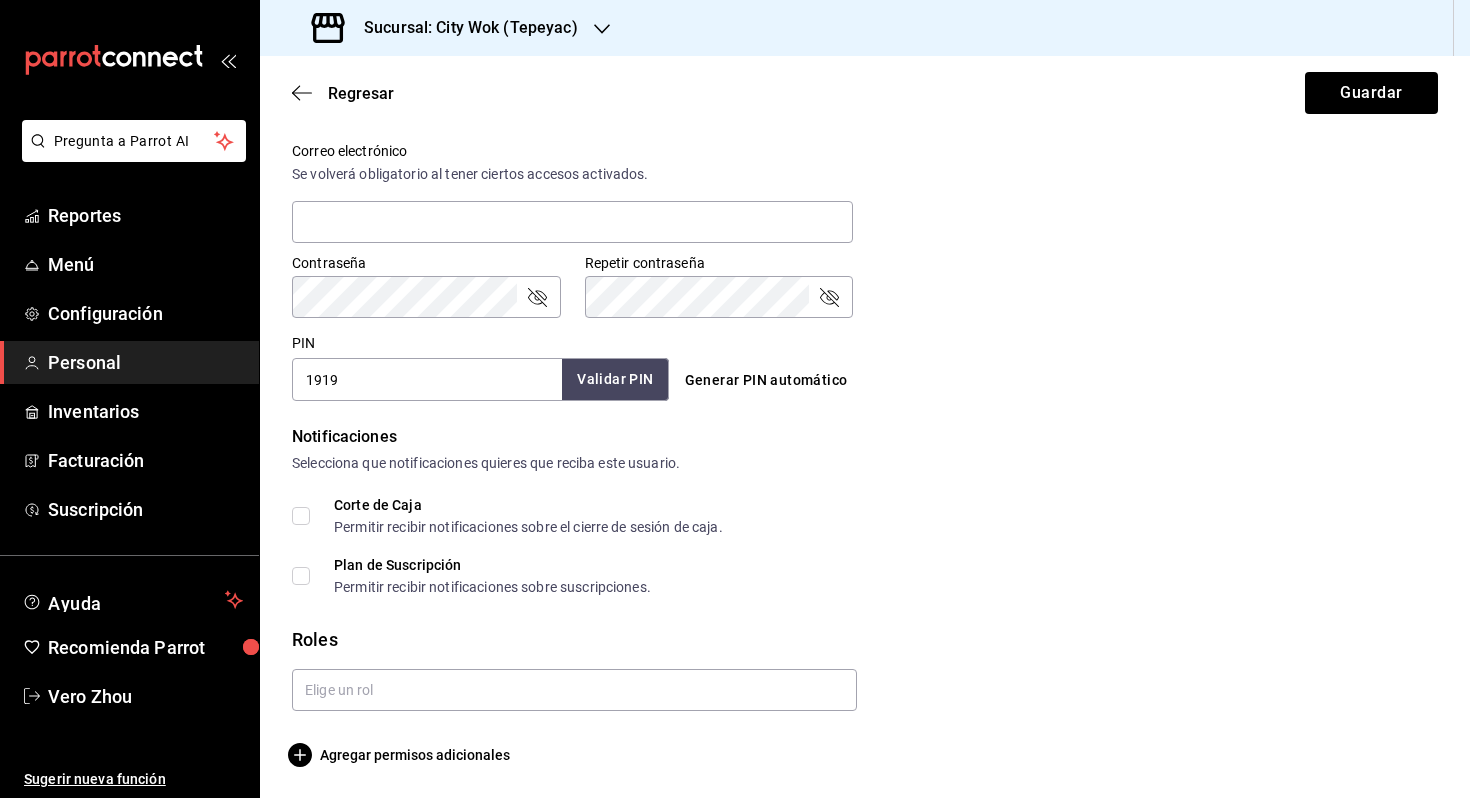 click on "Validar PIN" at bounding box center [615, 379] 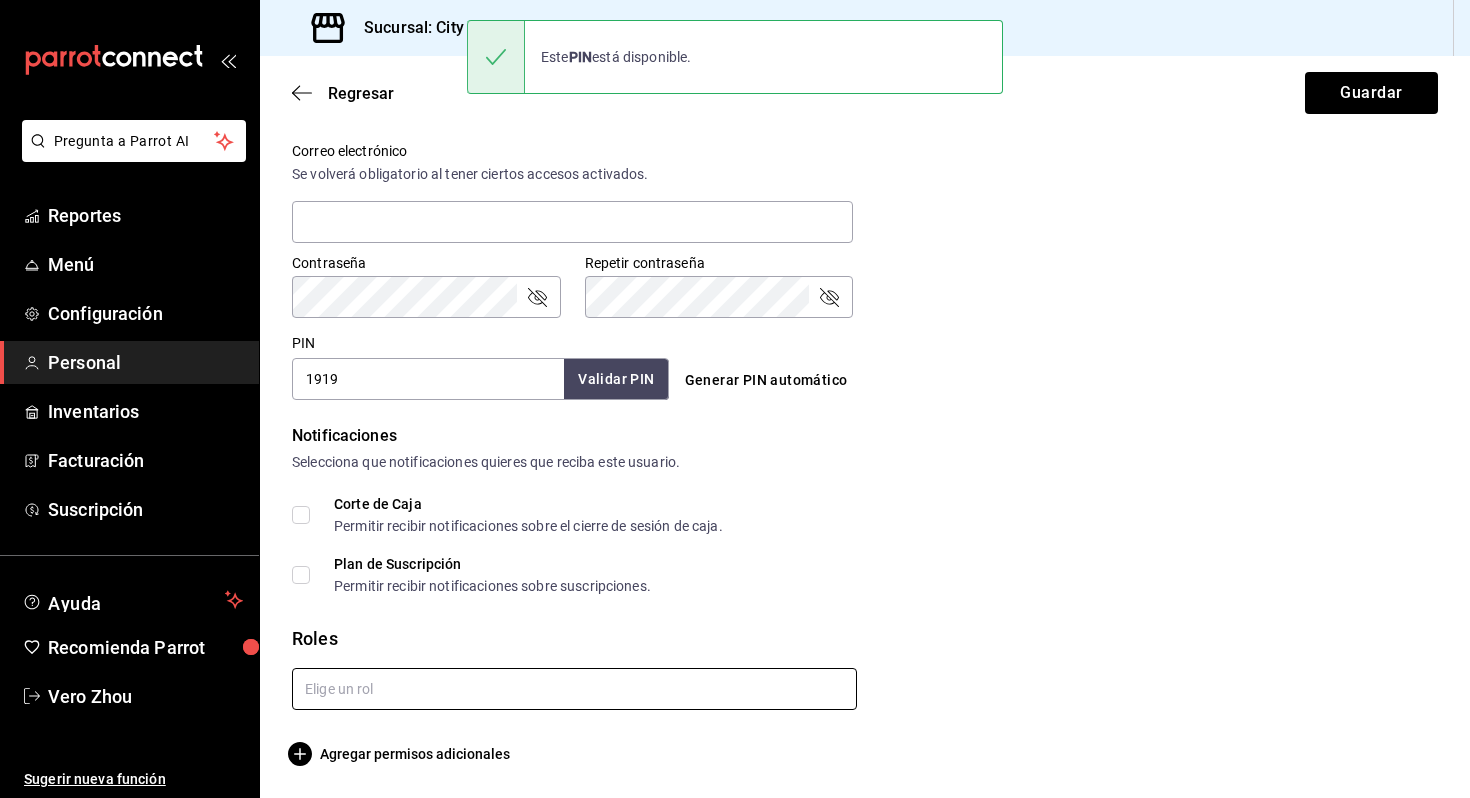 click at bounding box center (574, 689) 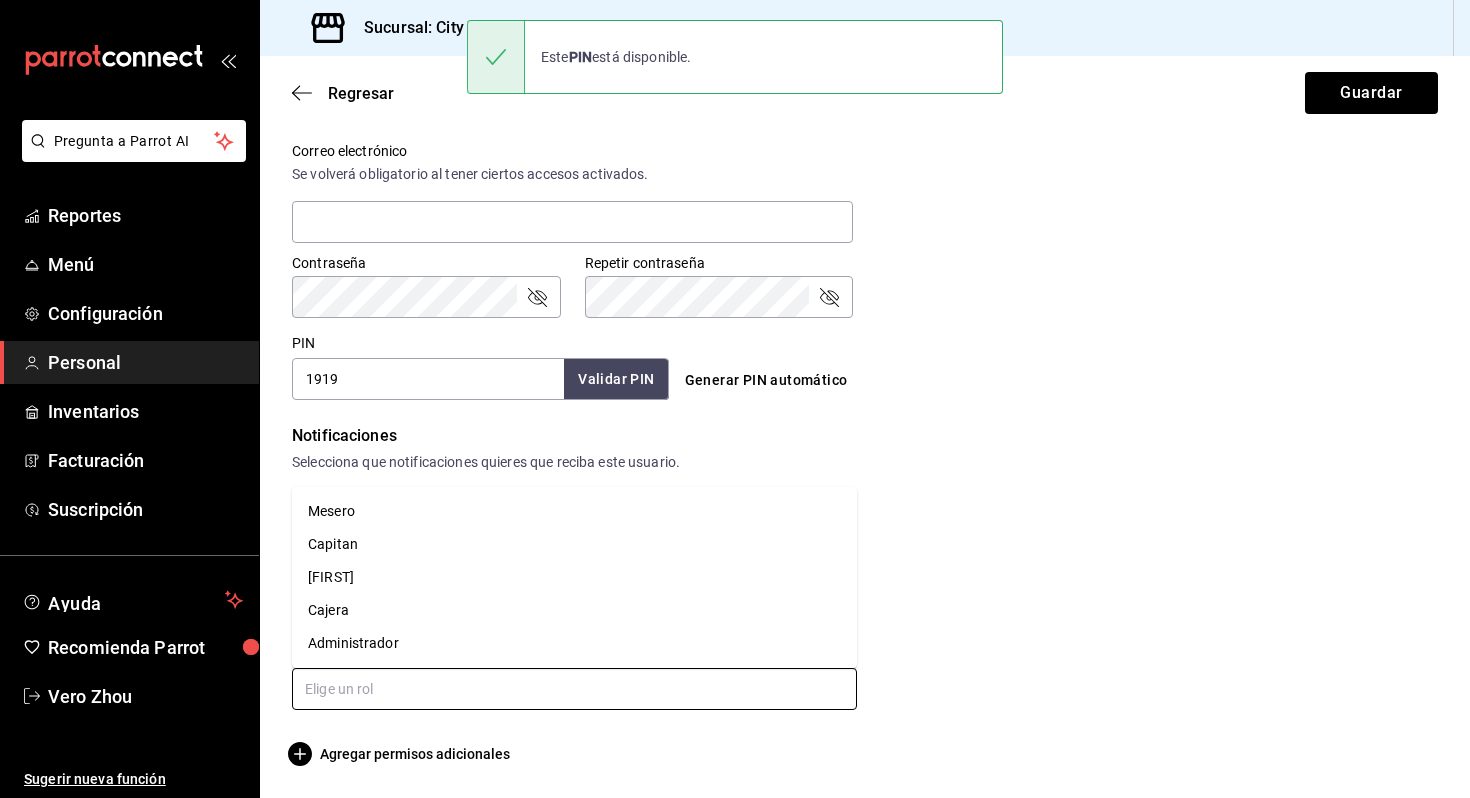 click on "[LAST]" at bounding box center (574, 577) 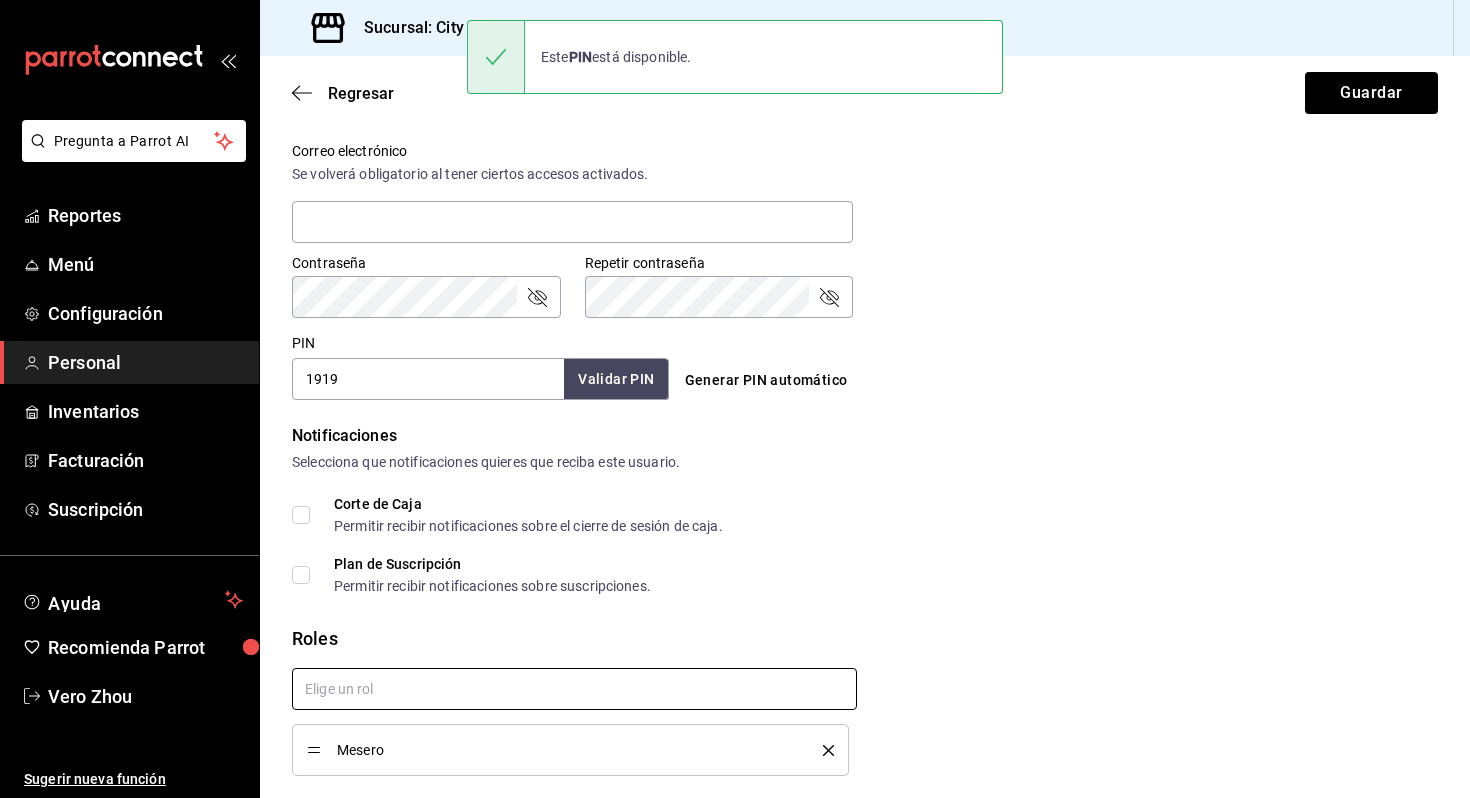 checkbox on "true" 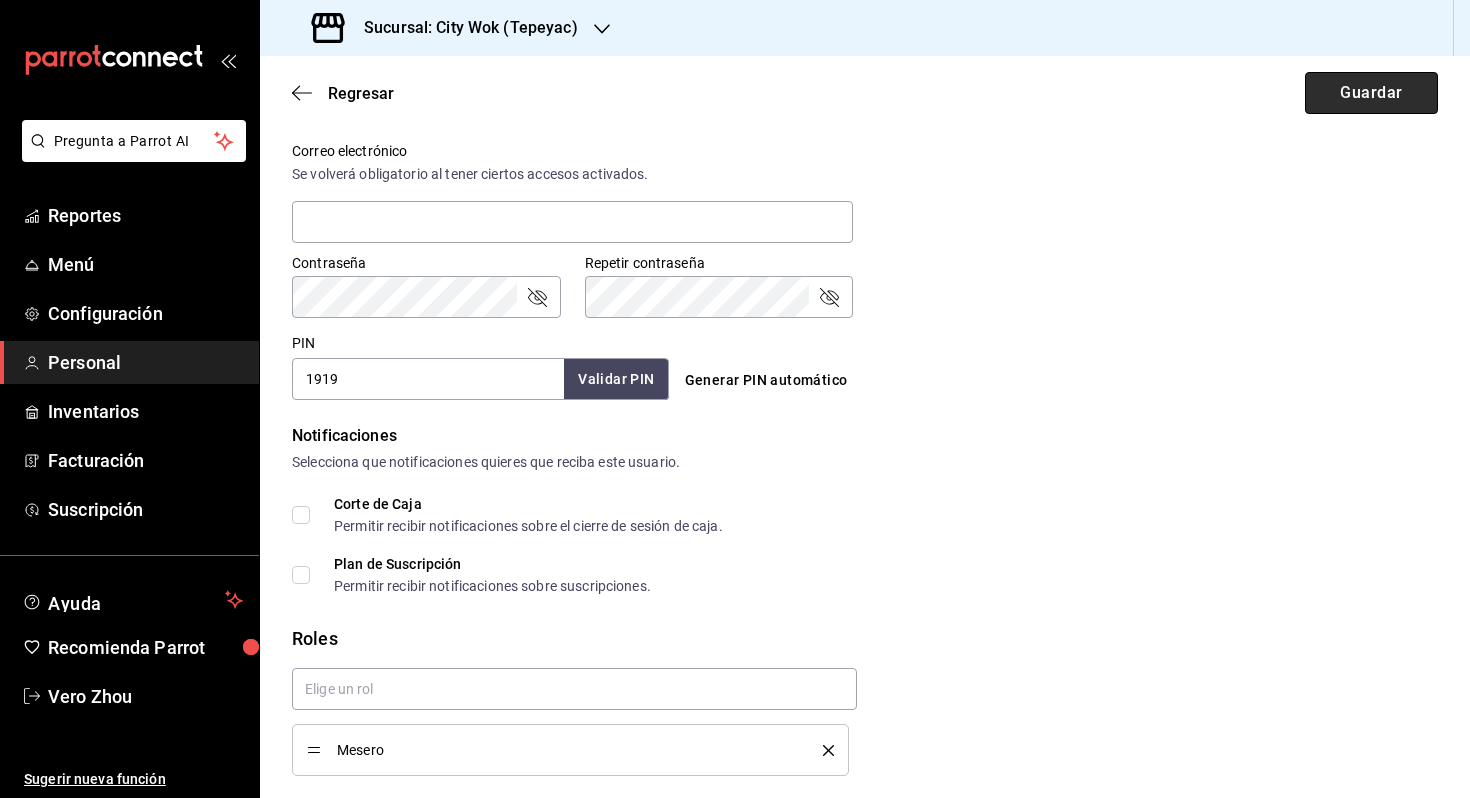 click on "Guardar" at bounding box center (1371, 93) 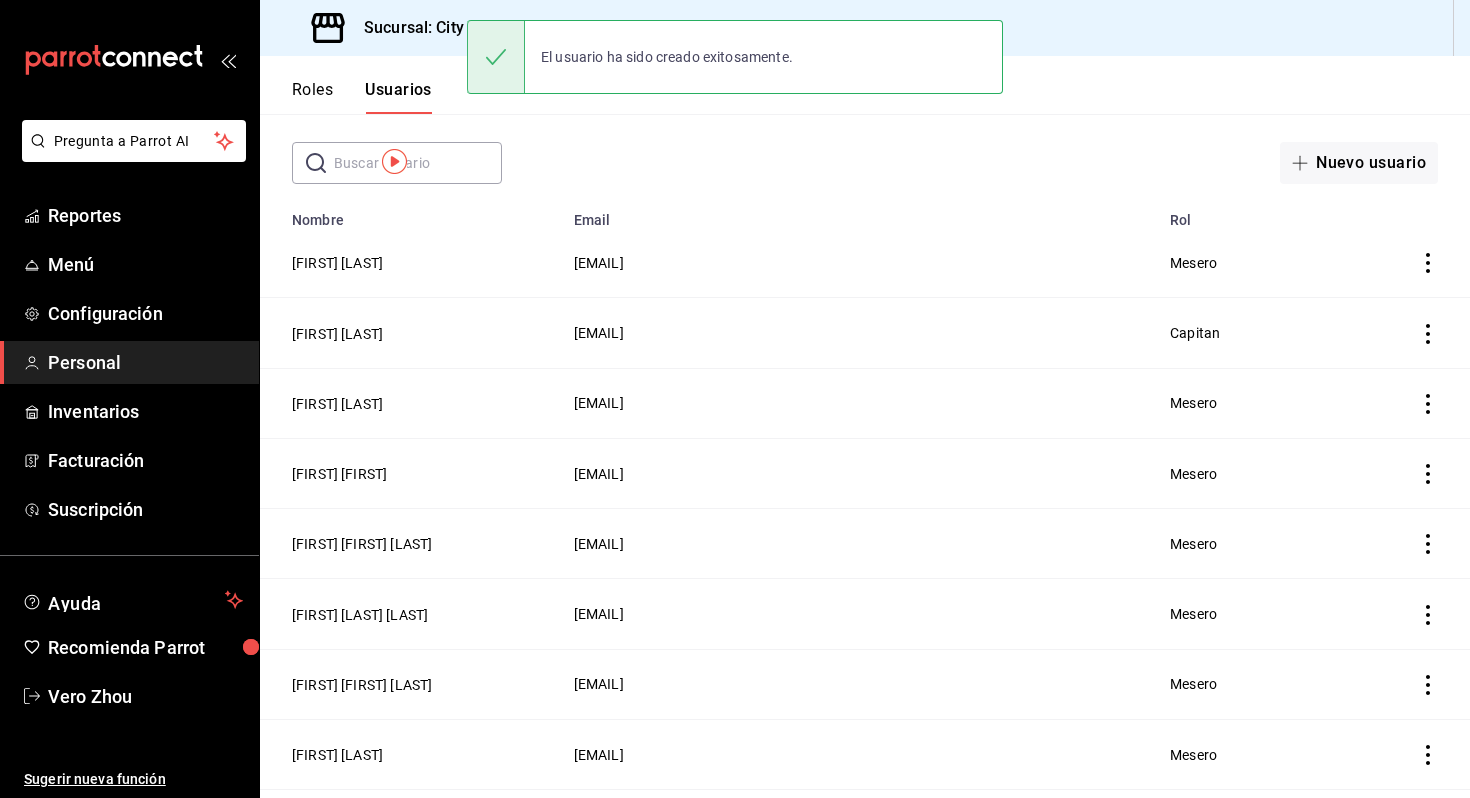 scroll, scrollTop: 0, scrollLeft: 0, axis: both 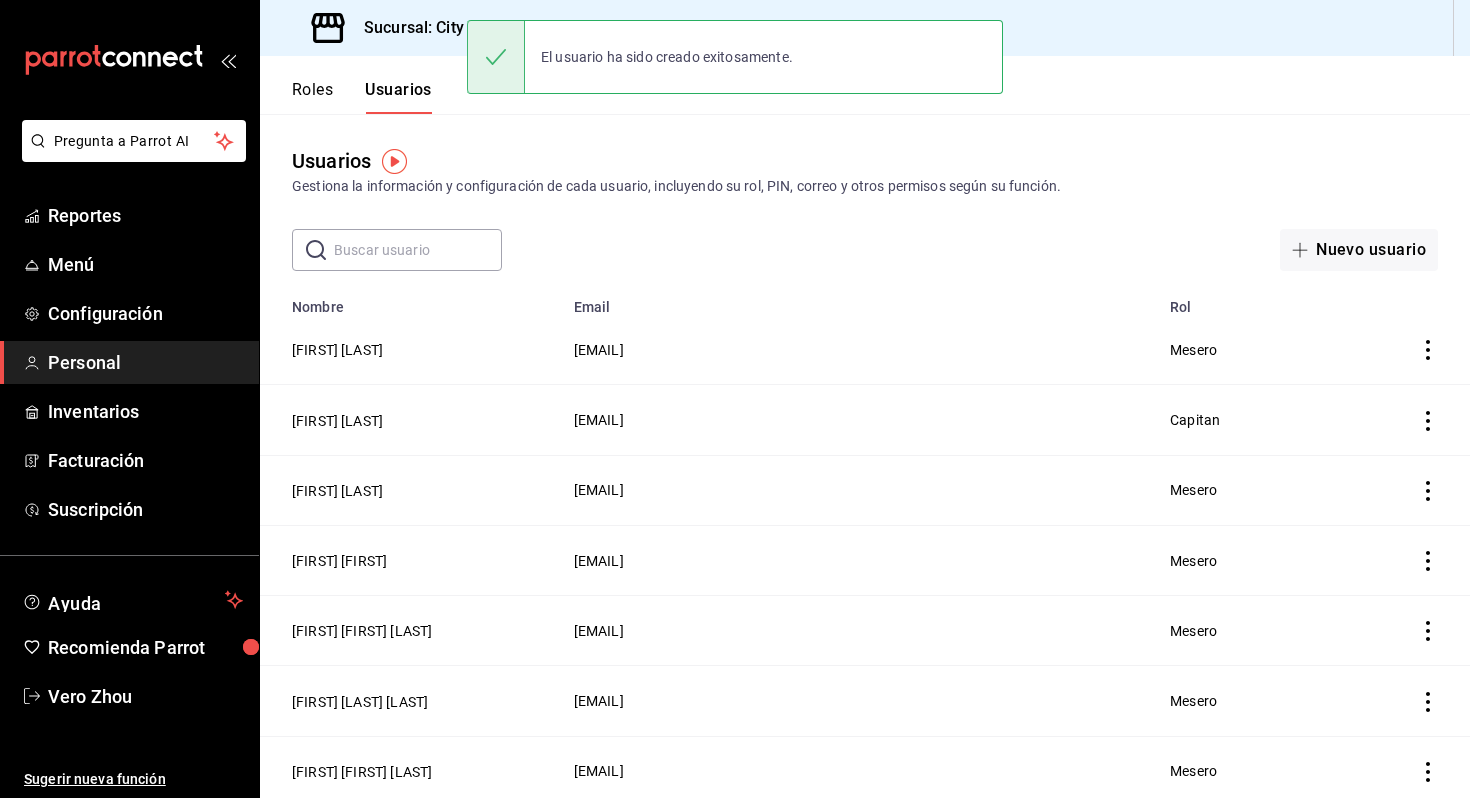 click 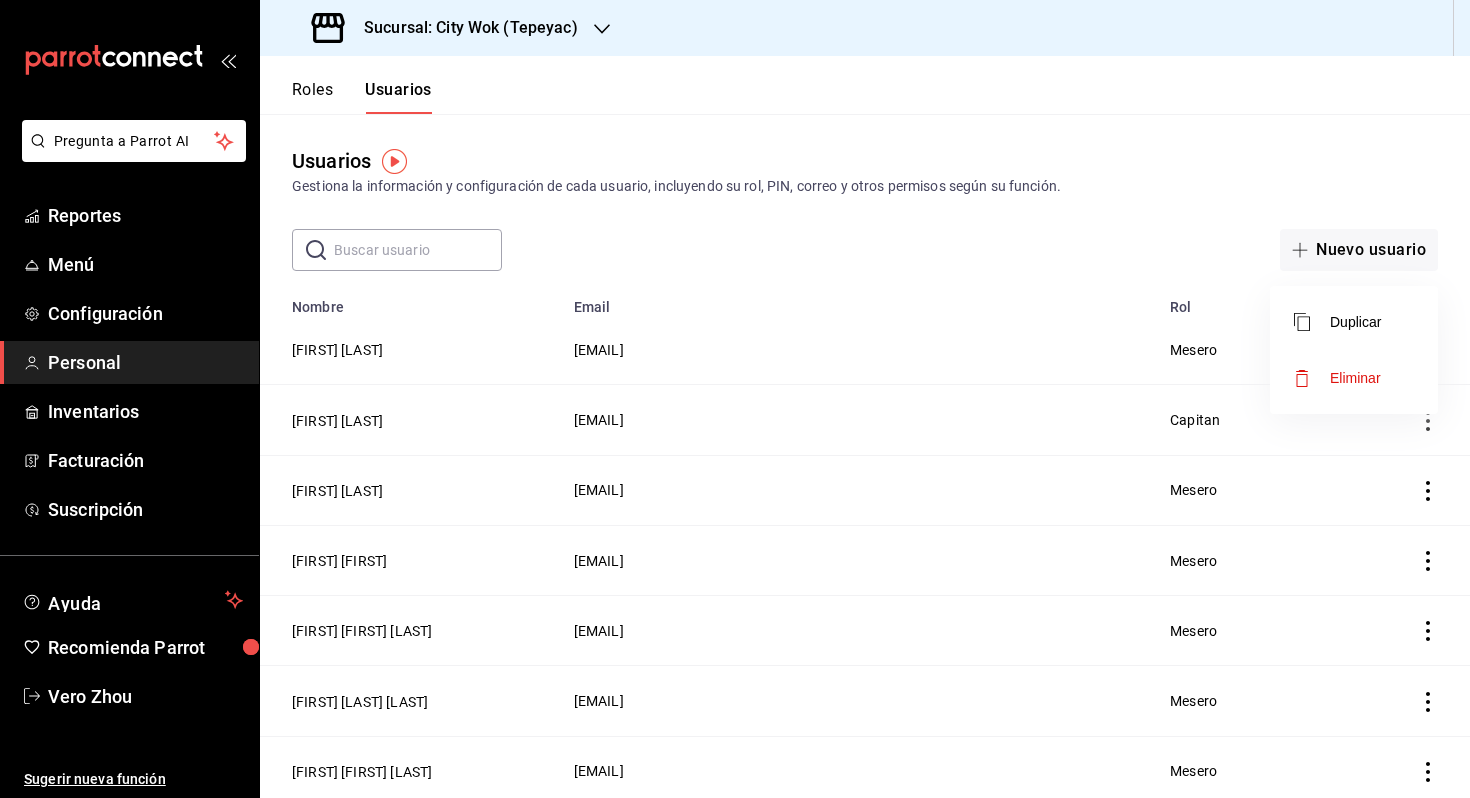 click at bounding box center [735, 399] 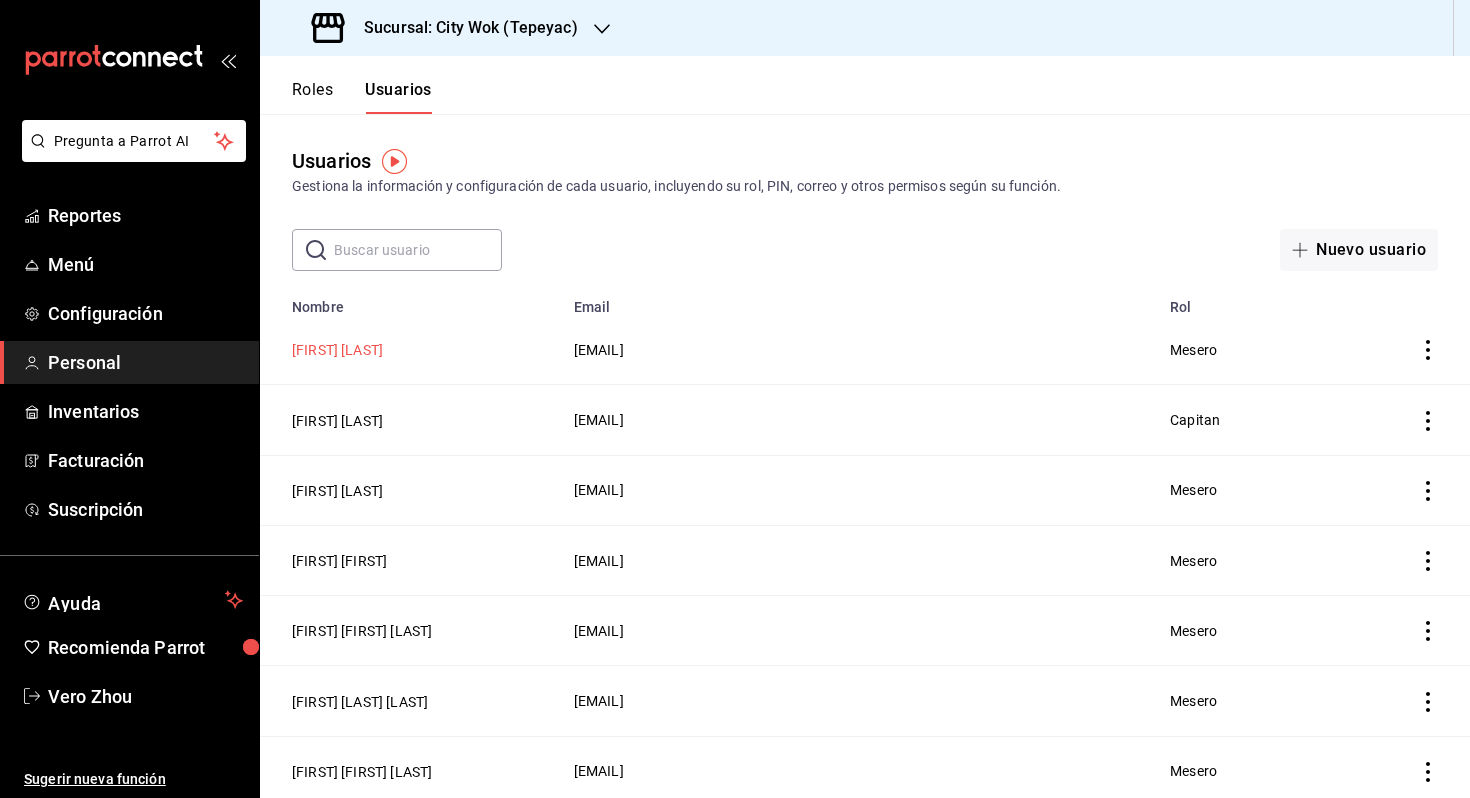 click on "[FIRST] [LAST]" at bounding box center [337, 350] 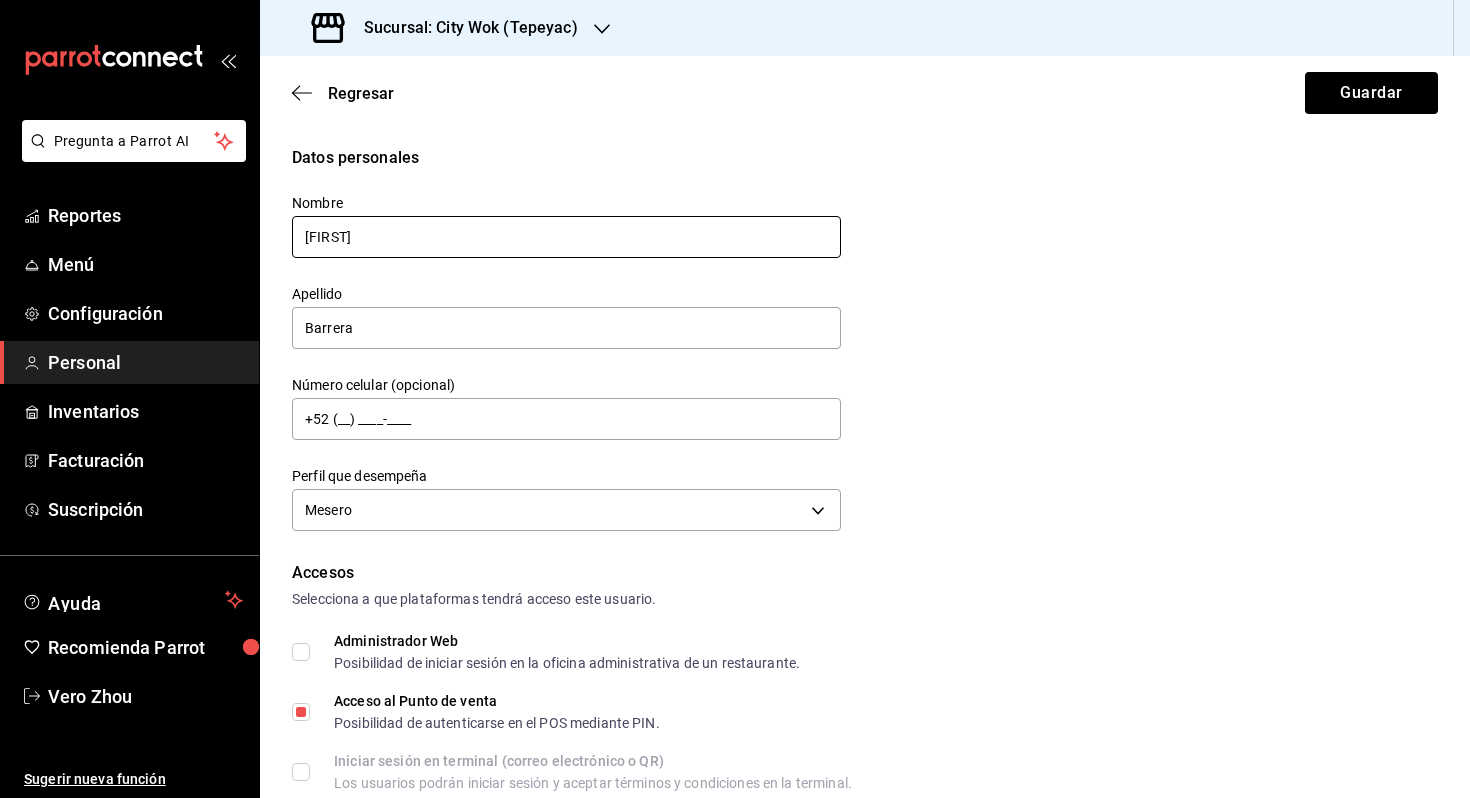click on "[FIRST]" at bounding box center (566, 237) 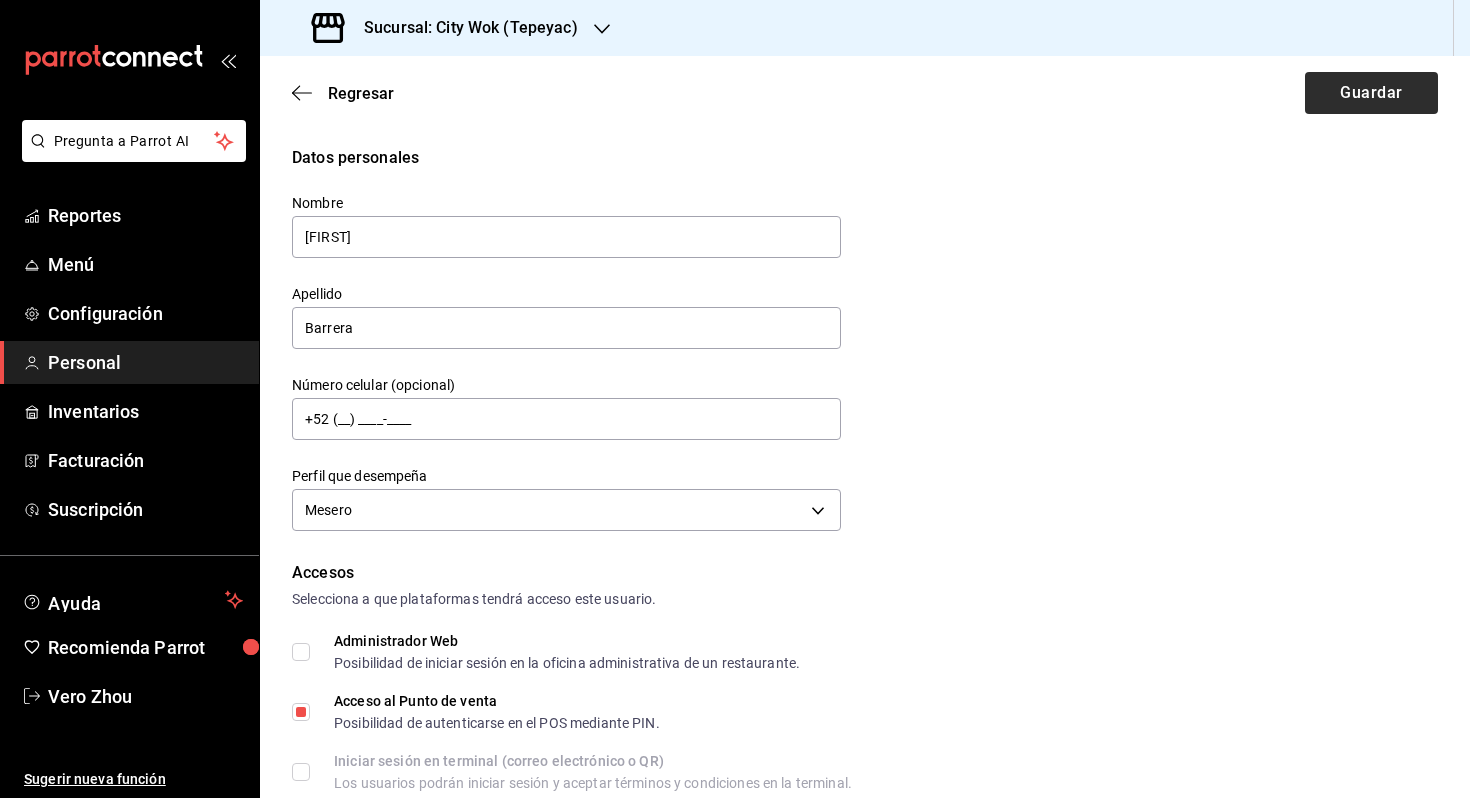 type on "[FIRST]" 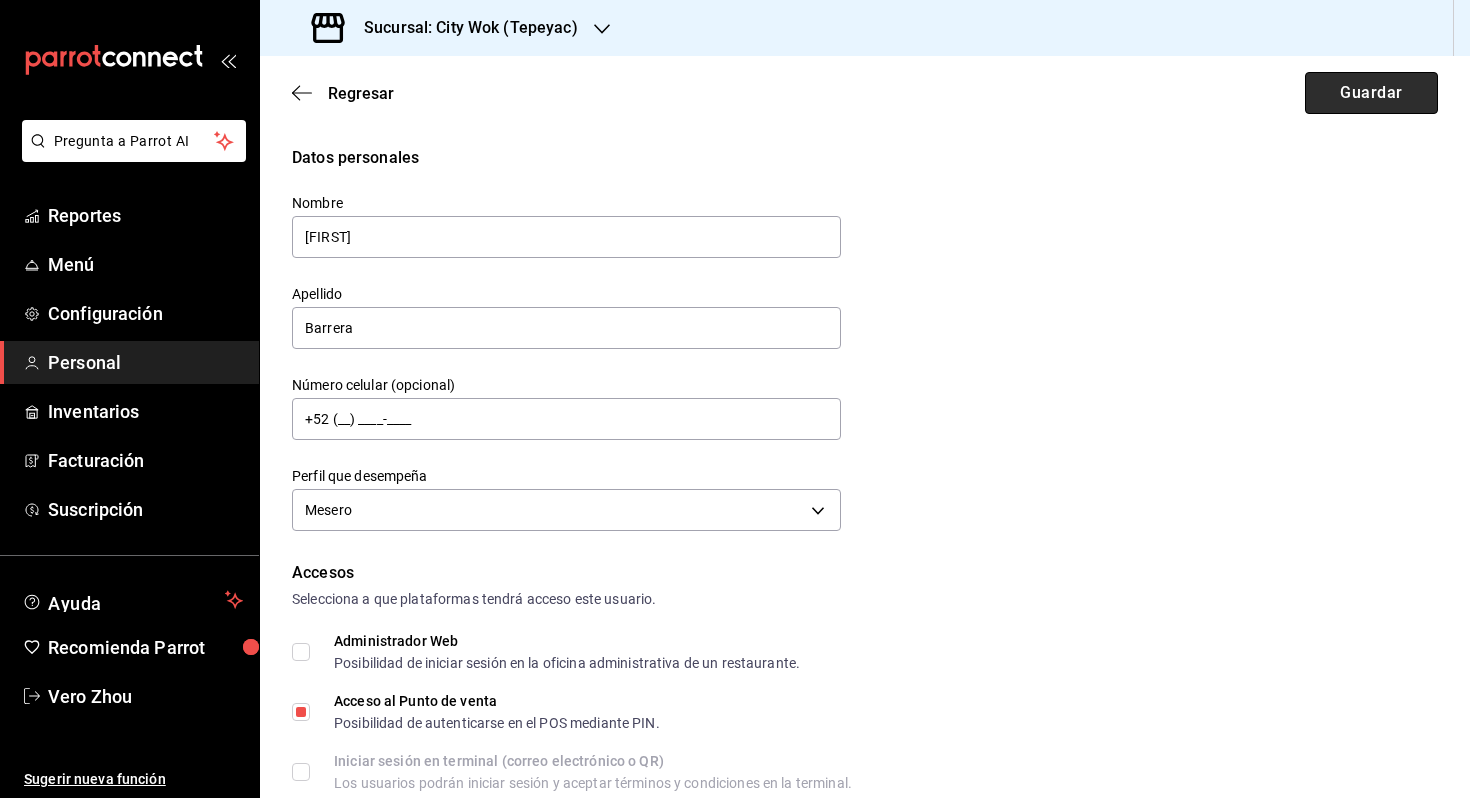 click on "Guardar" at bounding box center [1371, 93] 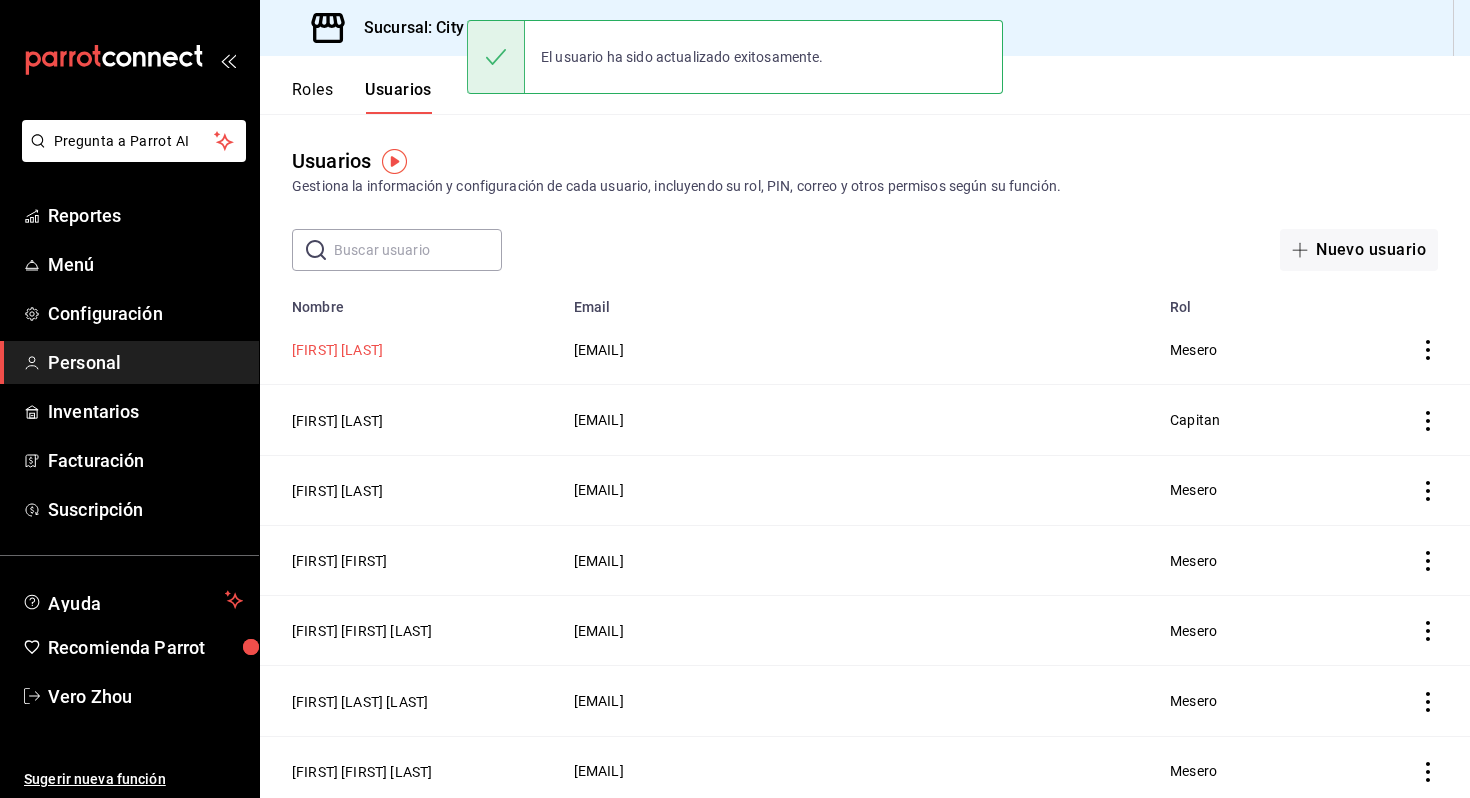 click on "[FIRST] [LAST]" at bounding box center [337, 350] 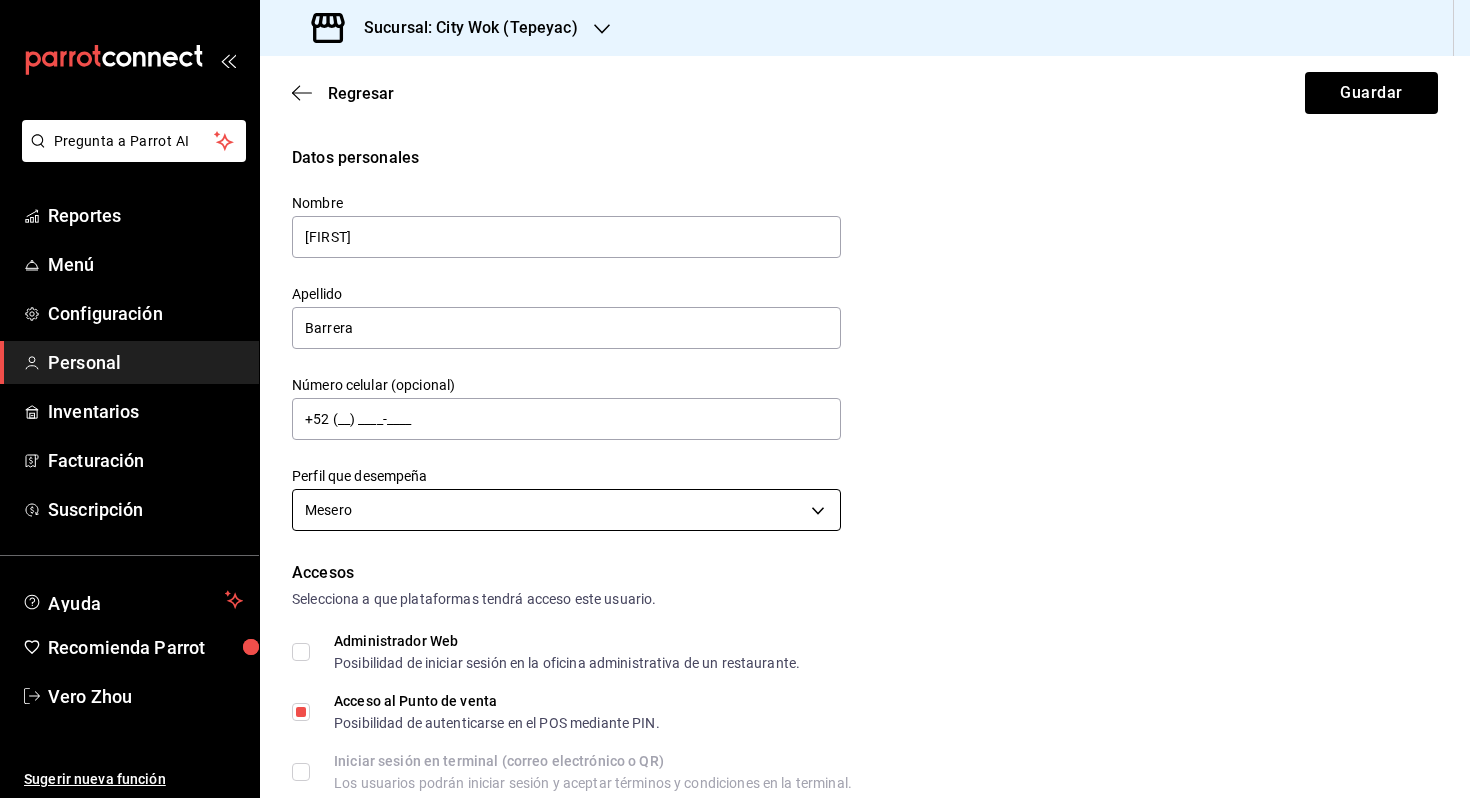 scroll, scrollTop: 806, scrollLeft: 0, axis: vertical 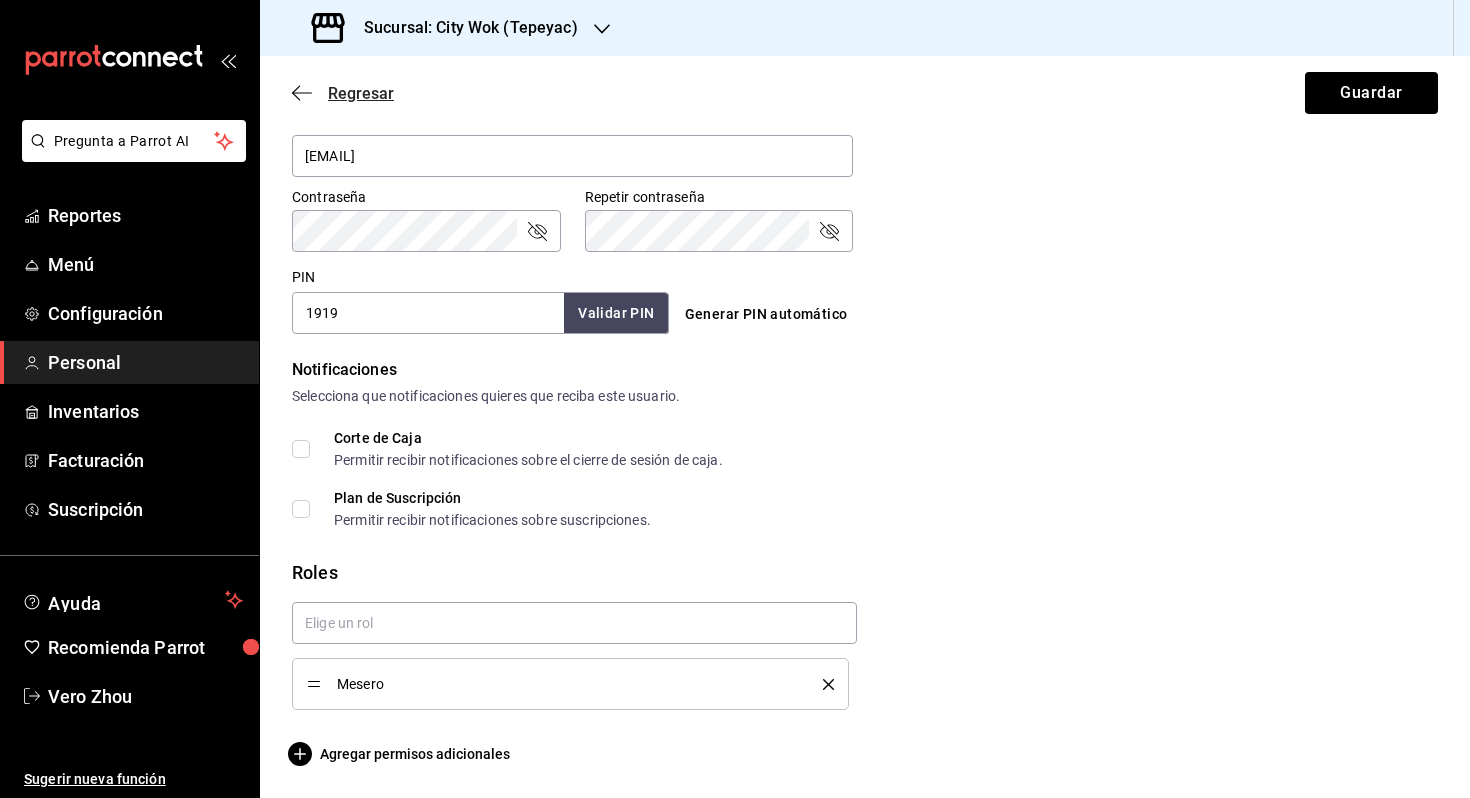 click 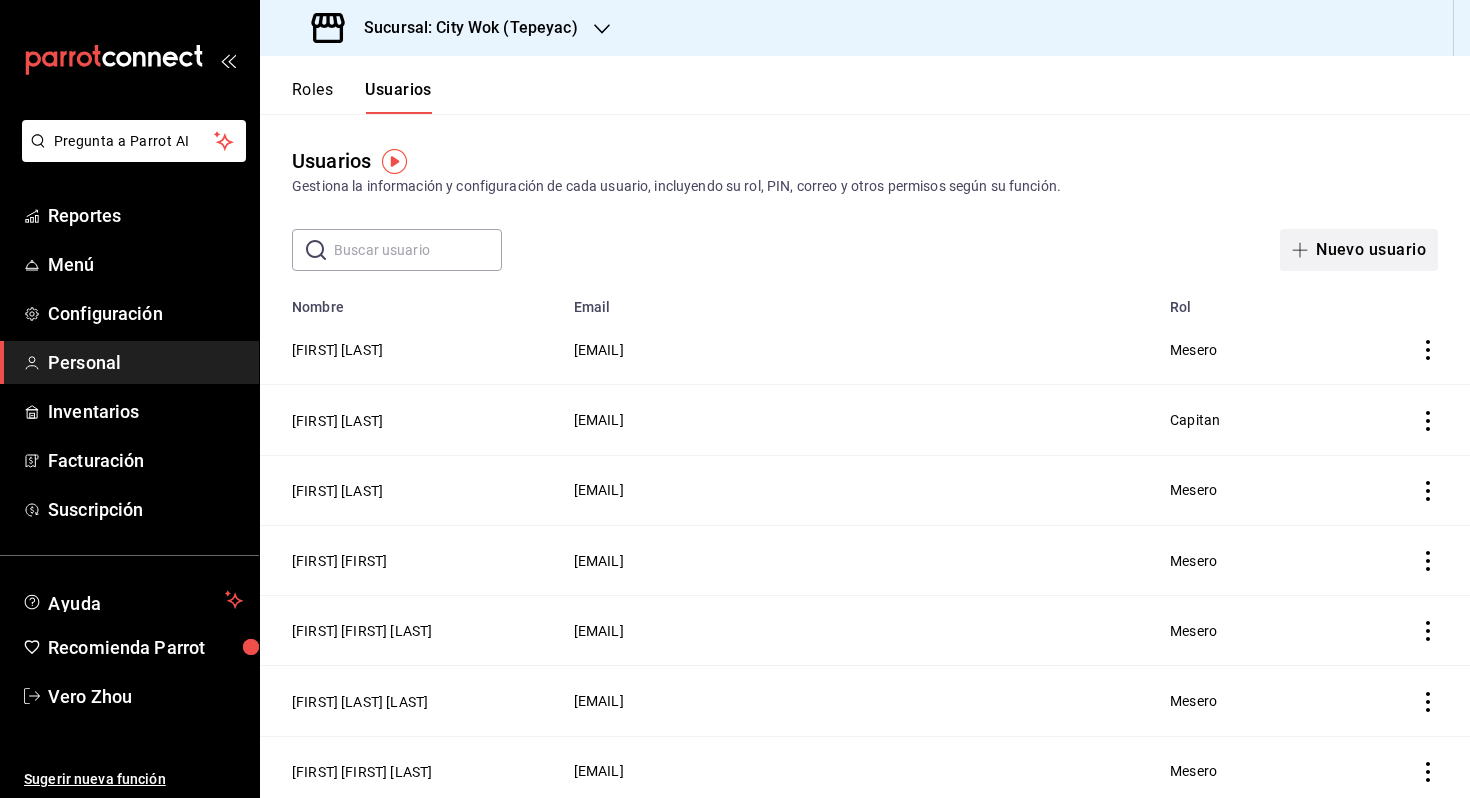 click on "Nuevo usuario" at bounding box center (1359, 250) 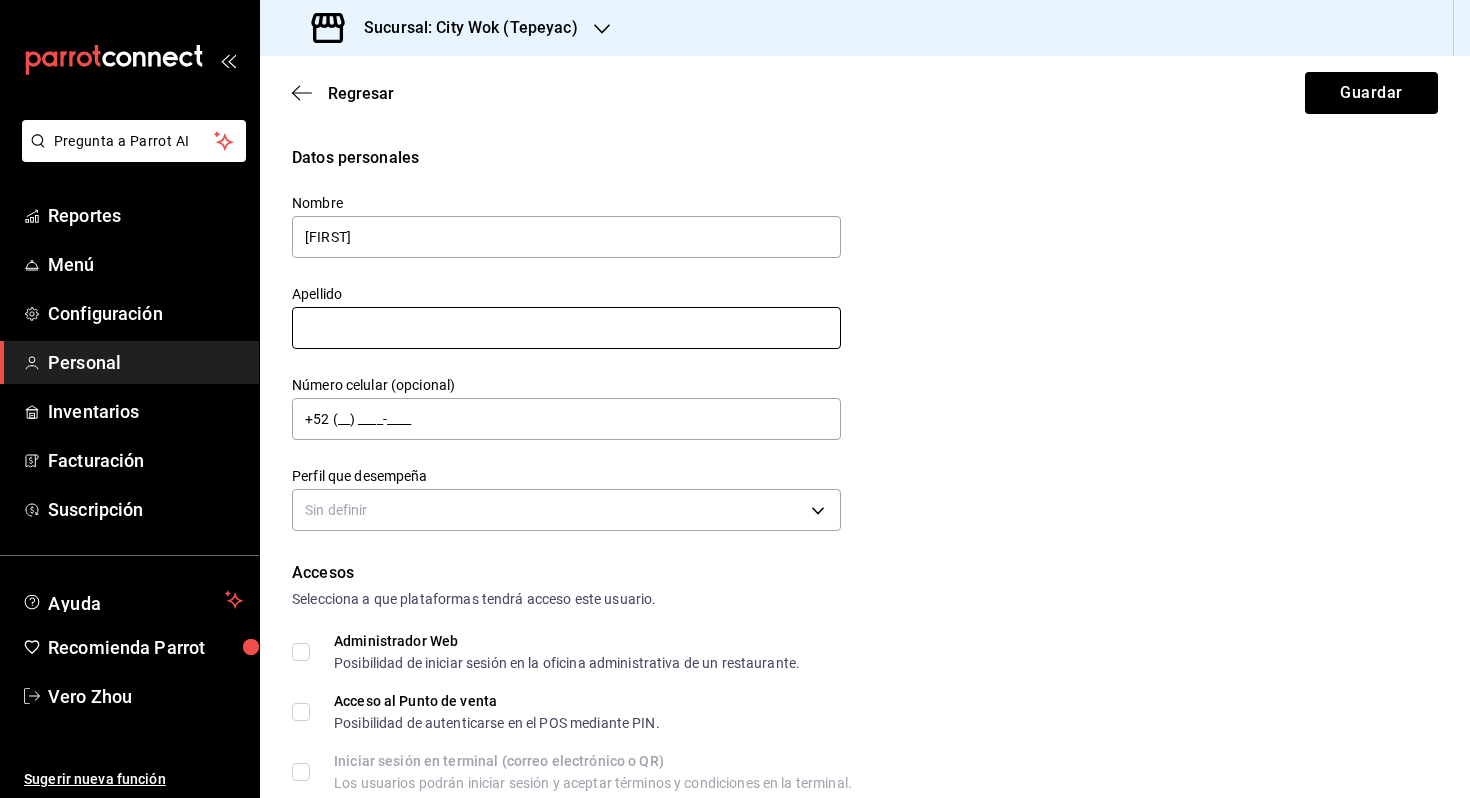 type on "[FIRST]" 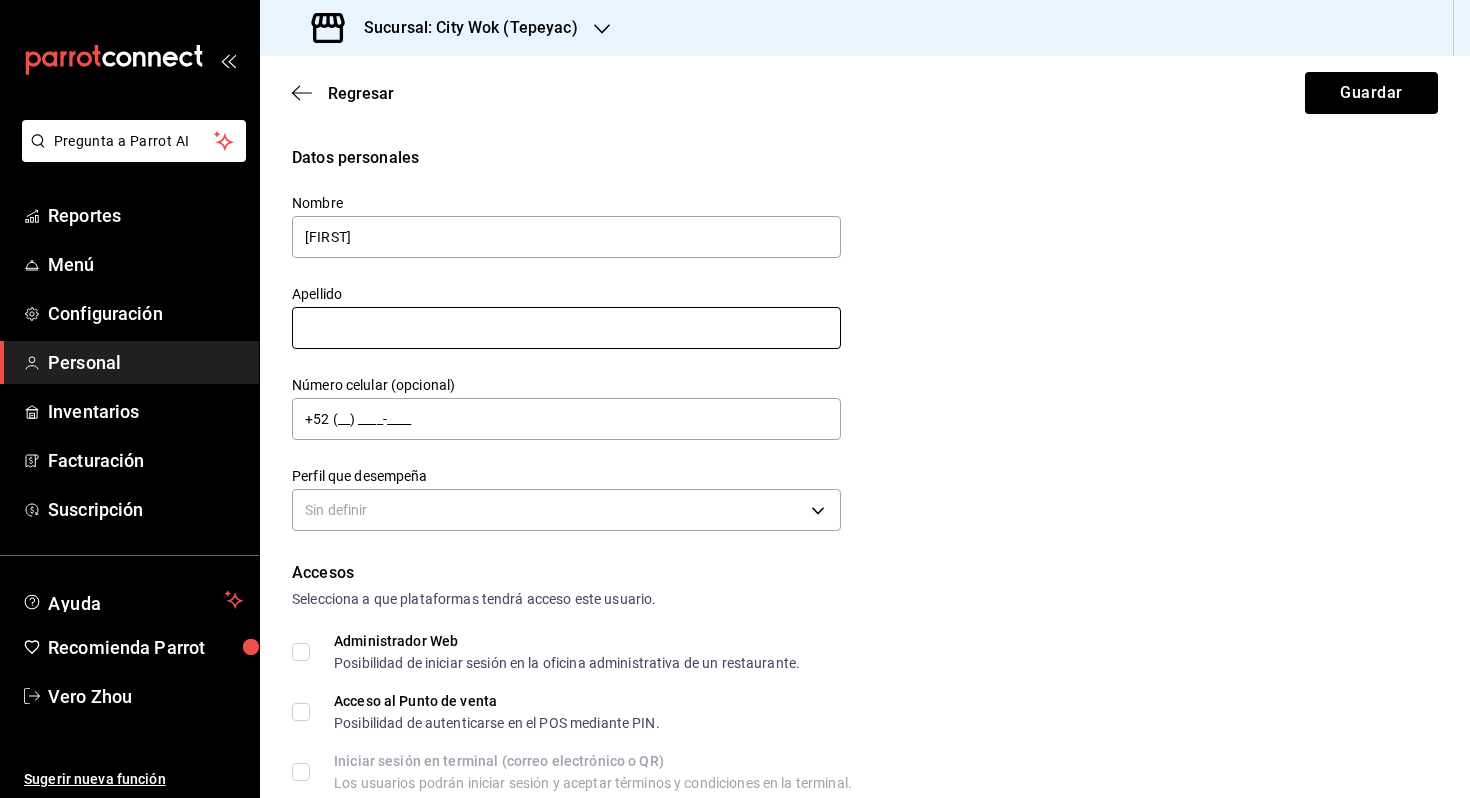 click at bounding box center (566, 328) 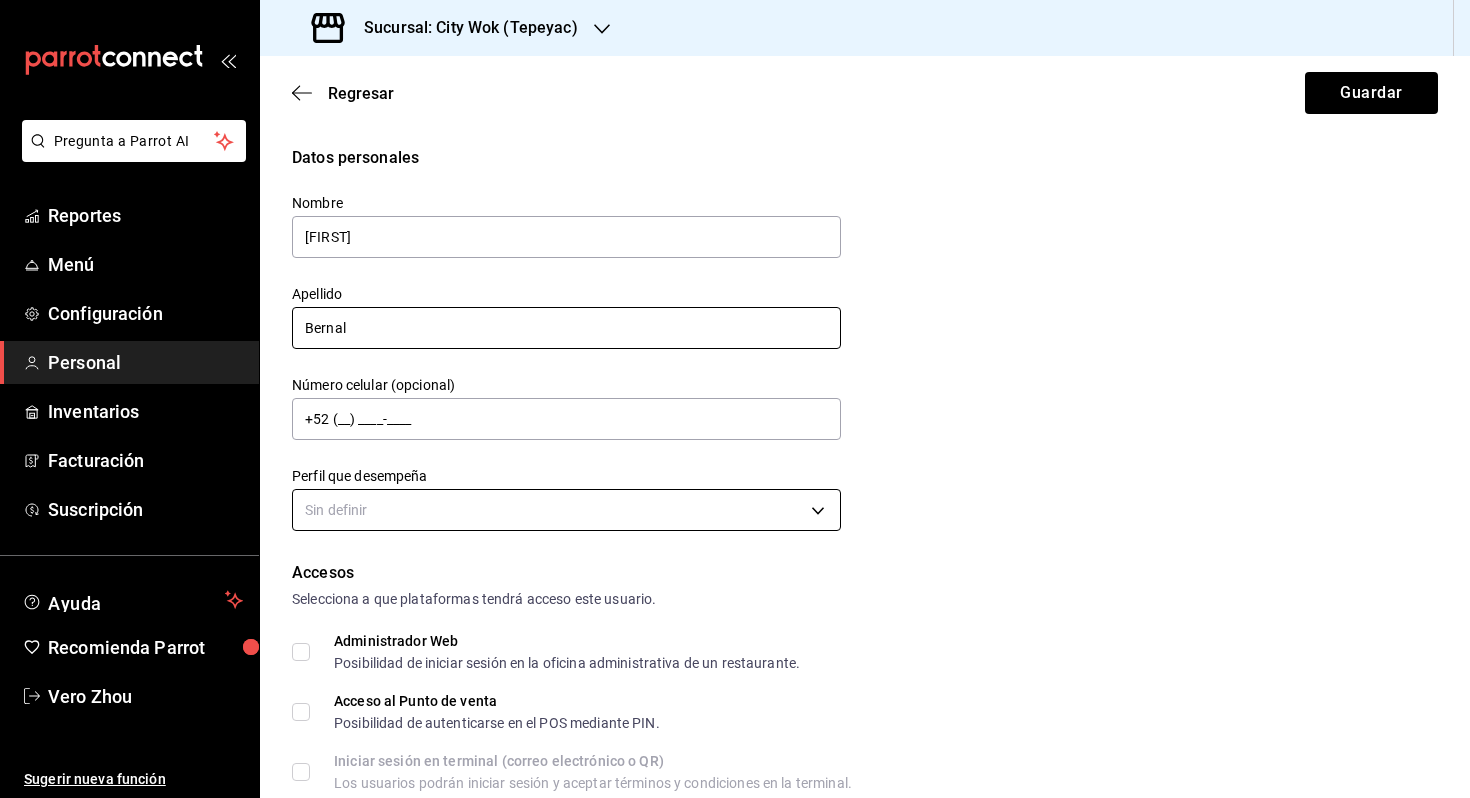 type on "Bernal" 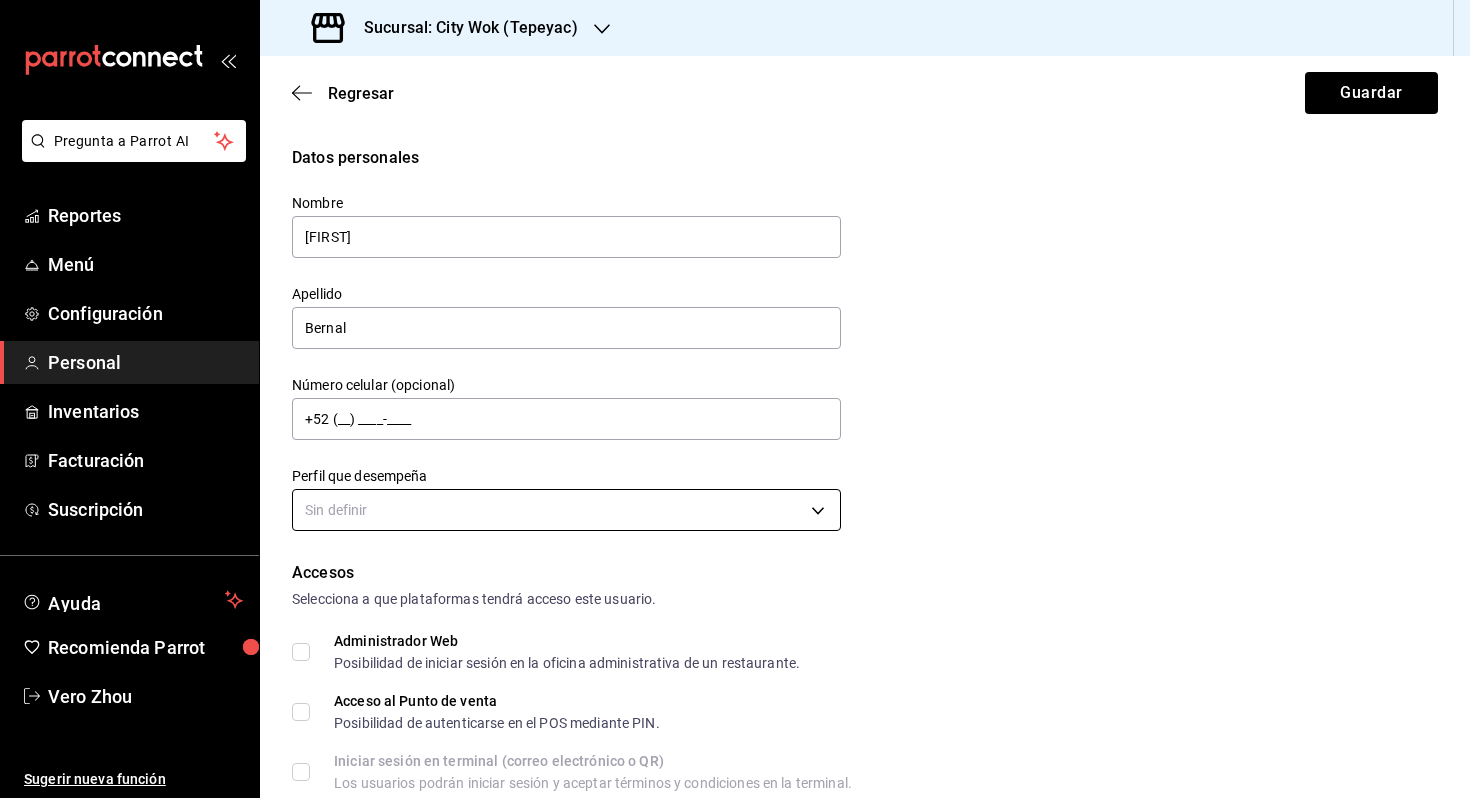 click on "Pregunta a Parrot AI Reportes   Menú   Configuración   Personal   Inventarios   Facturación   Suscripción   Ayuda Recomienda Parrot   Vero Zhou   Sugerir nueva función   Sucursal: City Wok (Tepeyac) Regresar Guardar Datos personales Nombre [FIRST] Apellido [LAST] Número celular (opcional) +52 (__) ____-____ Perfil que desempeña Sin definir Accesos Selecciona a que plataformas tendrá acceso este usuario. Administrador Web Posibilidad de iniciar sesión en la oficina administrativa de un restaurante.  Acceso al Punto de venta Posibilidad de autenticarse en el POS mediante PIN.  Iniciar sesión en terminal (correo electrónico o QR) Los usuarios podrán iniciar sesión y aceptar términos y condiciones en la terminal. Acceso uso de terminal Los usuarios podrán acceder y utilizar la terminal para visualizar y procesar pagos de sus órdenes. Correo electrónico Se volverá obligatorio al tener ciertos accesos activados. Contraseña Contraseña Repetir contraseña Repetir contraseña PIN Validar PIN ​" at bounding box center [735, 399] 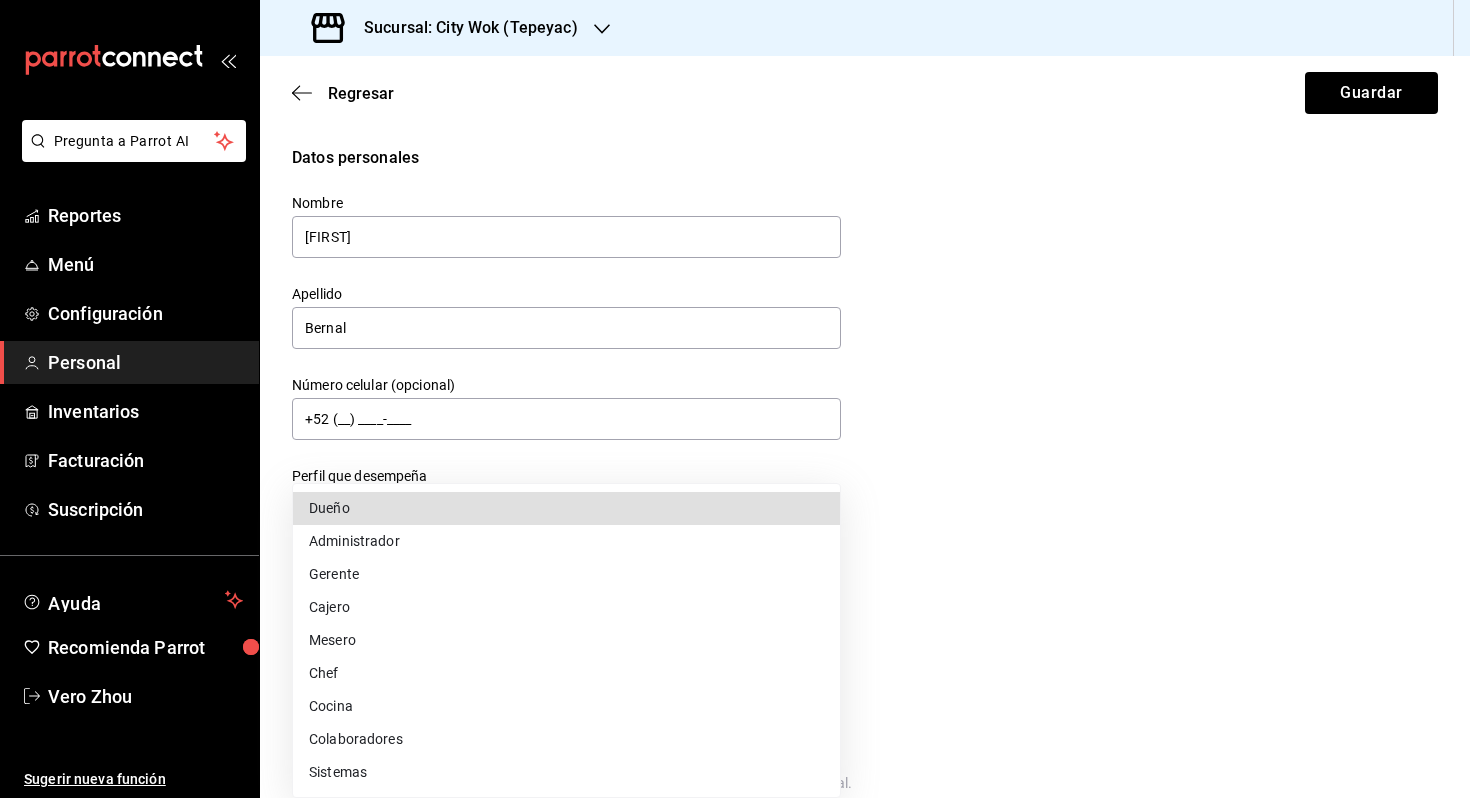 click on "Mesero" at bounding box center [566, 640] 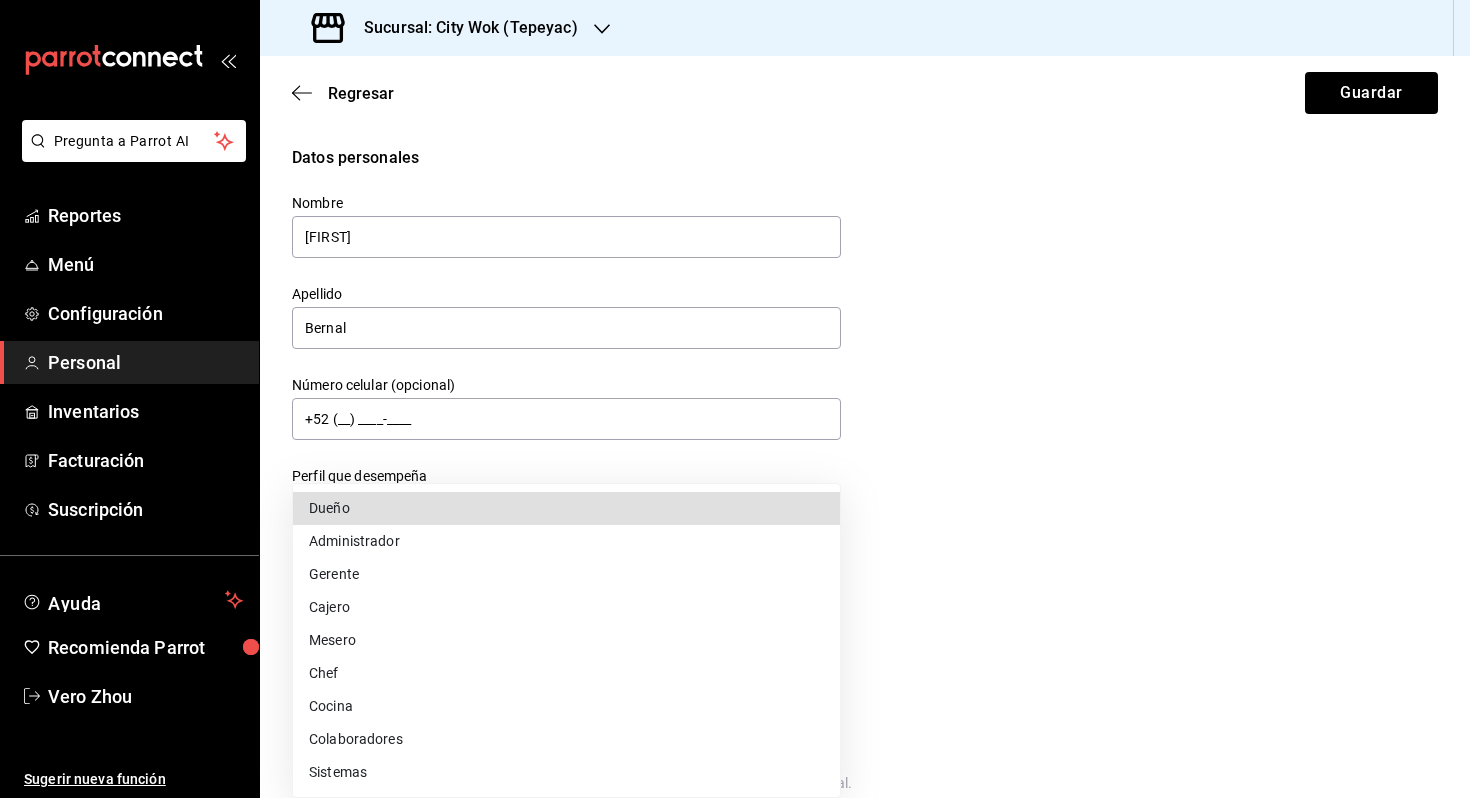 type on "WAITER" 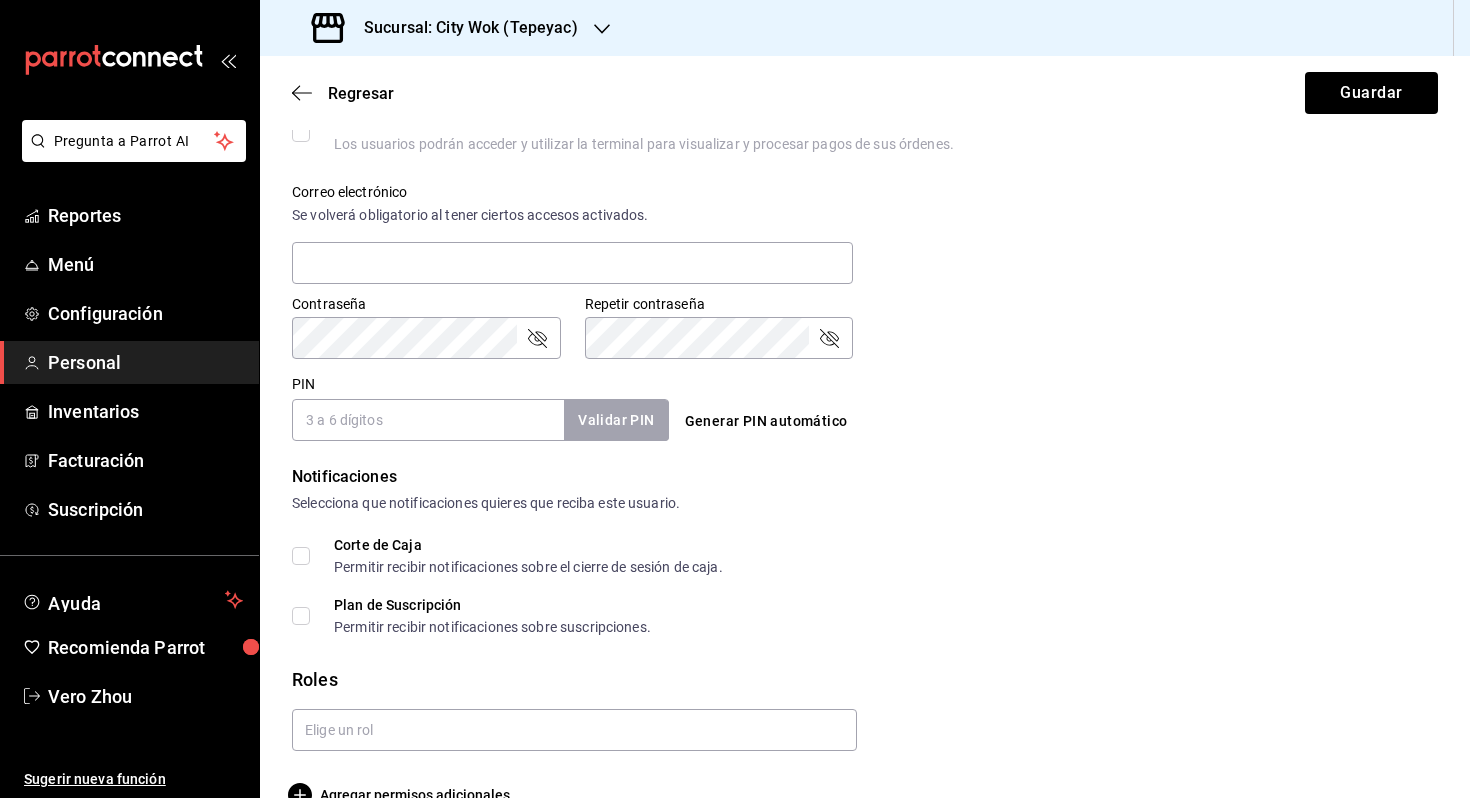 scroll, scrollTop: 740, scrollLeft: 0, axis: vertical 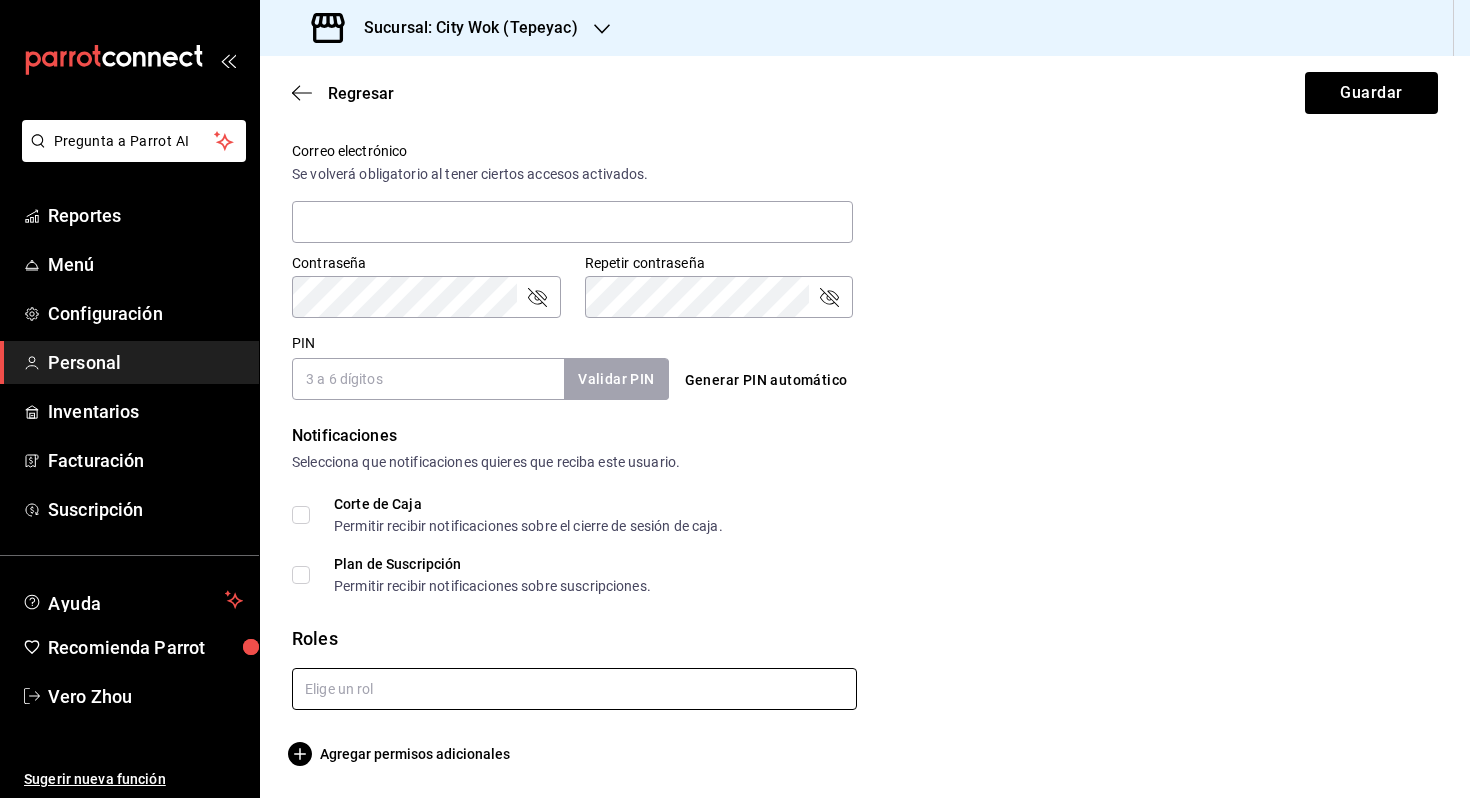 click at bounding box center [566, 681] 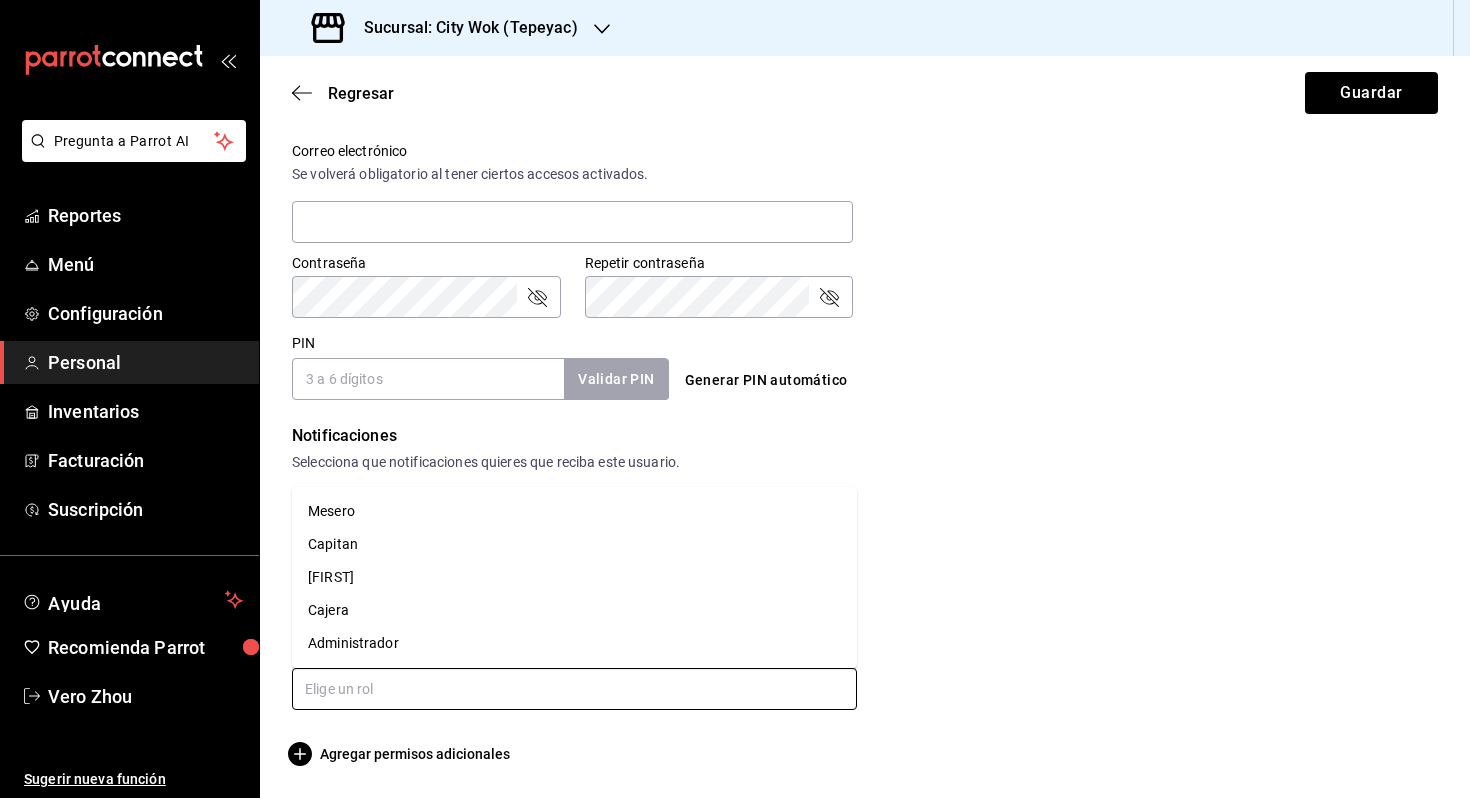 click at bounding box center (574, 689) 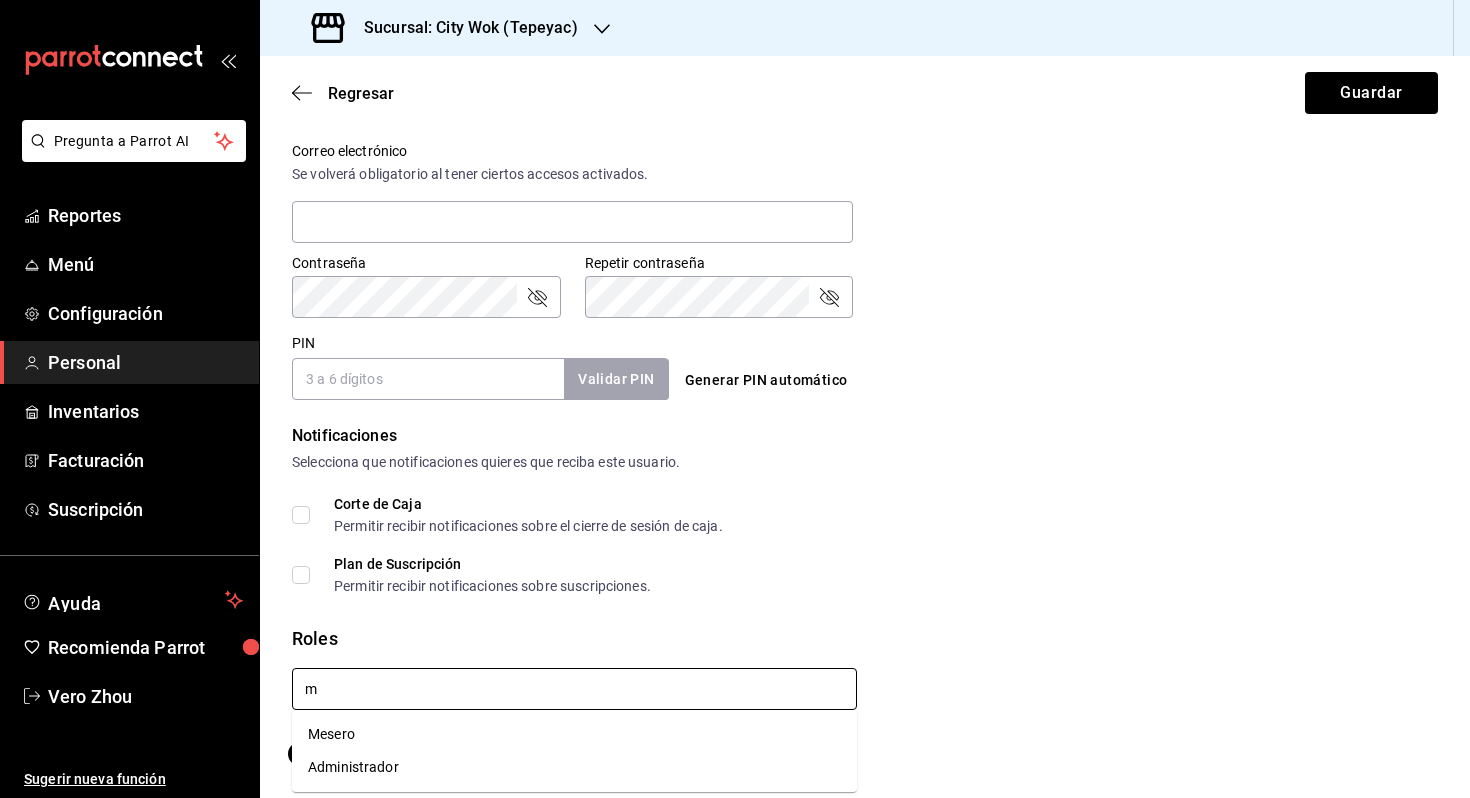 type on "me" 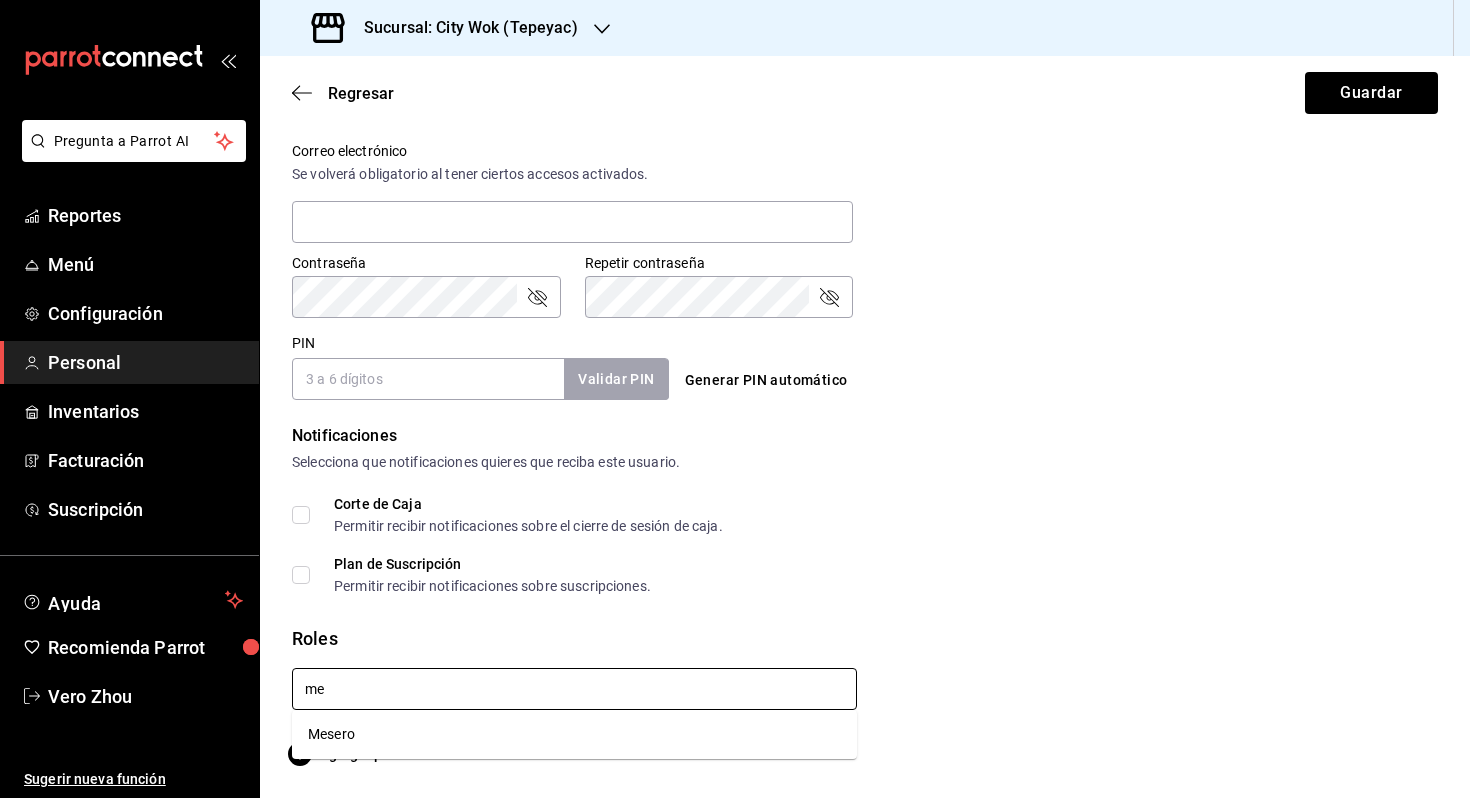 click on "Mesero" at bounding box center [574, 734] 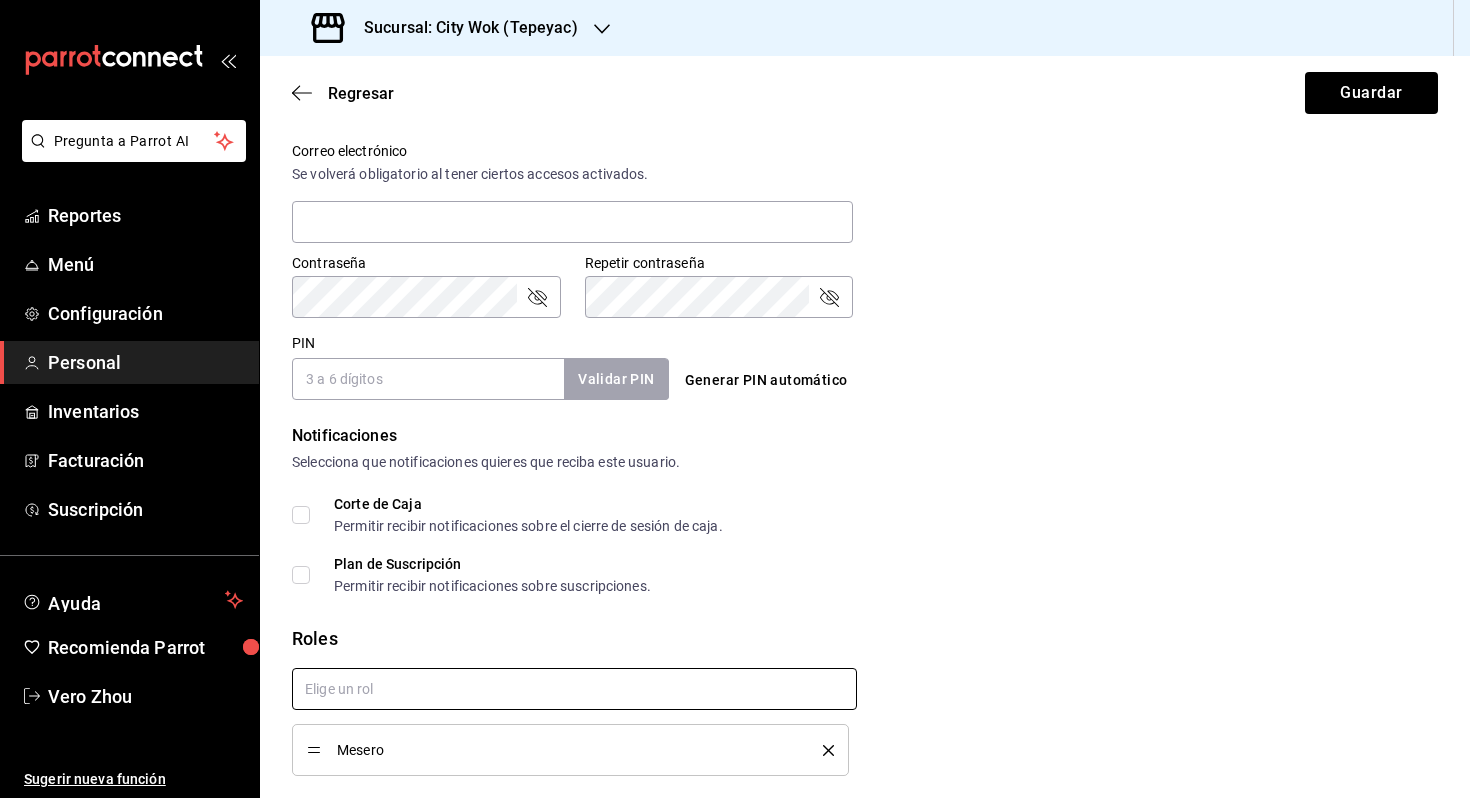 checkbox on "true" 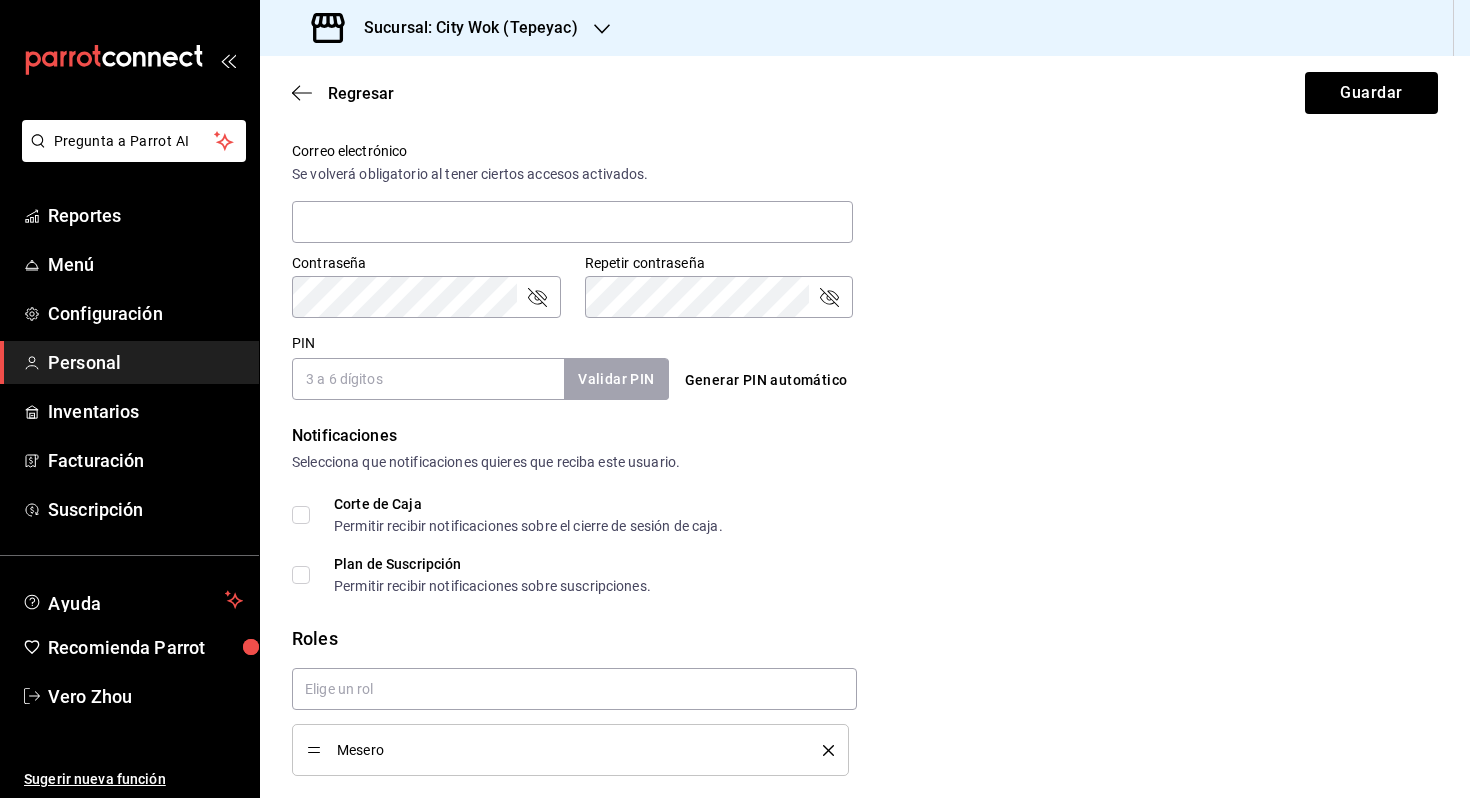 click on "PIN" at bounding box center [428, 379] 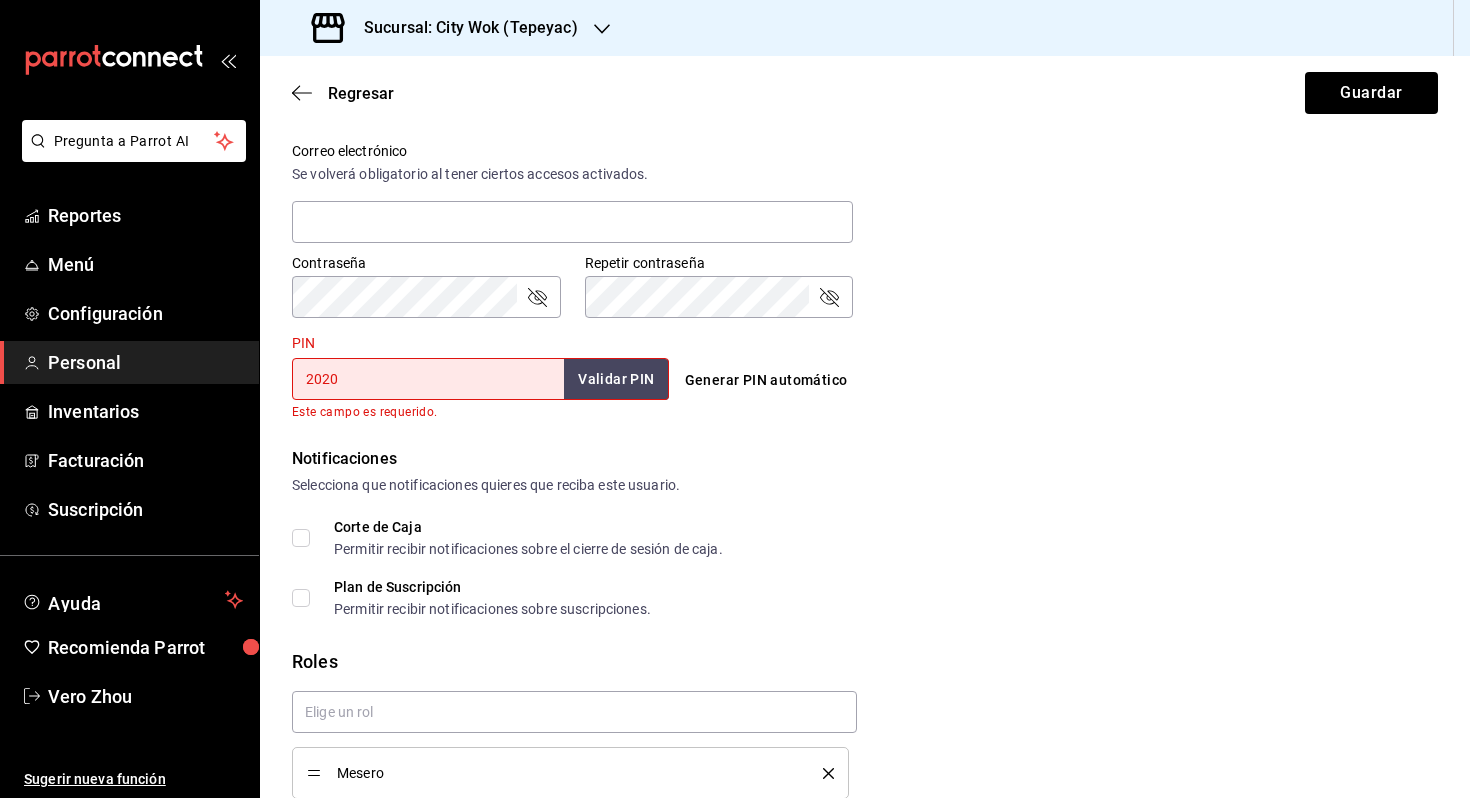 type on "2020" 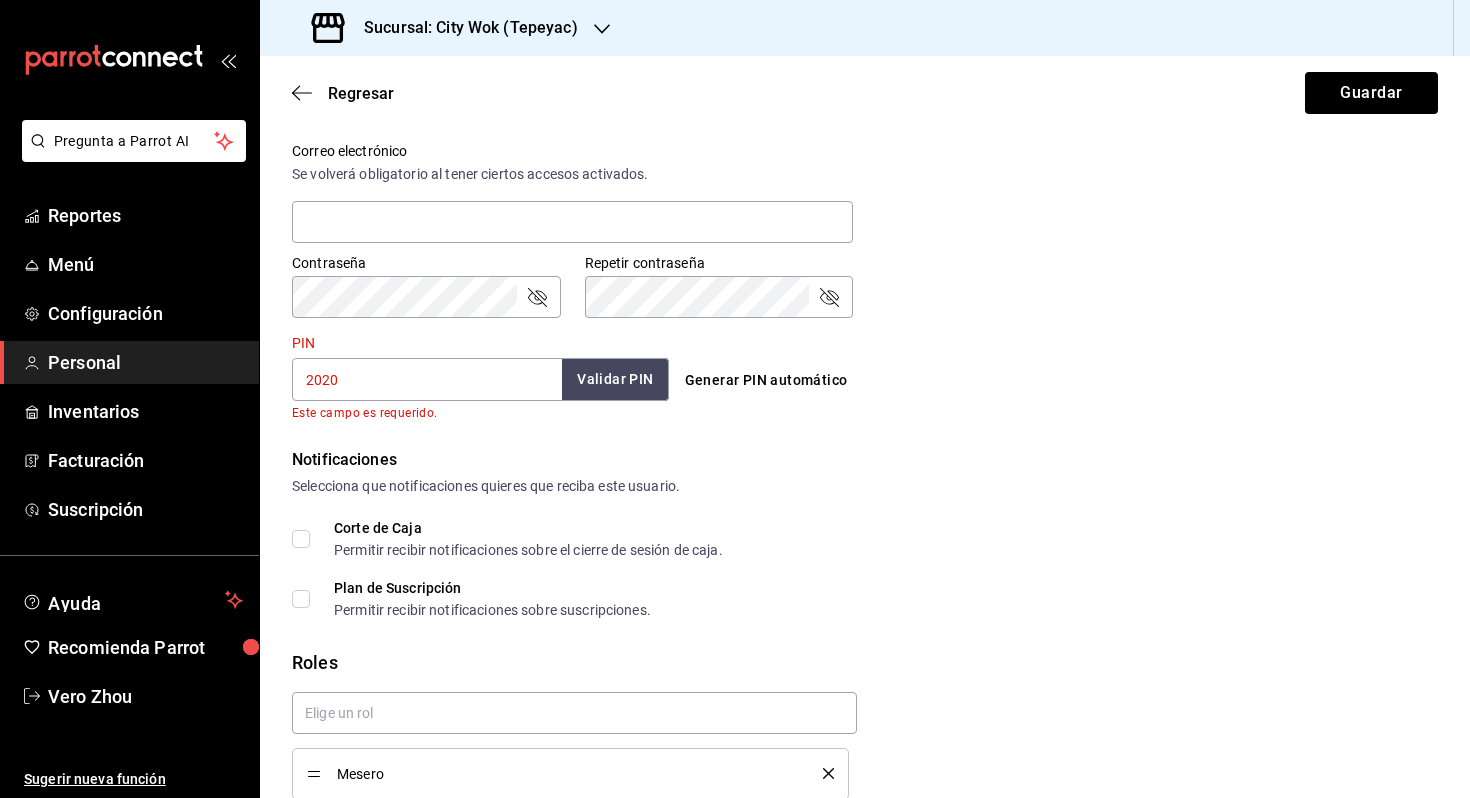 click on "Validar PIN" at bounding box center (615, 379) 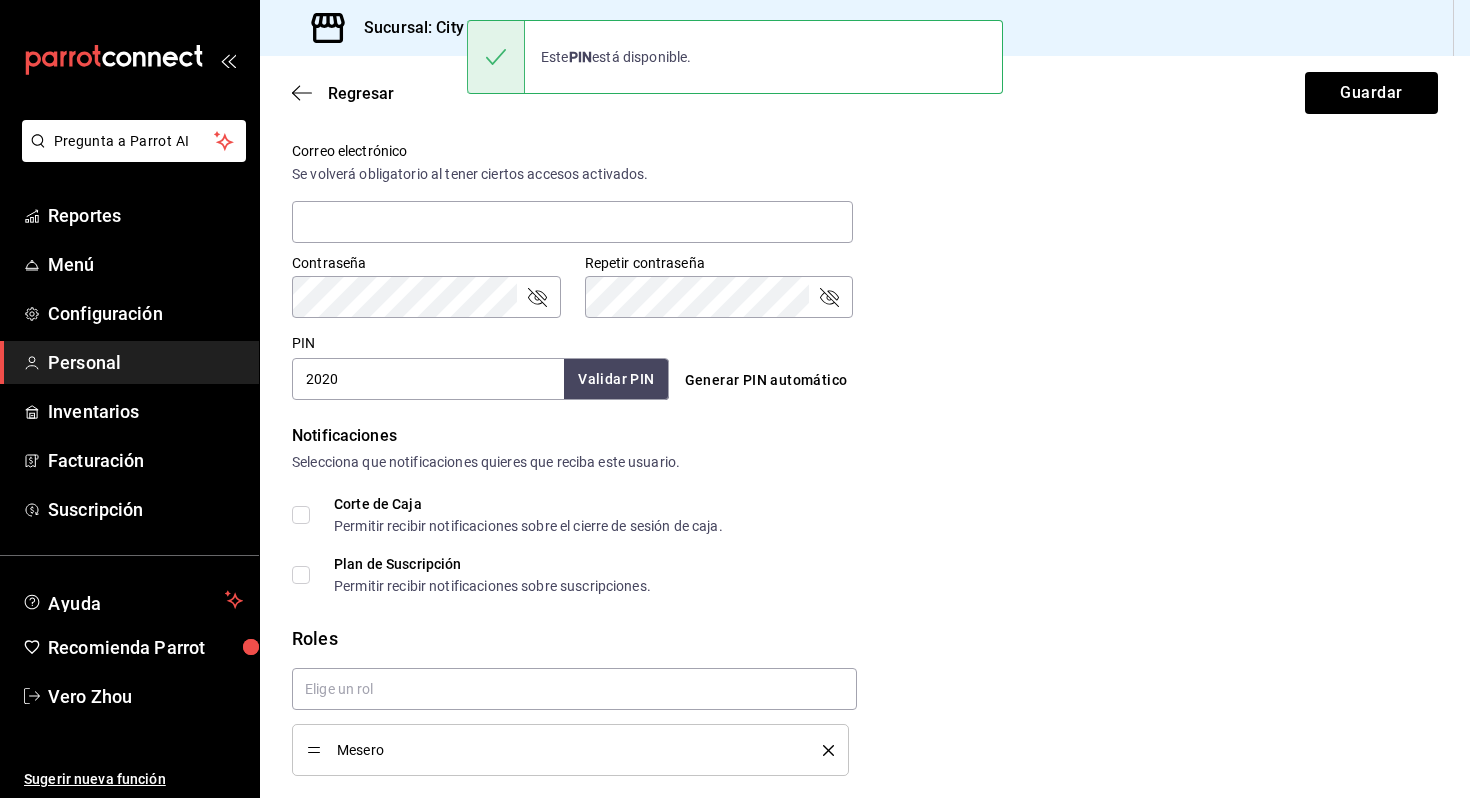 scroll, scrollTop: 0, scrollLeft: 0, axis: both 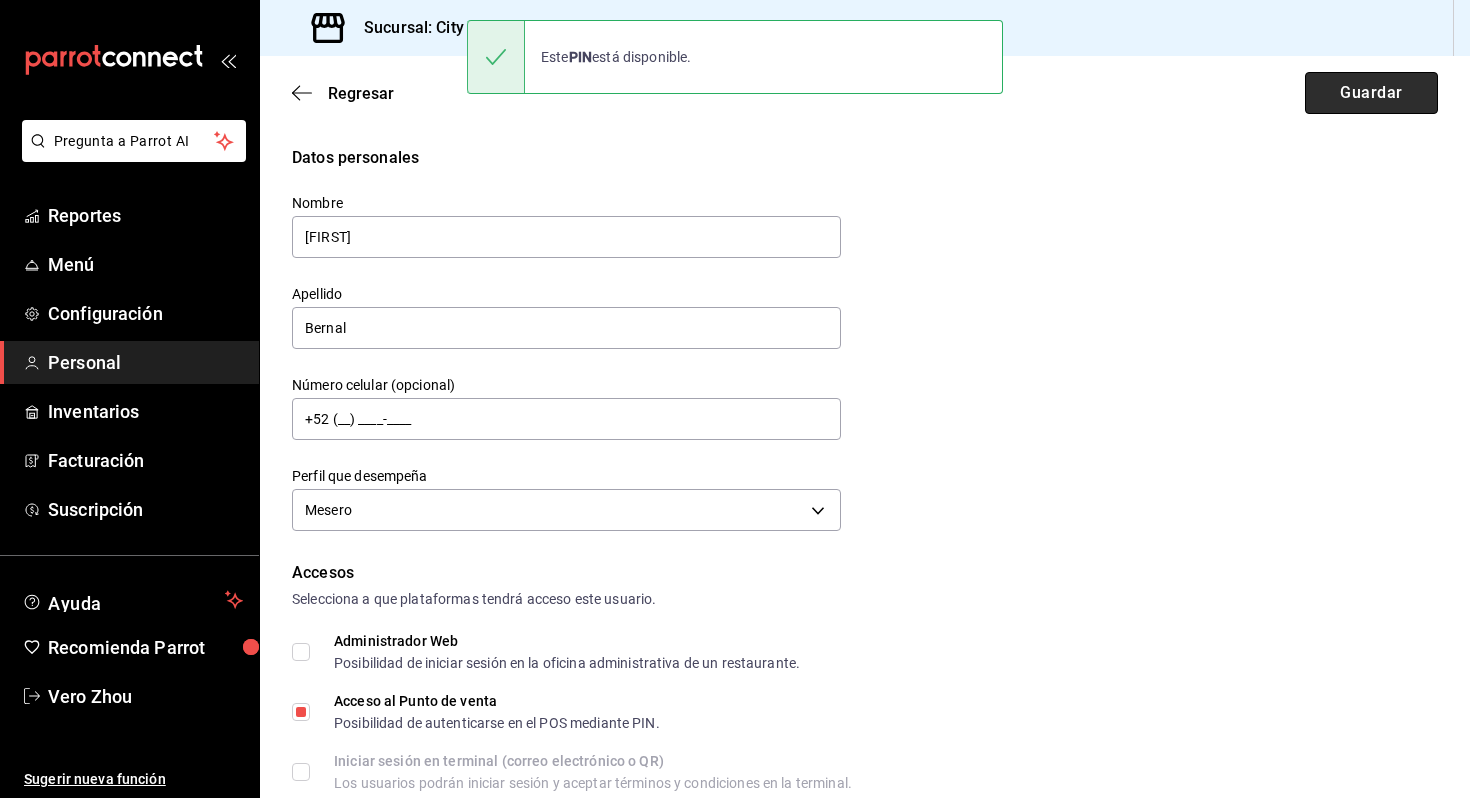 click on "Guardar" at bounding box center (1371, 93) 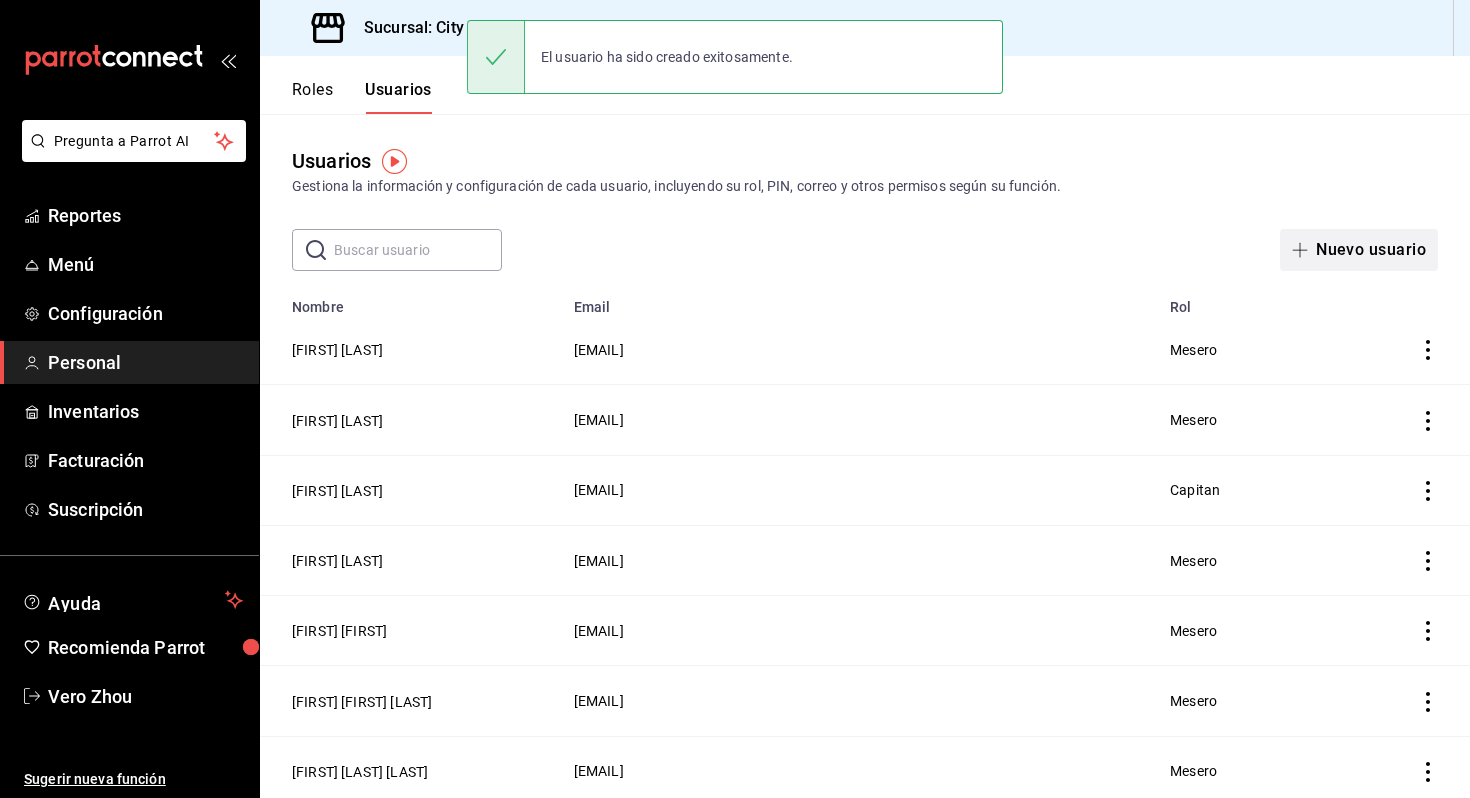 click on "Nuevo usuario" at bounding box center [1359, 250] 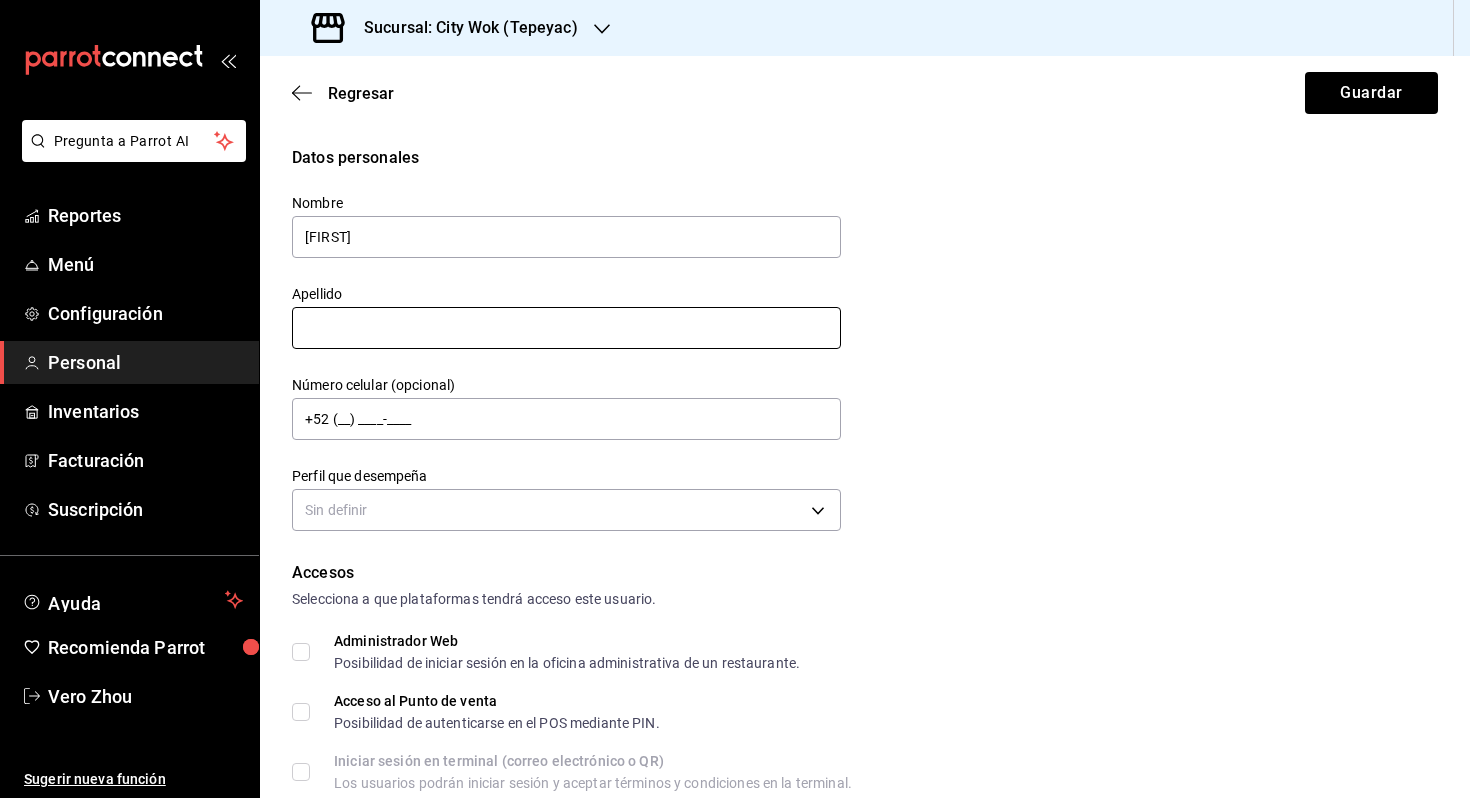 type on "[FIRST]" 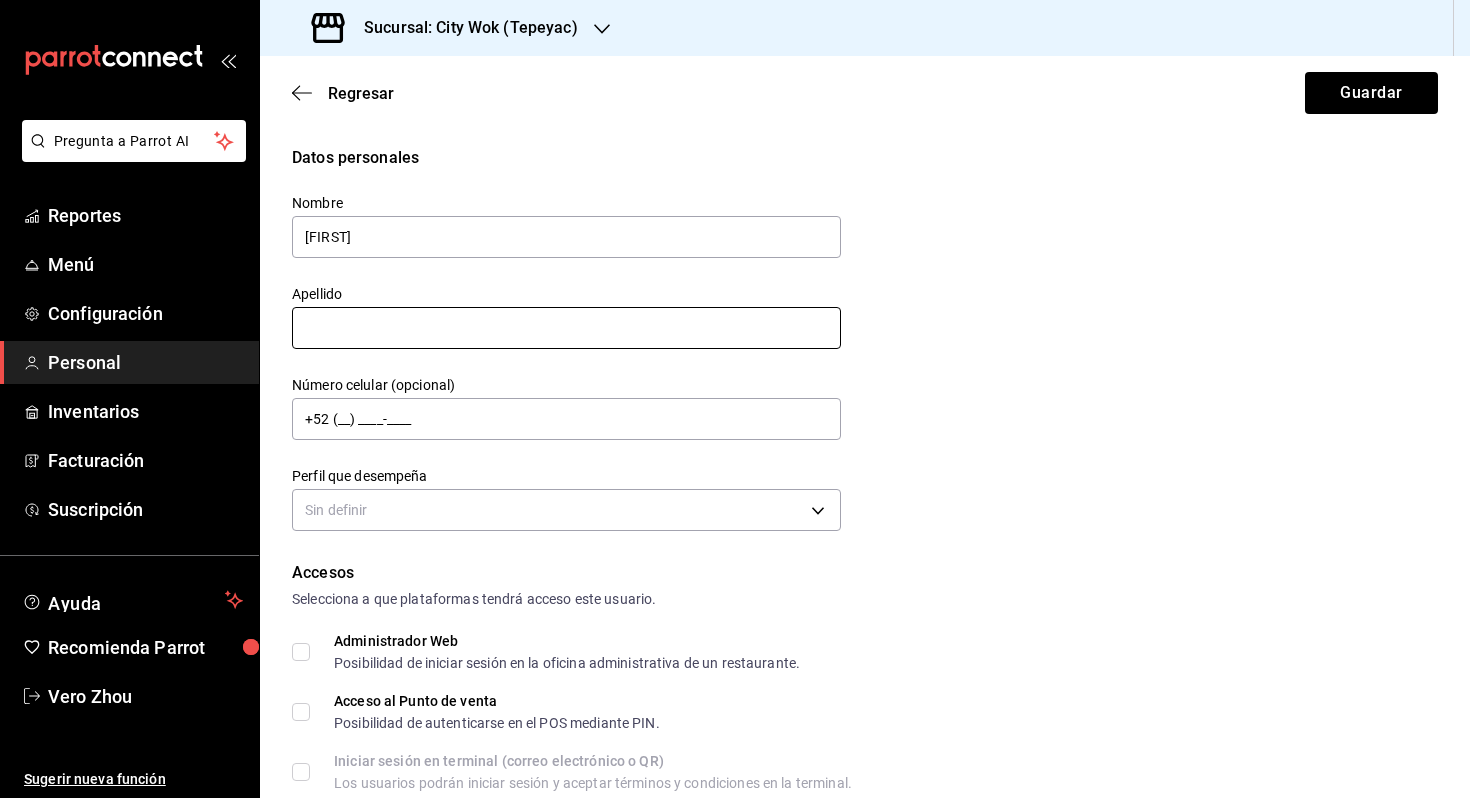 click at bounding box center [566, 328] 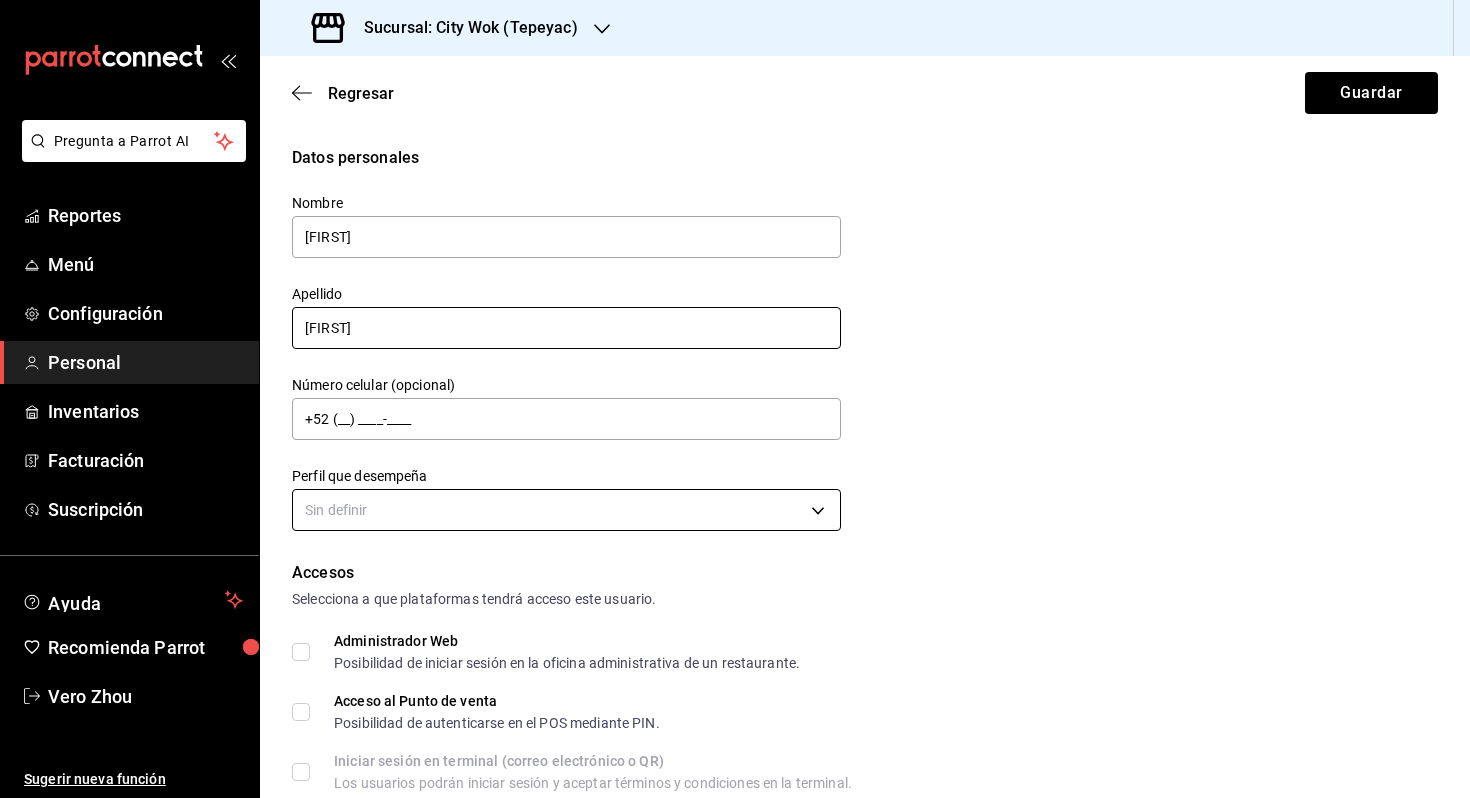 type on "[FIRST]" 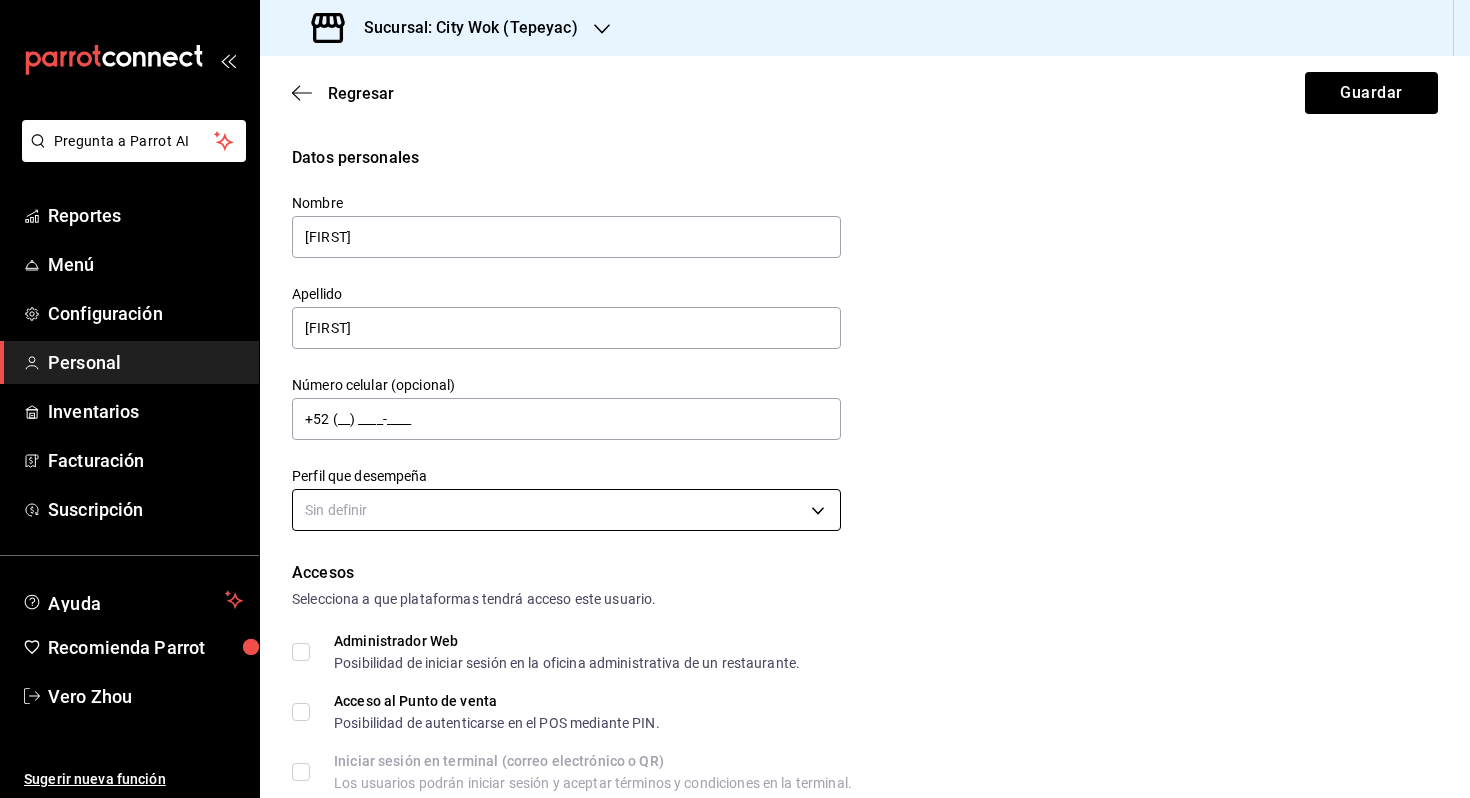 click on "Nombre [FIRST] Apellido [FIRST] Número celular (opcional) +52 (__) ____-____ Perfil que desempeña Sin definir Accesos Selecciona a que plataformas tendrá acceso este usuario. Administrador Web Posibilidad de iniciar sesión en la oficina administrativa de un restaurante.  Acceso al Punto de venta Posibilidad de autenticarse en el POS mediante PIN.  Iniciar sesión en terminal (correo electrónico o QR) Los usuarios podrán iniciar sesión y aceptar términos y condiciones en la terminal. Acceso uso de terminal Los usuarios podrán acceder y utilizar la terminal para visualizar y procesar pagos de sus órdenes. Correo electrónico Se volverá obligatorio al tener ciertos accesos activados. Contraseña Contraseña Repetir contraseña Repetir contraseña PIN Validar PIN ​" at bounding box center (735, 399) 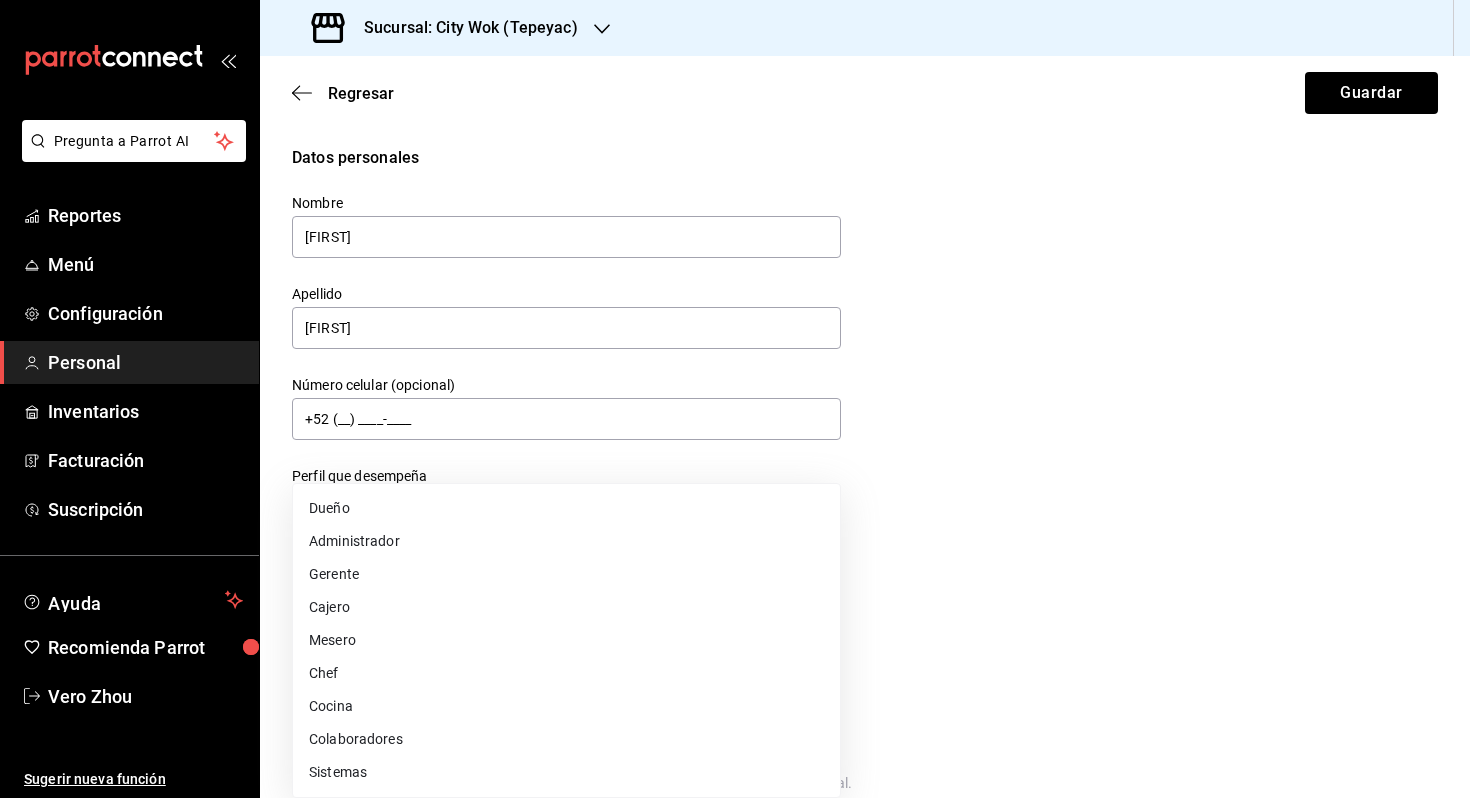 click on "Mesero" at bounding box center [566, 640] 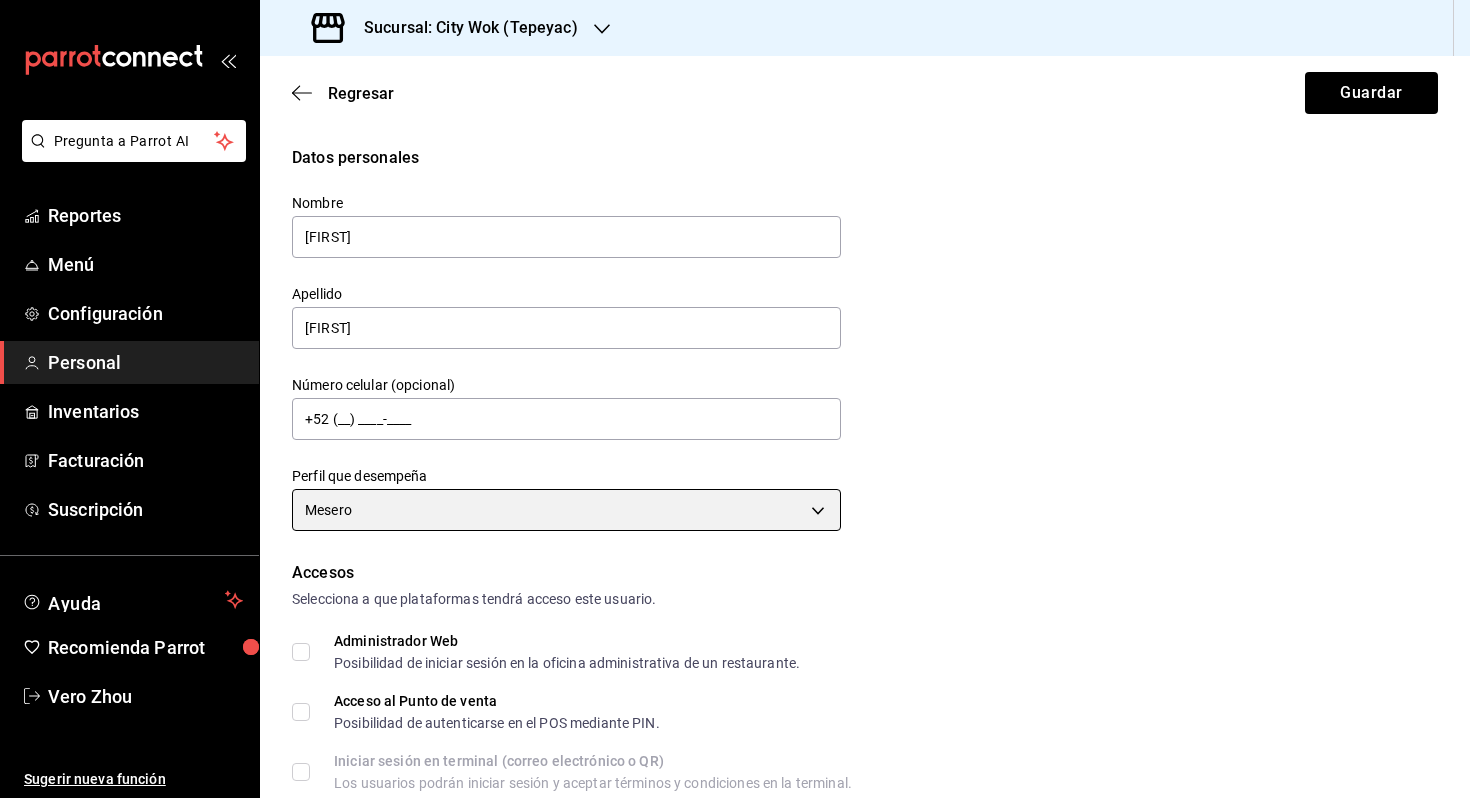 scroll, scrollTop: 740, scrollLeft: 0, axis: vertical 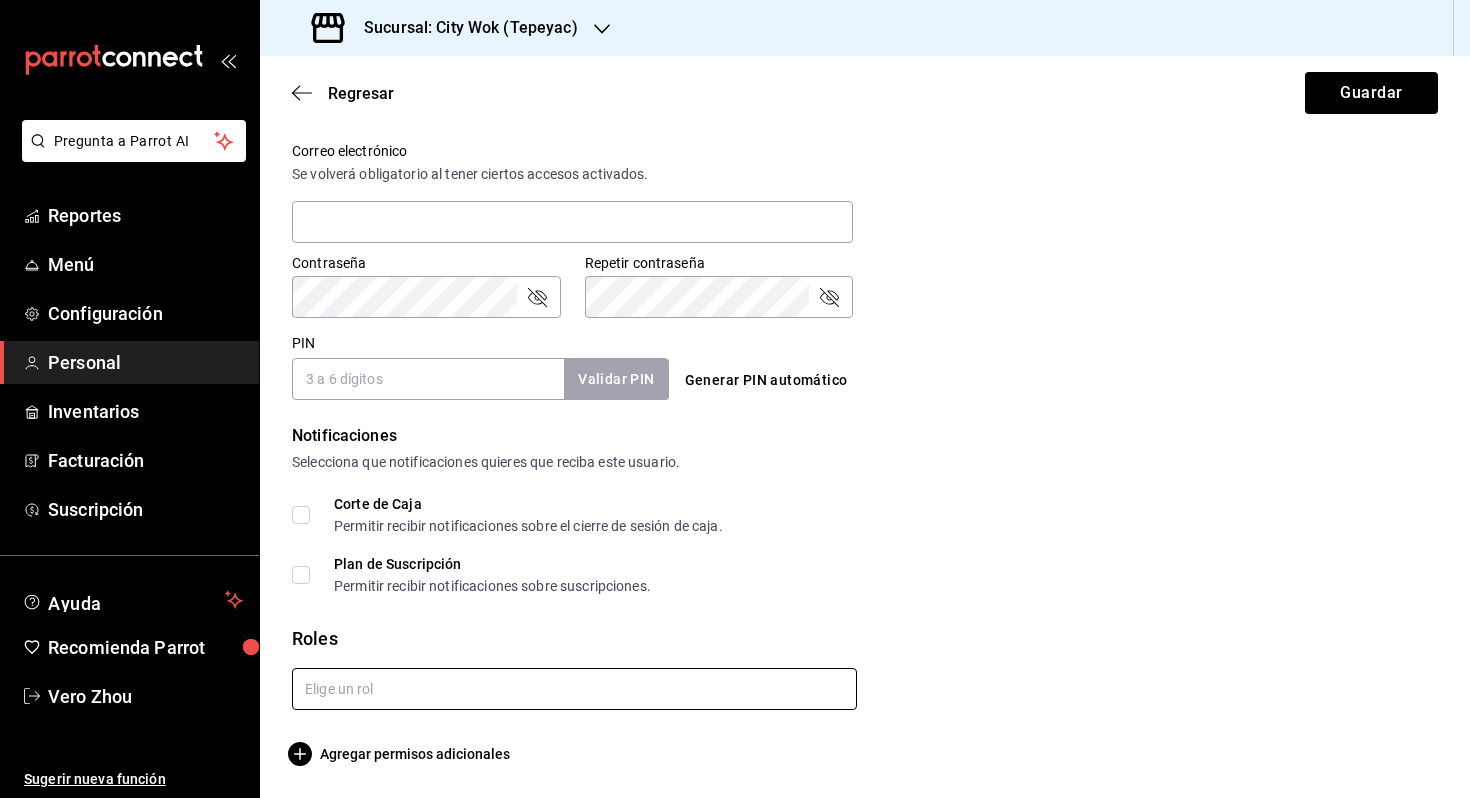 click at bounding box center [574, 689] 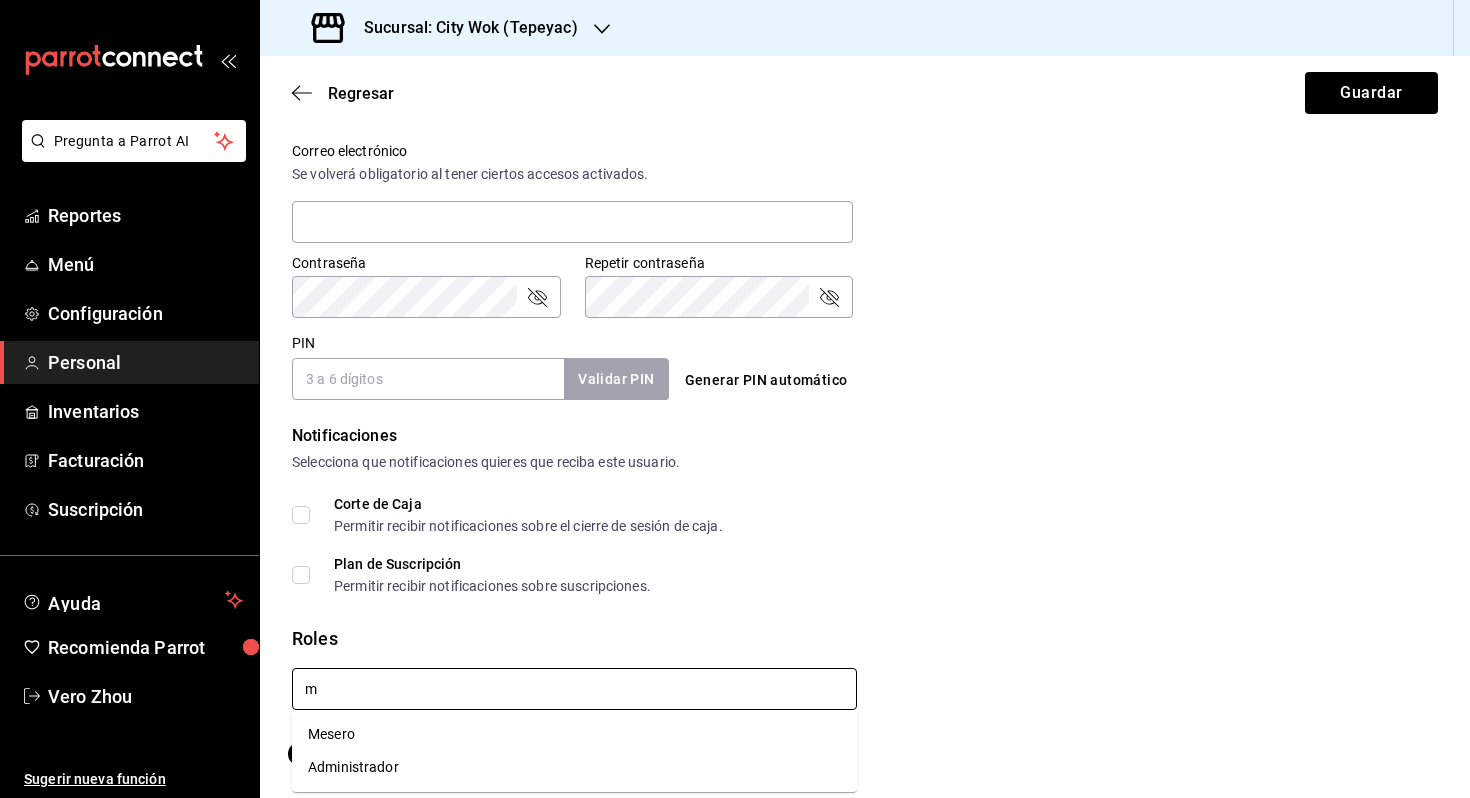 type on "me" 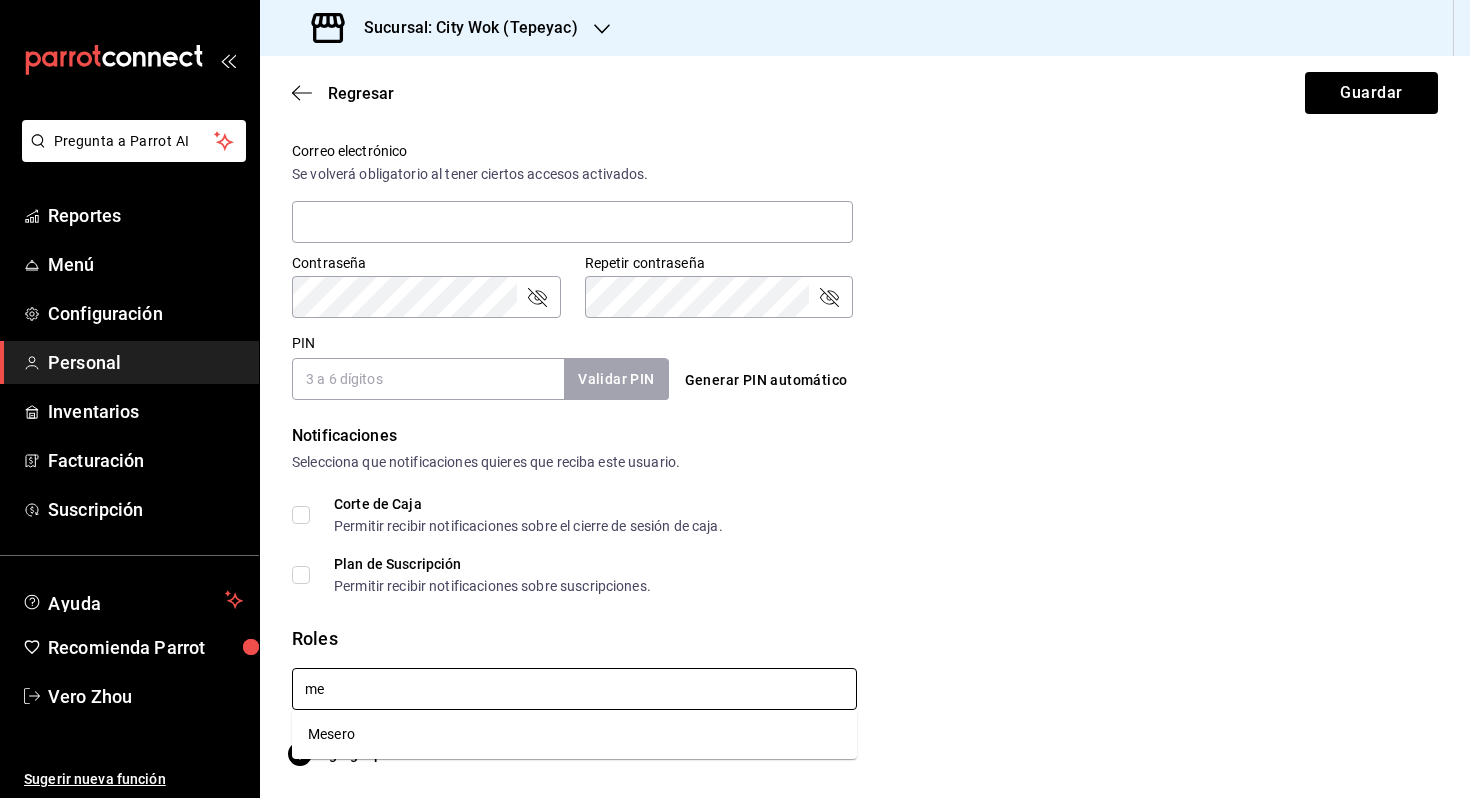 click on "Mesero" at bounding box center (574, 734) 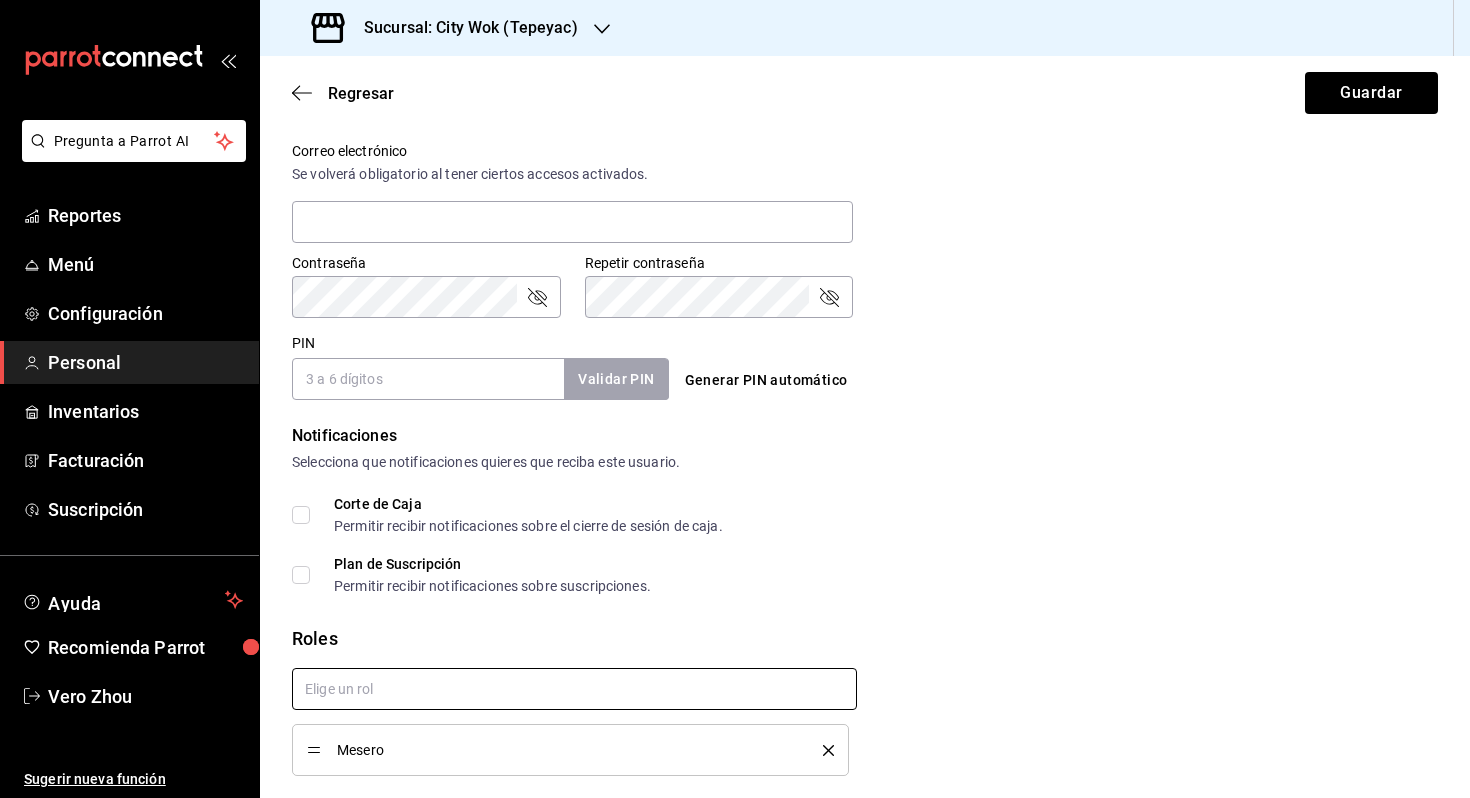 checkbox on "true" 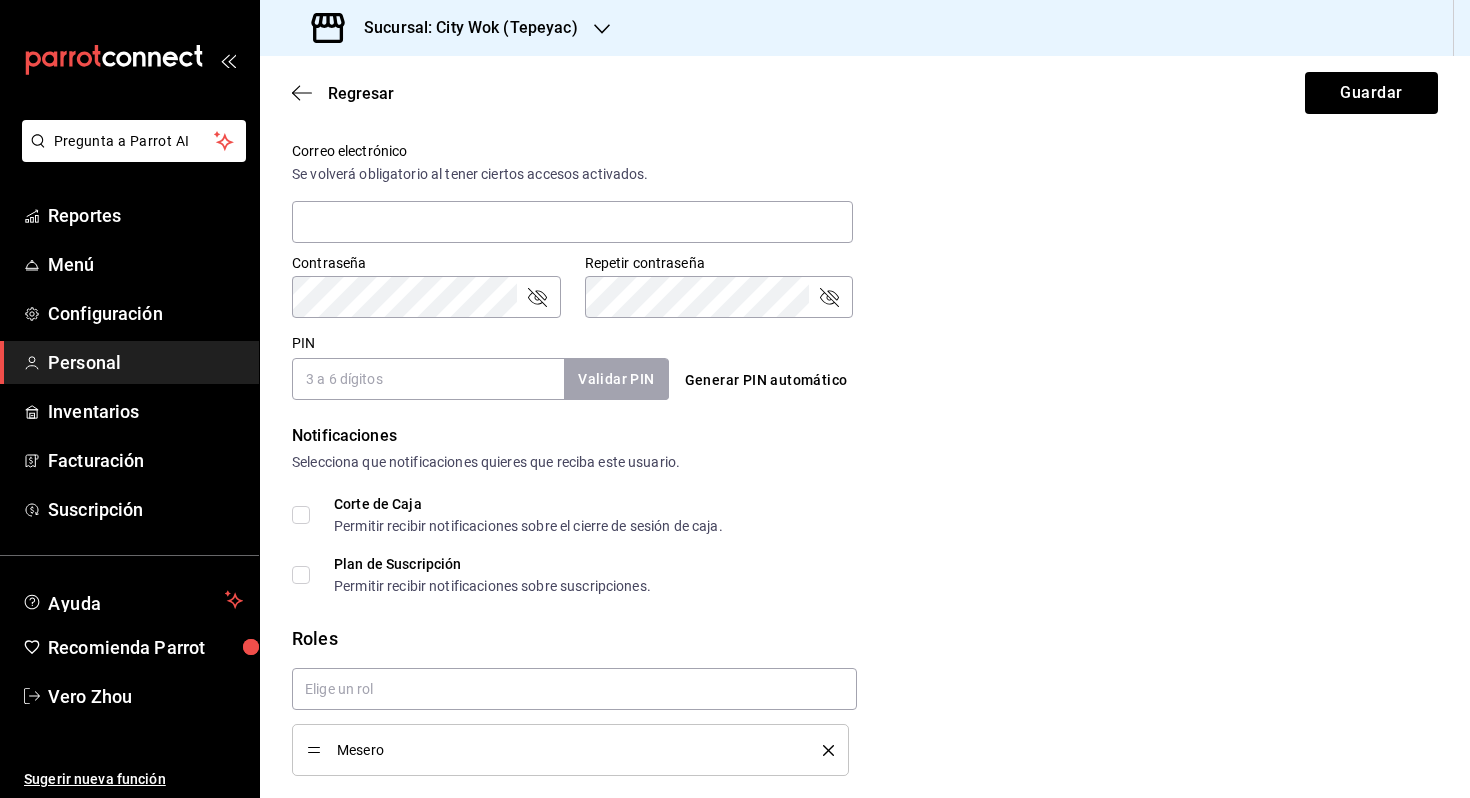 click on "PIN" at bounding box center (428, 379) 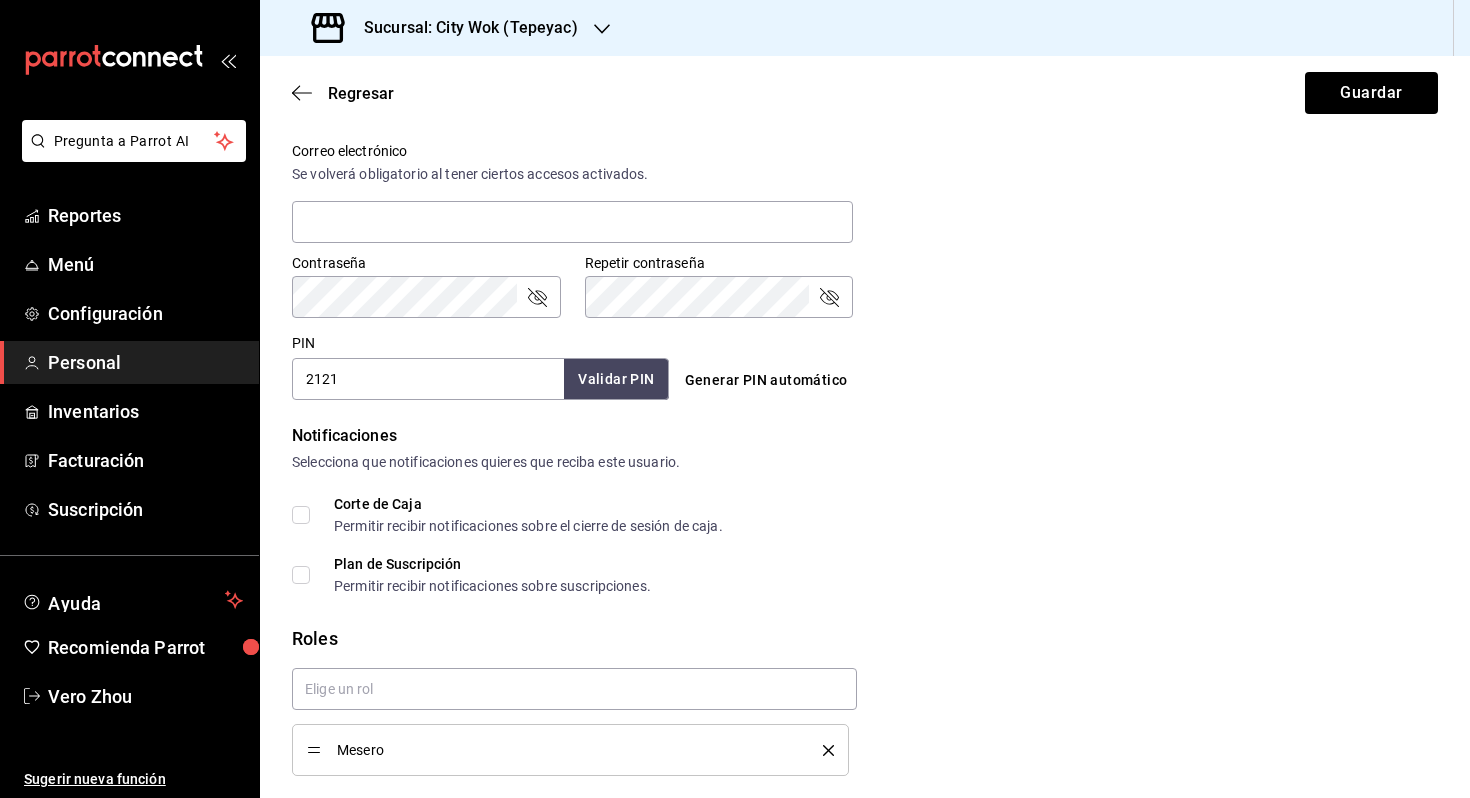 scroll, scrollTop: 0, scrollLeft: 0, axis: both 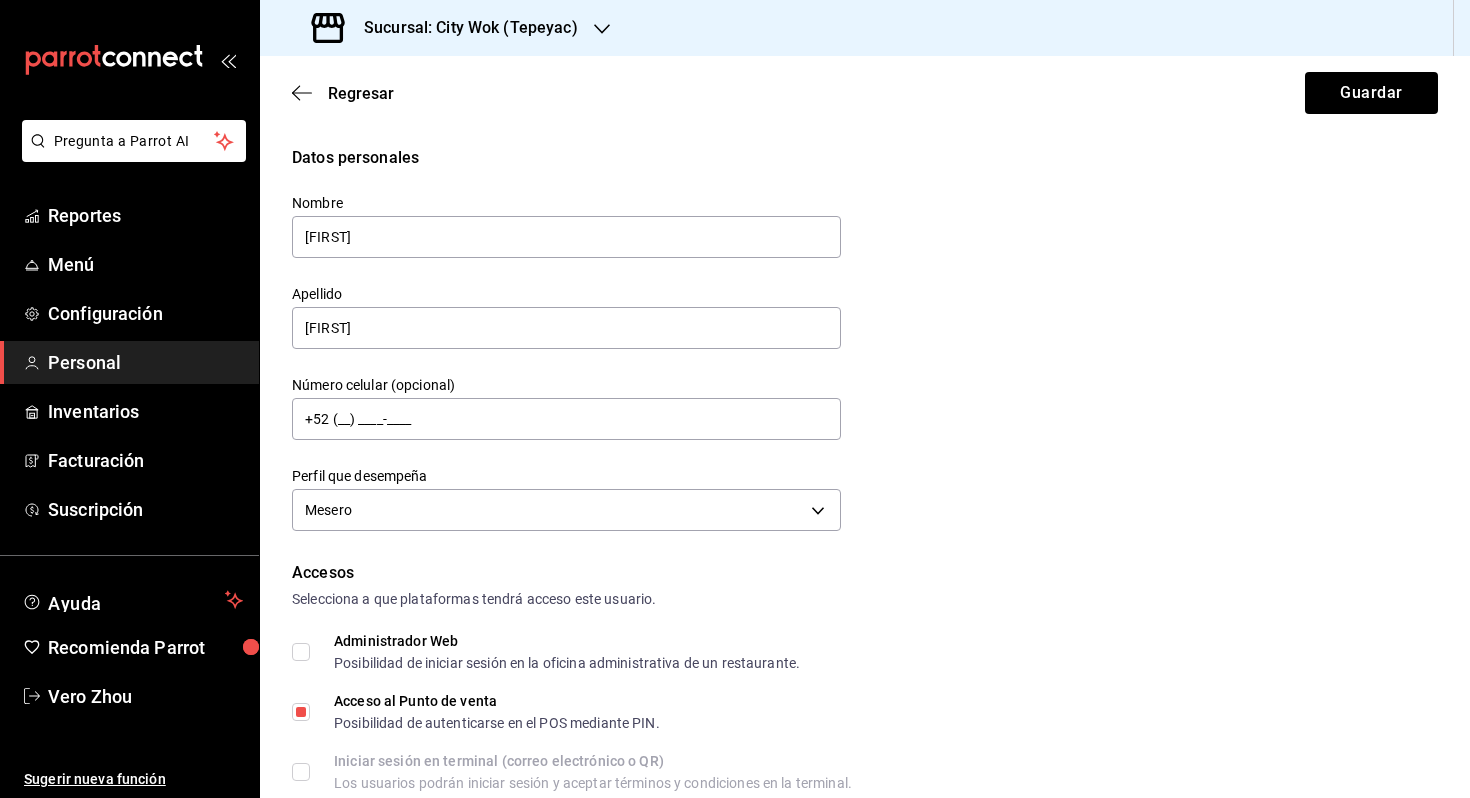 type on "2121" 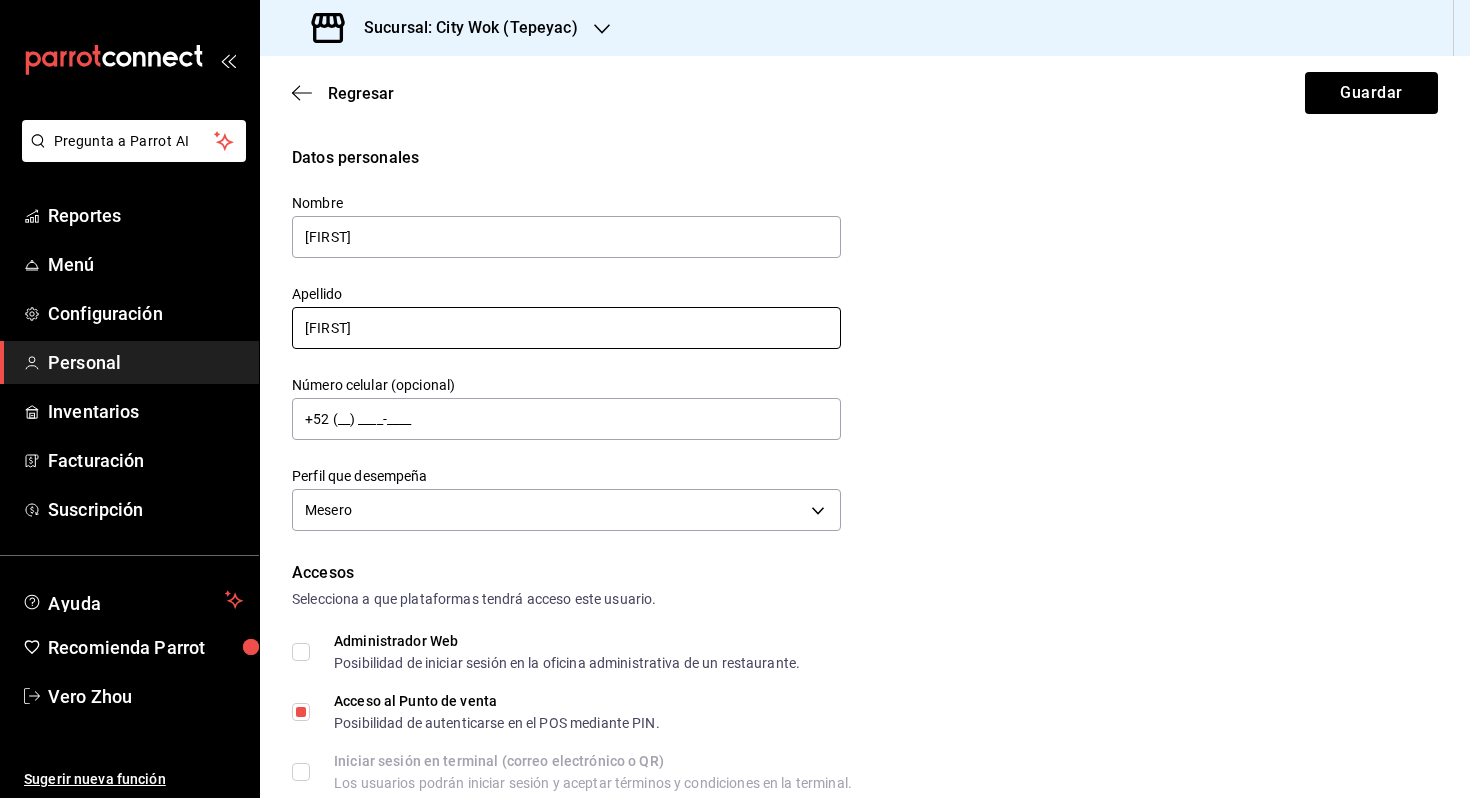 click on "[FIRST]" at bounding box center (566, 328) 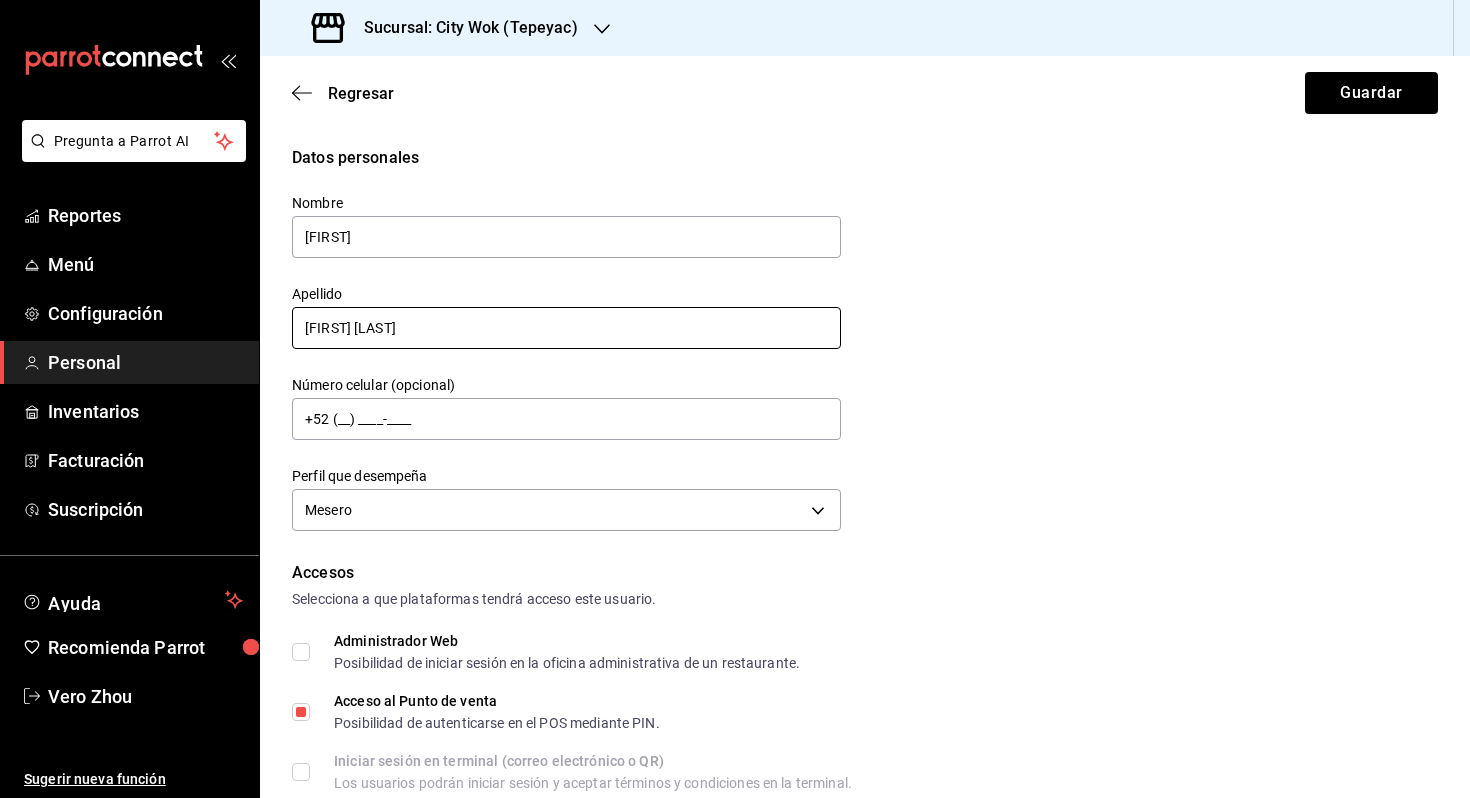 scroll, scrollTop: 806, scrollLeft: 0, axis: vertical 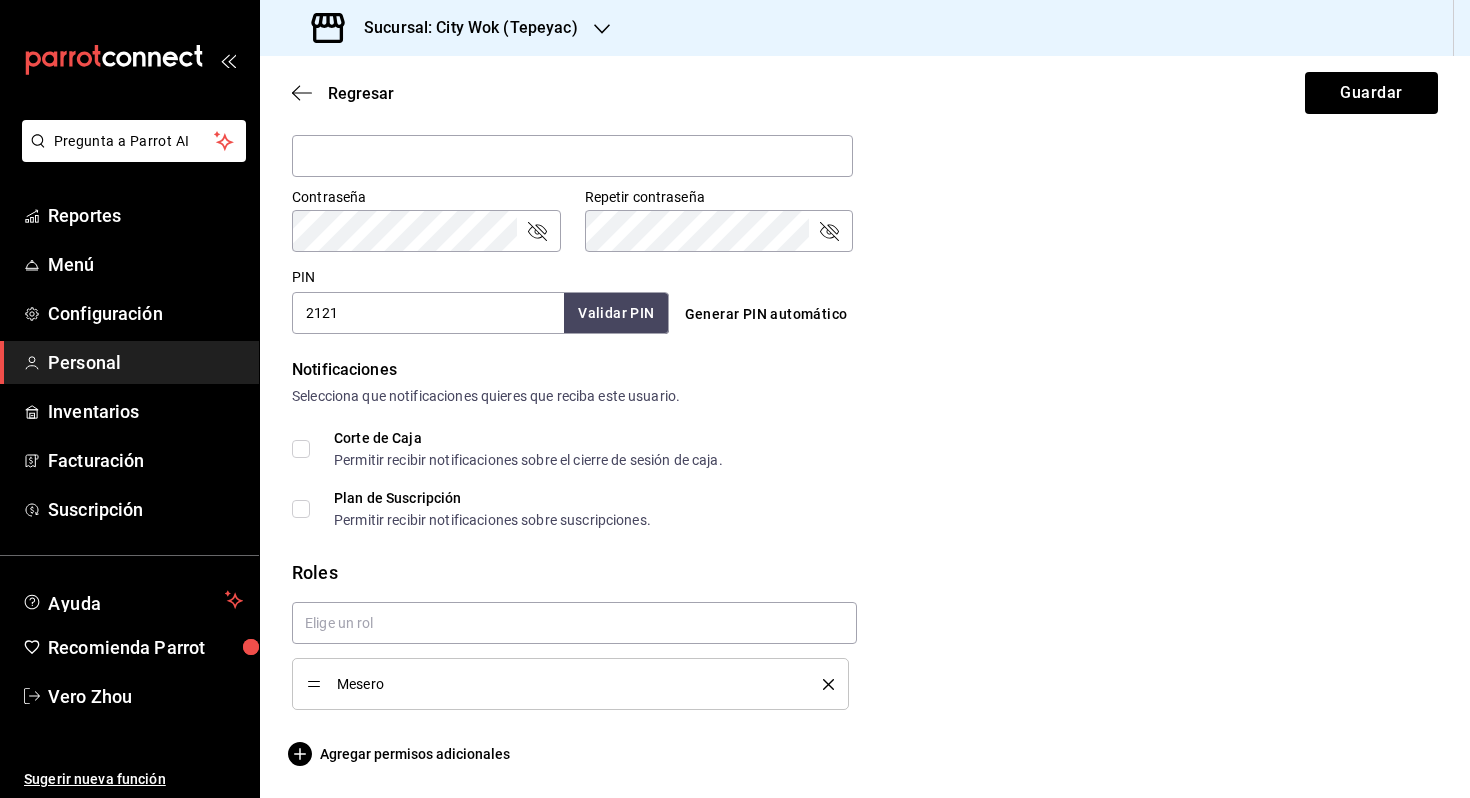 type on "[FIRST] [LAST]" 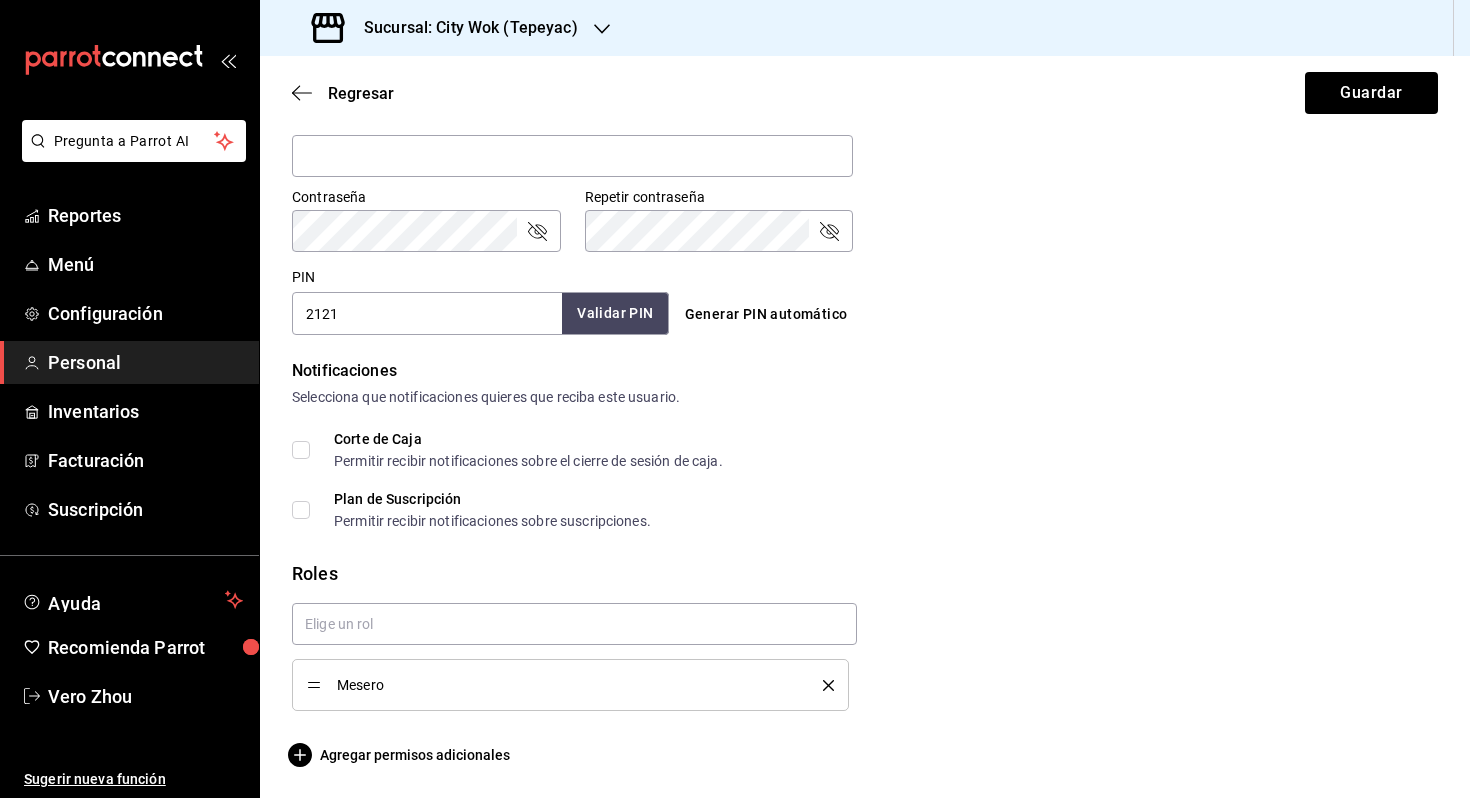 click on "Validar PIN" at bounding box center [615, 313] 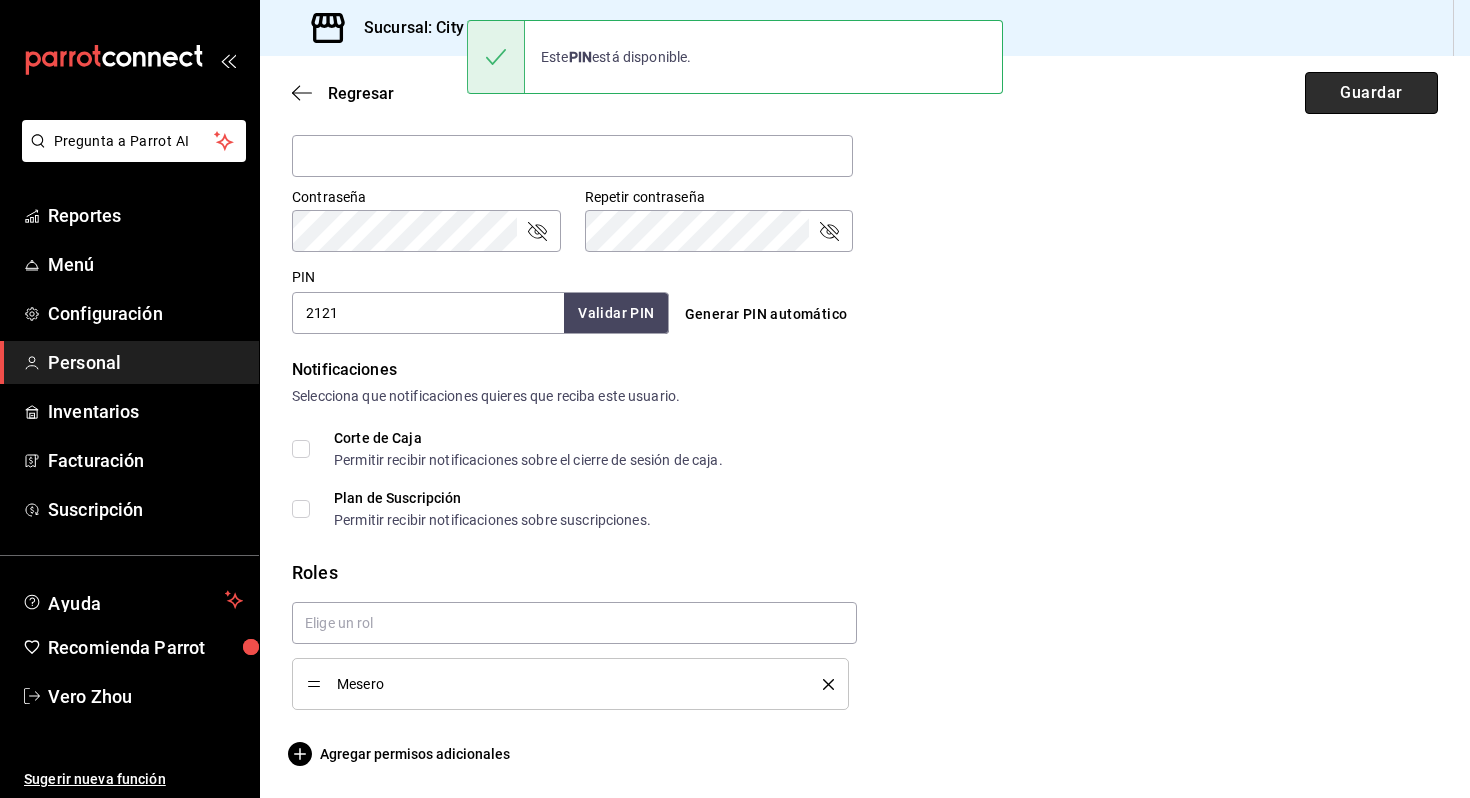 click on "Guardar" at bounding box center [1371, 93] 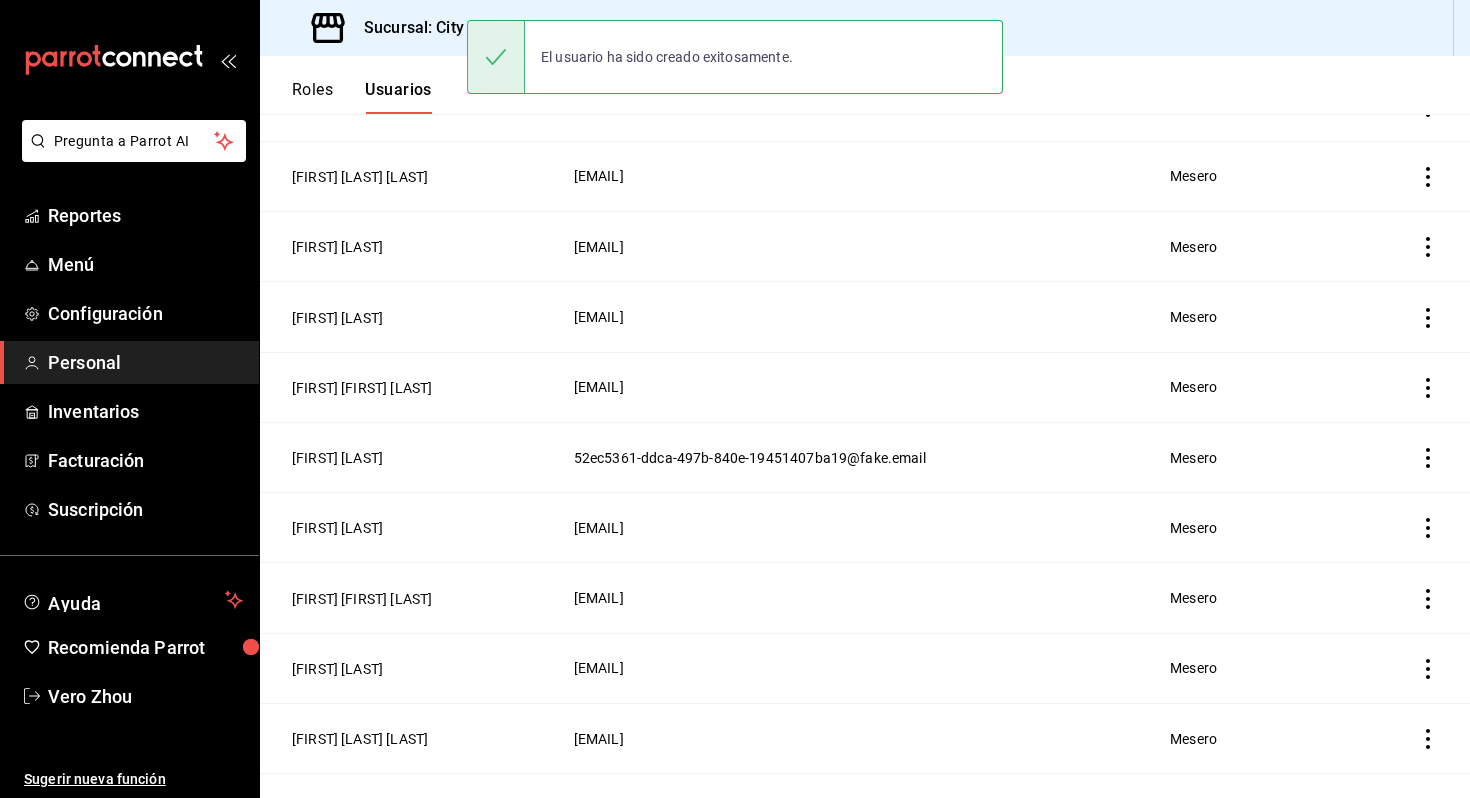 scroll, scrollTop: 0, scrollLeft: 0, axis: both 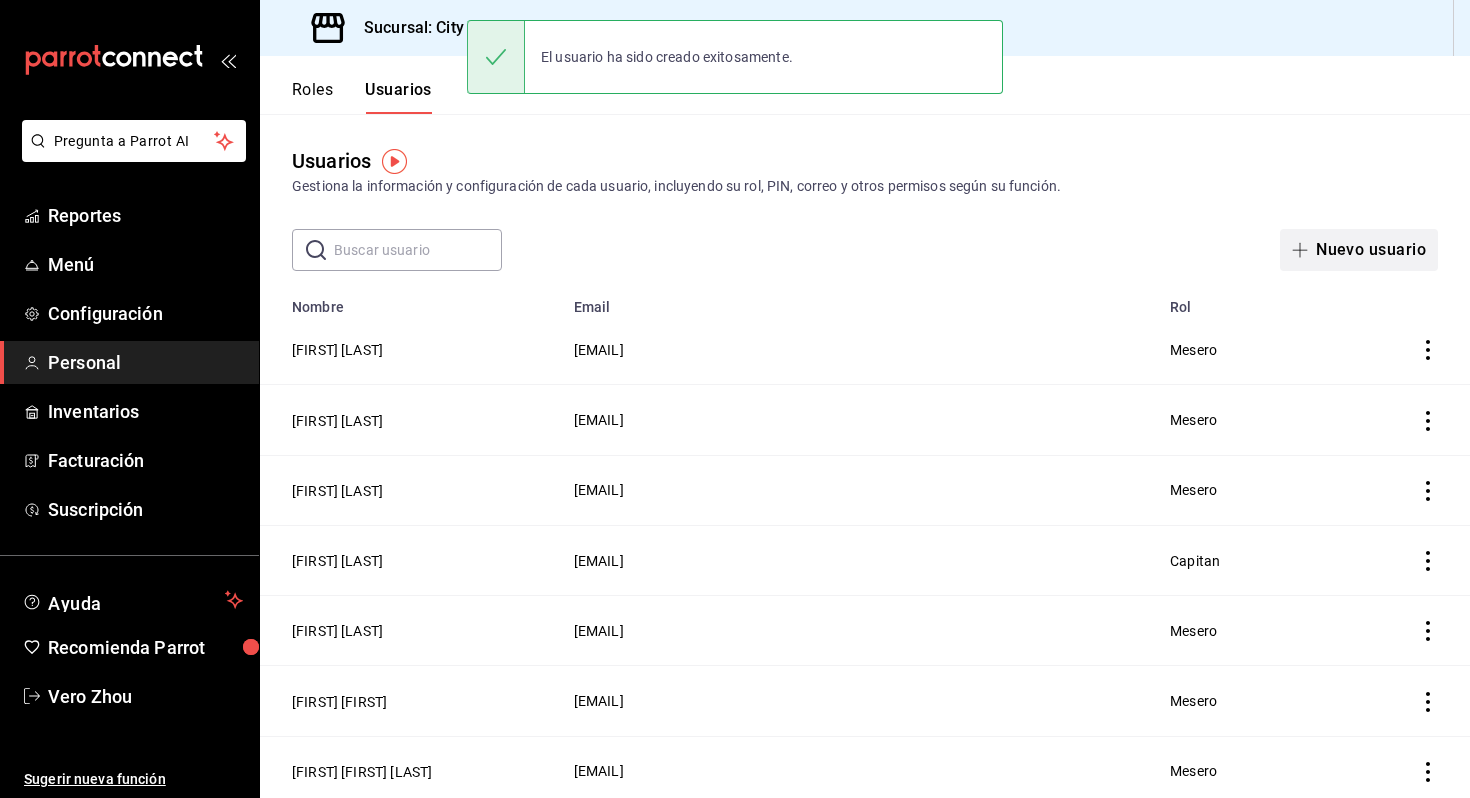 click on "Nuevo usuario" at bounding box center [1359, 250] 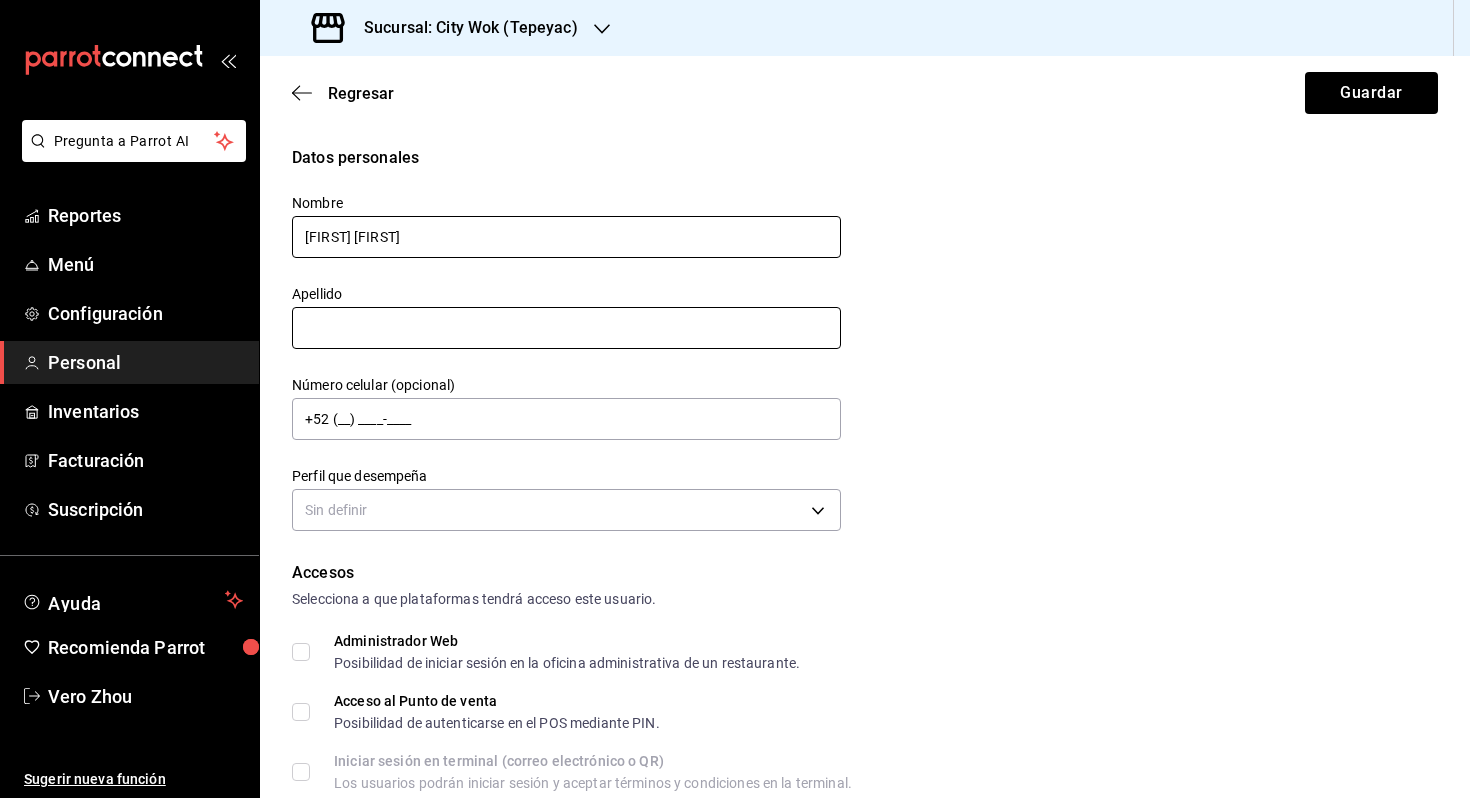 type on "[FIRST] [FIRST]" 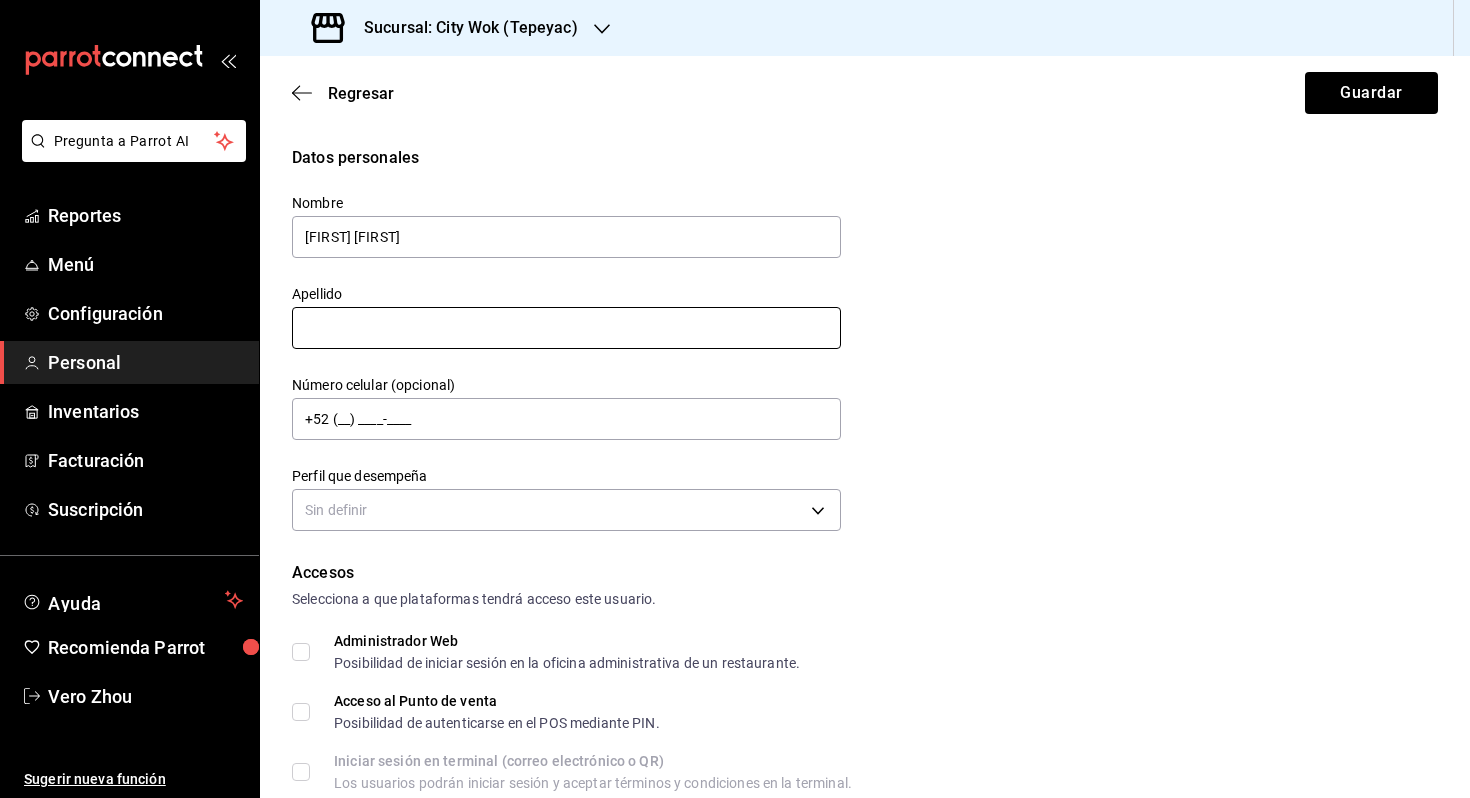 click at bounding box center (566, 328) 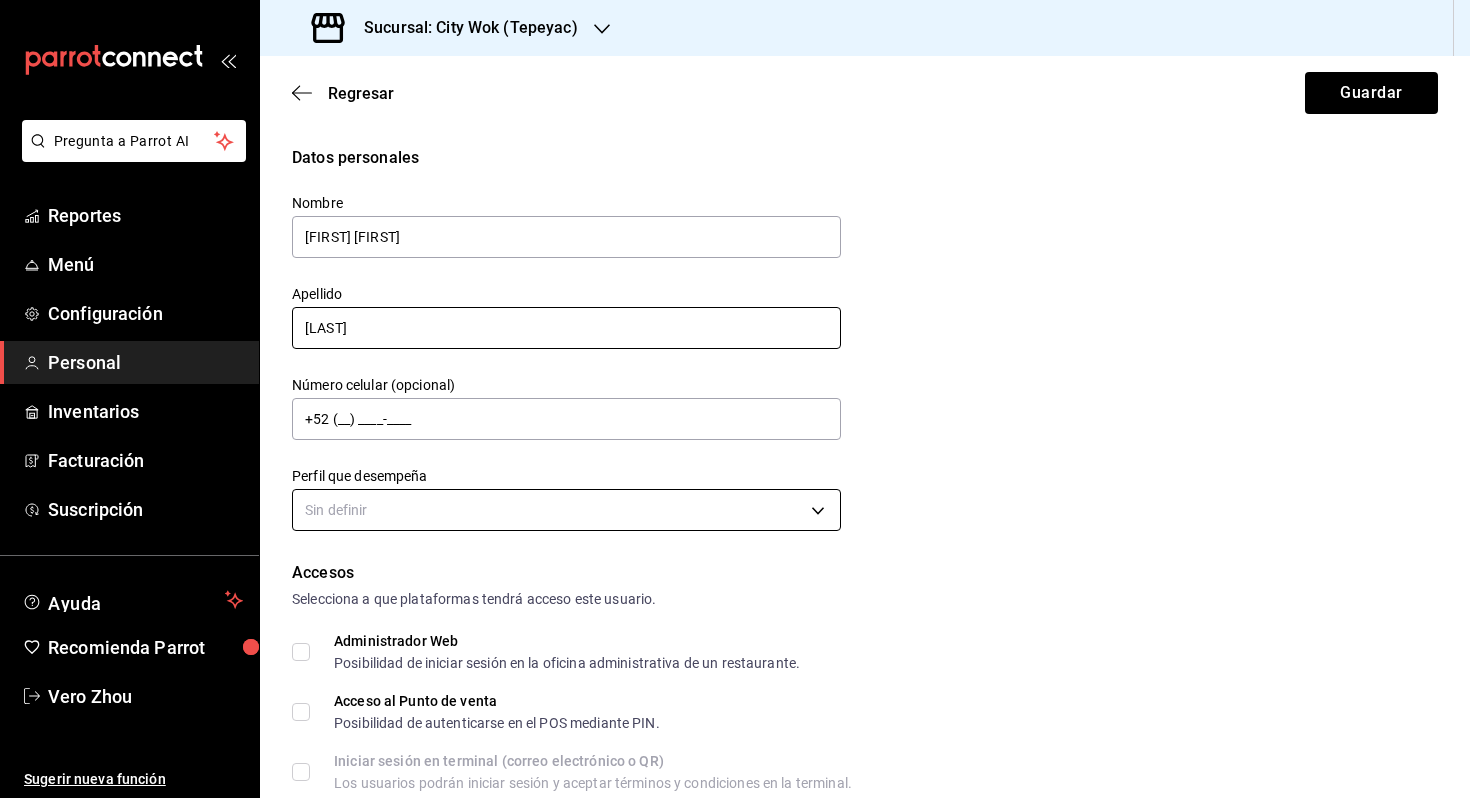 type on "[LAST]" 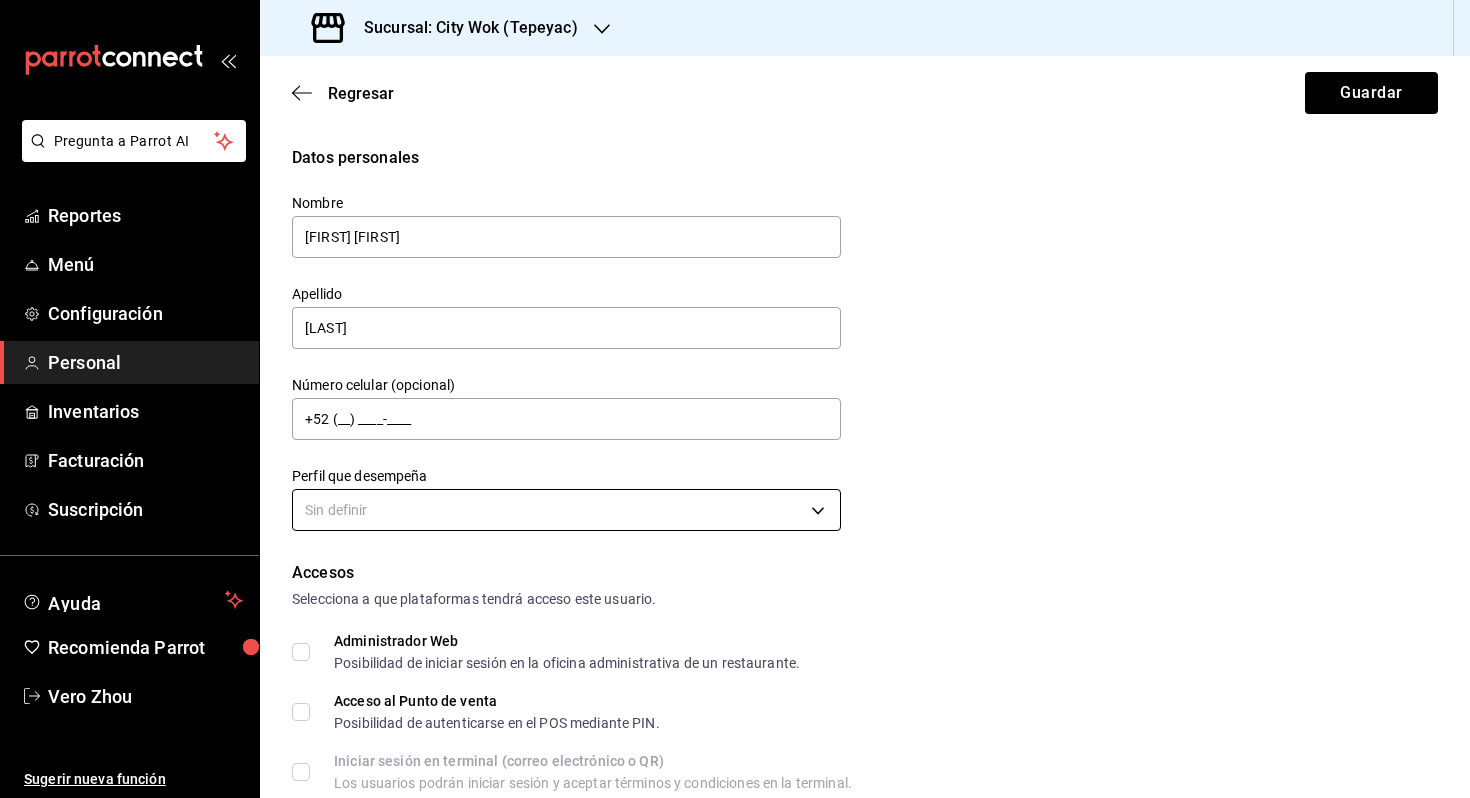 click on "Pregunta a Parrot AI Reportes   Menú   Configuración   Personal   Inventarios   Facturación   Suscripción   Ayuda Recomienda Parrot   Vero Zhou   Sugerir nueva función   Sucursal: City Wok (Tepeyac) Regresar Guardar Datos personales Nombre [FIRST] [LAST] Número celular (opcional) +52 (__) ____-____ Perfil que desempeña Sin definir Accesos Selecciona a que plataformas tendrá acceso este usuario. Administrador Web Posibilidad de iniciar sesión en la oficina administrativa de un restaurante.  Acceso al Punto de venta Posibilidad de autenticarse en el POS mediante PIN.  Iniciar sesión en terminal (correo electrónico o QR) Los usuarios podrán iniciar sesión y aceptar términos y condiciones en la terminal. Acceso uso de terminal Los usuarios podrán acceder y utilizar la terminal para visualizar y procesar pagos de sus órdenes. Correo electrónico Se volverá obligatorio al tener ciertos accesos activados. Contraseña Contraseña Repetir contraseña Repetir contraseña PIN Validar PIN" at bounding box center [735, 399] 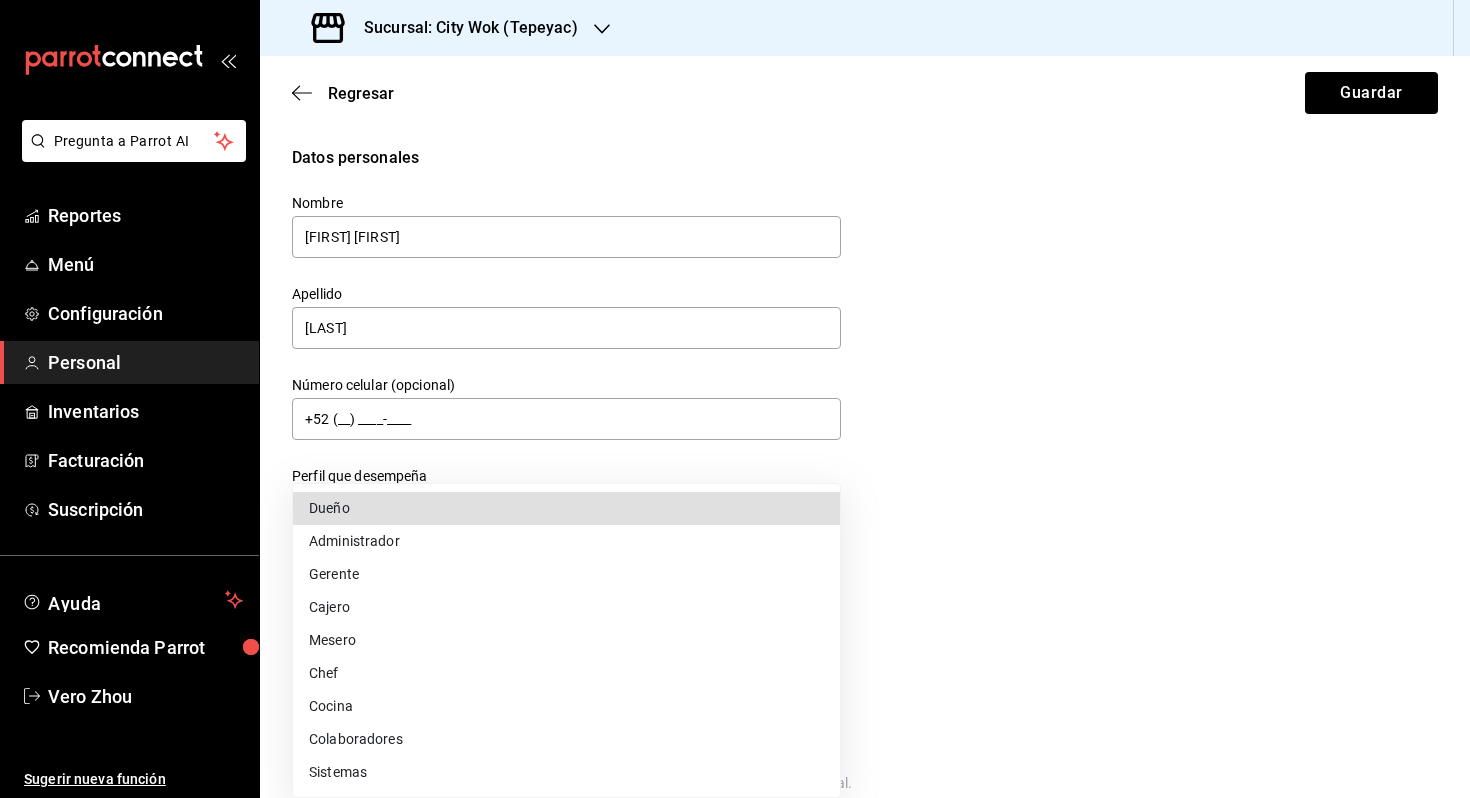 click on "Mesero" at bounding box center [566, 640] 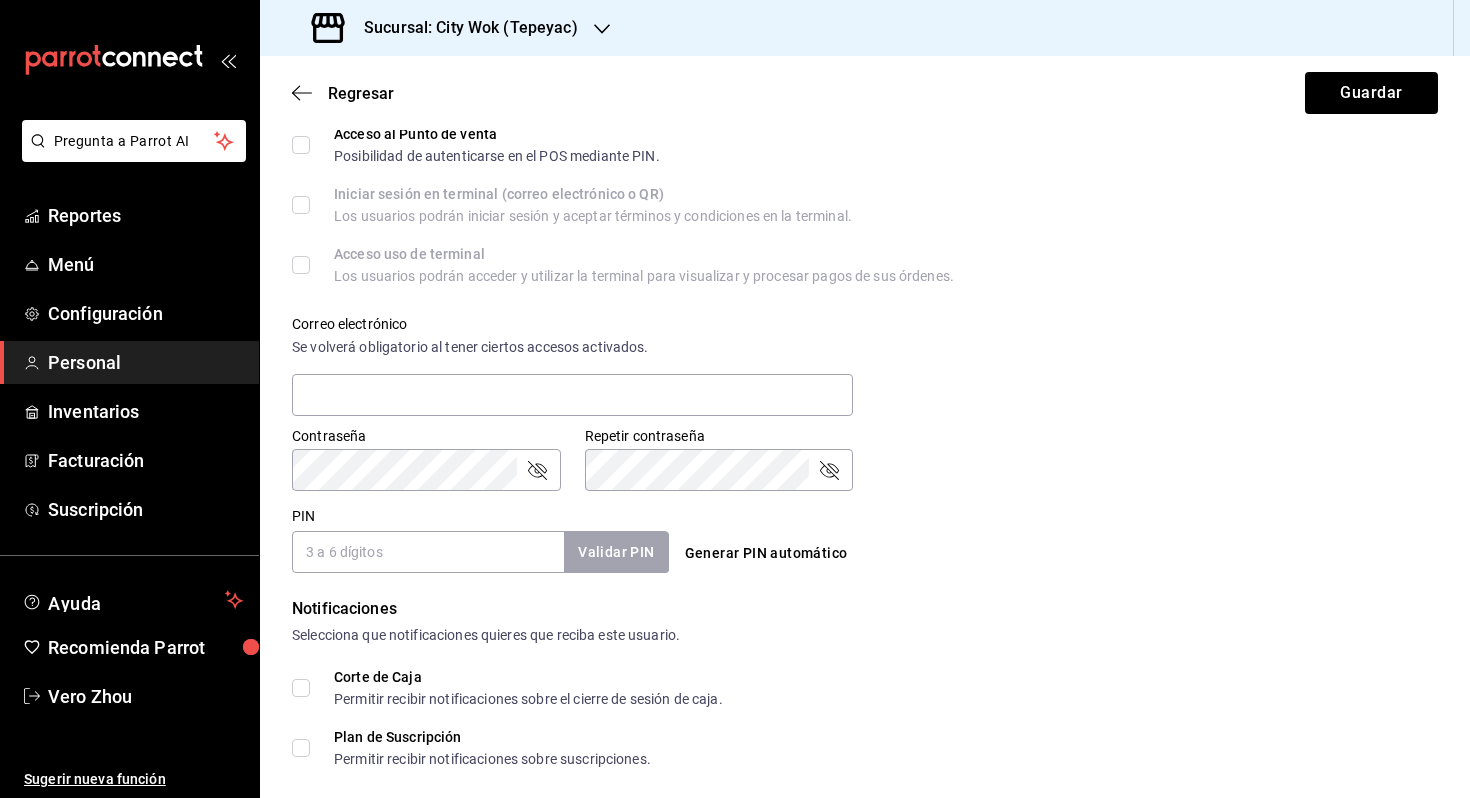scroll, scrollTop: 740, scrollLeft: 0, axis: vertical 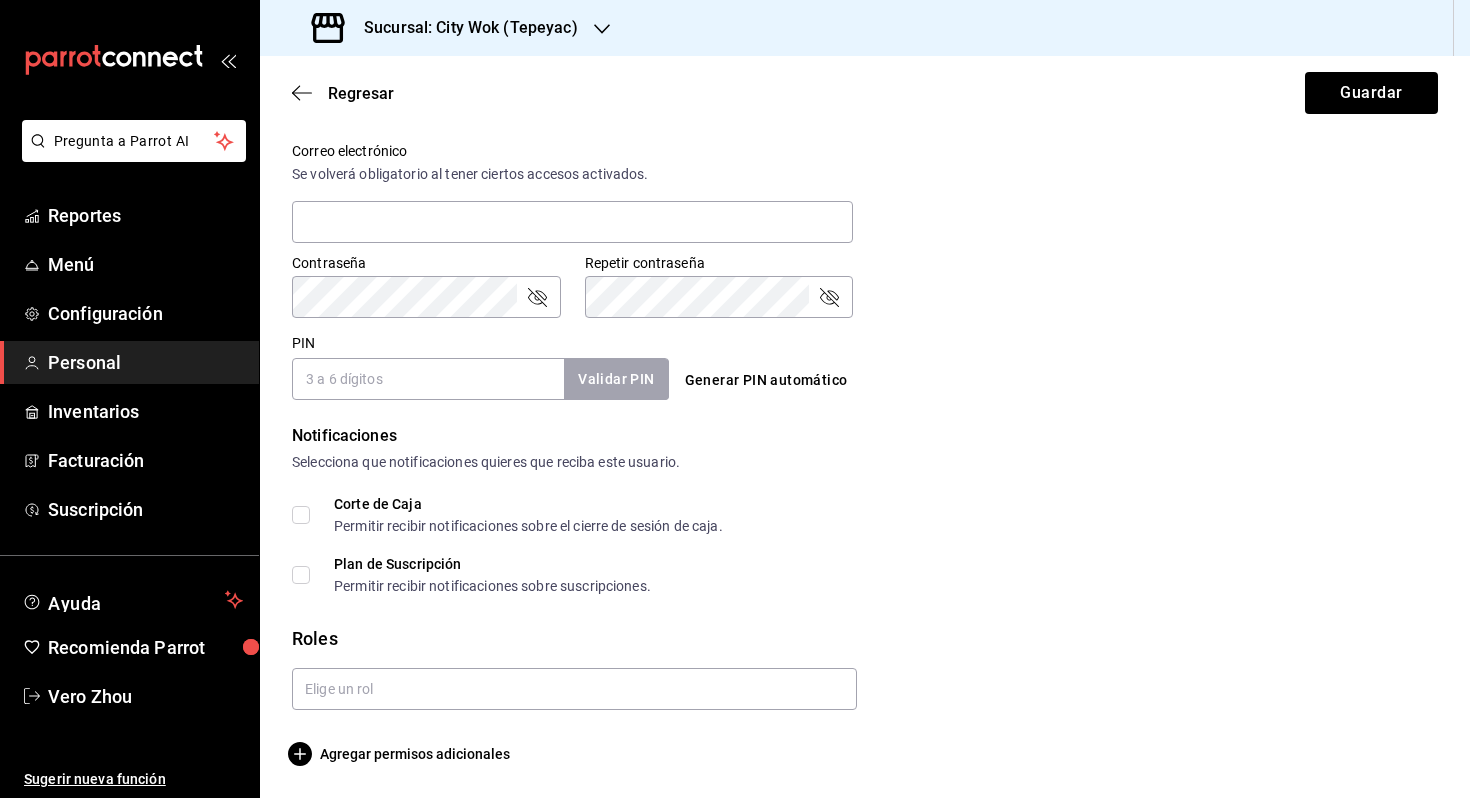 click on "PIN" at bounding box center (428, 379) 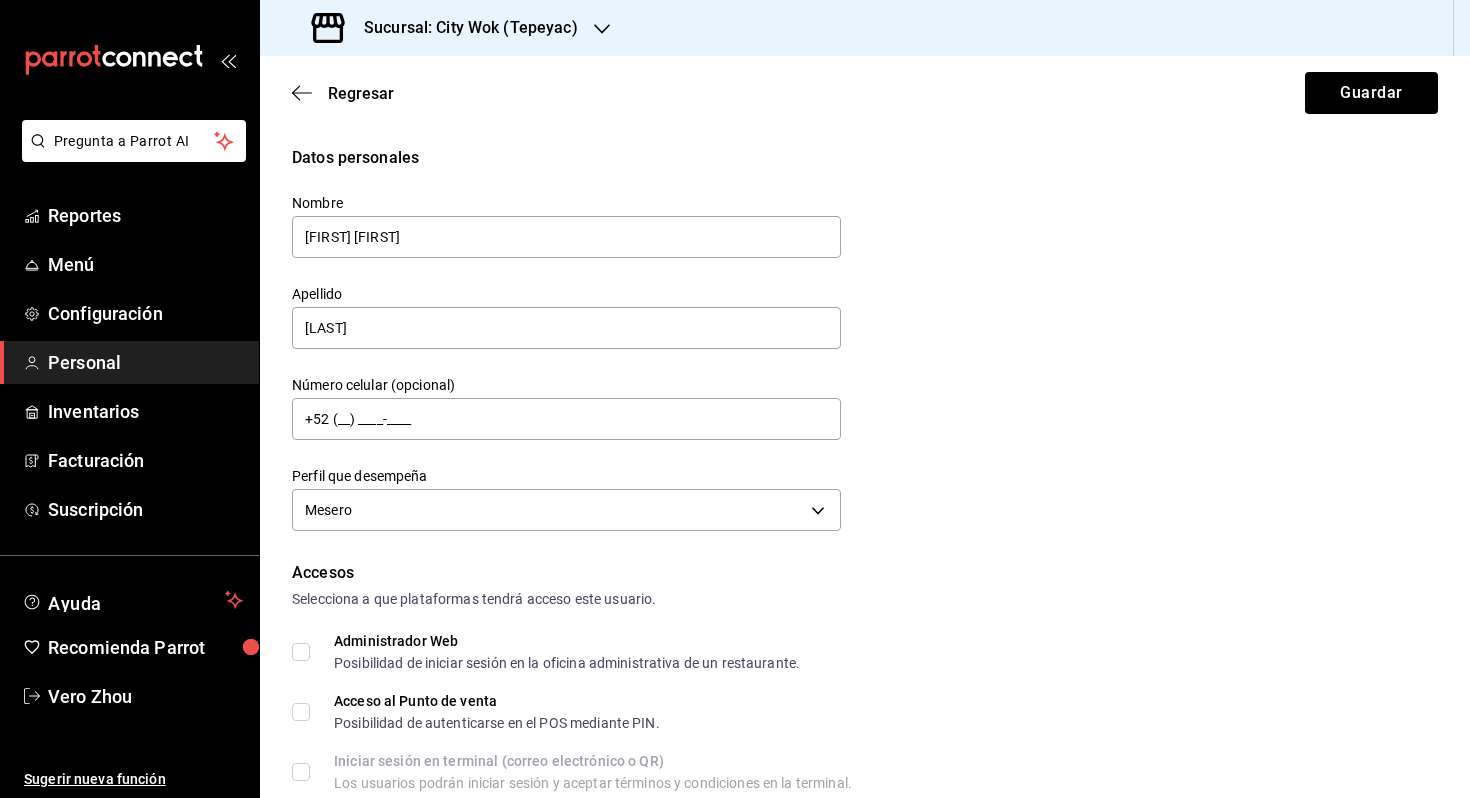 scroll, scrollTop: 740, scrollLeft: 0, axis: vertical 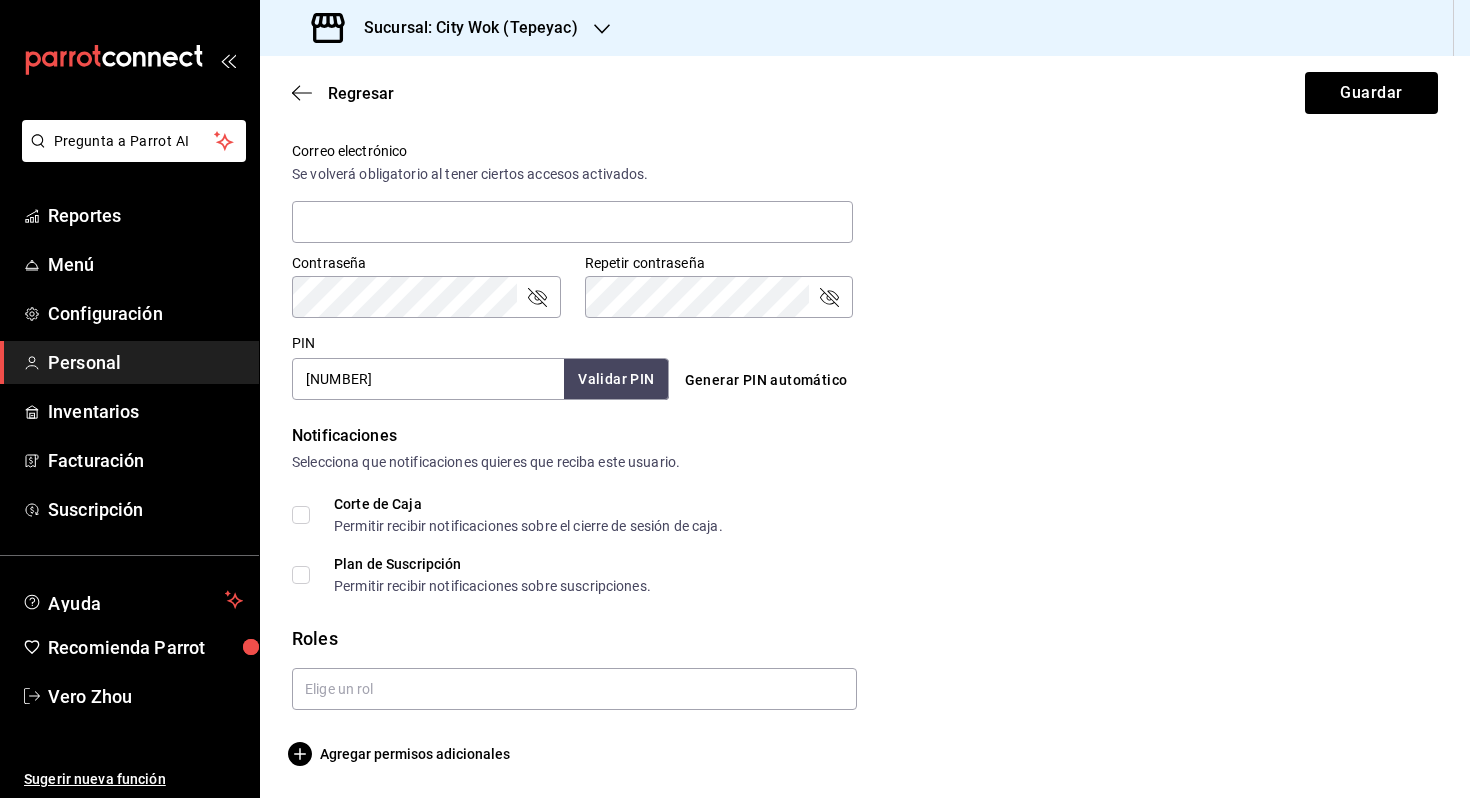 type on "[NUMBER]" 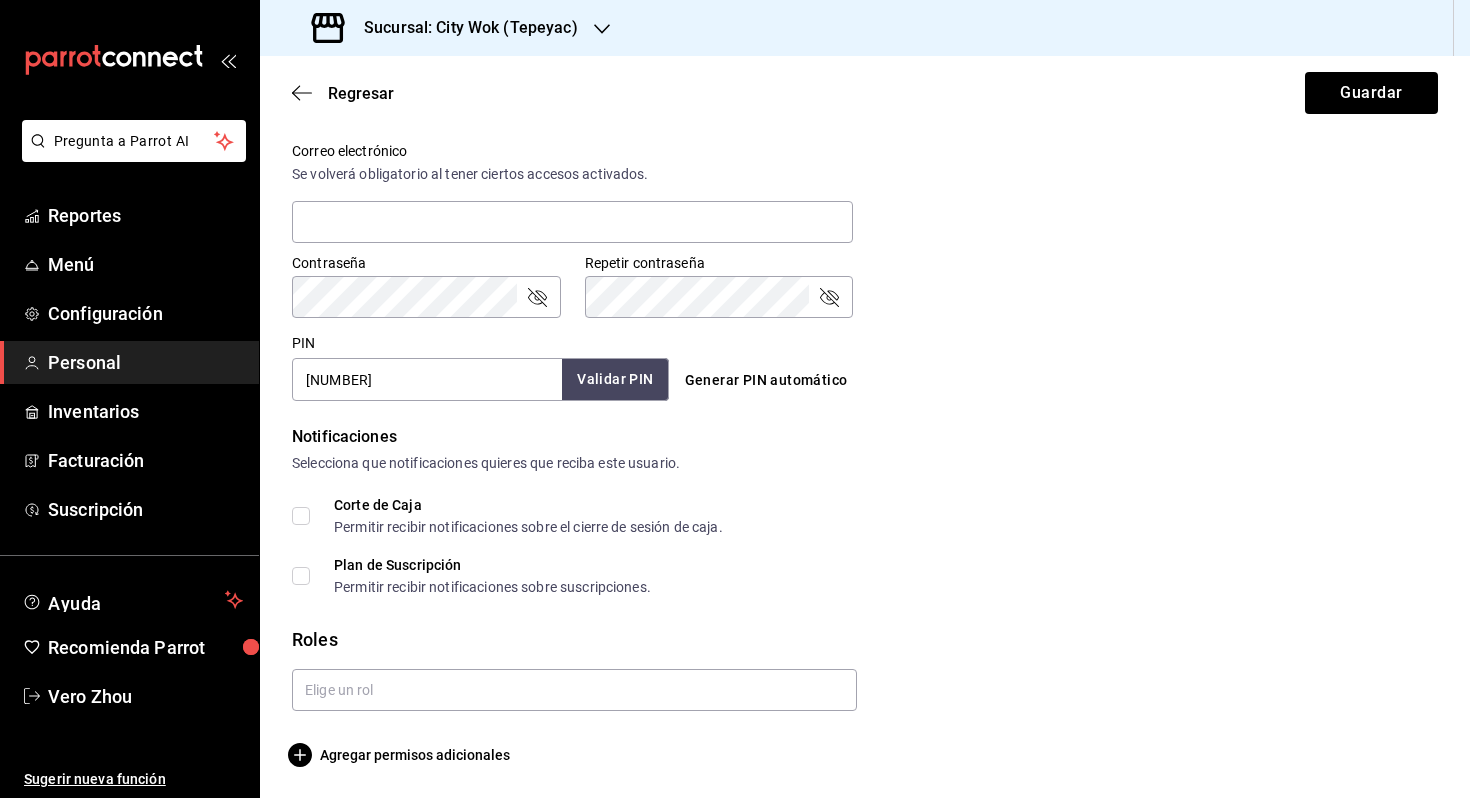 click on "Validar PIN" at bounding box center [615, 379] 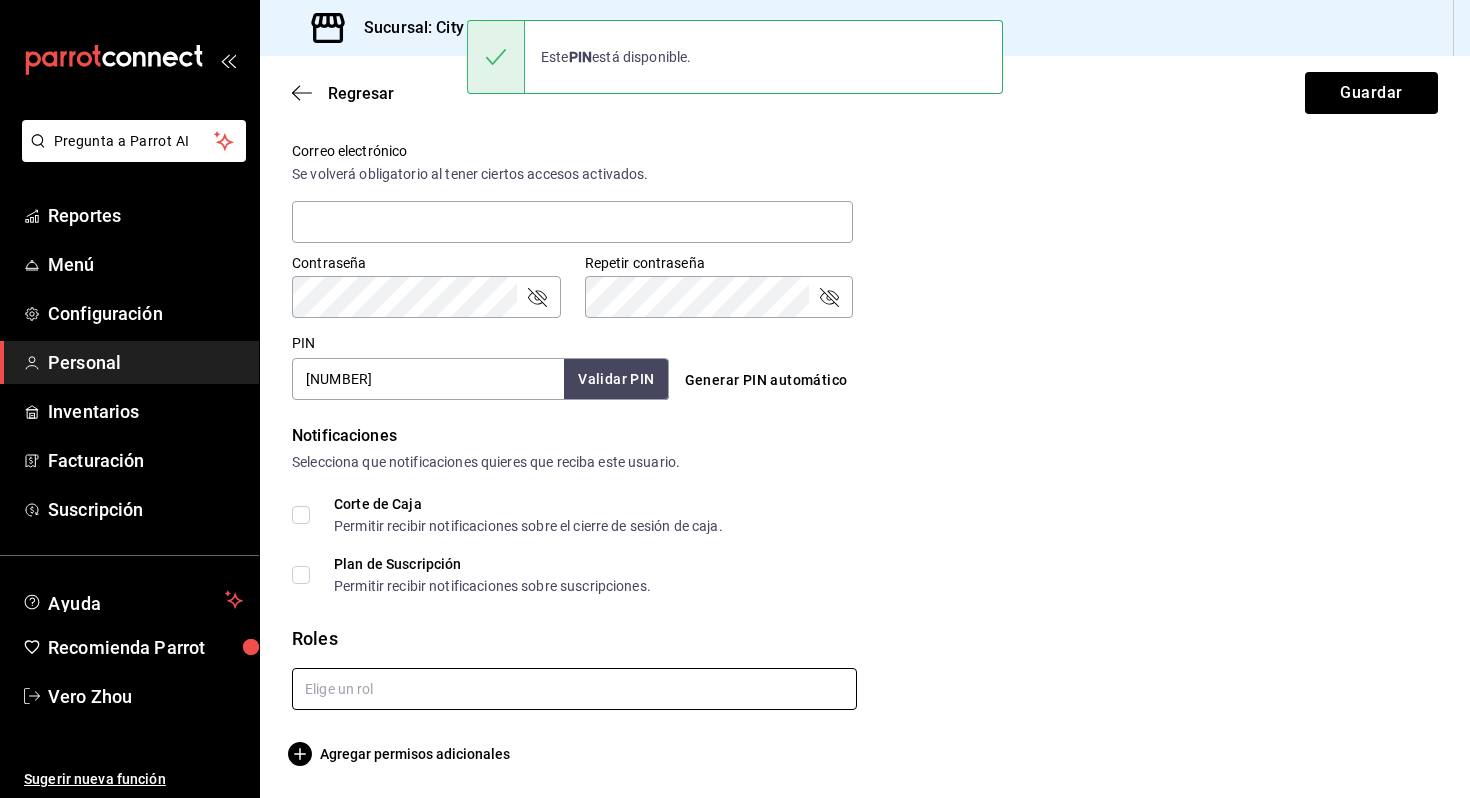 click at bounding box center [574, 689] 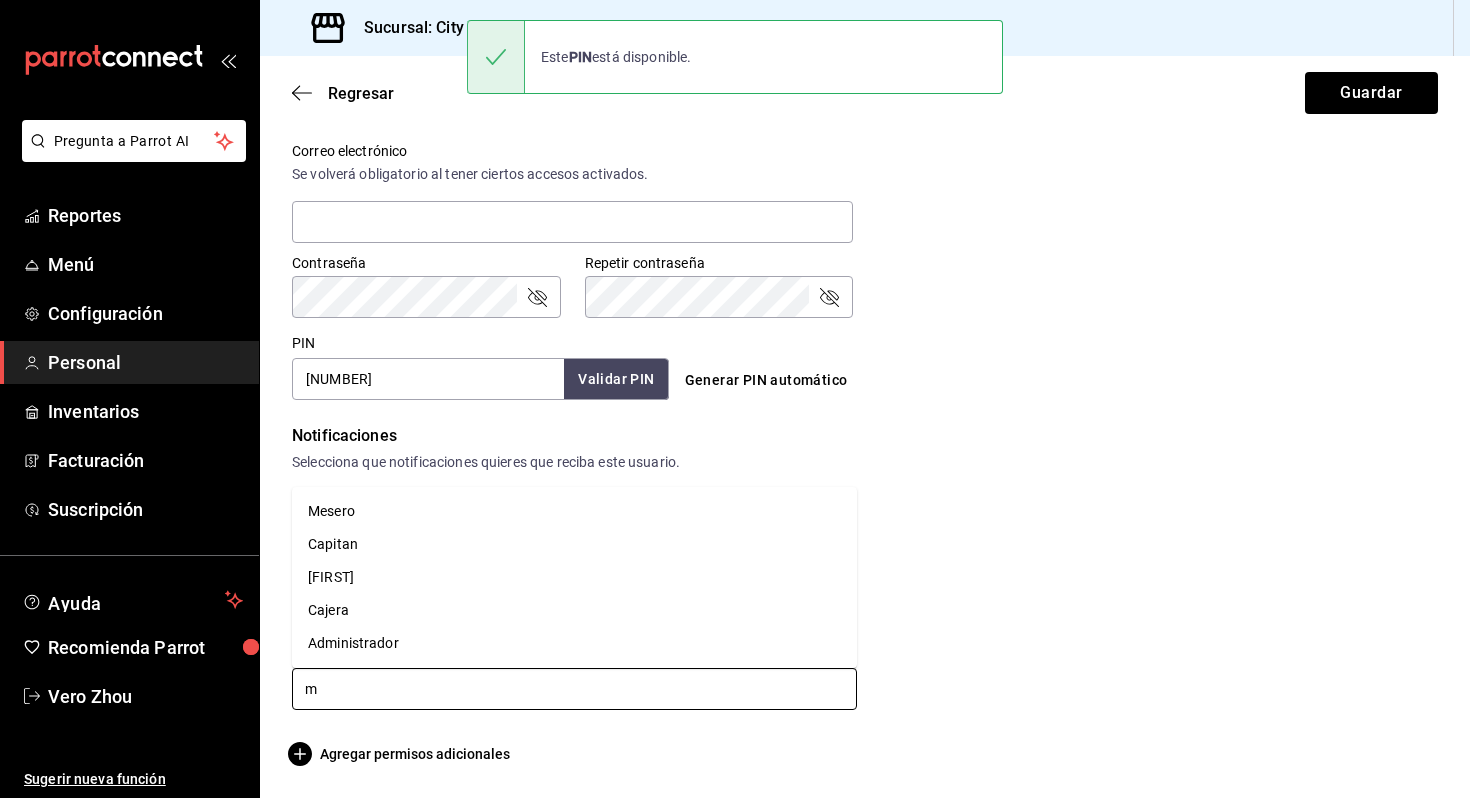 type on "me" 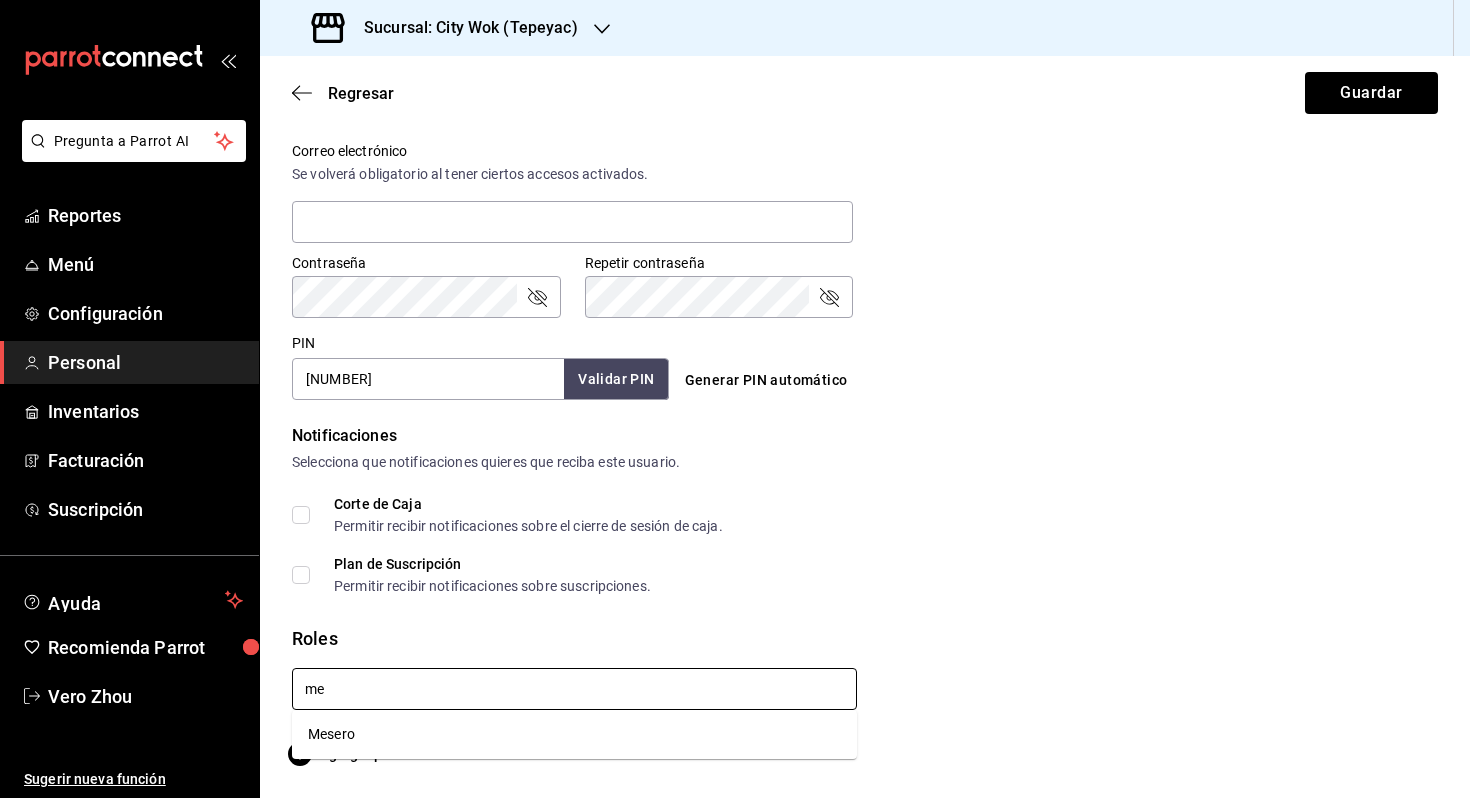 click on "Mesero" at bounding box center [574, 734] 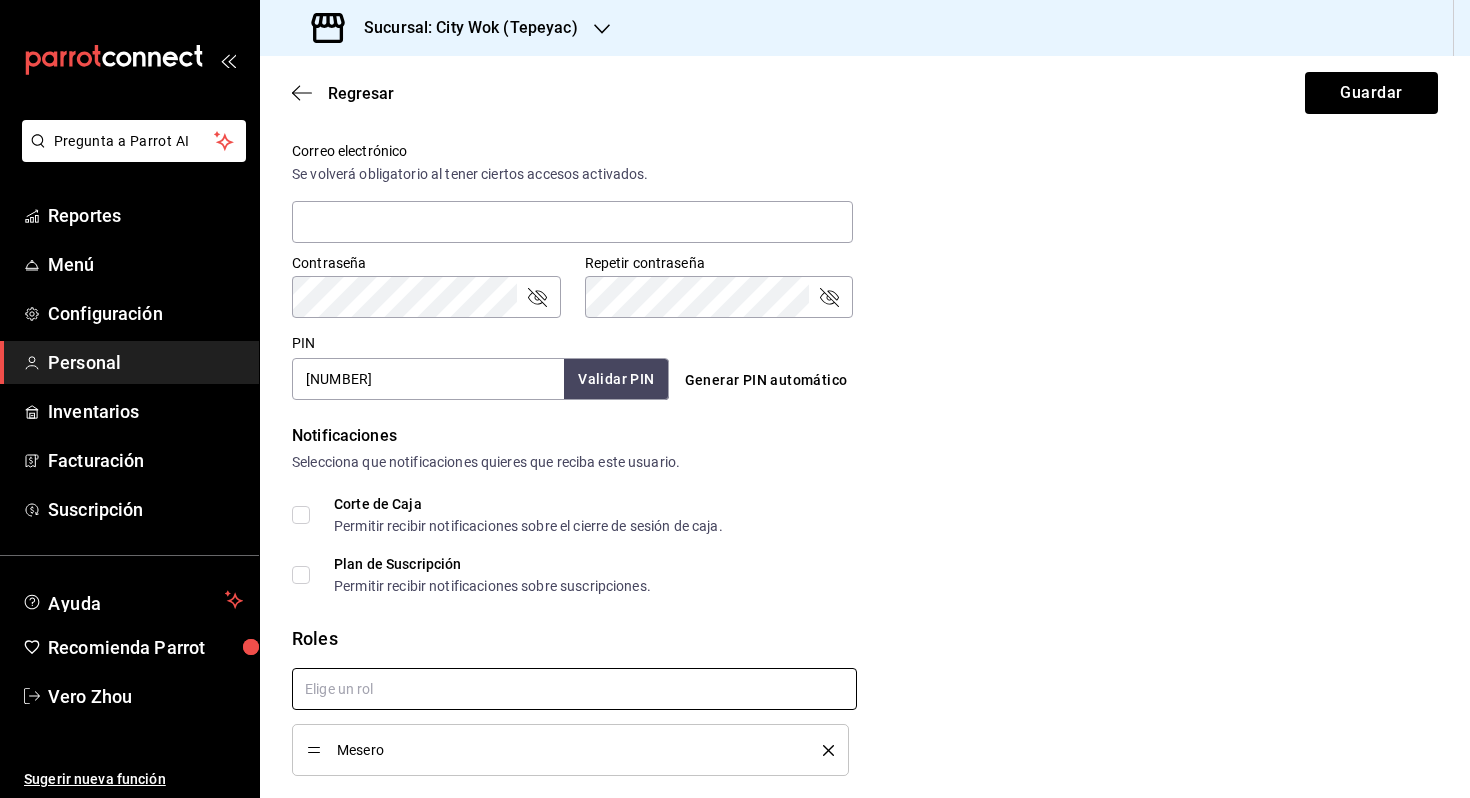 checkbox on "true" 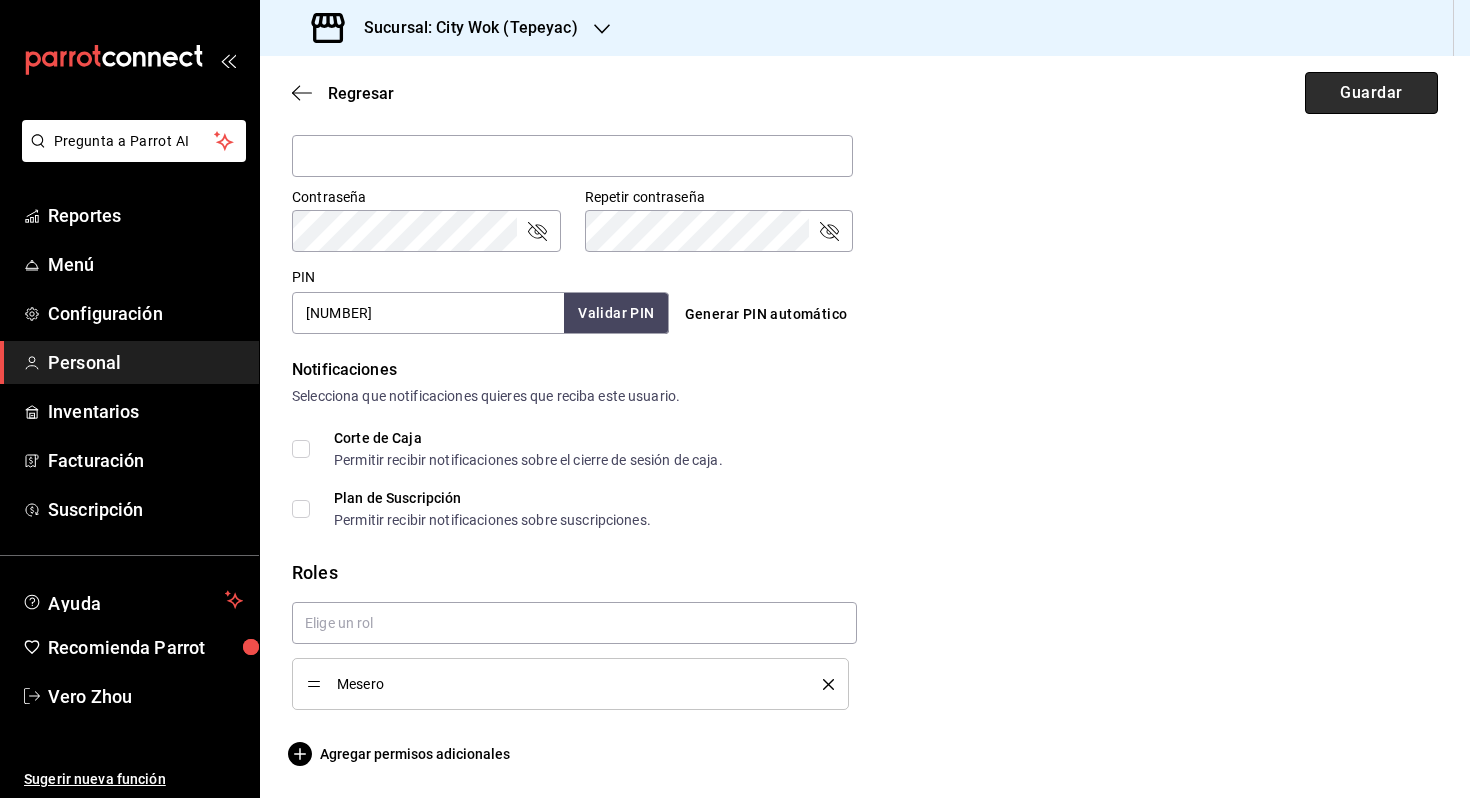 click on "Guardar" at bounding box center [1371, 93] 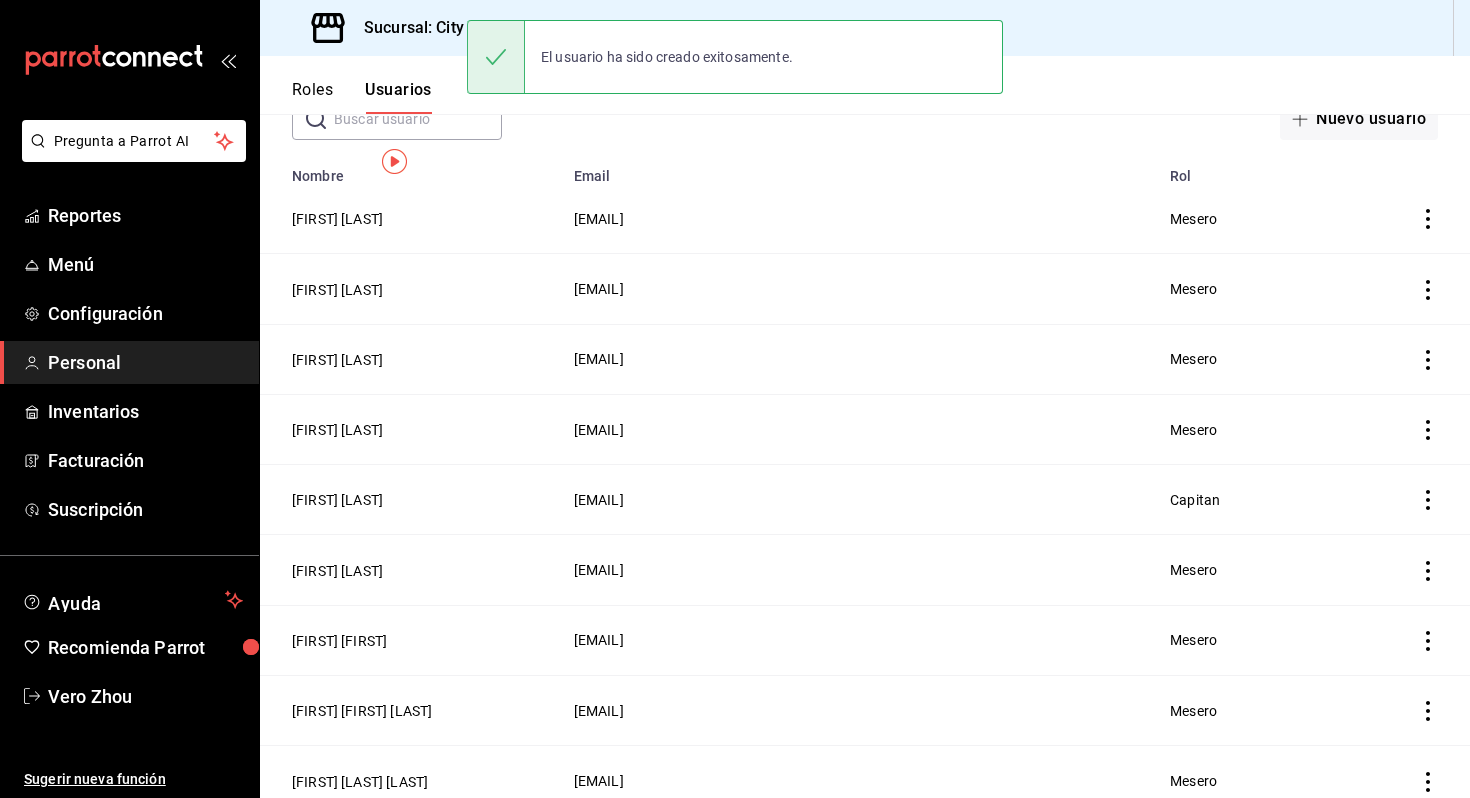 scroll, scrollTop: 0, scrollLeft: 0, axis: both 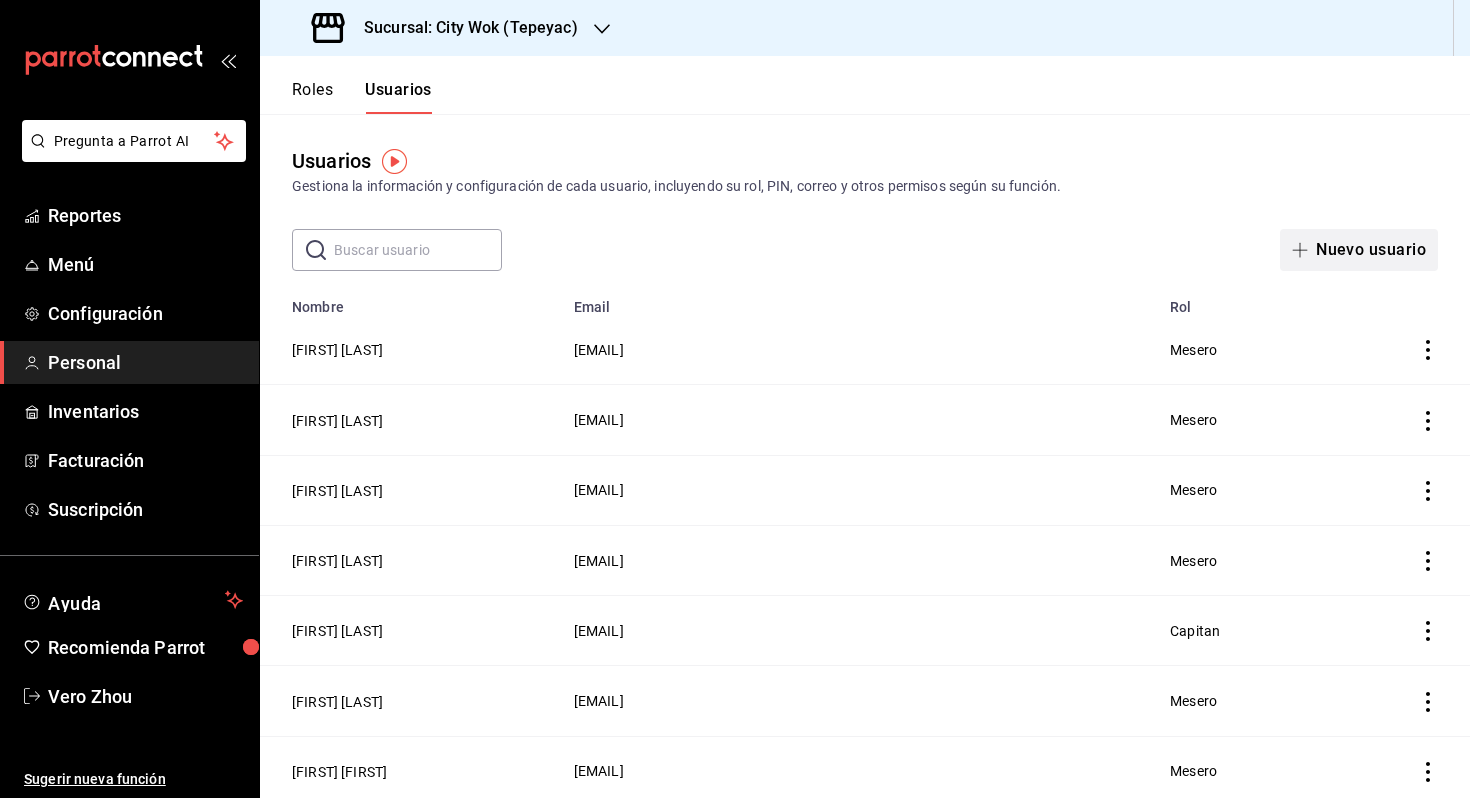 click on "Nuevo usuario" at bounding box center (1359, 250) 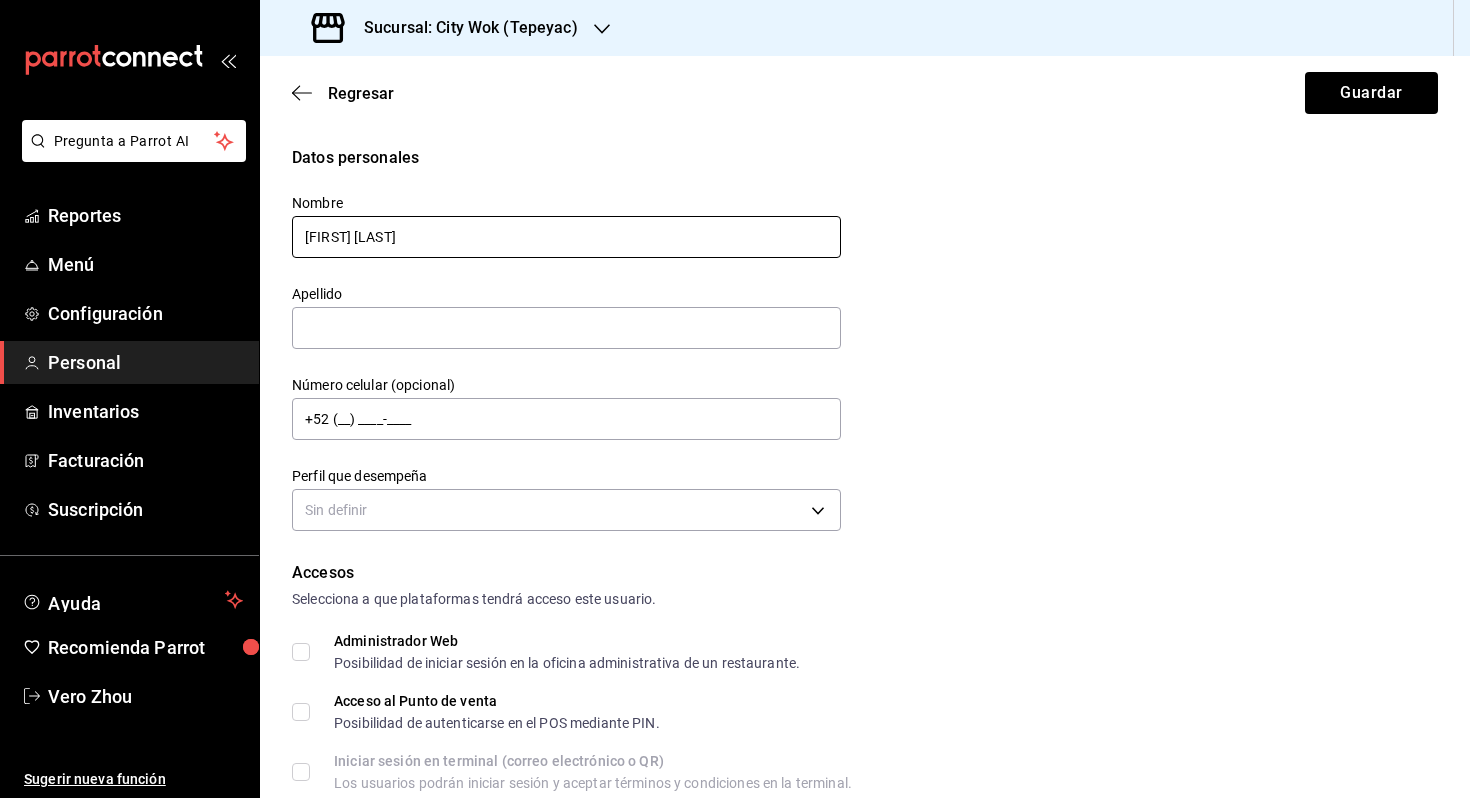 type on "[FIRST] [LAST]" 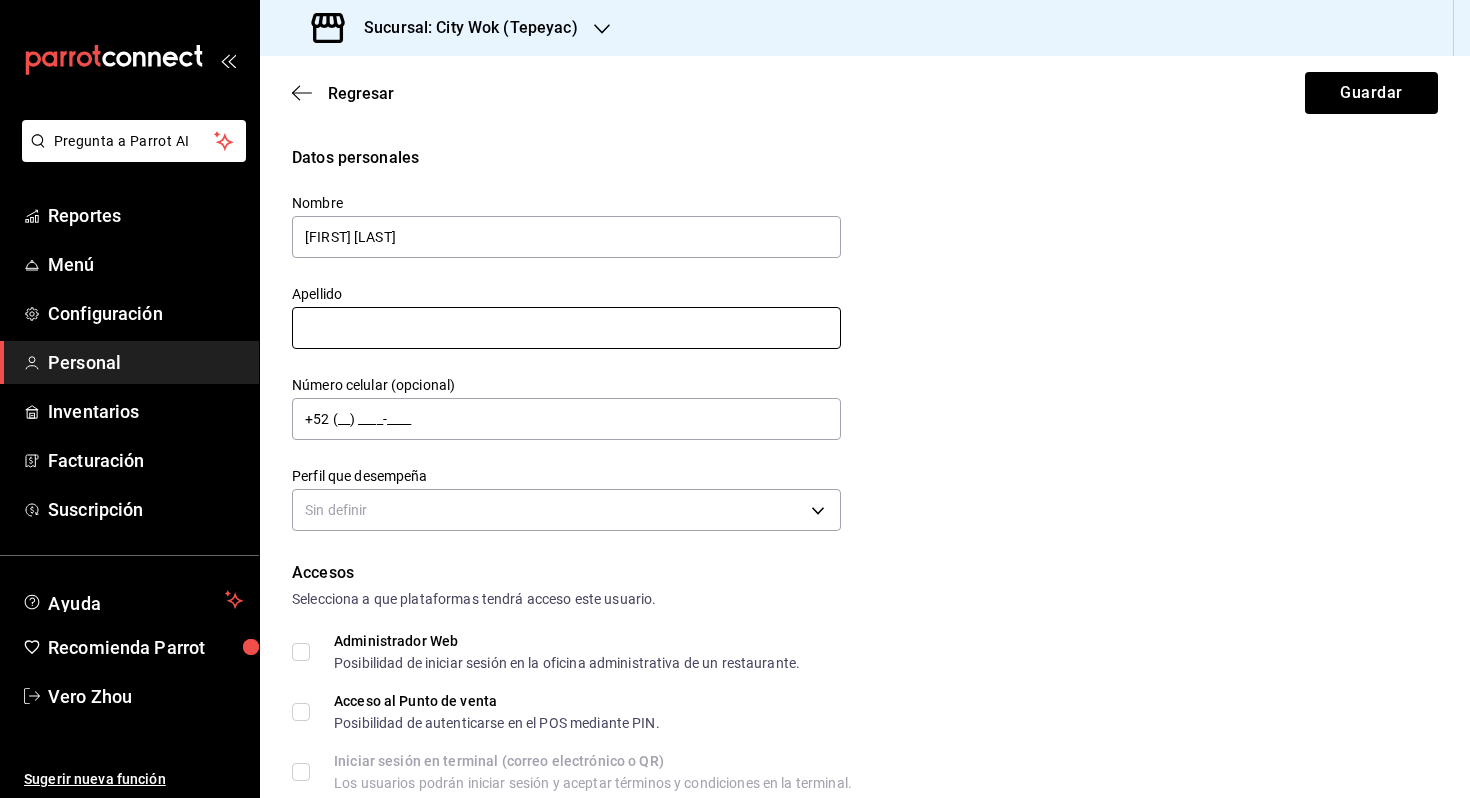click at bounding box center [566, 328] 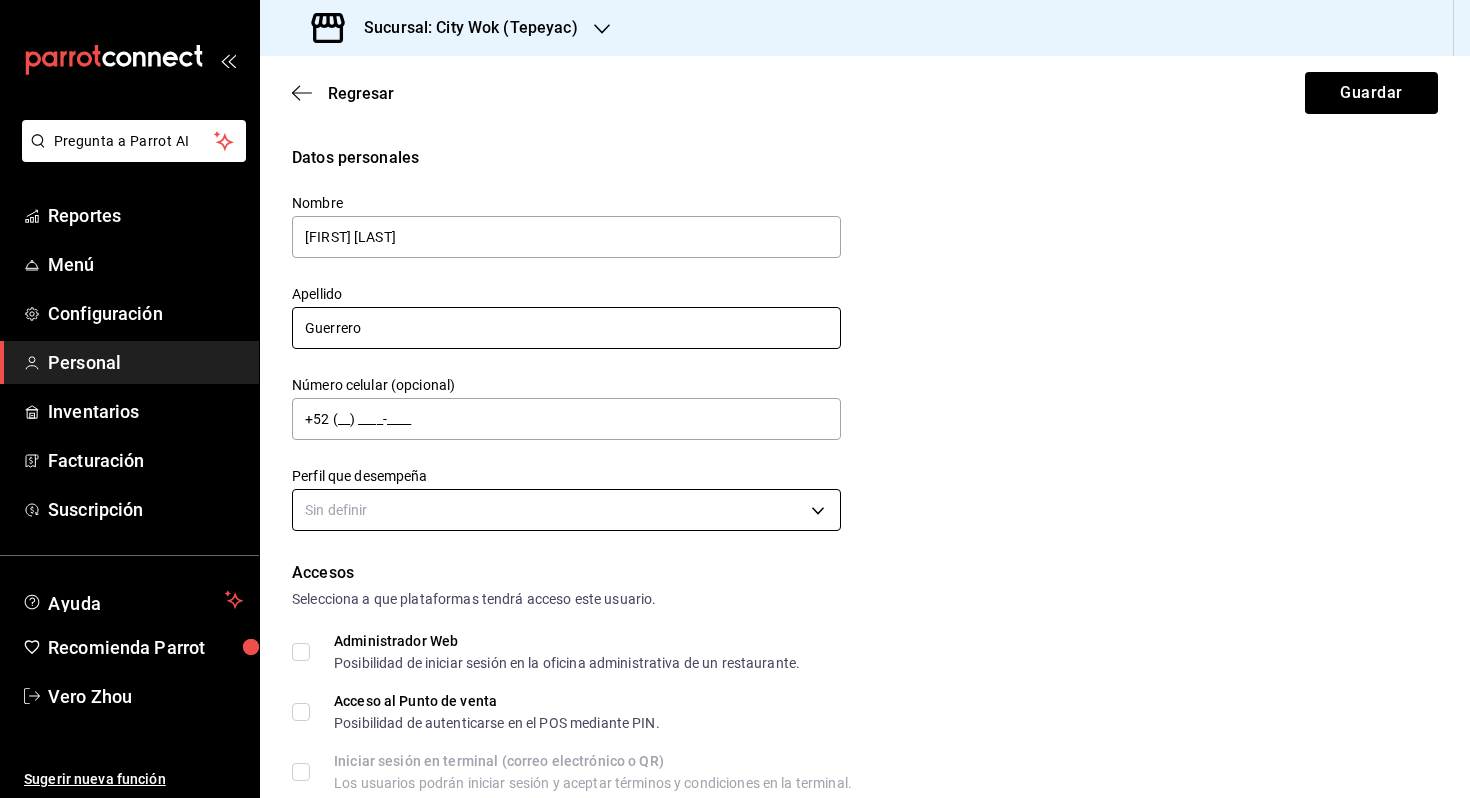 type on "Guerrero" 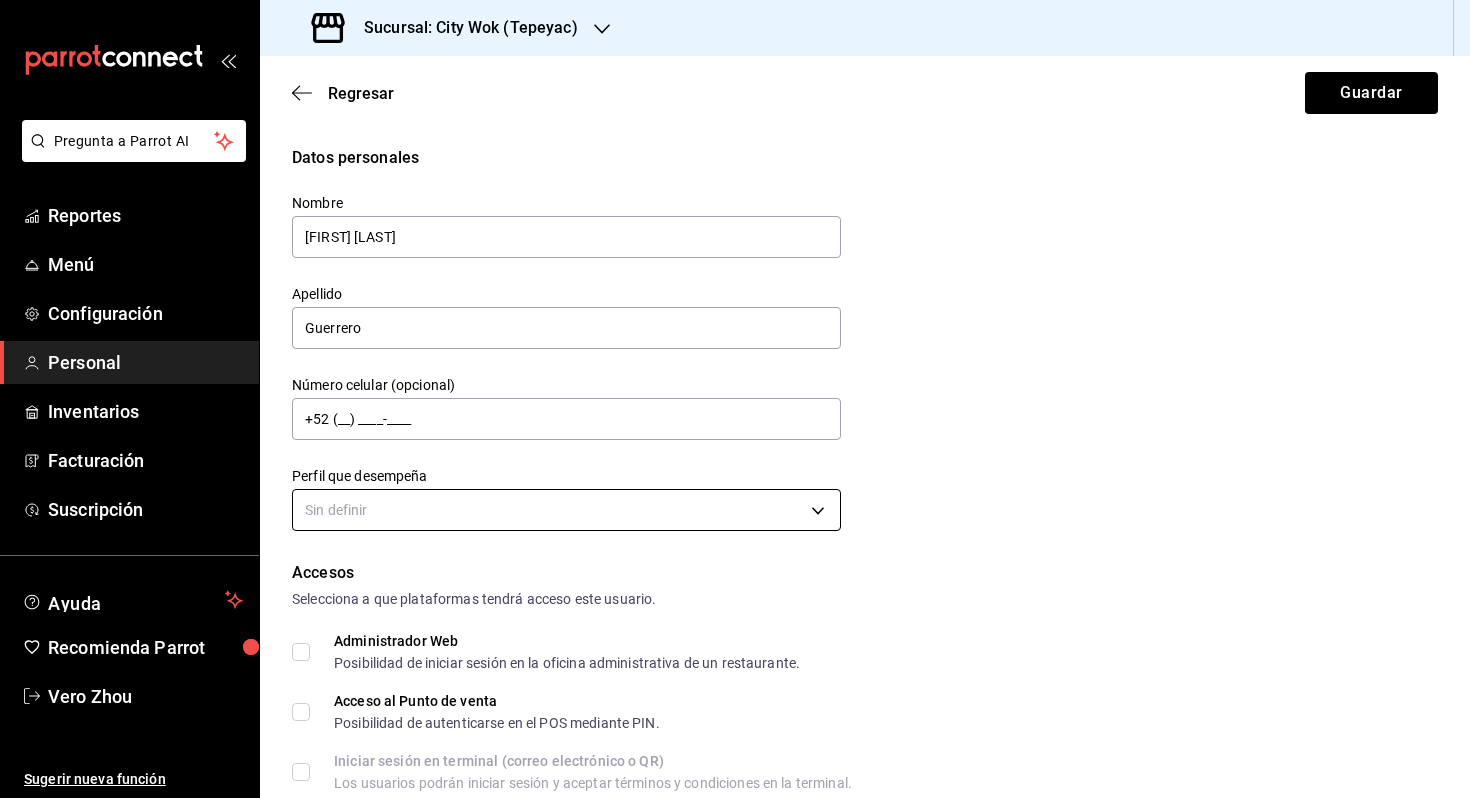 click on "Datos personales Nombre [FIRST] [LAST] Número celular (opcional) +52 (__) ____-____ Perfil que desempeña Sin definir Accesos Selecciona a que plataformas tendrá acceso este usuario. Administrador Web Posibilidad de iniciar sesión en la oficina administrativa de un restaurante.  Acceso al Punto de venta Posibilidad de autenticarse en el POS mediante PIN.  Iniciar sesión en terminal (correo electrónico o QR) Los usuarios podrán iniciar sesión y aceptar términos y condiciones en la terminal. Acceso uso de terminal Los usuarios podrán acceder y utilizar la terminal para visualizar y procesar pagos de sus órdenes. Correo electrónico Se volverá obligatorio al tener ciertos accesos activados. Contraseña Contraseña Repetir contraseña Repetir contraseña PIN ​ Roles" at bounding box center [735, 399] 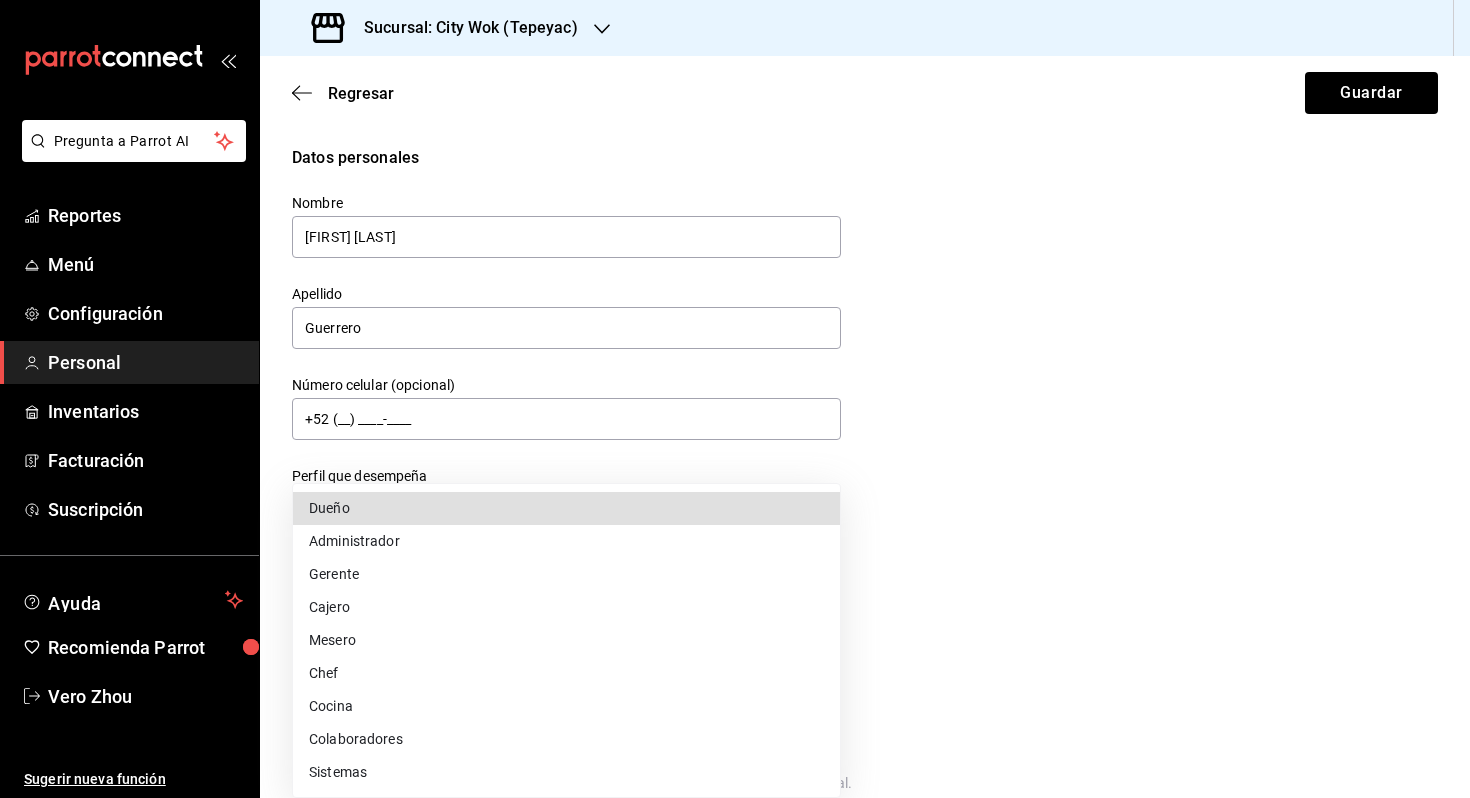 type 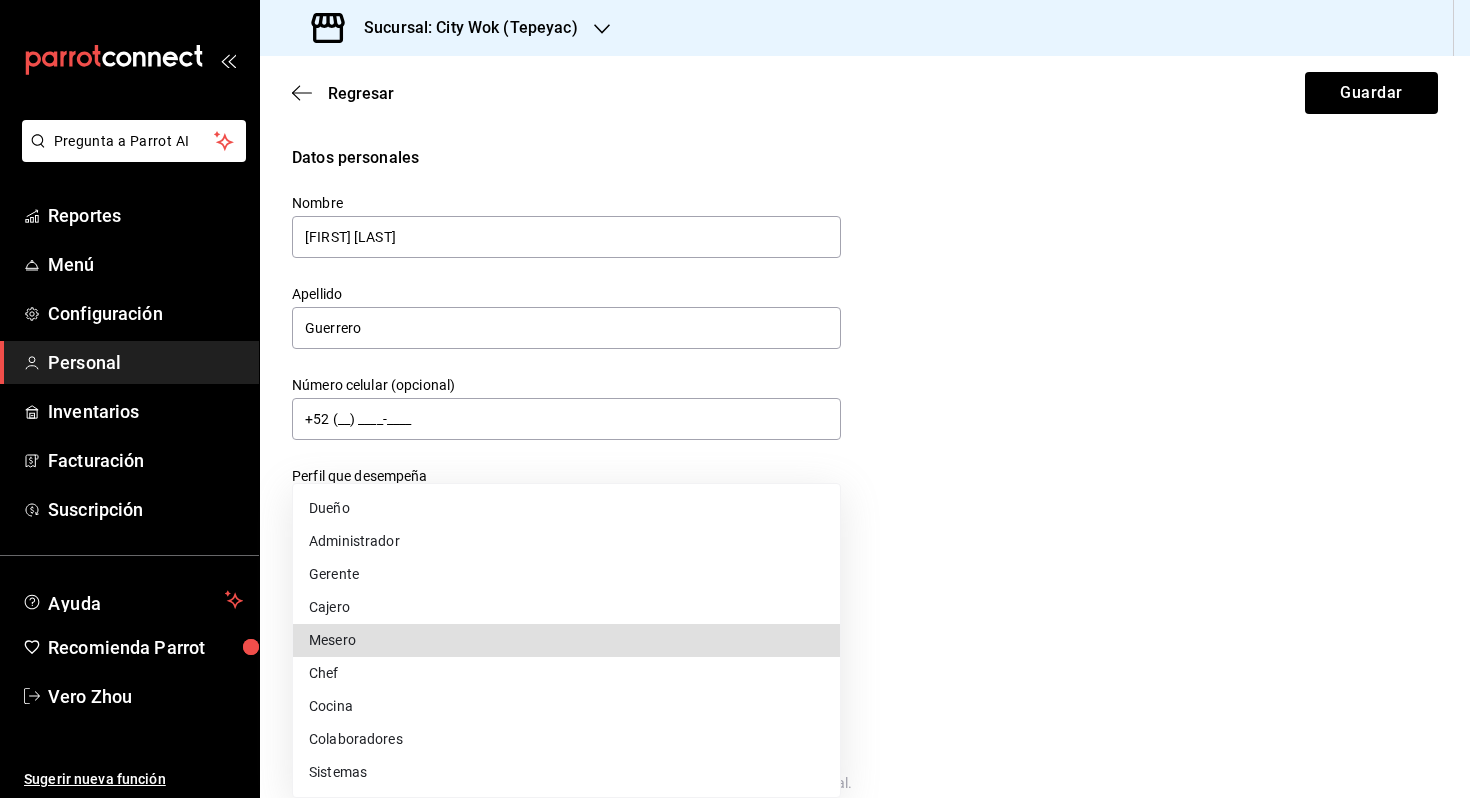 type 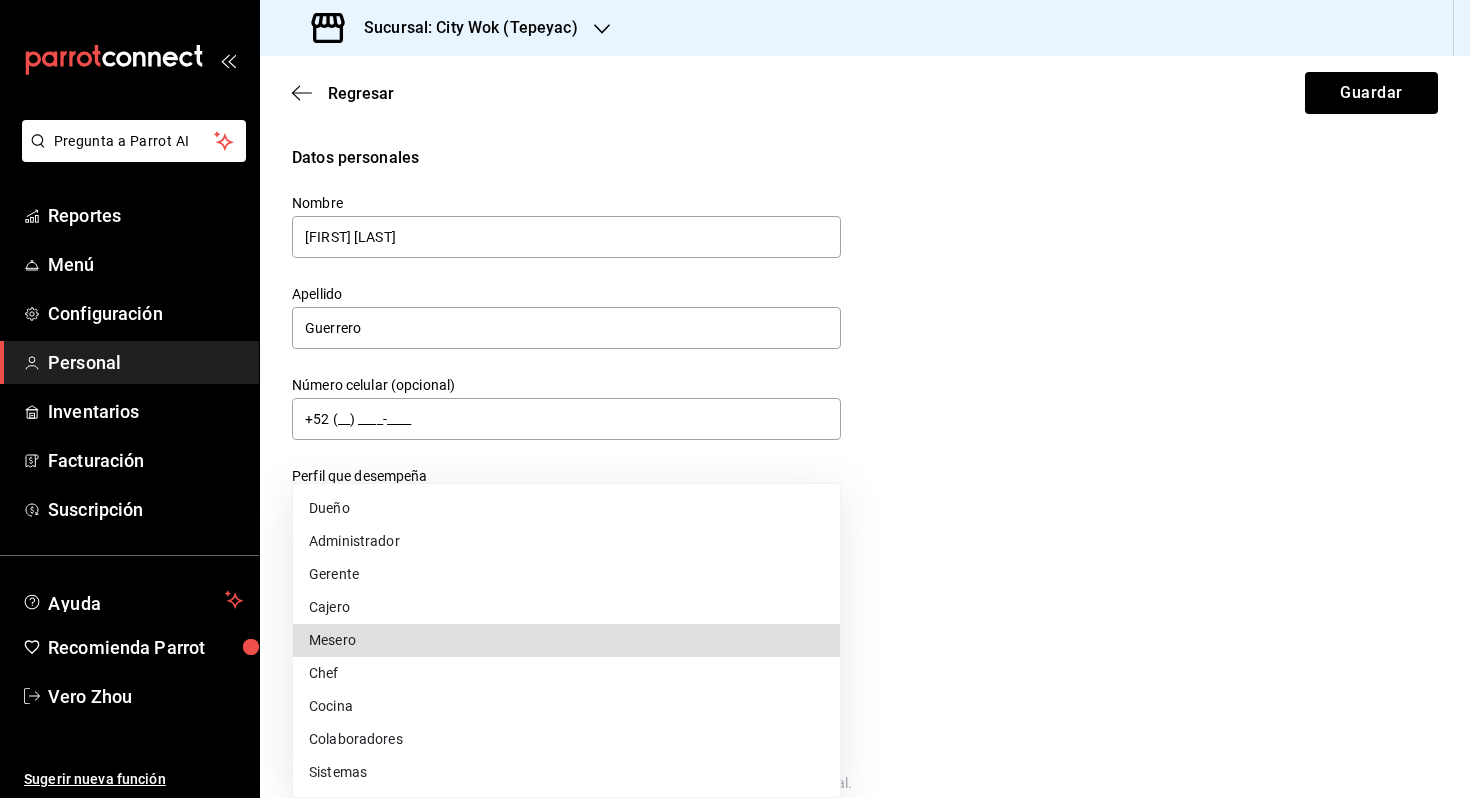 type on "WAITER" 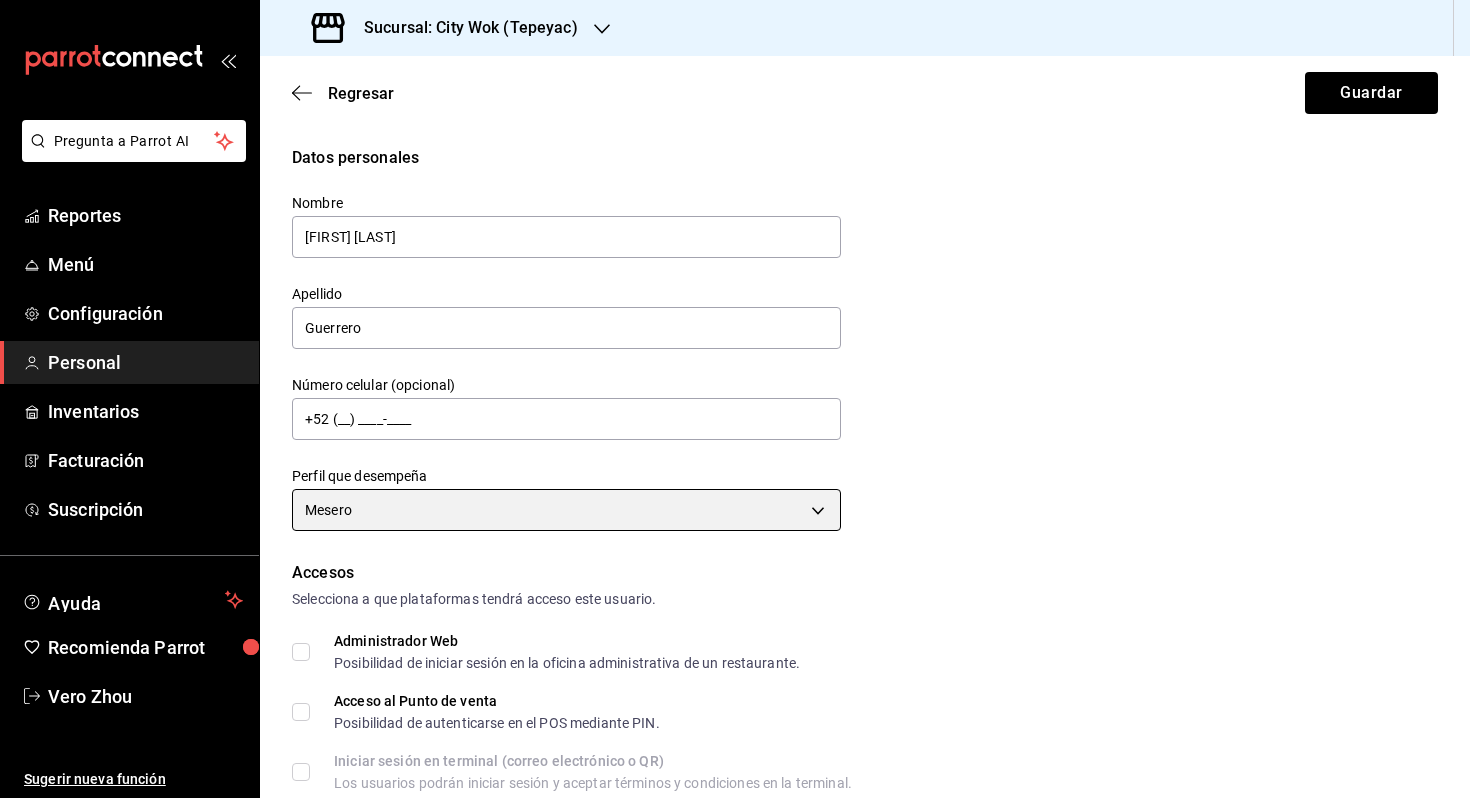 scroll, scrollTop: 740, scrollLeft: 0, axis: vertical 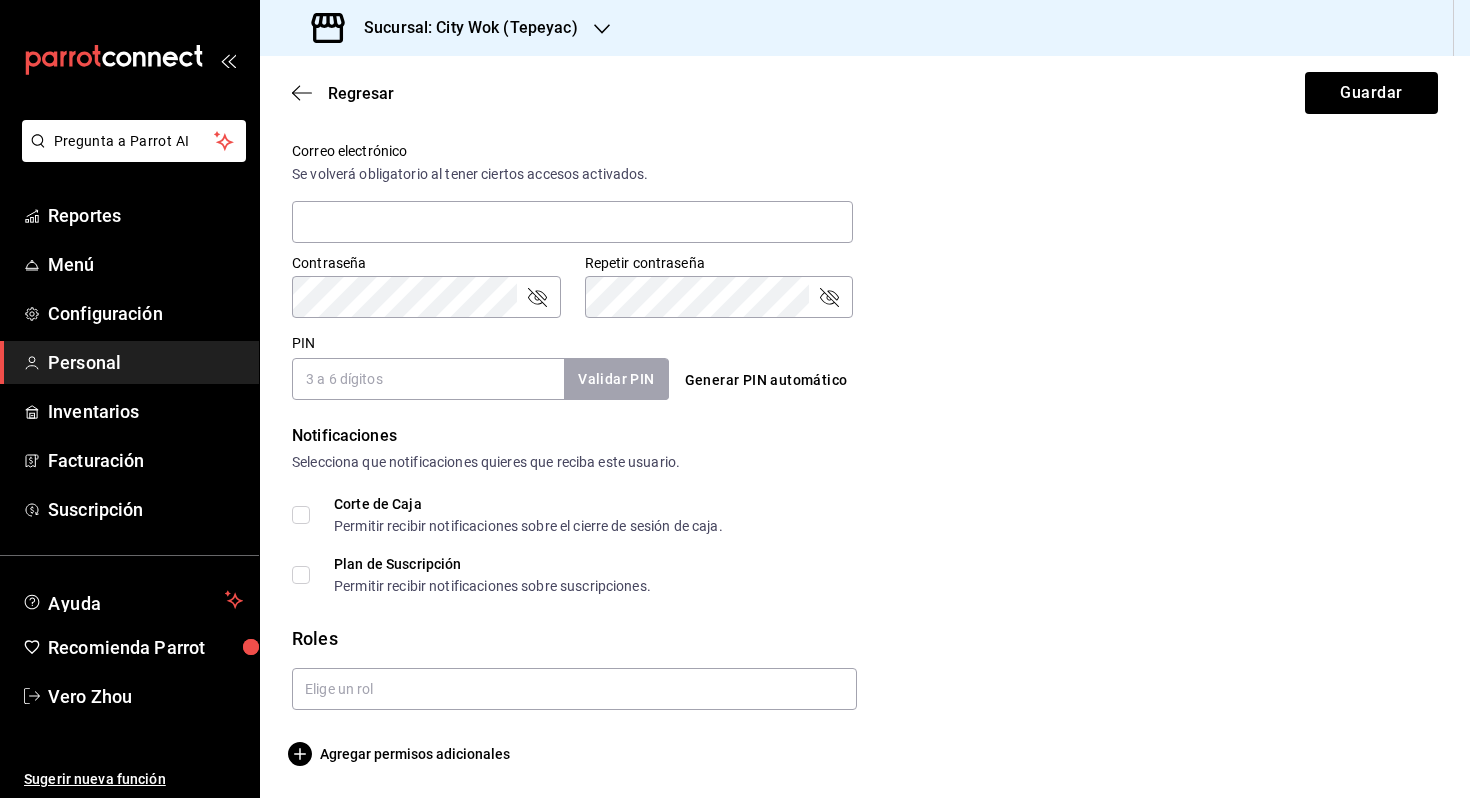 click on "PIN" at bounding box center (428, 379) 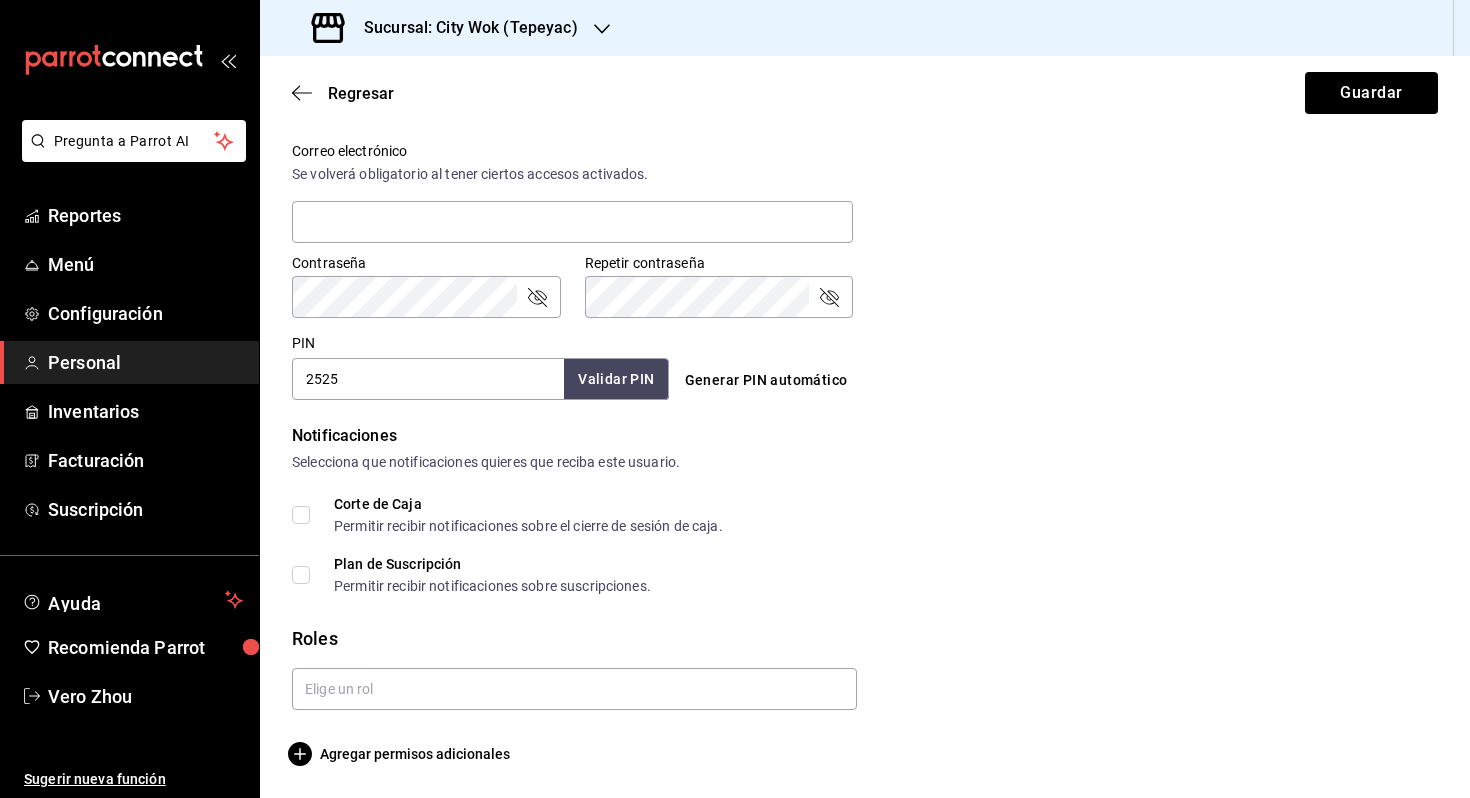 type on "2525" 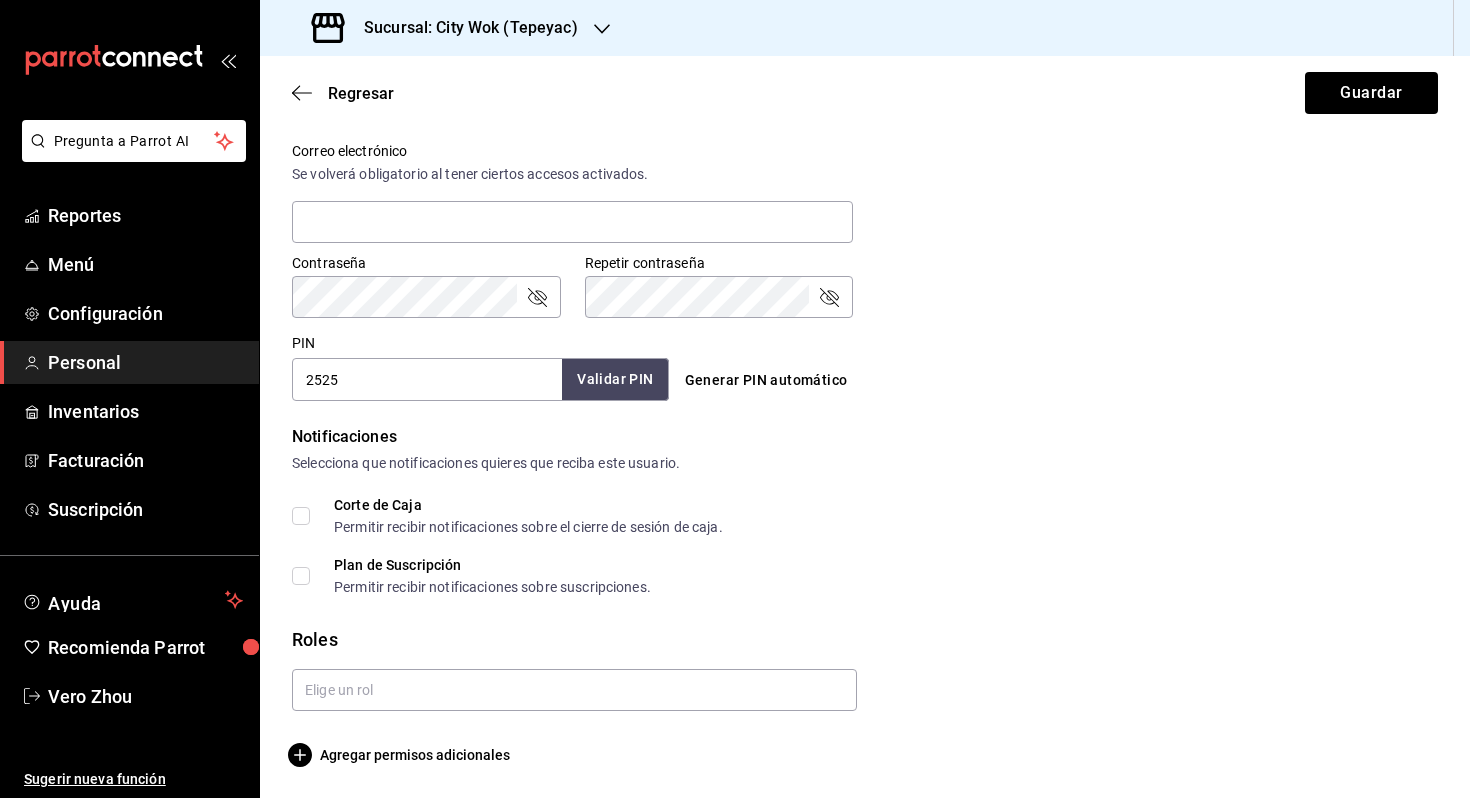 click on "Validar PIN" at bounding box center [615, 379] 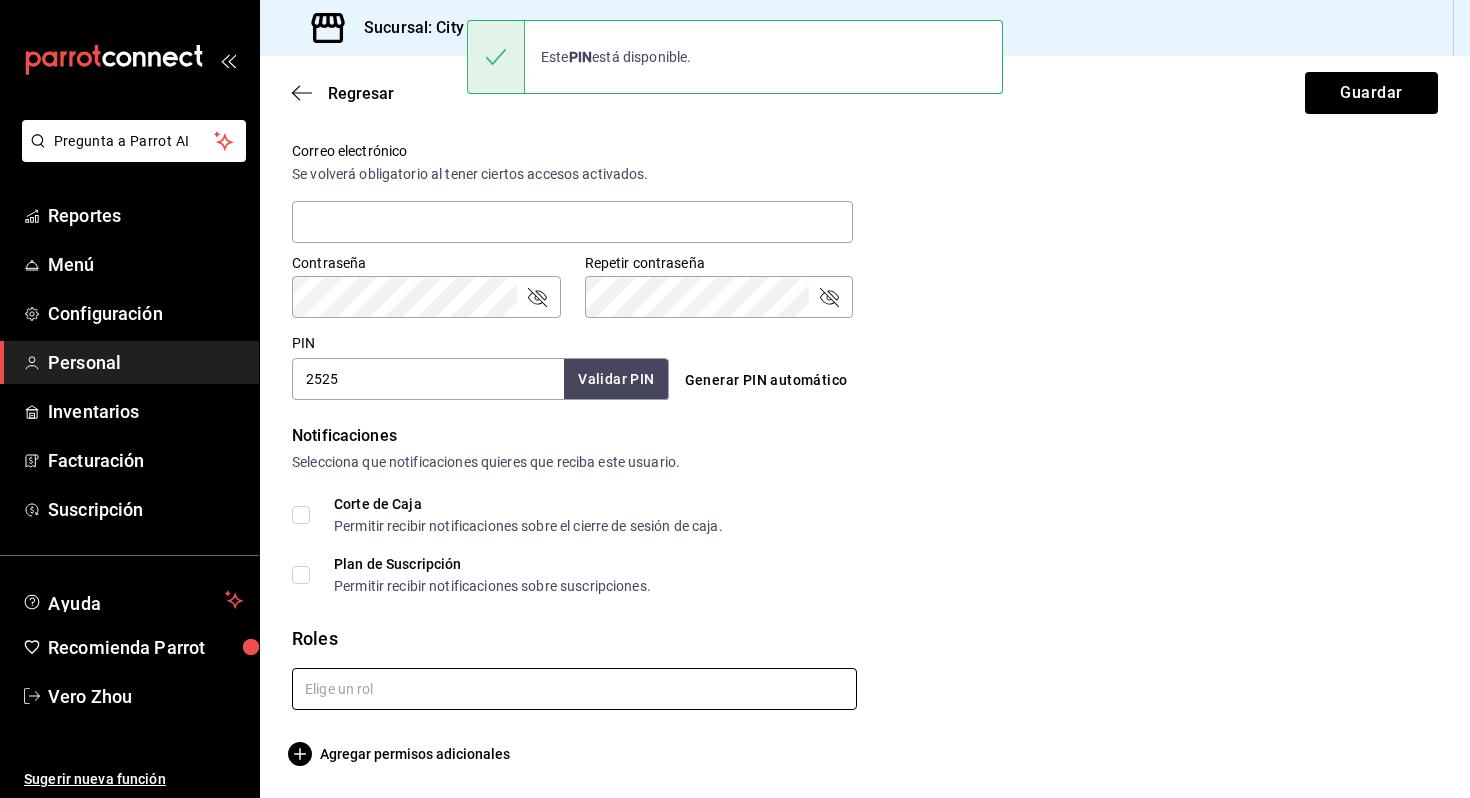 click at bounding box center [574, 689] 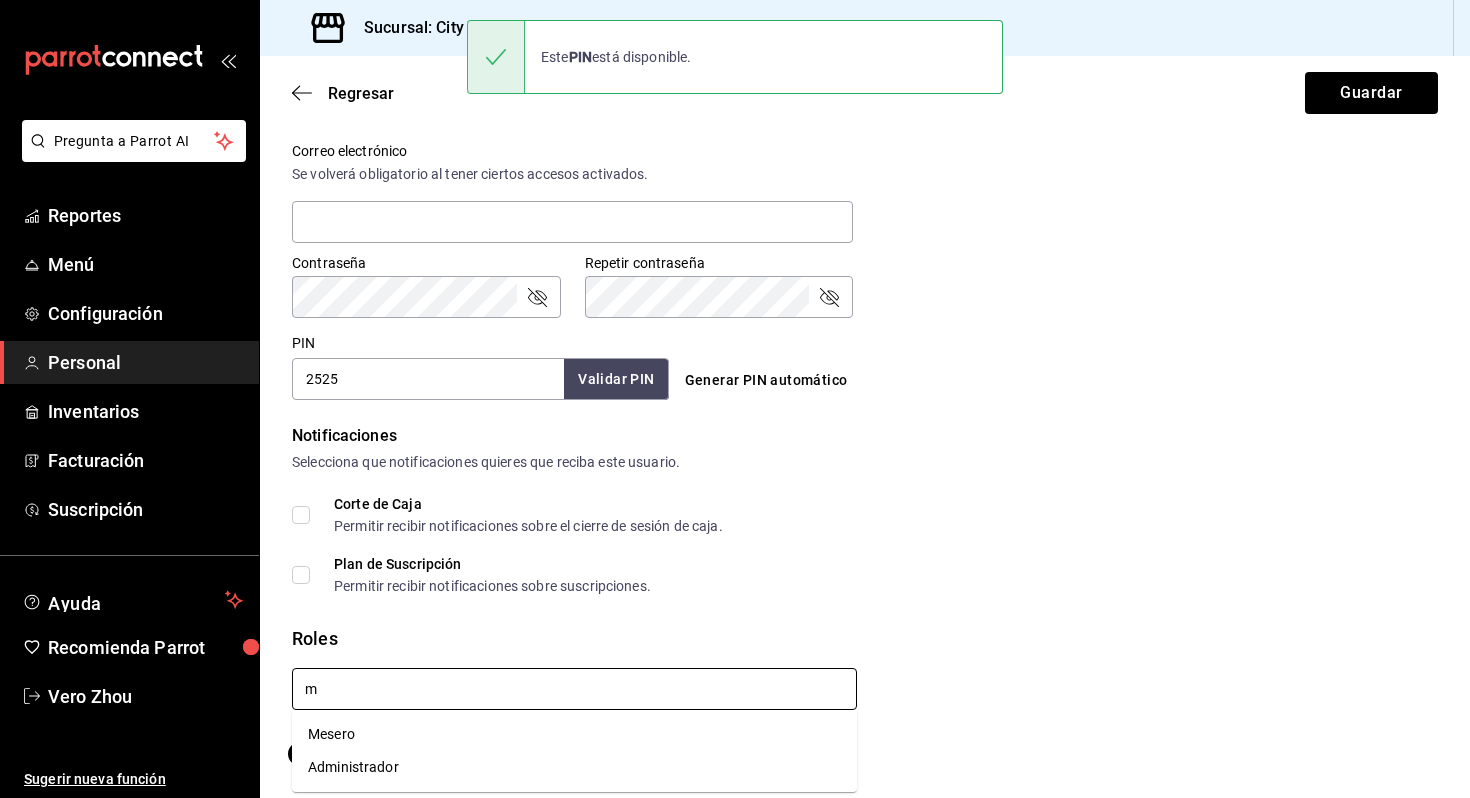 type on "me" 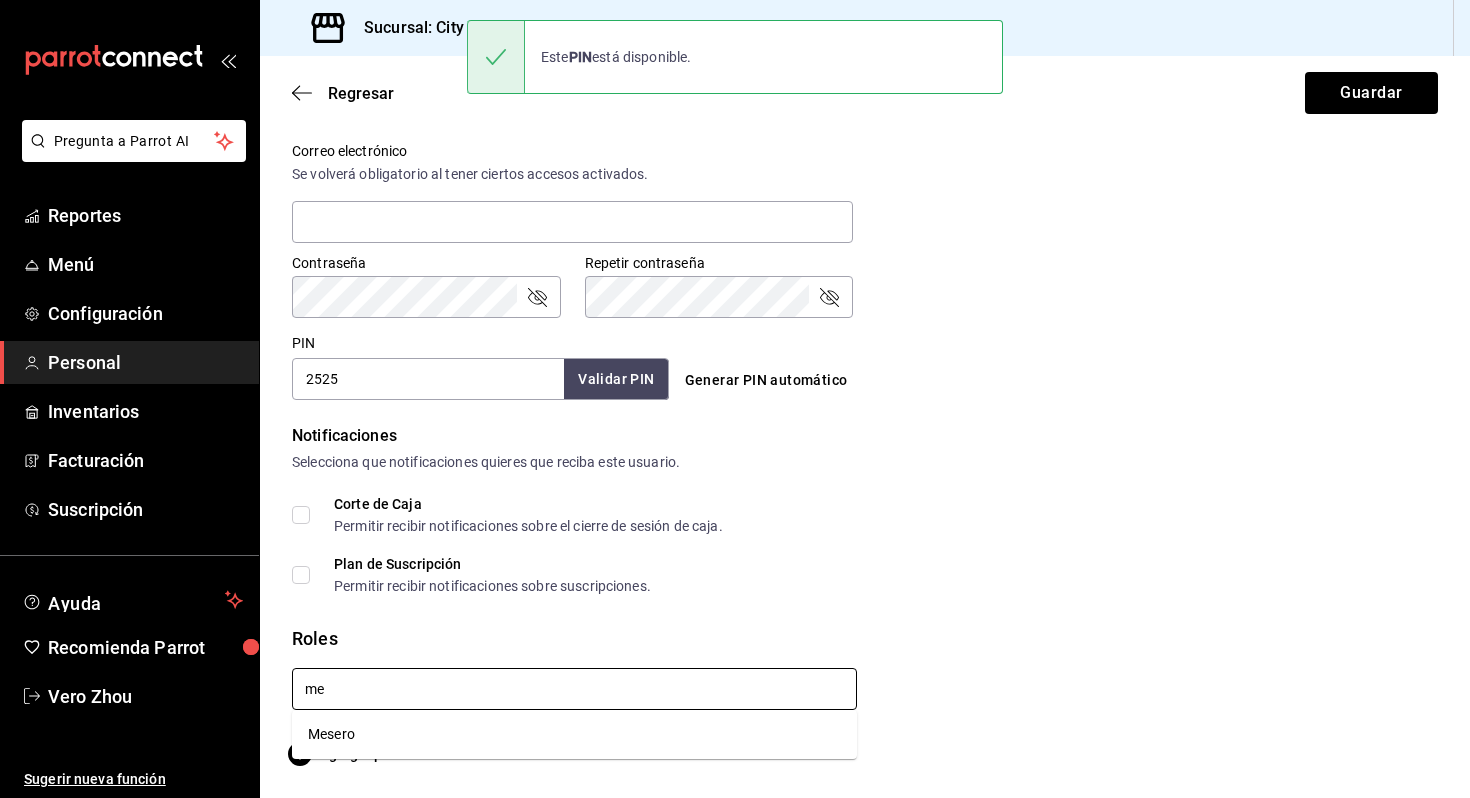 click on "Mesero" at bounding box center [574, 734] 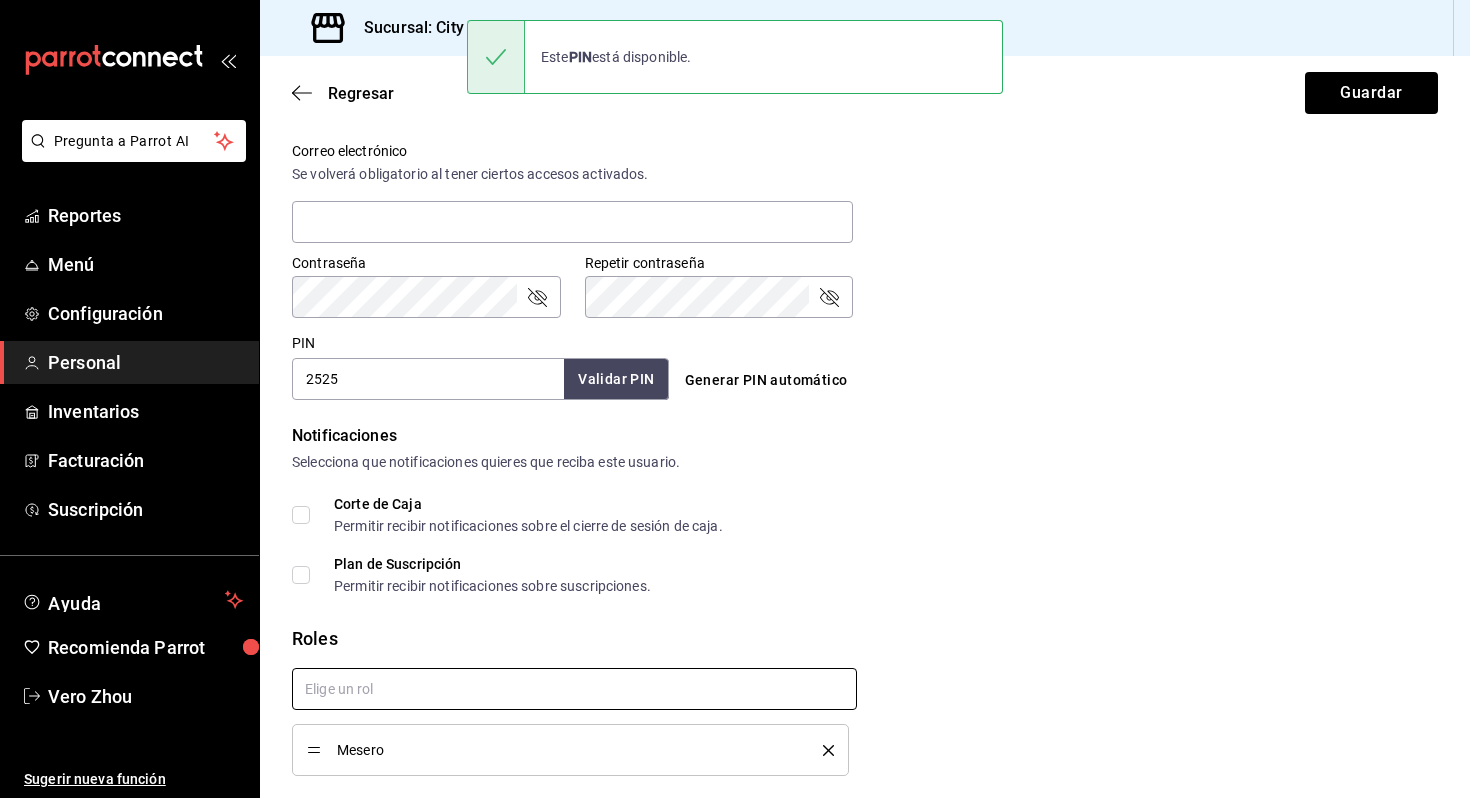 checkbox on "true" 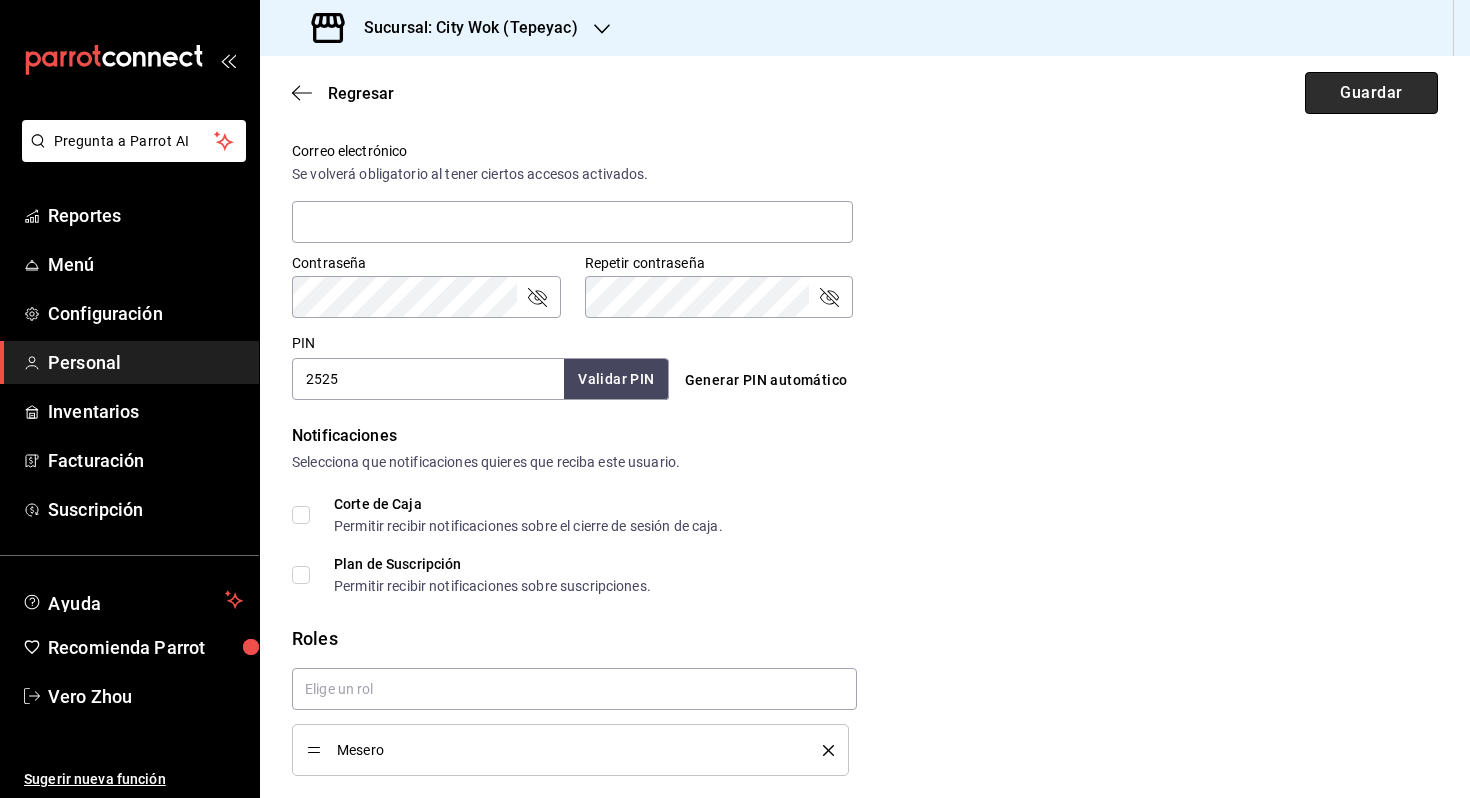 click on "Guardar" at bounding box center [1371, 93] 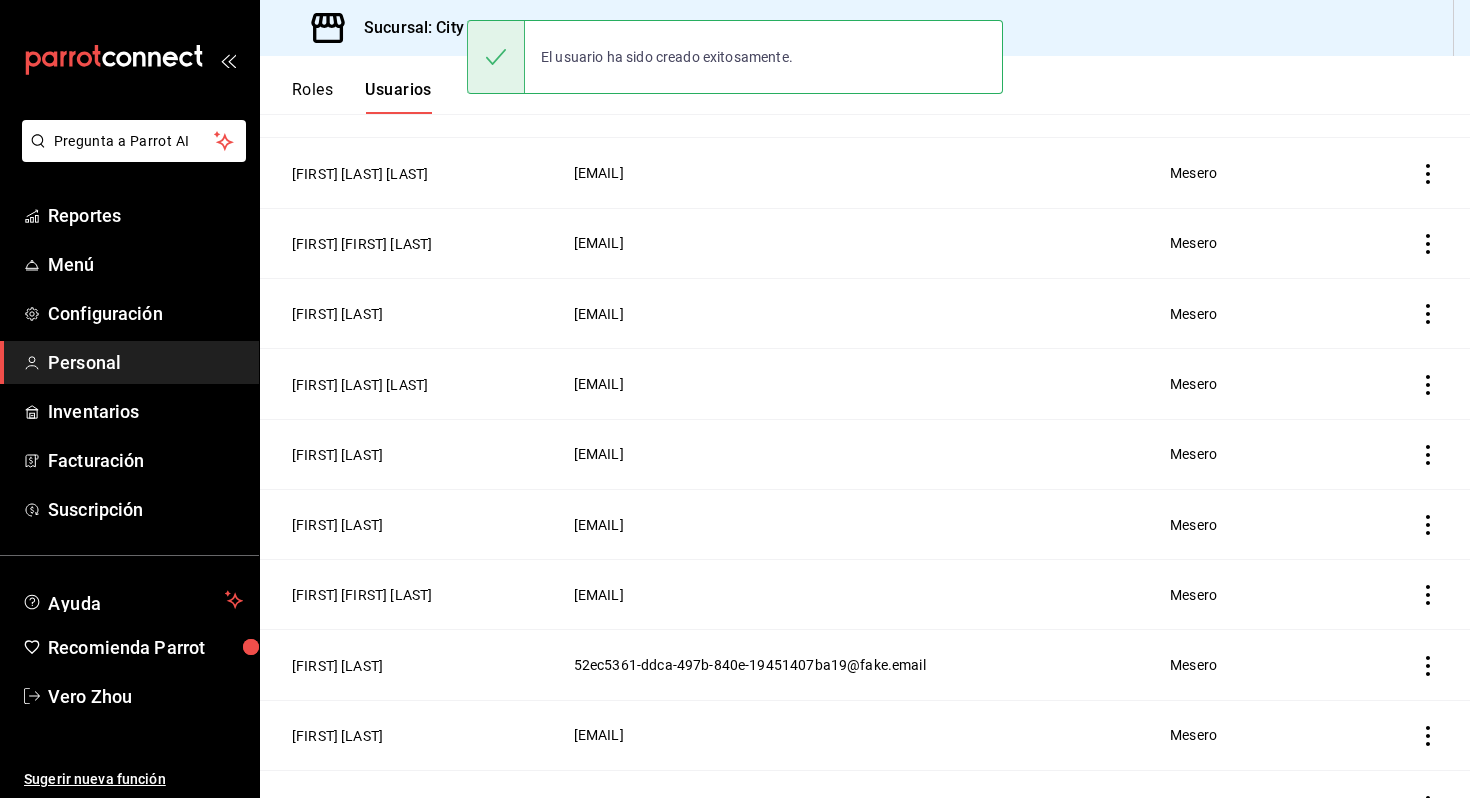 scroll, scrollTop: 809, scrollLeft: 0, axis: vertical 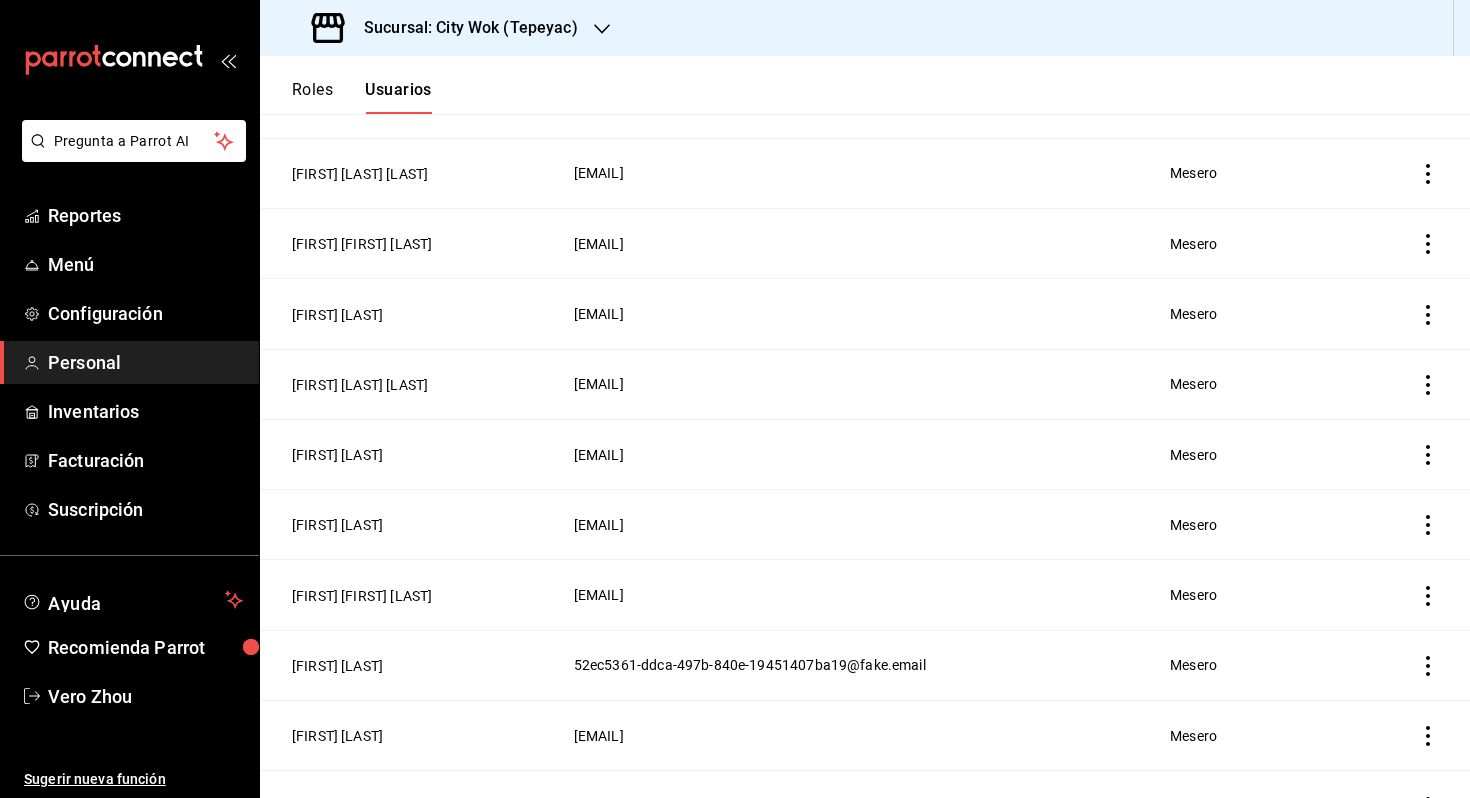 click on "Roles" at bounding box center [312, 97] 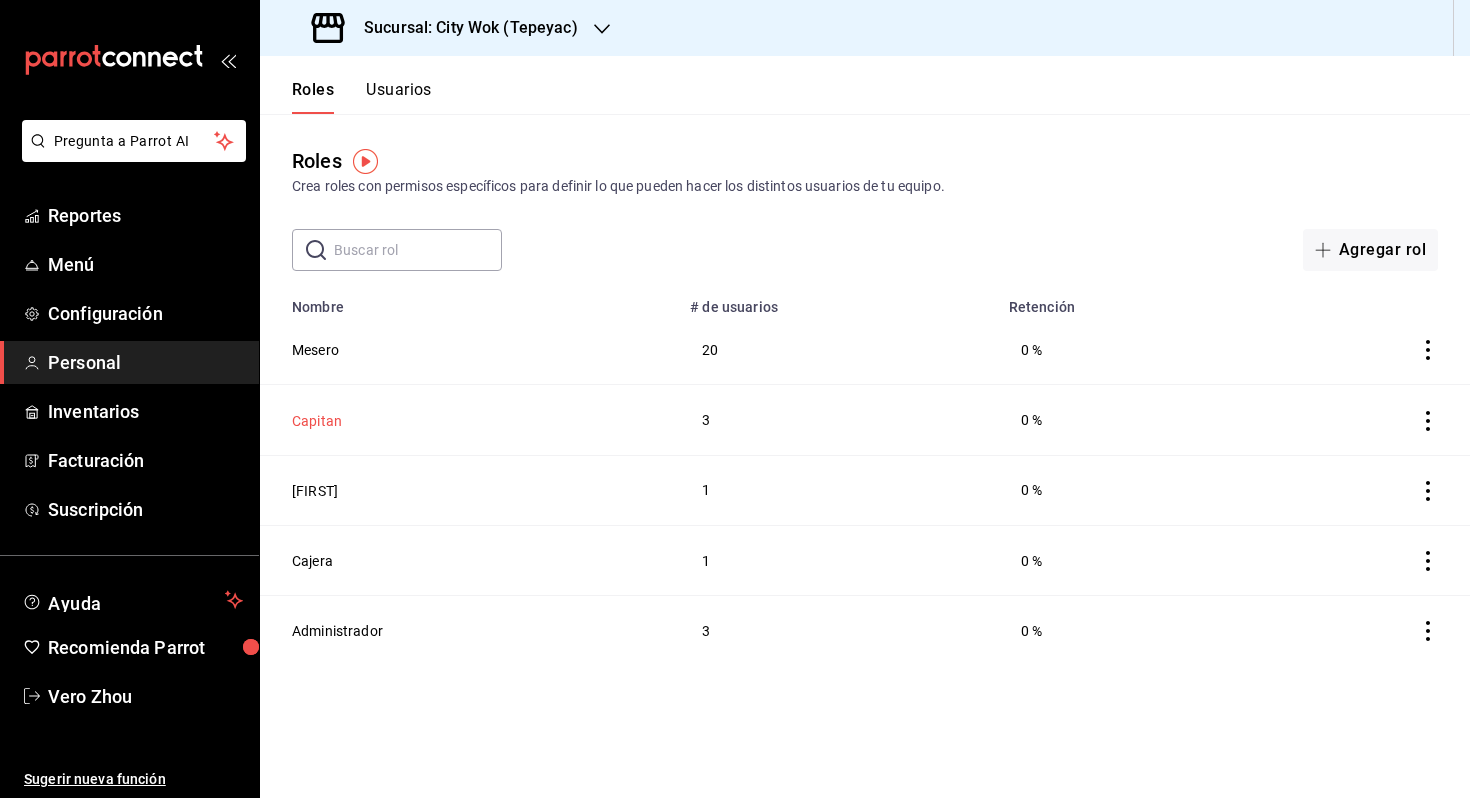 click on "Capitan" at bounding box center [317, 421] 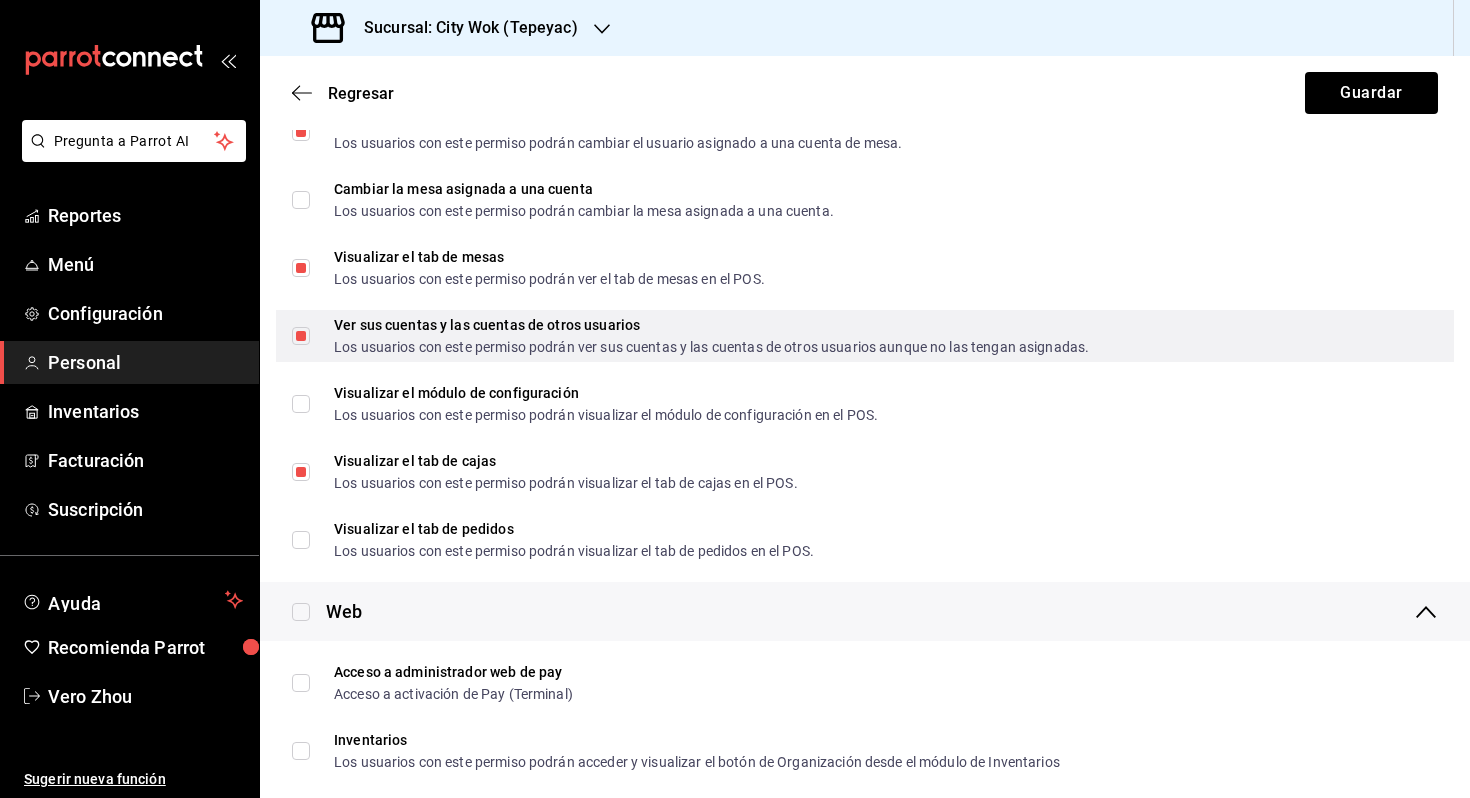 scroll, scrollTop: 949, scrollLeft: 0, axis: vertical 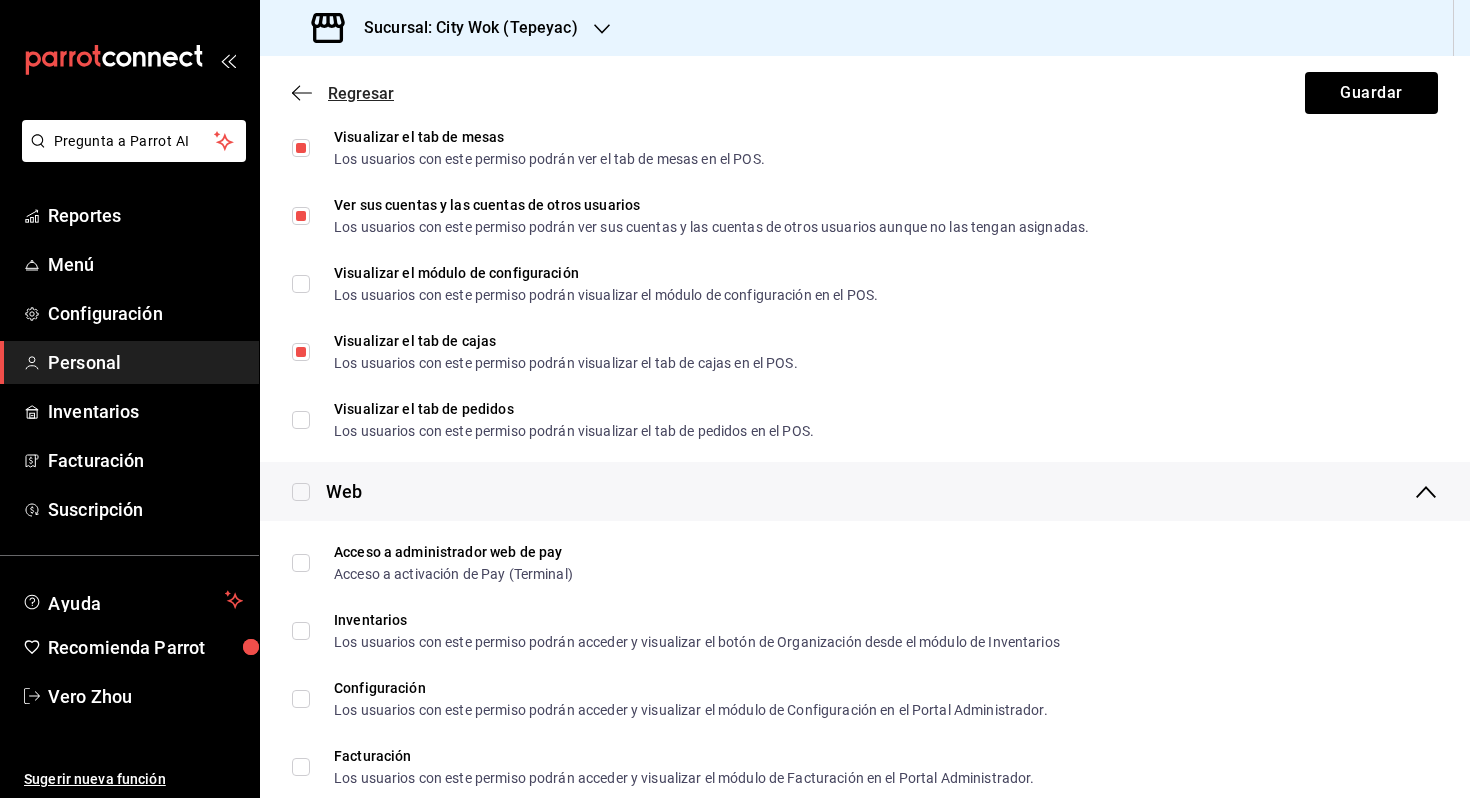 click 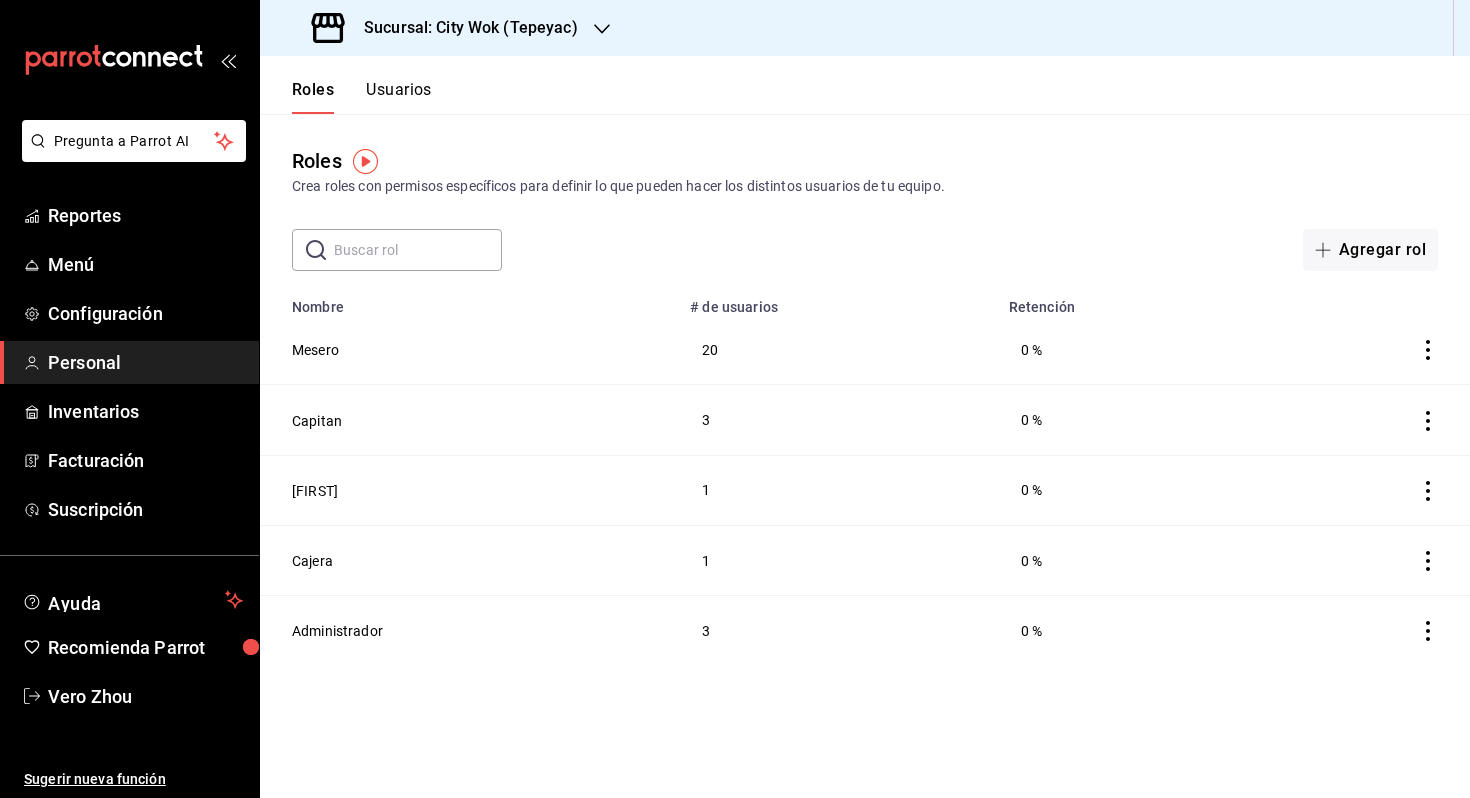 click 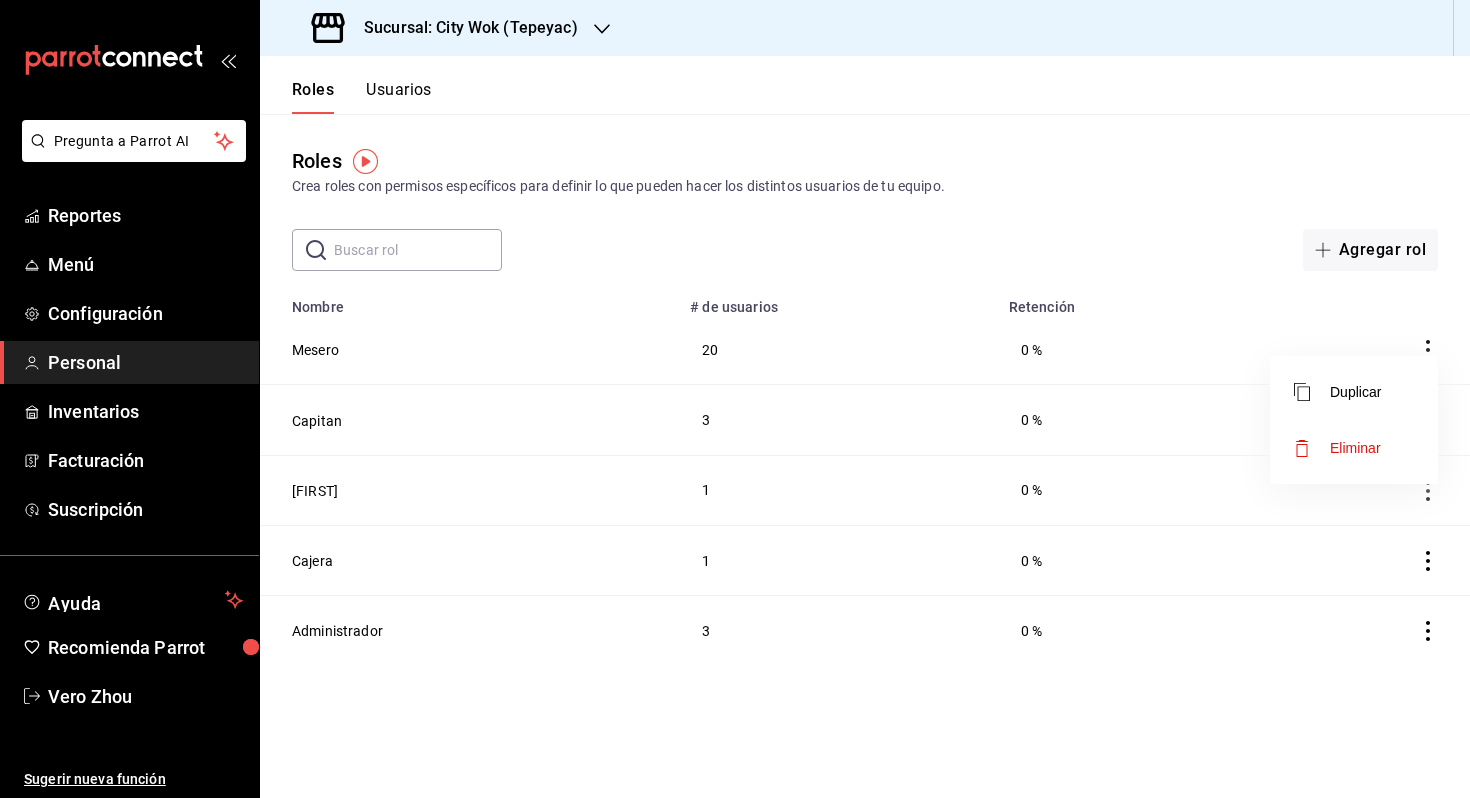 click at bounding box center (735, 399) 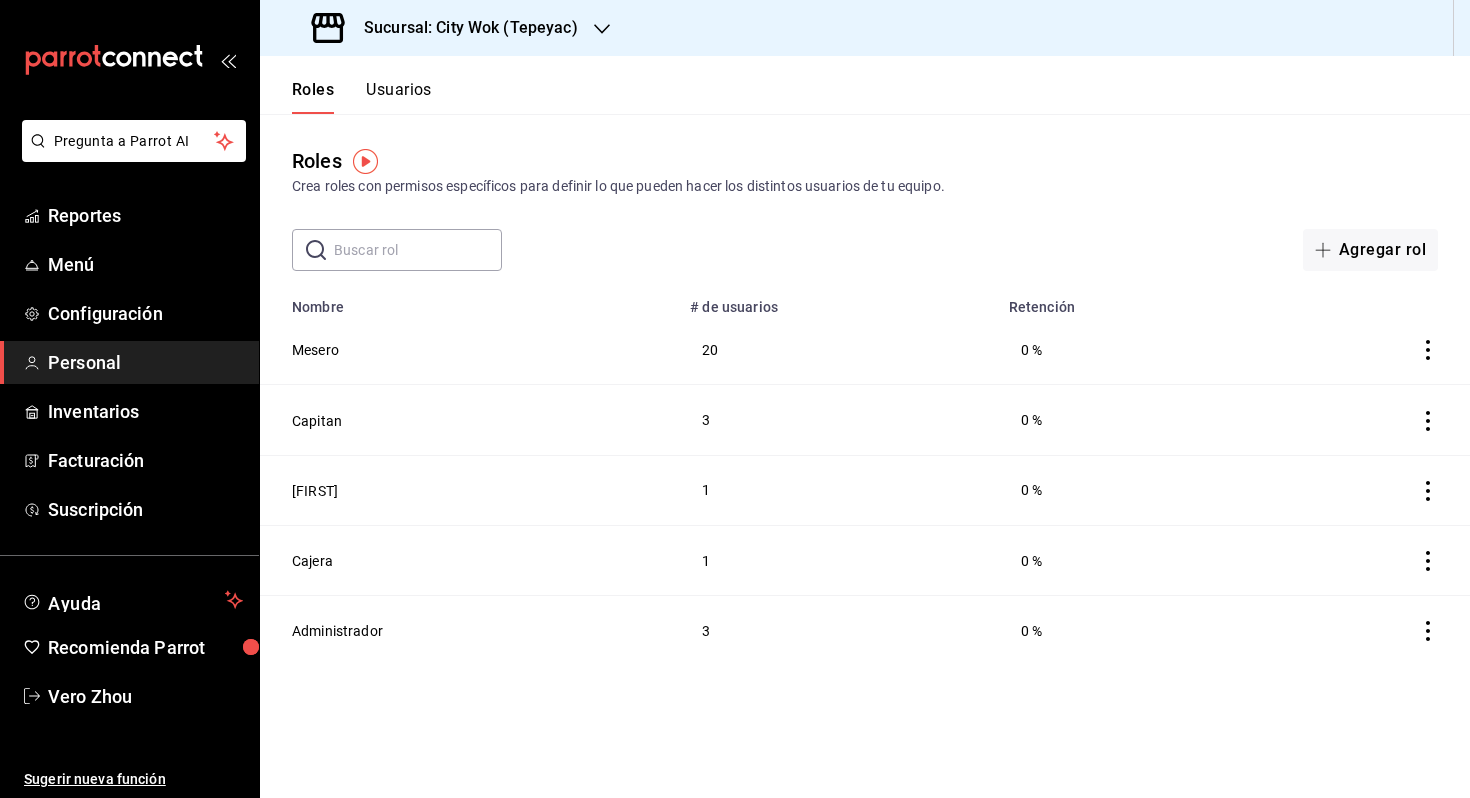 click on "3" at bounding box center [837, 420] 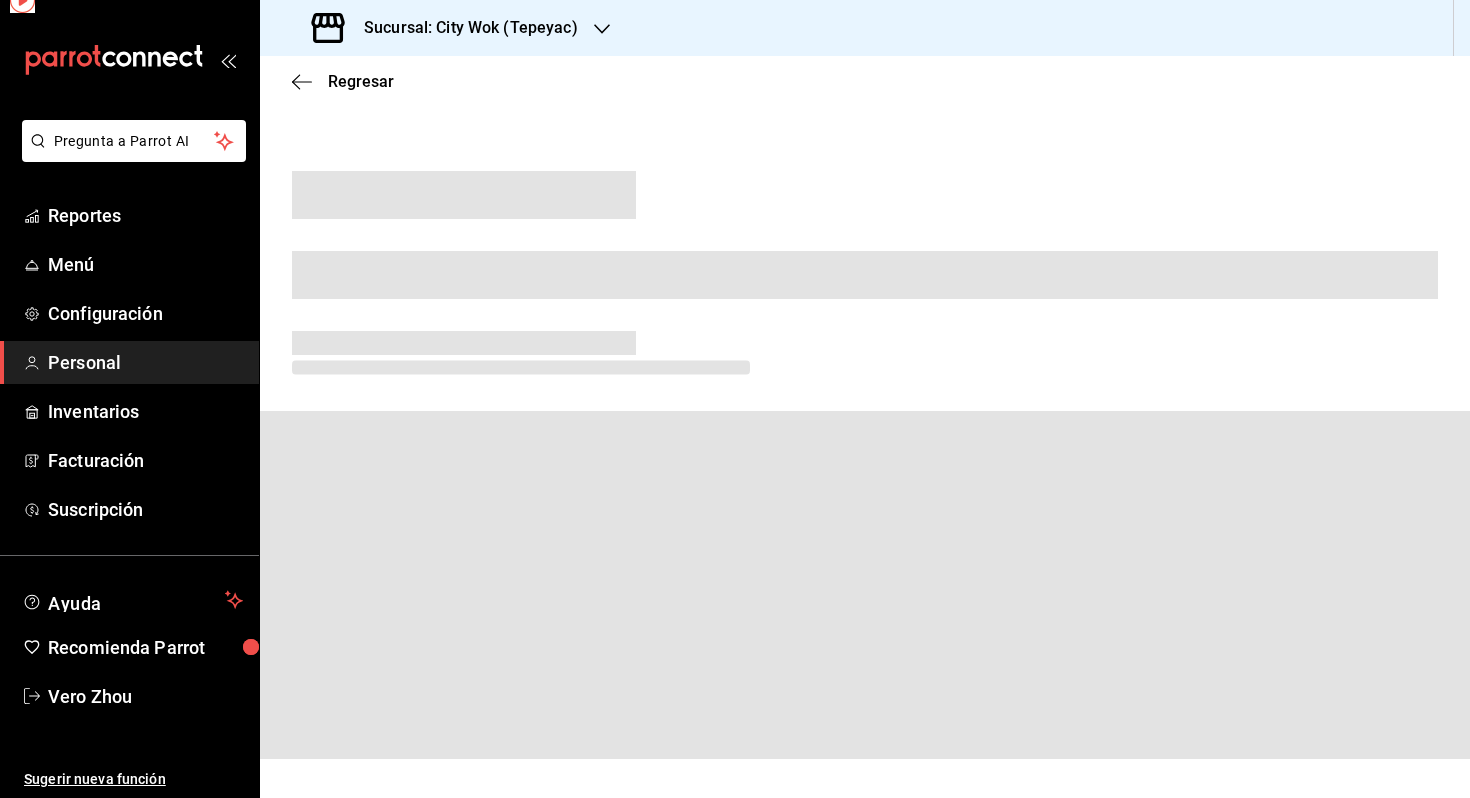 click at bounding box center (865, 585) 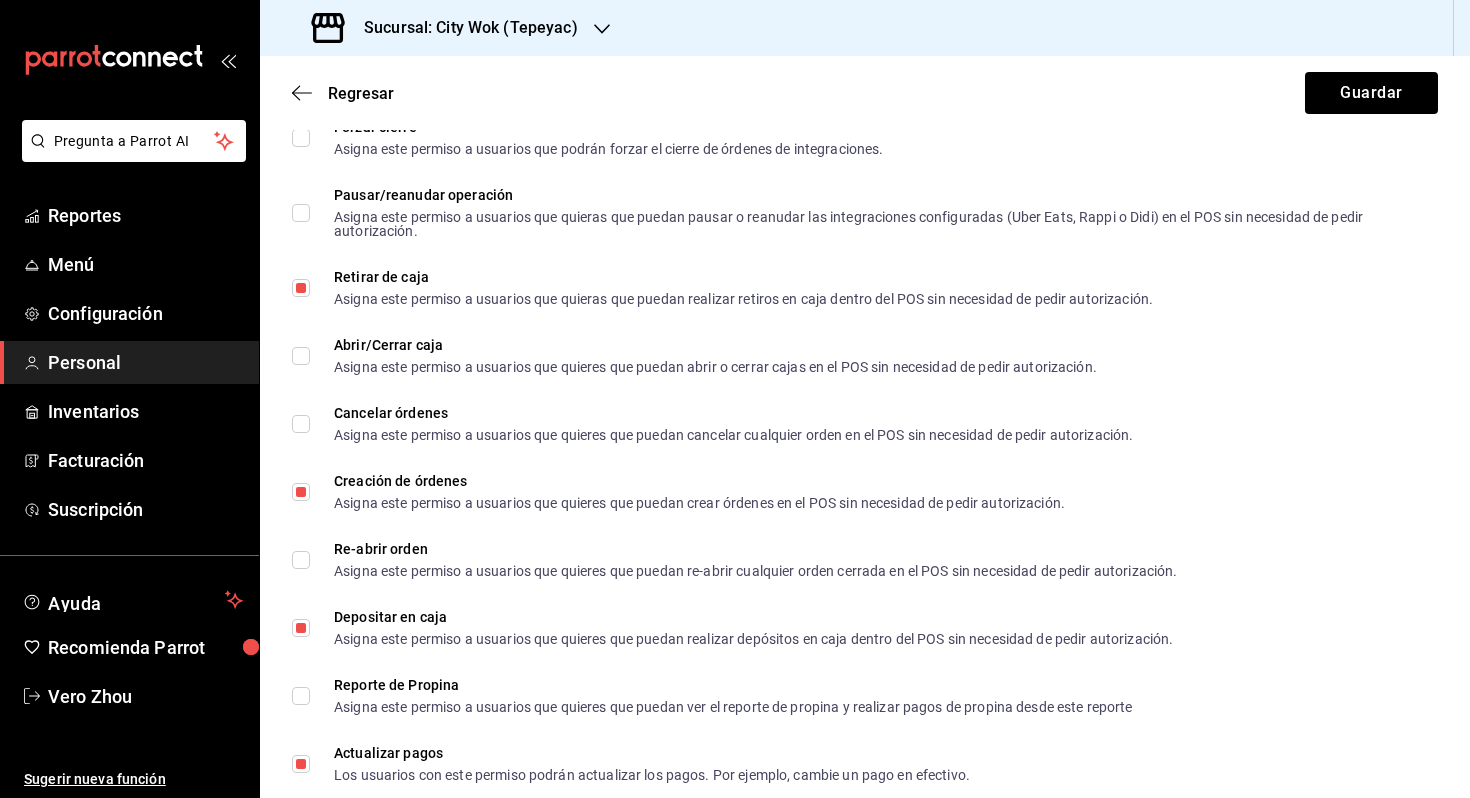 scroll, scrollTop: 3332, scrollLeft: 0, axis: vertical 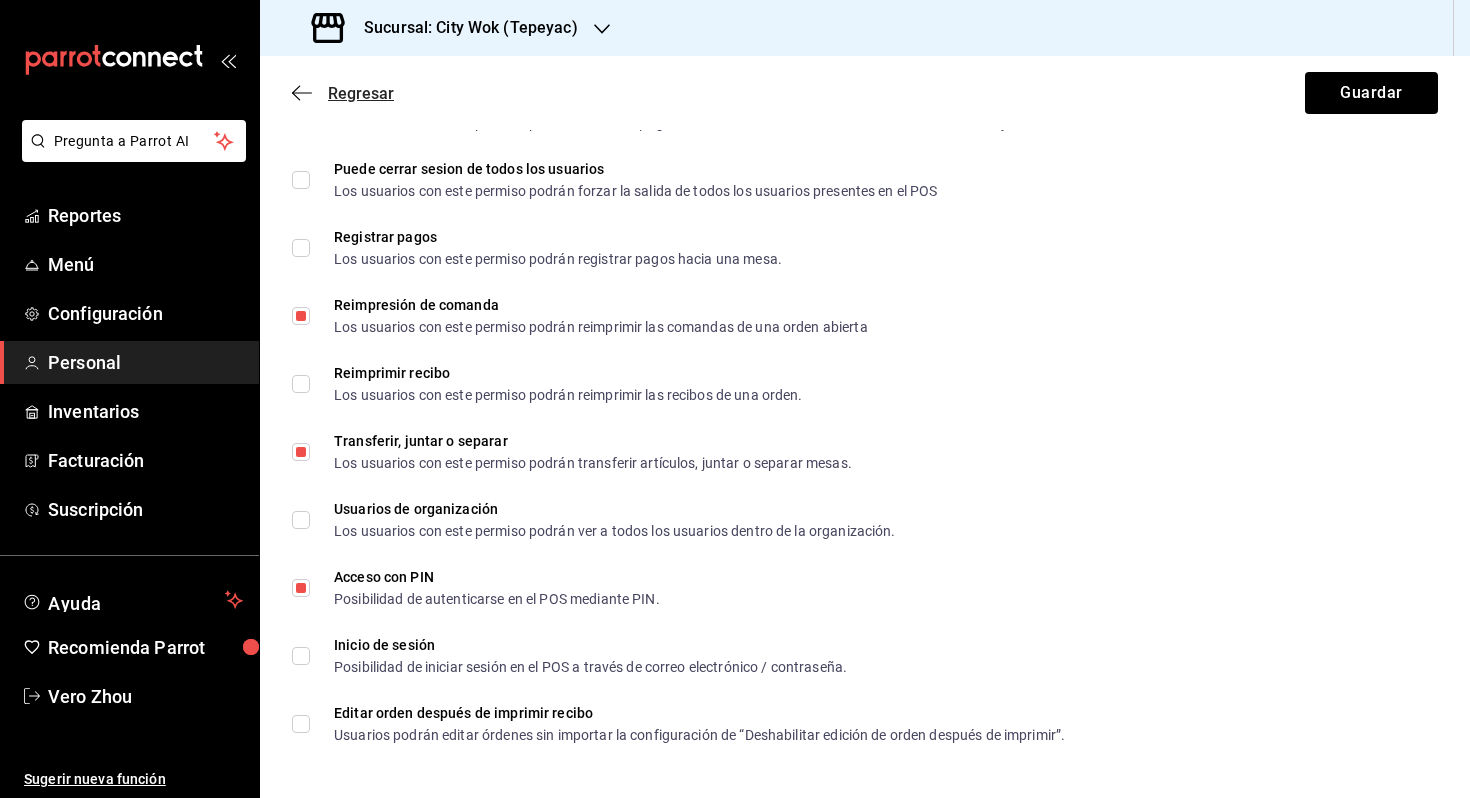 click 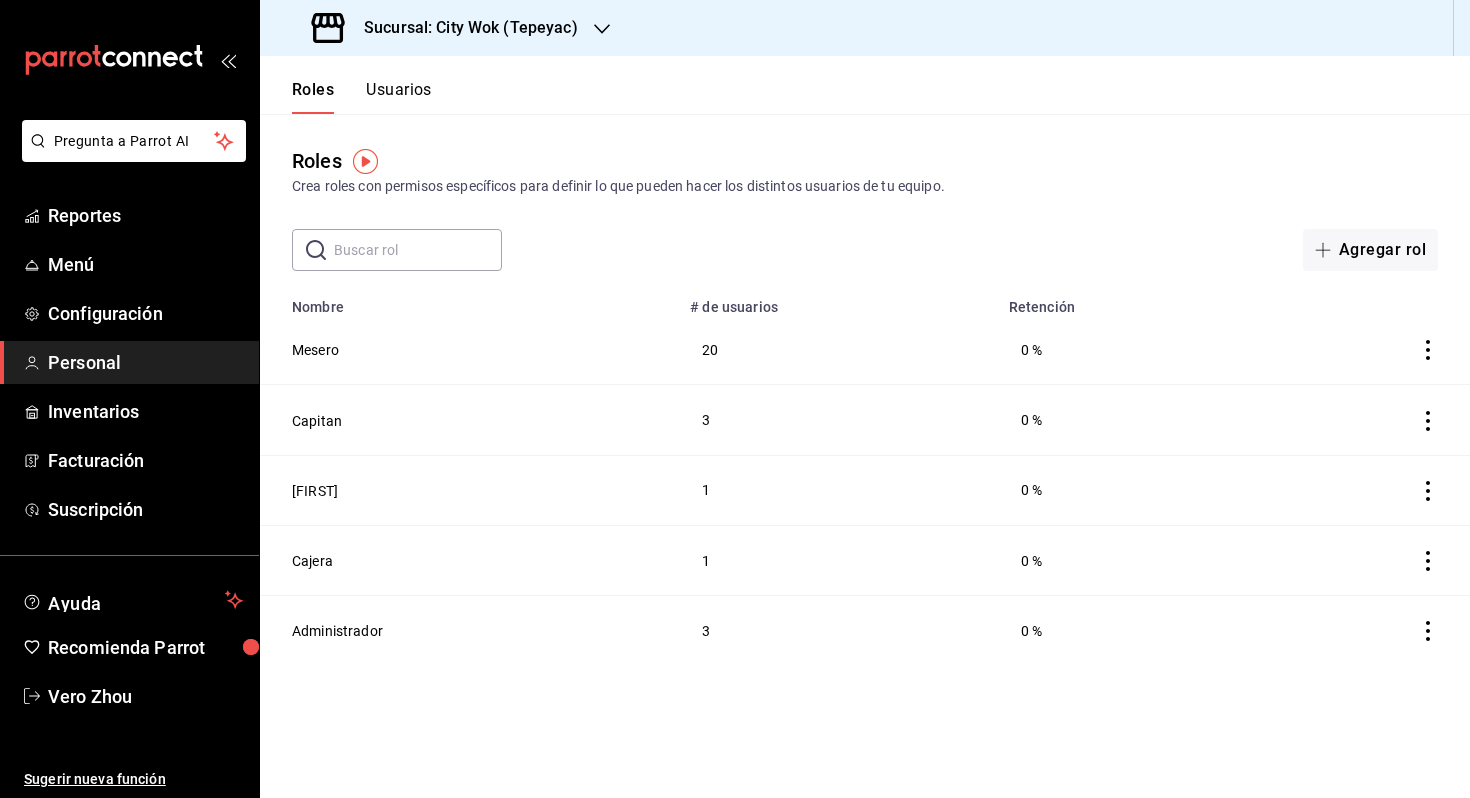 click on "Usuarios" at bounding box center [399, 97] 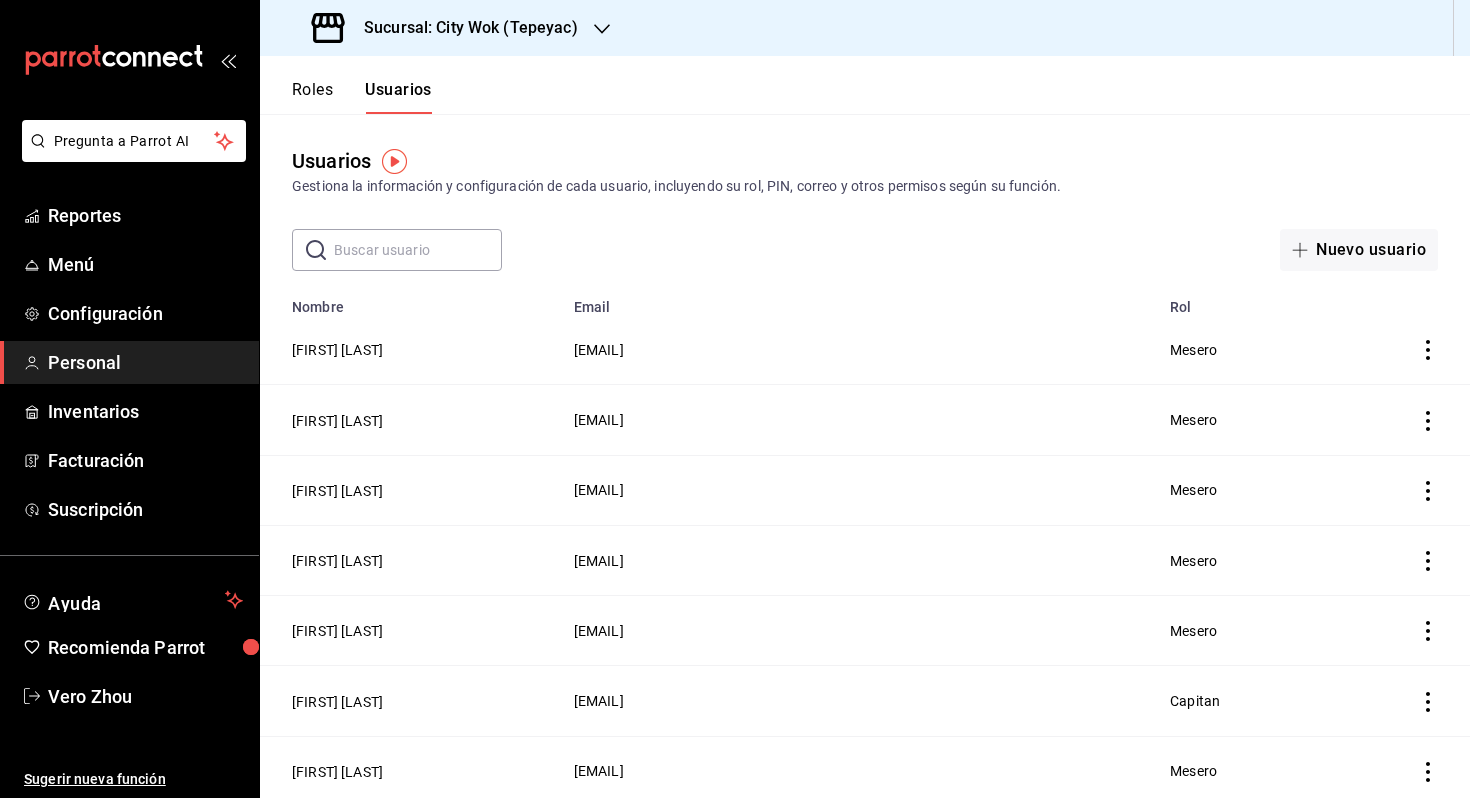 click at bounding box center [418, 250] 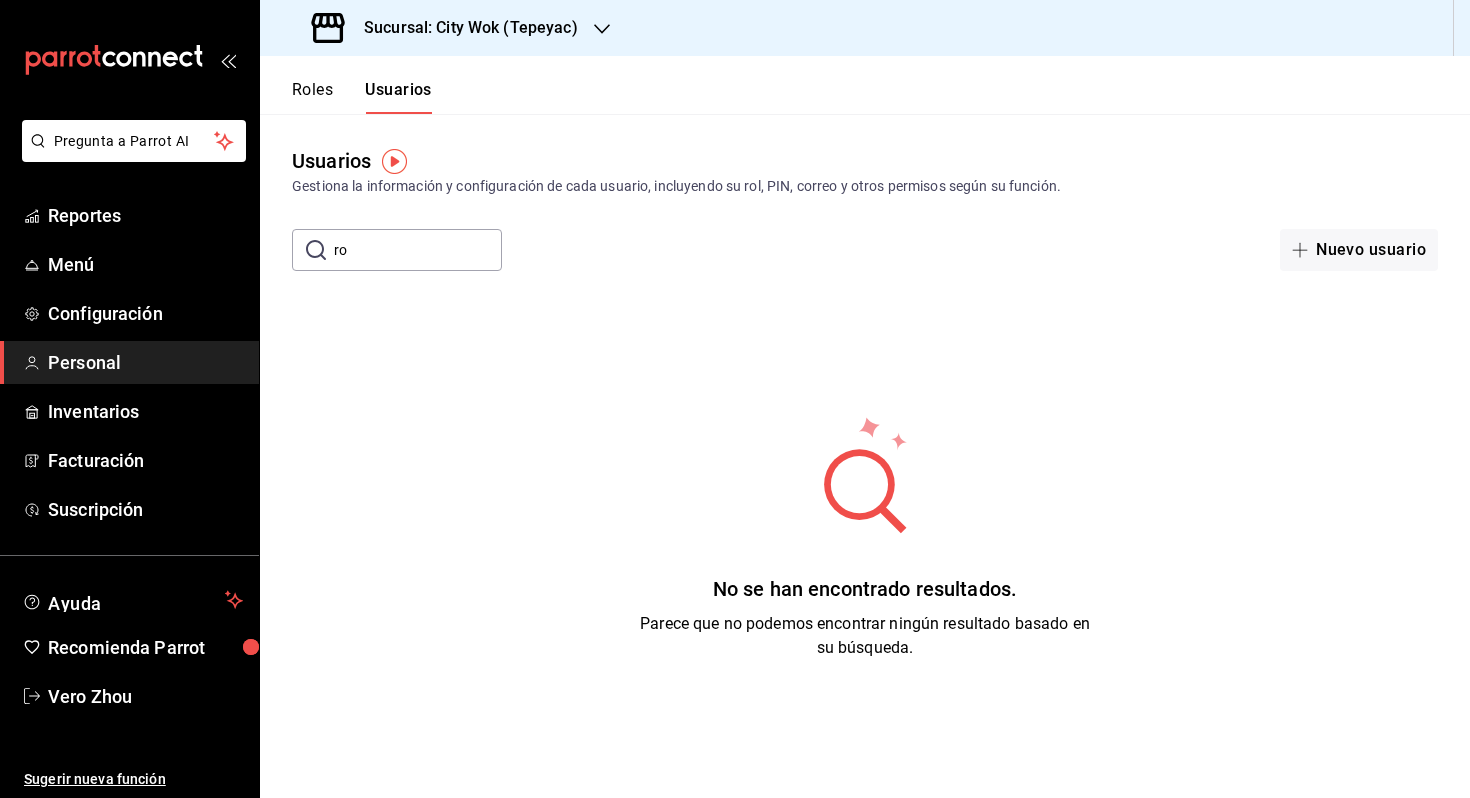 type on "r" 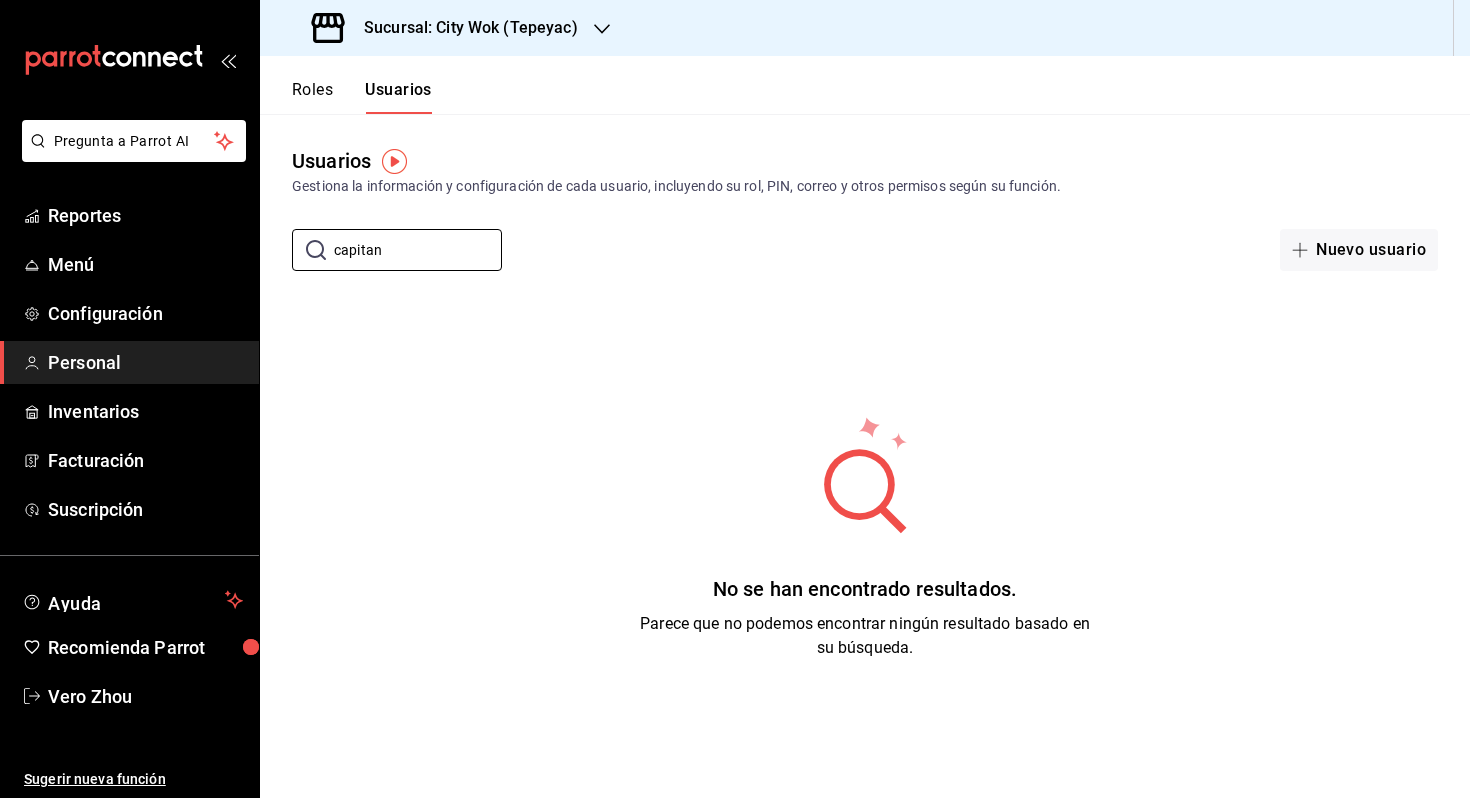 type on "capitan" 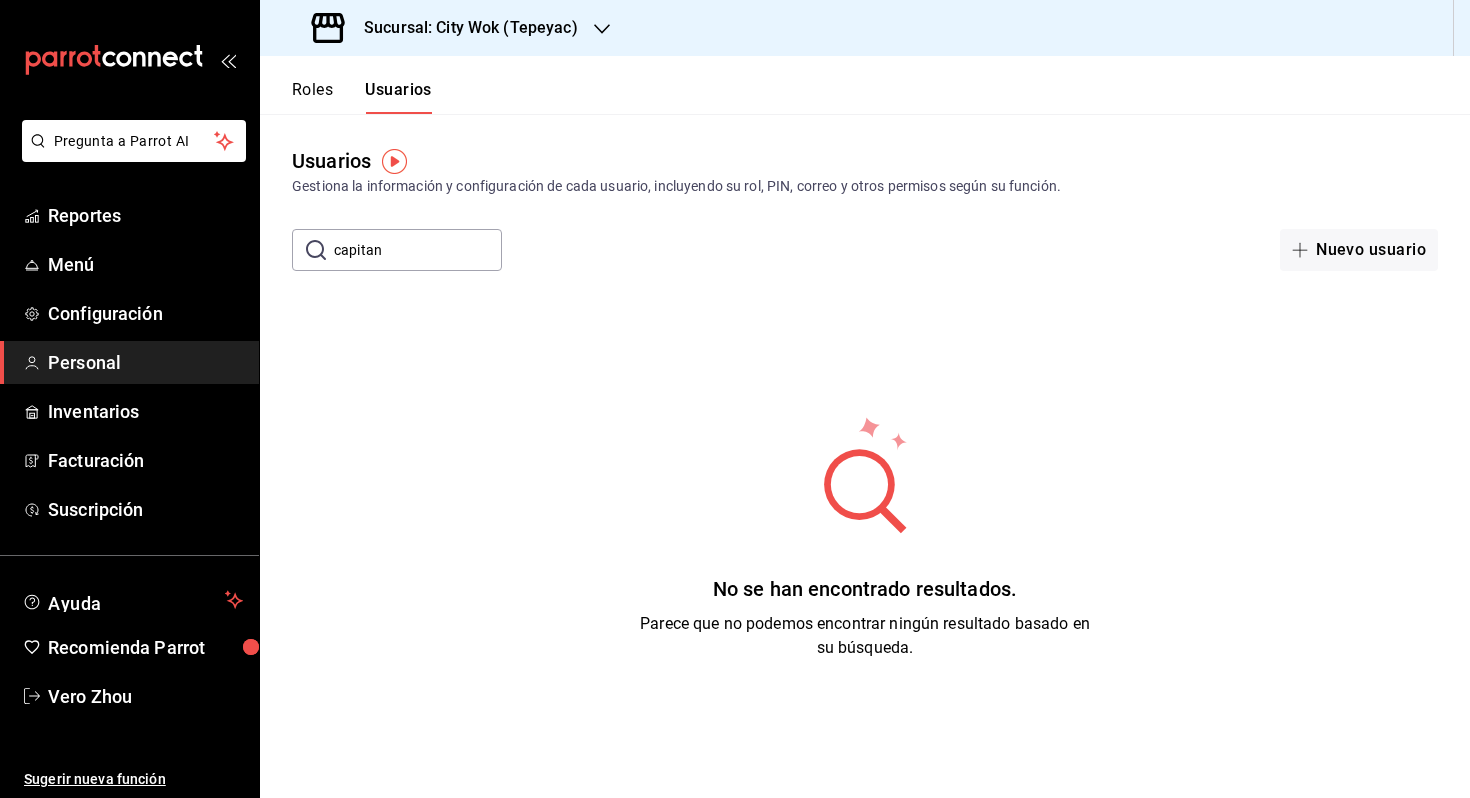 click on "Roles" at bounding box center [312, 97] 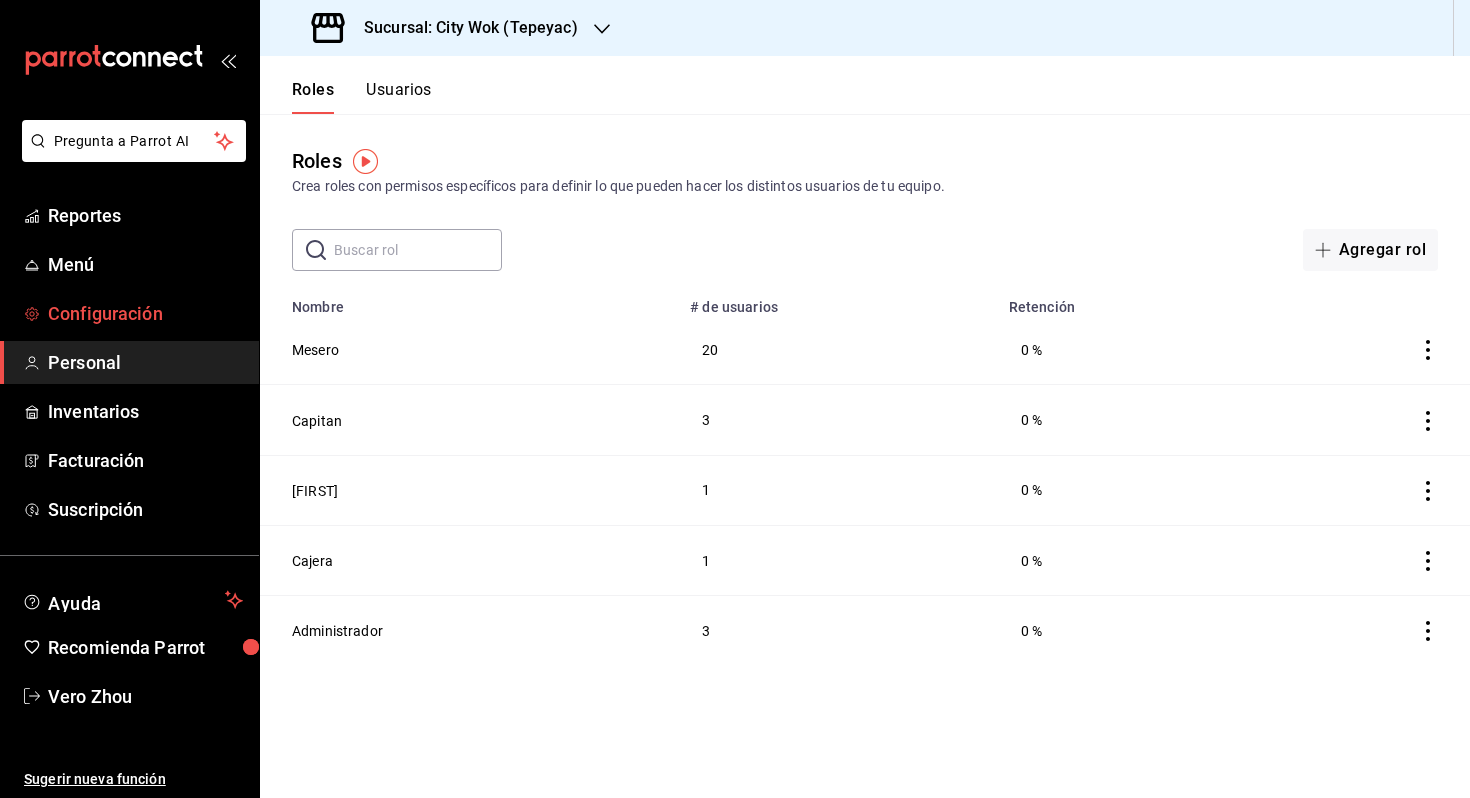 click on "Configuración" at bounding box center [145, 313] 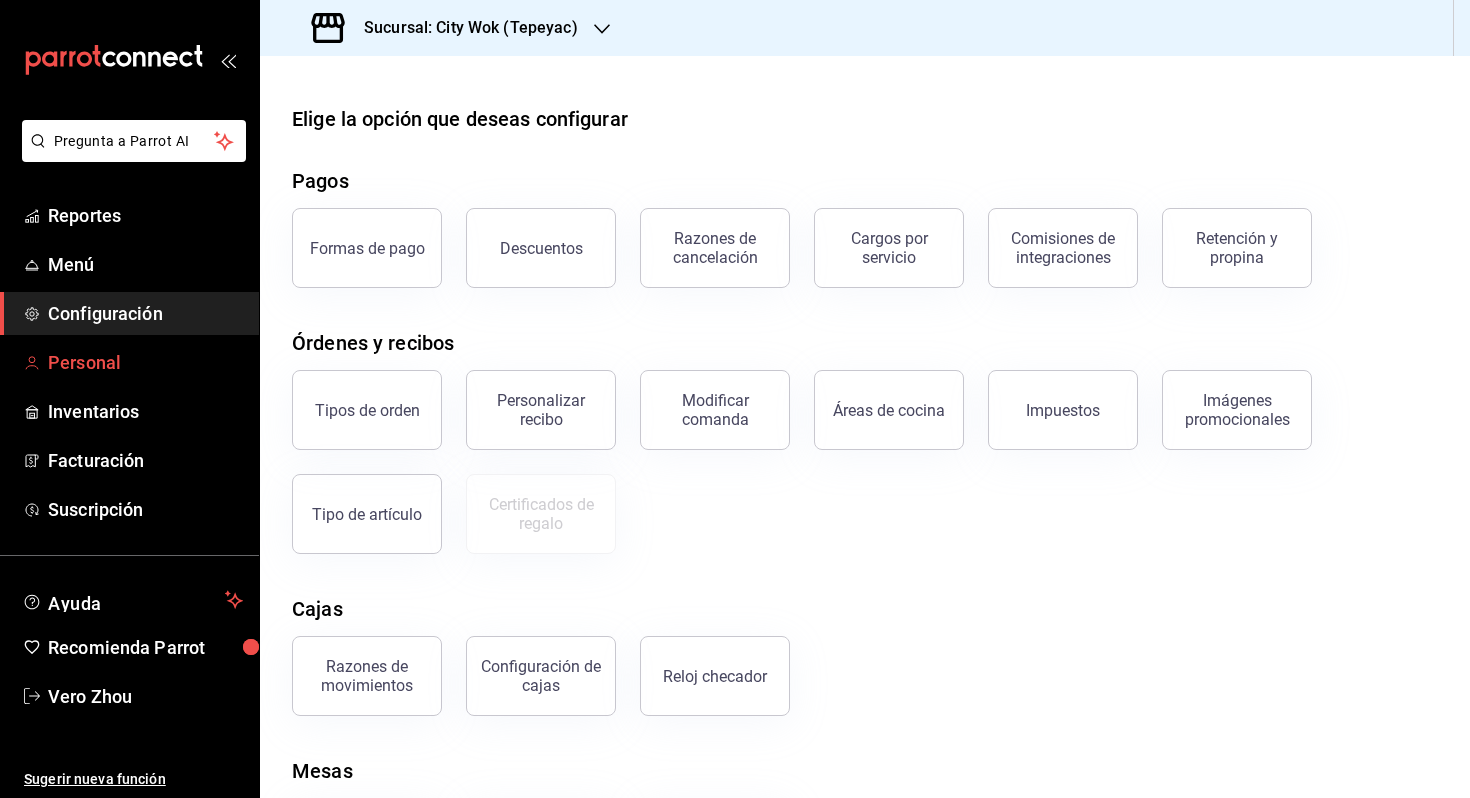 click on "Personal" at bounding box center (145, 362) 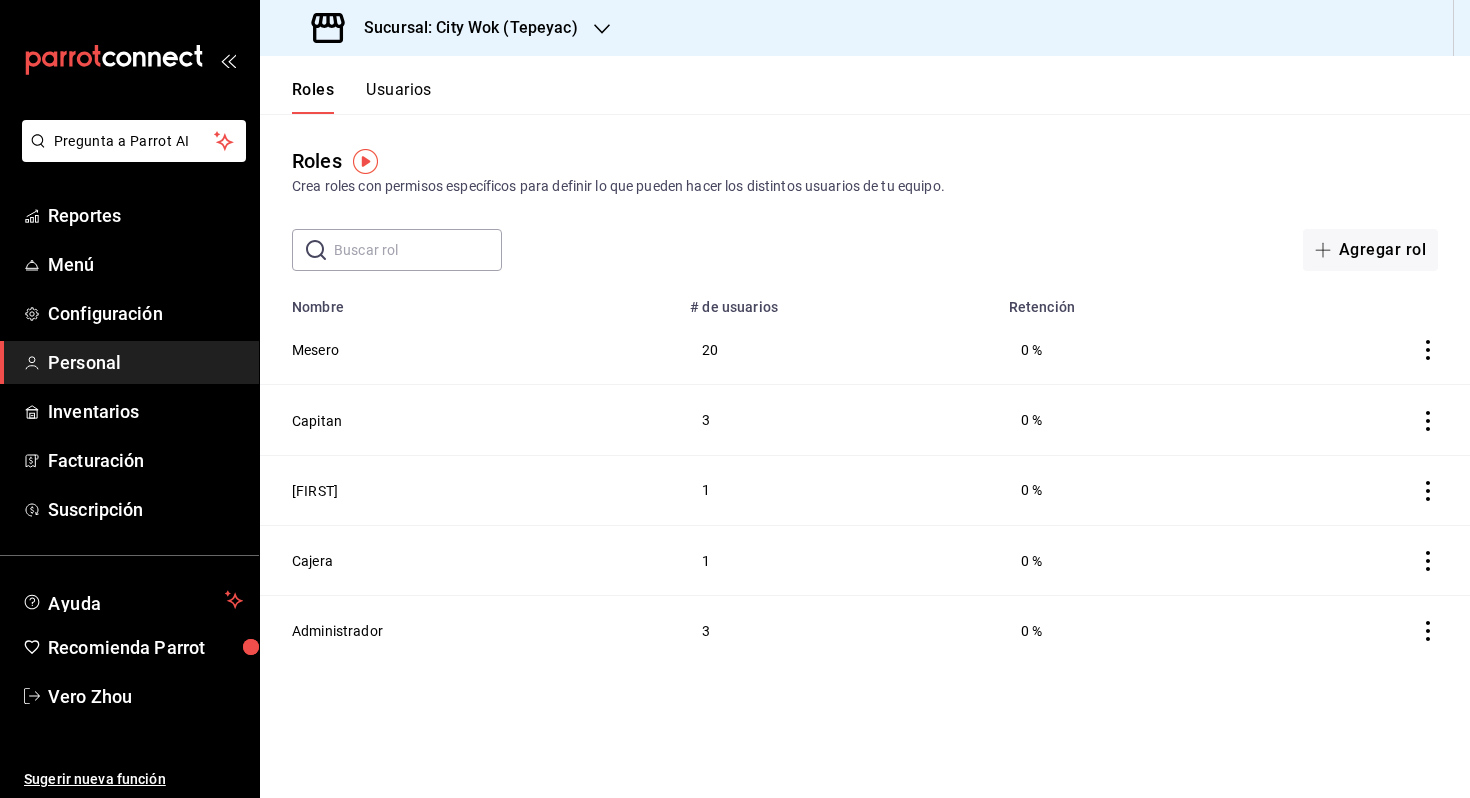 click on "Usuarios" at bounding box center (399, 97) 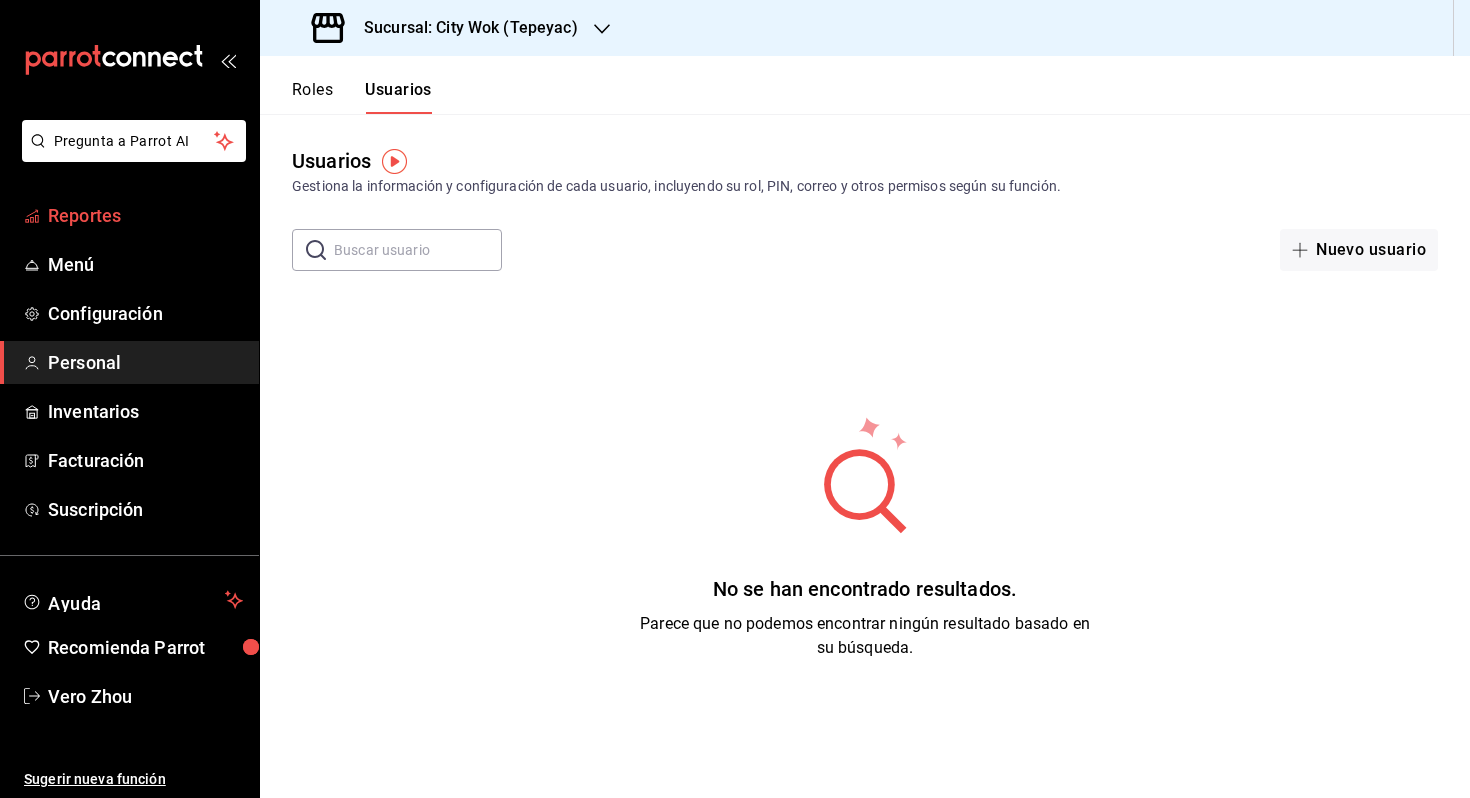 click on "Reportes" at bounding box center [145, 215] 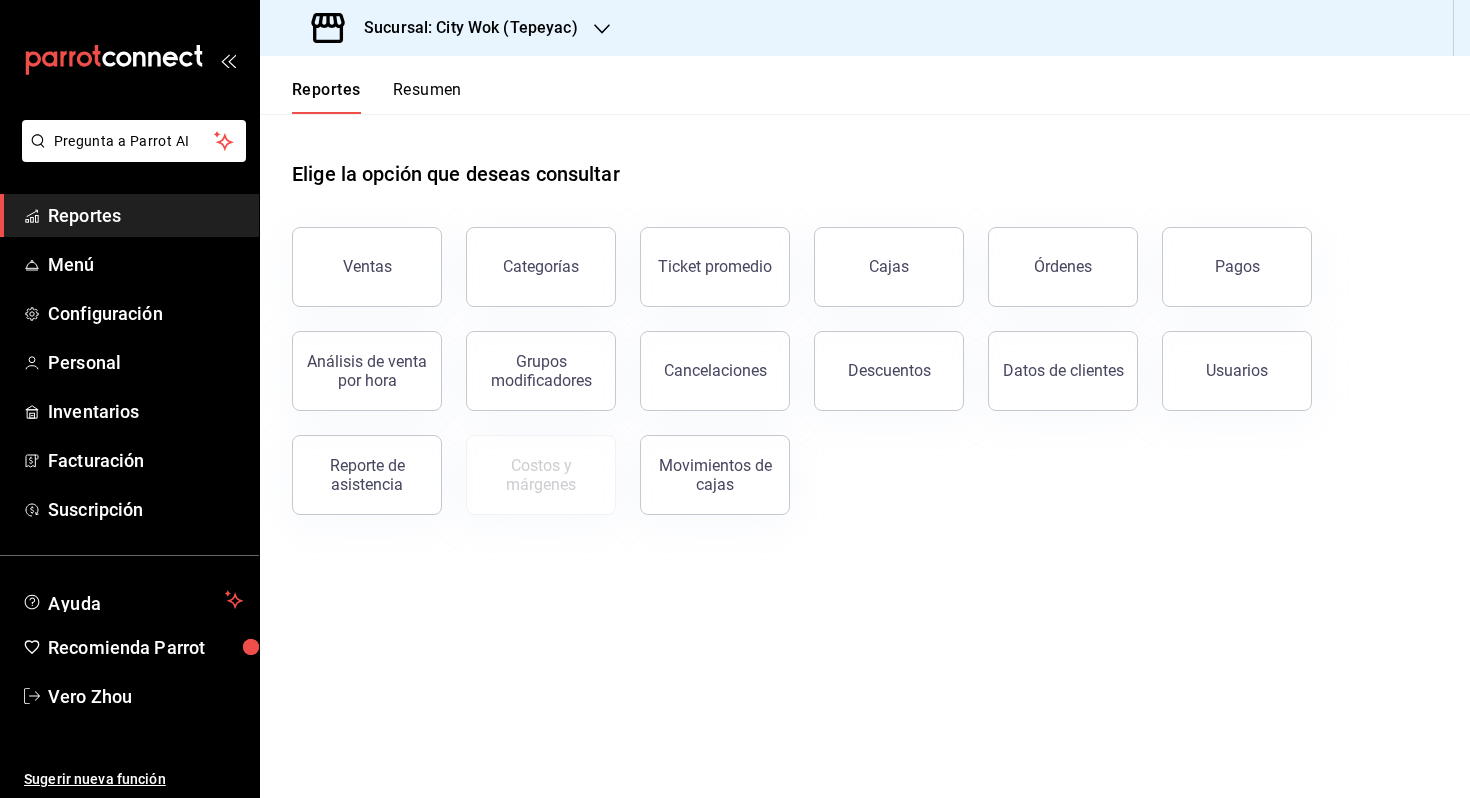 click on "Resumen" at bounding box center [427, 97] 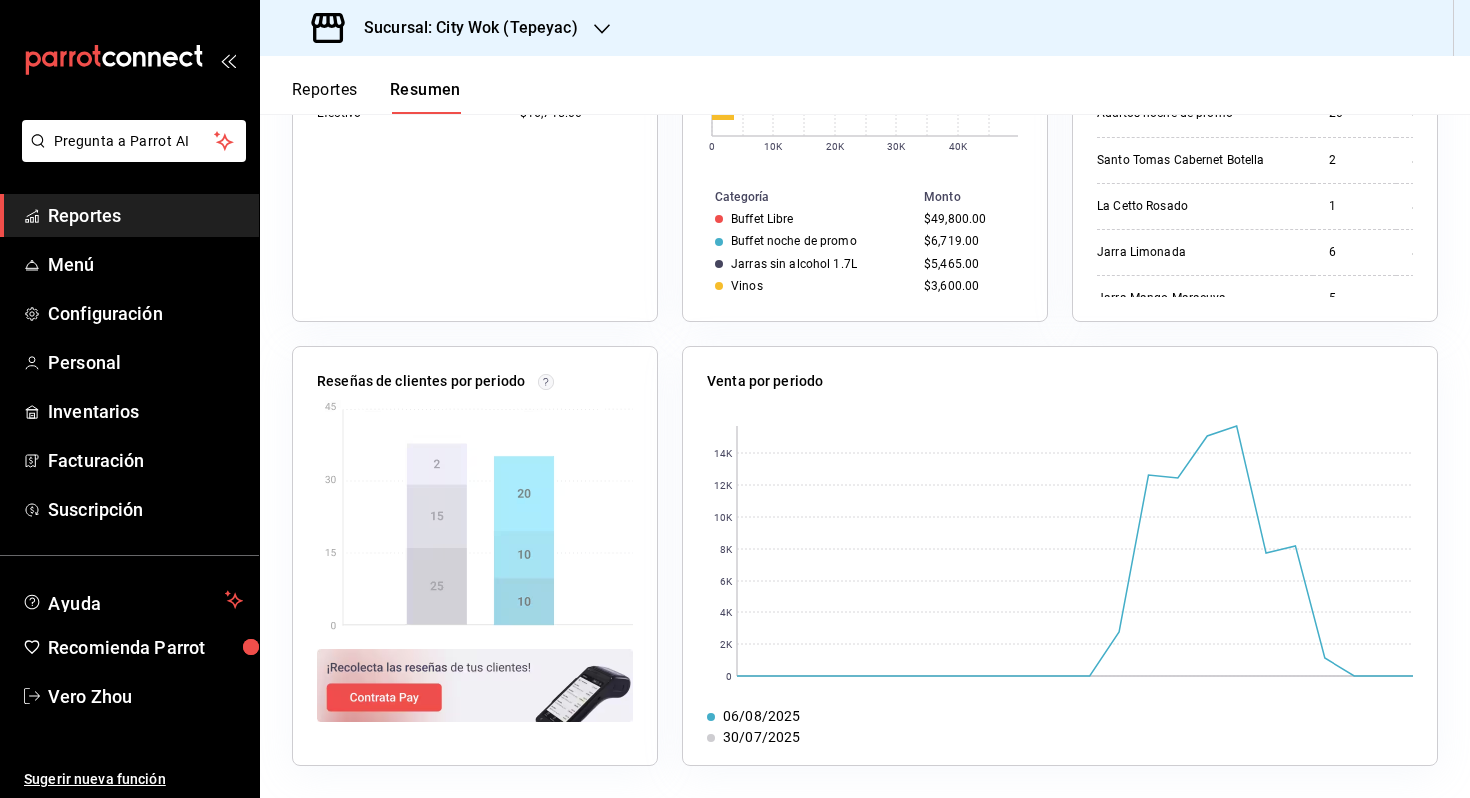 scroll, scrollTop: 0, scrollLeft: 0, axis: both 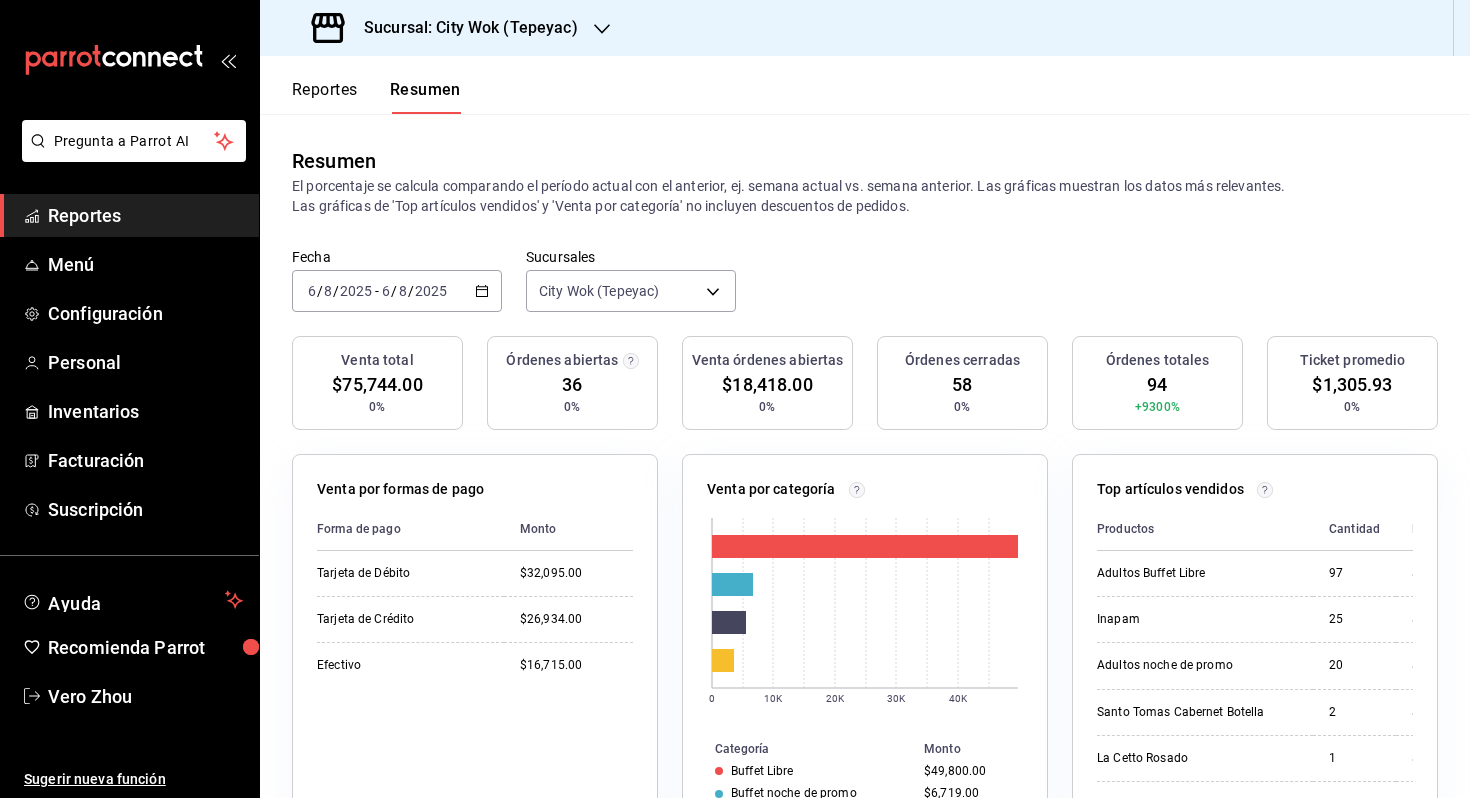 click on "Sucursal: City Wok (Tepeyac)" at bounding box center (447, 28) 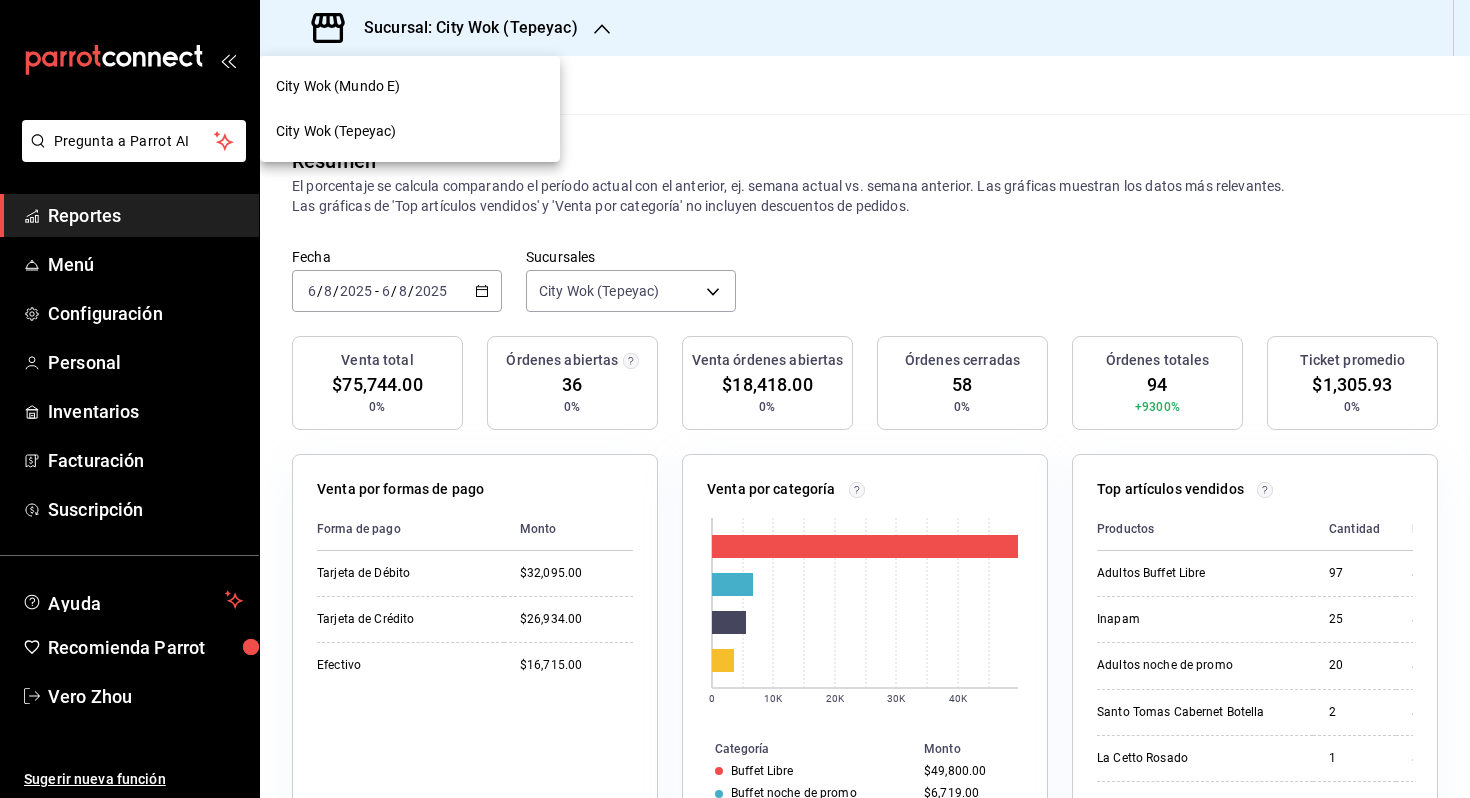 click on "City Wok (Mundo E)" at bounding box center [410, 86] 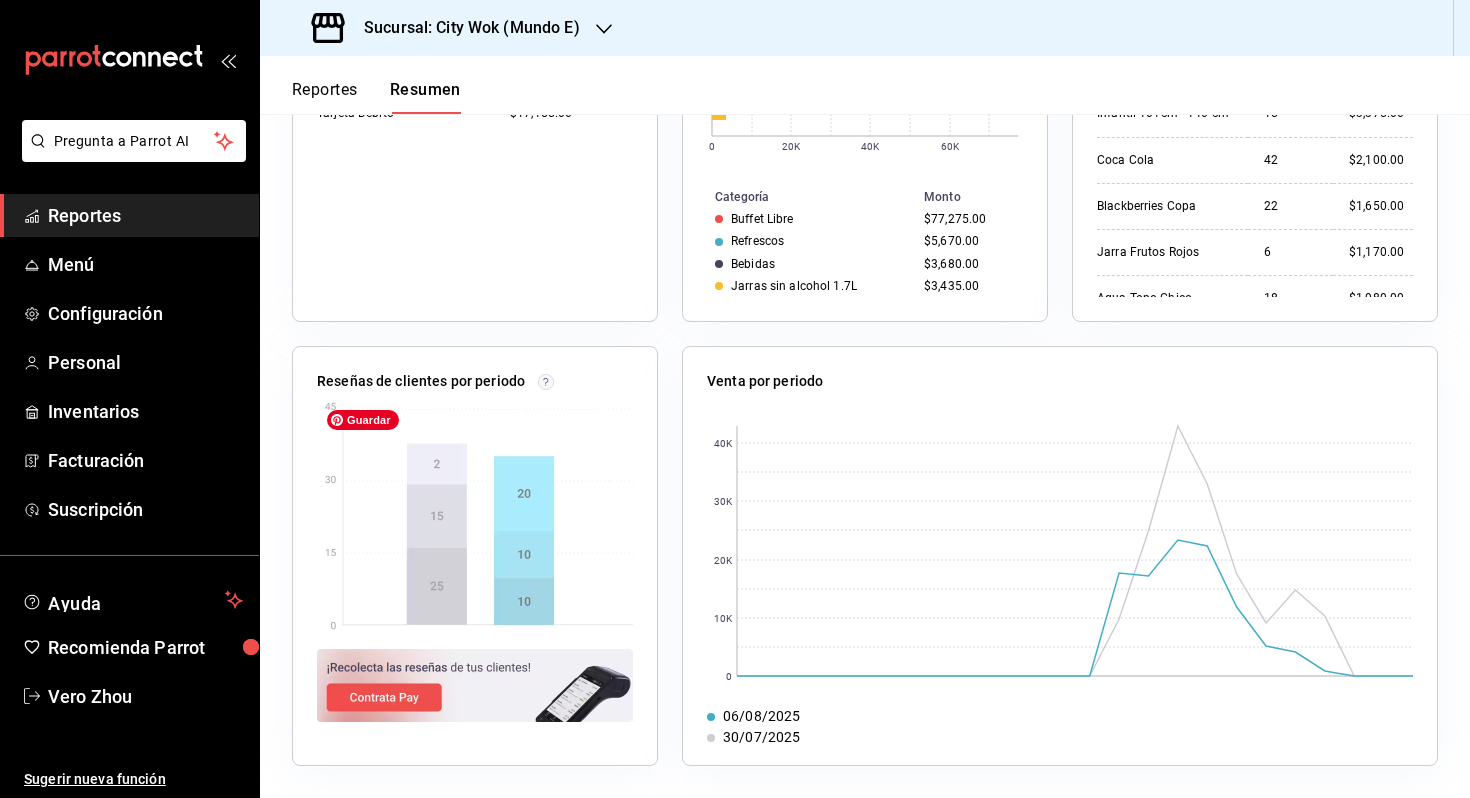 scroll, scrollTop: 0, scrollLeft: 0, axis: both 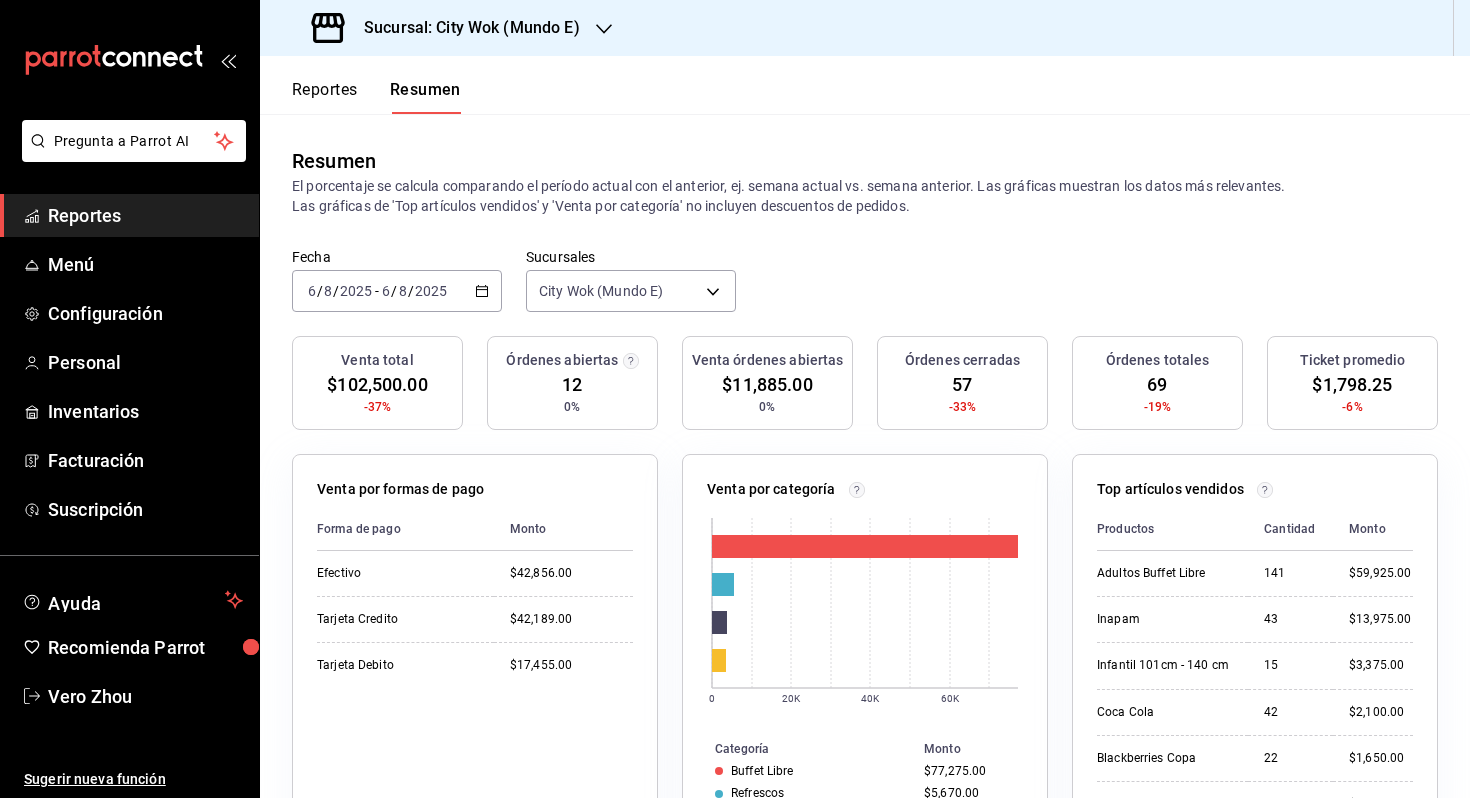 click on "Reportes" at bounding box center (325, 97) 